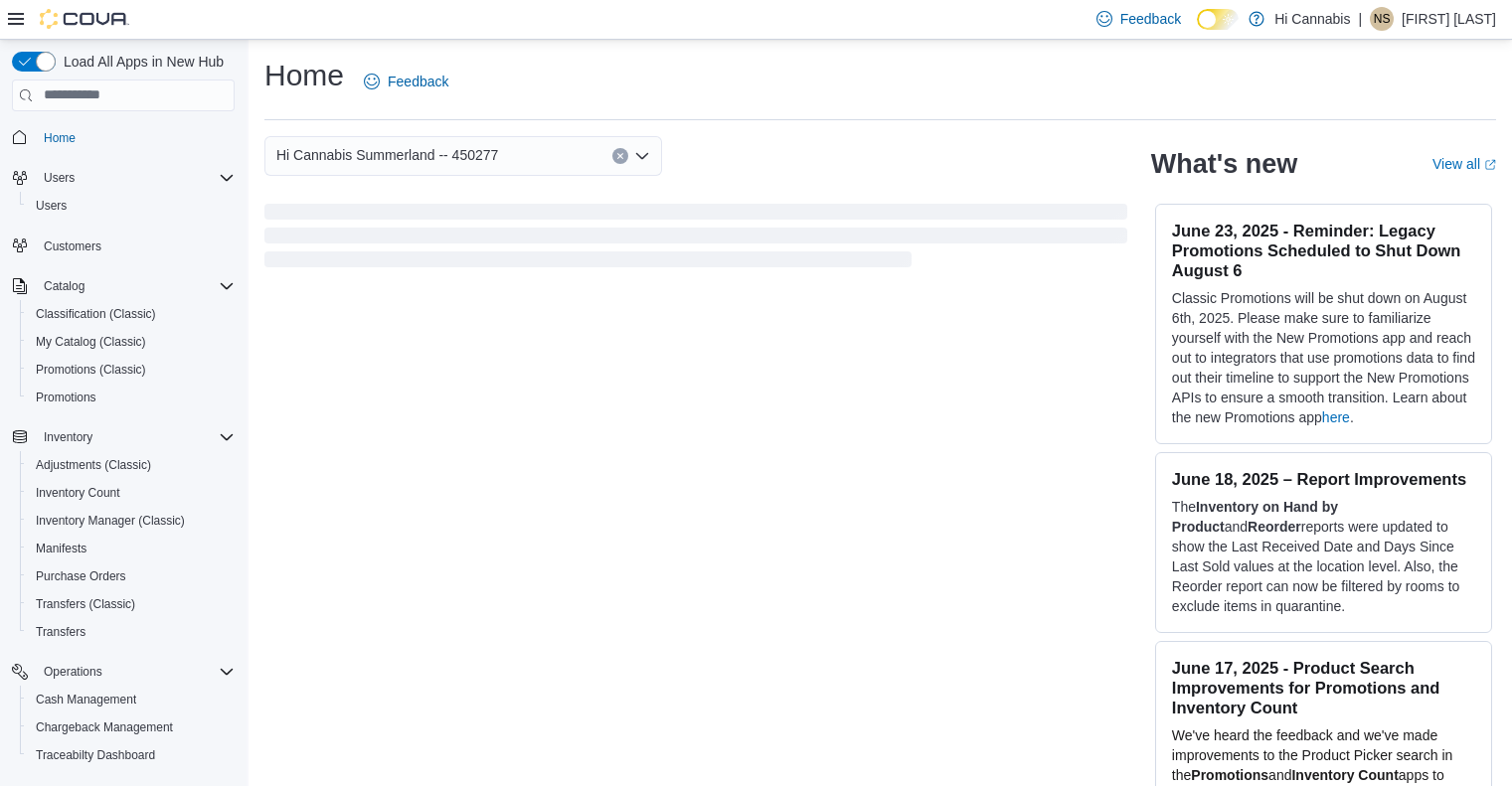 scroll, scrollTop: 0, scrollLeft: 0, axis: both 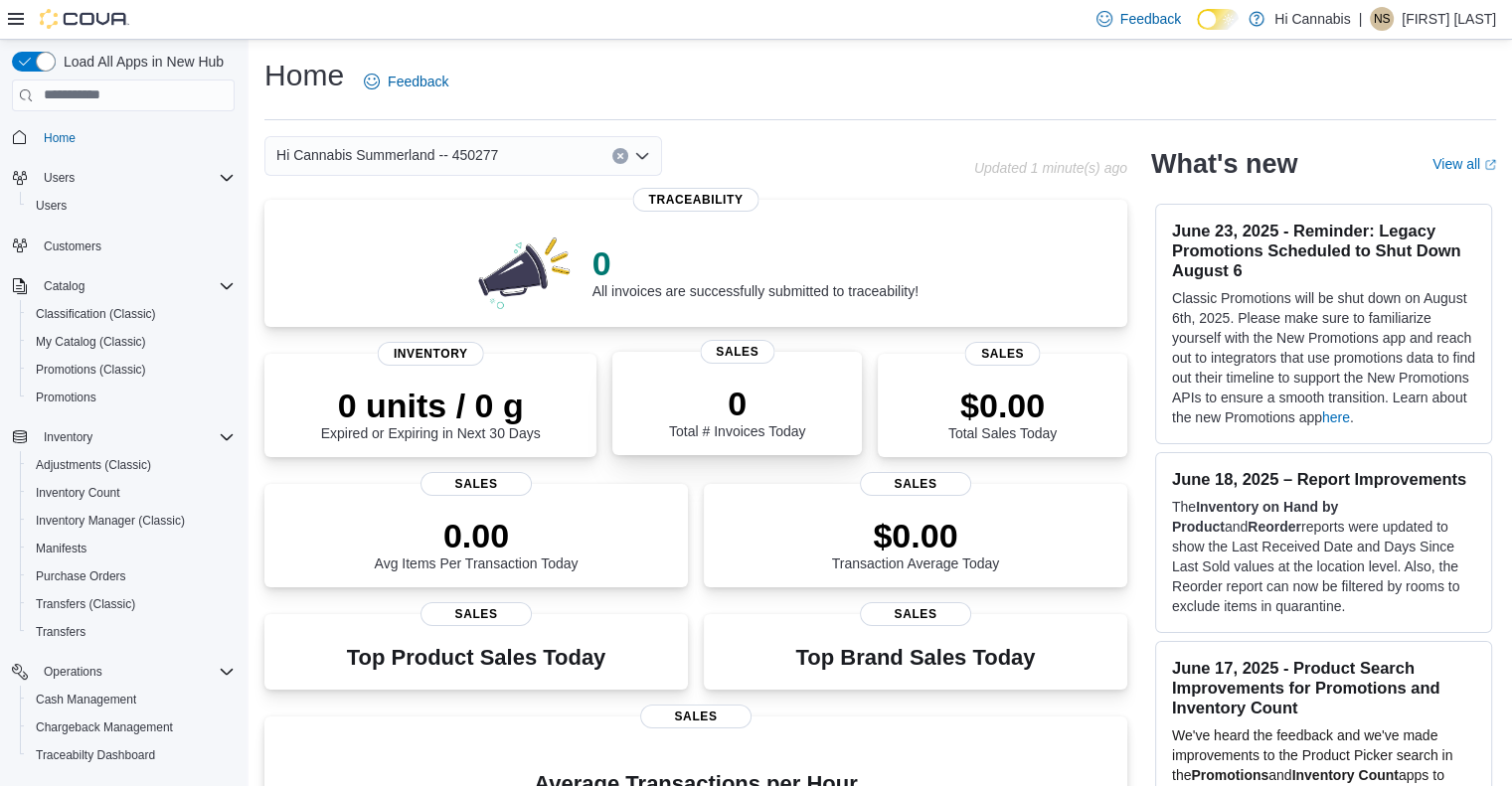 click on "0" at bounding box center [738, 403] 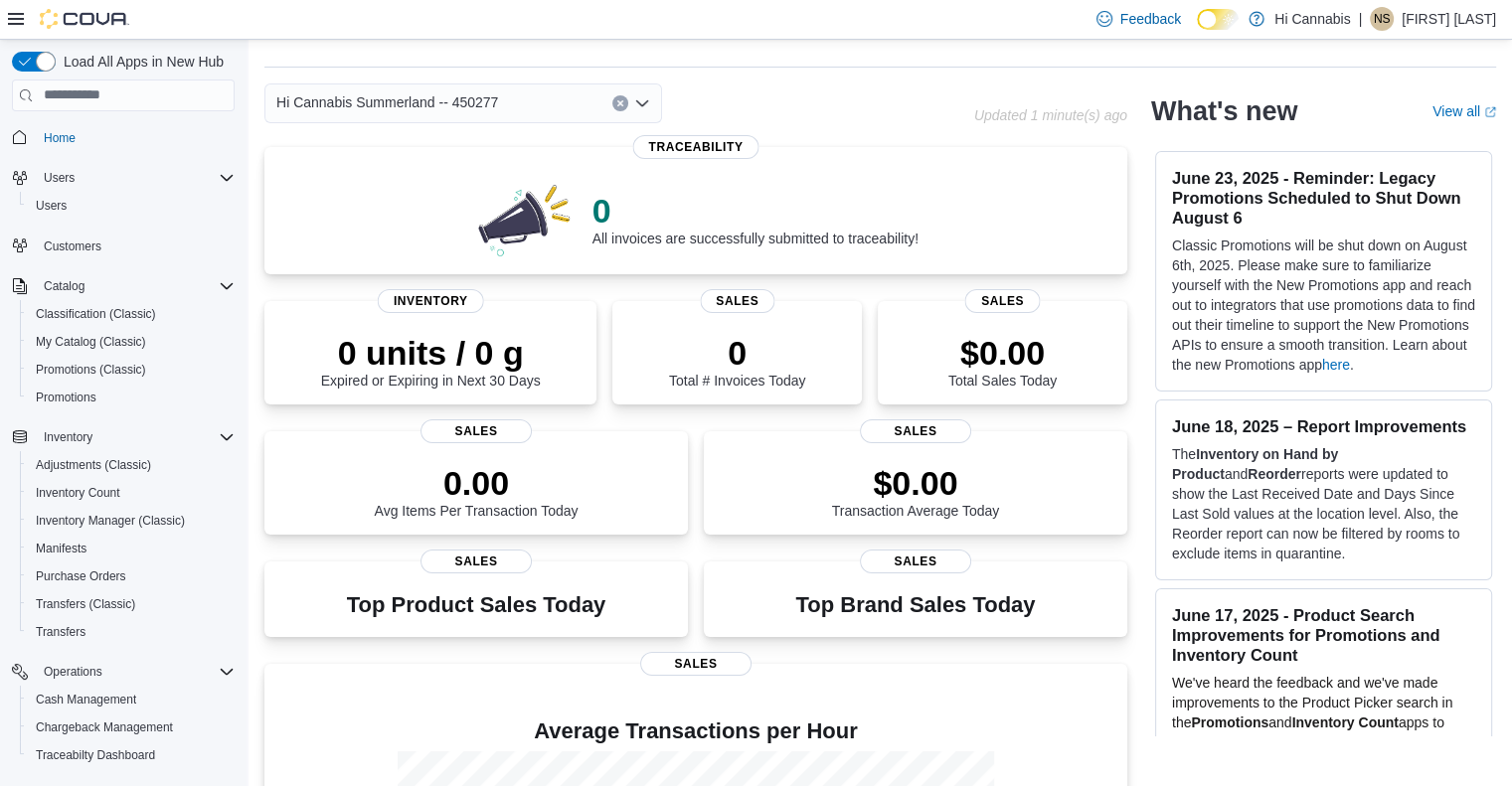 scroll, scrollTop: 0, scrollLeft: 0, axis: both 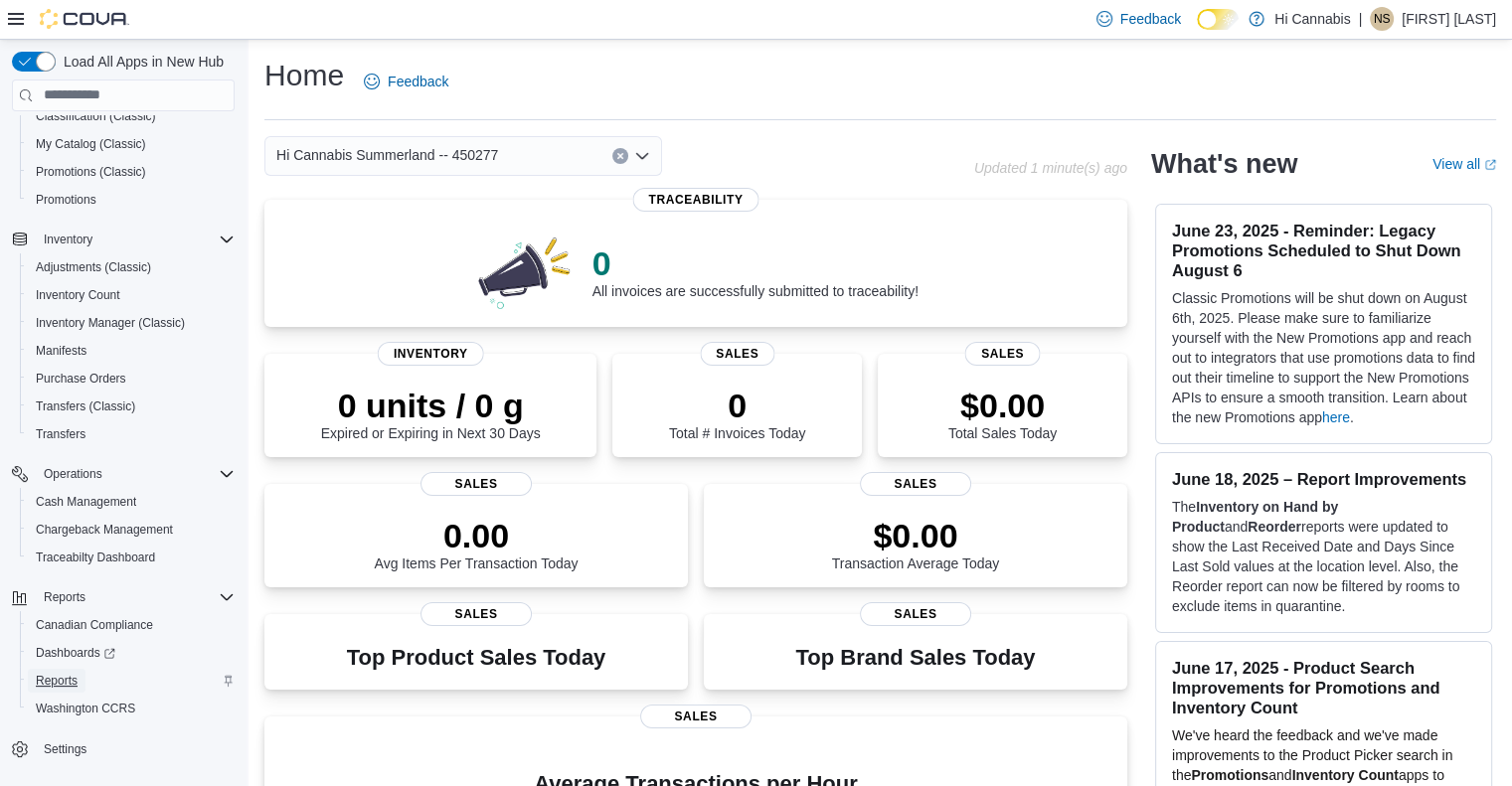 click on "Reports" at bounding box center (57, 681) 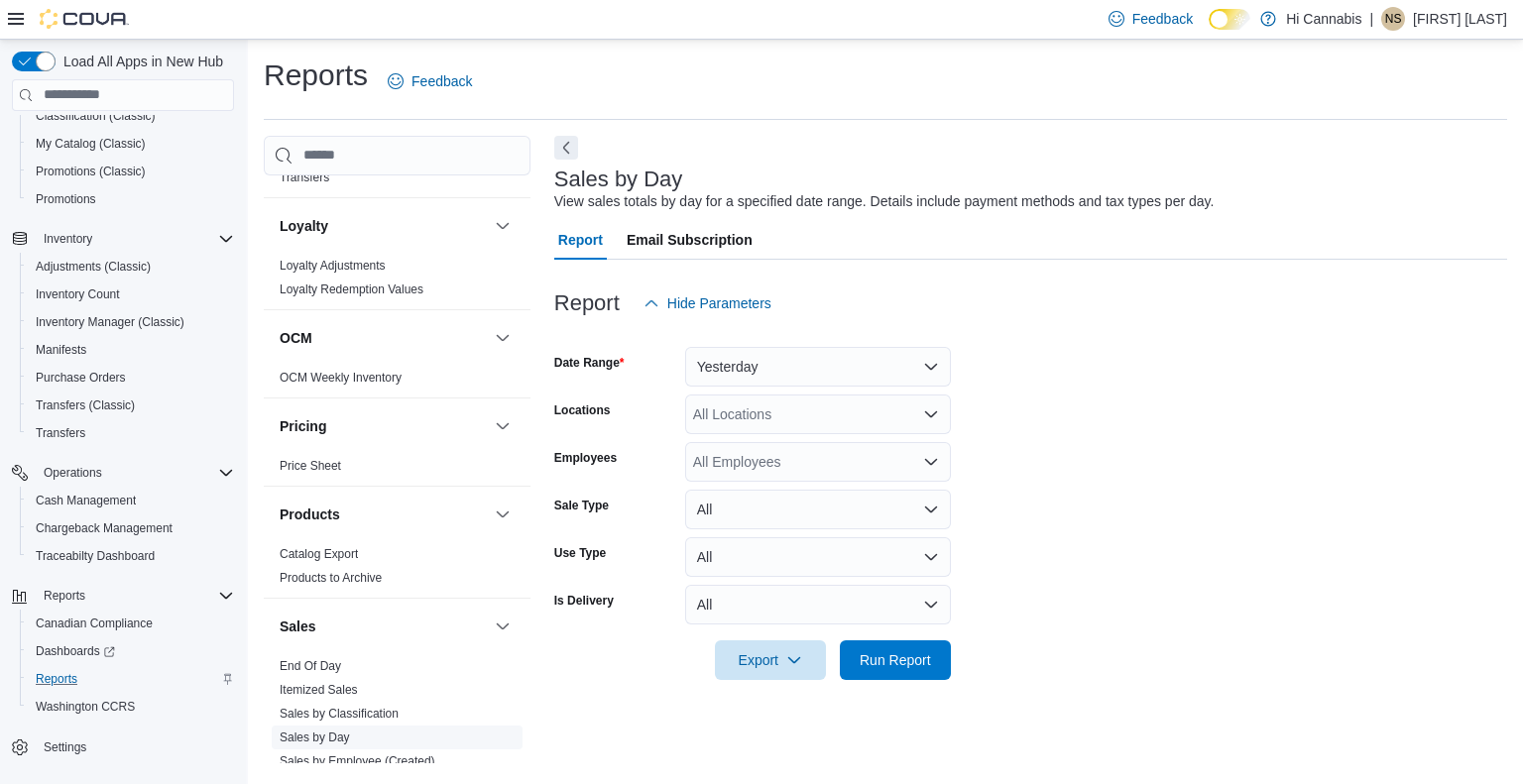scroll, scrollTop: 1189, scrollLeft: 0, axis: vertical 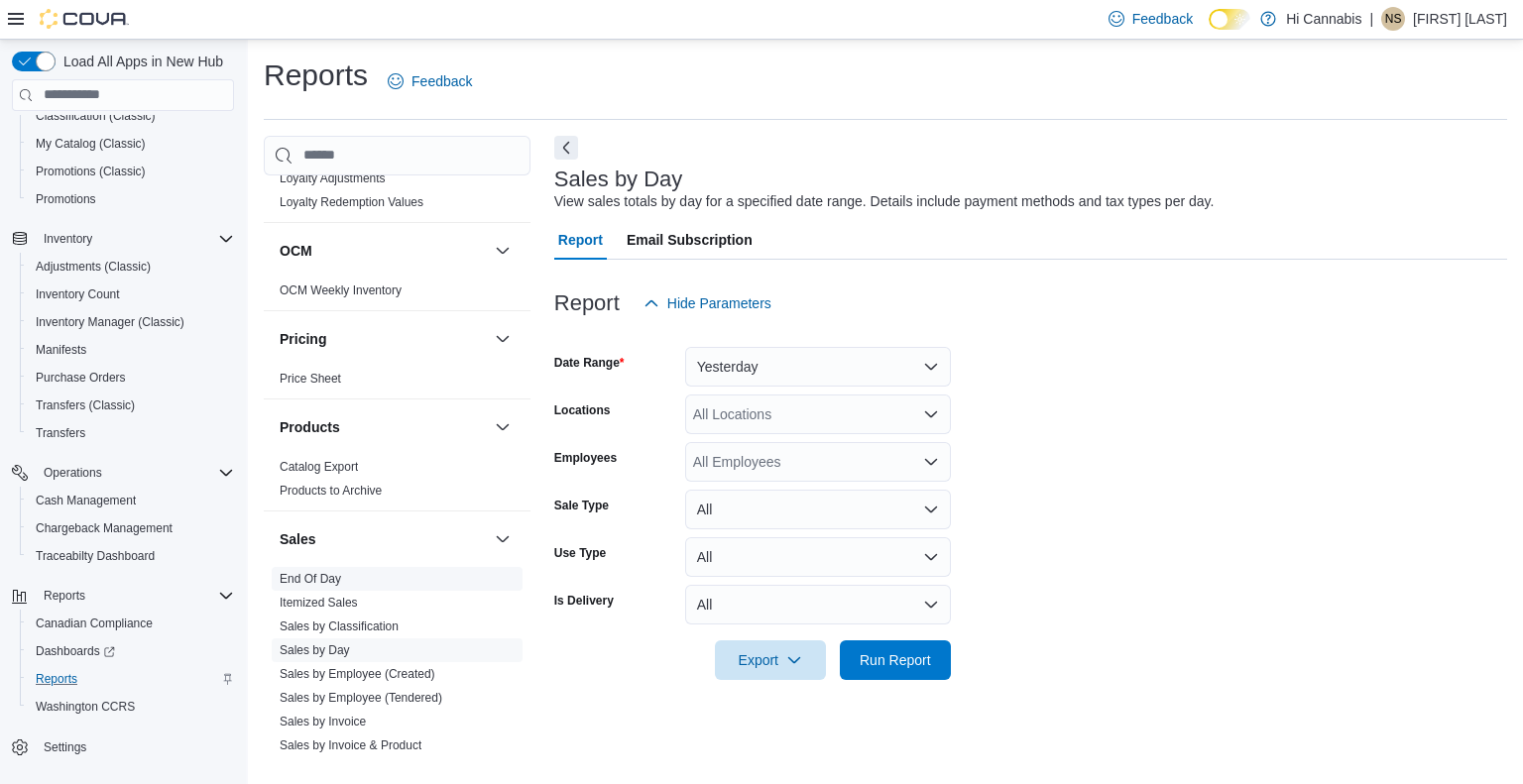 click on "End Of Day" at bounding box center [310, 579] 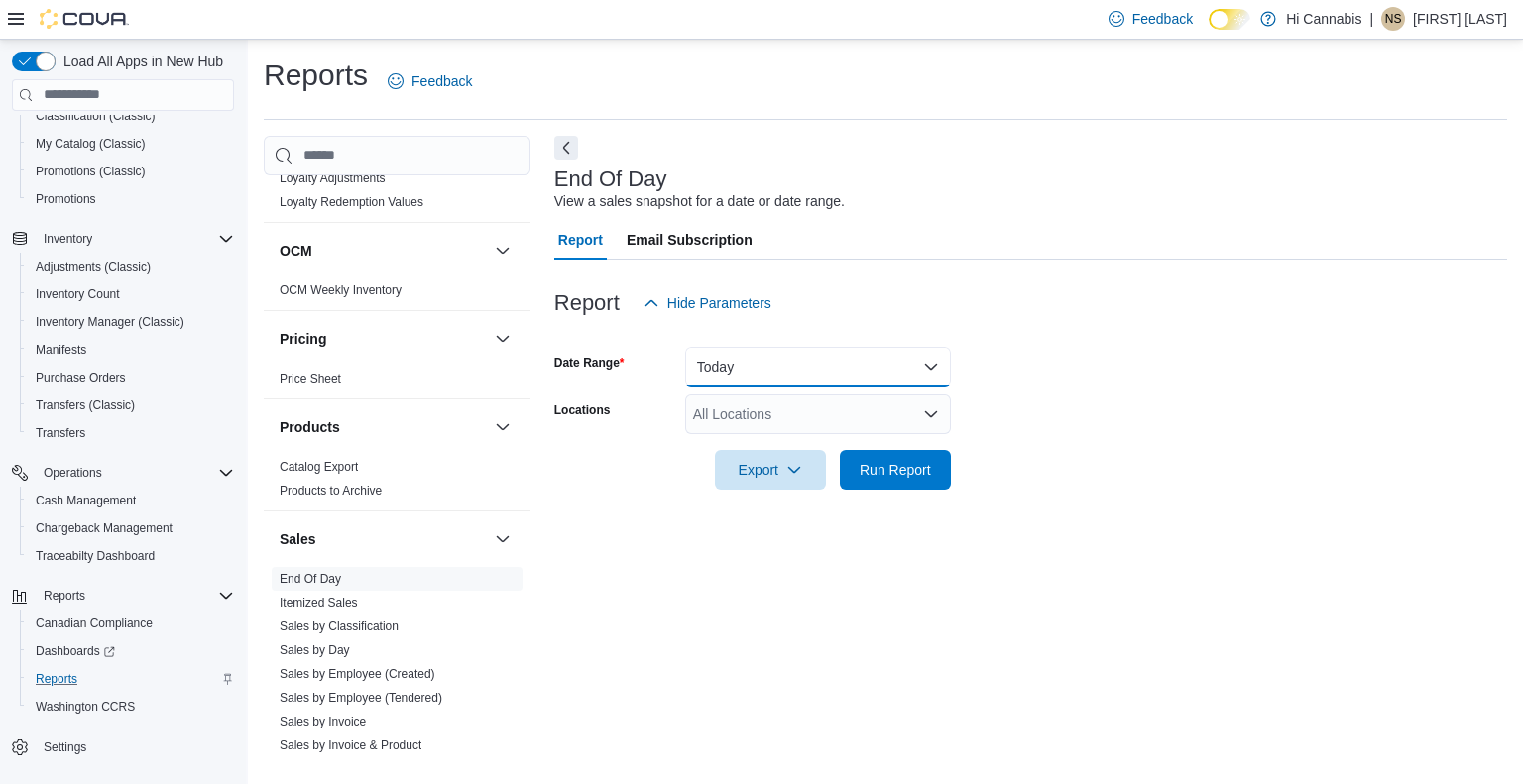 click on "Today" at bounding box center (818, 367) 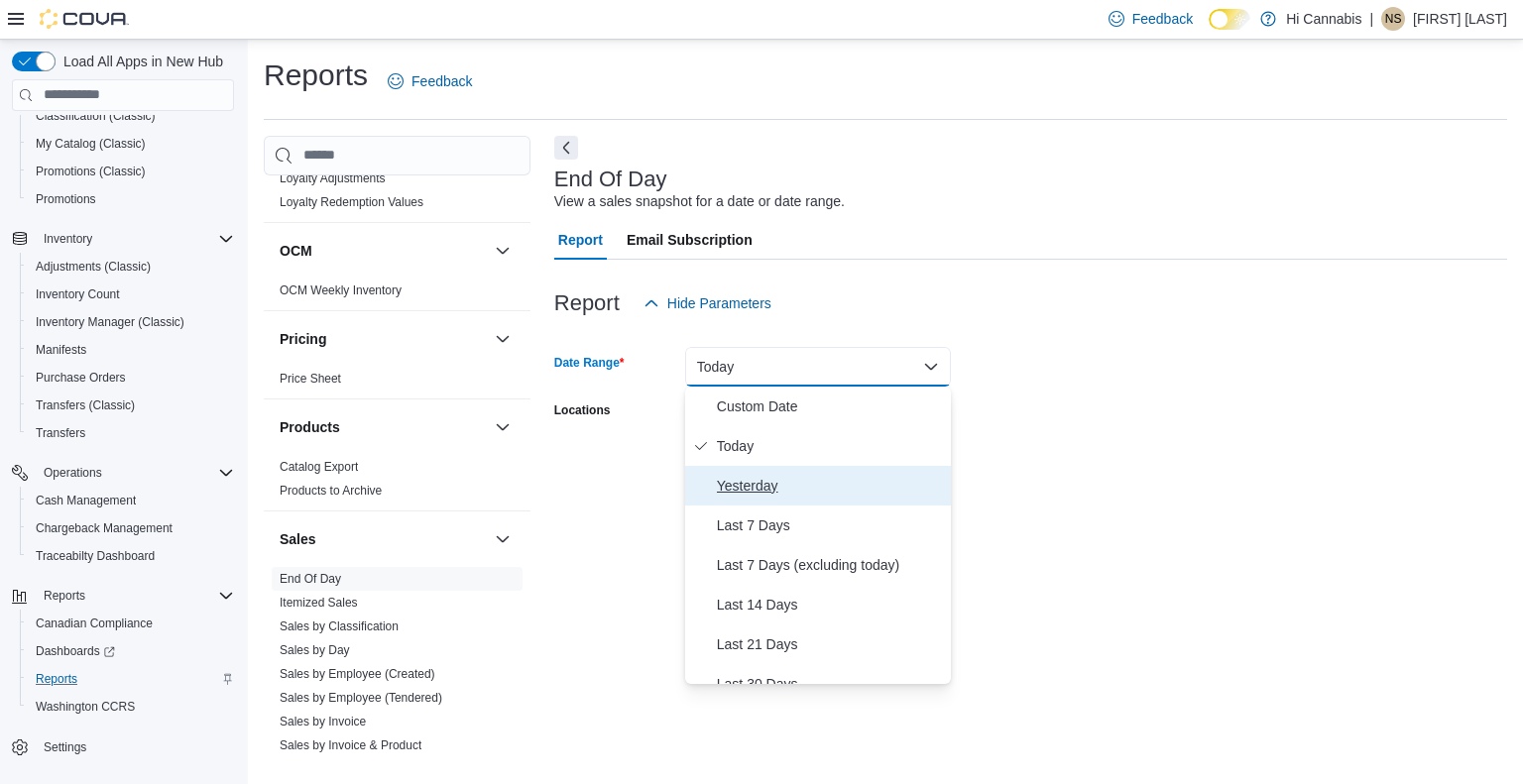 click on "Yesterday" at bounding box center (830, 486) 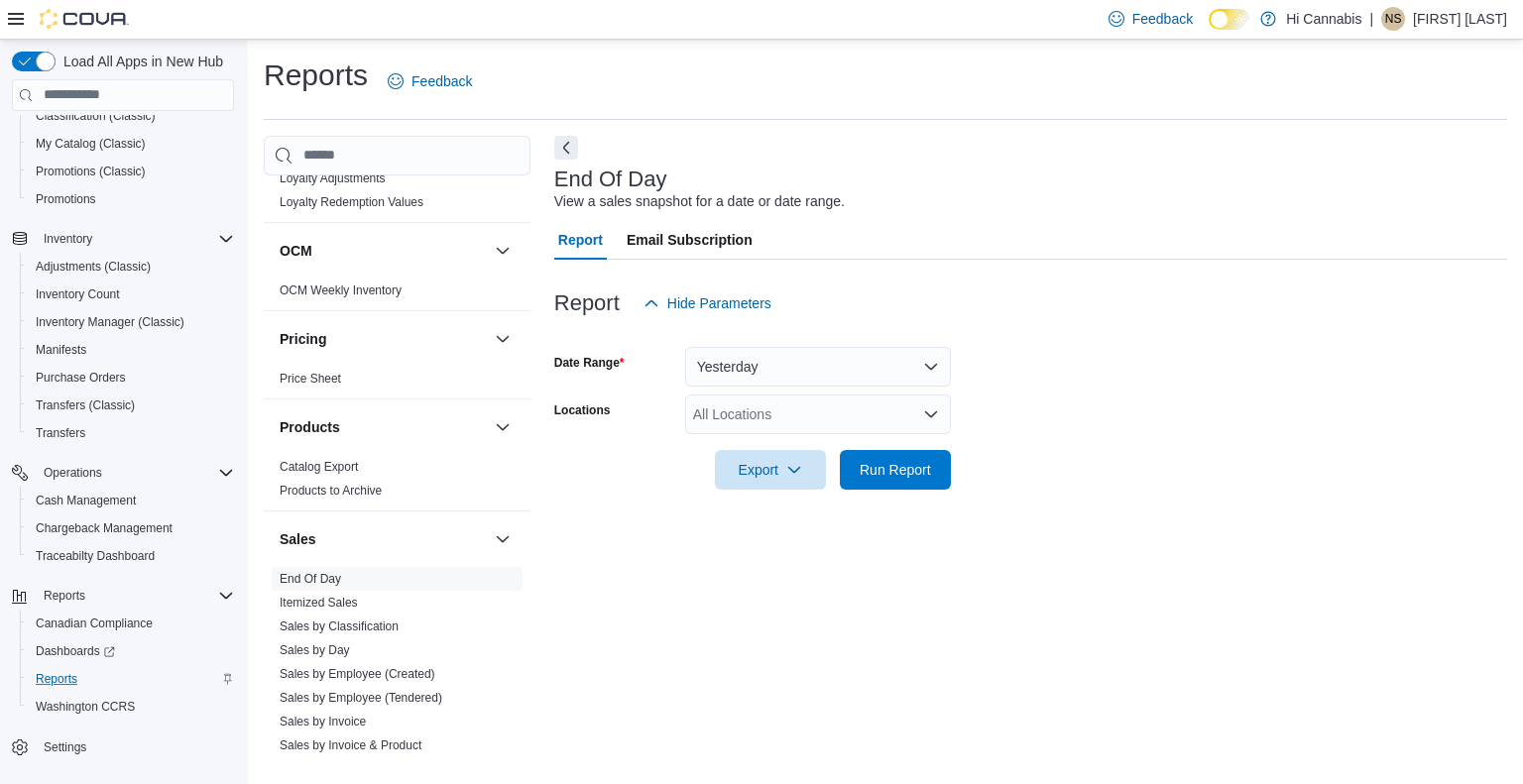 click on "Date Range Yesterday Locations All Locations Export  Run Report" at bounding box center (1030, 406) 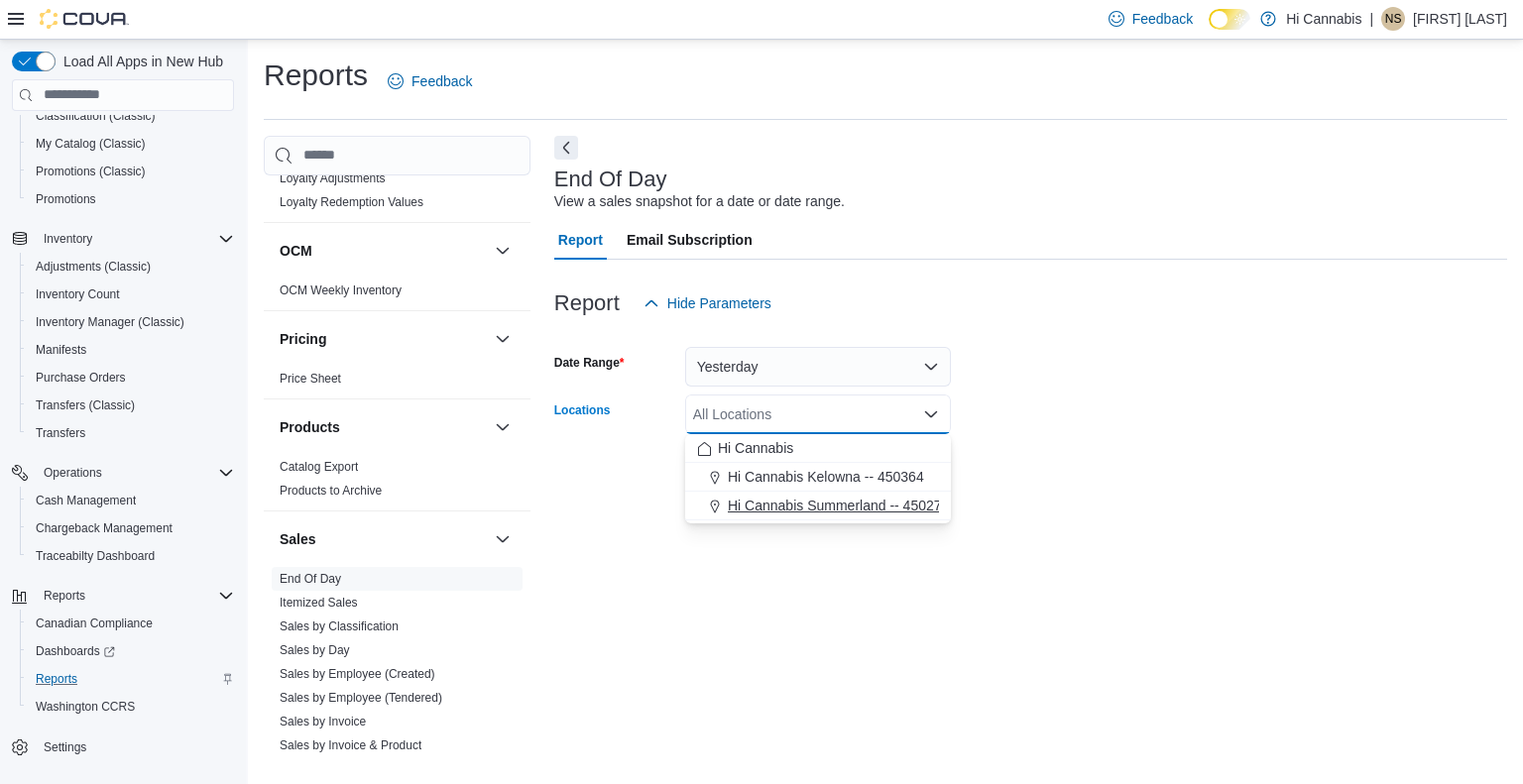 click on "Hi Cannabis Summerland -- 450277" at bounding box center [838, 505] 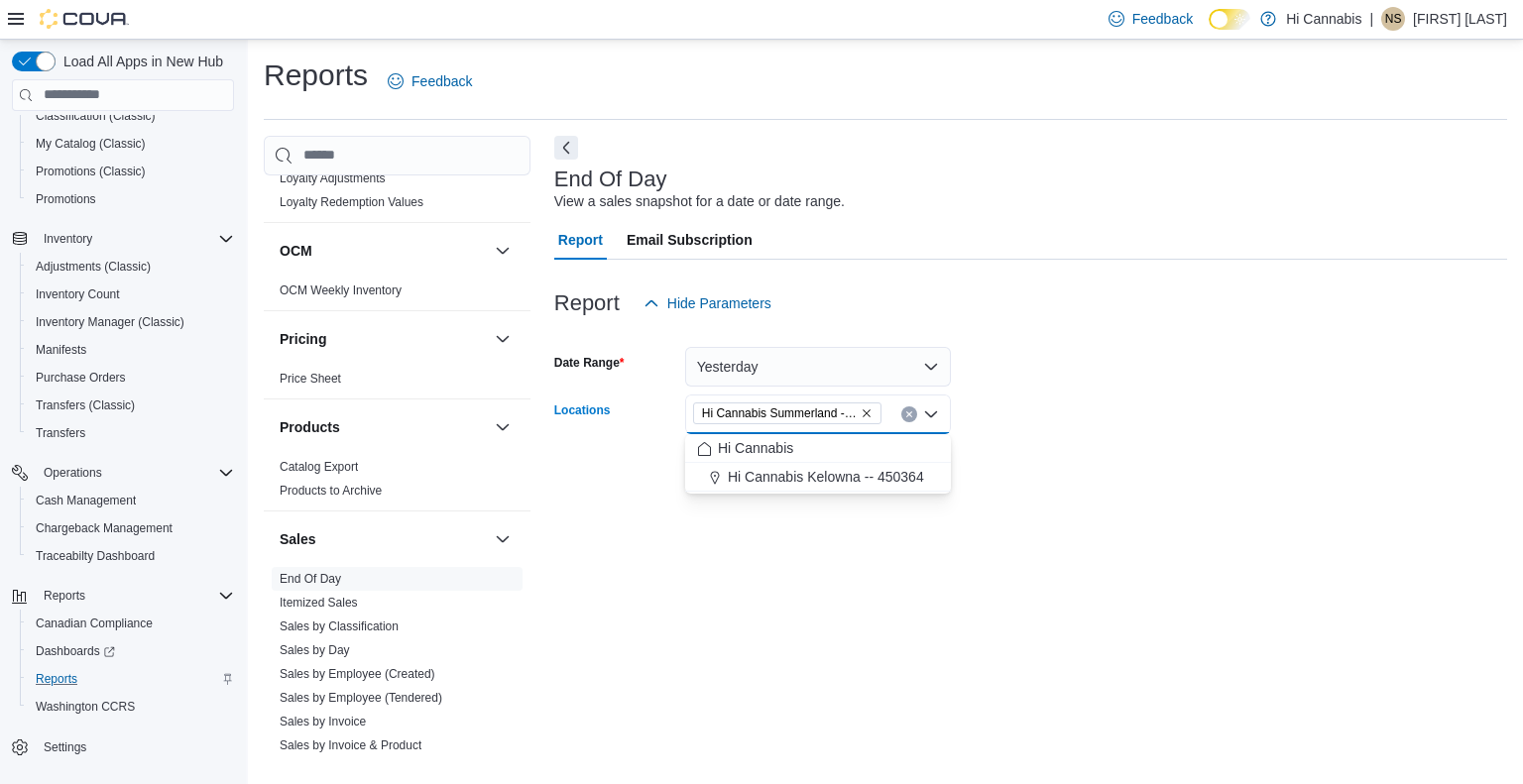 click on "Date Range Yesterday Locations [LOCATION_NAME] -- [LOCATION_CODE] Combo box. Selected. [LOCATION_NAME] -- [LOCATION_CODE]. Press Backspace to delete [LOCATION_NAME] -- [LOCATION_CODE]. Combo box input. All Locations. Type some text or, to display a list of choices, press Down Arrow. To exit the list of choices, press Escape. Export  Run Report" at bounding box center [1030, 406] 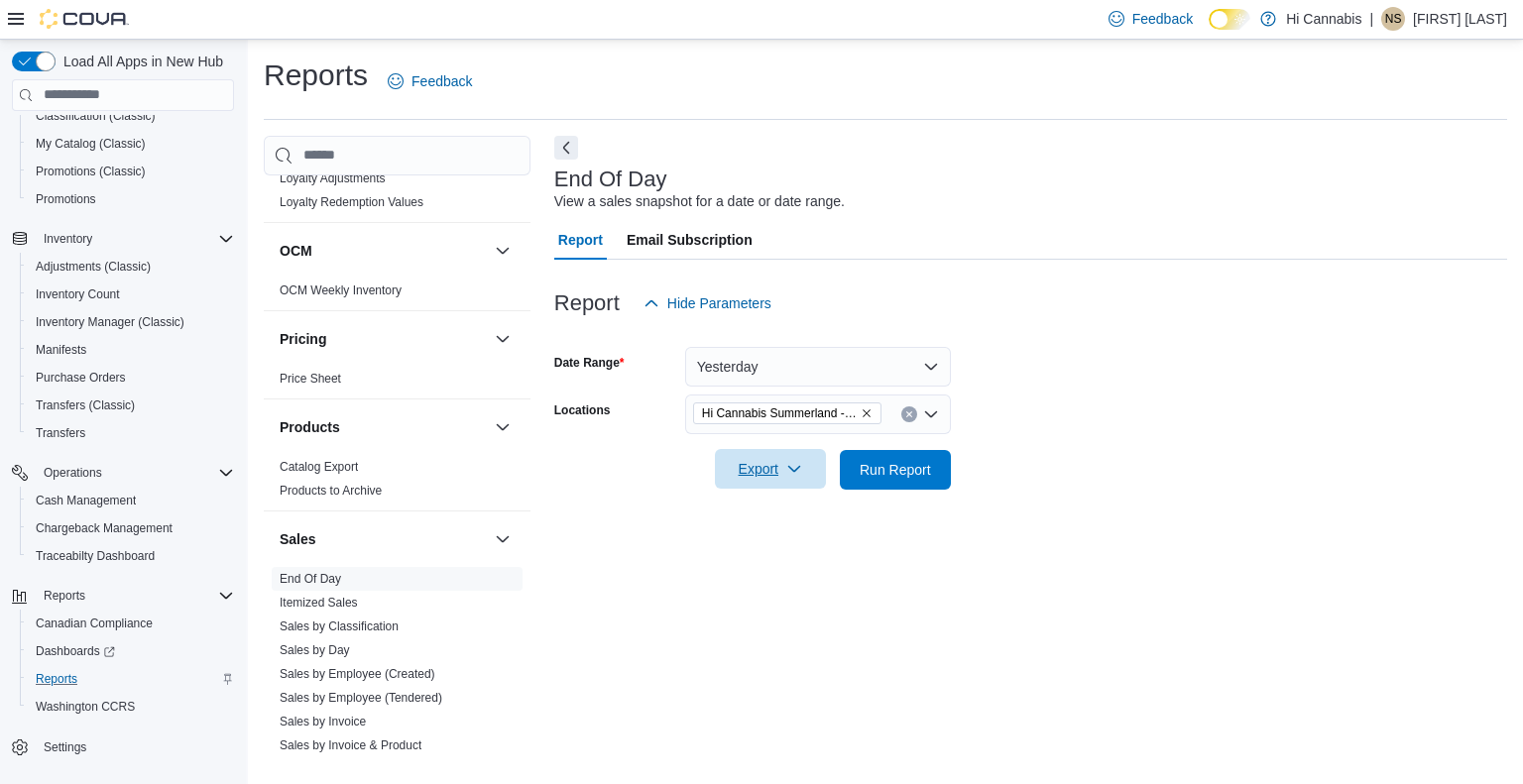 click on "Export" at bounding box center (770, 469) 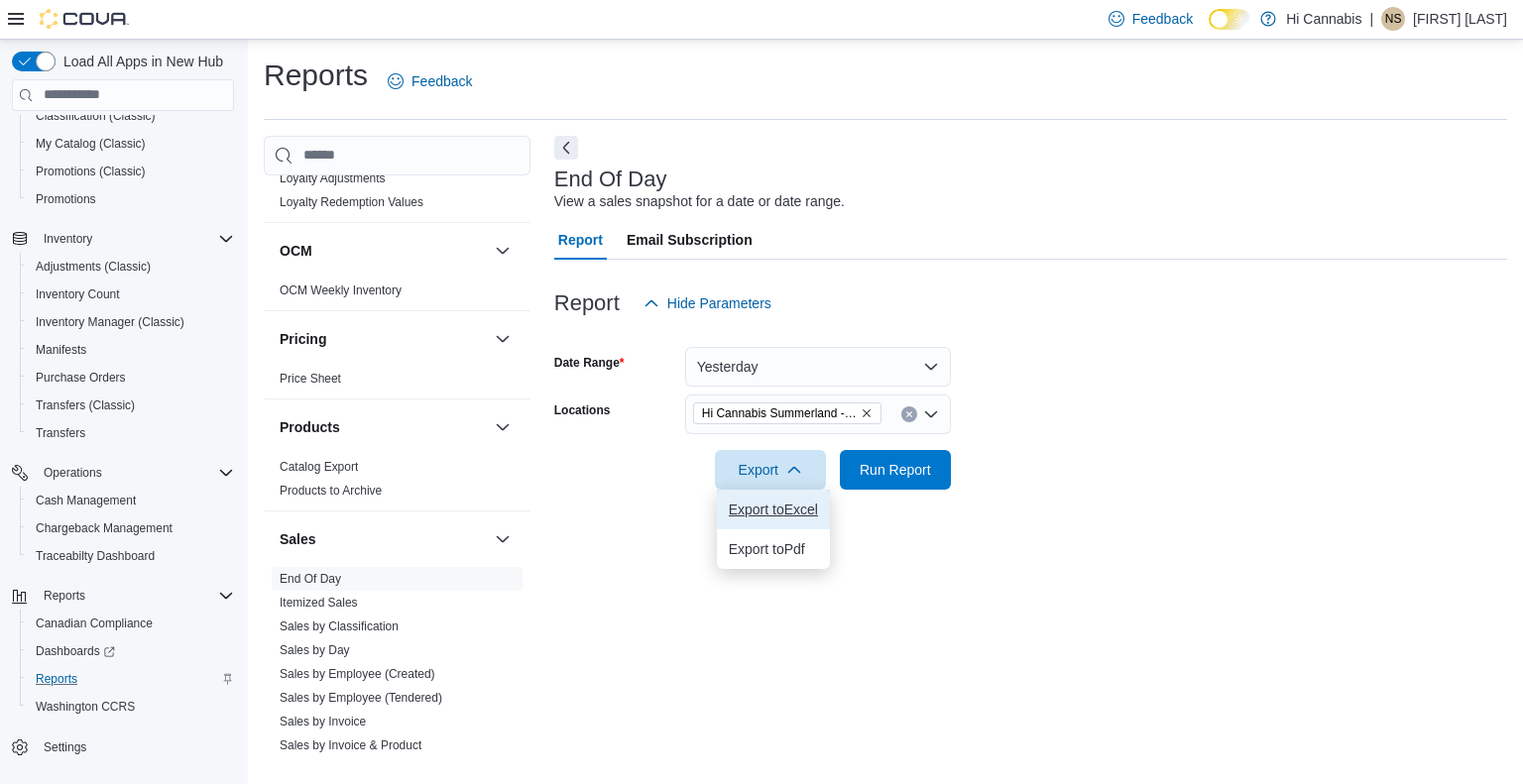 click on "Export to  Excel" at bounding box center (773, 509) 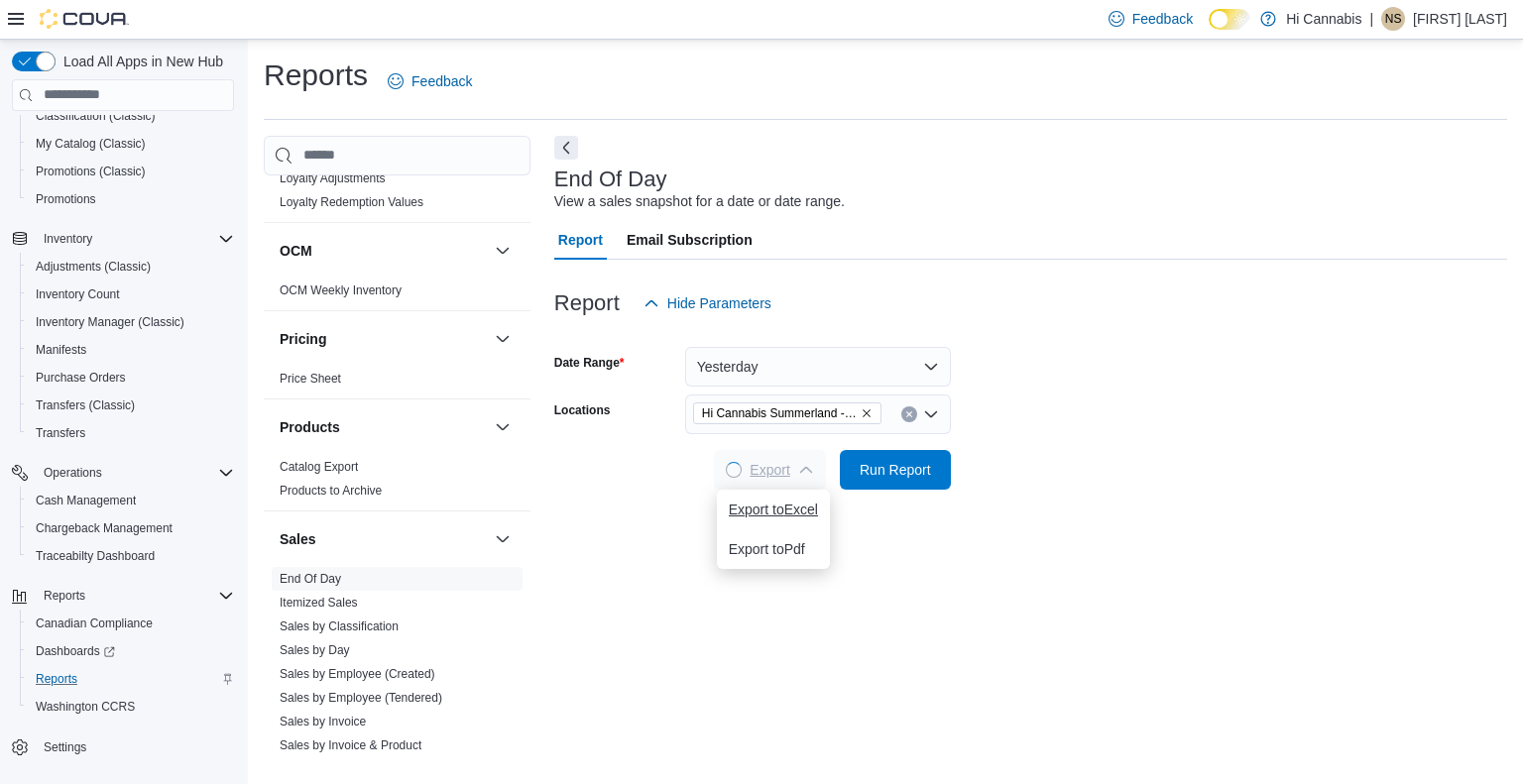 scroll, scrollTop: 0, scrollLeft: 0, axis: both 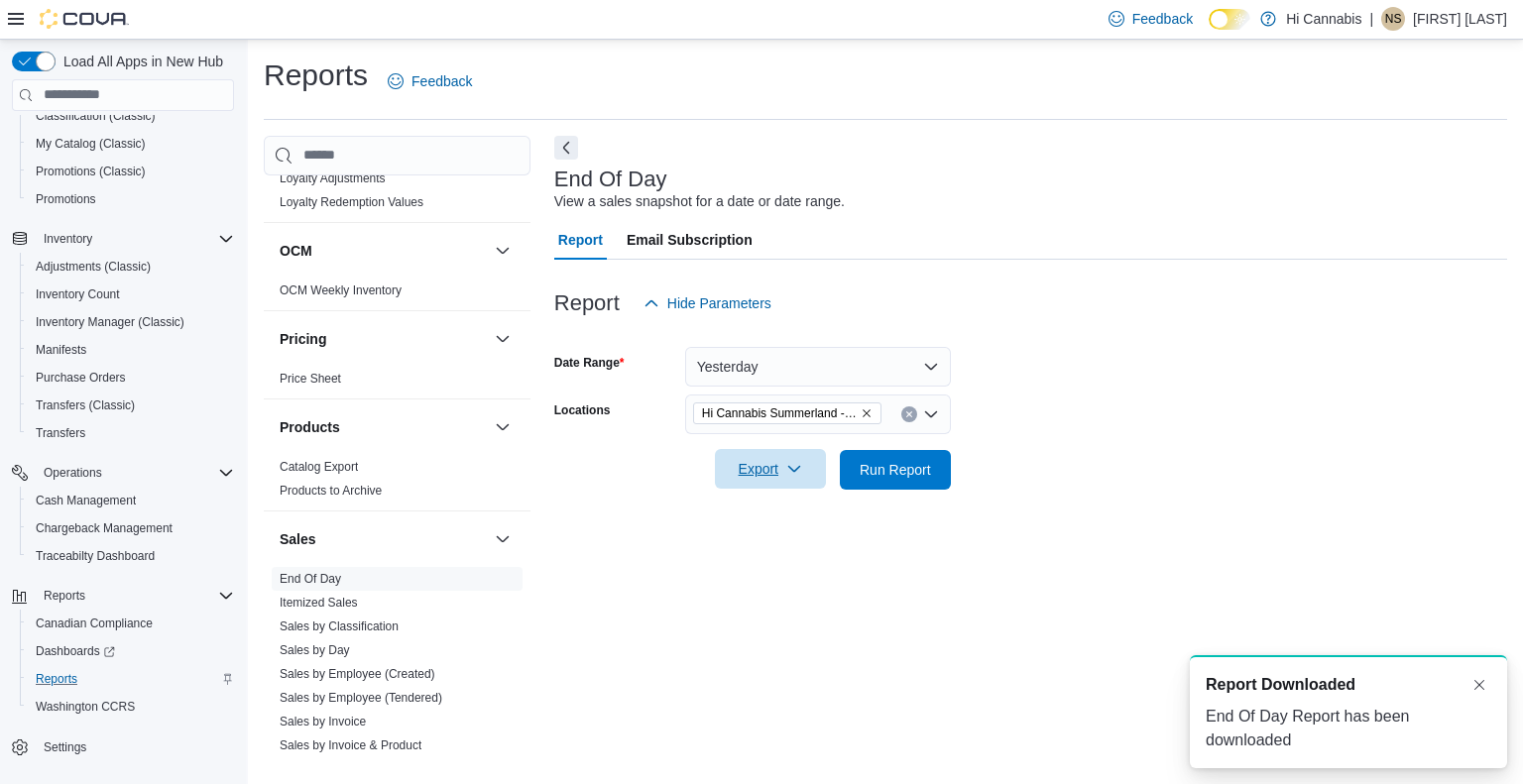 click 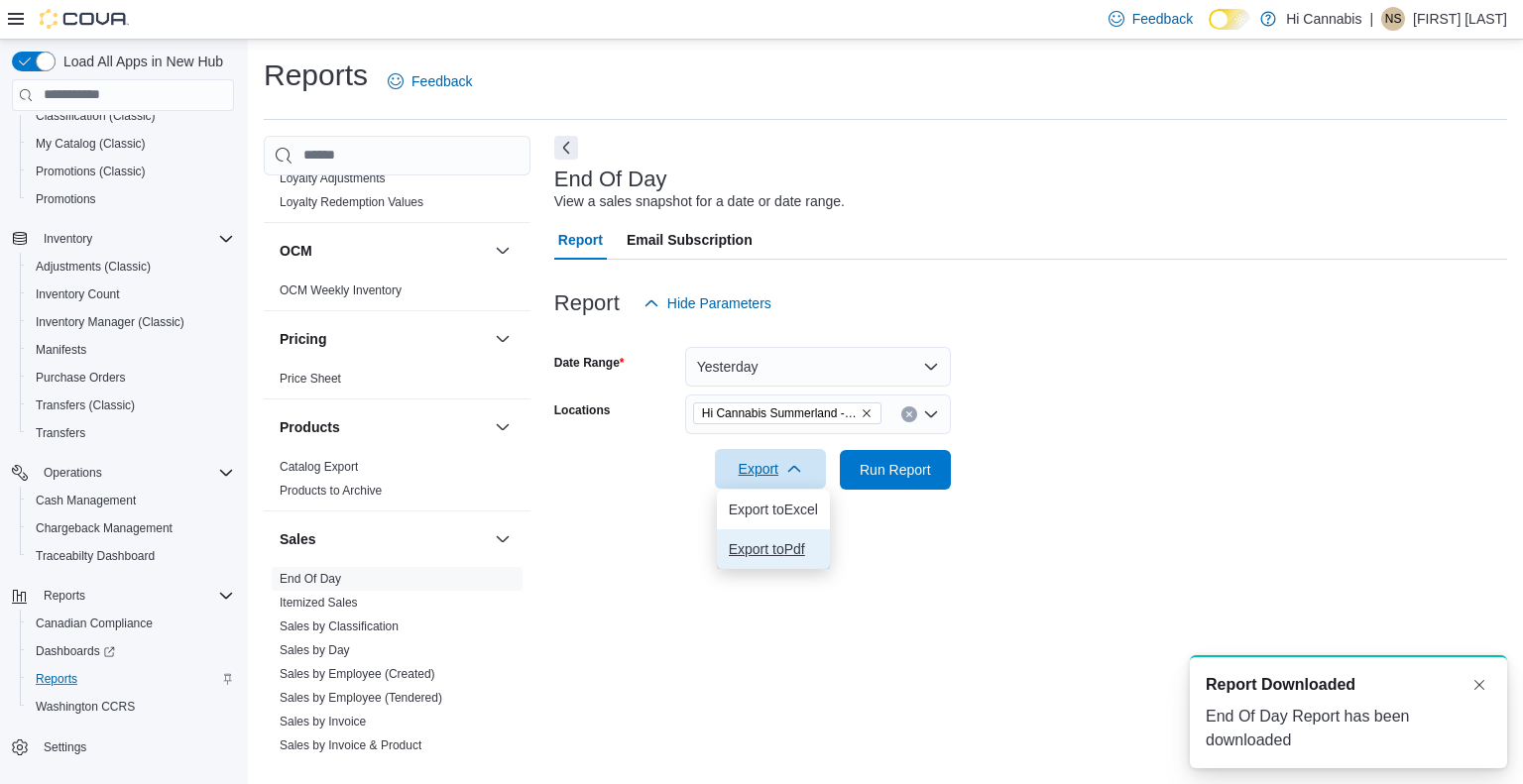 click on "Export to  Pdf" at bounding box center [773, 549] 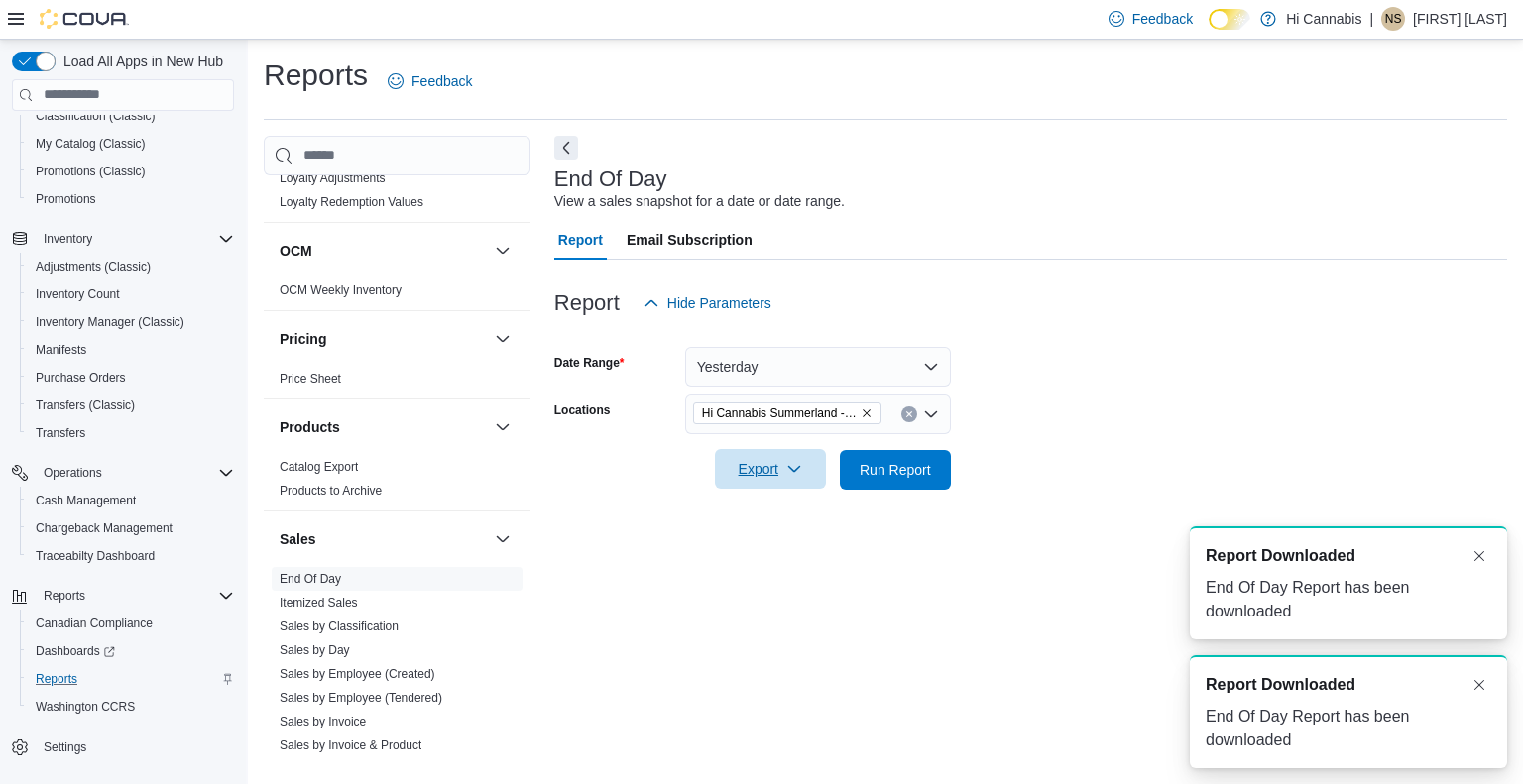 scroll, scrollTop: 0, scrollLeft: 0, axis: both 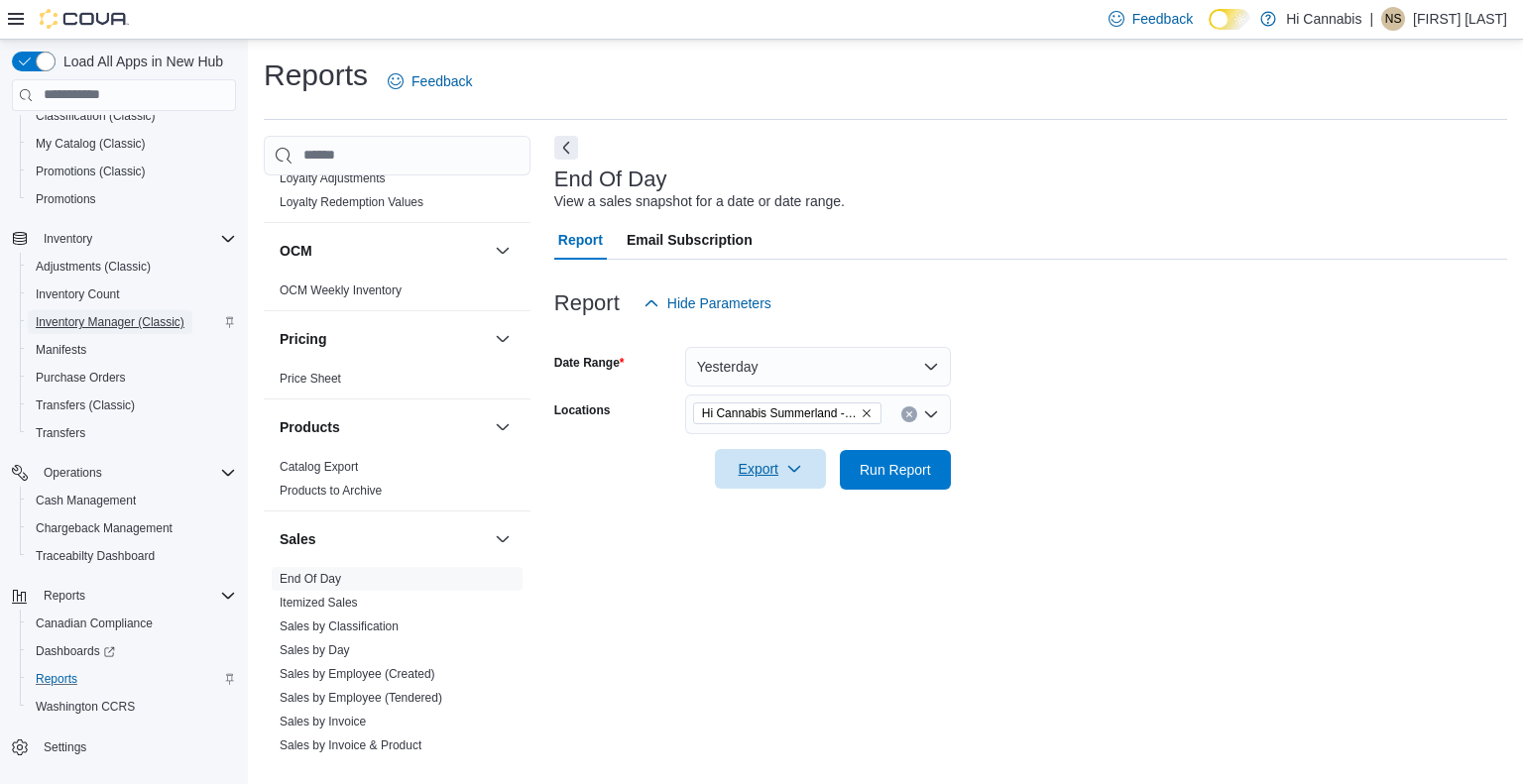 click on "Inventory Manager (Classic)" at bounding box center (110, 322) 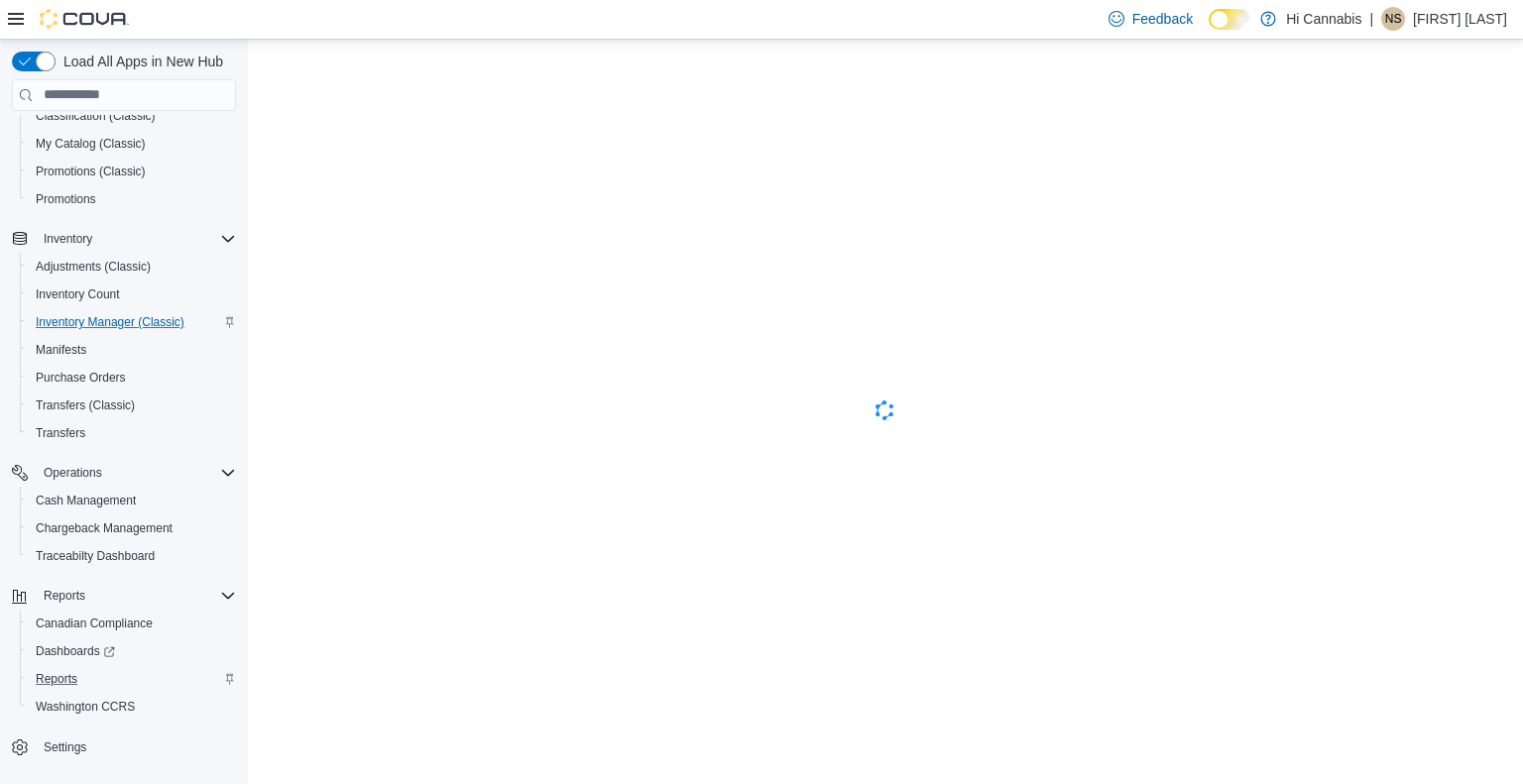 scroll, scrollTop: 0, scrollLeft: 0, axis: both 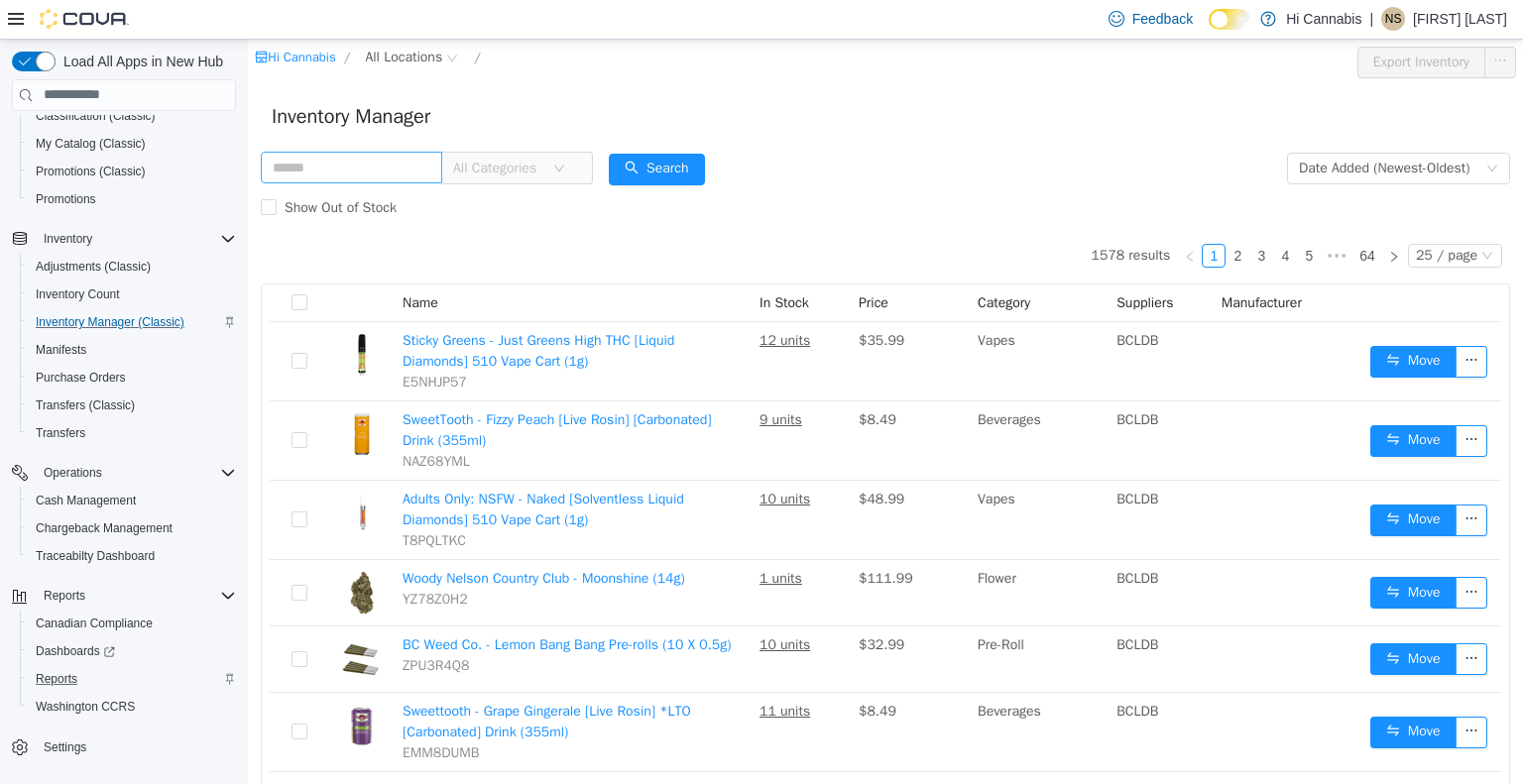 click at bounding box center [351, 167] 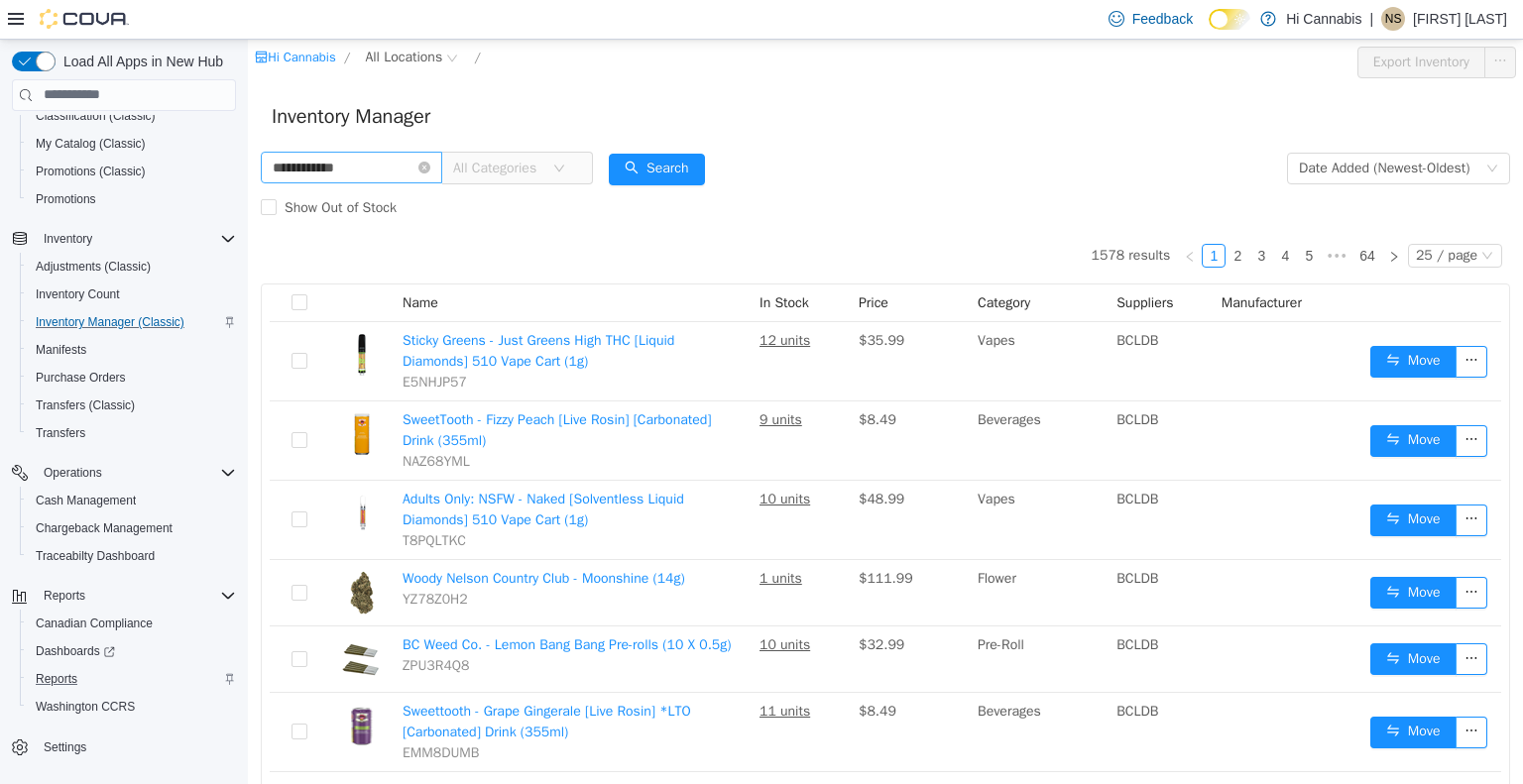 type on "**********" 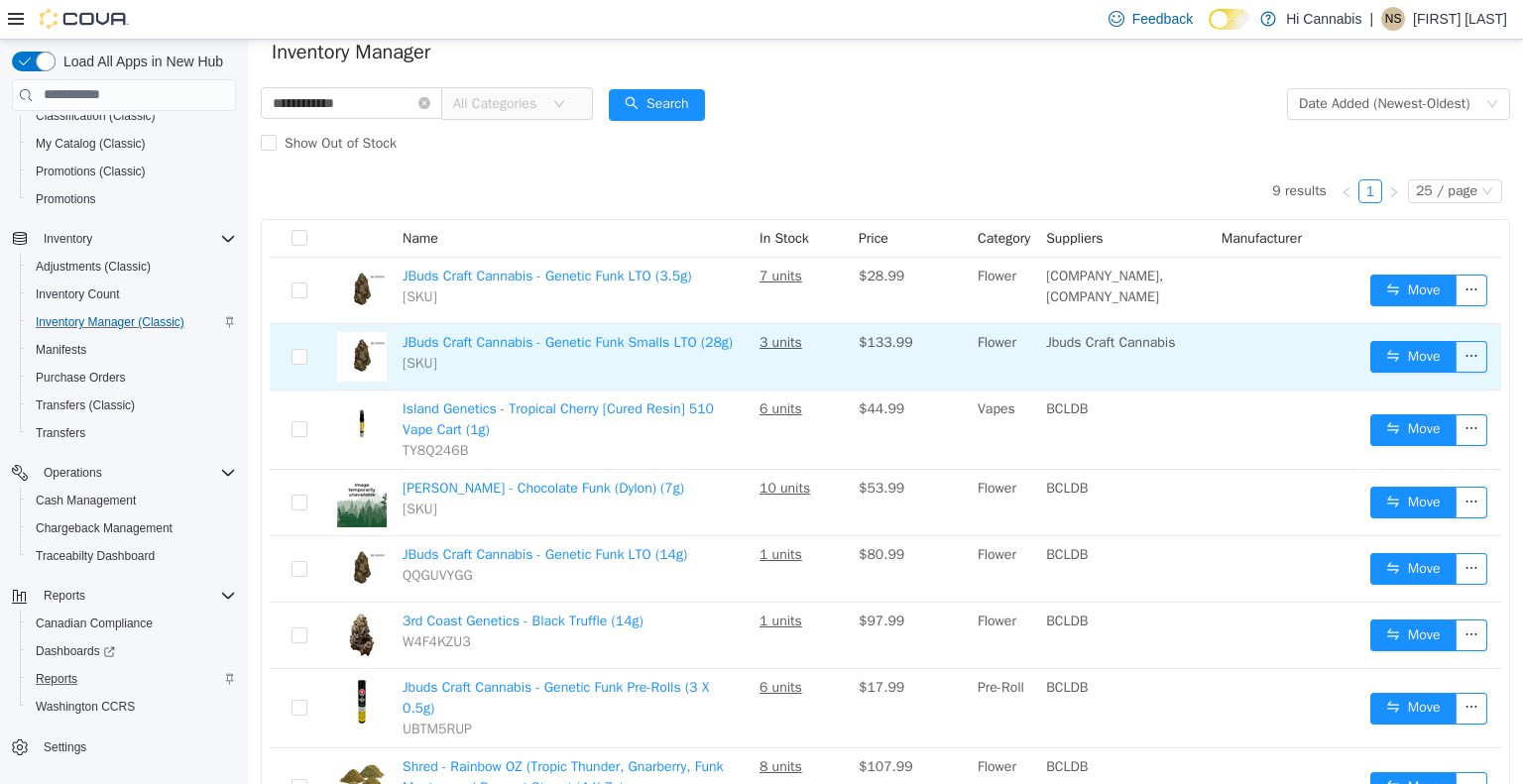 scroll, scrollTop: 99, scrollLeft: 0, axis: vertical 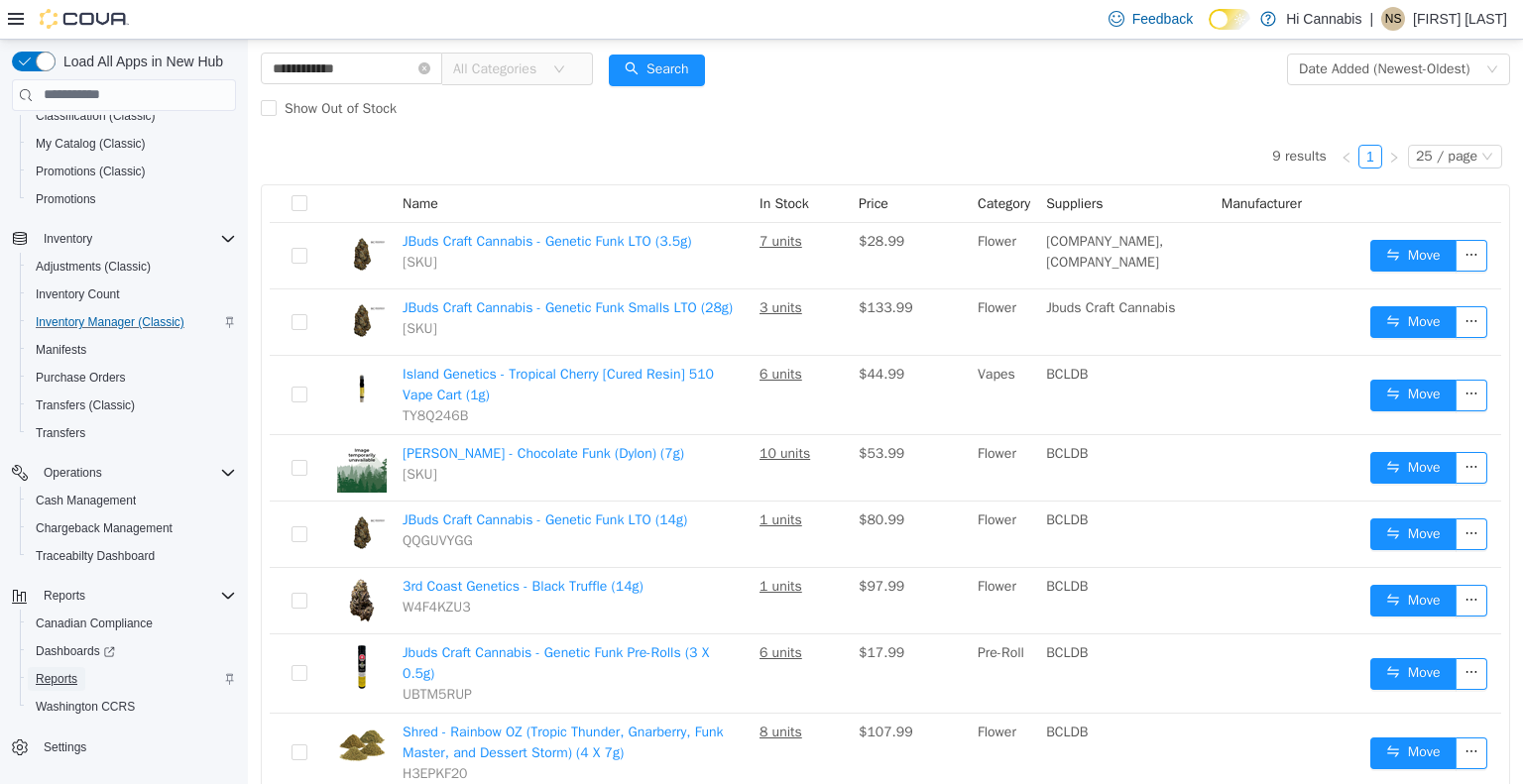 click on "Reports" at bounding box center (57, 679) 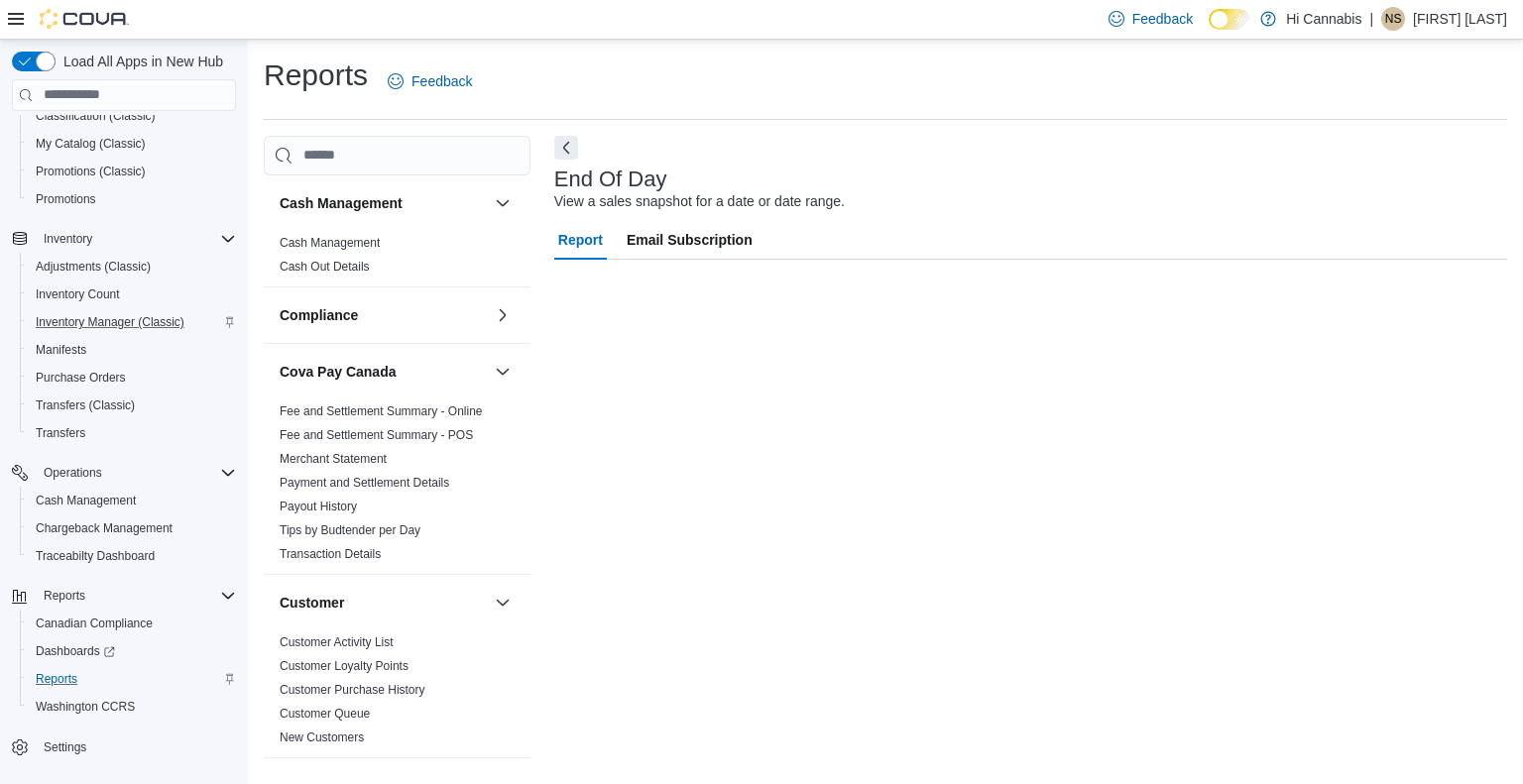 scroll, scrollTop: 140, scrollLeft: 0, axis: vertical 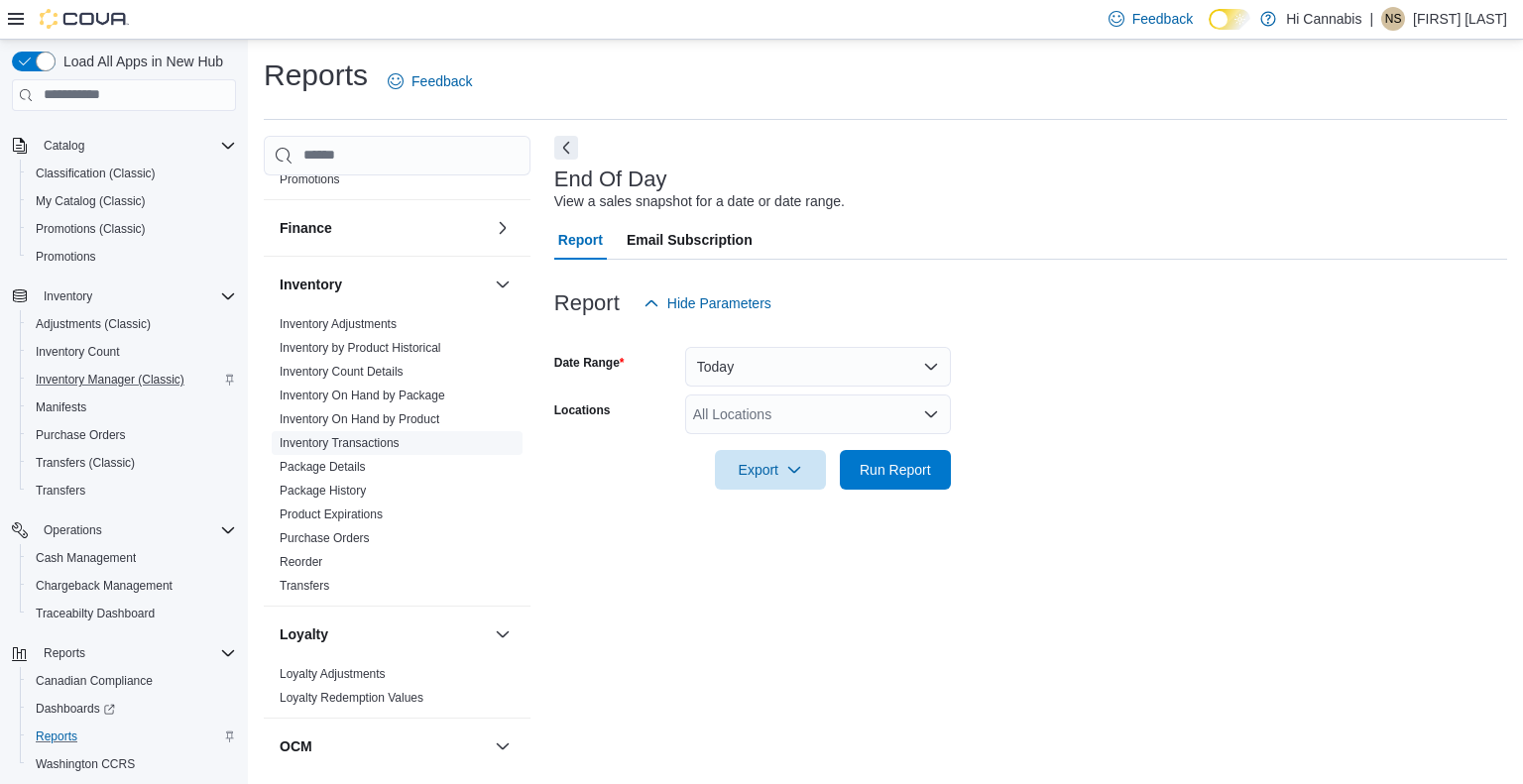 click on "Inventory Transactions" at bounding box center [339, 443] 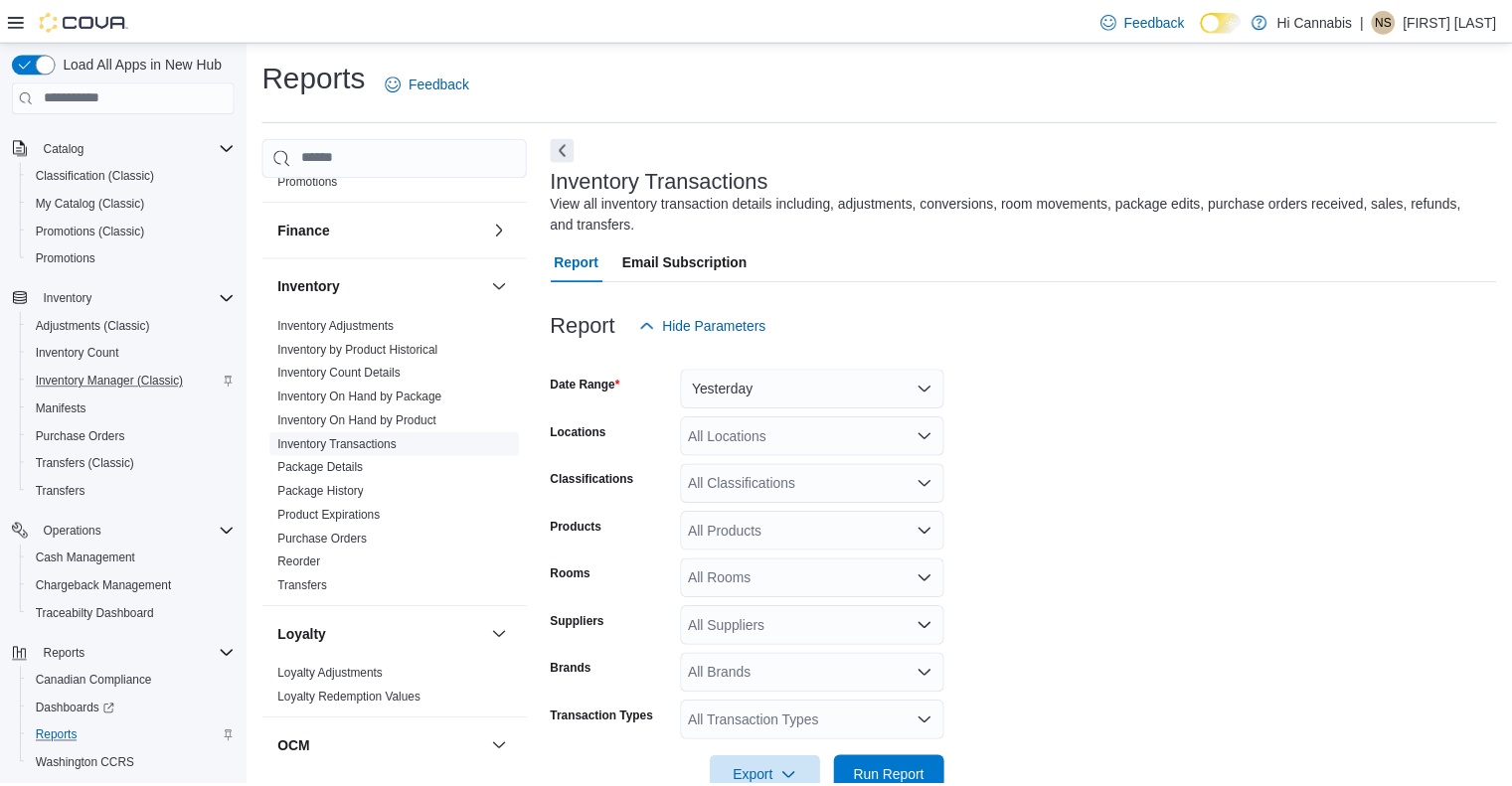 scroll, scrollTop: 51, scrollLeft: 0, axis: vertical 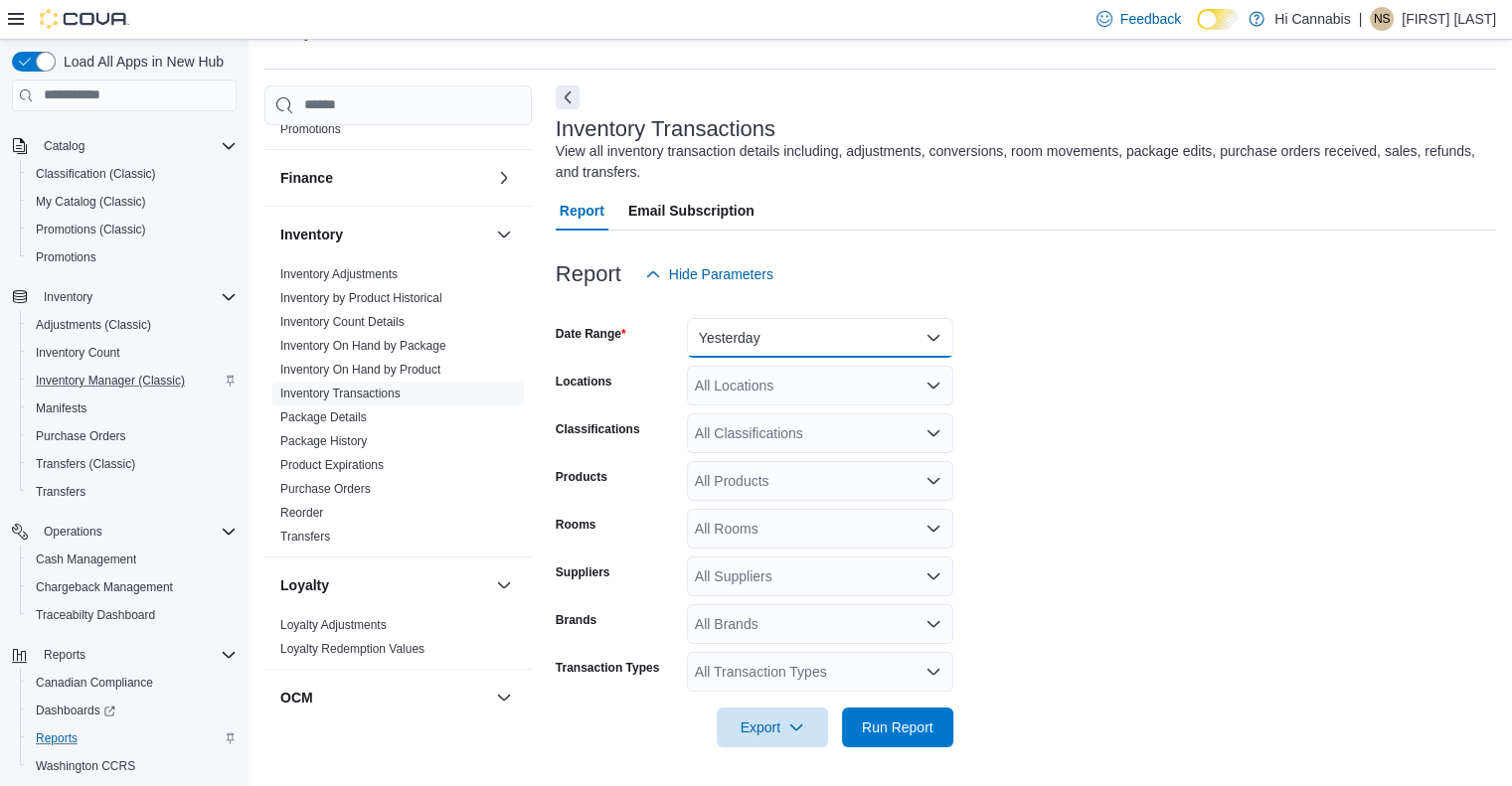 click on "Yesterday" at bounding box center (820, 338) 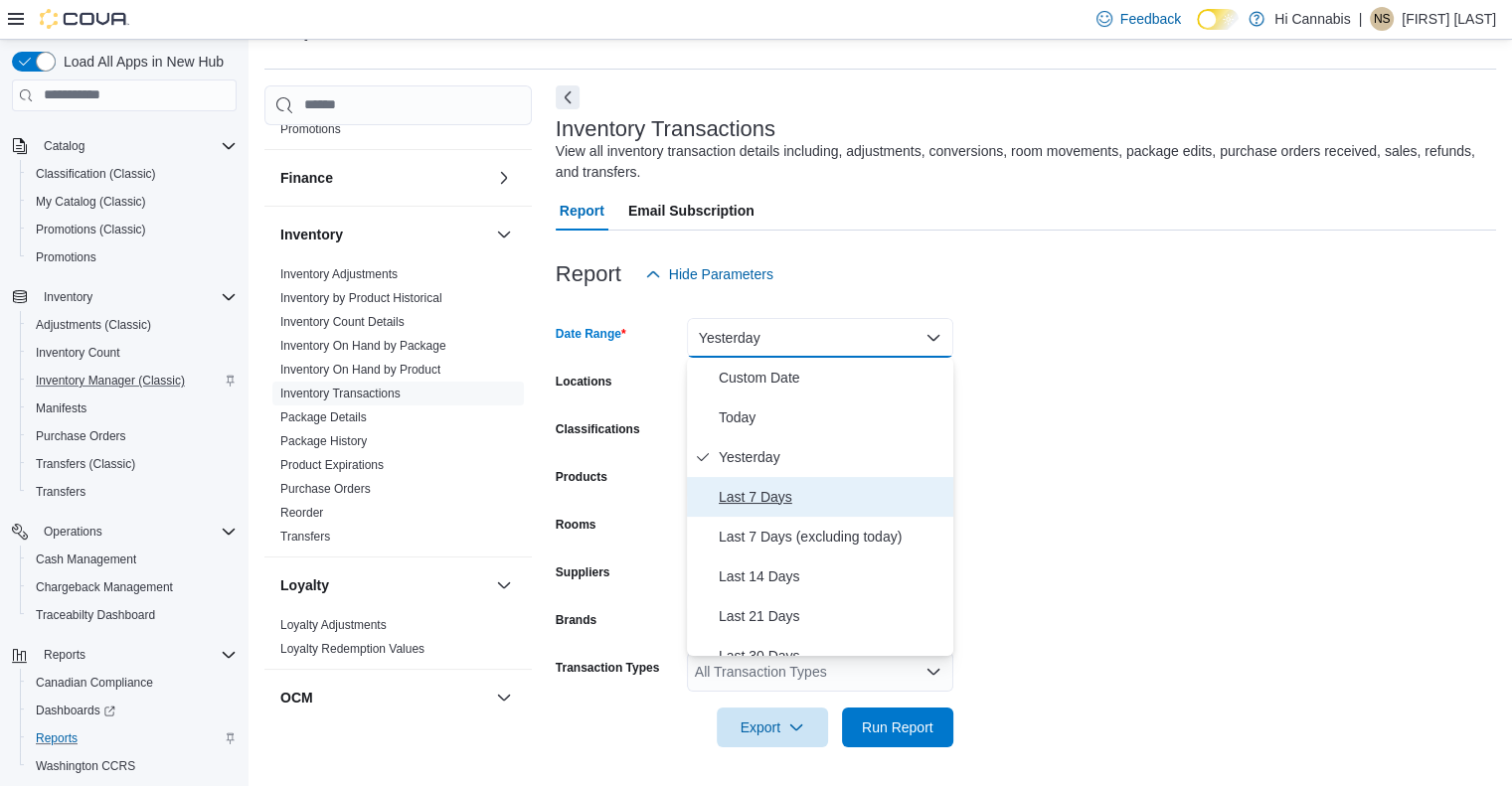 click on "Last 7 Days" at bounding box center [832, 497] 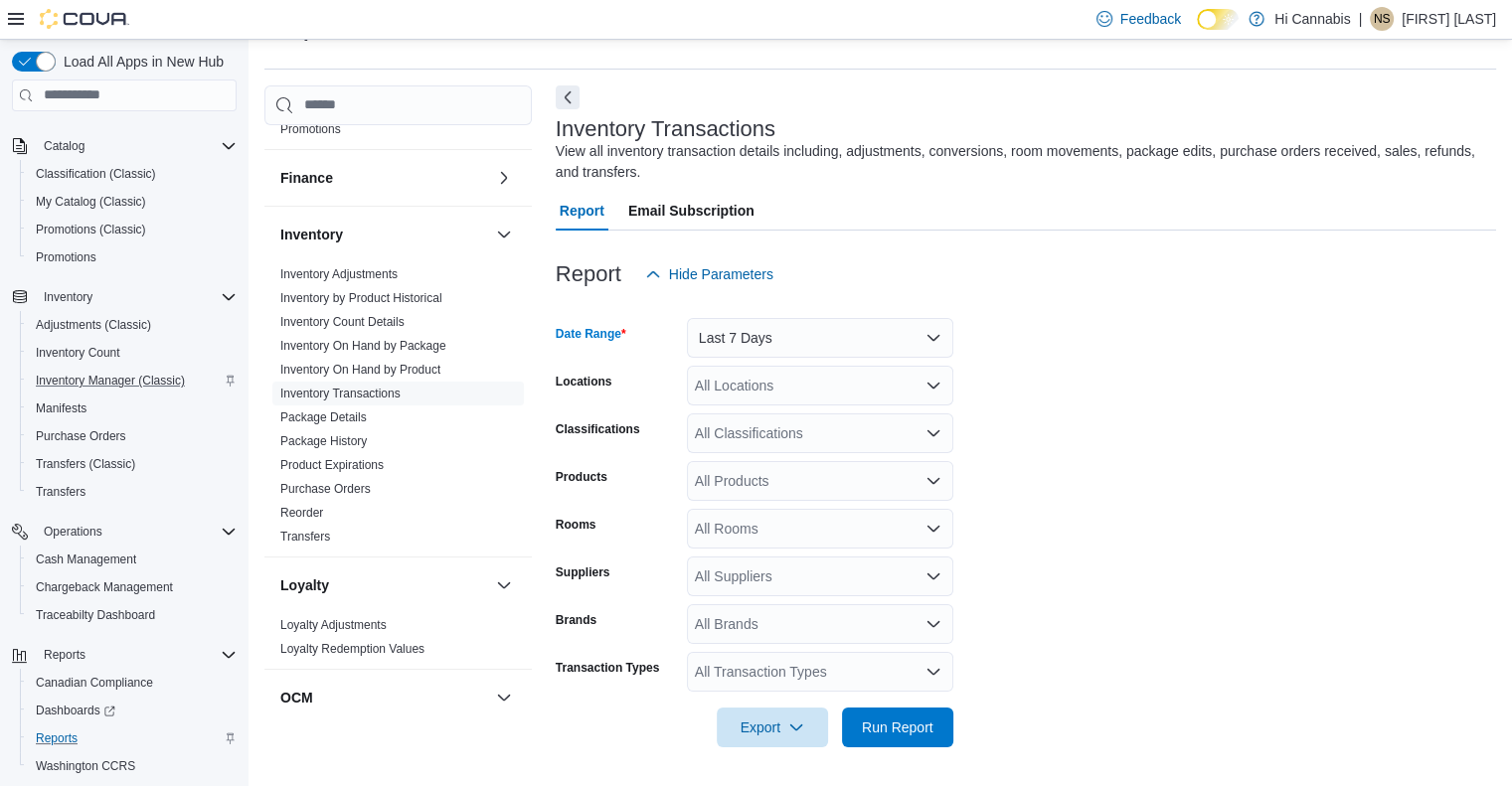 click on "All Locations" at bounding box center [820, 386] 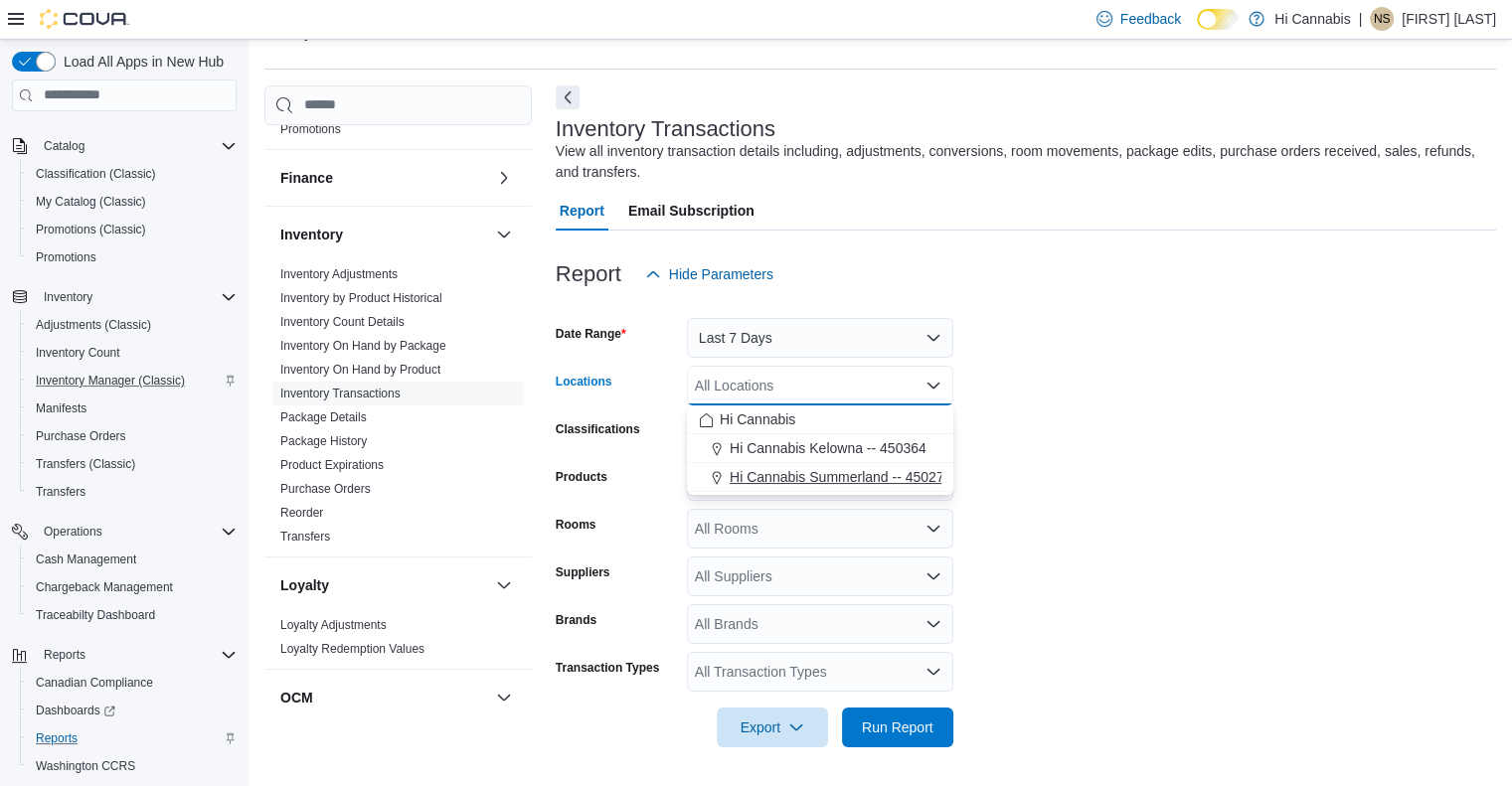 click on "Hi Cannabis Summerland -- 450277" at bounding box center (840, 477) 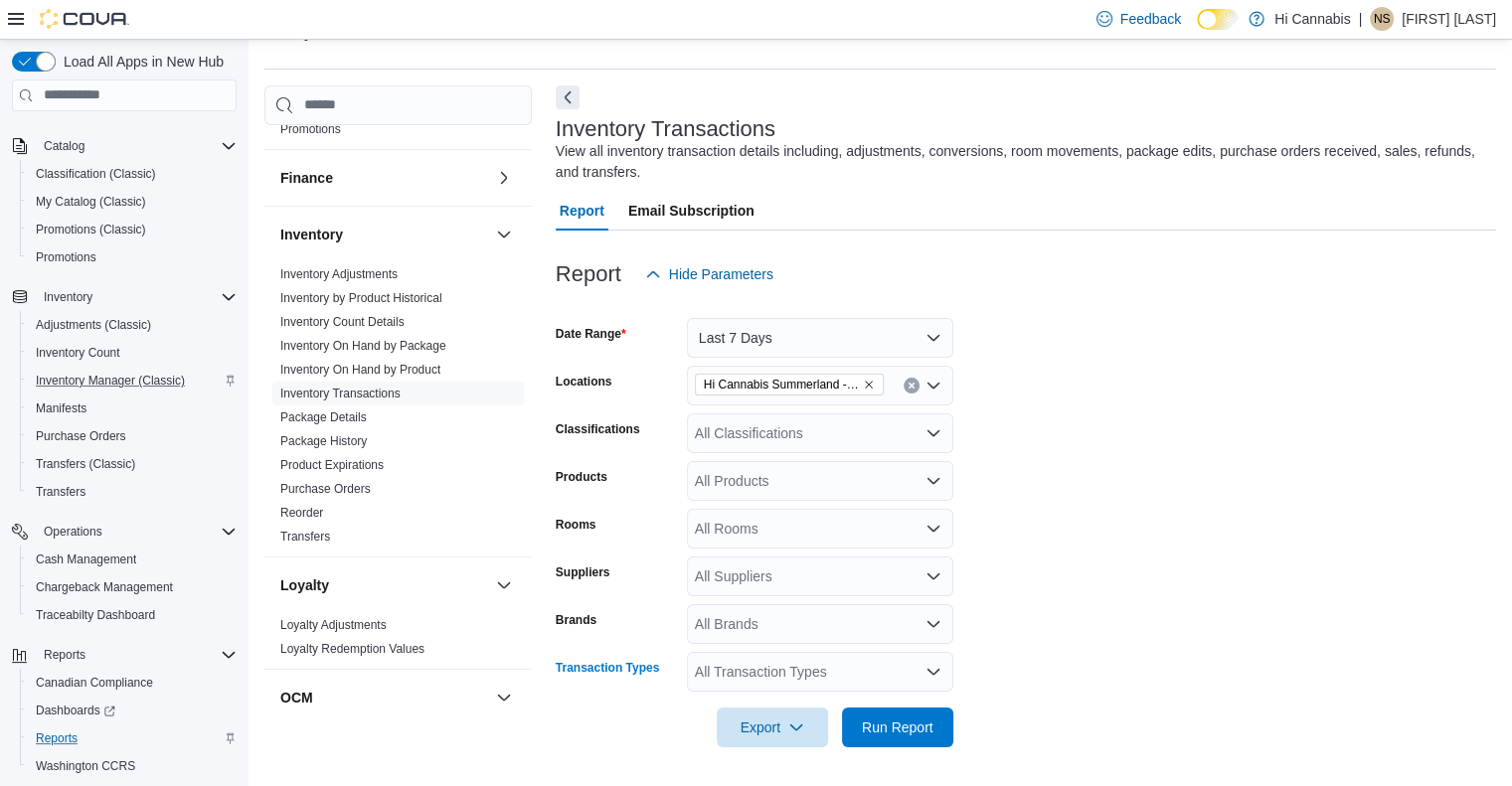 click on "All Transaction Types" at bounding box center [820, 672] 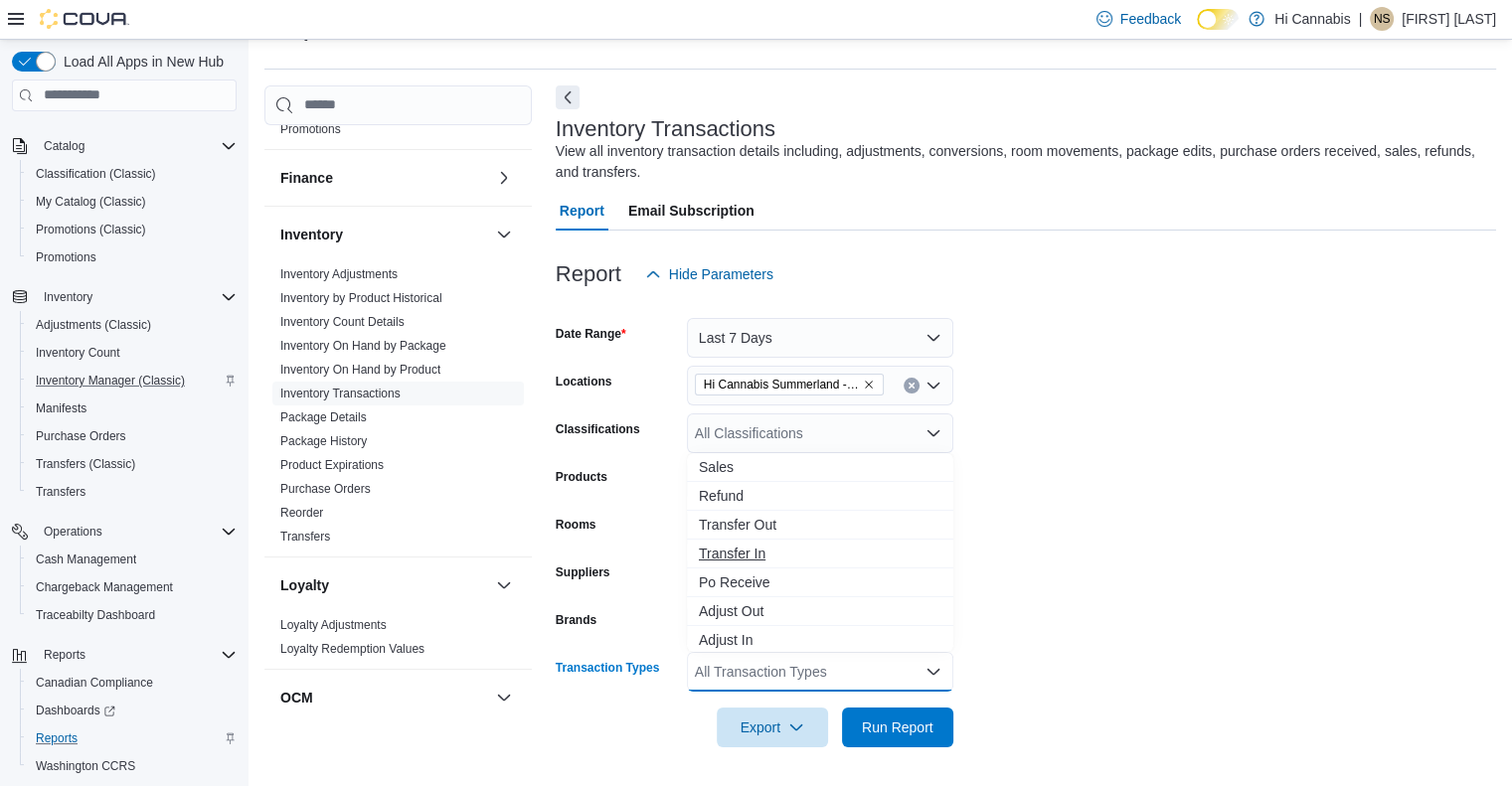 click on "Transfer In" at bounding box center (820, 553) 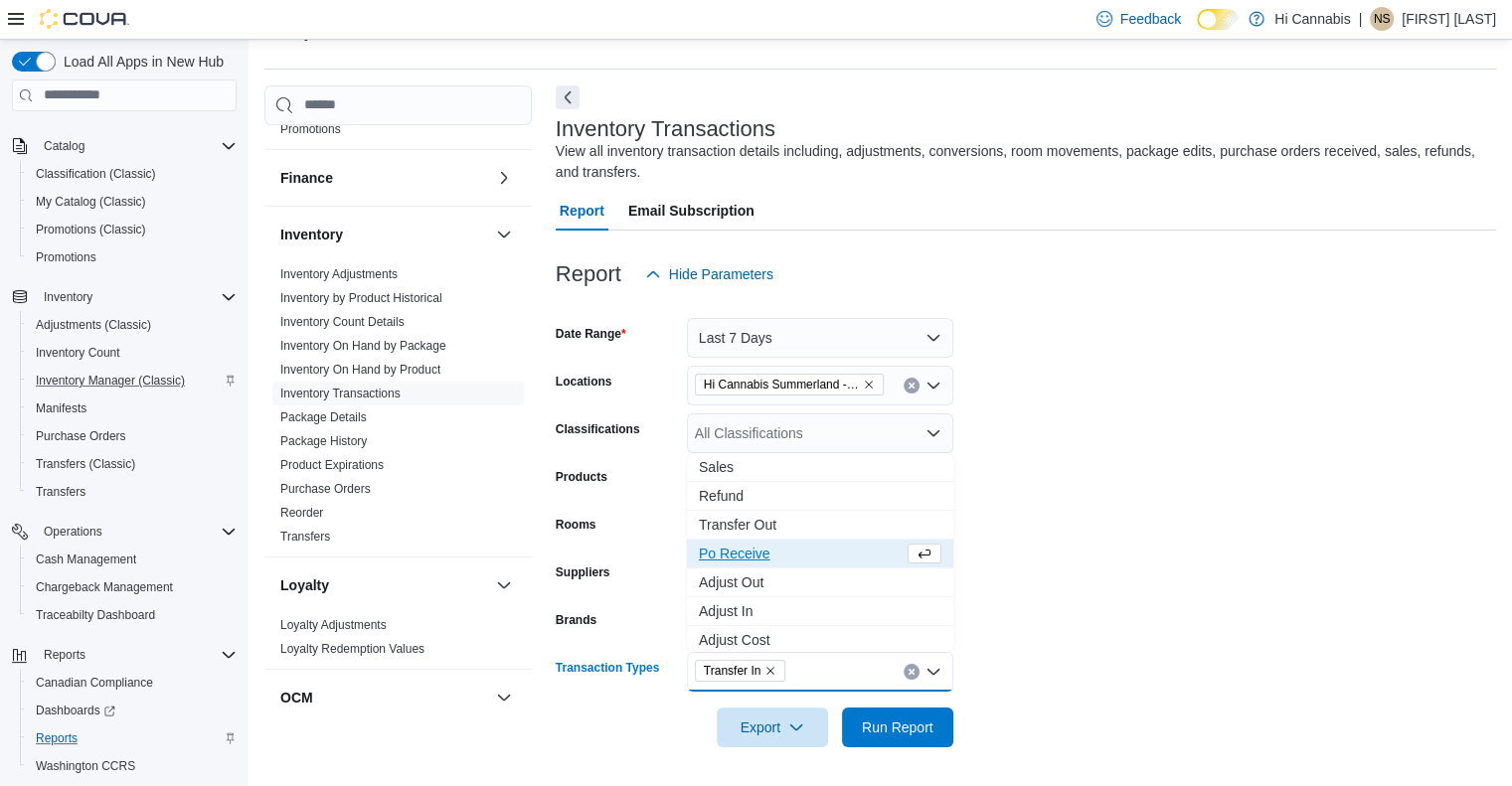 click on "Date Range Last 7 Days Locations Hi Cannabis Summerland -- [POSTAL_CODE] Classifications All Classifications Products All Products Rooms All Rooms Suppliers All Suppliers Brands All Brands Transaction Types Transfer In Combo box. Selected. Transfer In. Press Backspace to delete Transfer In. Combo box input. All Transaction Types. Type some text or, to display a list of choices, press Down Arrow. To exit the list of choices, press Escape. Export  Run Report" at bounding box center (1026, 521) 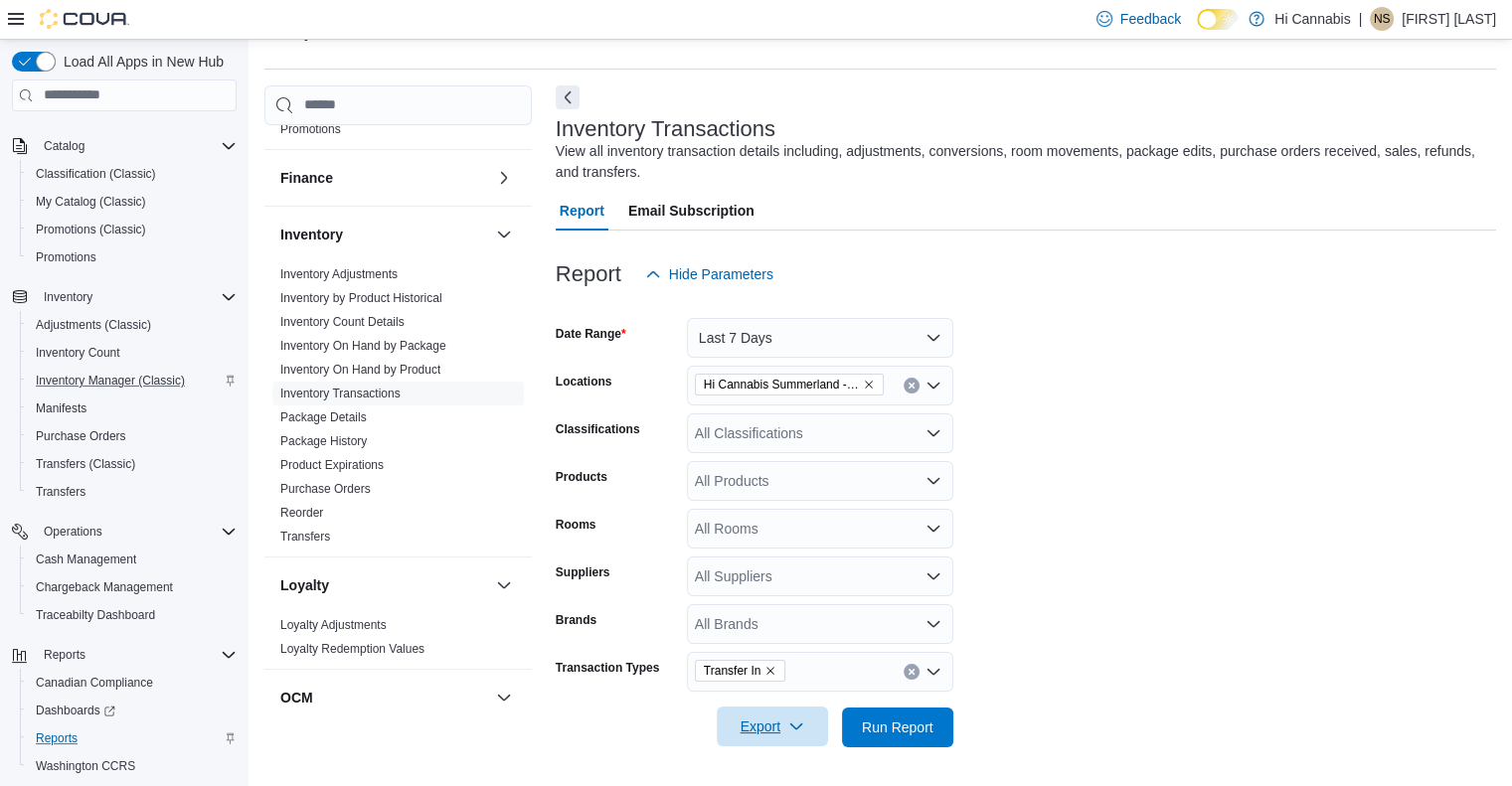 click on "Export" at bounding box center (772, 726) 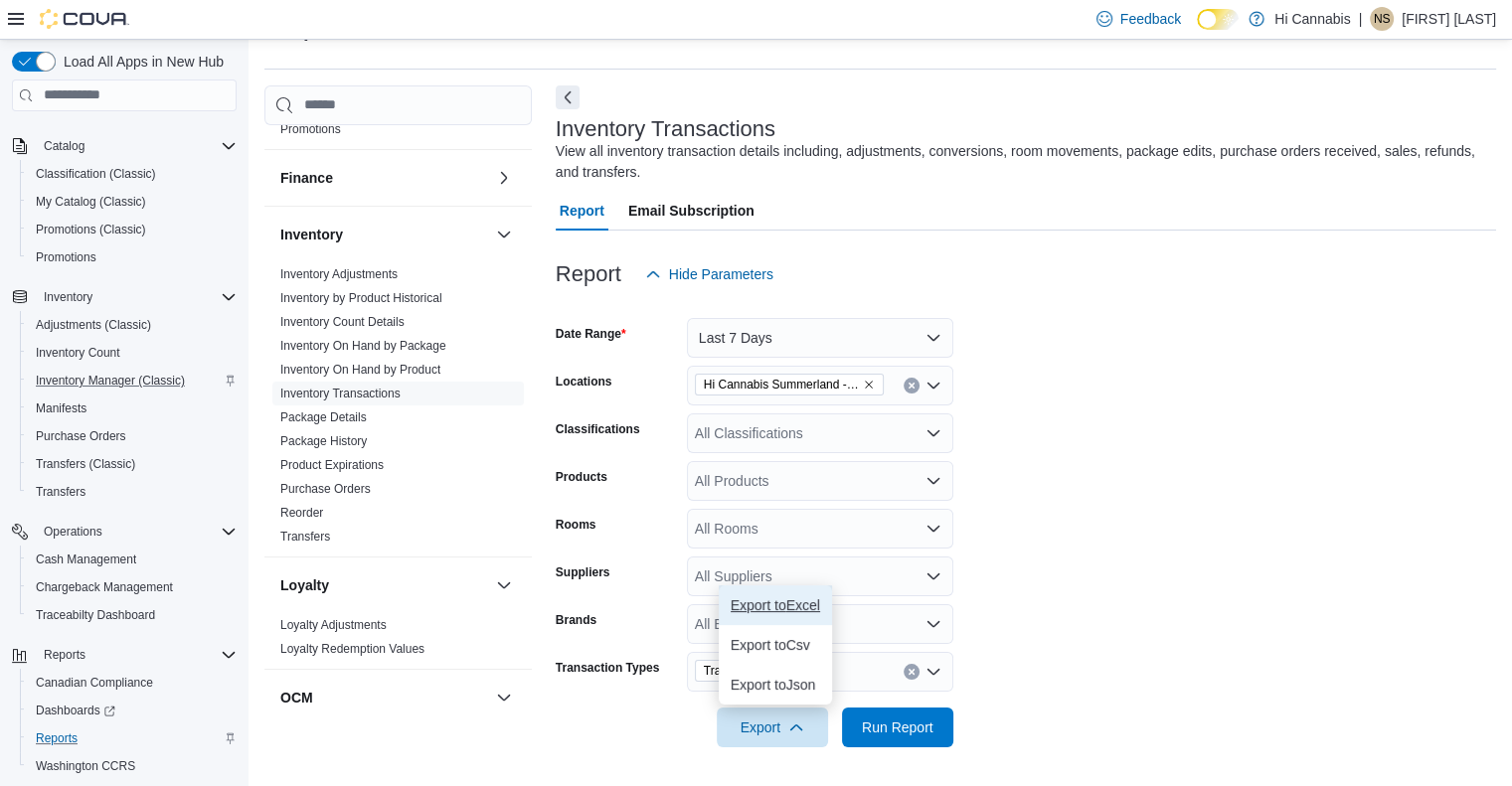 click on "Export to  Excel" at bounding box center (775, 605) 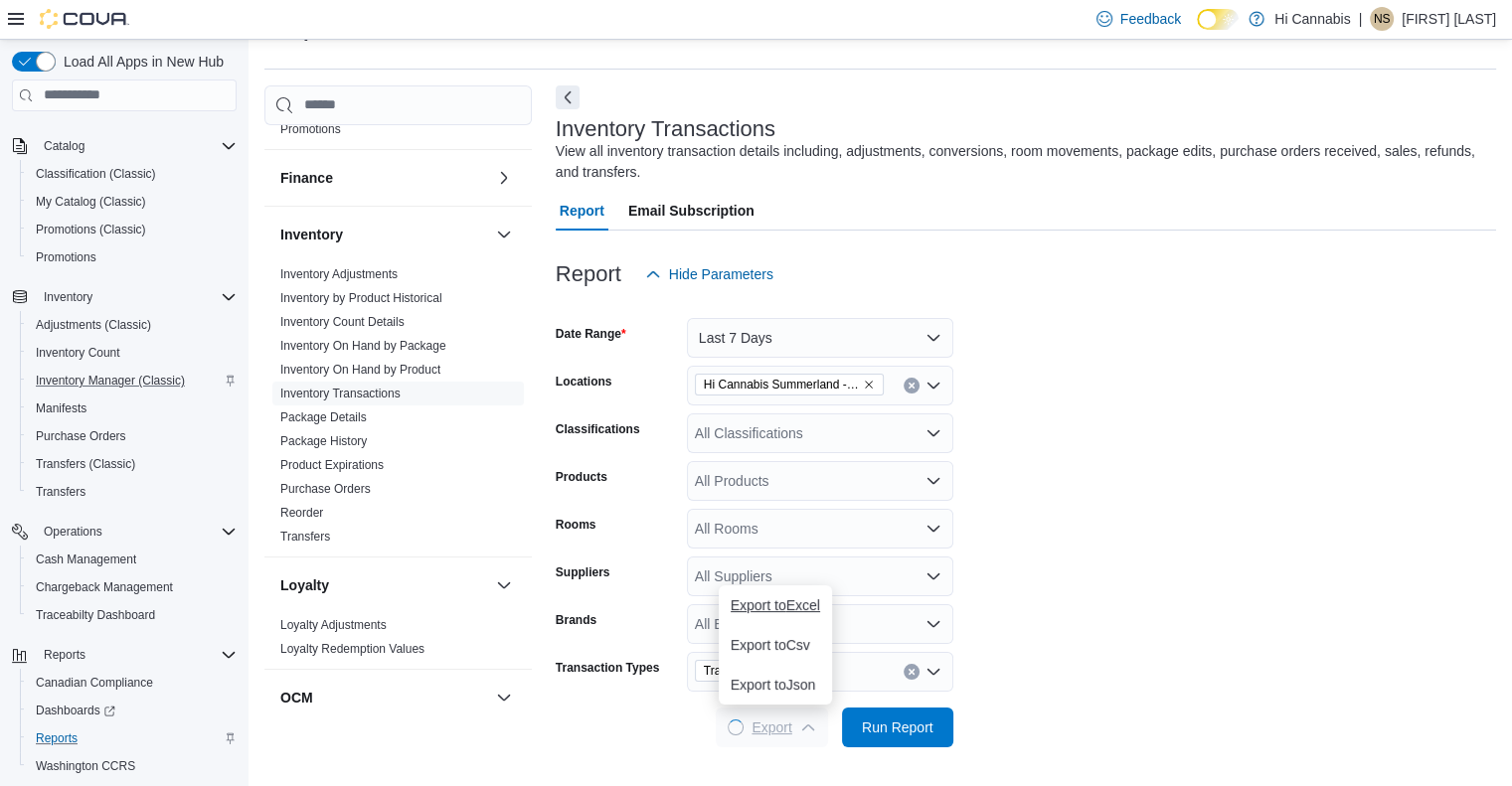 scroll, scrollTop: 0, scrollLeft: 0, axis: both 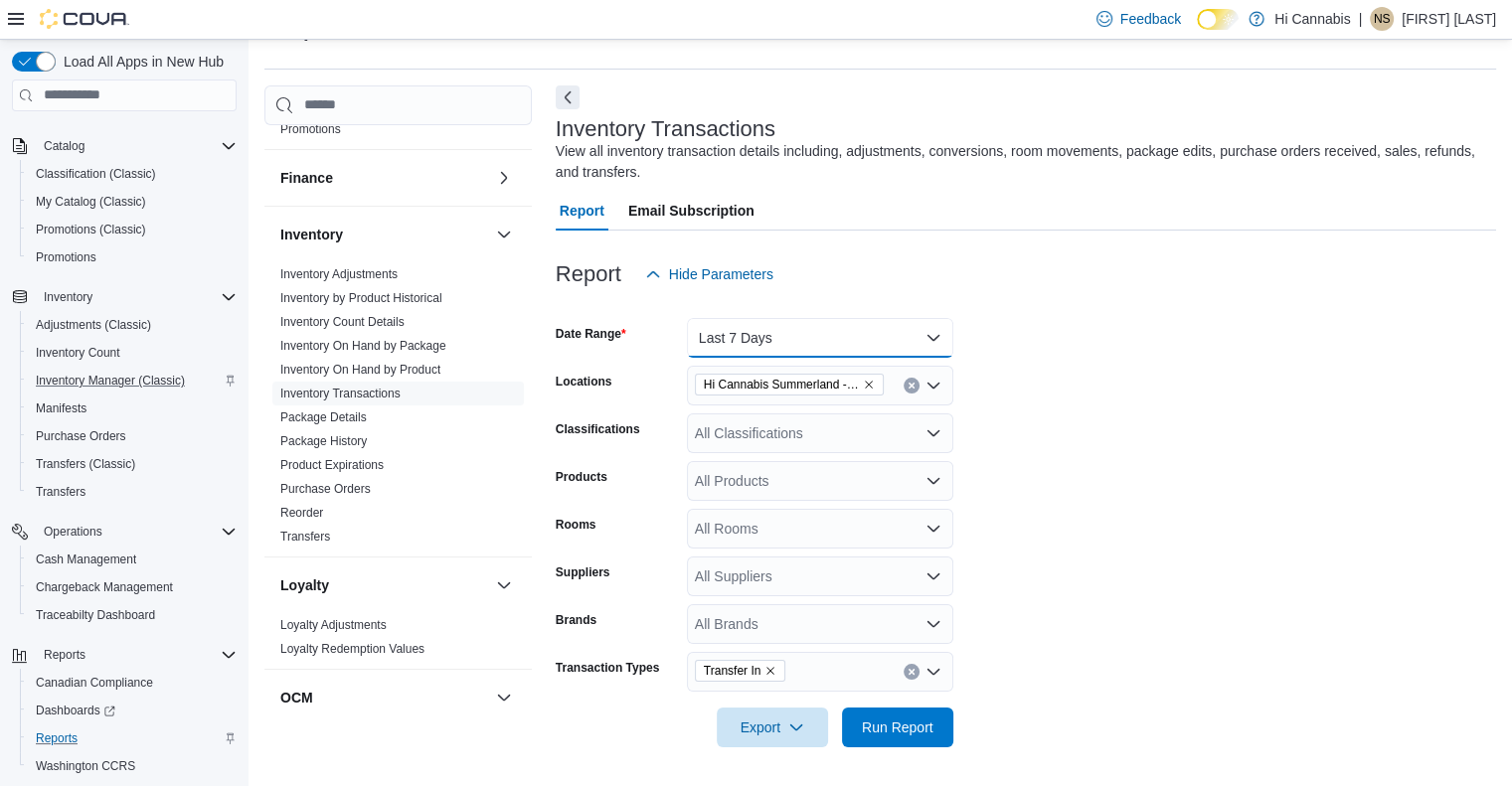 click on "Last 7 Days" at bounding box center (820, 338) 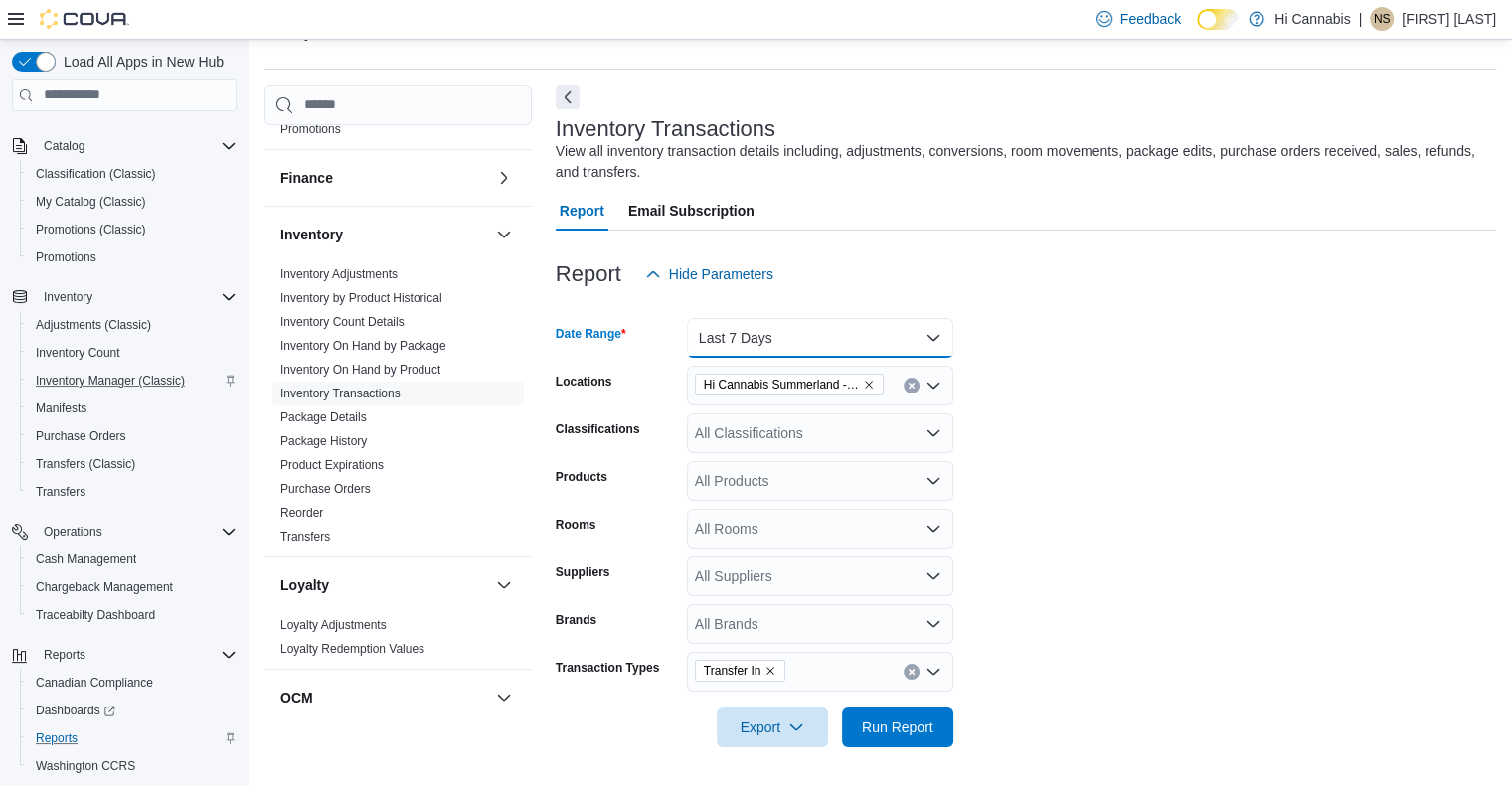 click on "Last 7 Days" at bounding box center (820, 338) 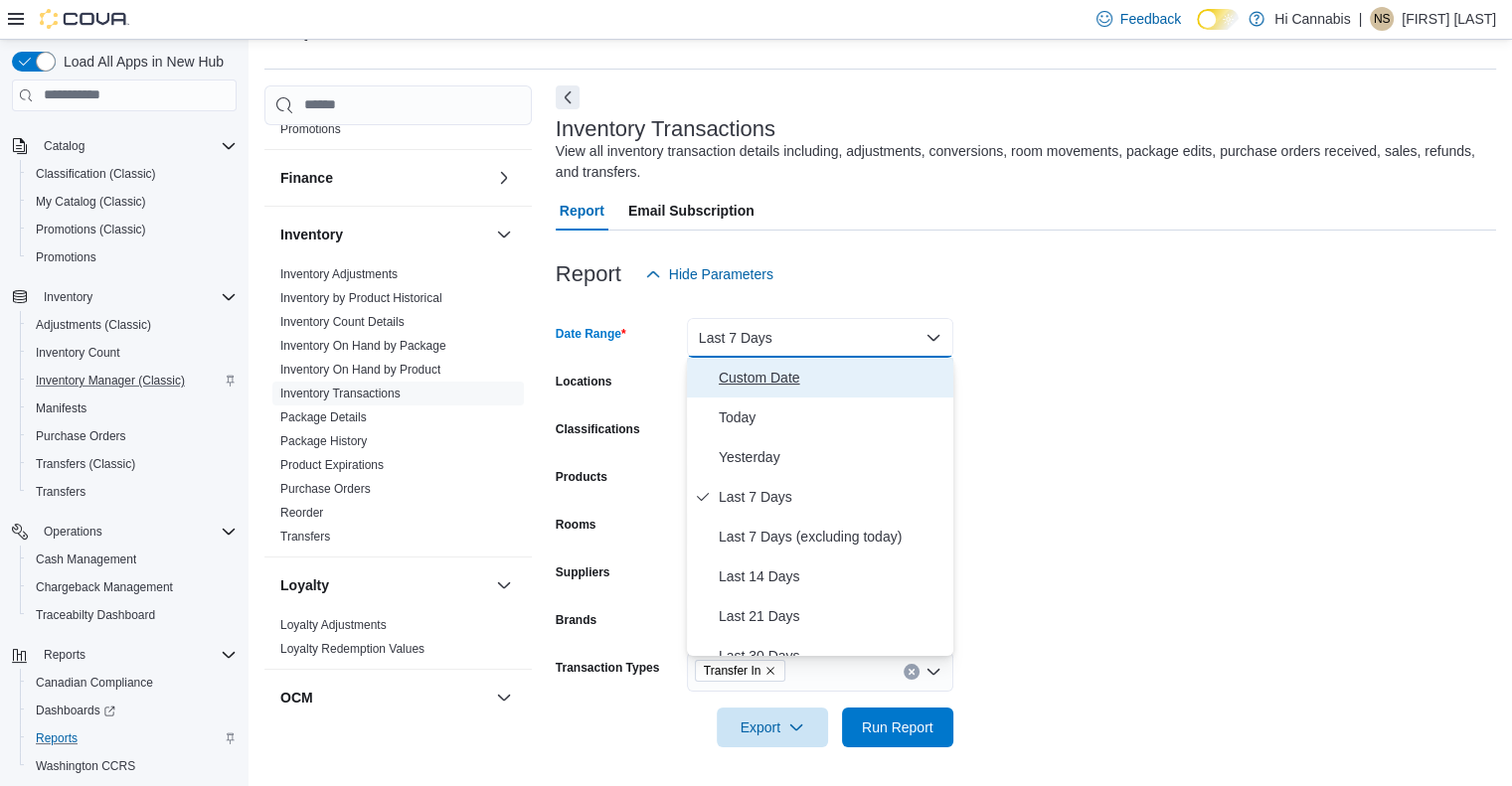 click on "Custom Date" at bounding box center (832, 378) 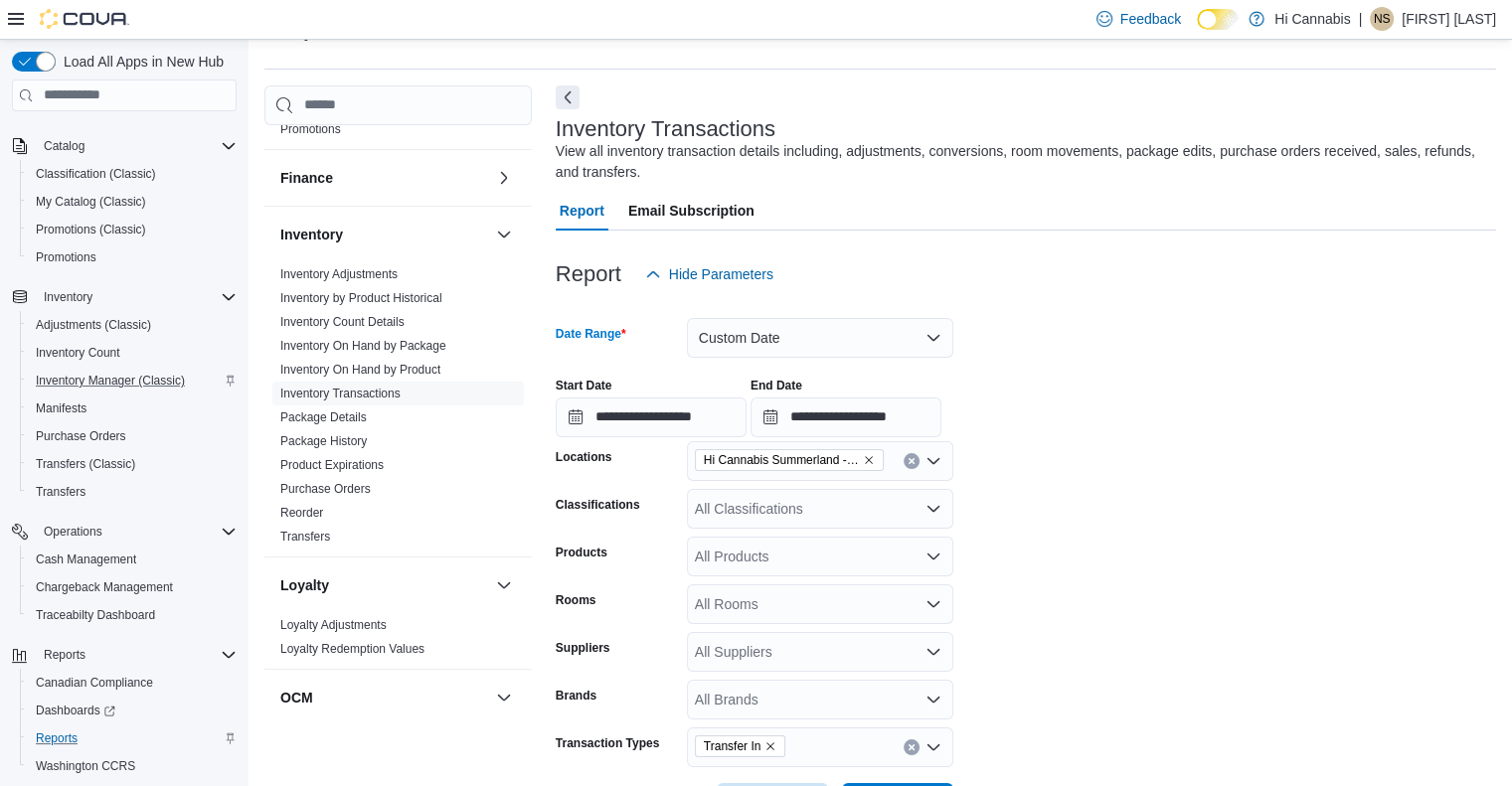 click on "Cash Management Cash Management Cash Out Details Compliance OCS Transaction Submission Details Cova Pay Canada Fee and Settlement Summary - Online Fee and Settlement Summary - POS Merchant Statement Payment and Settlement Details Payout History Tips by Budtender per Day Transaction Details Customer Customer Activity List Customer Loyalty Points Customer Purchase History Customer Queue New Customers Discounts & Promotions Discounts Promotion Details Promotions Finance GL Account Totals GL Transactions Inventory Inventory Adjustments Inventory by Product Historical Inventory Count Details Inventory On Hand by Package Inventory On Hand by Product Inventory Transactions Package Details Package History Product Expirations Purchase Orders Reorder Transfers Loyalty Loyalty Adjustments Loyalty Redemption Values OCM OCM Weekly Inventory Pricing Price Sheet Products Catalog Export Products to Archive Sales End Of Day Itemized Sales Sales by Classification Sales by Day Sales by Employee (Created) Sales by Invoice Taxes" at bounding box center (880, 466) 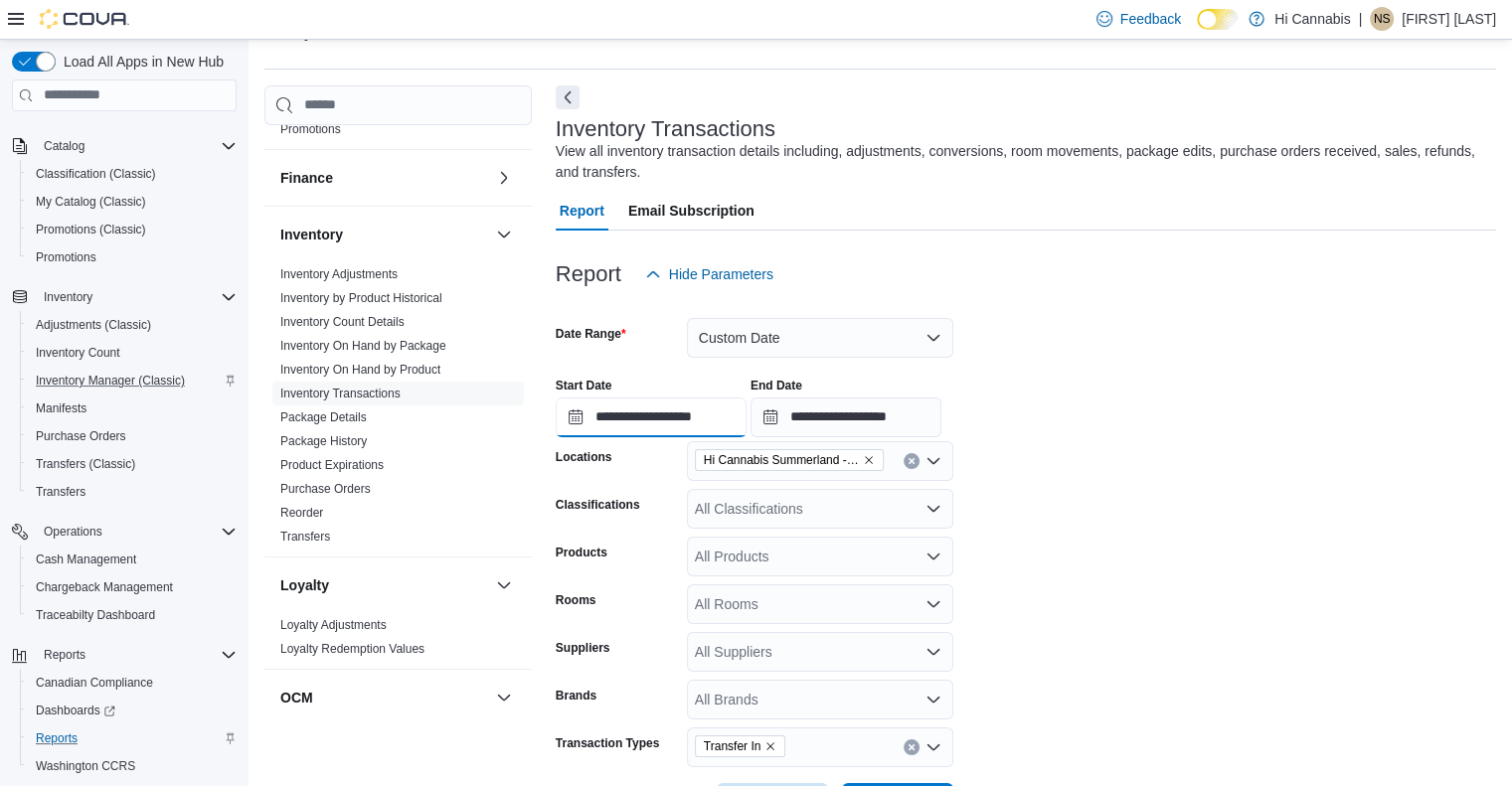 click on "**********" at bounding box center [651, 417] 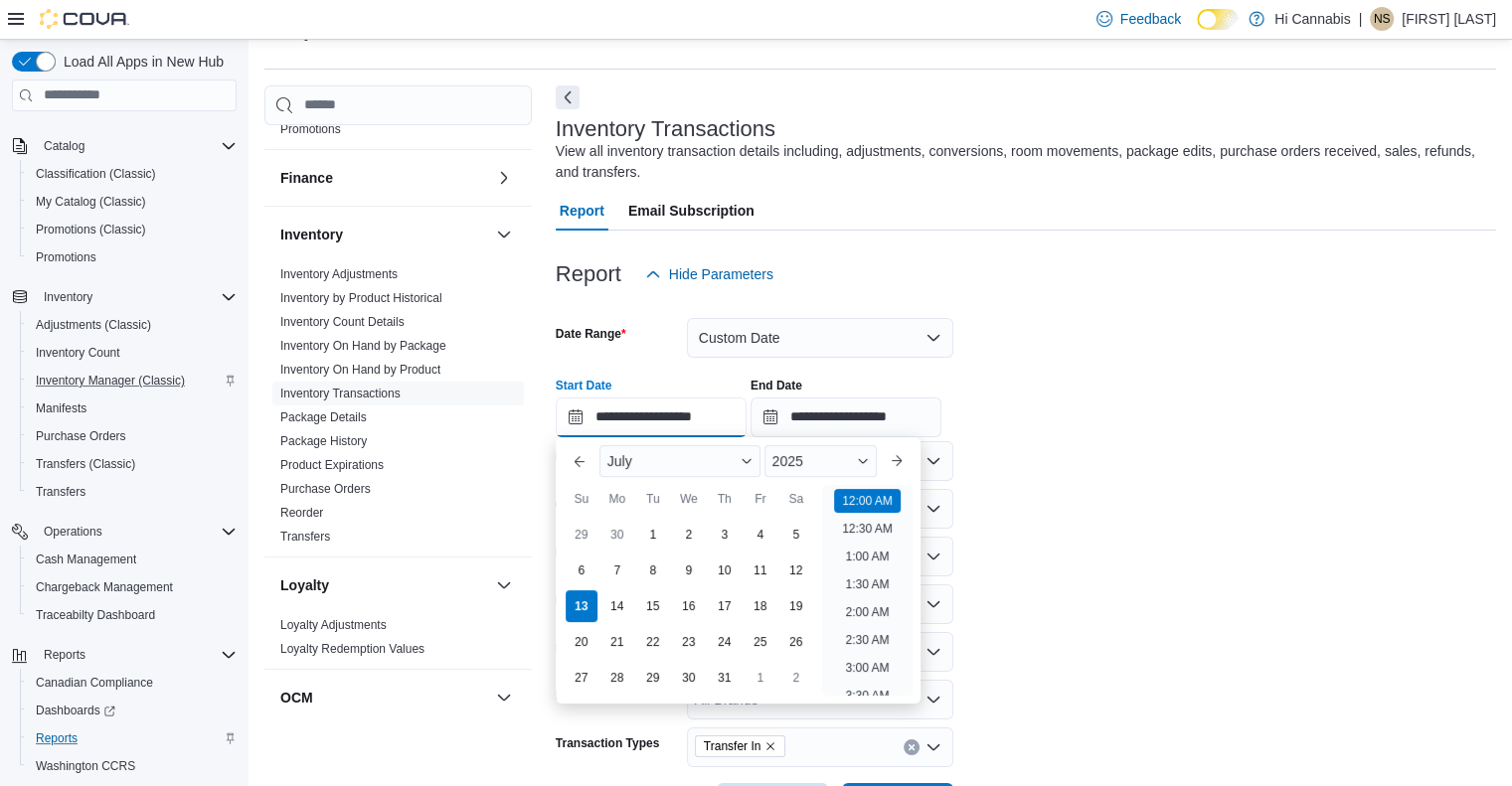 scroll, scrollTop: 62, scrollLeft: 0, axis: vertical 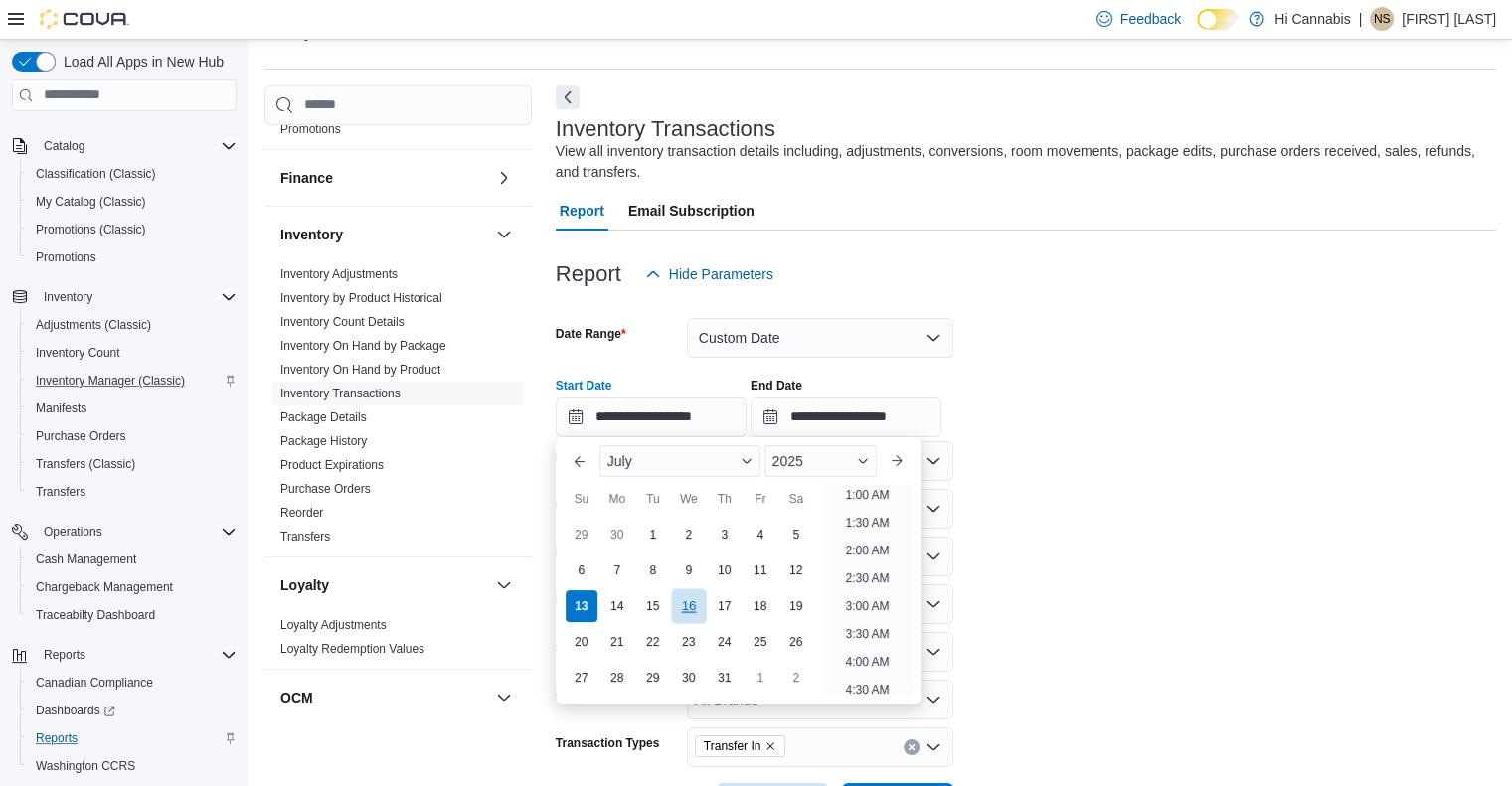 click on "16" at bounding box center [688, 605] 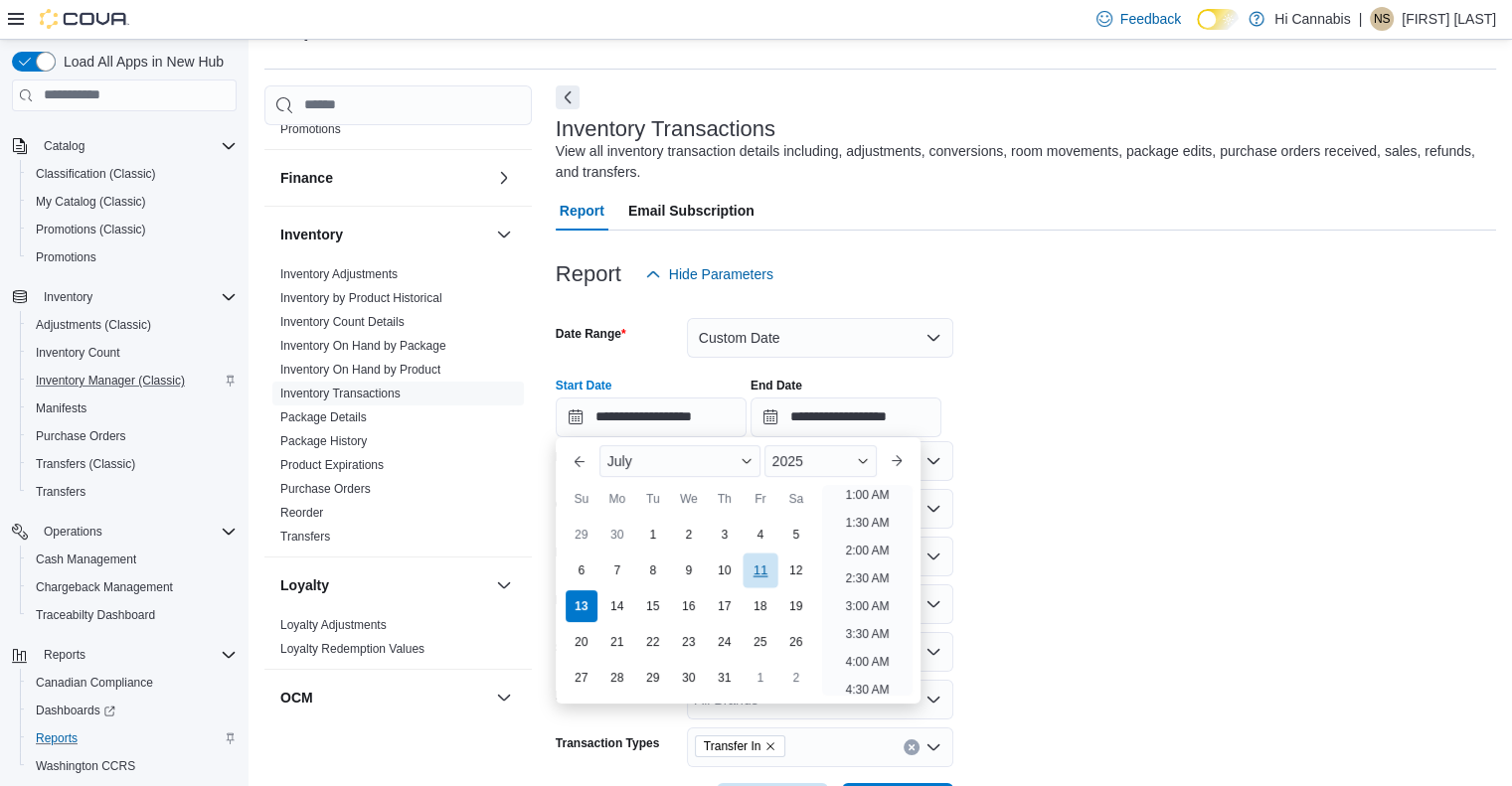 scroll, scrollTop: 4, scrollLeft: 0, axis: vertical 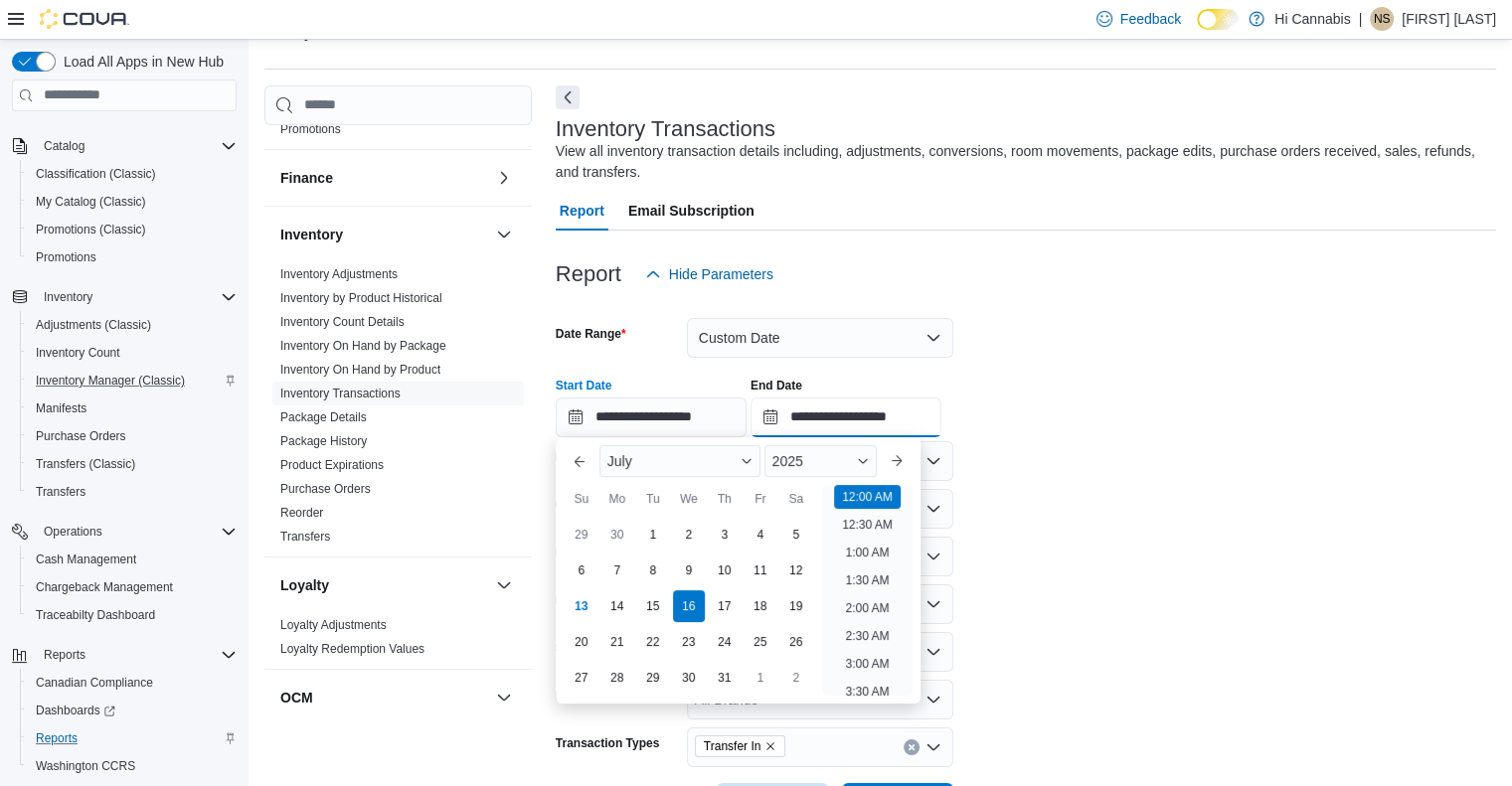 click on "**********" at bounding box center (846, 417) 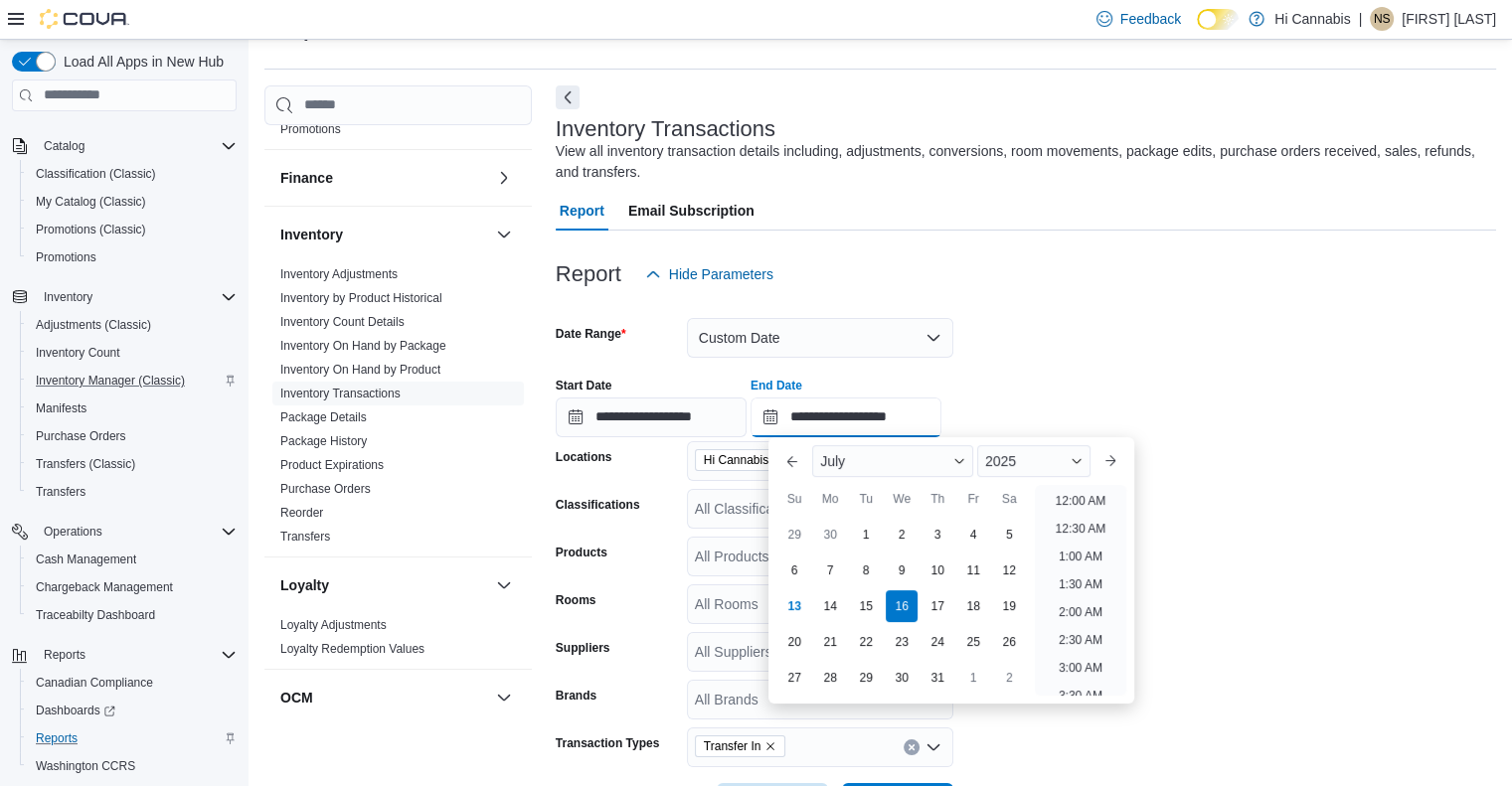 scroll, scrollTop: 1129, scrollLeft: 0, axis: vertical 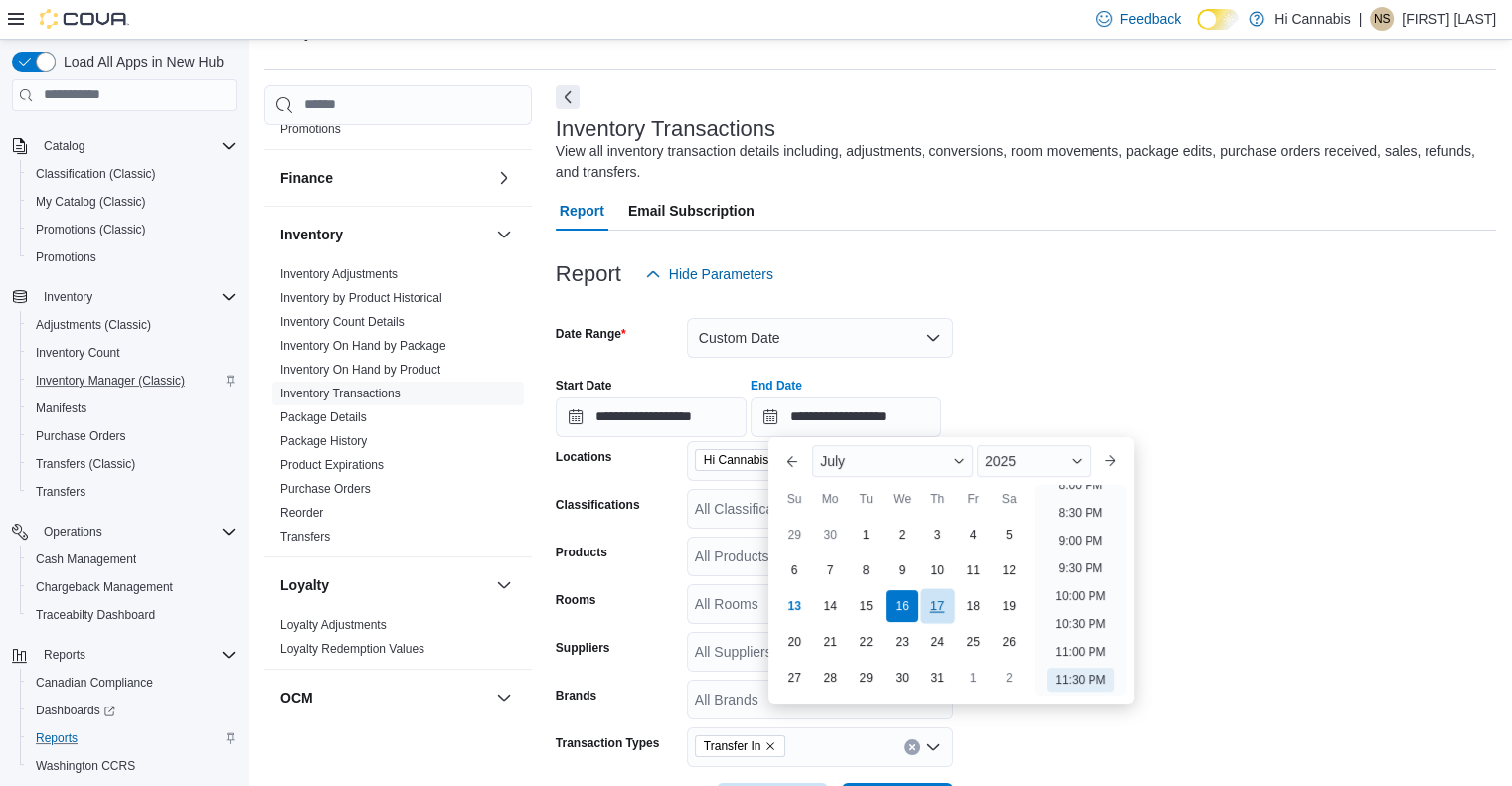 click on "17" at bounding box center [937, 605] 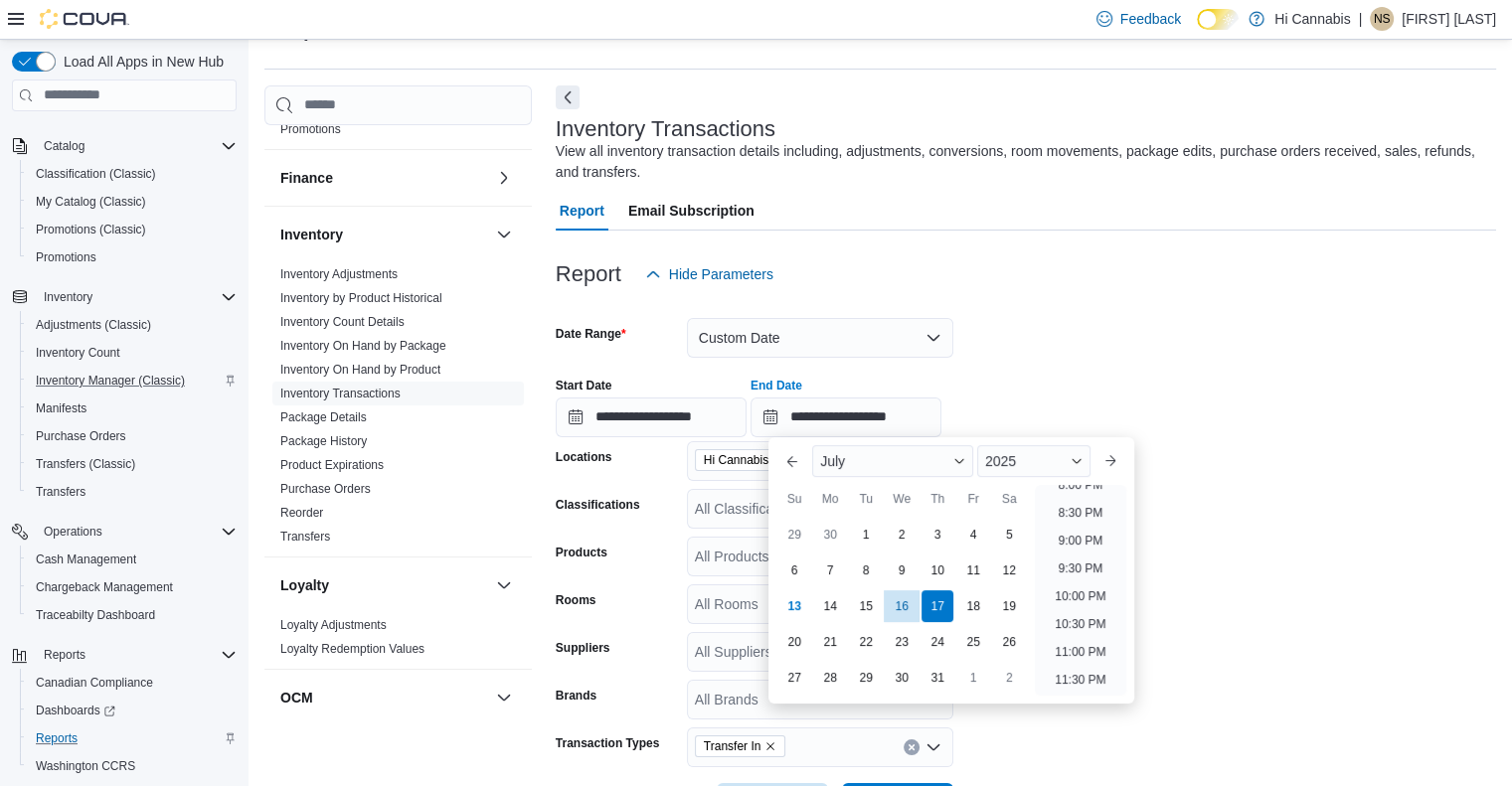 click on "**********" at bounding box center [1026, 399] 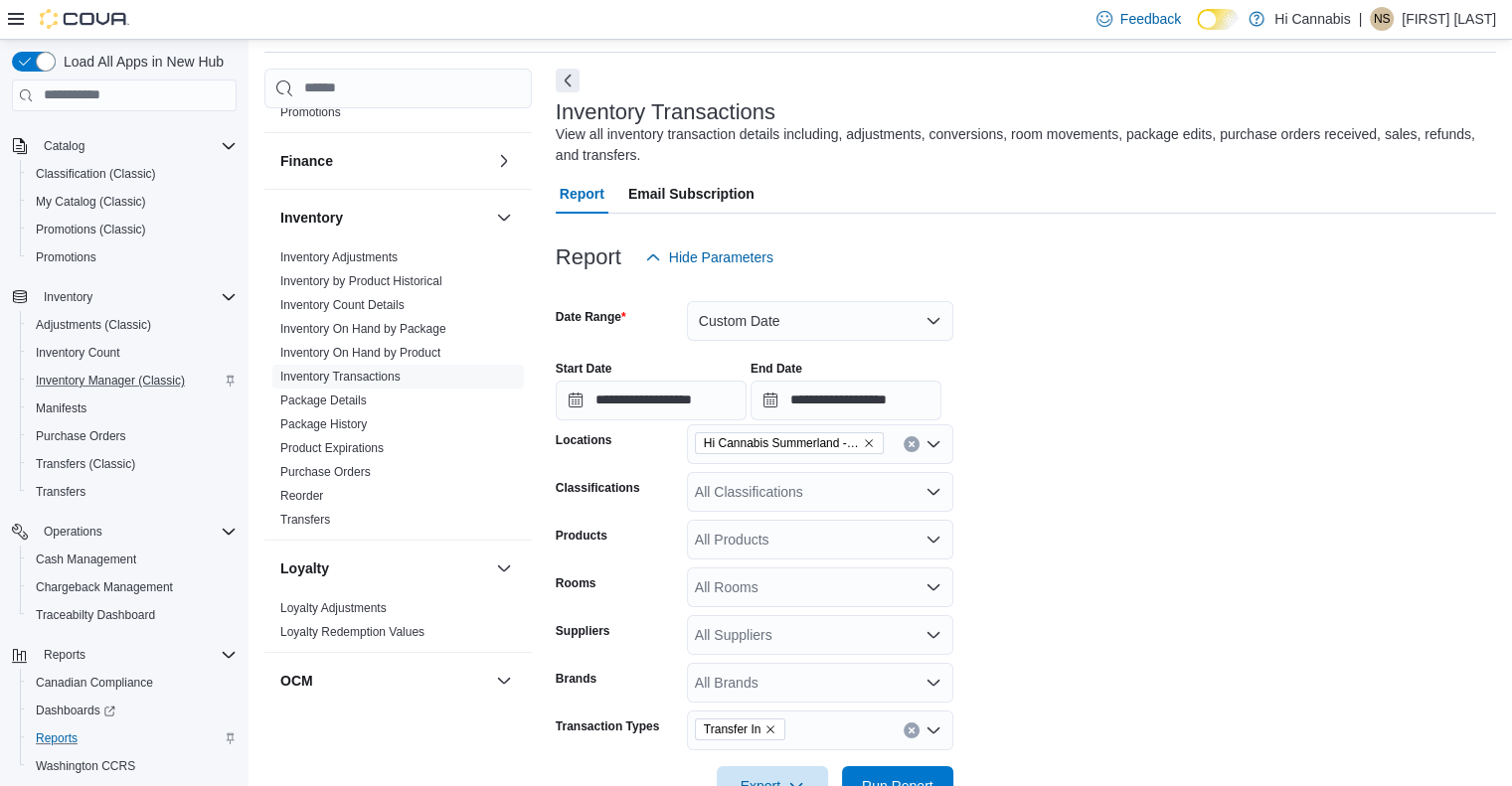 scroll, scrollTop: 126, scrollLeft: 0, axis: vertical 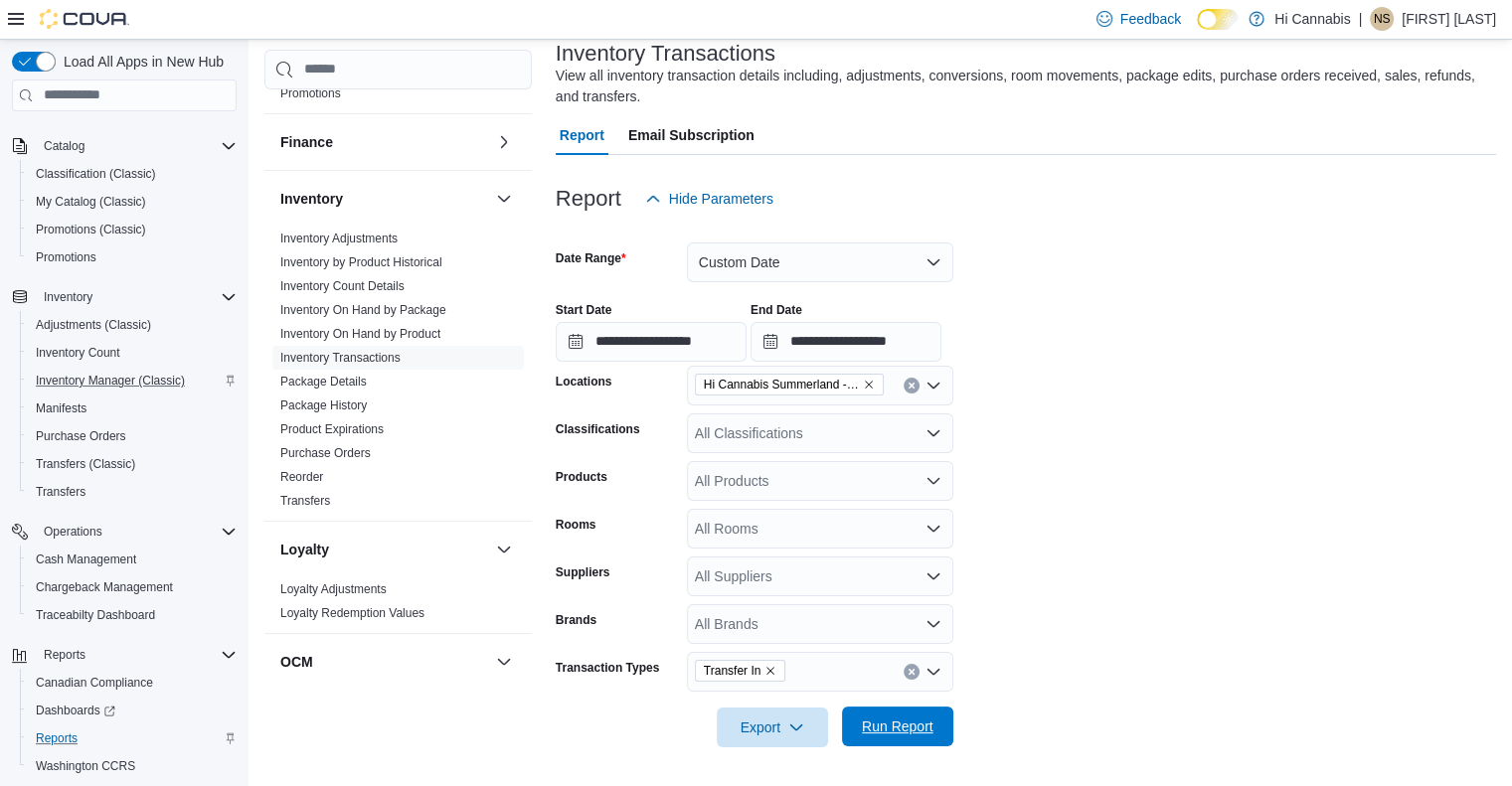 click on "Run Report" at bounding box center (898, 726) 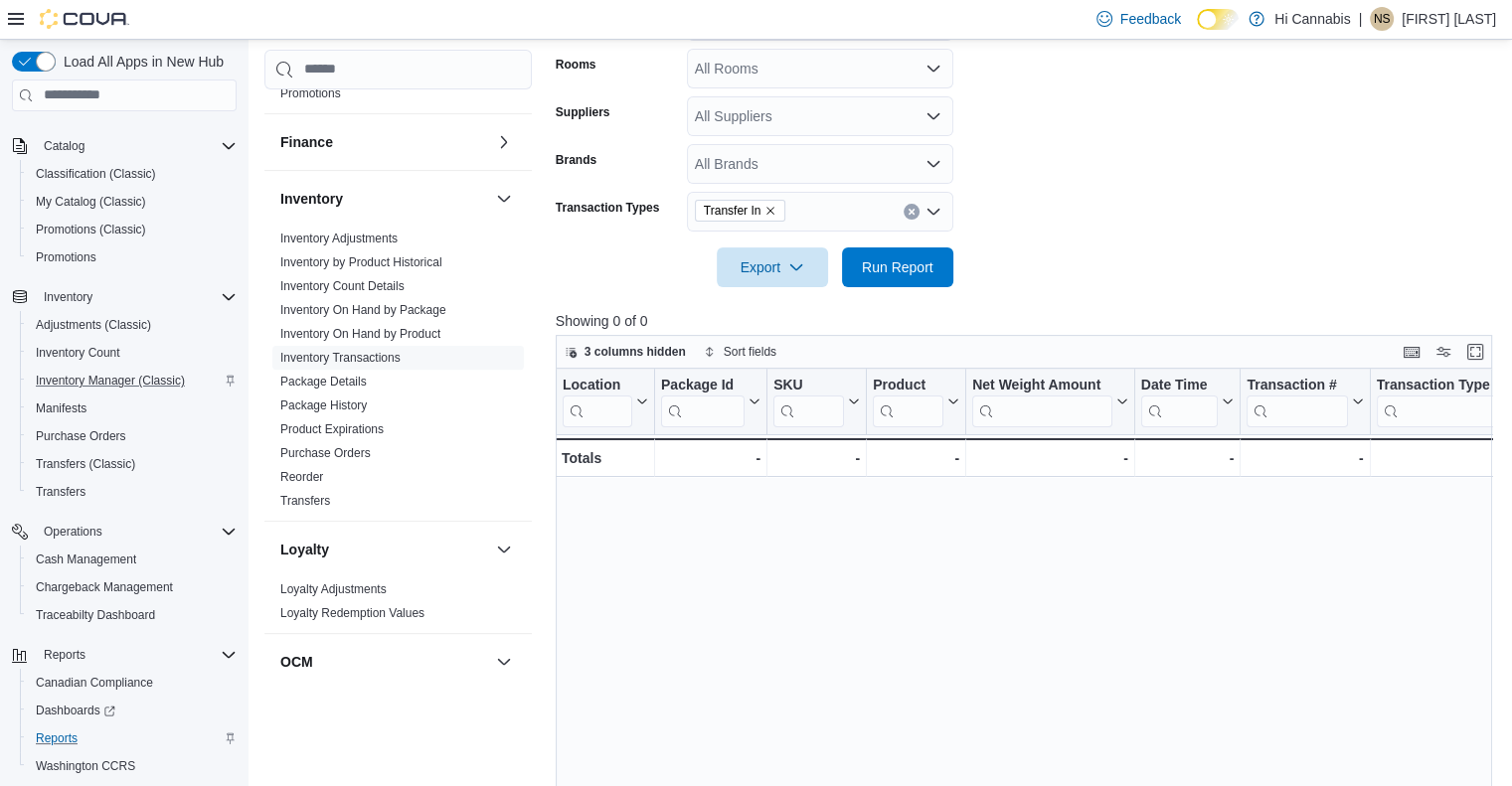 scroll, scrollTop: 382, scrollLeft: 0, axis: vertical 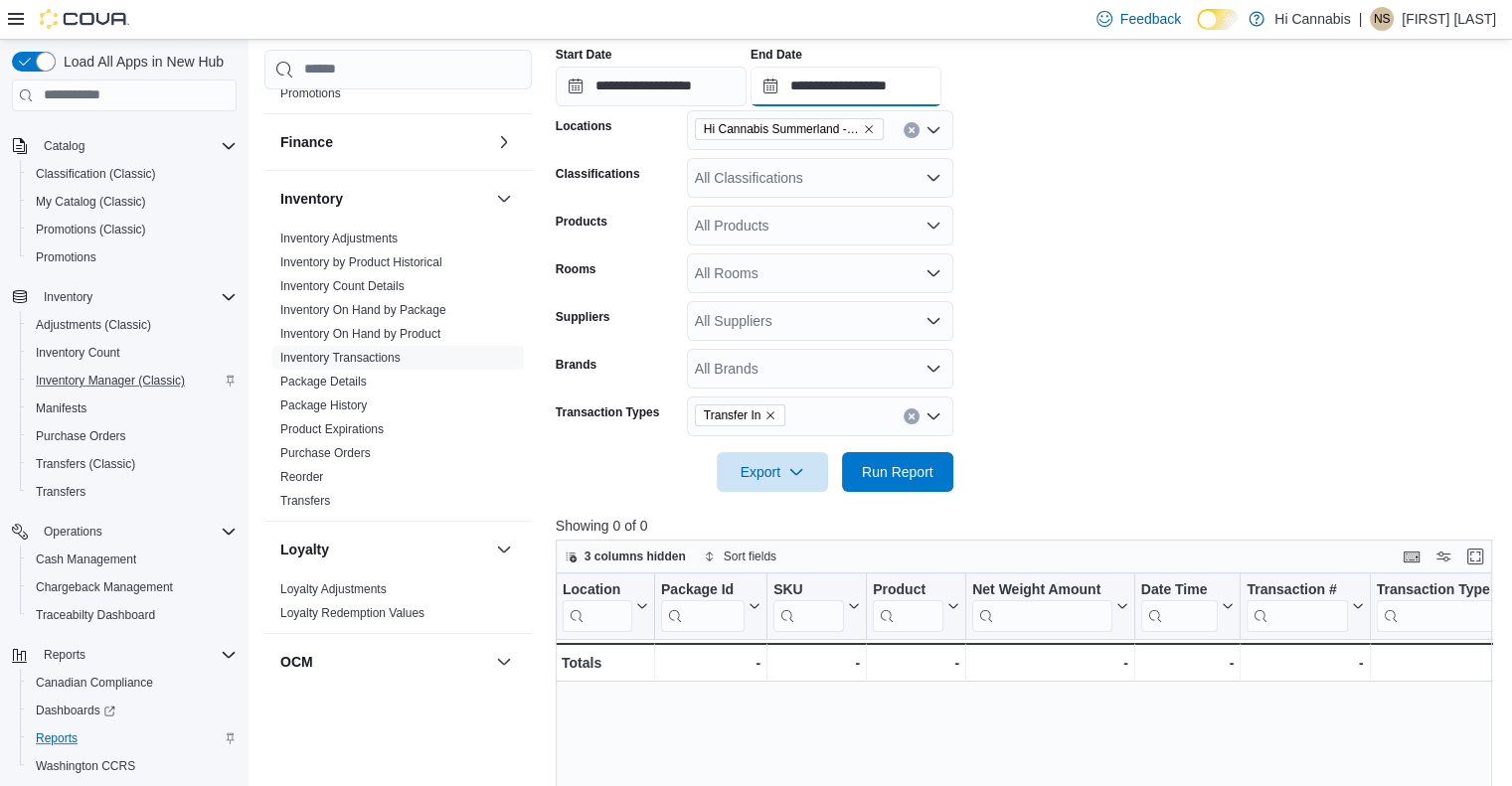 click on "**********" at bounding box center [846, 86] 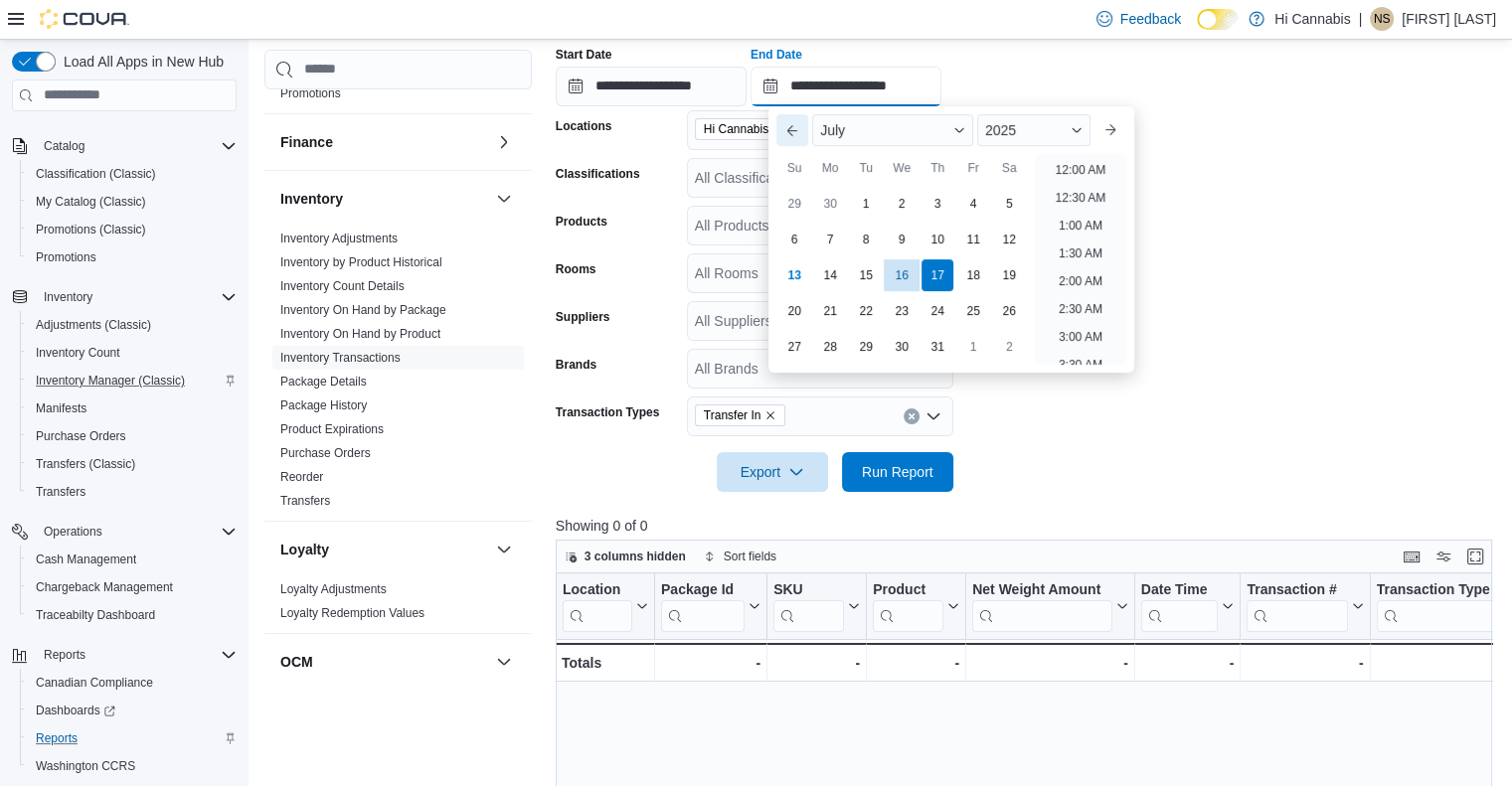 scroll, scrollTop: 1129, scrollLeft: 0, axis: vertical 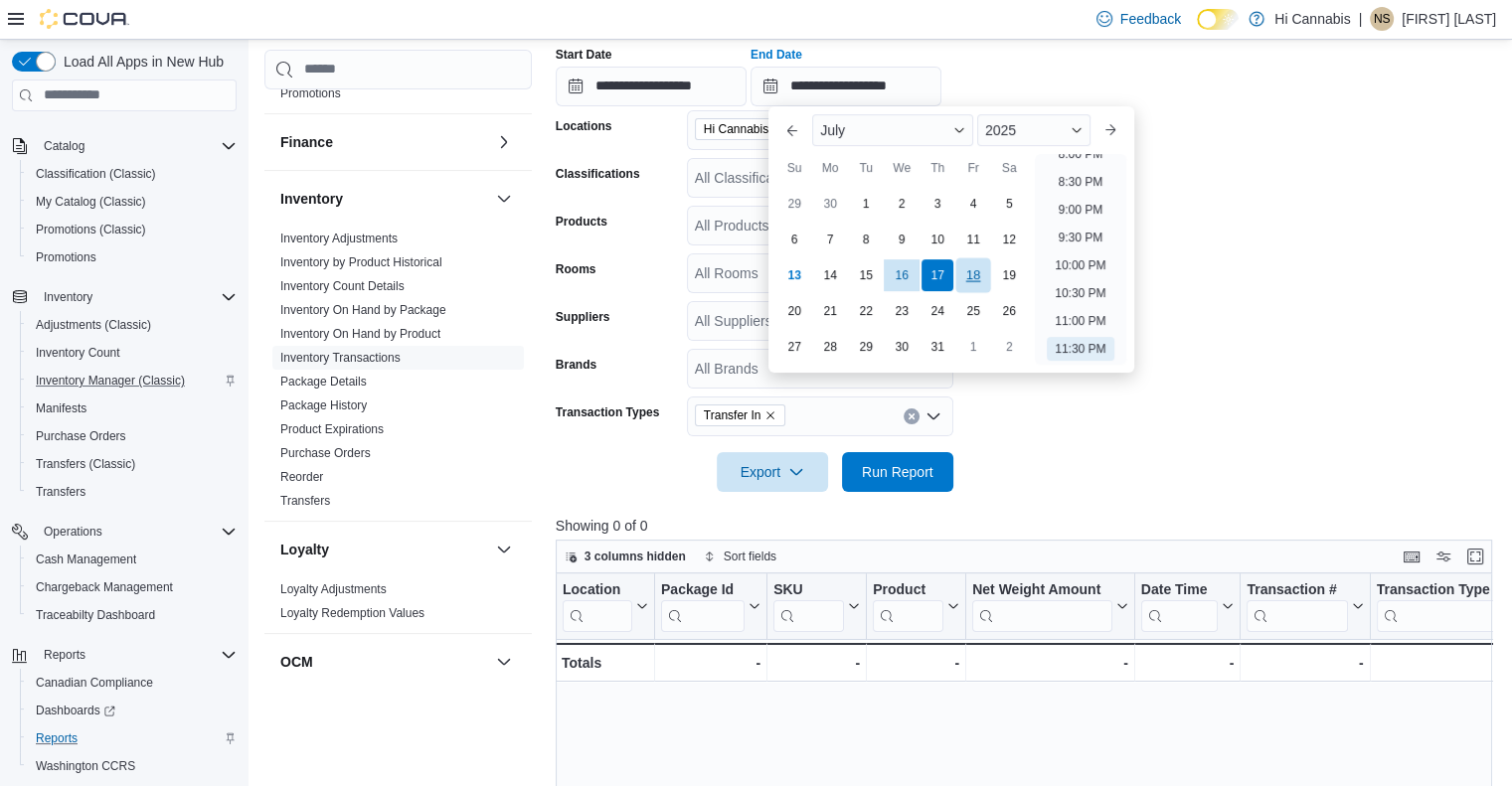 click on "18" at bounding box center (973, 274) 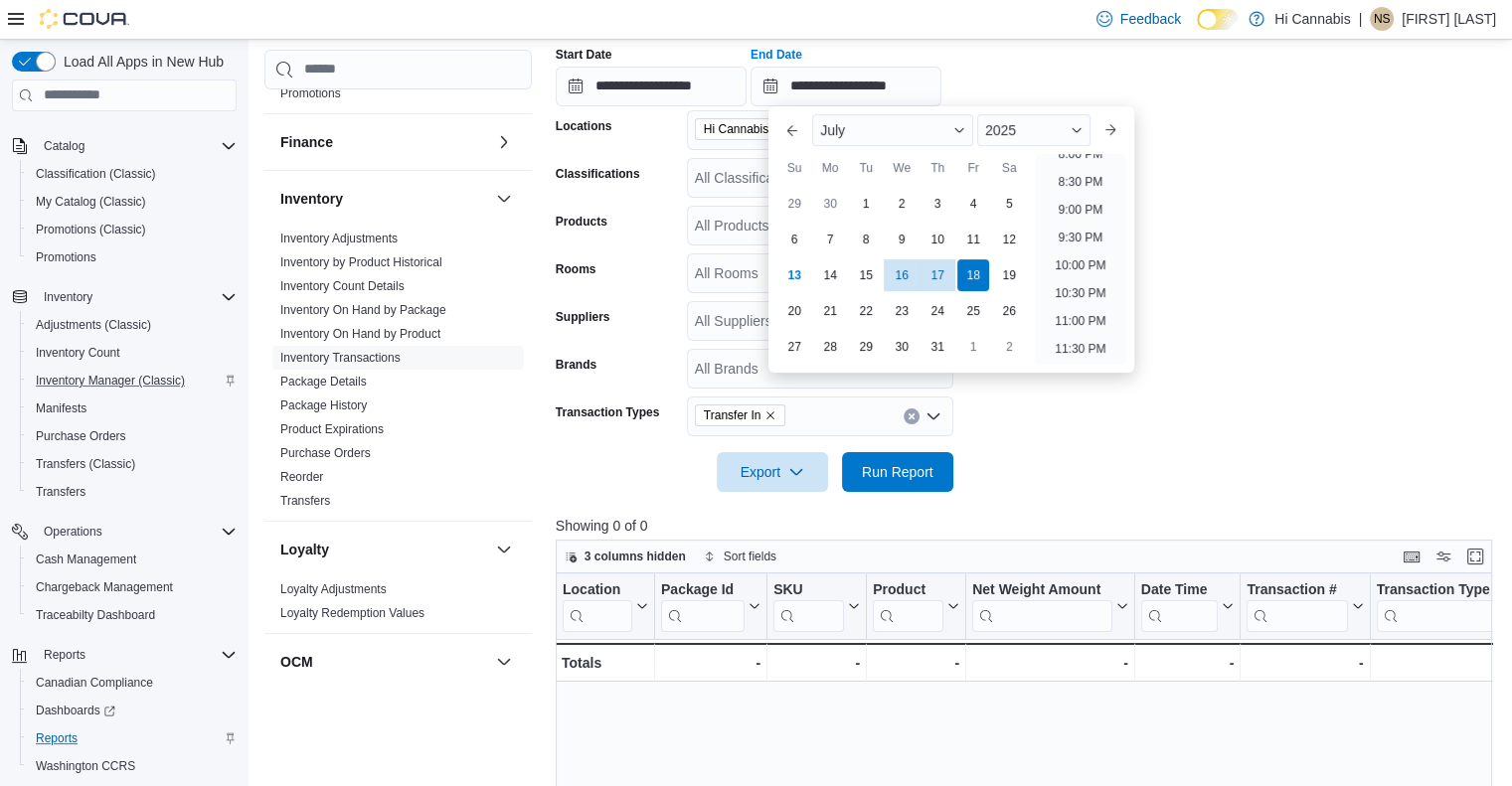 click at bounding box center [1029, 444] 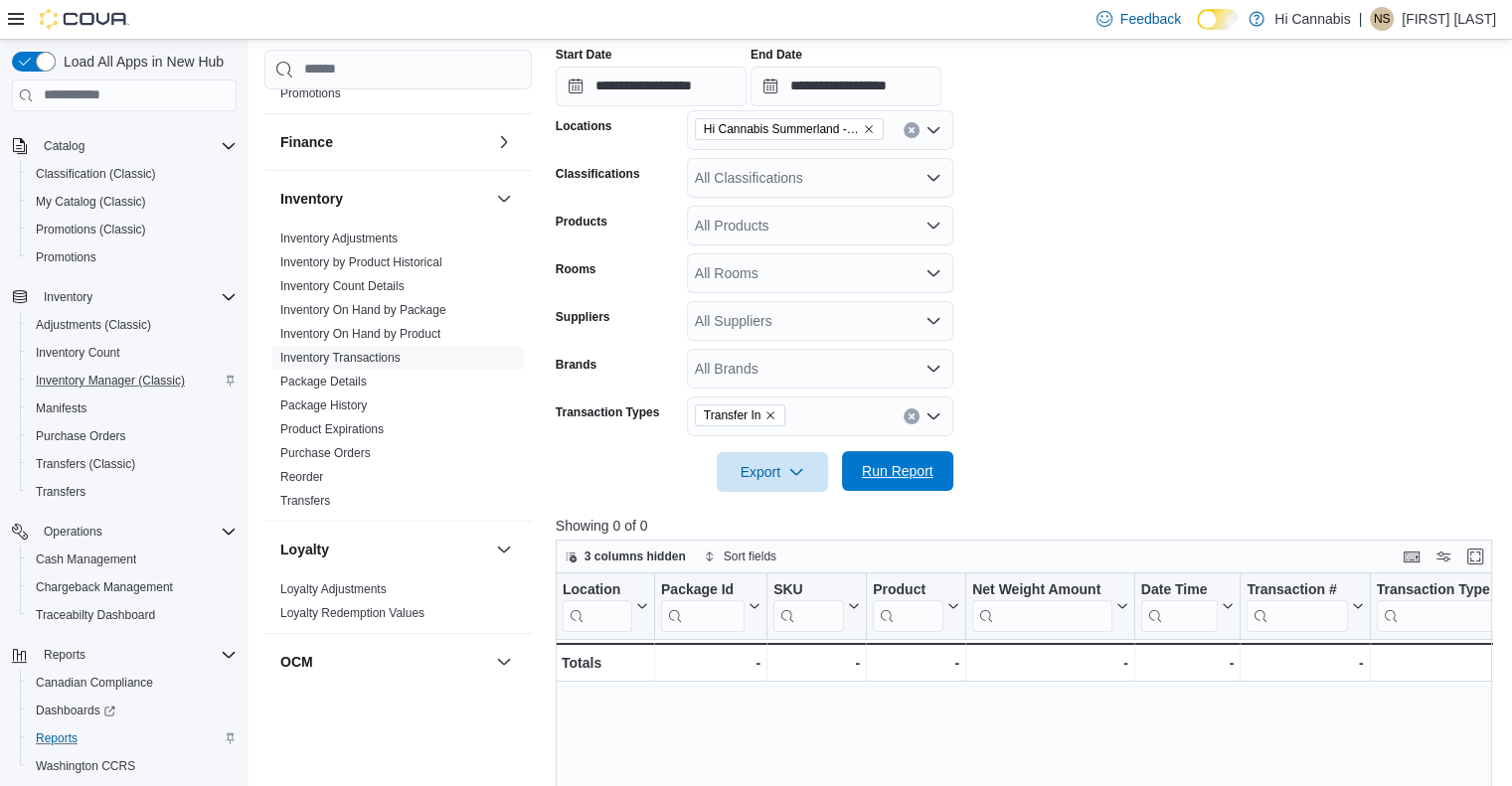 click on "Run Report" at bounding box center (898, 471) 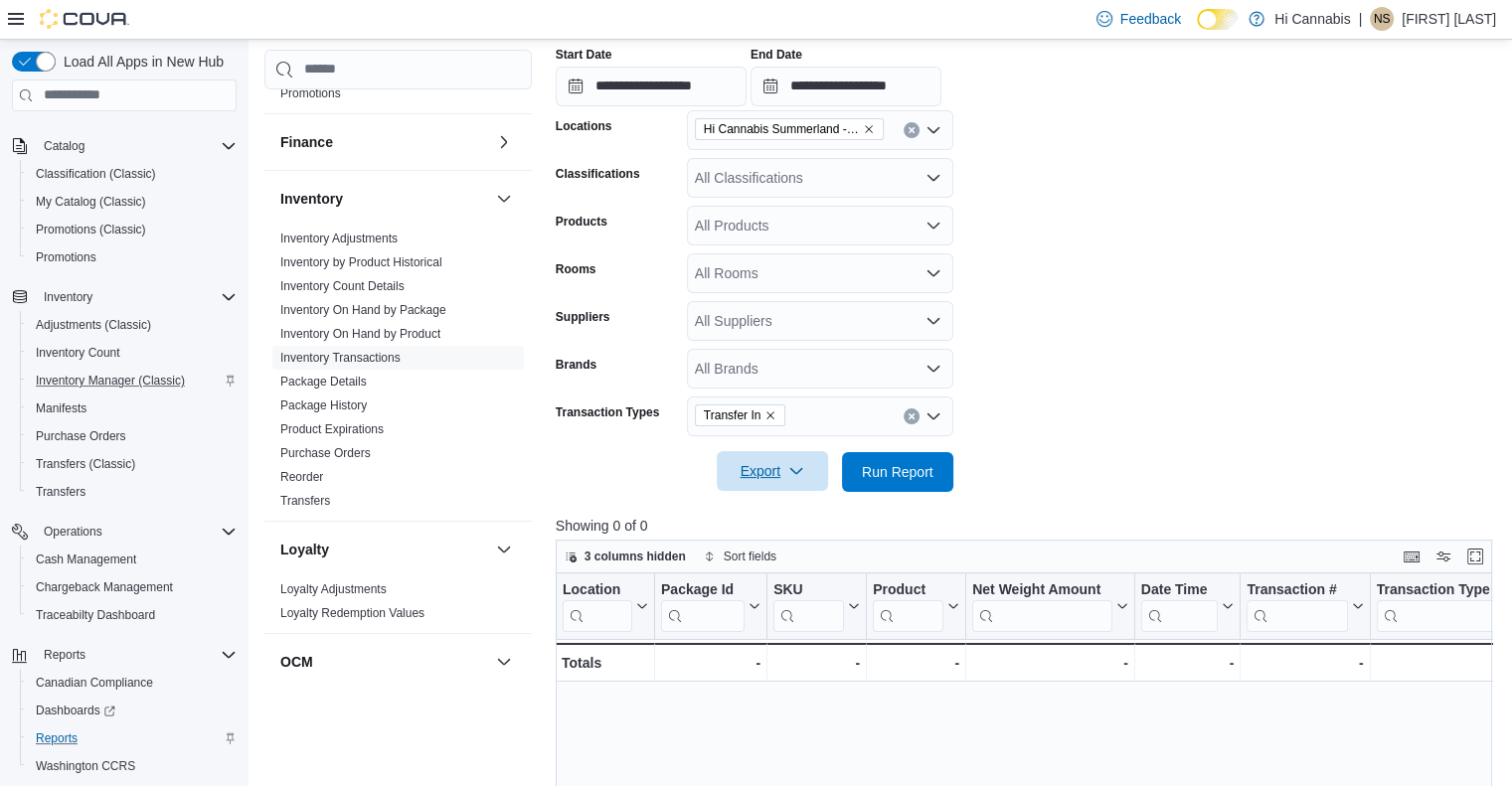 click on "Export" at bounding box center (772, 471) 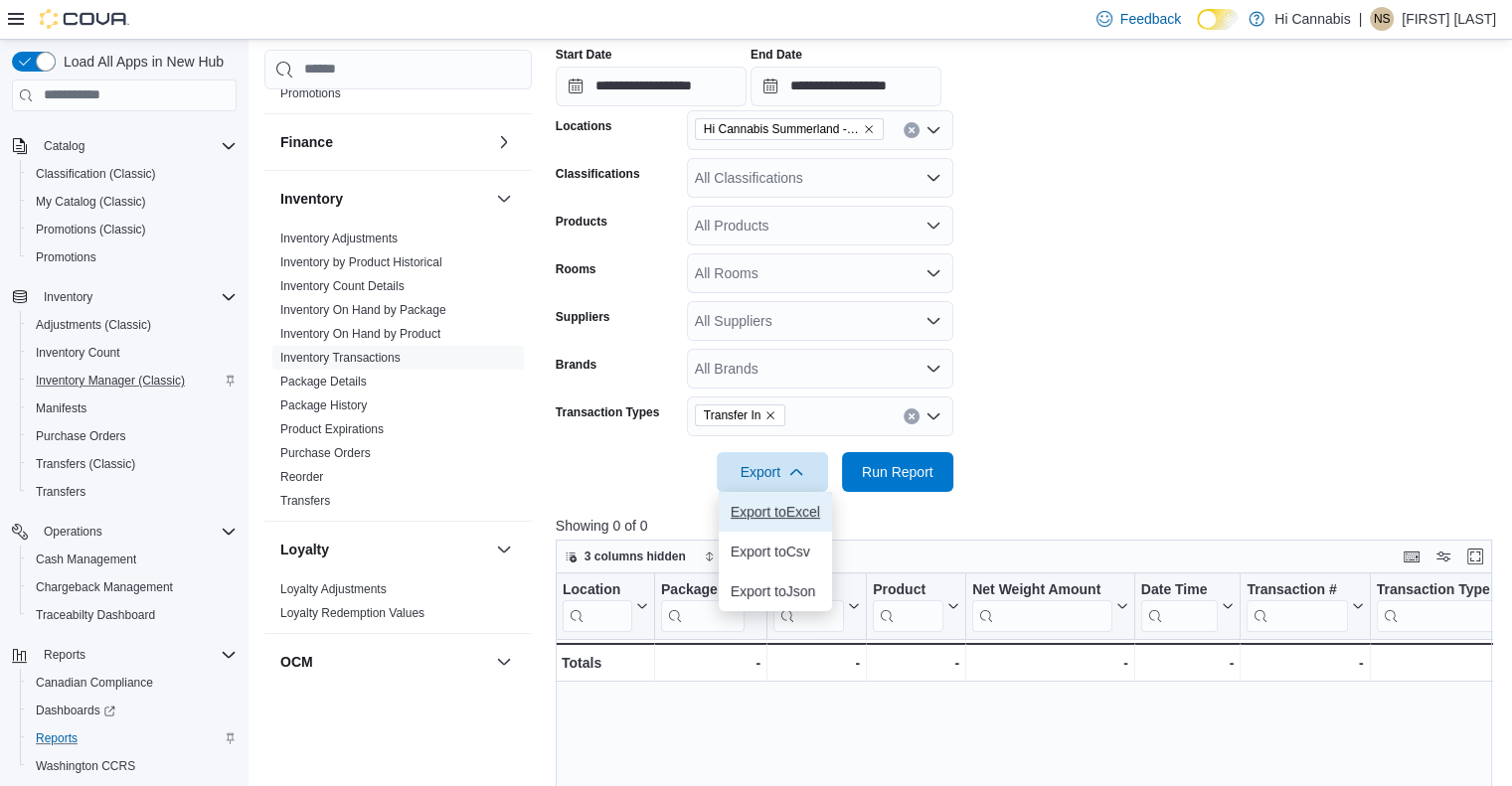 click on "Export to  Excel" at bounding box center [775, 512] 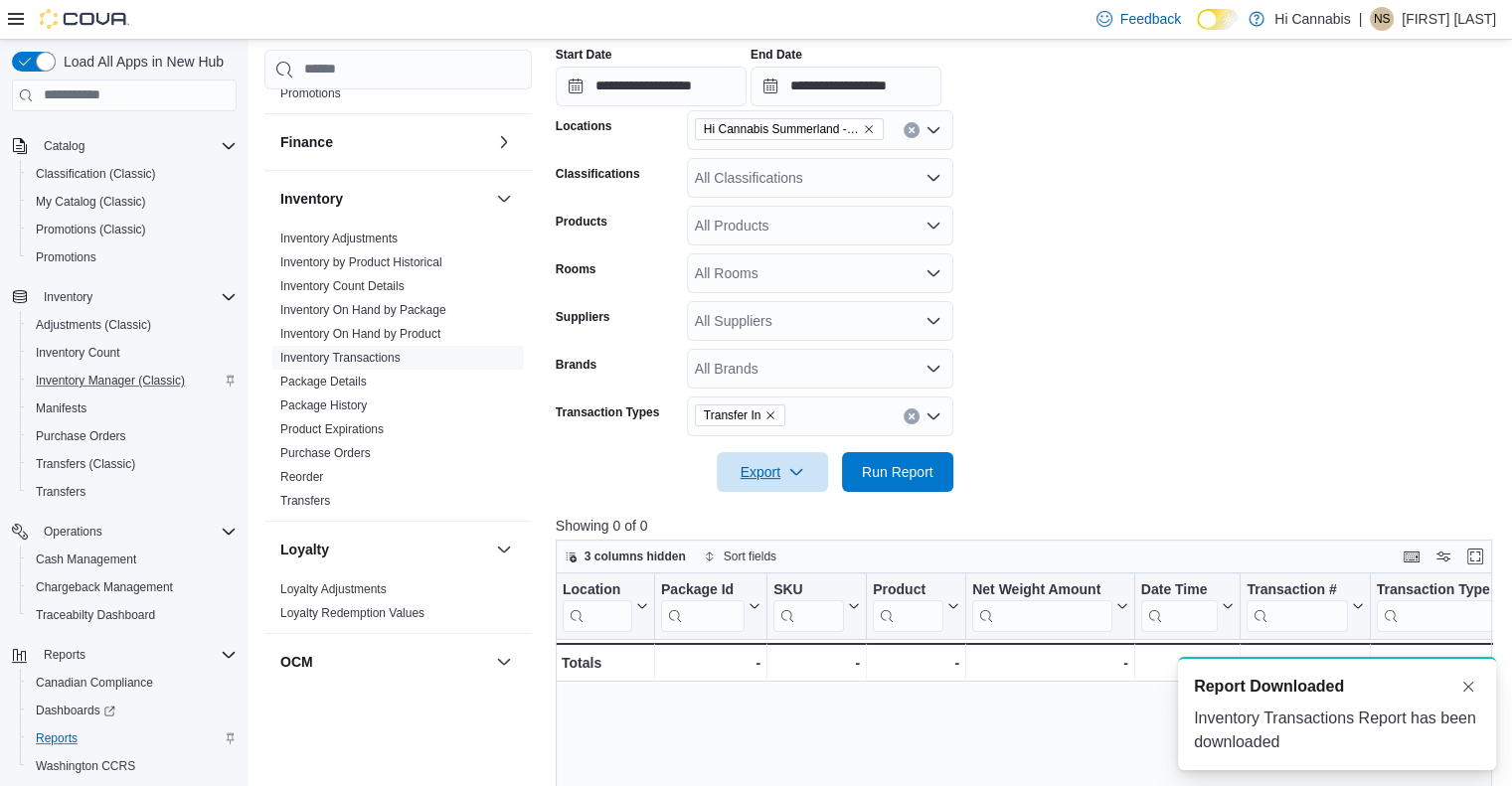 scroll, scrollTop: 0, scrollLeft: 0, axis: both 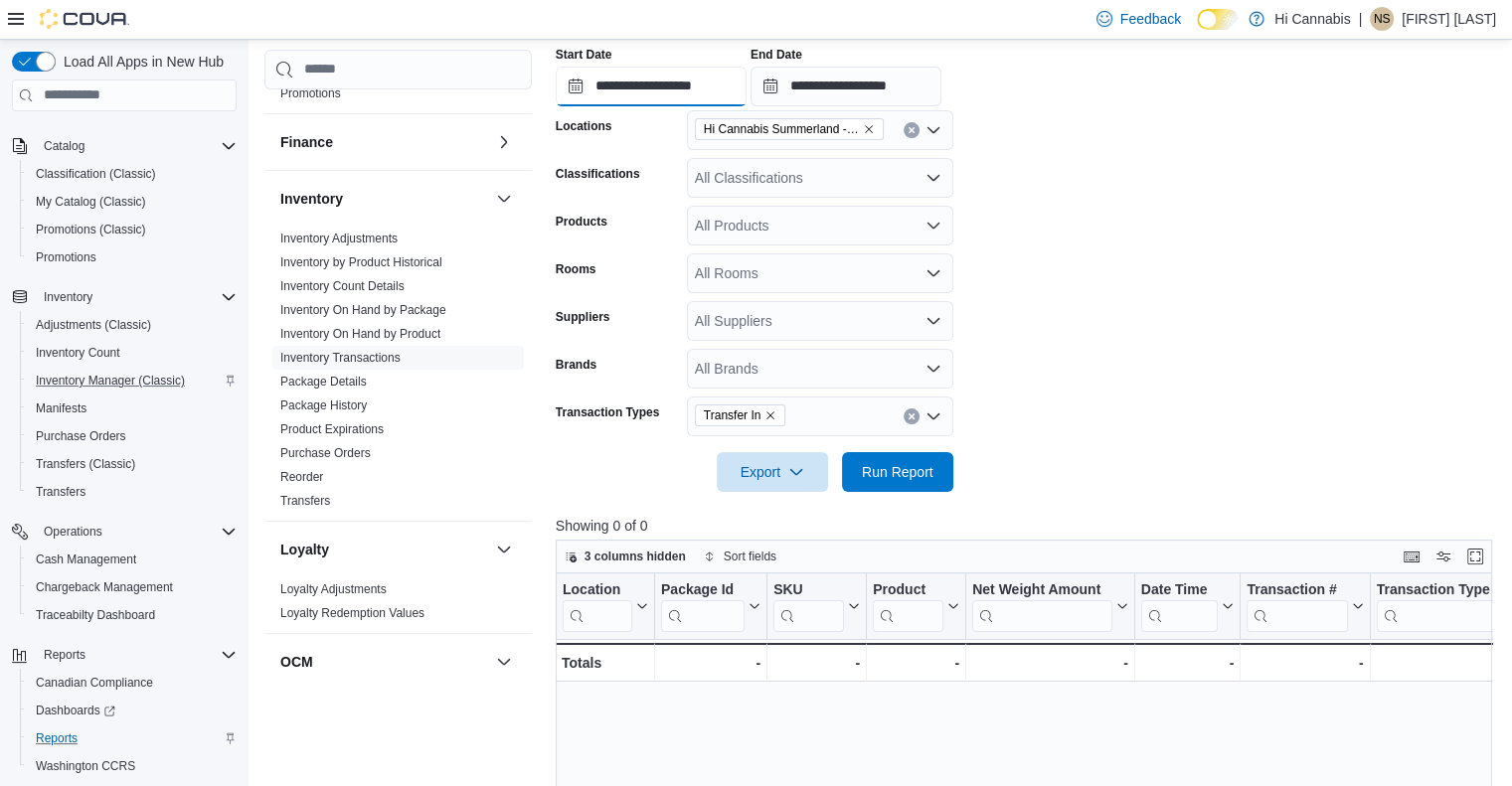 click on "**********" at bounding box center [651, 86] 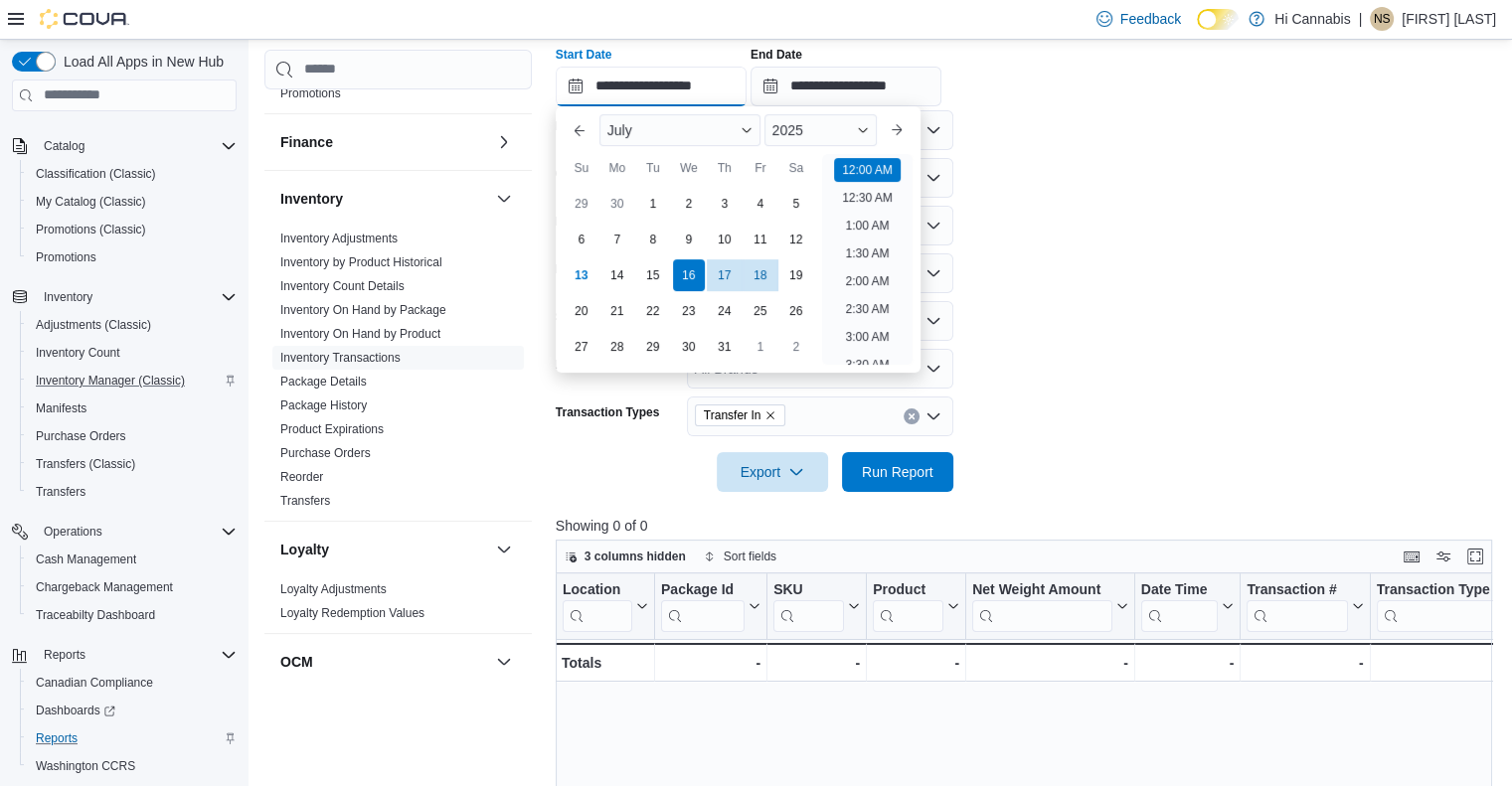 scroll, scrollTop: 62, scrollLeft: 0, axis: vertical 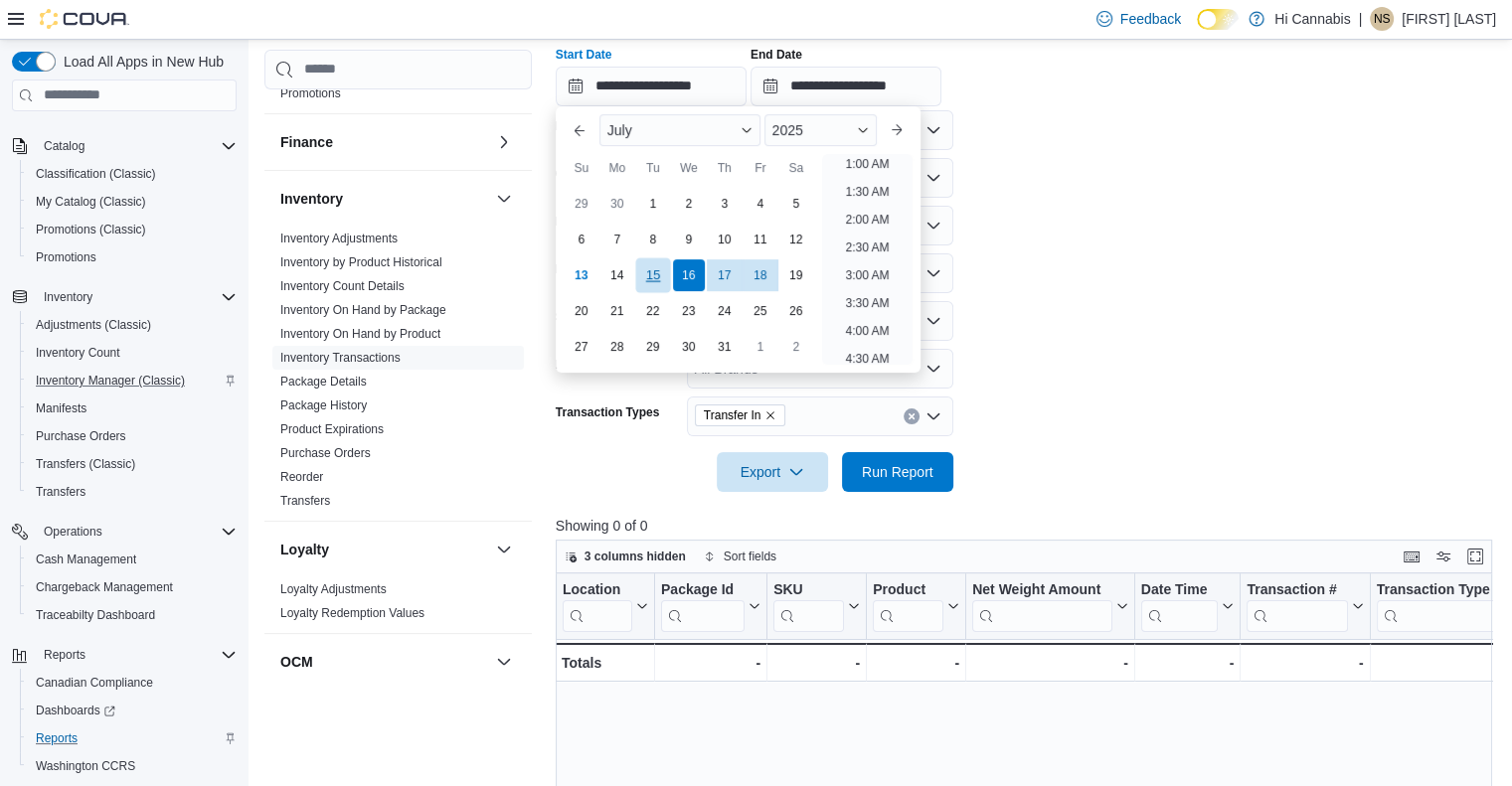 click on "15" at bounding box center (652, 274) 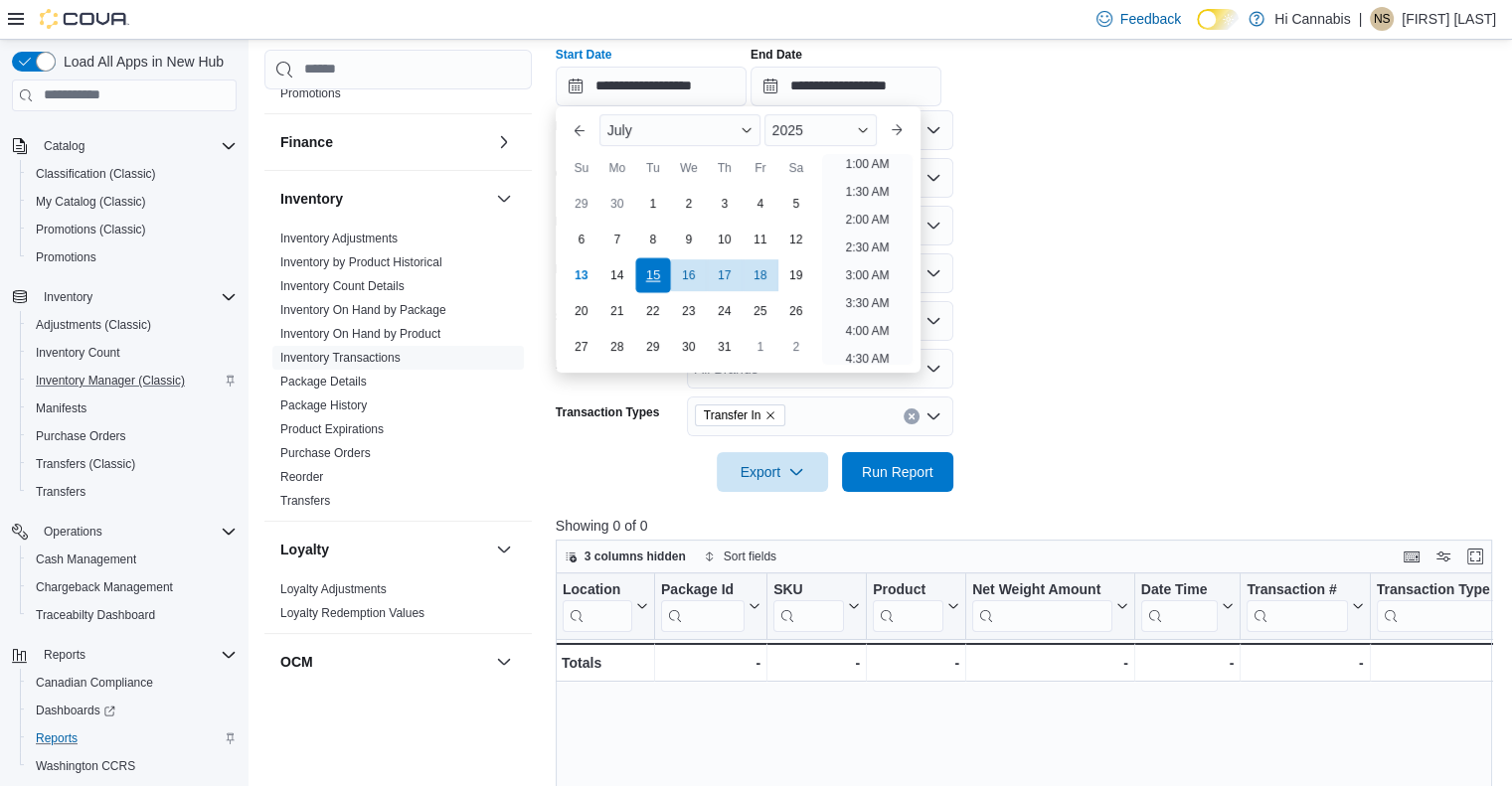 scroll, scrollTop: 4, scrollLeft: 0, axis: vertical 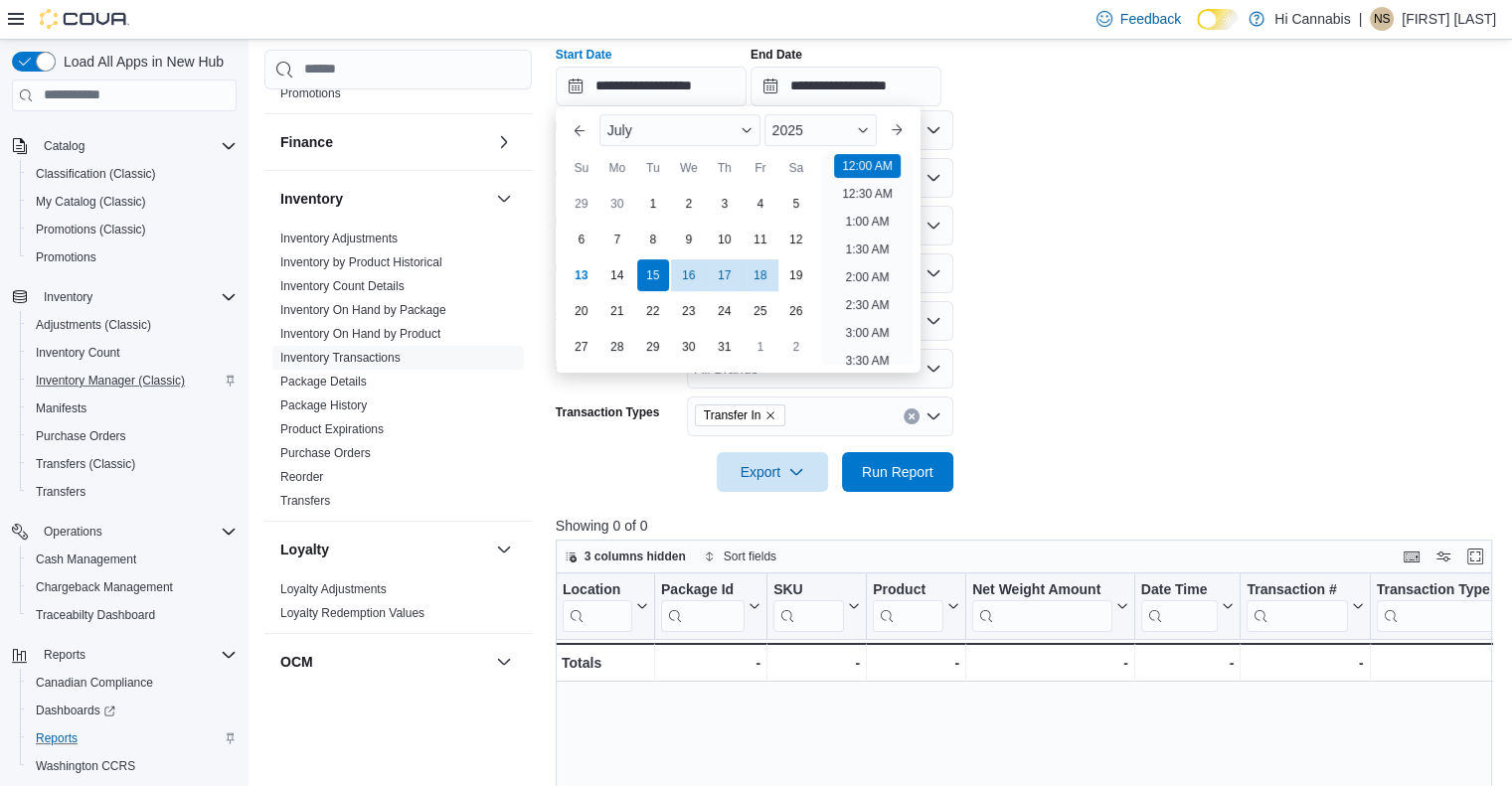click on "**********" at bounding box center (1029, 228) 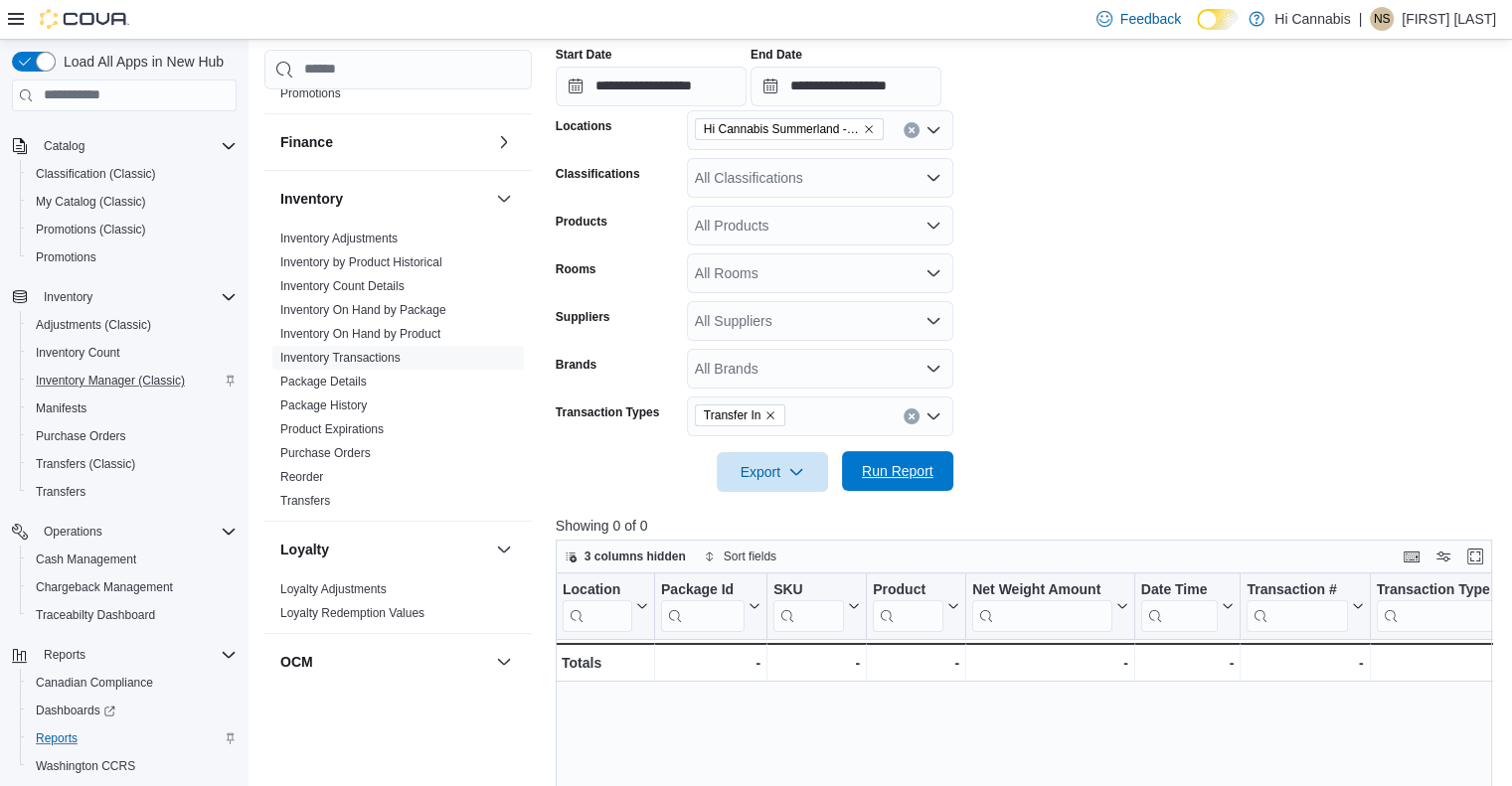 click on "Run Report" at bounding box center [898, 471] 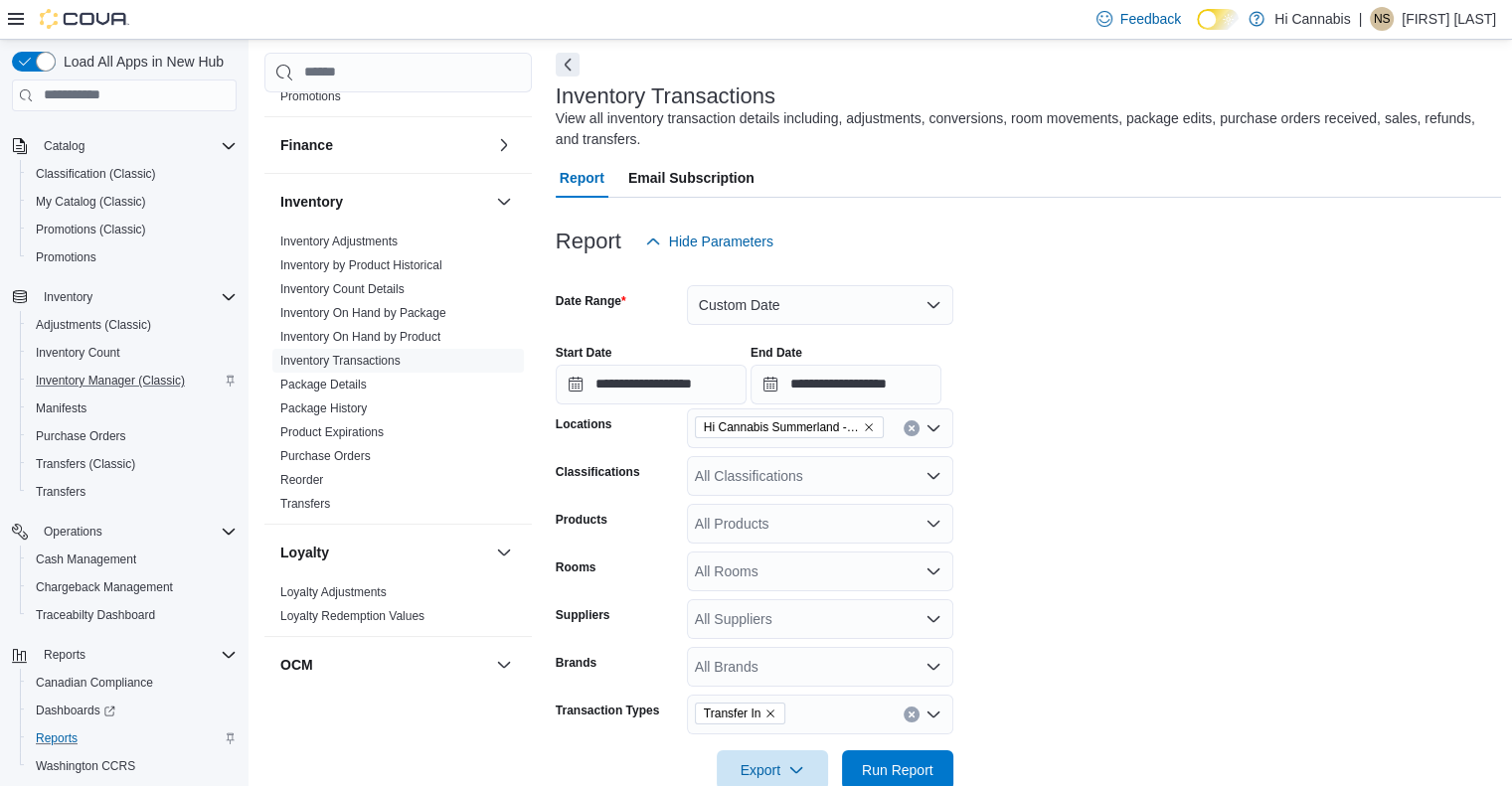 scroll, scrollTop: 183, scrollLeft: 0, axis: vertical 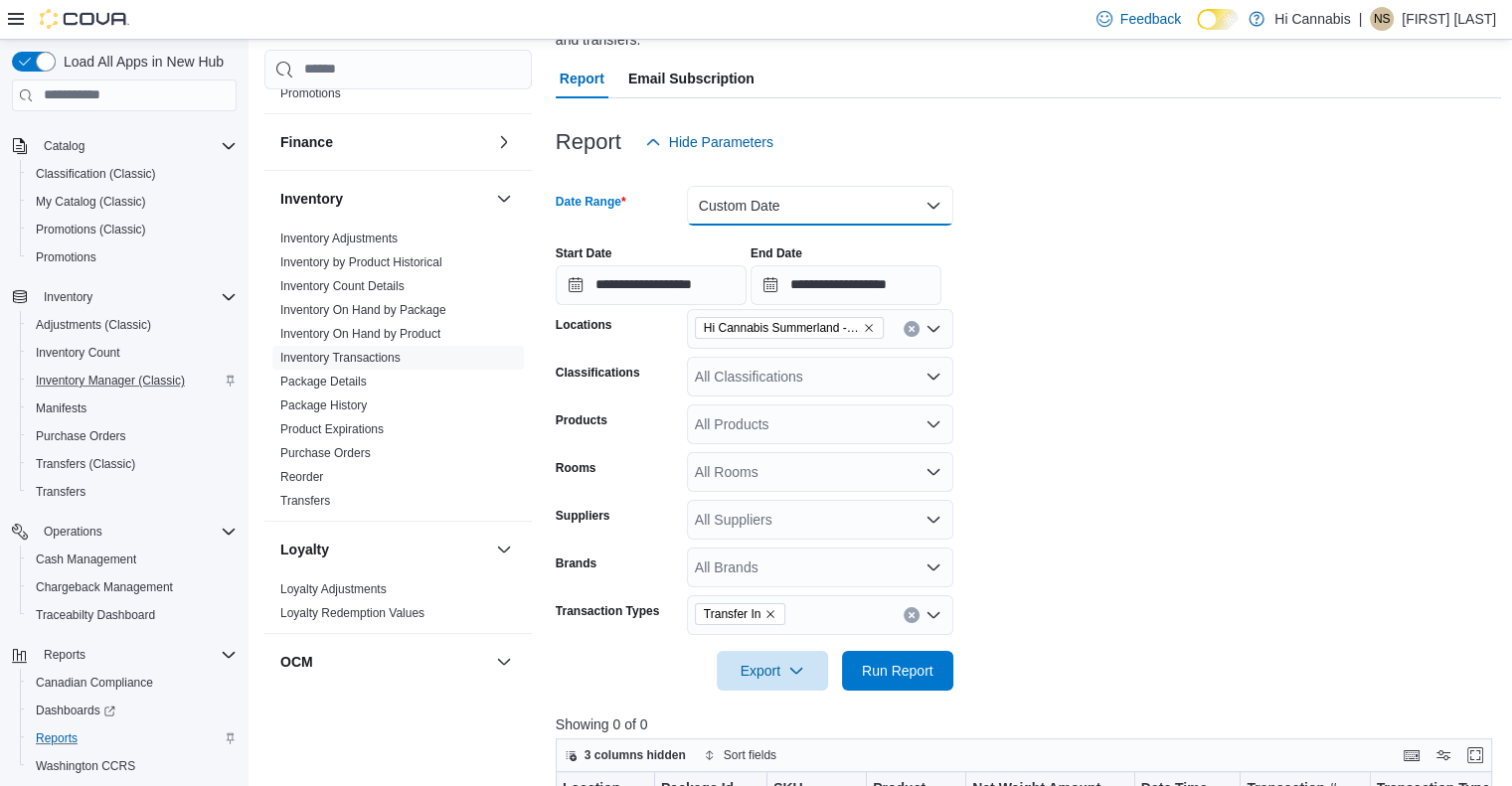 click on "Custom Date" at bounding box center [820, 206] 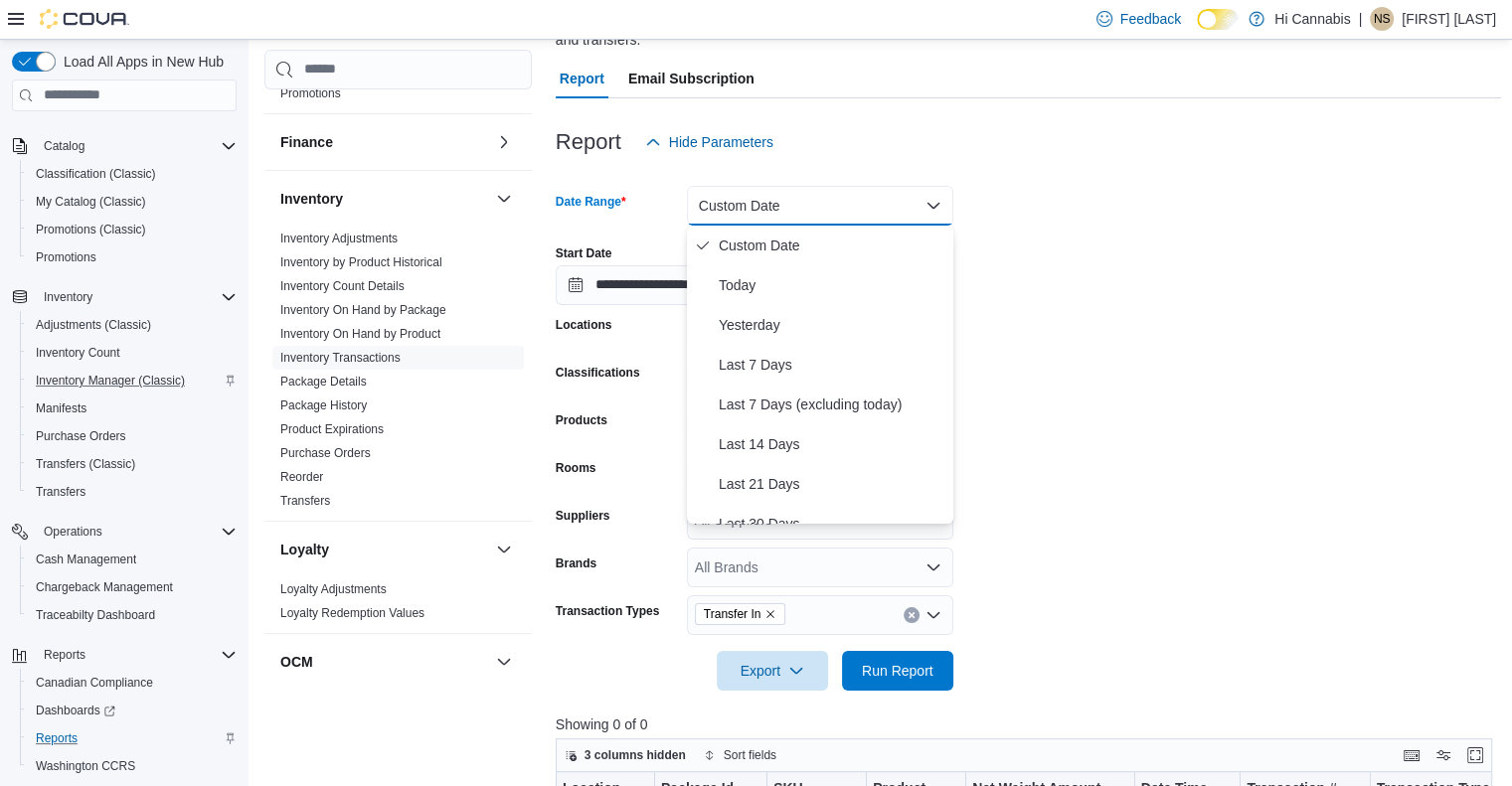 drag, startPoint x: 1190, startPoint y: 321, endPoint x: 1089, endPoint y: 325, distance: 101.0792 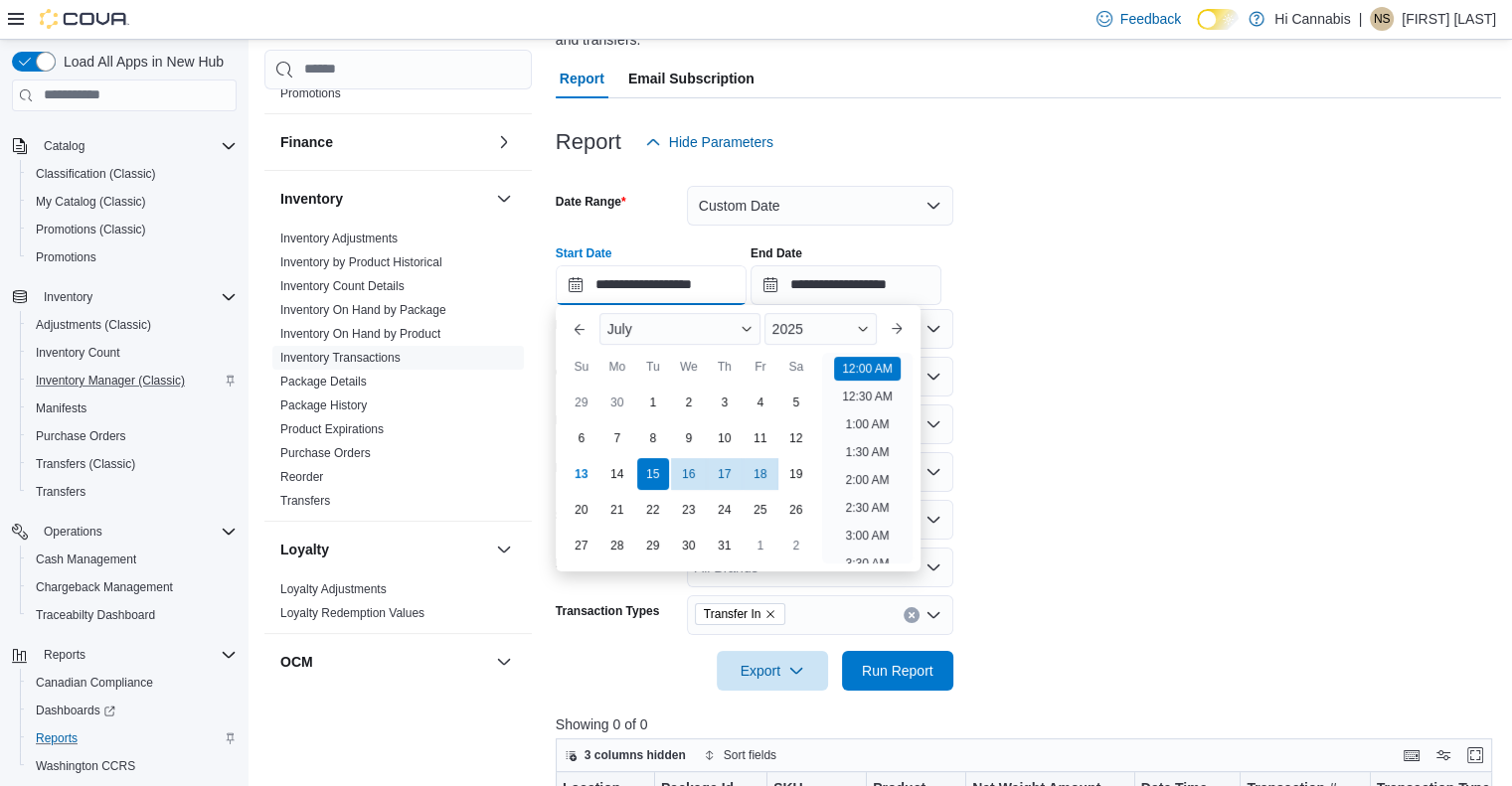 click on "**********" at bounding box center [651, 285] 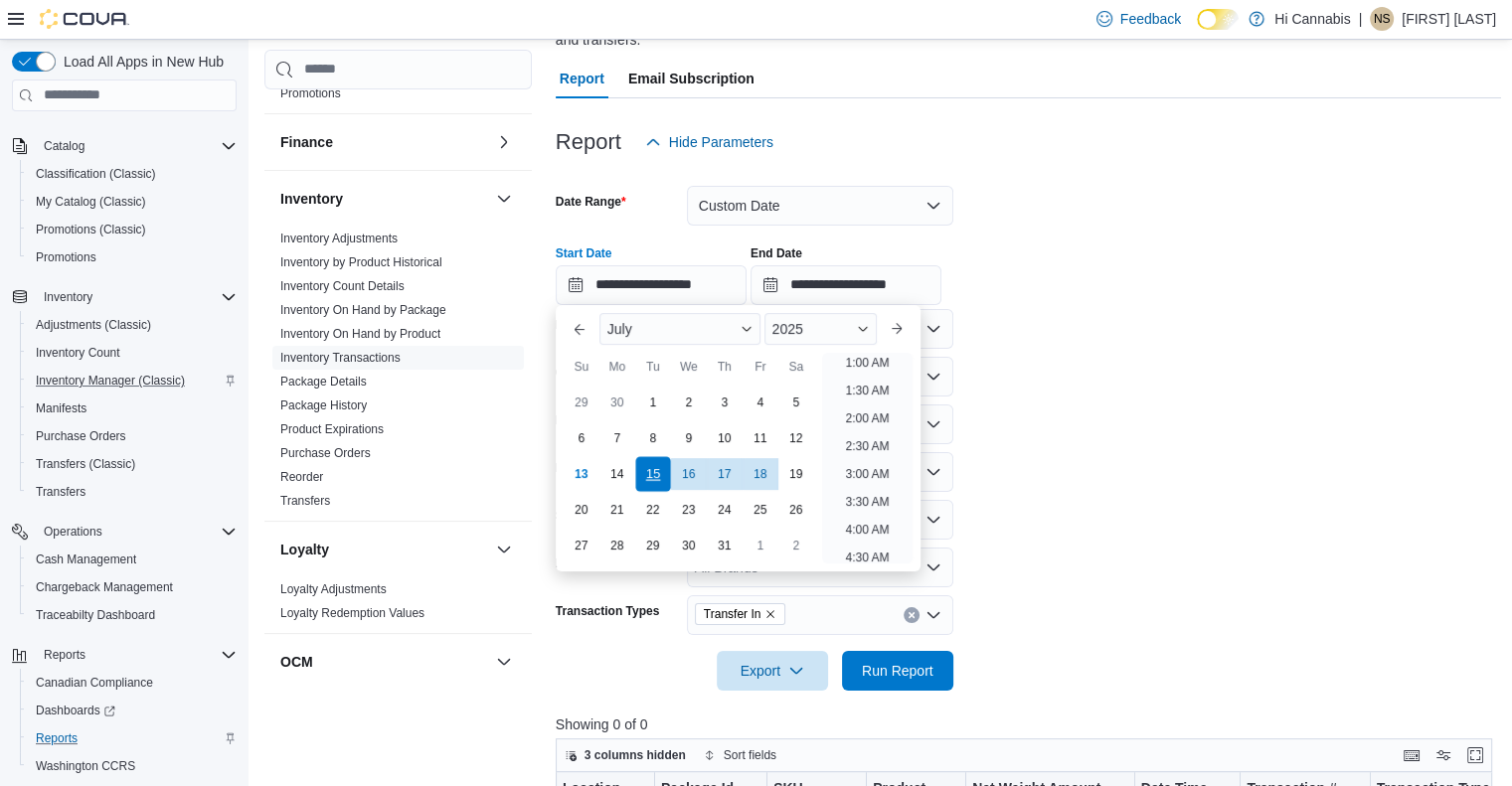 click on "15" at bounding box center [652, 473] 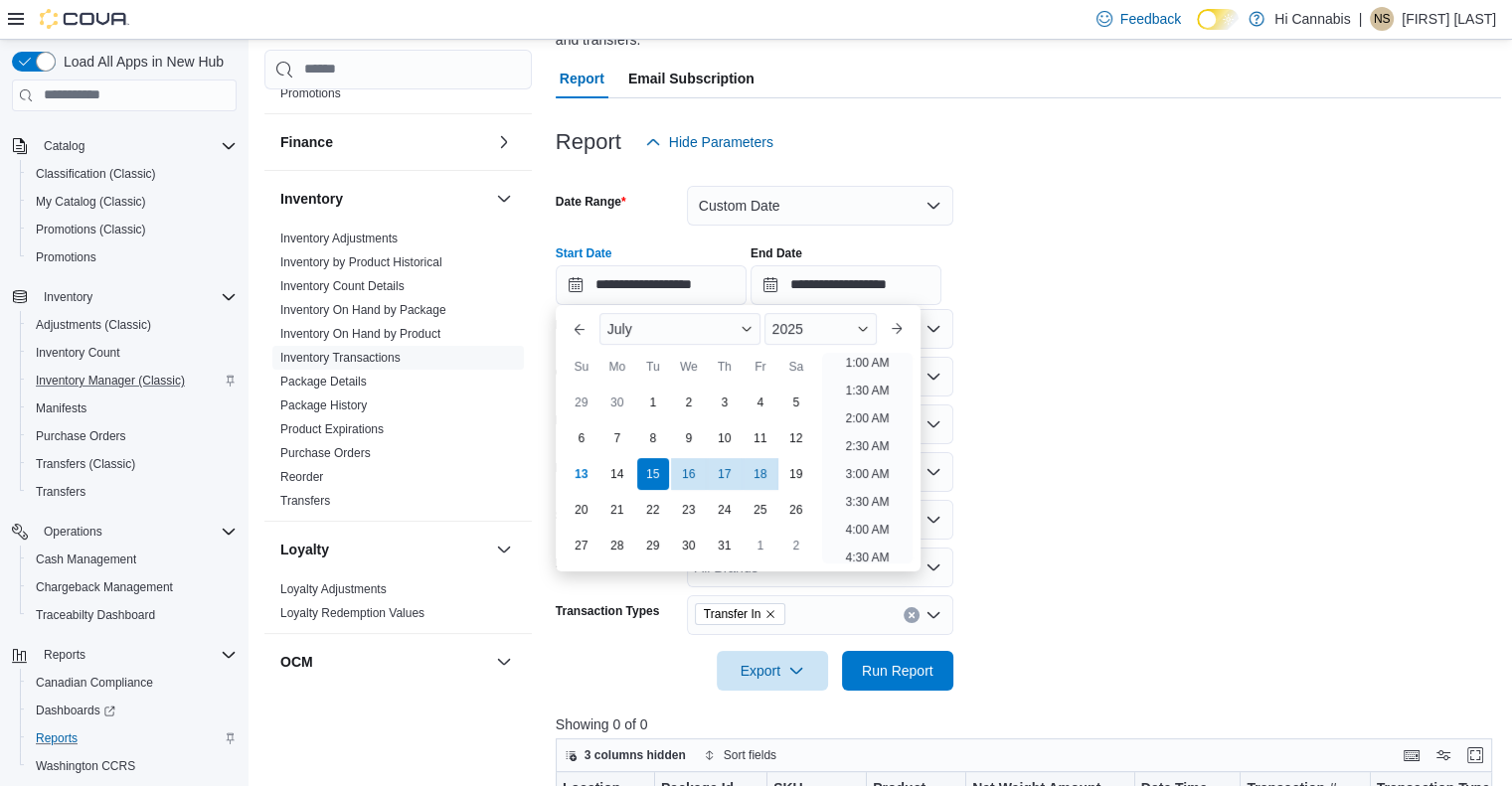 click on "**********" at bounding box center (1029, 426) 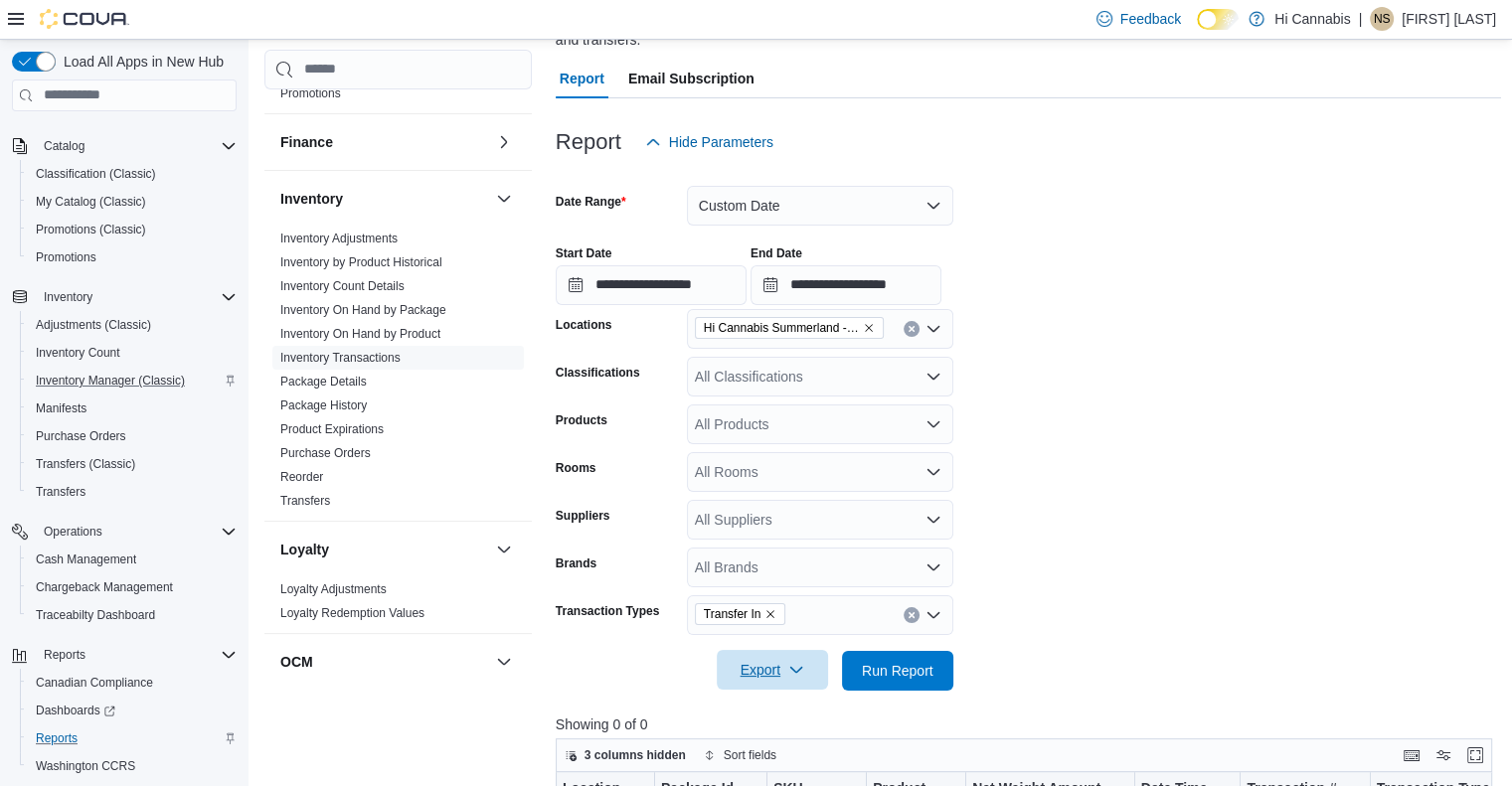 click 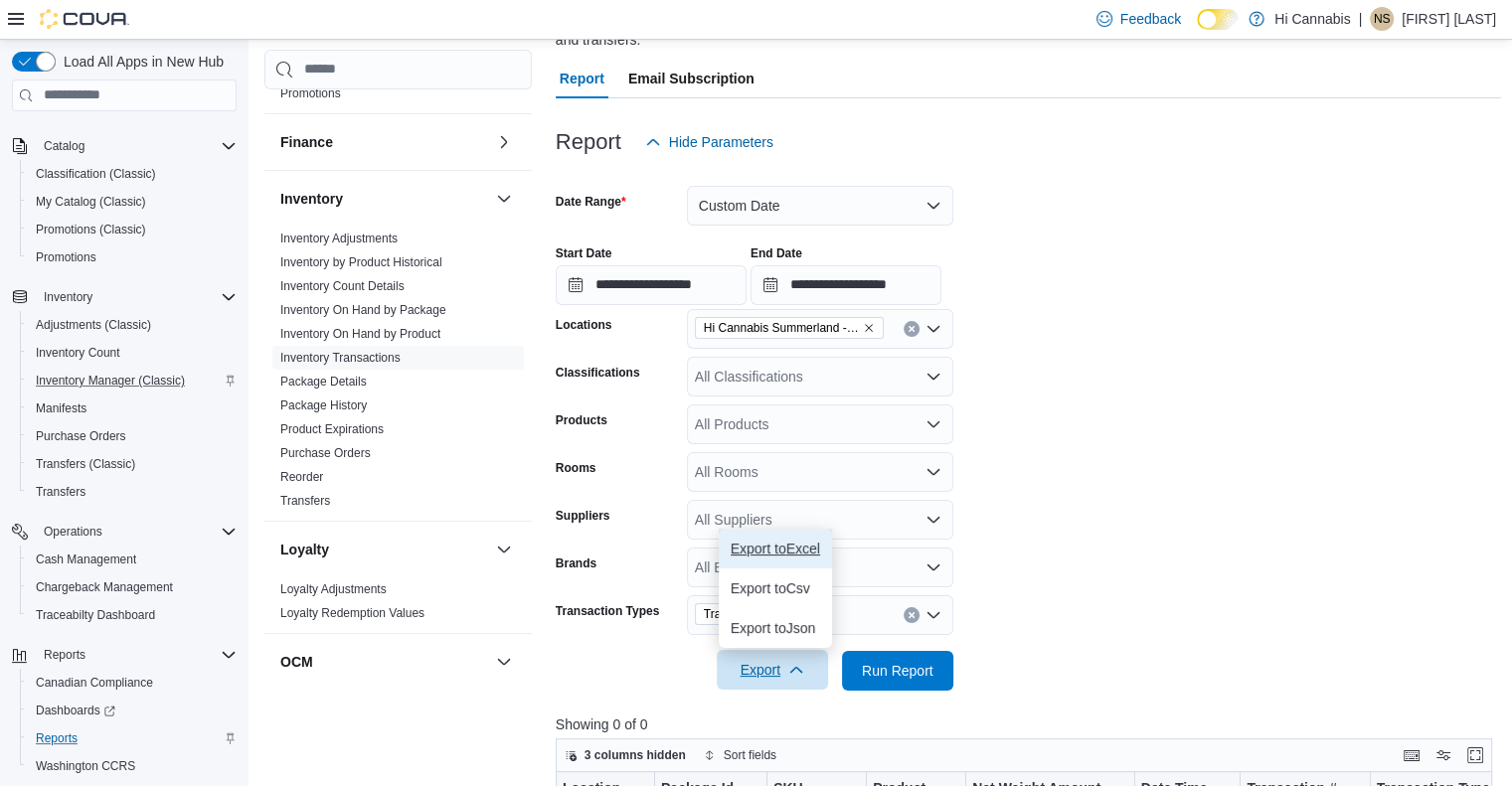 click on "Export to  Excel" at bounding box center [775, 549] 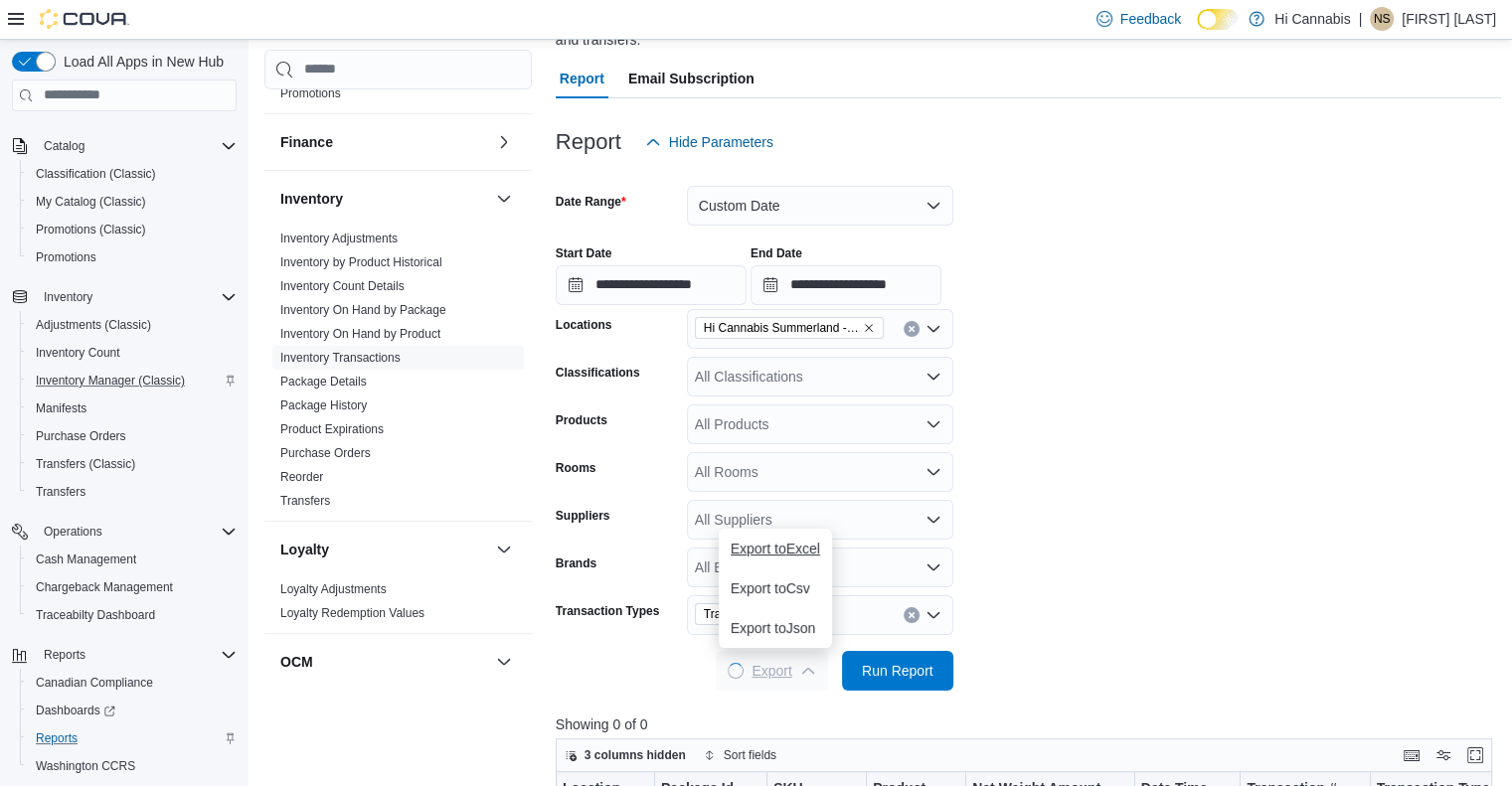 scroll, scrollTop: 0, scrollLeft: 0, axis: both 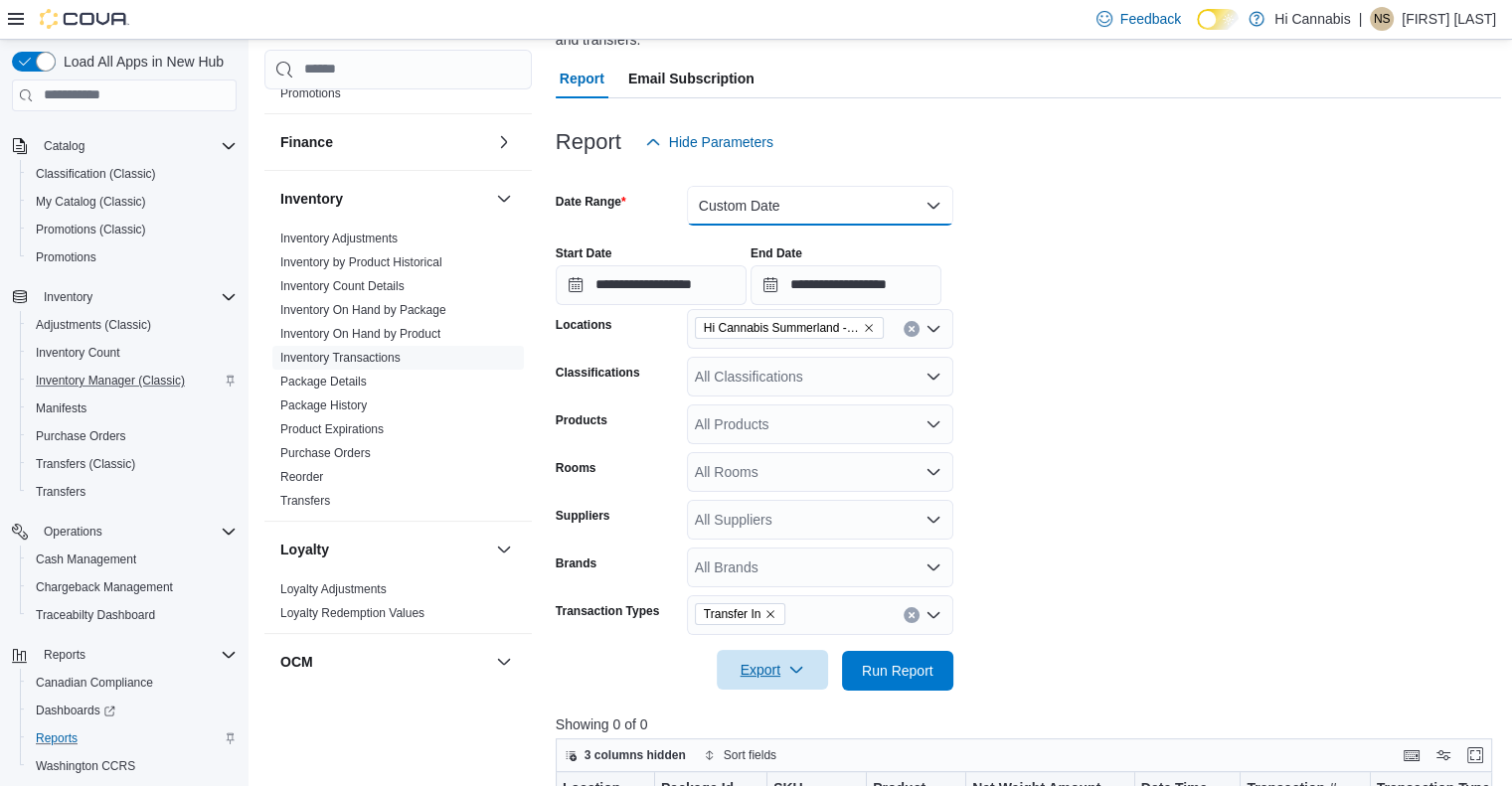 click on "Custom Date" at bounding box center [820, 206] 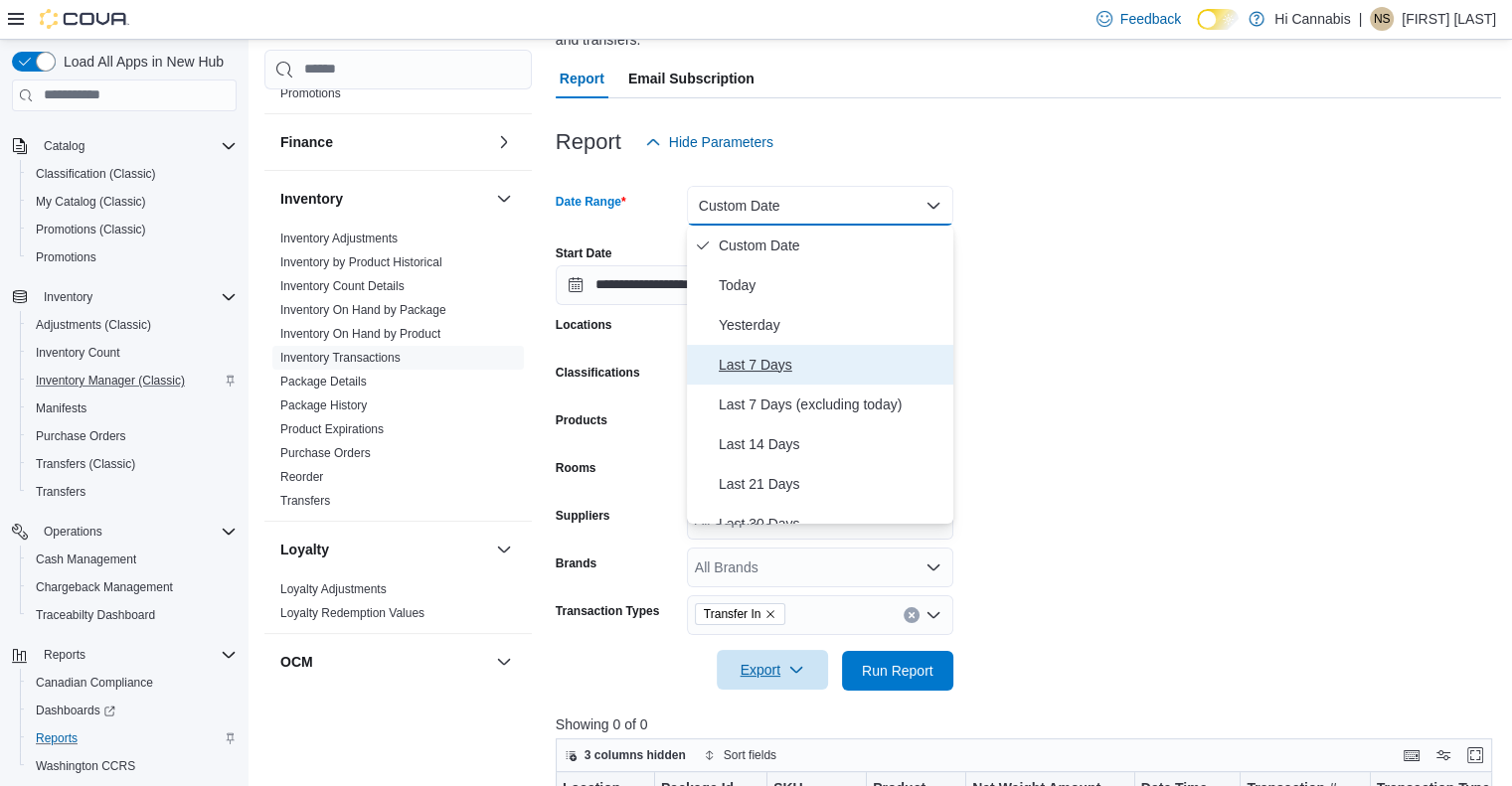 click on "Last 7 Days" at bounding box center (832, 365) 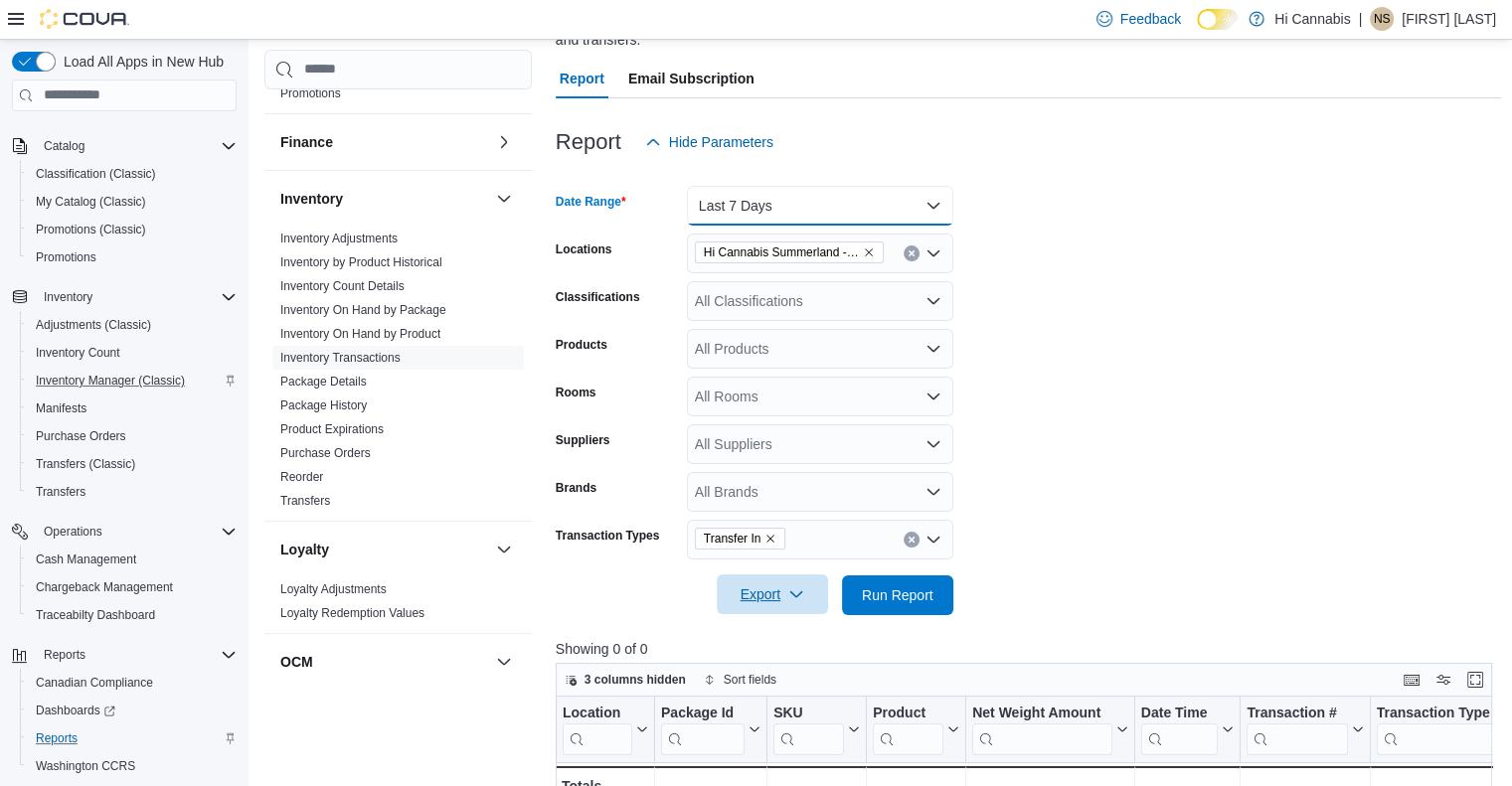 scroll, scrollTop: 282, scrollLeft: 0, axis: vertical 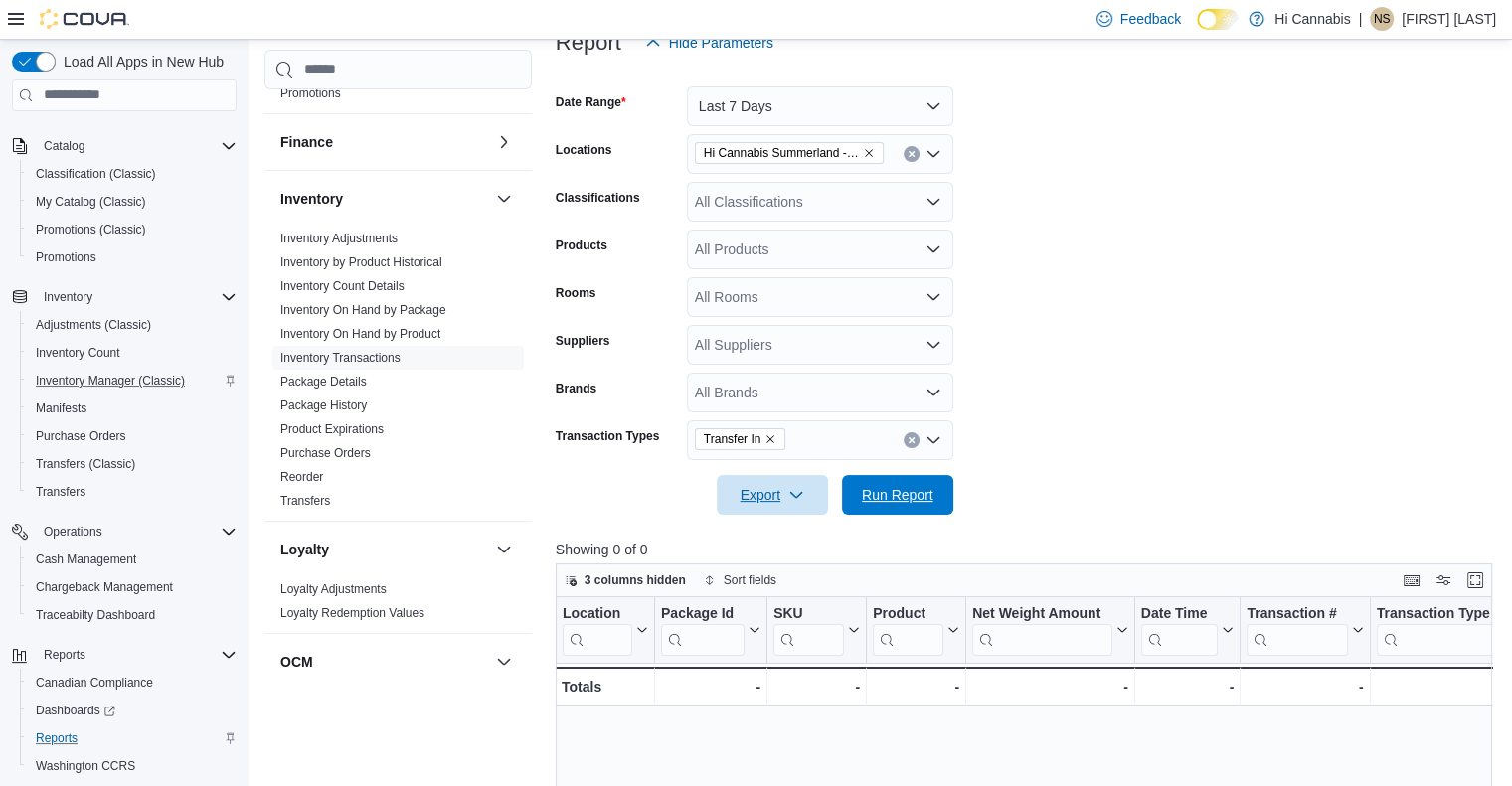 click on "Run Report" at bounding box center [898, 495] 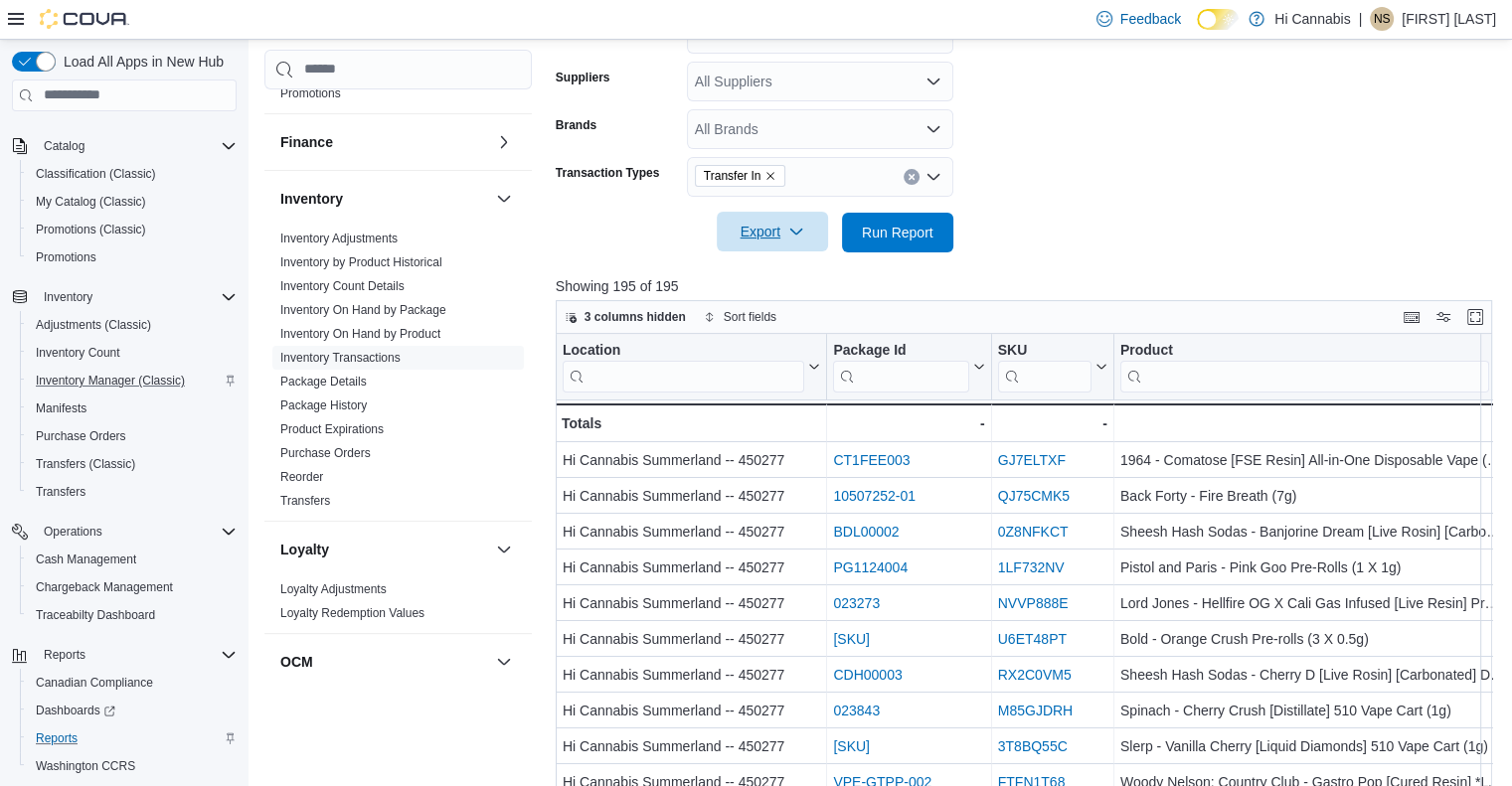 scroll, scrollTop: 580, scrollLeft: 0, axis: vertical 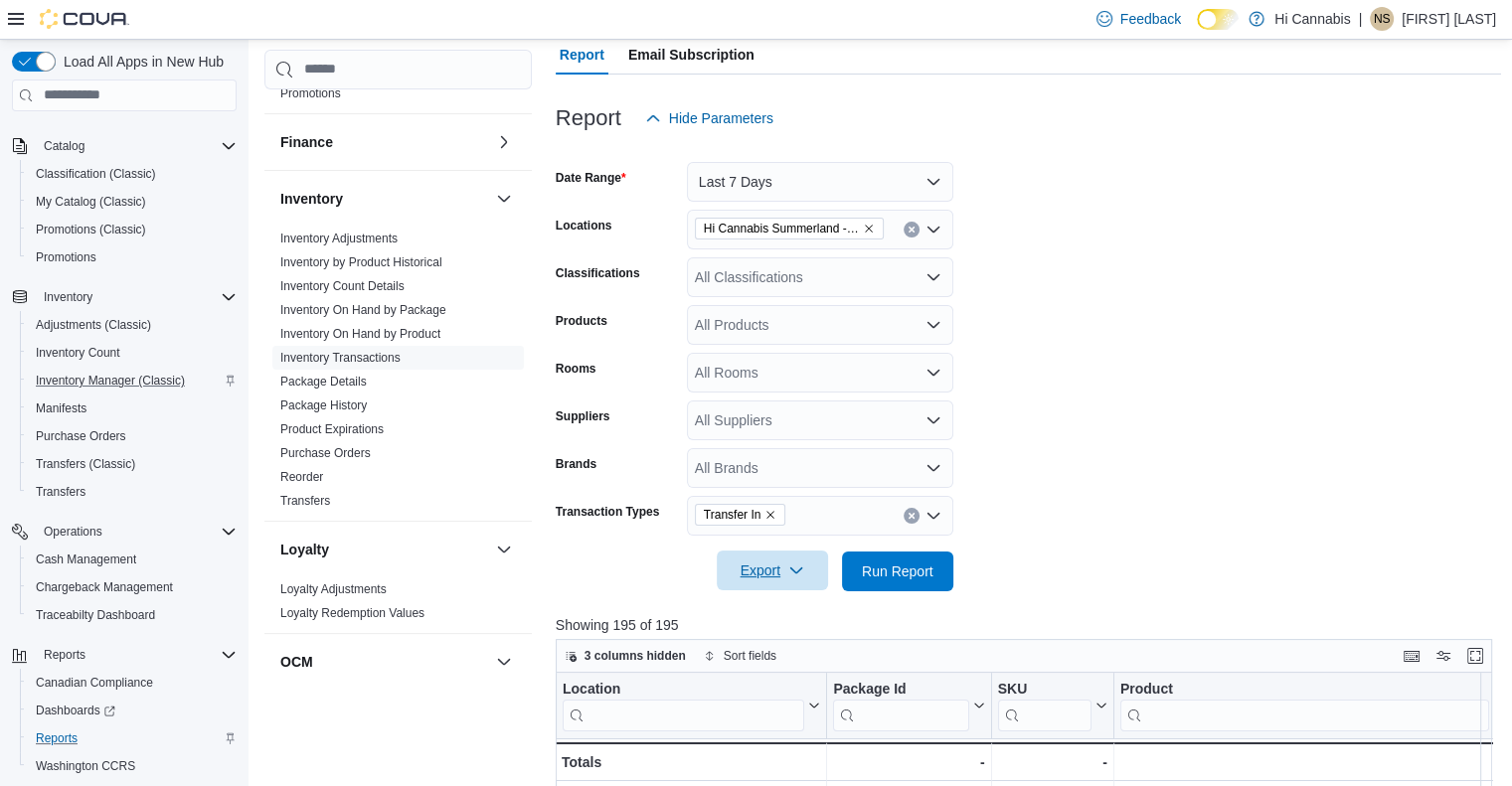 click on "All Classifications" at bounding box center (820, 277) 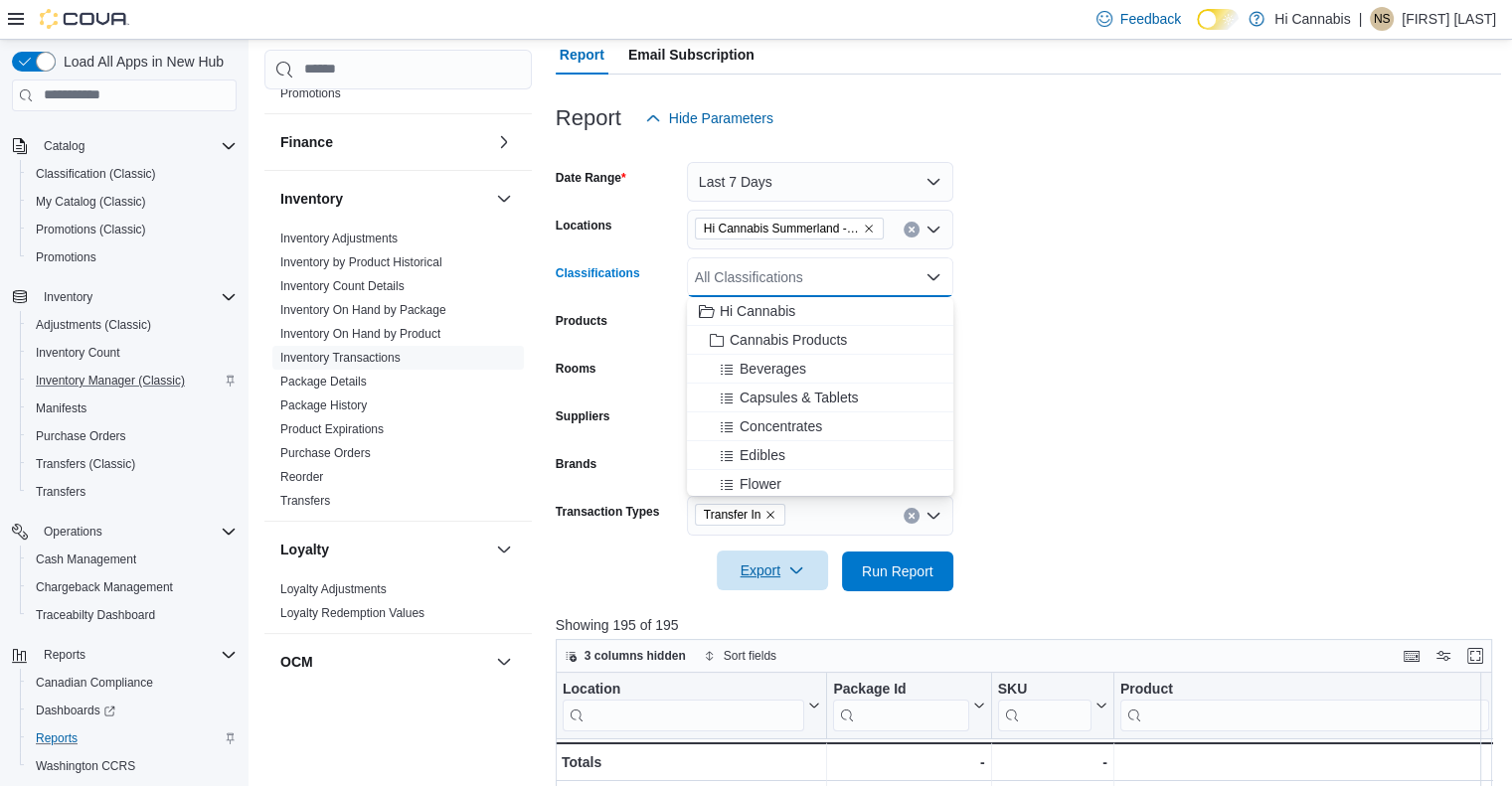 click on "All Classifications Combo box. Selected. Combo box input. All Classifications. Type some text or, to display a list of choices, press Down Arrow. To exit the list of choices, press Escape." at bounding box center (820, 277) 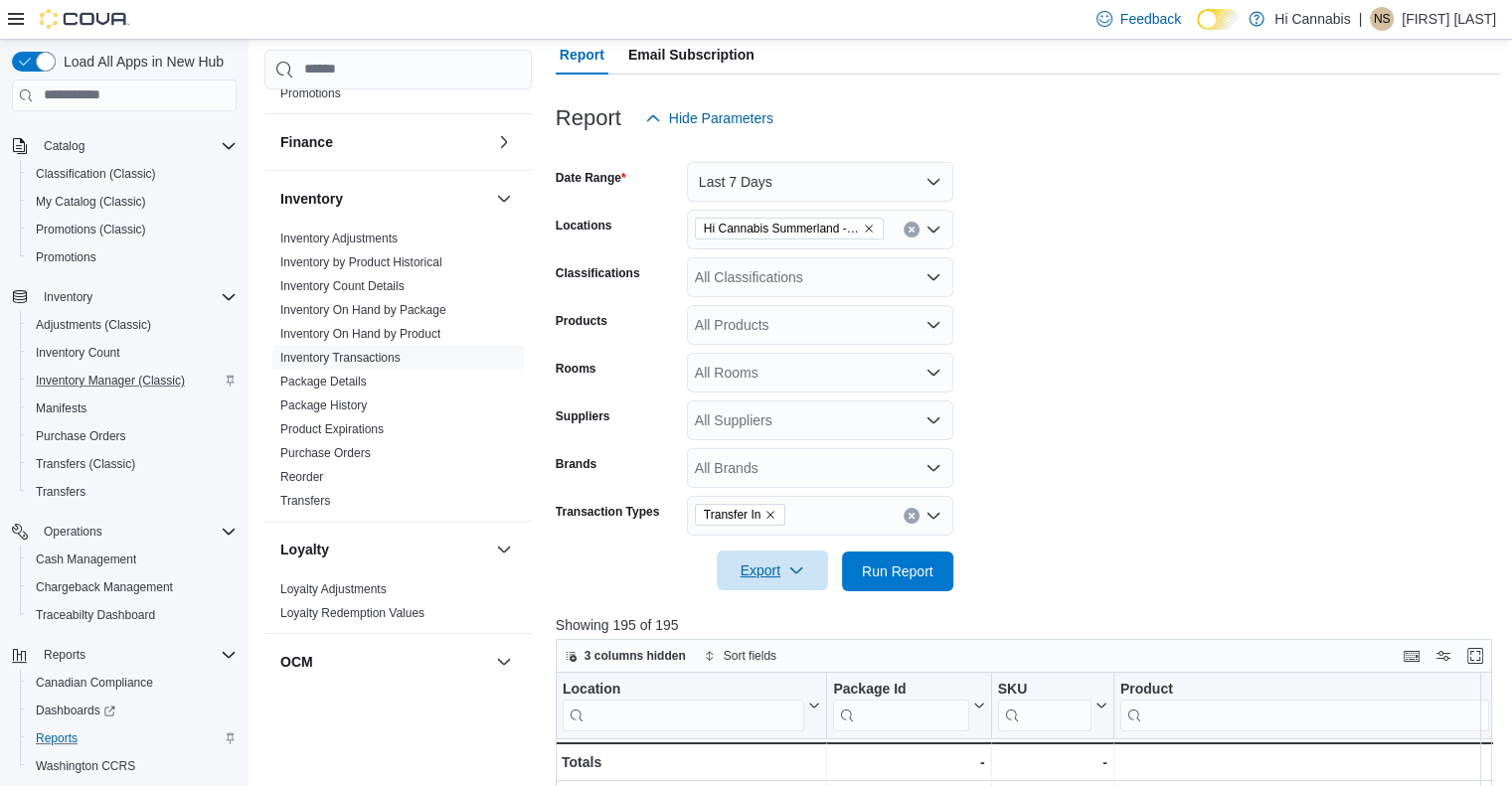 click on "Date Range Last 7 Days Locations Hi Cannabis Summerland -- [NUMBER] Classifications All Classifications Products All Products Rooms All Rooms Suppliers All Suppliers Brands All Brands Transaction Types Transfer In Export  Run Report" at bounding box center [1029, 365] 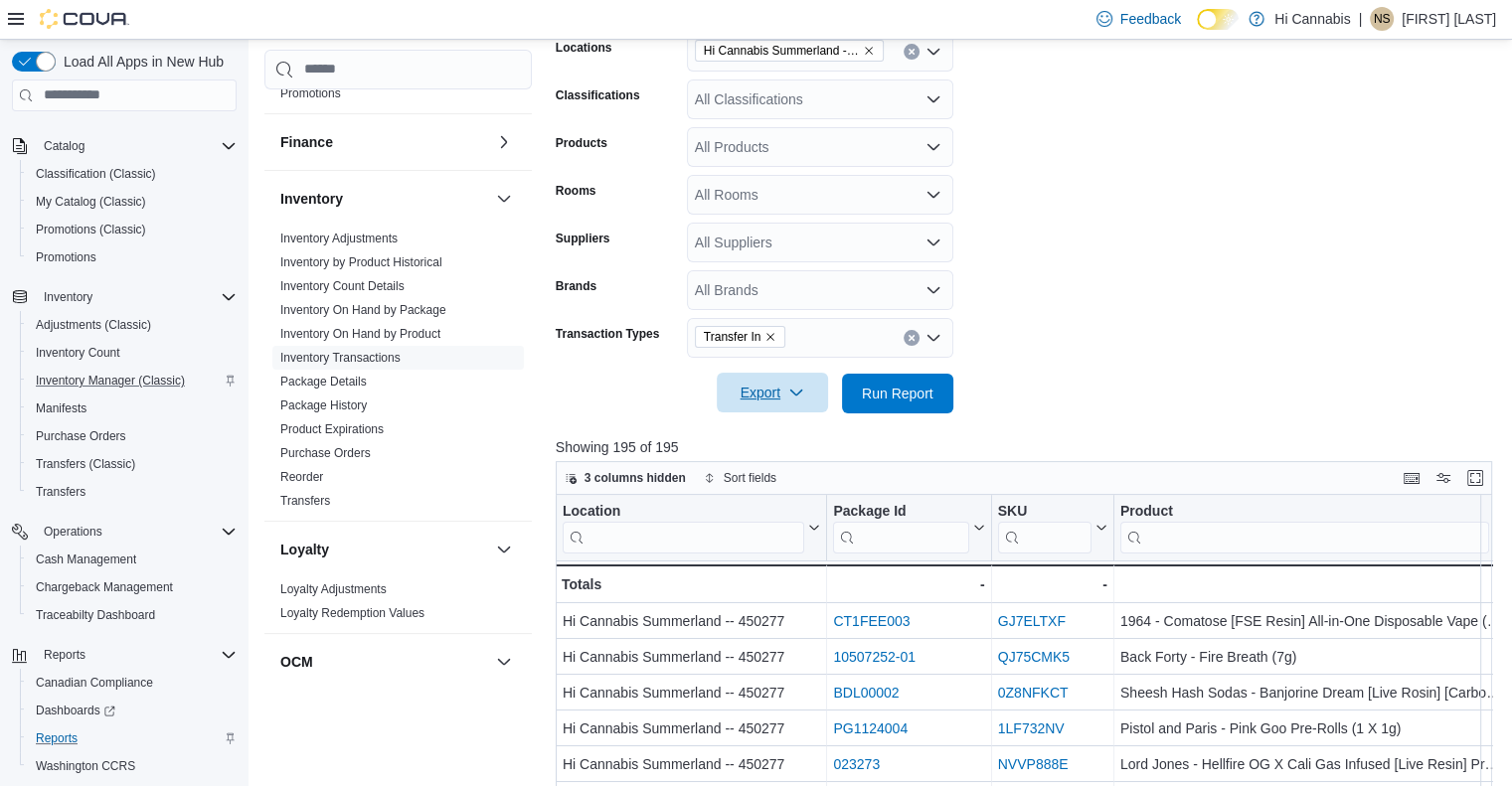 scroll, scrollTop: 704, scrollLeft: 0, axis: vertical 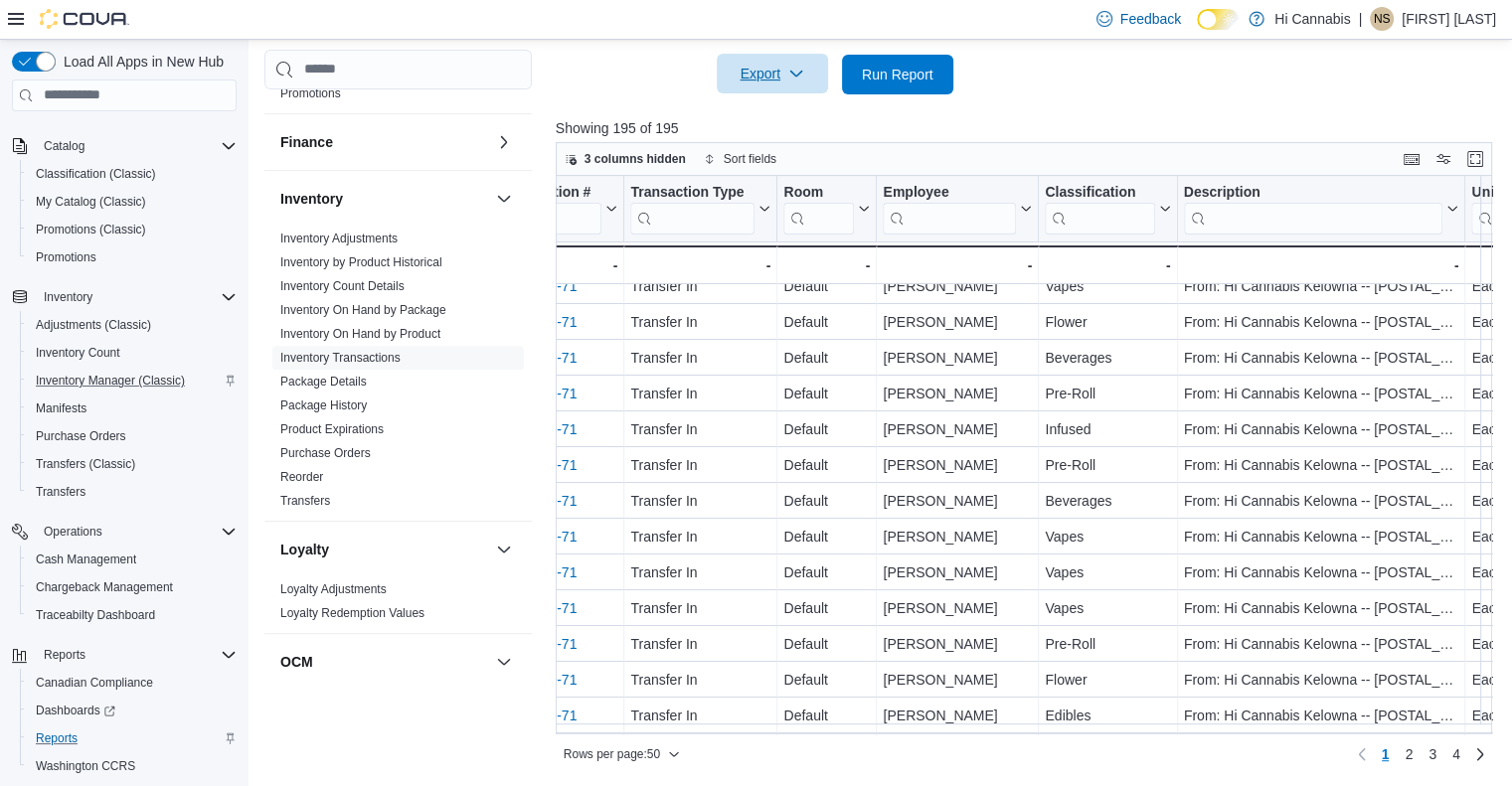 click on "Export" at bounding box center [772, 74] 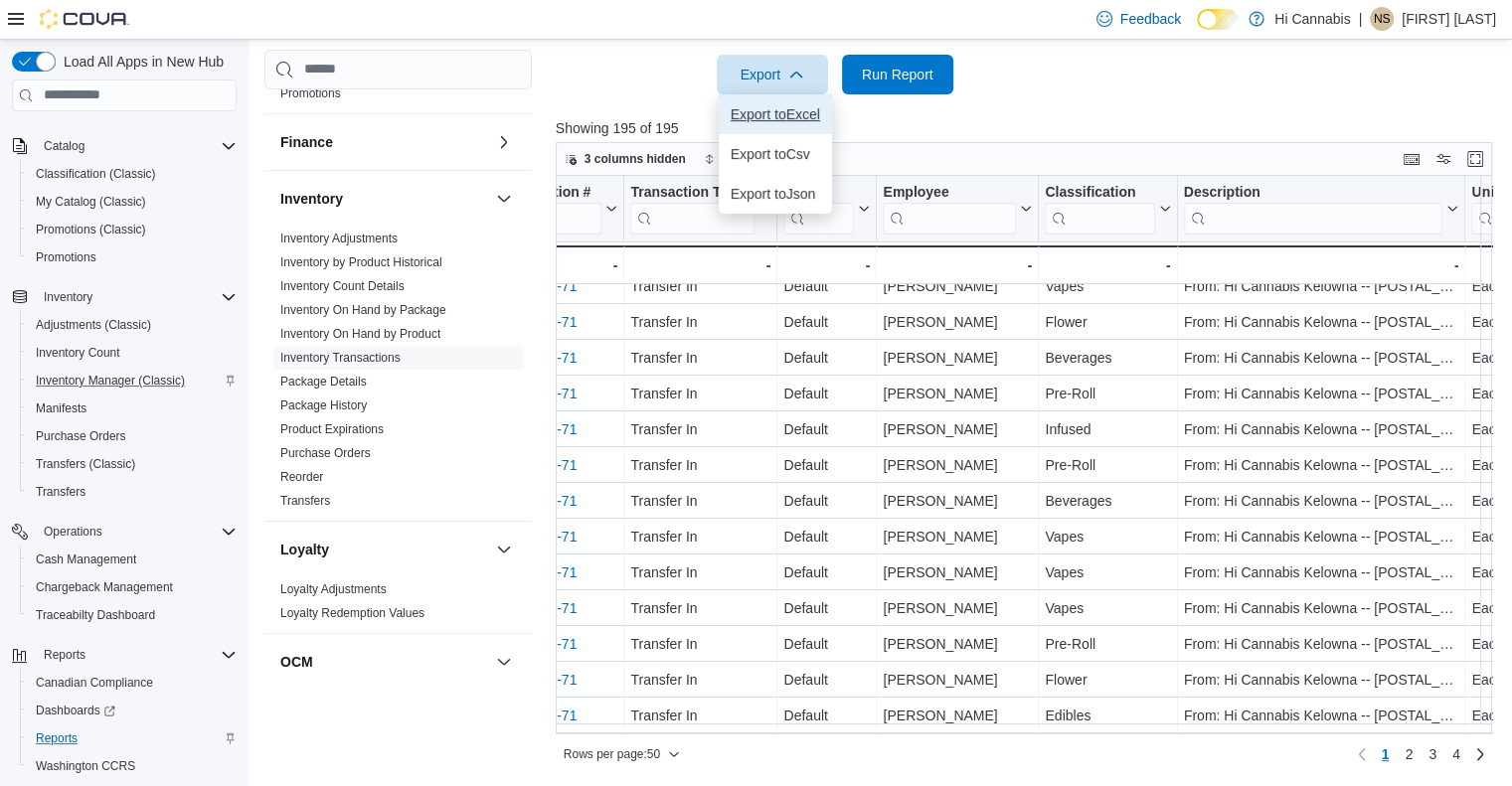 click on "Export to  Excel" at bounding box center [775, 114] 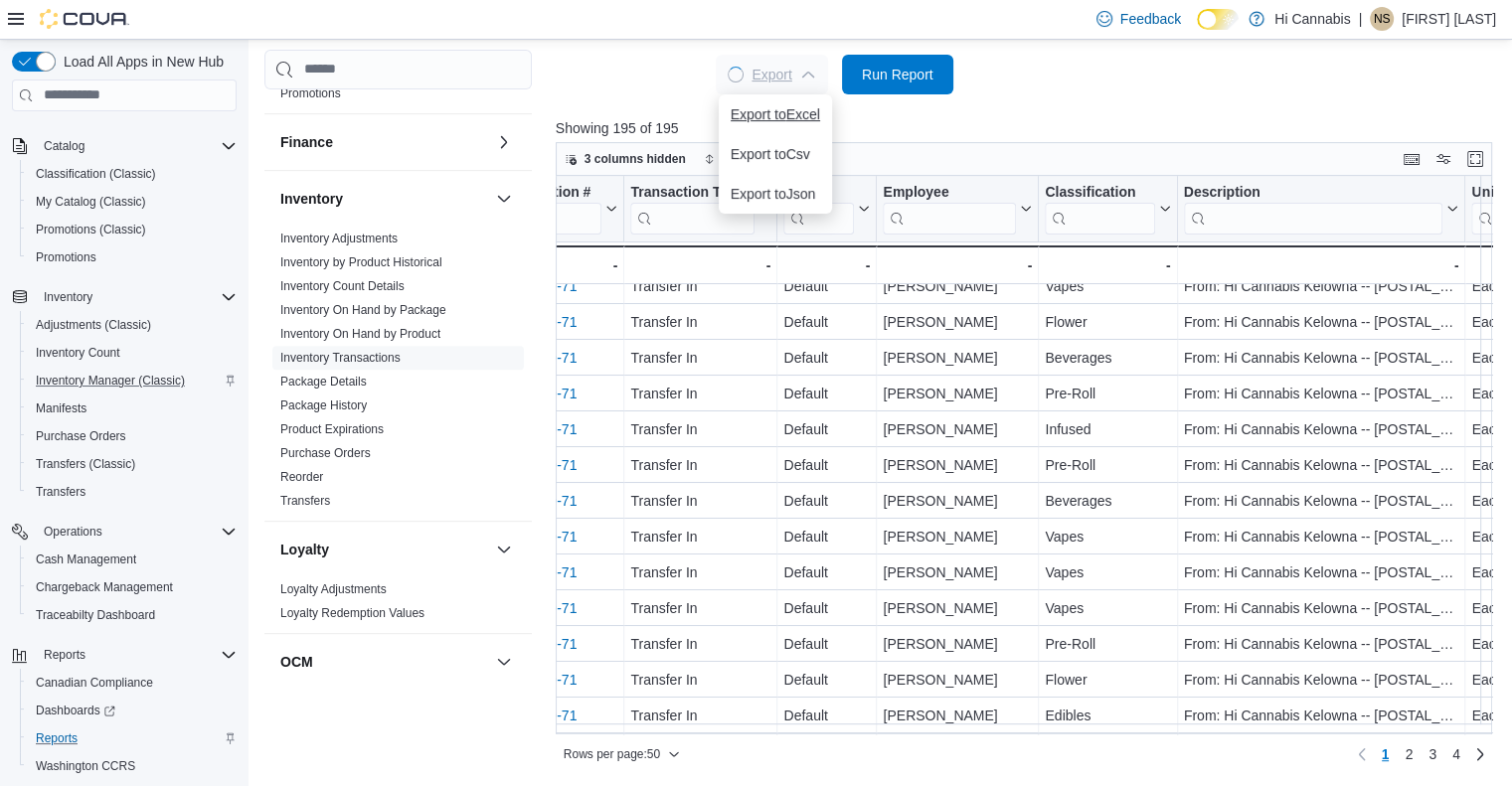 scroll, scrollTop: 0, scrollLeft: 0, axis: both 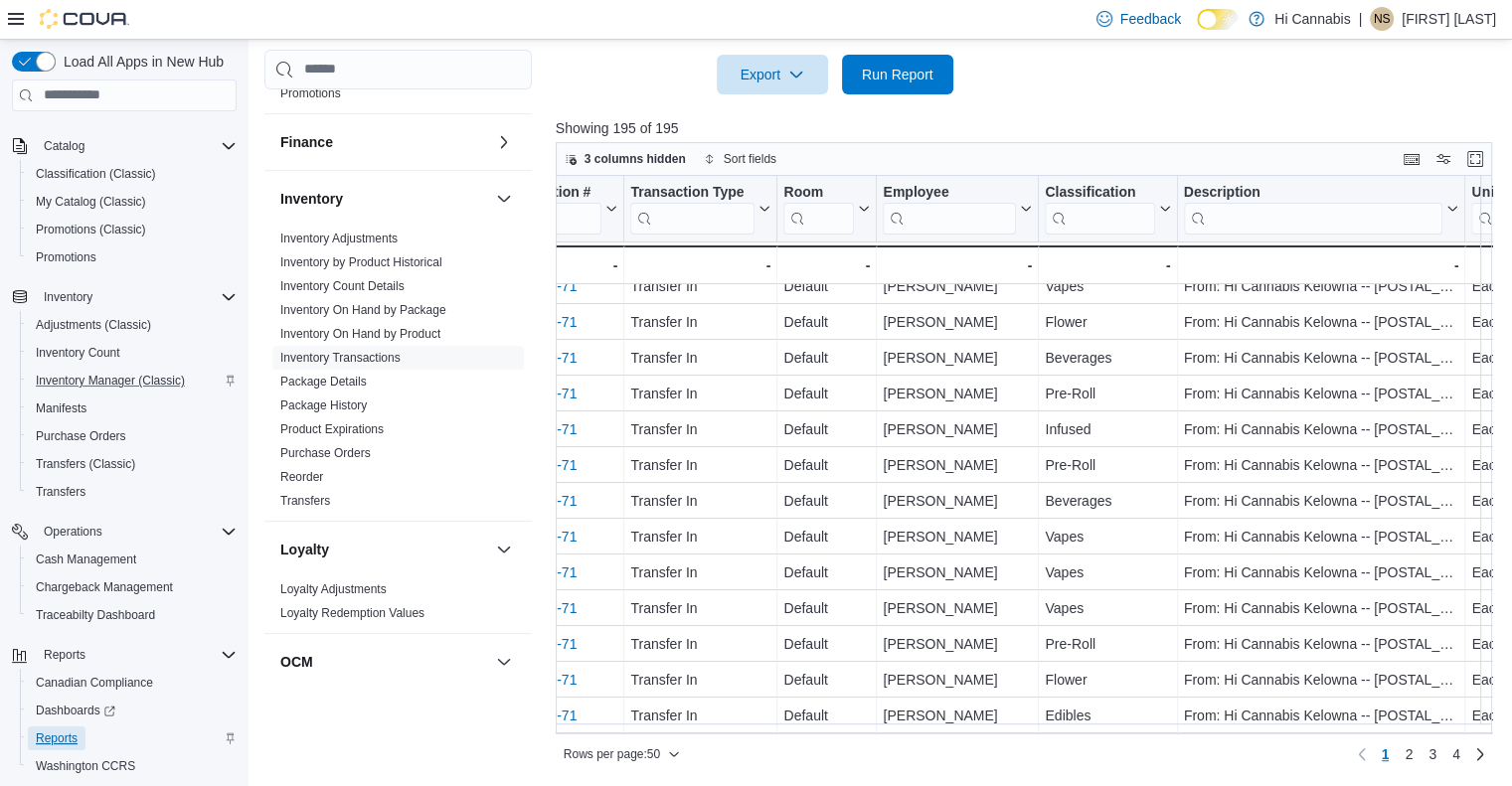 click on "Reports" at bounding box center (57, 738) 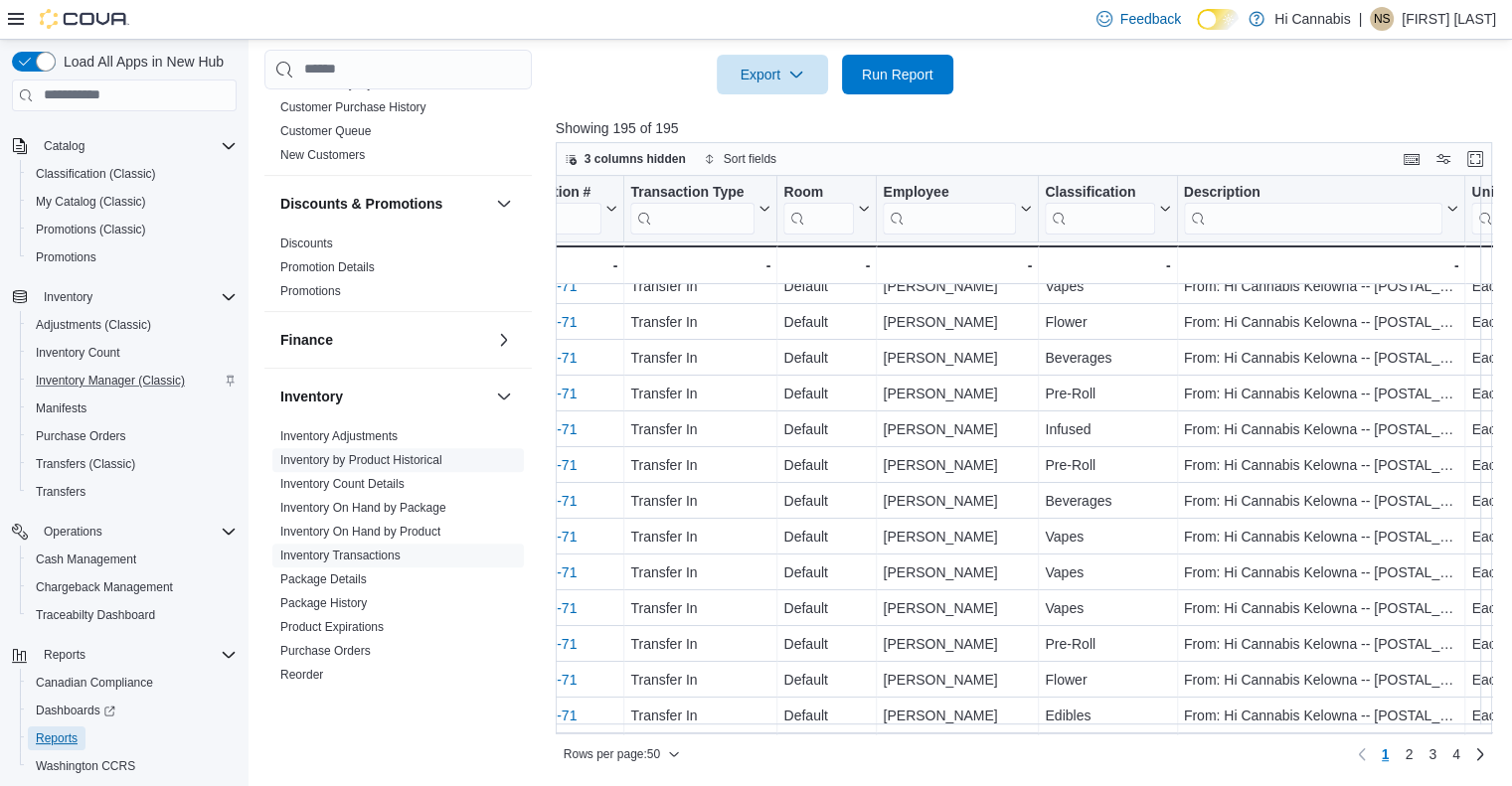 scroll, scrollTop: 497, scrollLeft: 0, axis: vertical 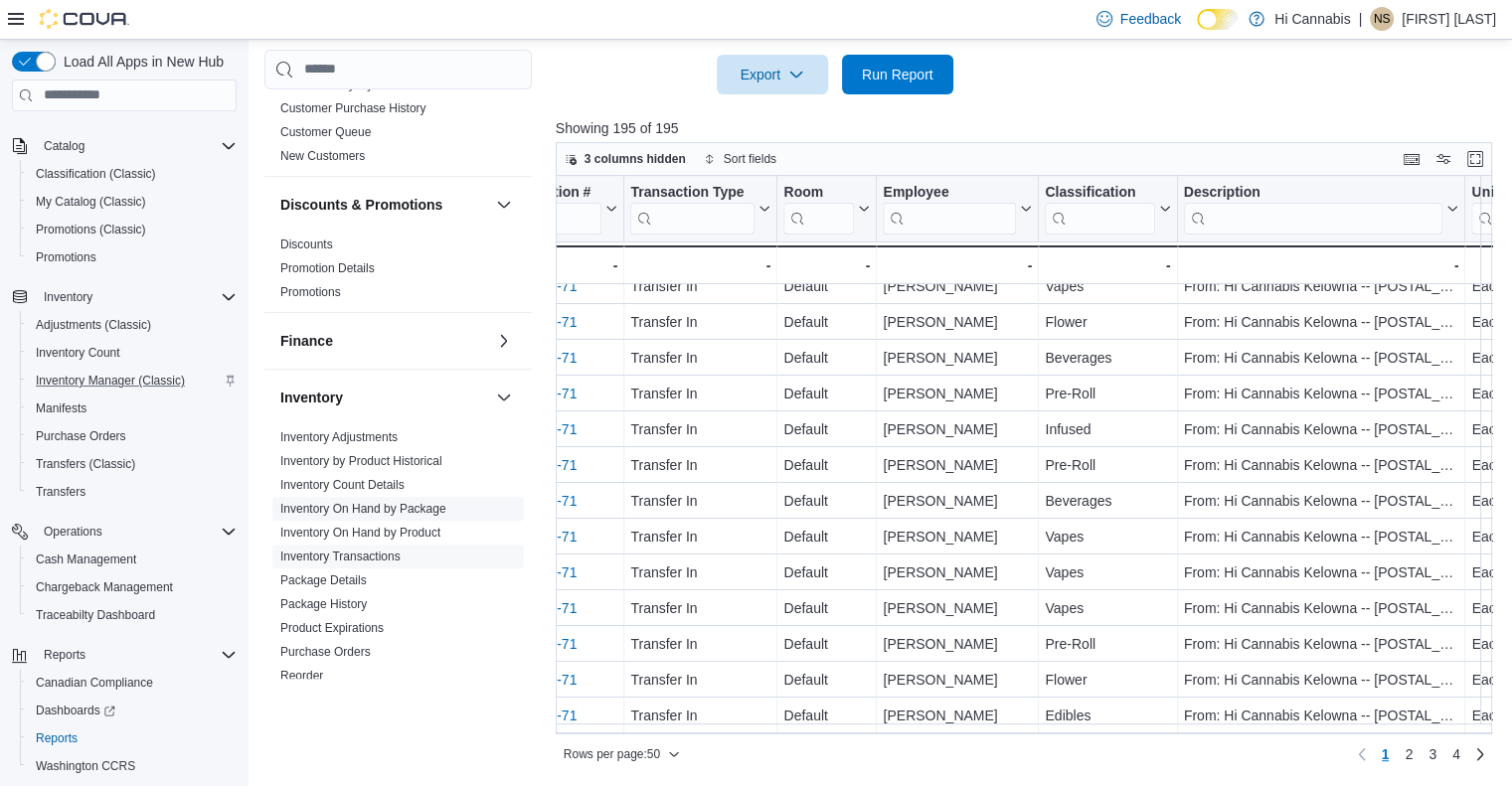 click on "Inventory On Hand by Package" at bounding box center (363, 509) 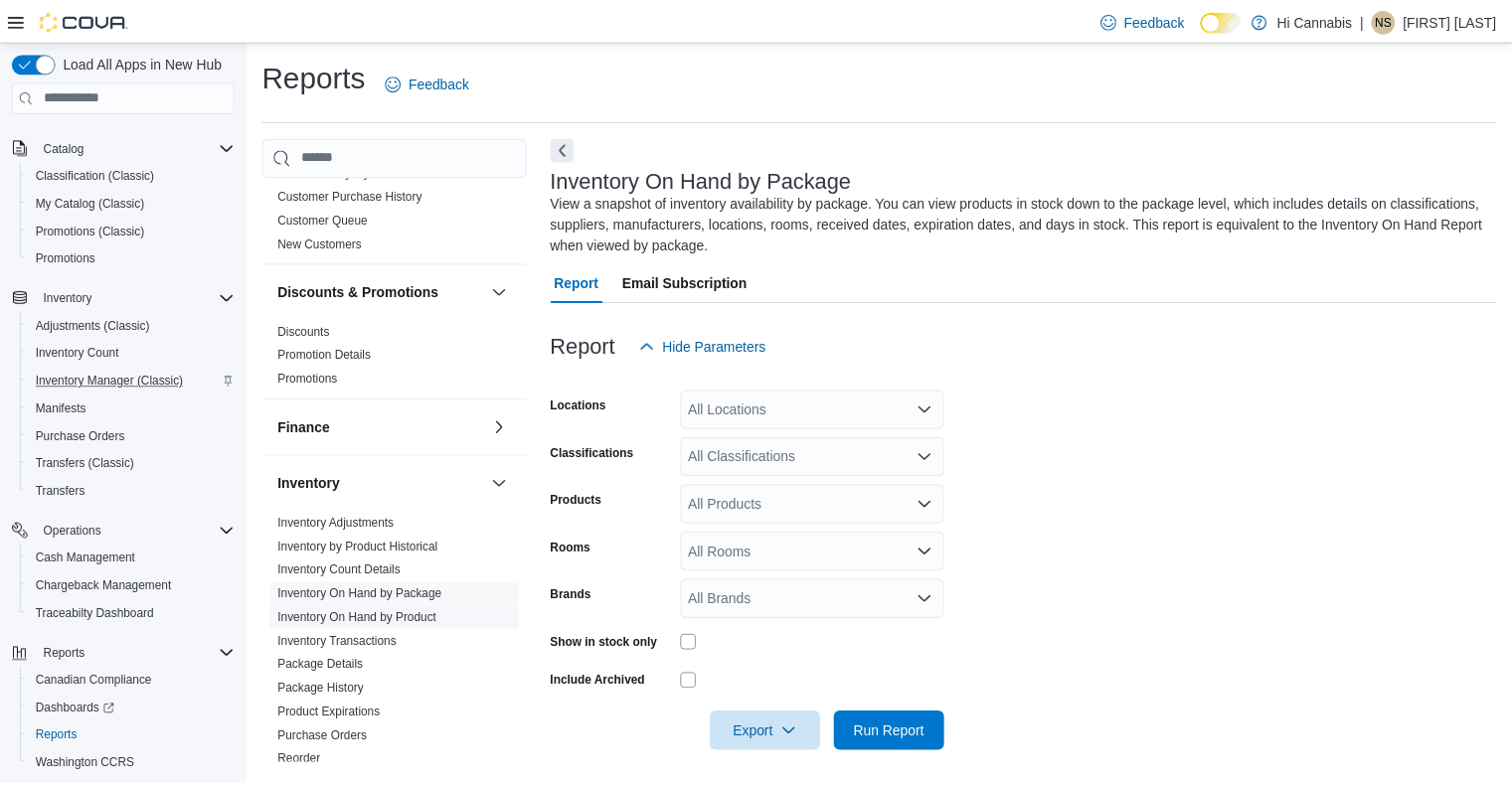 scroll, scrollTop: 6, scrollLeft: 0, axis: vertical 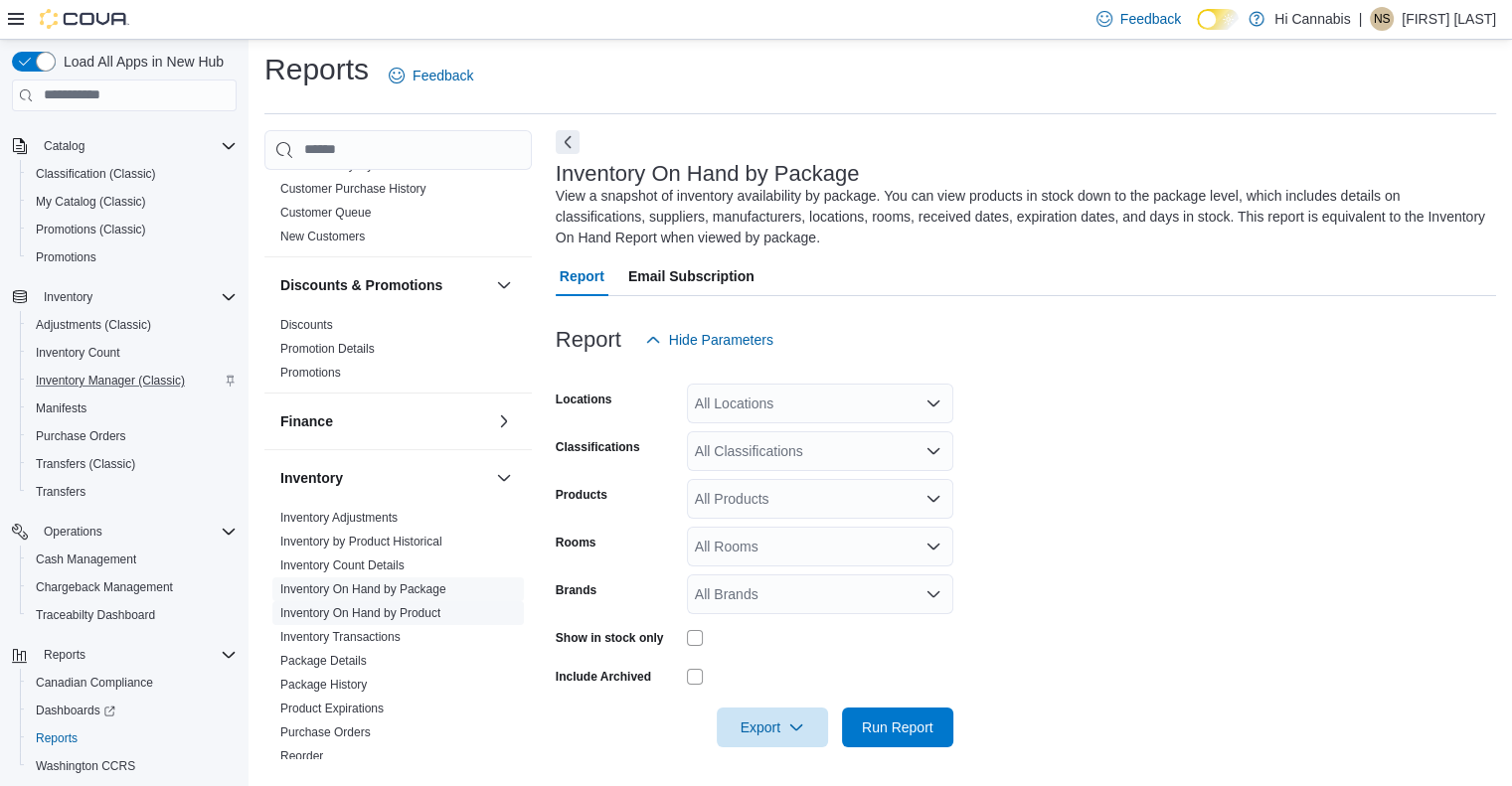 click on "Inventory On Hand by Product" at bounding box center (360, 613) 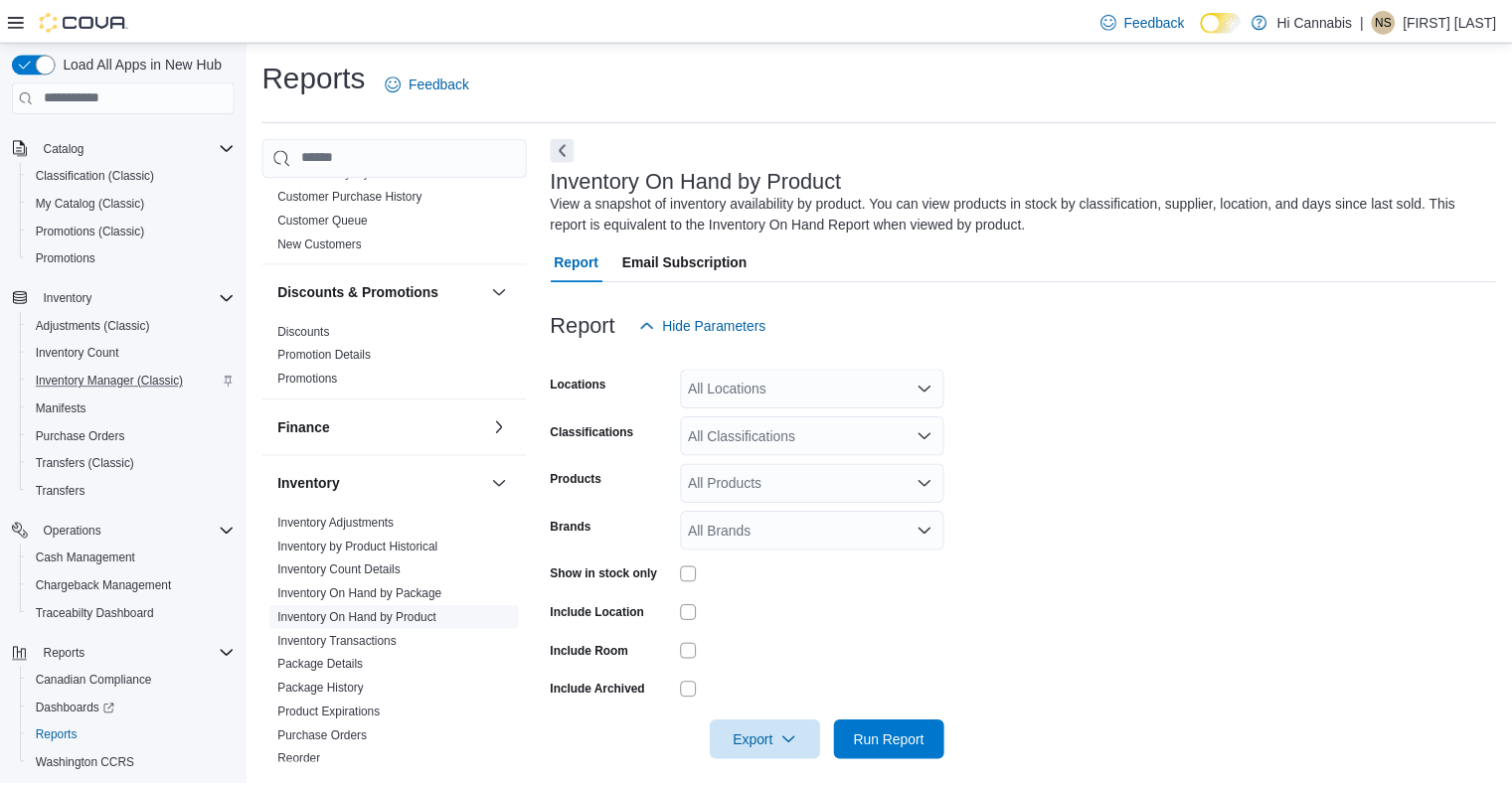 scroll, scrollTop: 15, scrollLeft: 0, axis: vertical 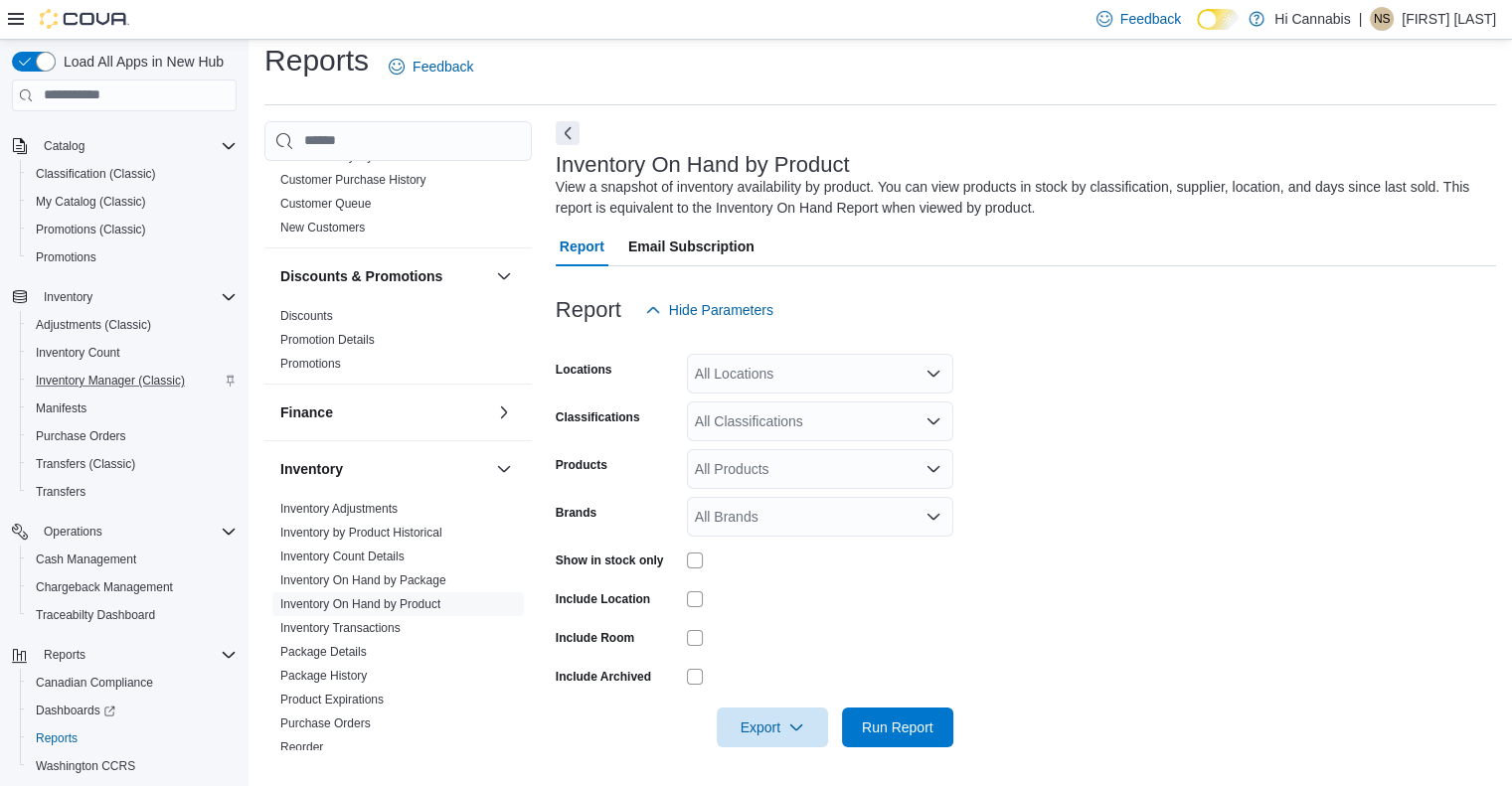 click on "All Locations" at bounding box center (820, 374) 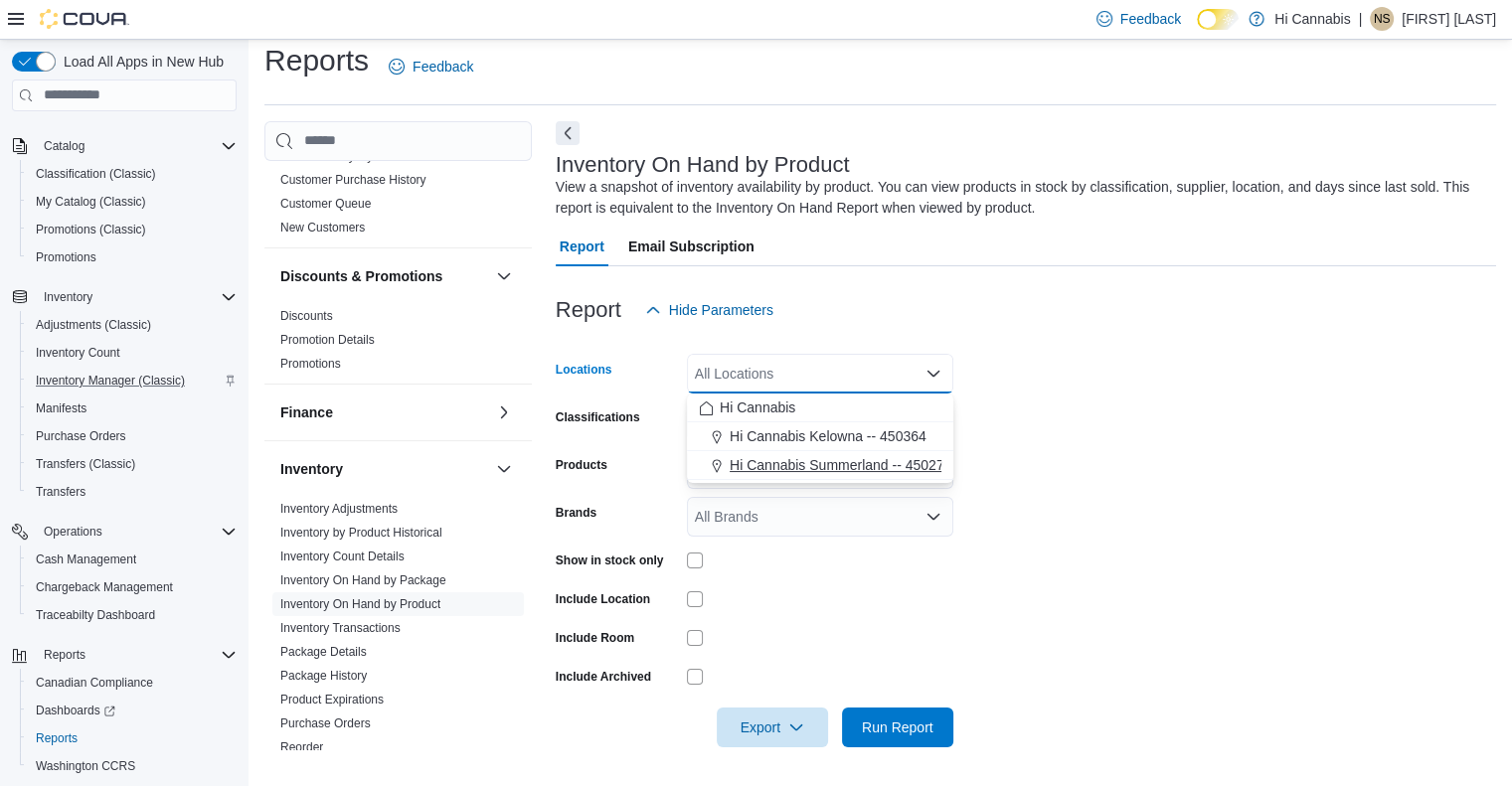 click on "Hi Cannabis Summerland -- 450277" at bounding box center [840, 465] 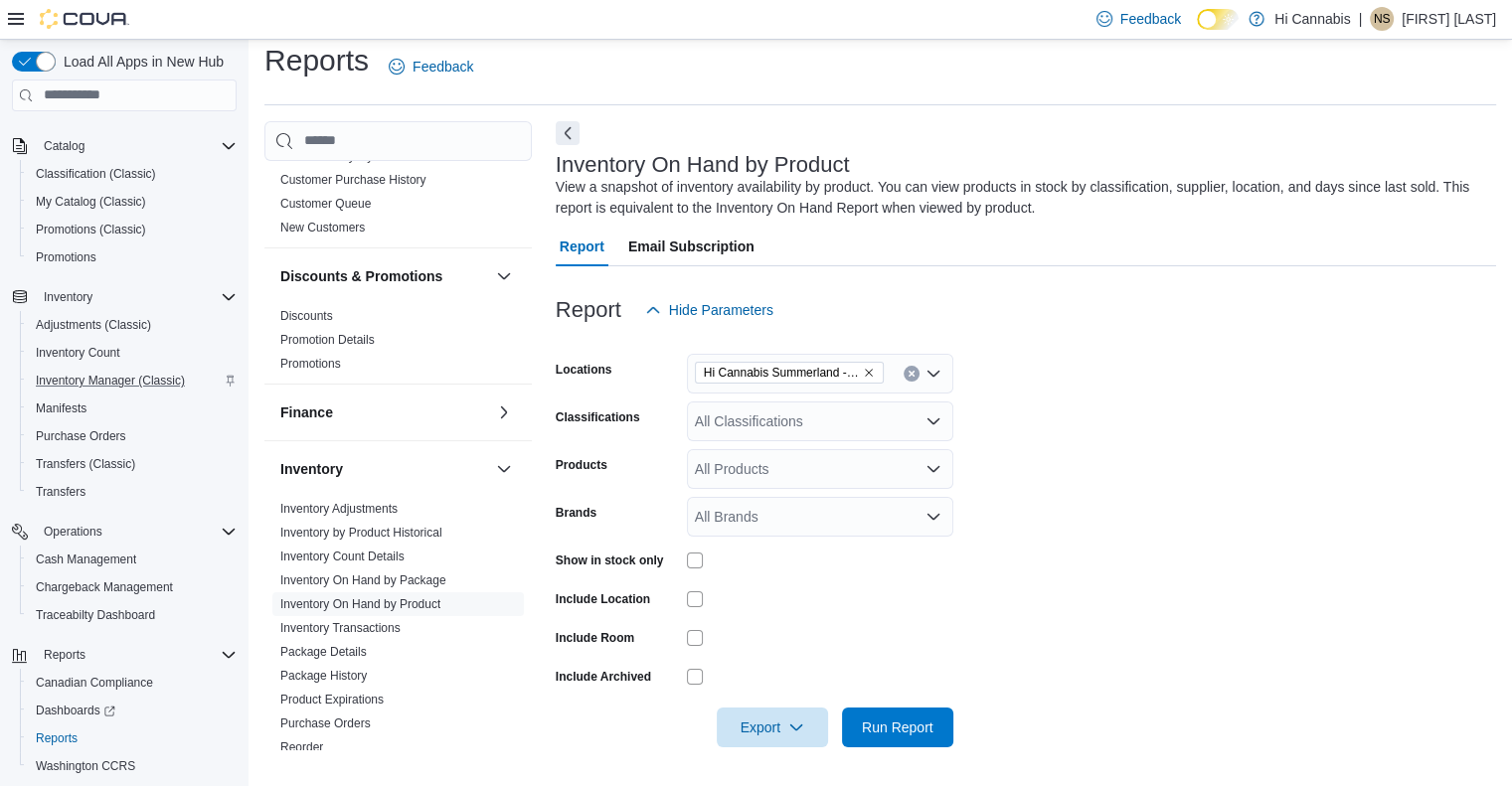 click on "Locations Hi Cannabis Summerland -- [POSTAL_CODE] Classifications All Classifications Products All Products Brands All Brands Show in stock only Include Location Include Room Include Archived Export  Run Report" at bounding box center (1026, 539) 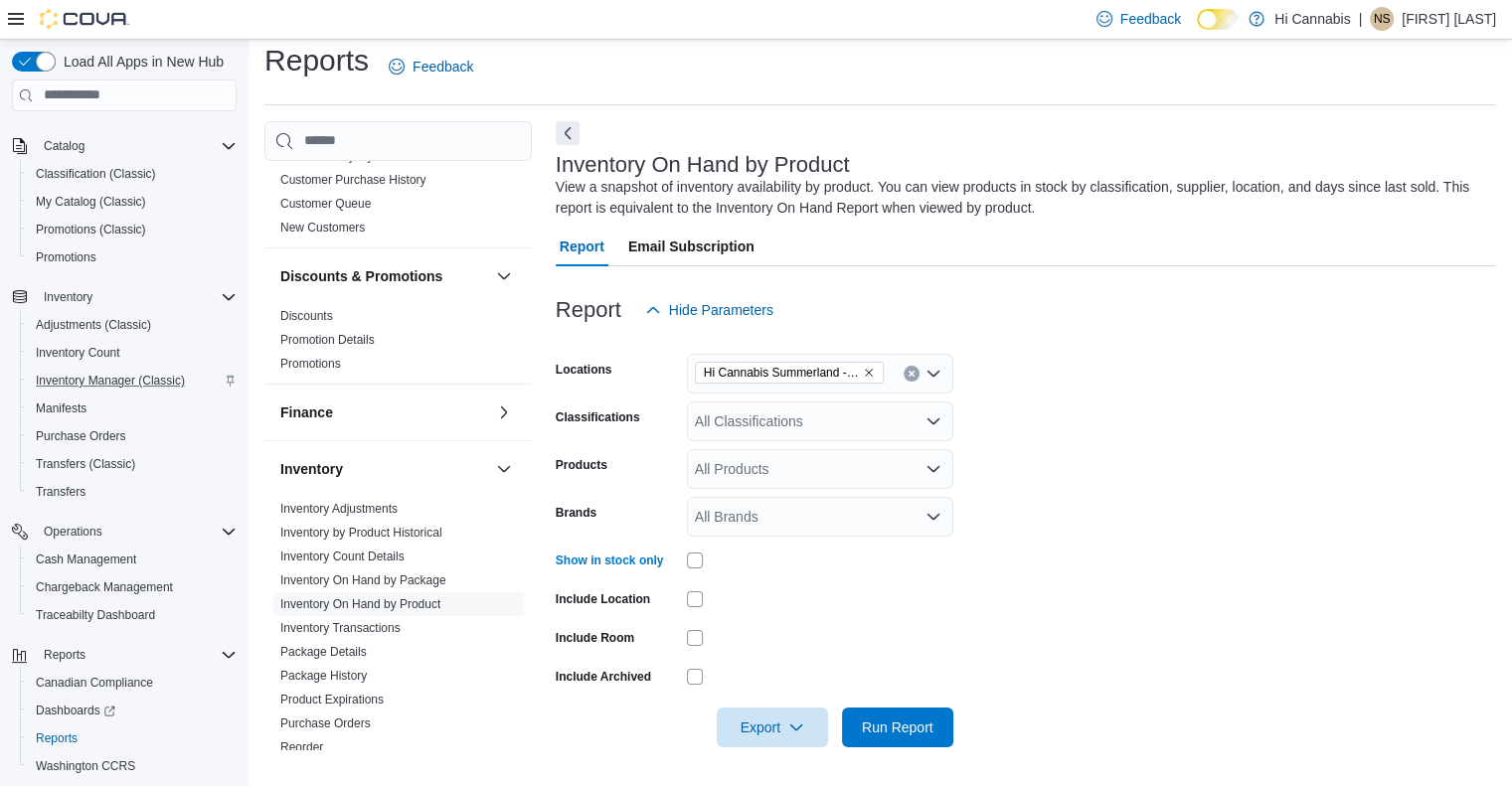 click on "All Classifications" at bounding box center [820, 421] 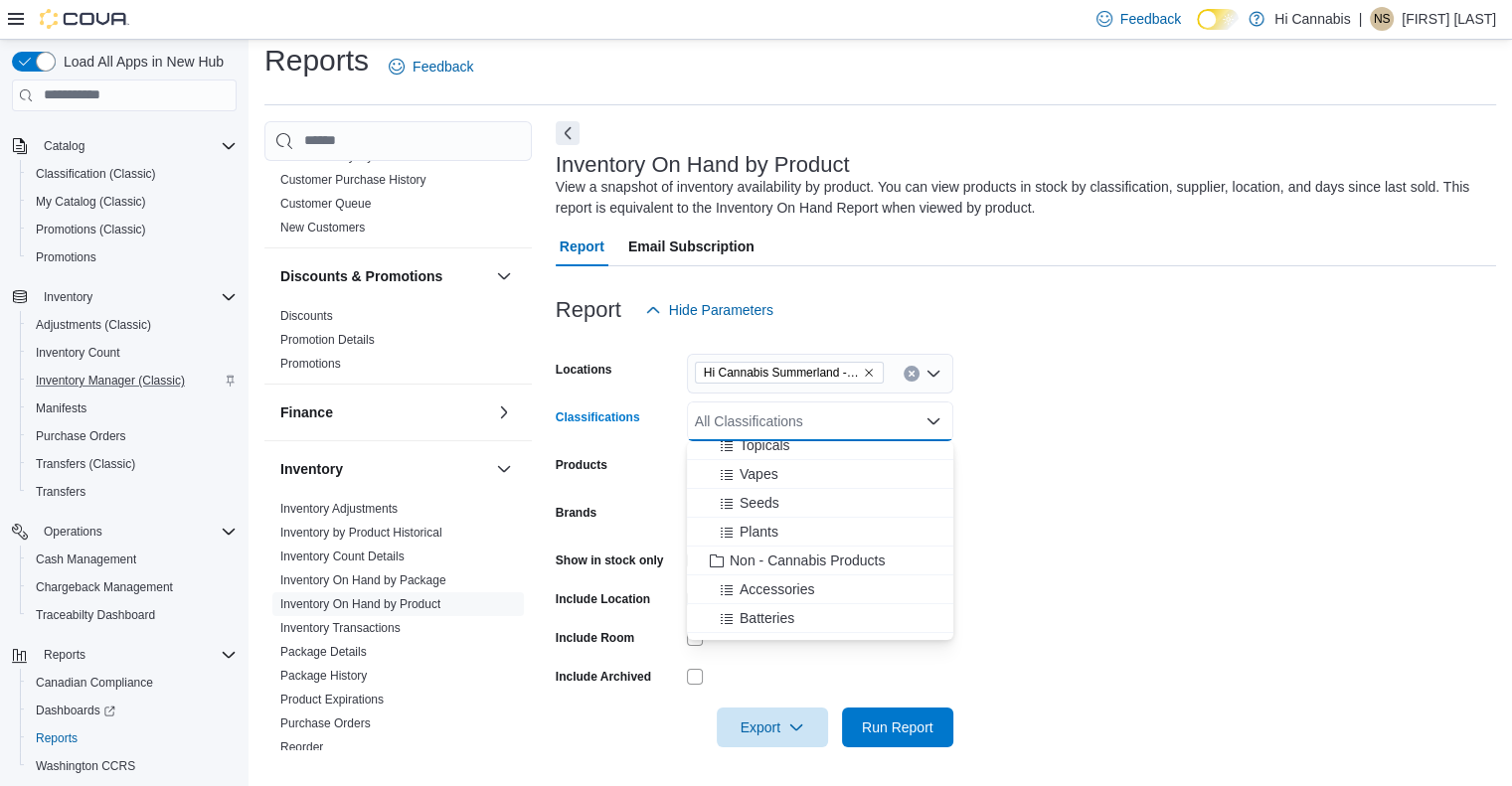 scroll, scrollTop: 397, scrollLeft: 0, axis: vertical 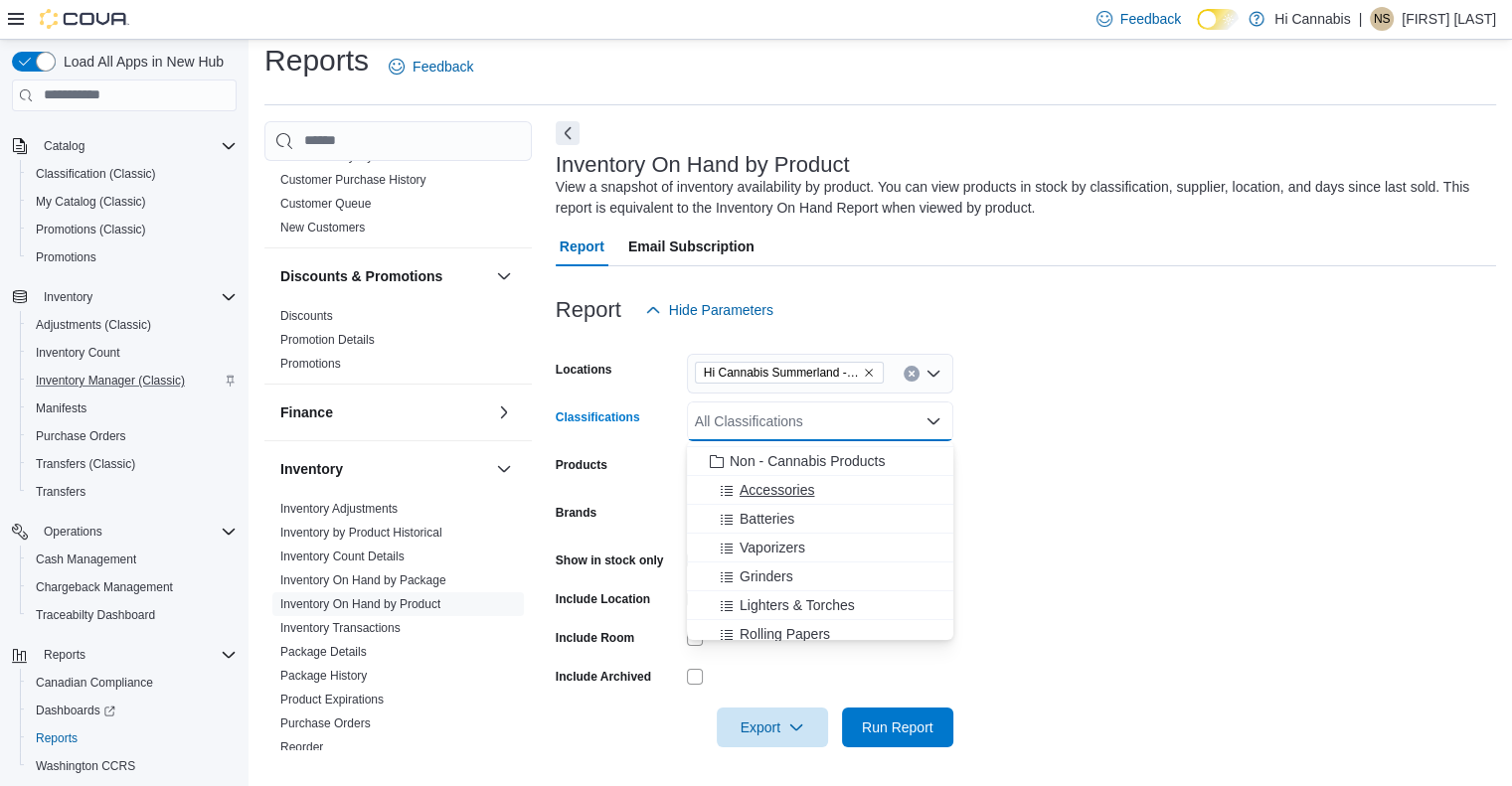 click 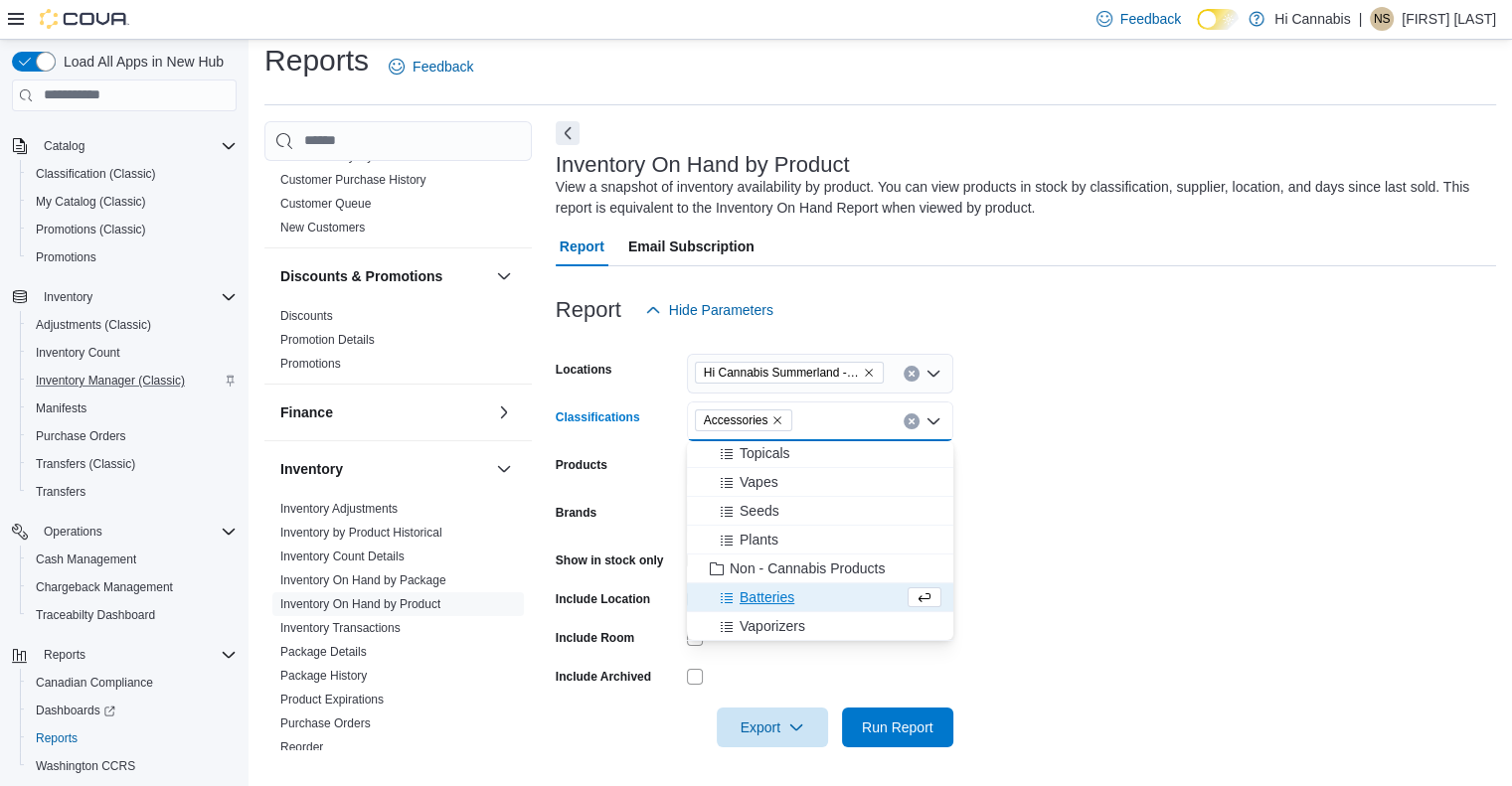 scroll, scrollTop: 284, scrollLeft: 0, axis: vertical 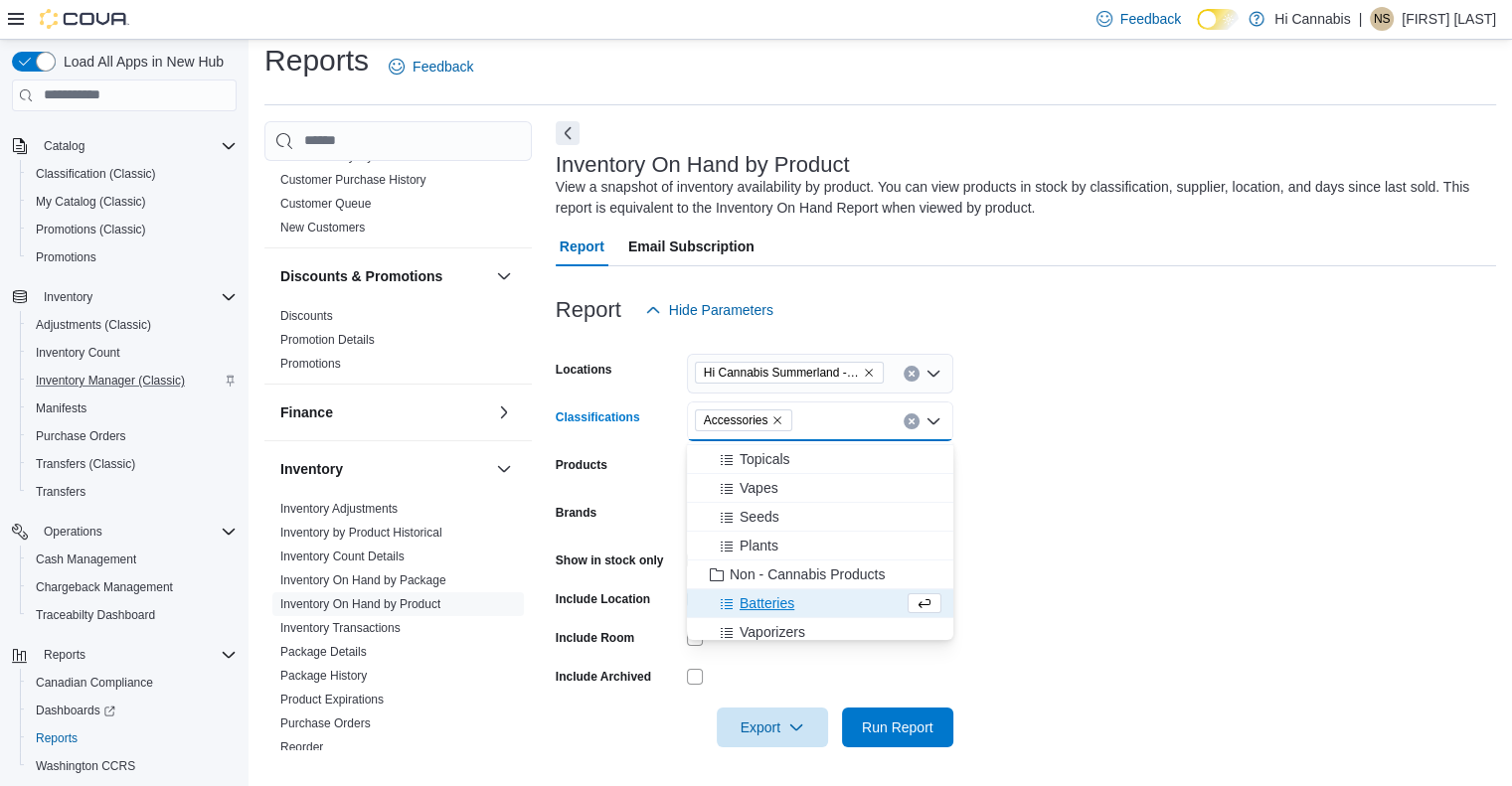 click 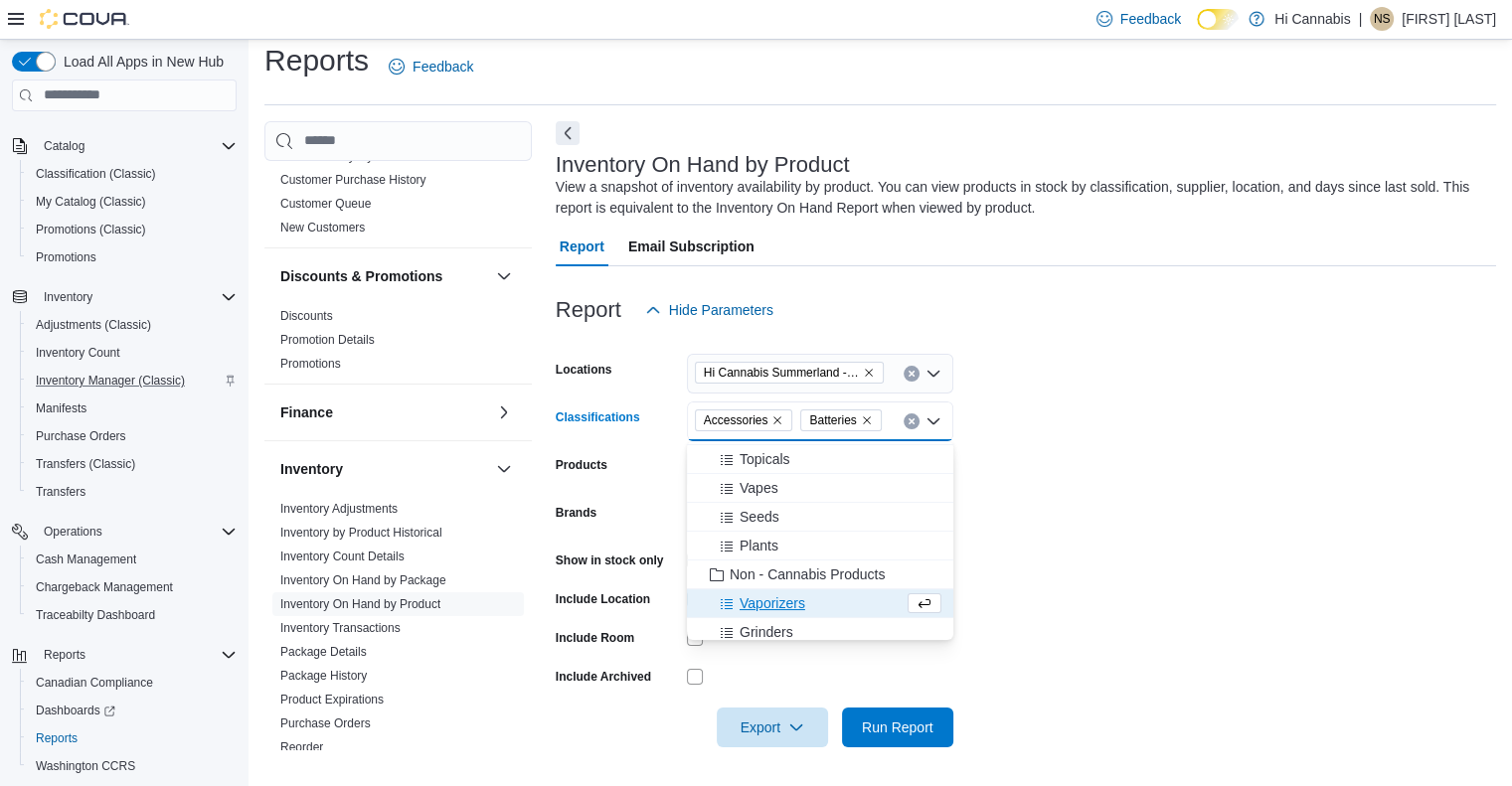 click 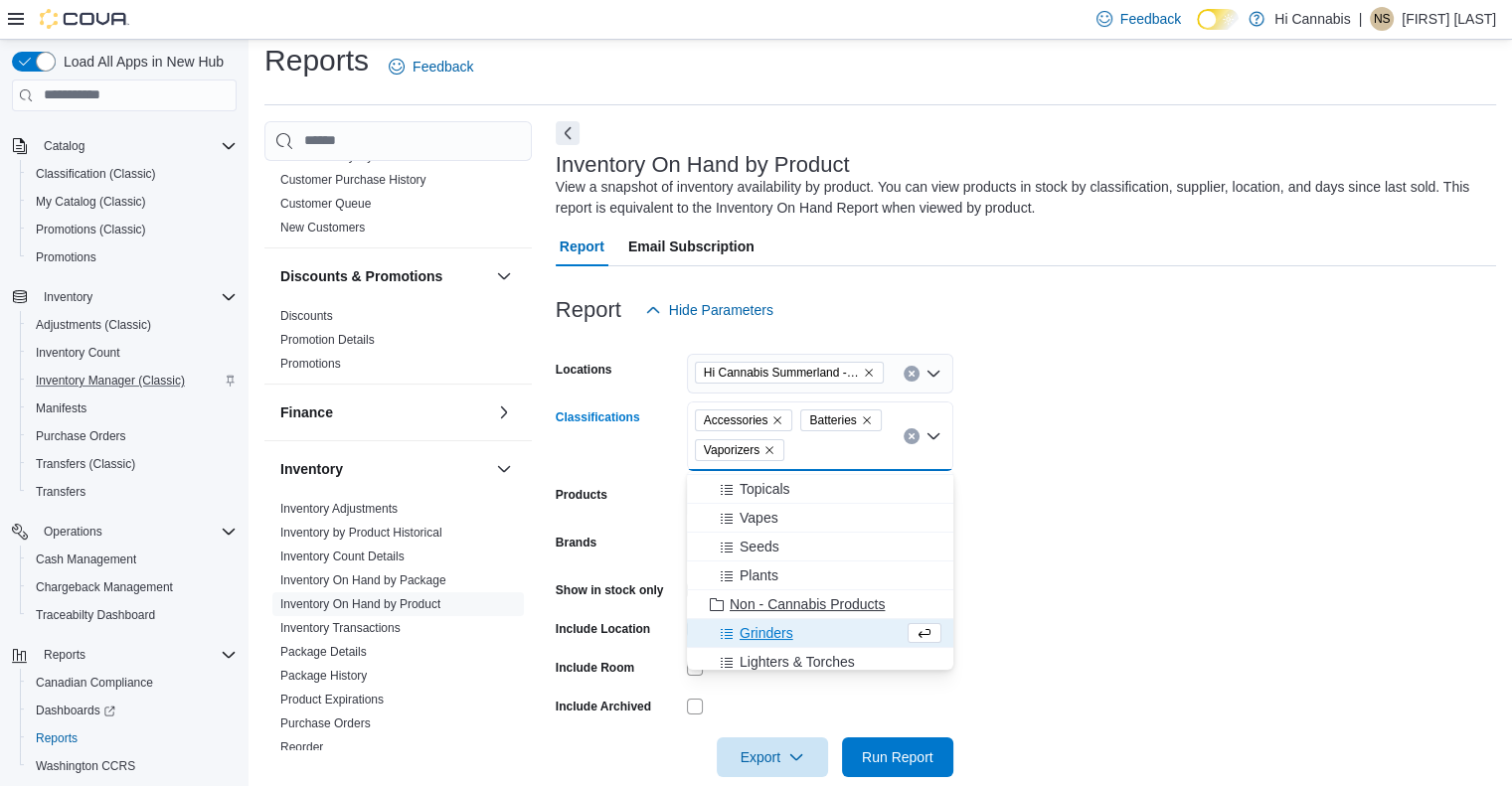 click on "Non - Cannabis Products" at bounding box center [807, 604] 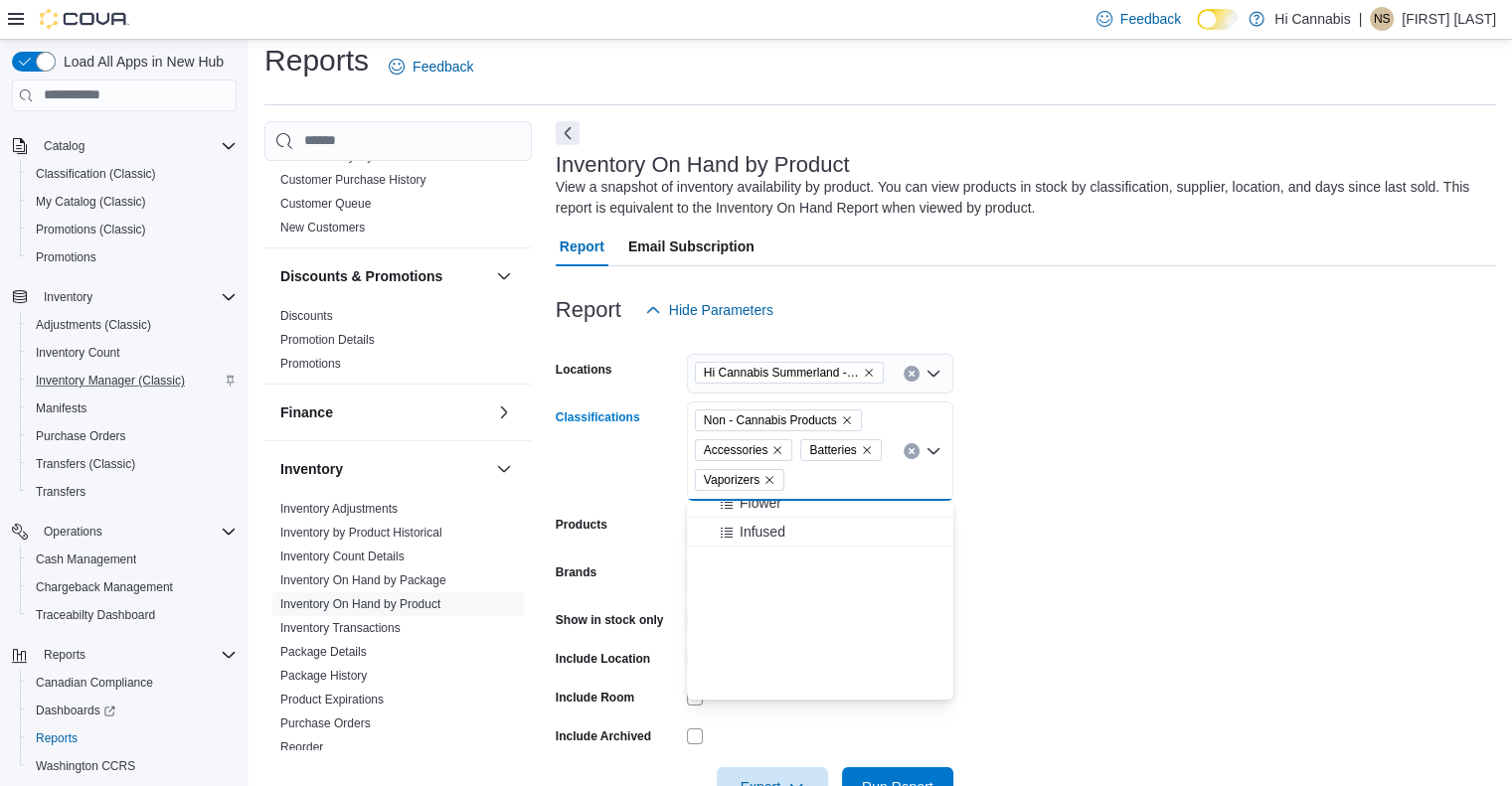 scroll, scrollTop: 0, scrollLeft: 0, axis: both 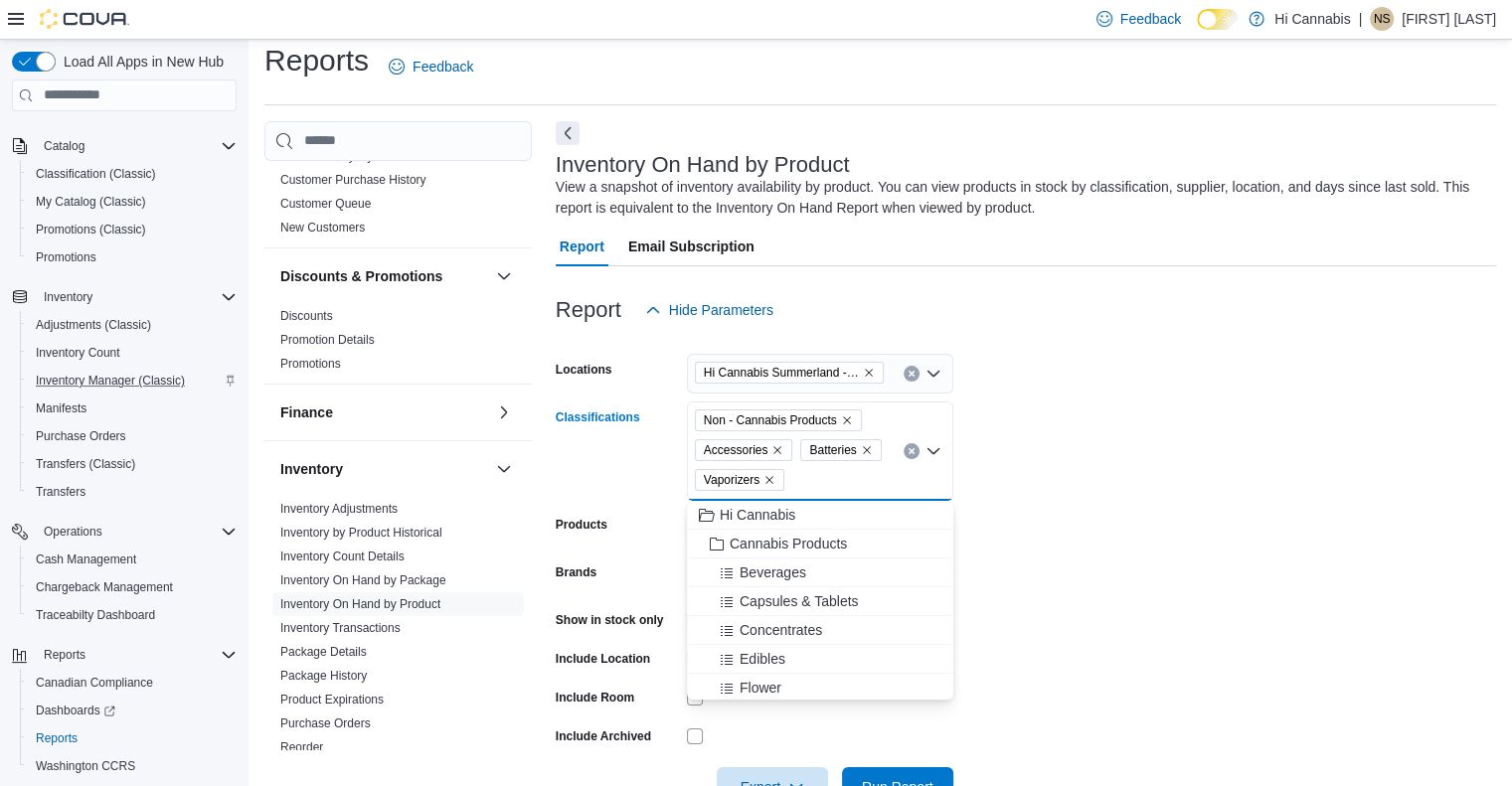 click on "Vaporizers" at bounding box center (740, 480) 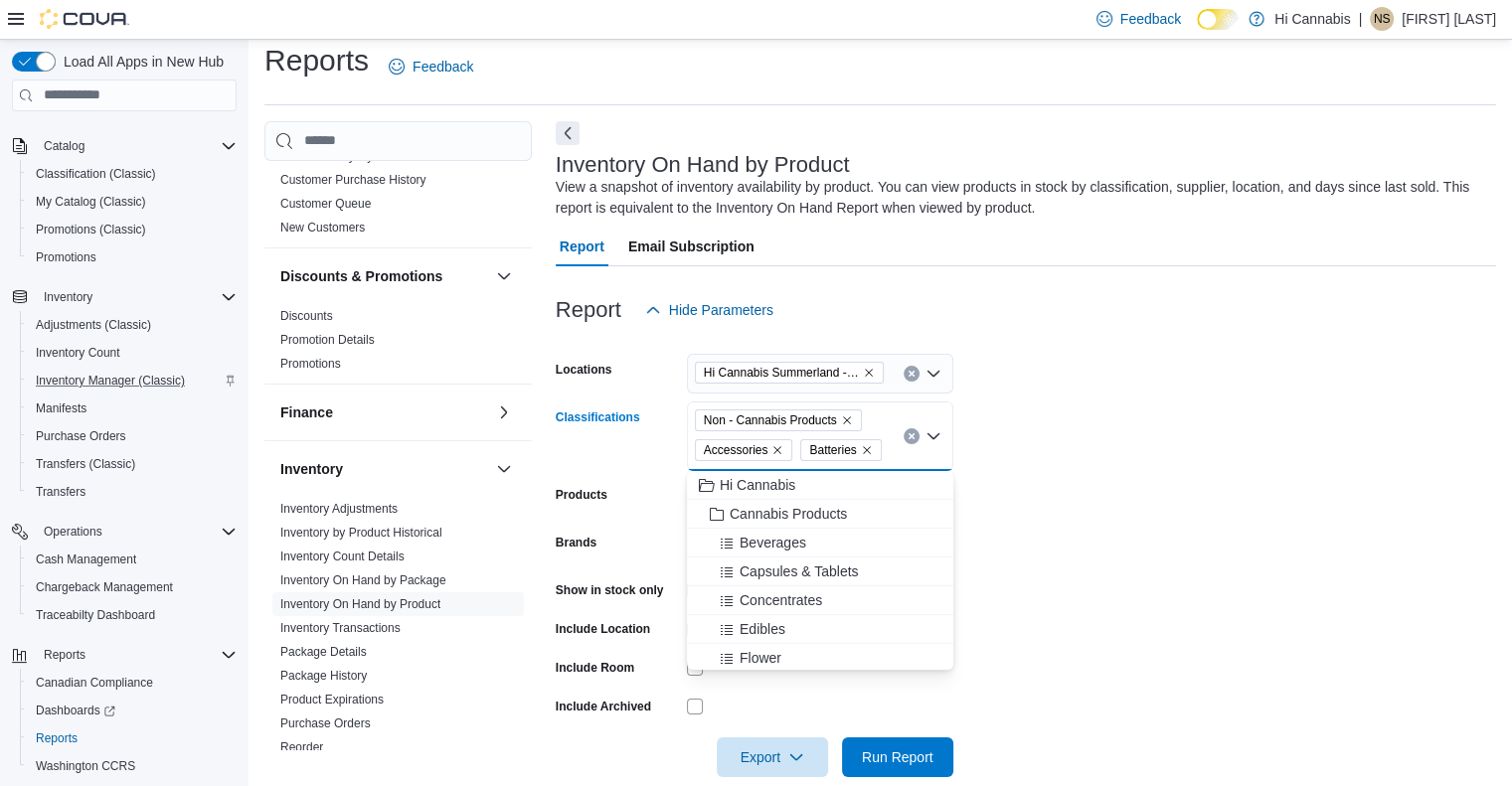 click 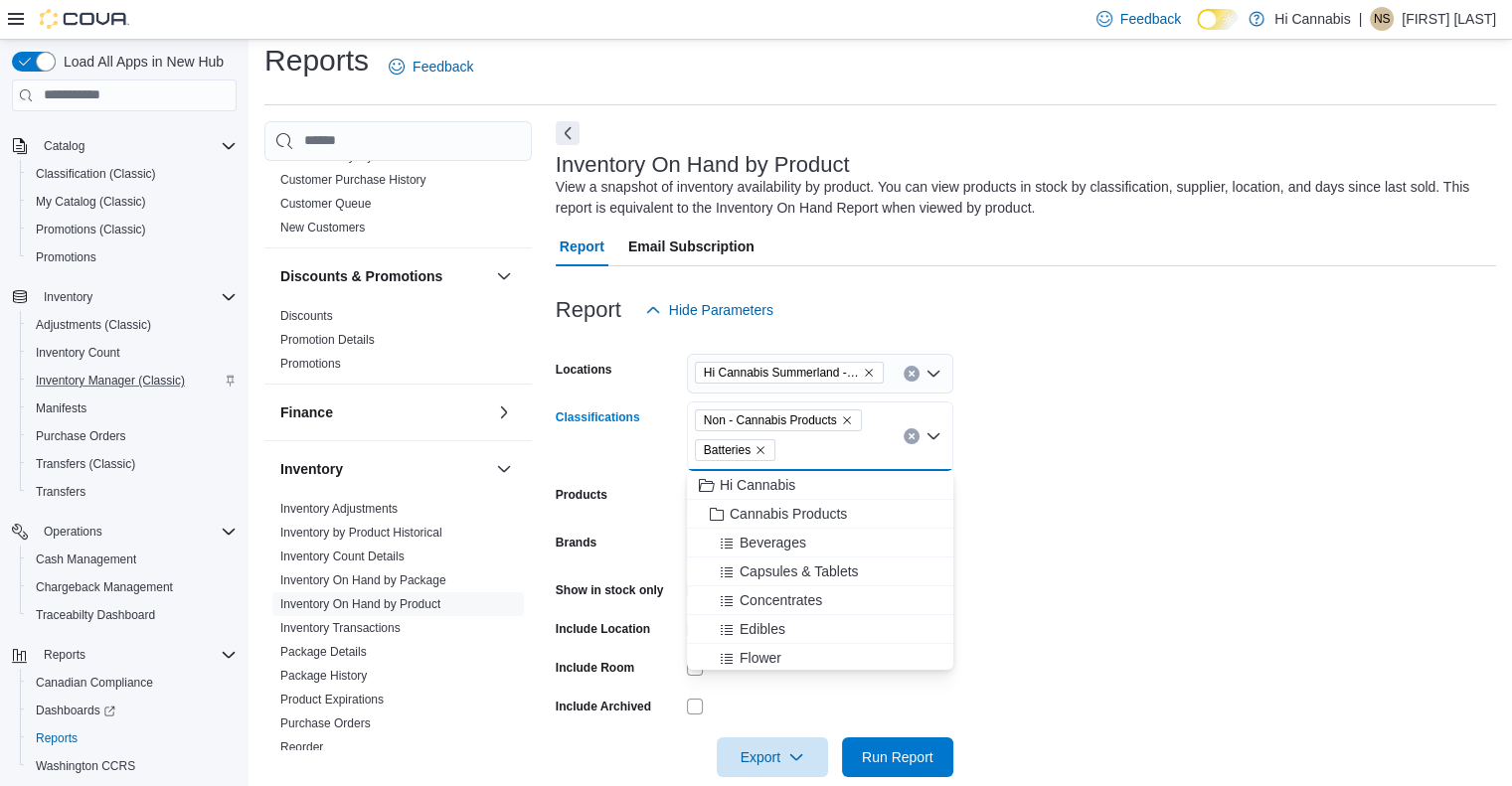 click 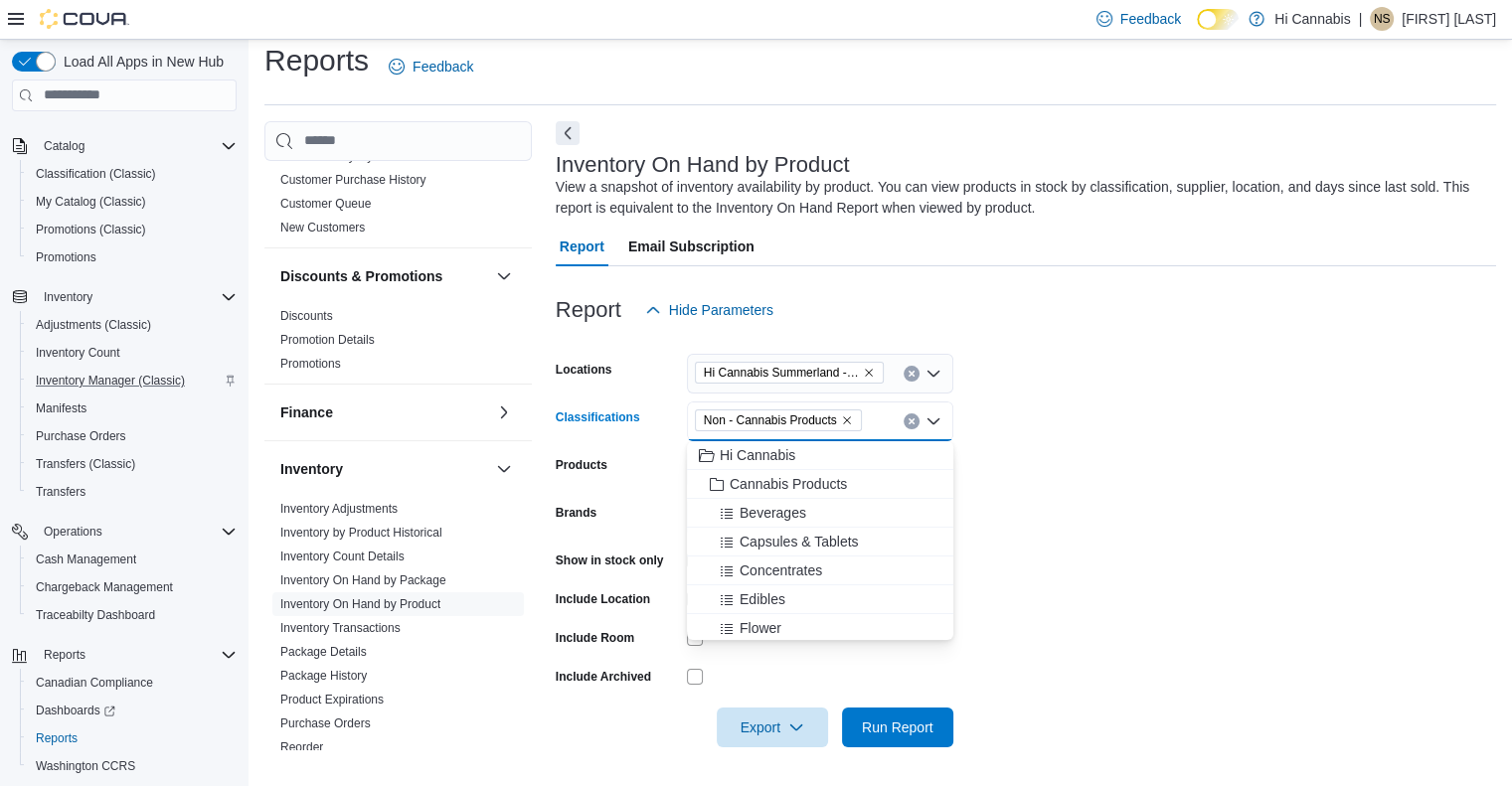 click 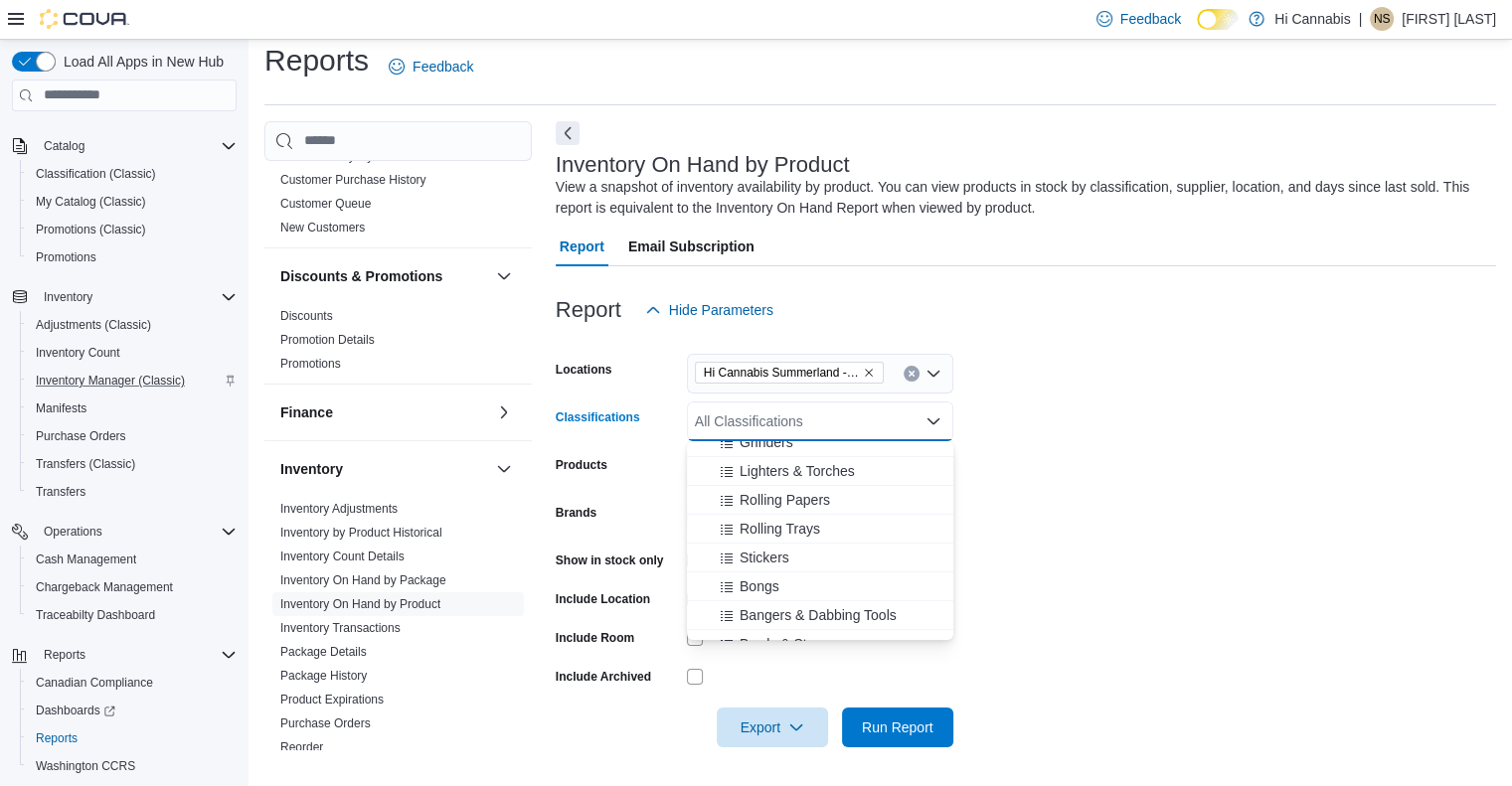scroll, scrollTop: 397, scrollLeft: 0, axis: vertical 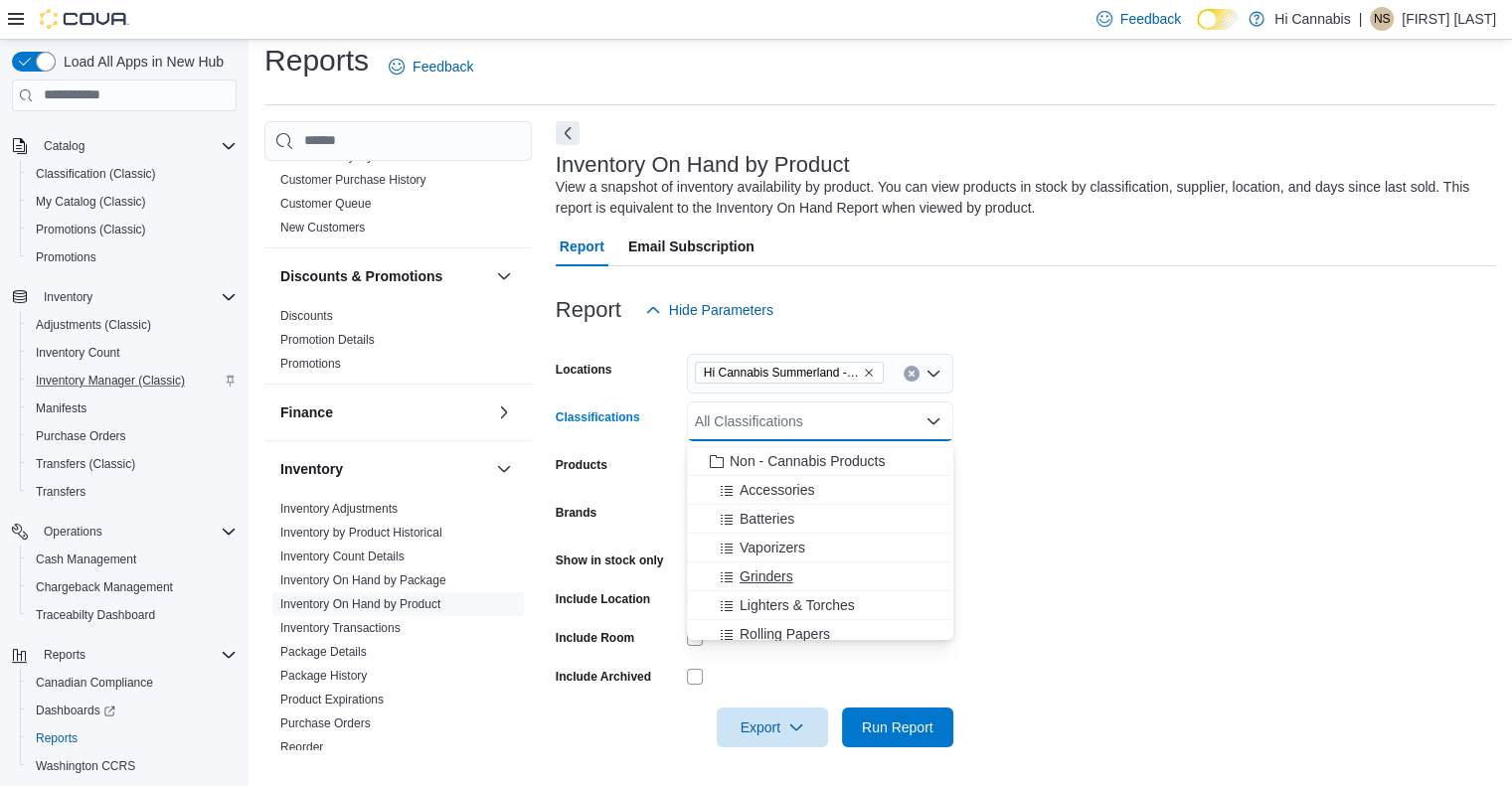 click on "Grinders" at bounding box center [766, 576] 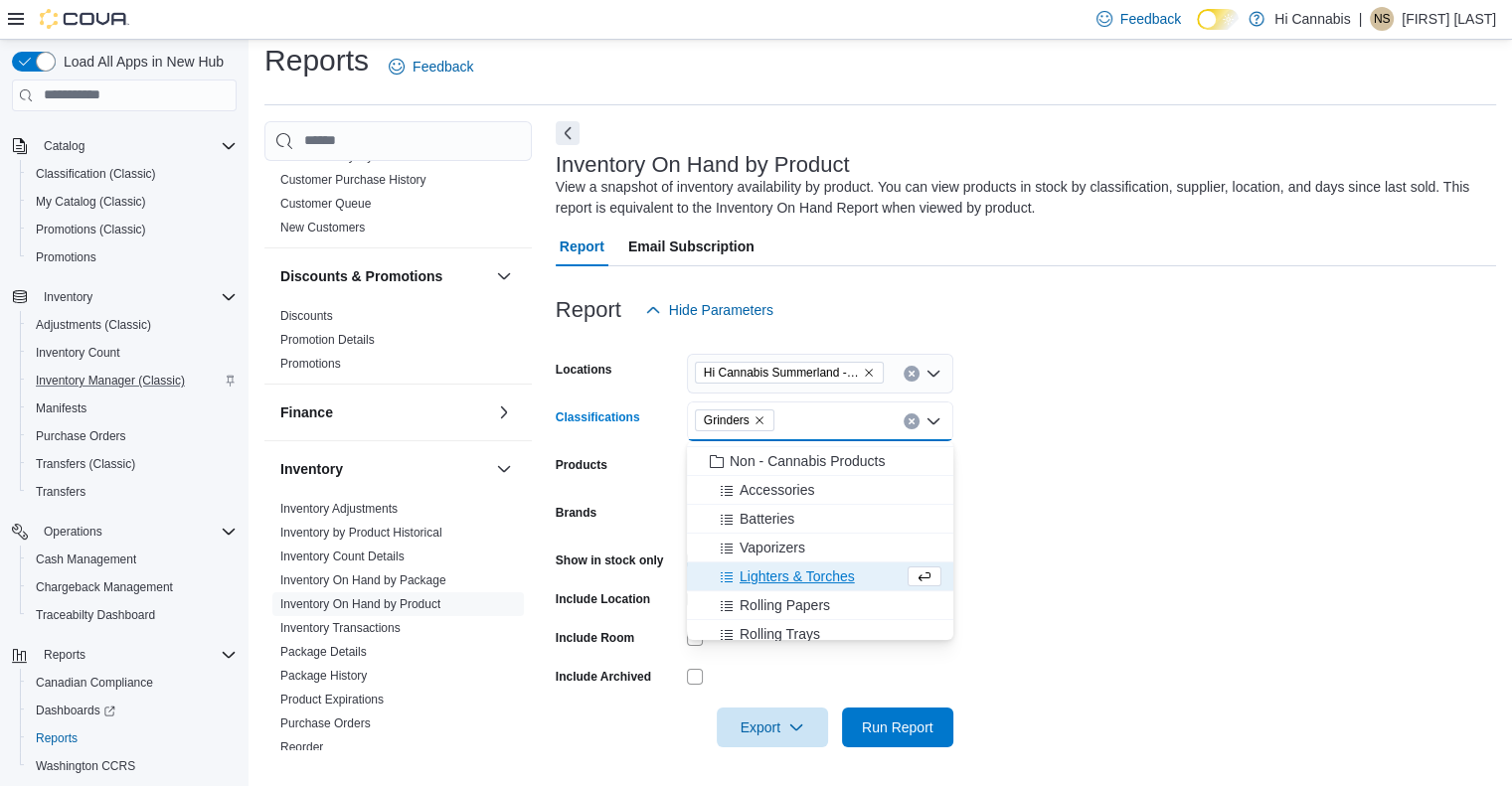 click on "Lighters & Torches" at bounding box center [797, 576] 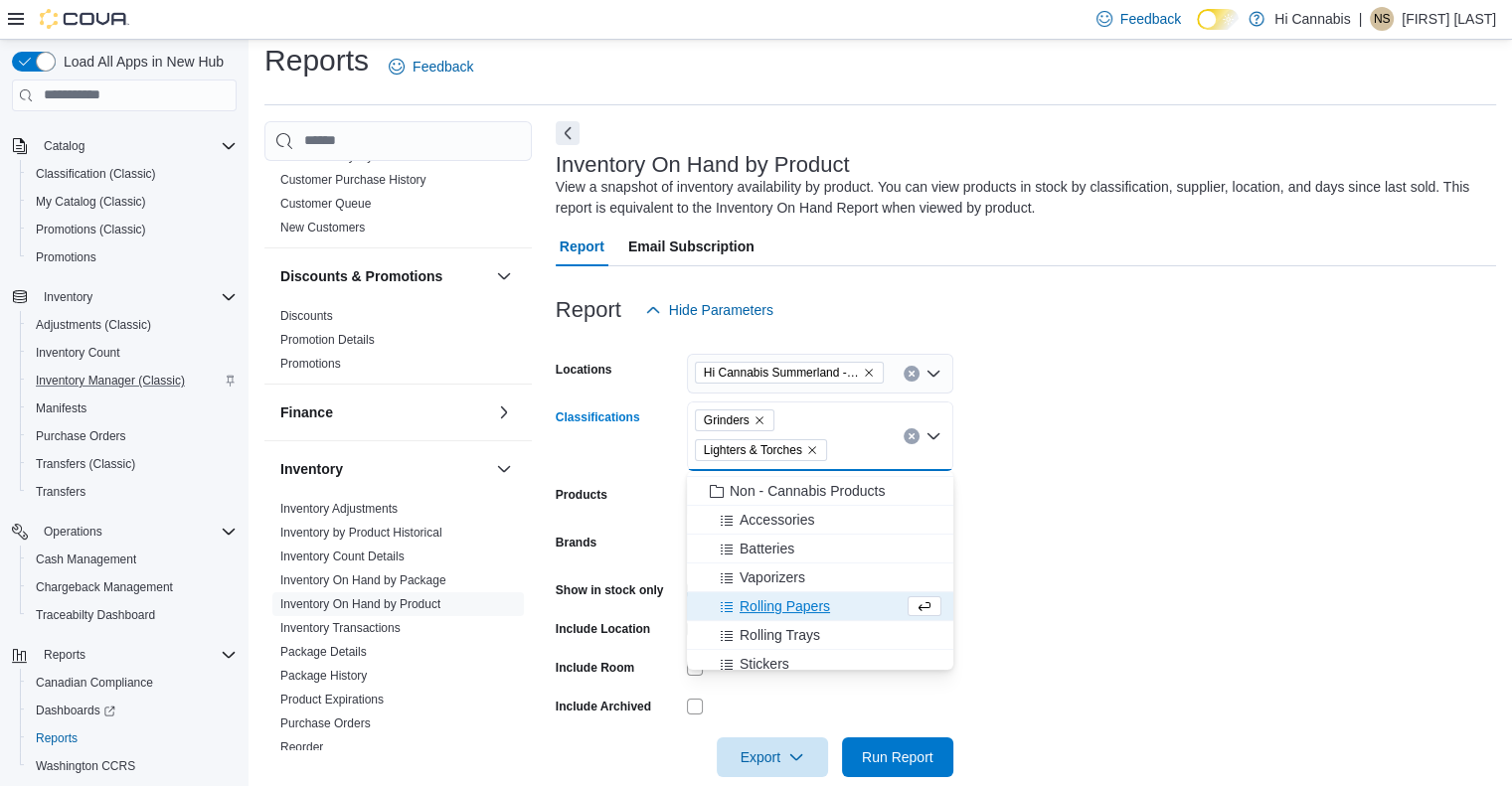 click 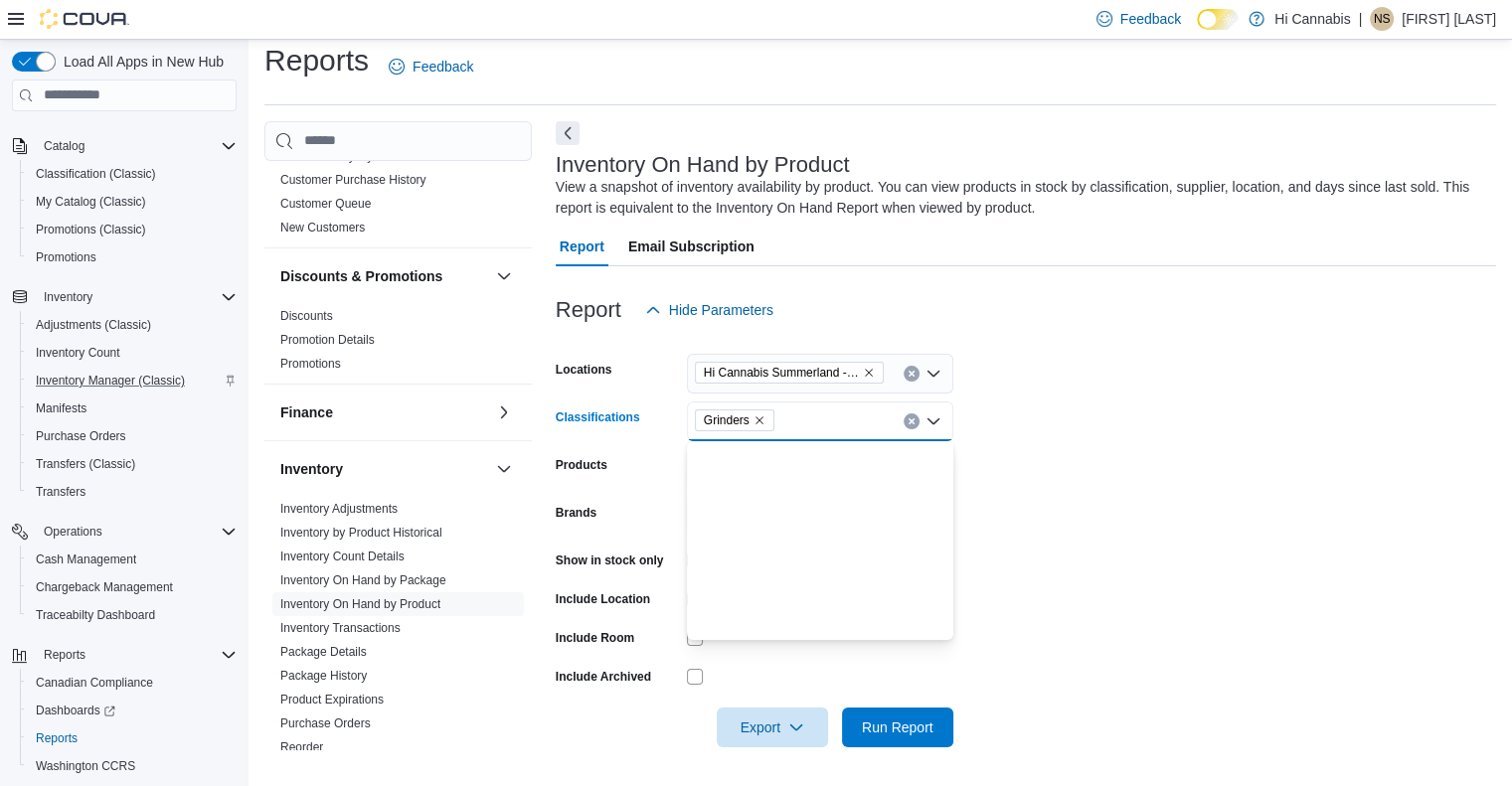 scroll, scrollTop: 0, scrollLeft: 0, axis: both 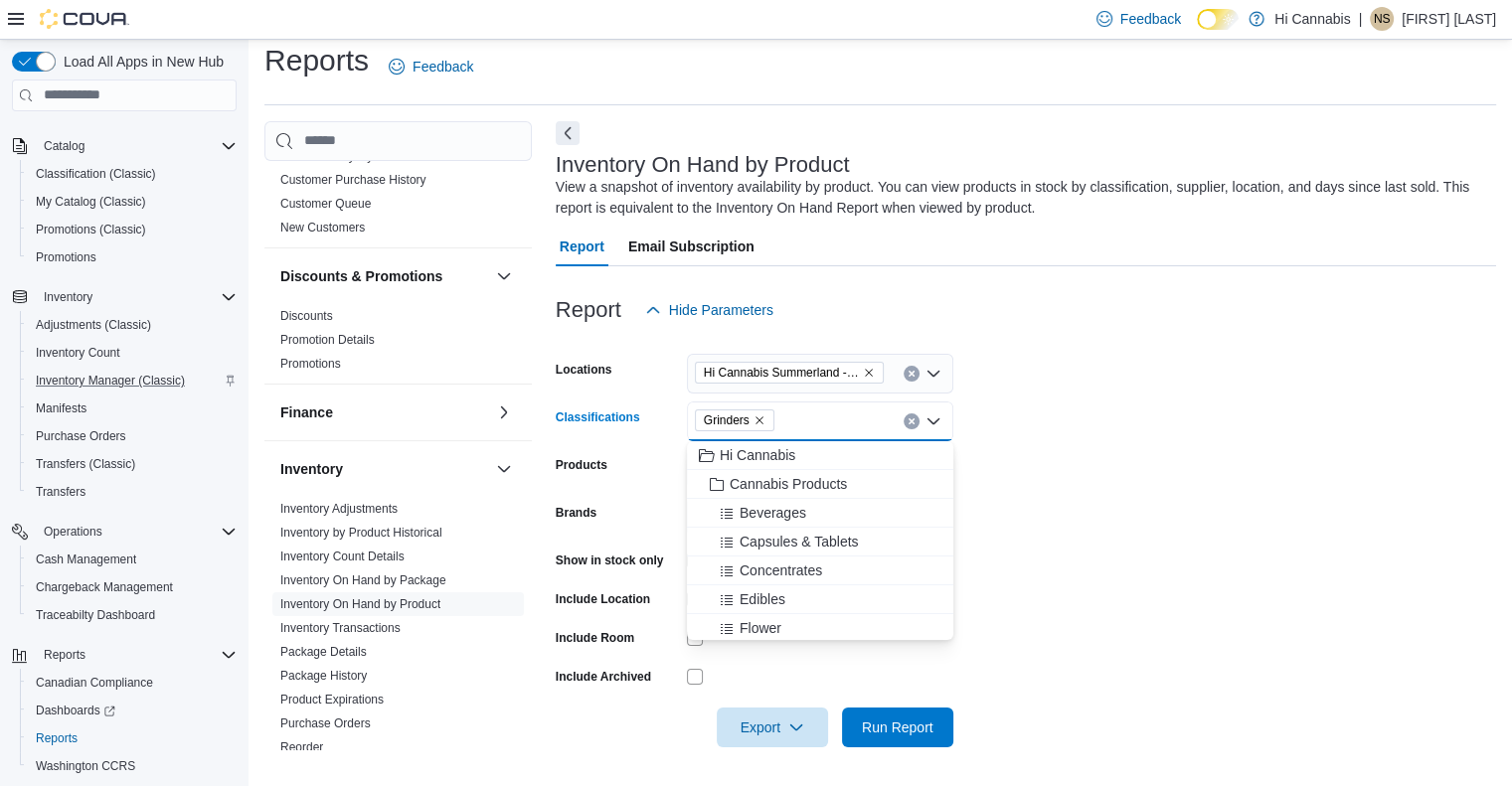 click 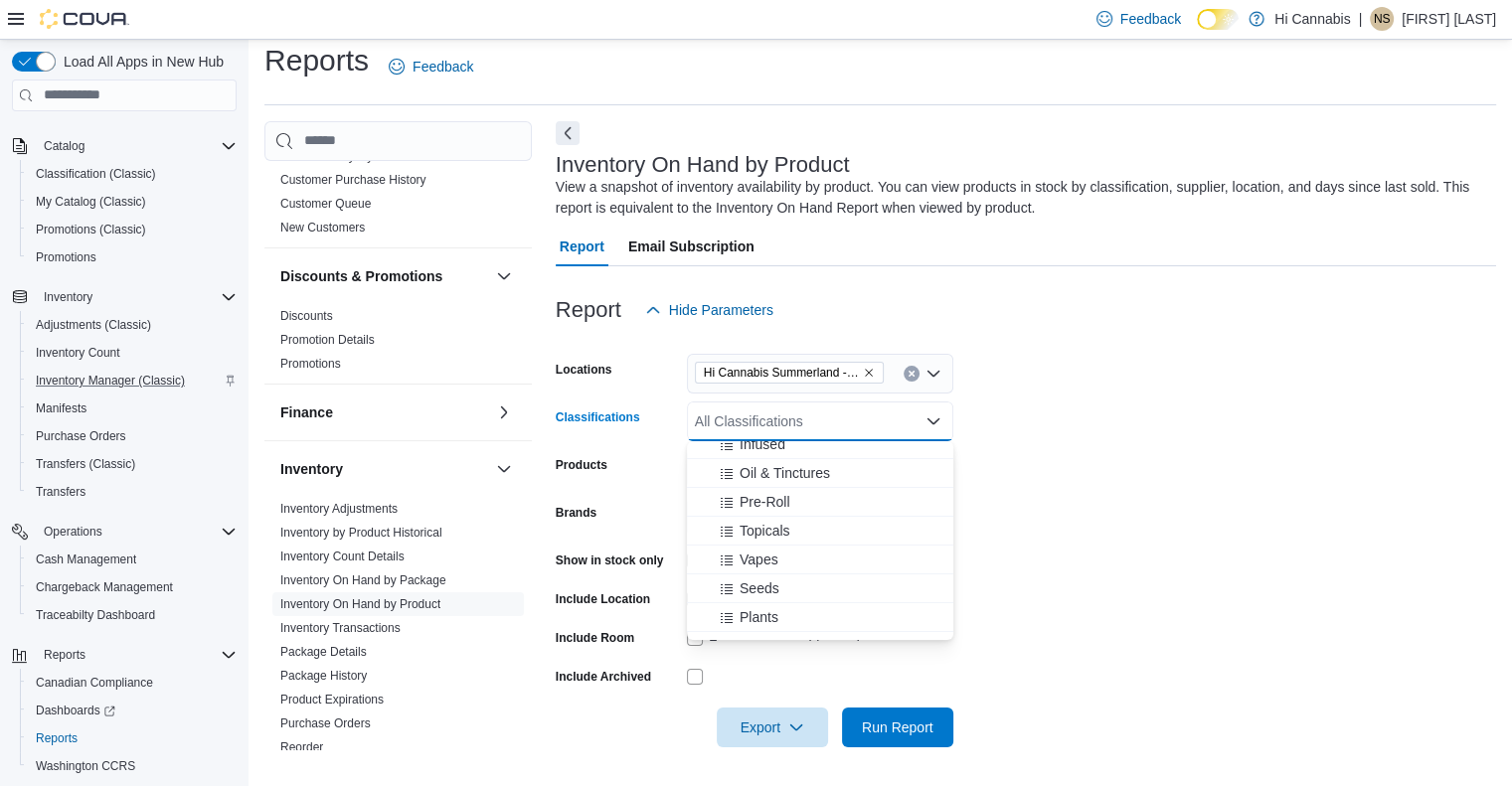 scroll, scrollTop: 298, scrollLeft: 0, axis: vertical 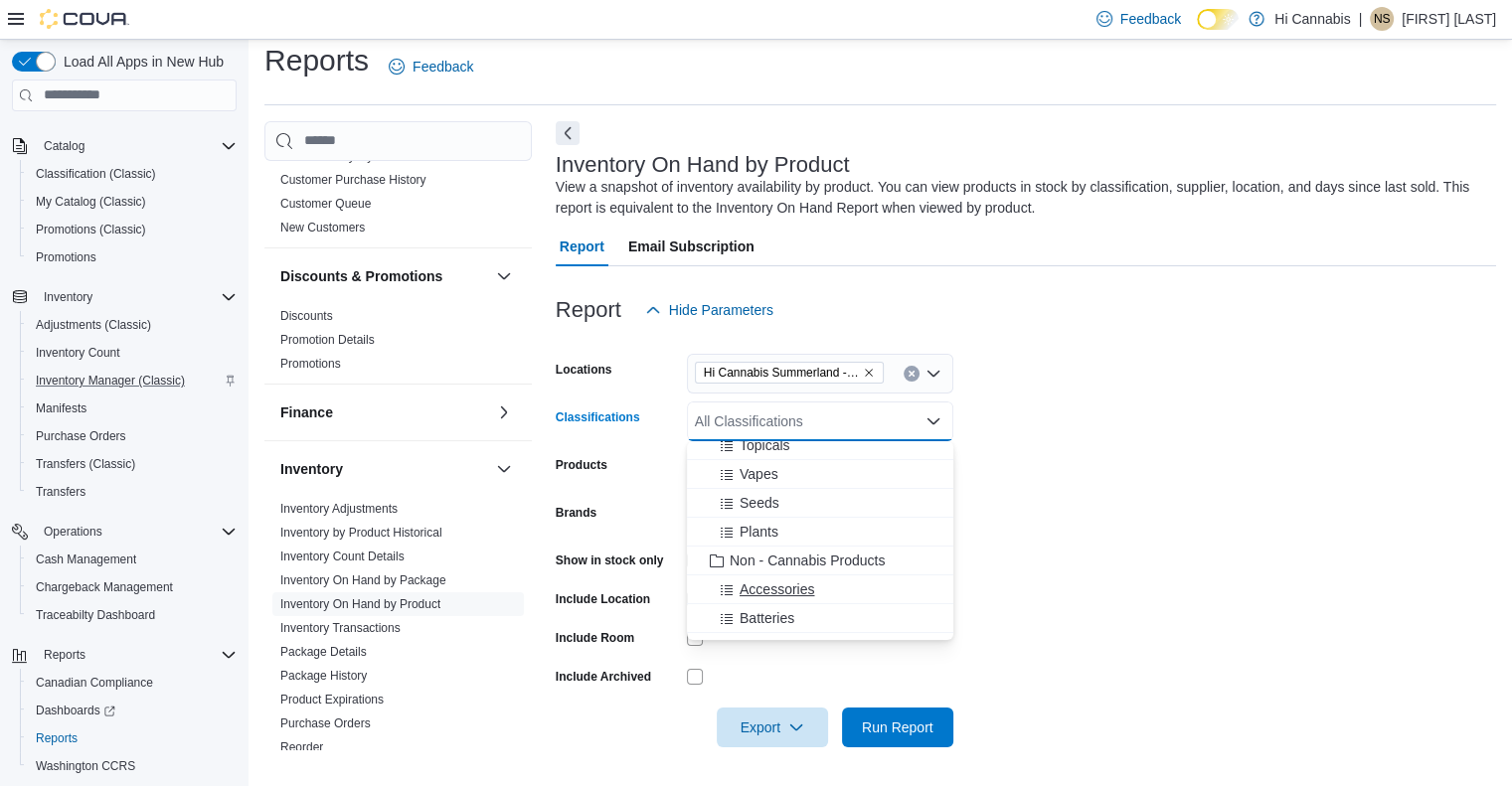 click on "Accessories" at bounding box center (776, 589) 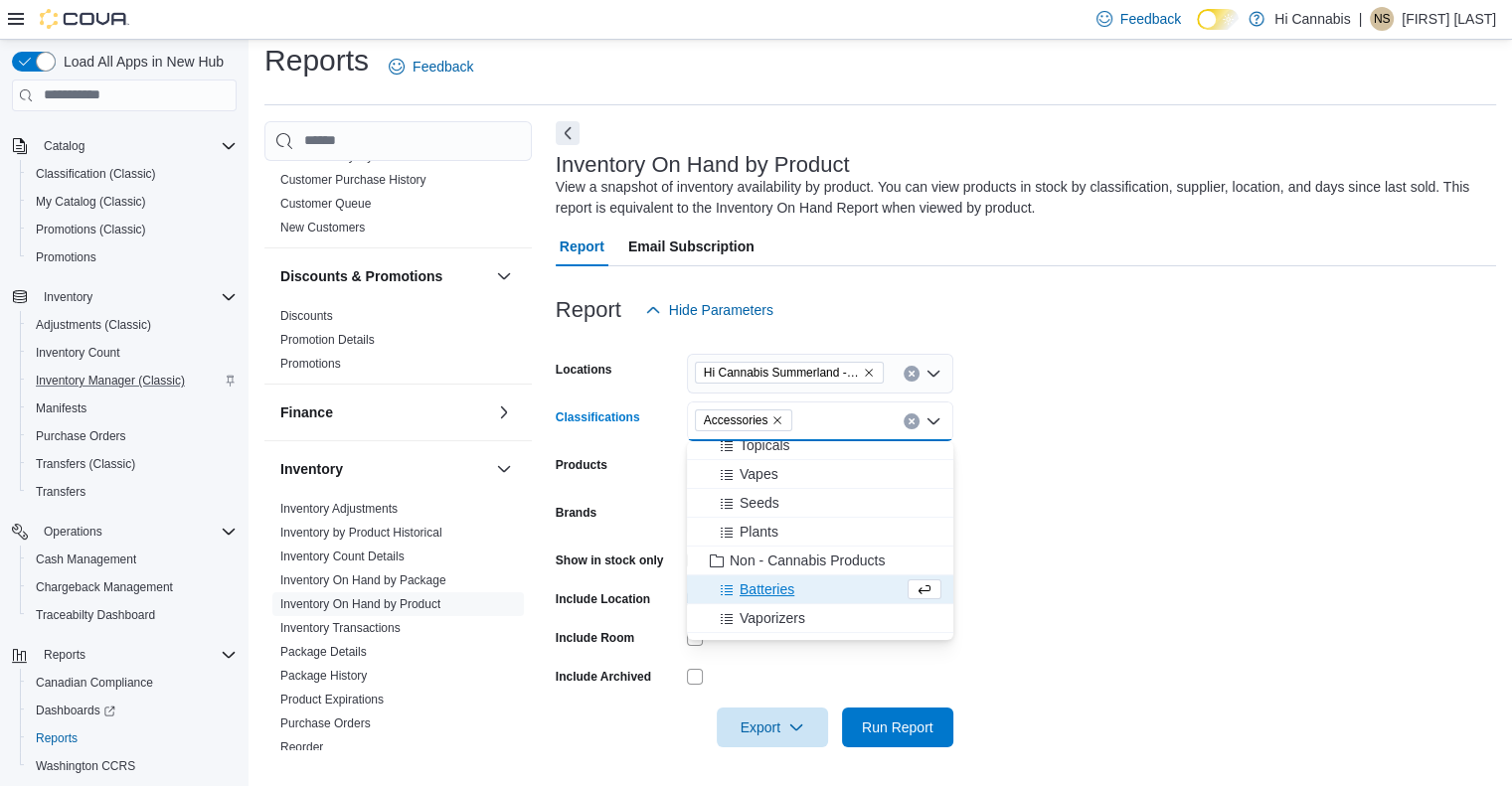 click on "Locations Hi Cannabis Summerland -- [NUMBER] Classifications Accessories Combo box. Selected. Accessories. Press Backspace to delete Accessories. Combo box input. All Classifications. Type some text or, to display a list of choices, press Down Arrow. To exit the list of choices, press Escape." at bounding box center (1026, 539) 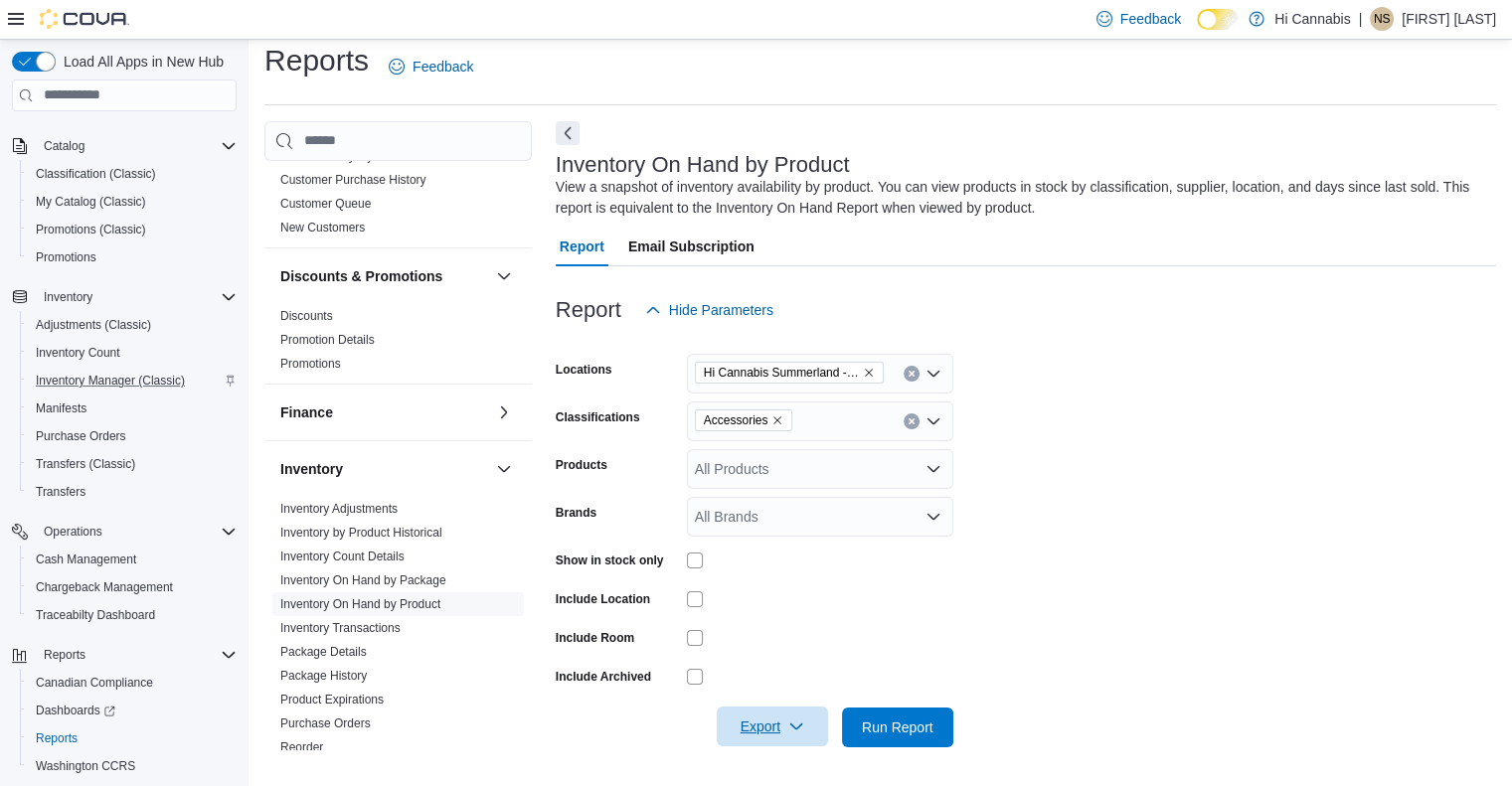 click on "Export" at bounding box center (772, 726) 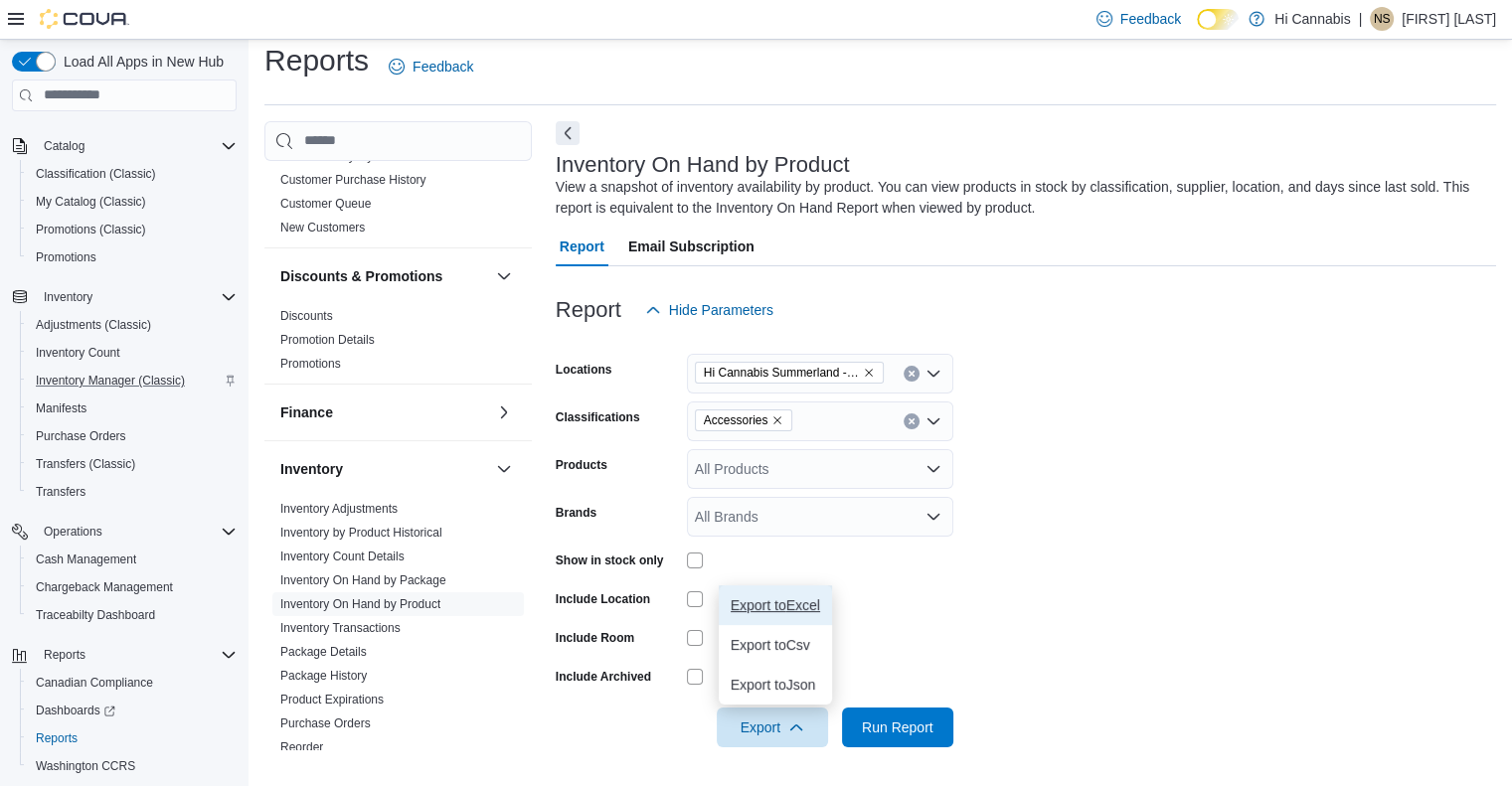 click on "Export to  Excel" at bounding box center (775, 605) 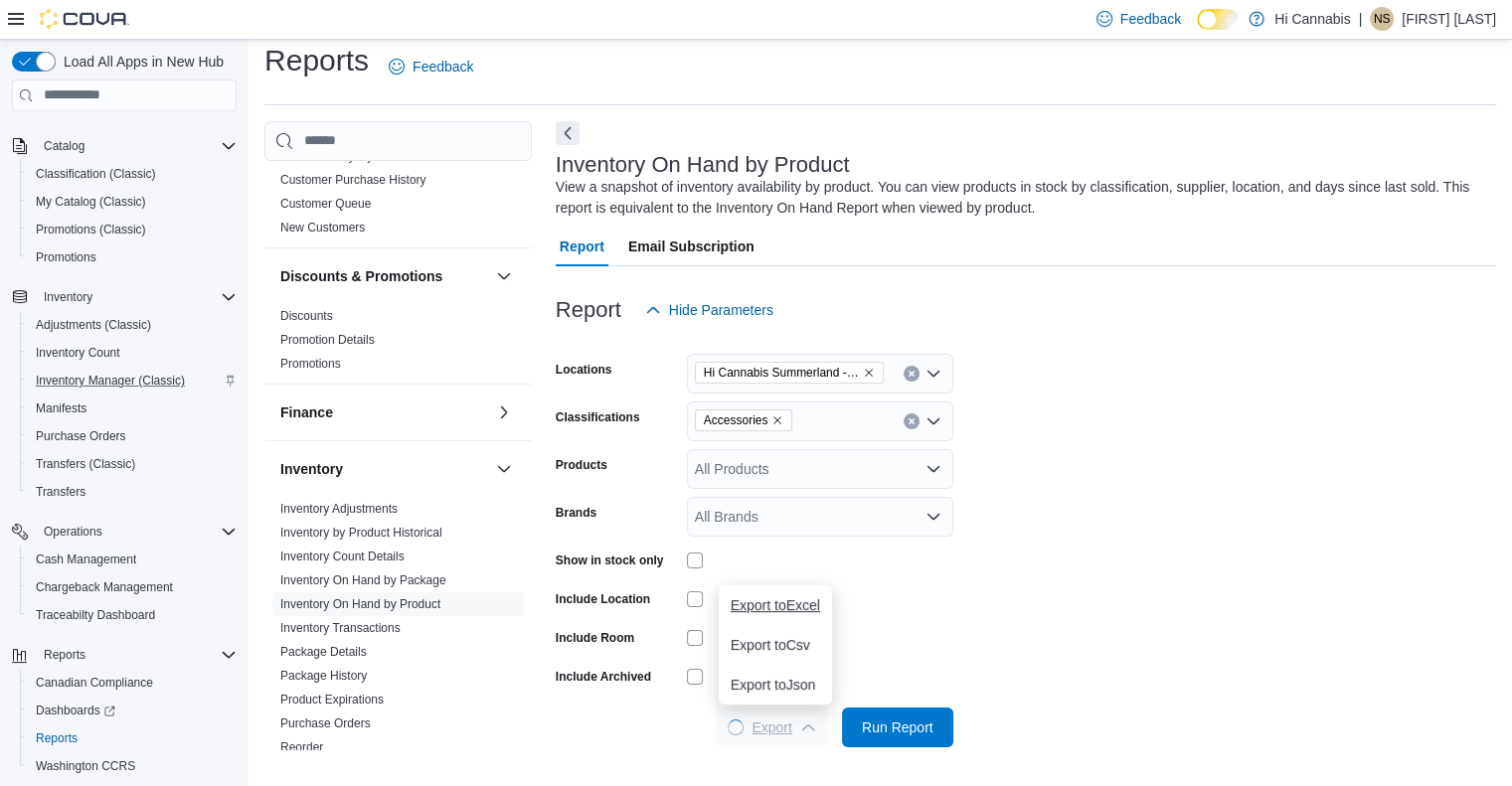 scroll, scrollTop: 0, scrollLeft: 0, axis: both 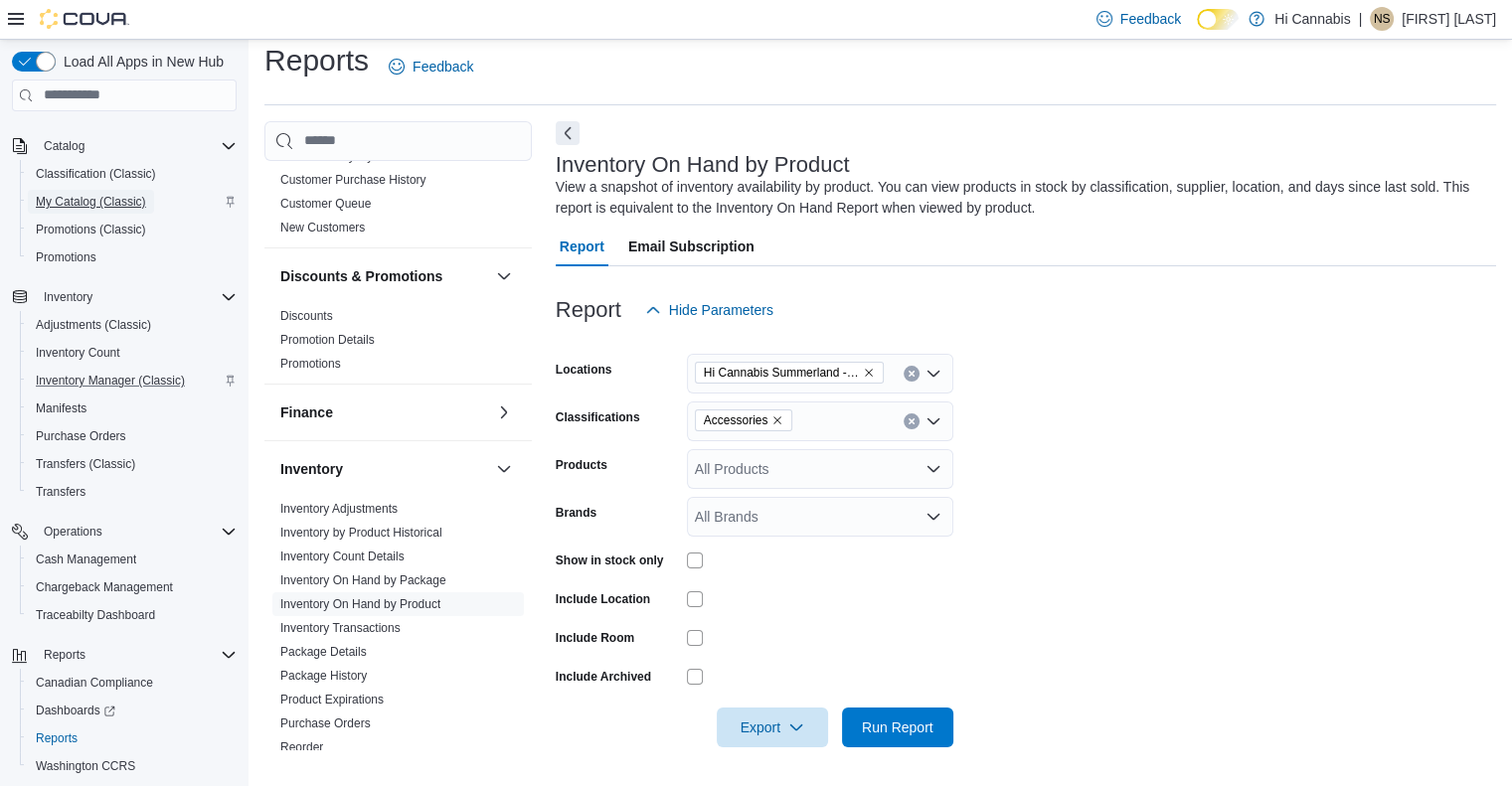 click on "My Catalog (Classic)" at bounding box center [90, 202] 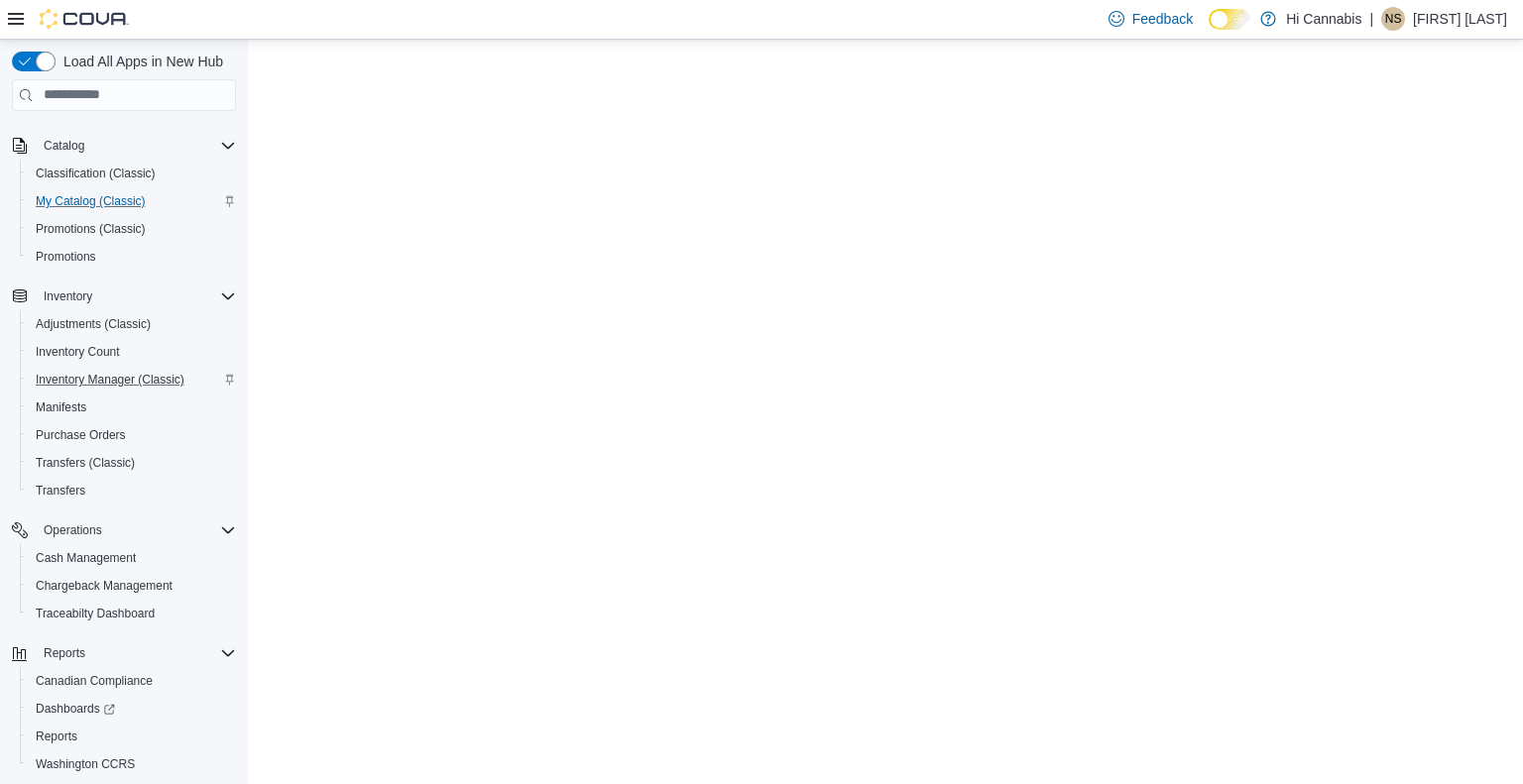scroll, scrollTop: 0, scrollLeft: 0, axis: both 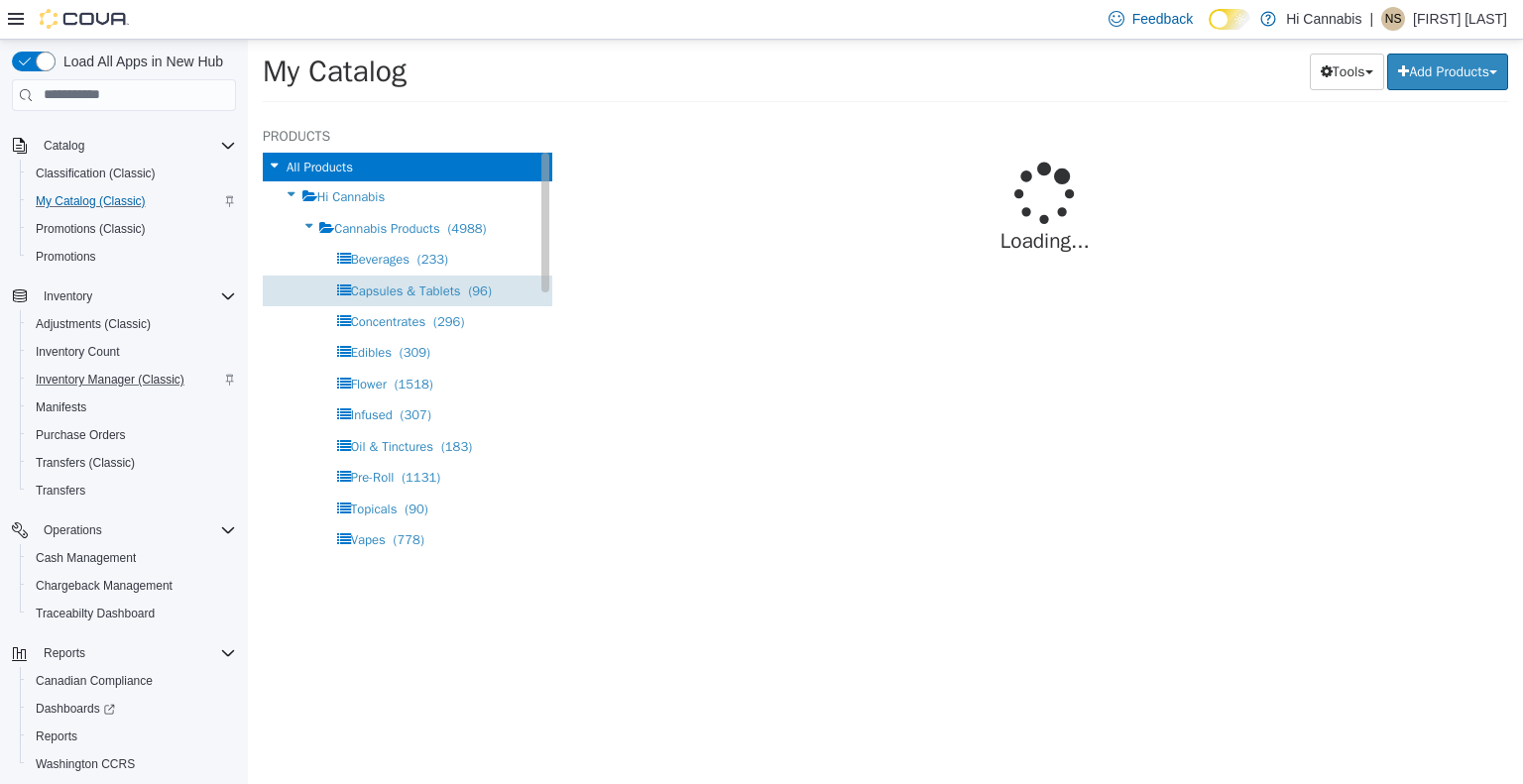 select on "**********" 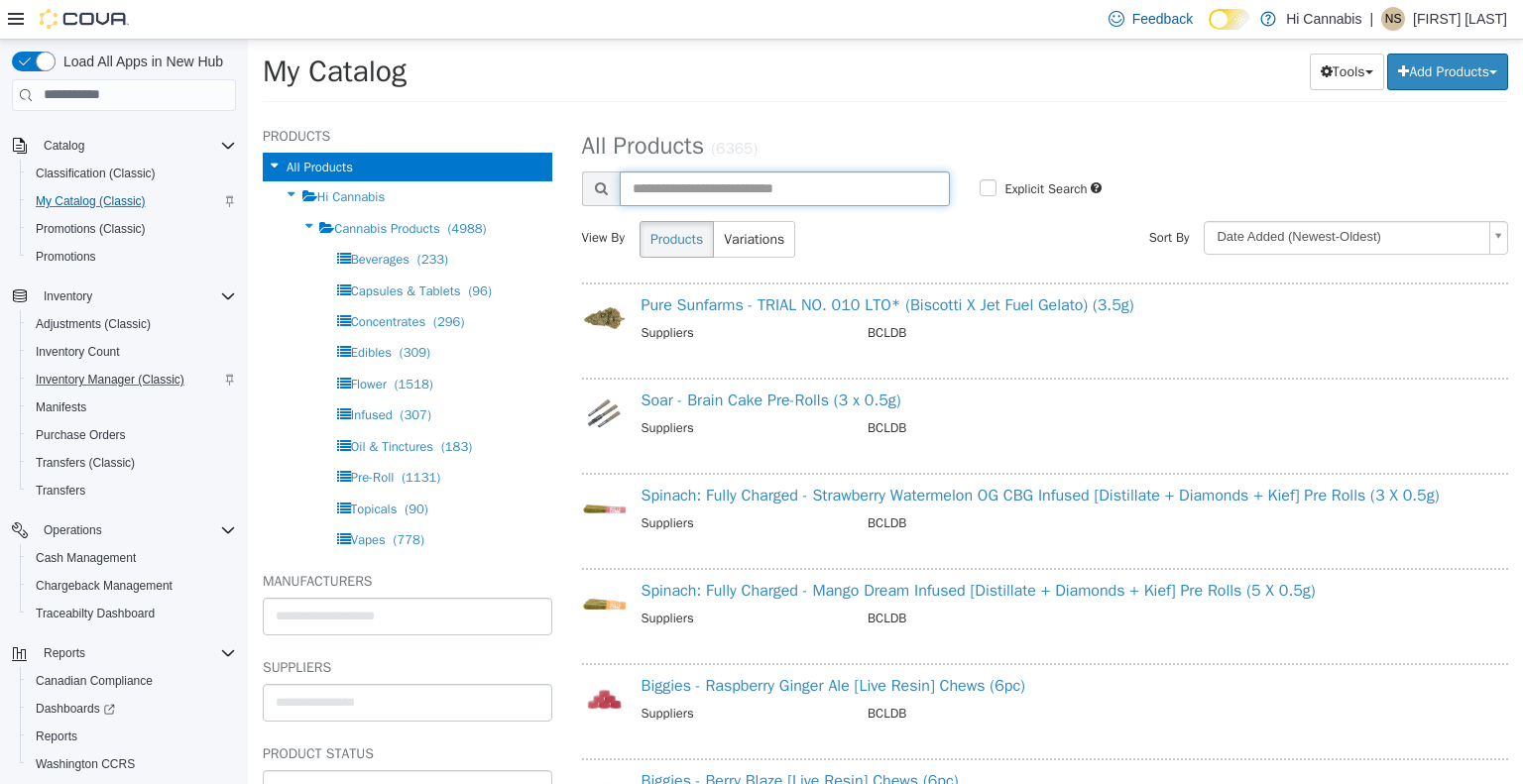 click at bounding box center (785, 187) 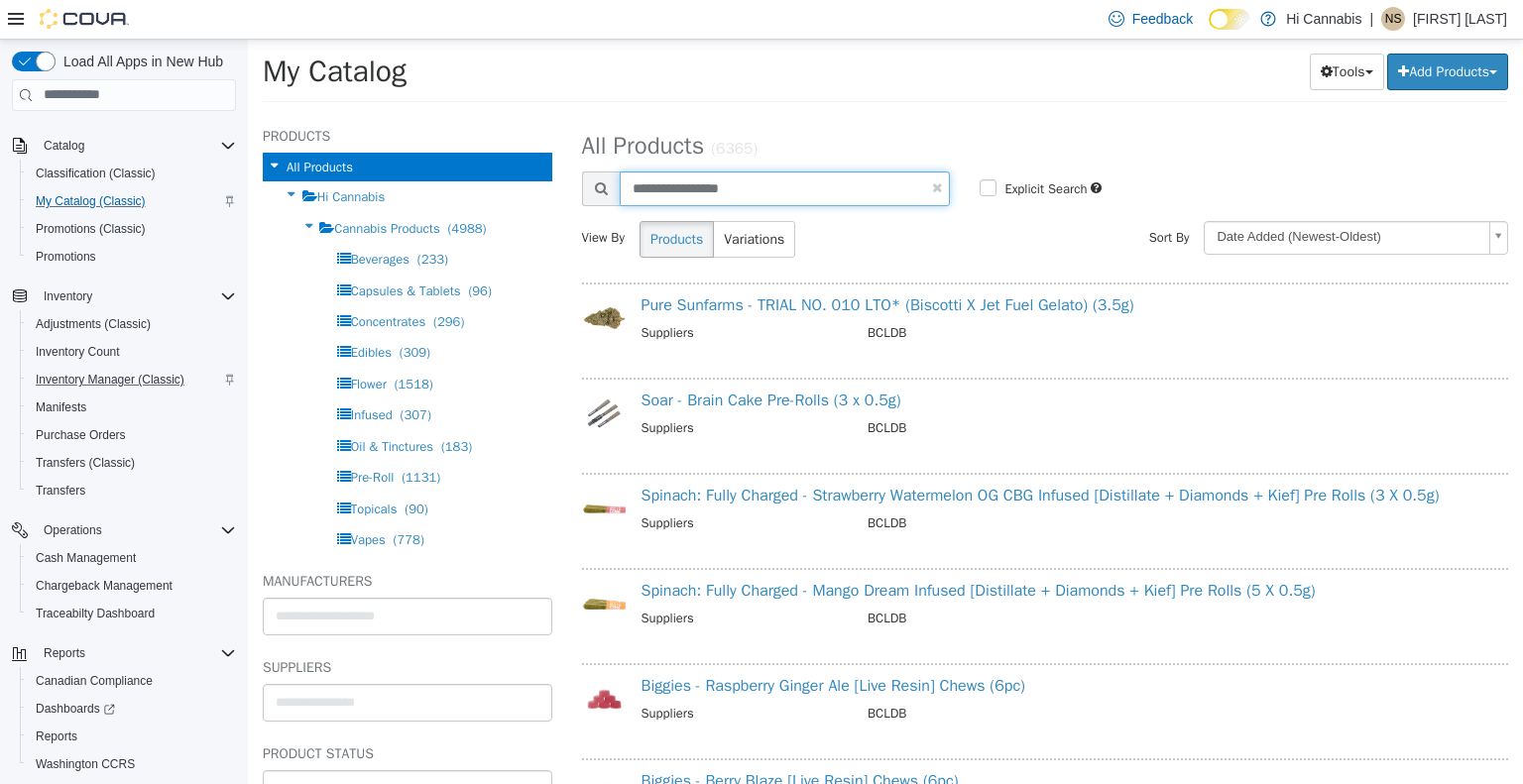 type on "**********" 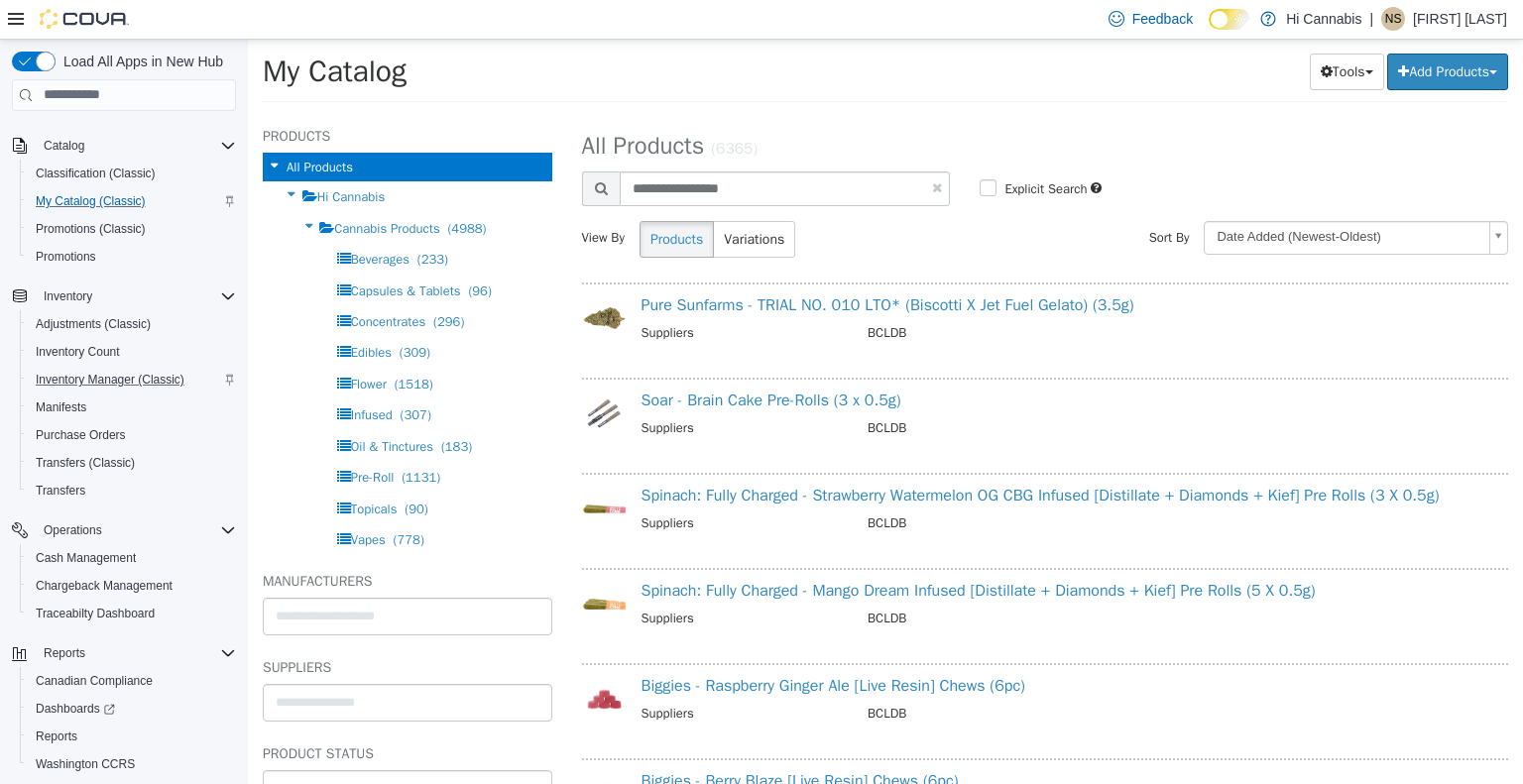 select on "**********" 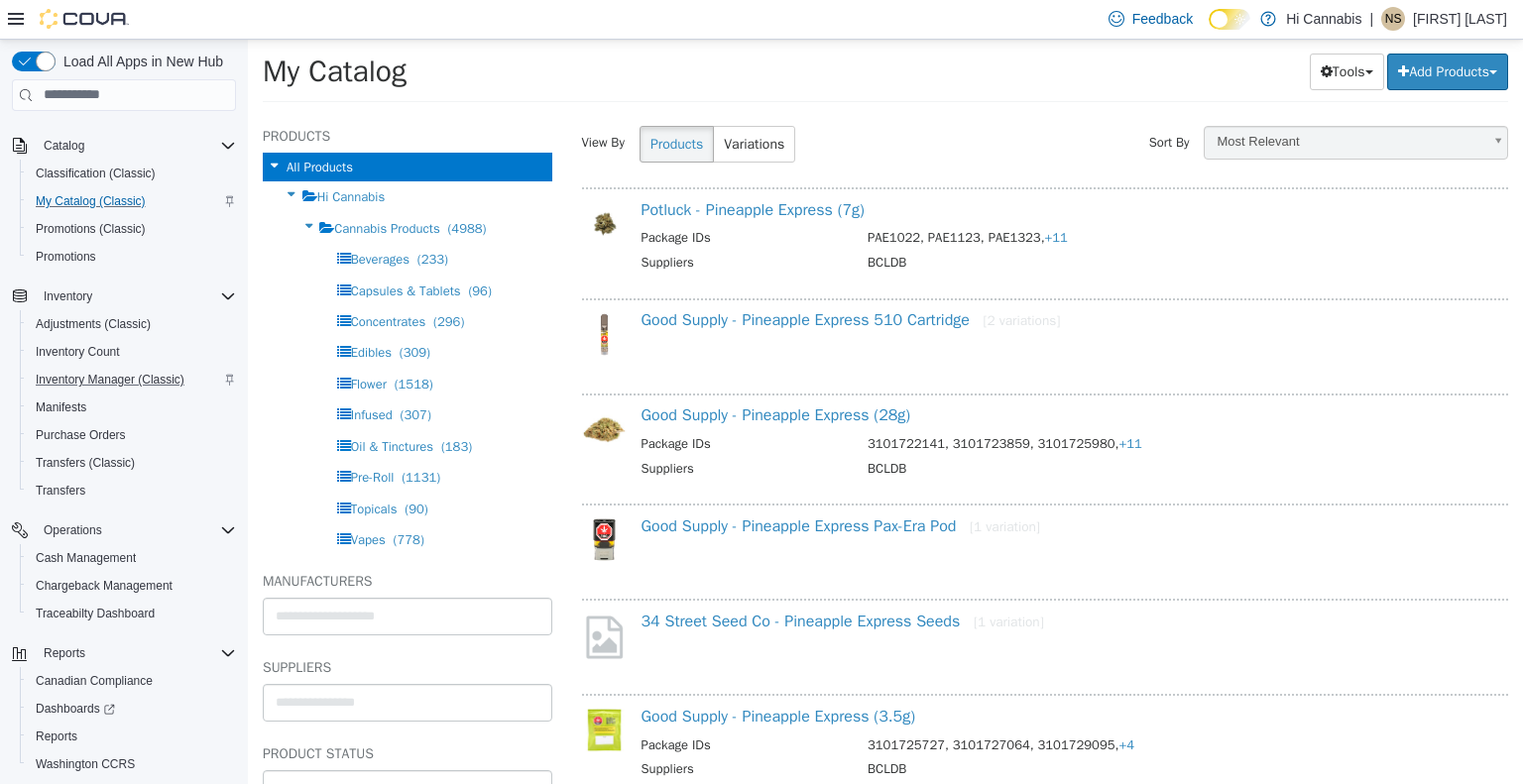 scroll, scrollTop: 297, scrollLeft: 0, axis: vertical 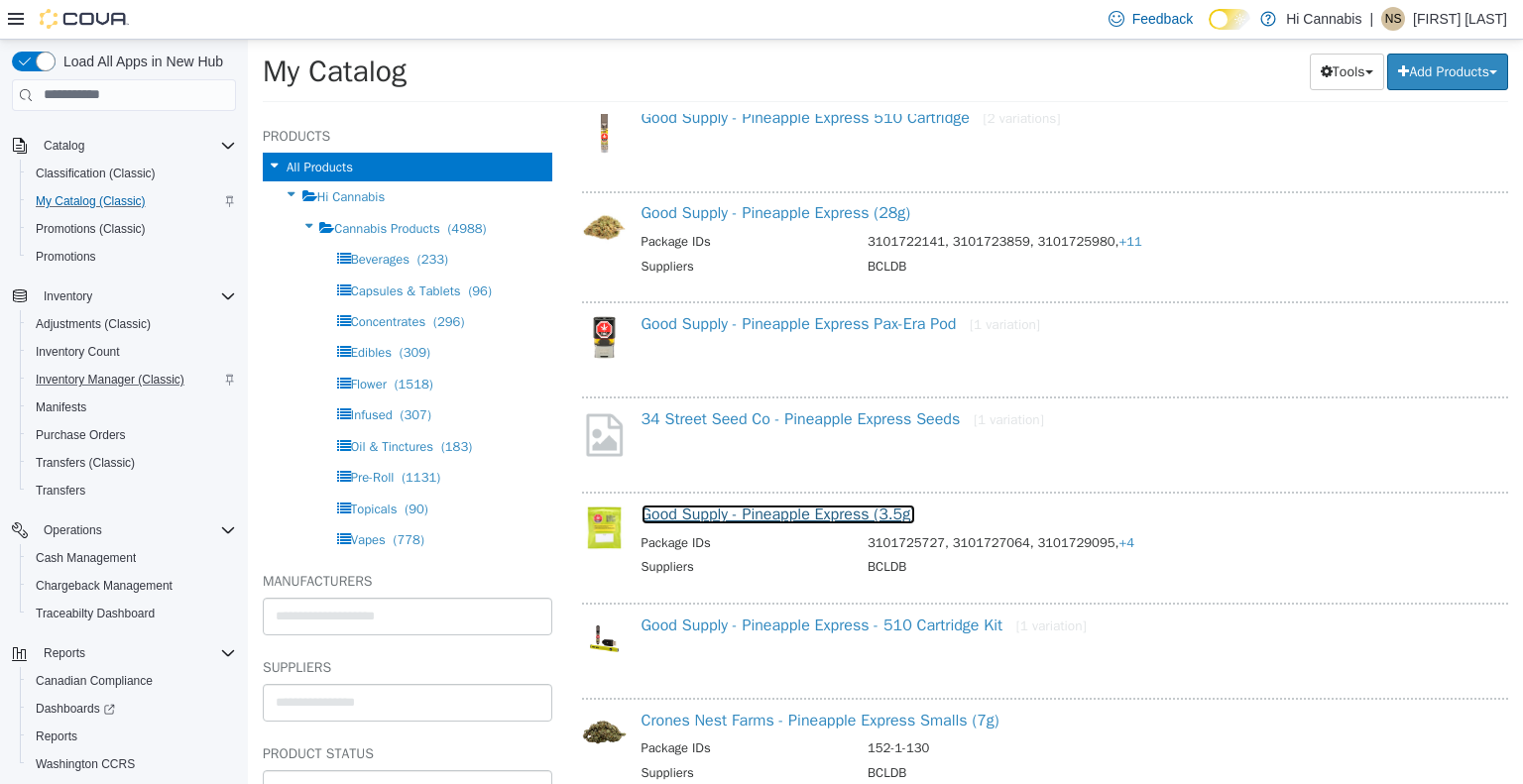 click on "Good Supply - Pineapple Express (3.5g)" at bounding box center (778, 513) 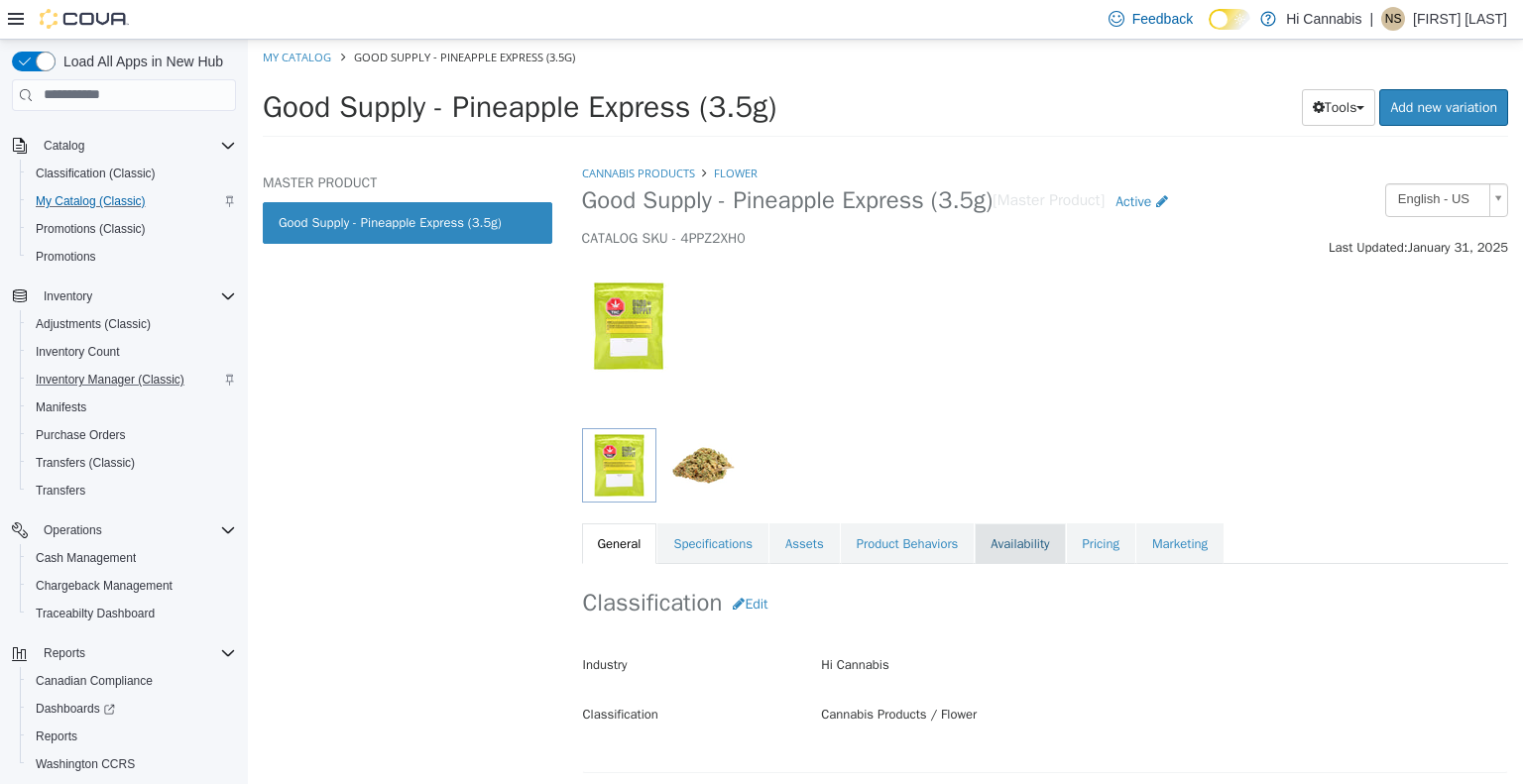 click on "Availability" at bounding box center (1019, 543) 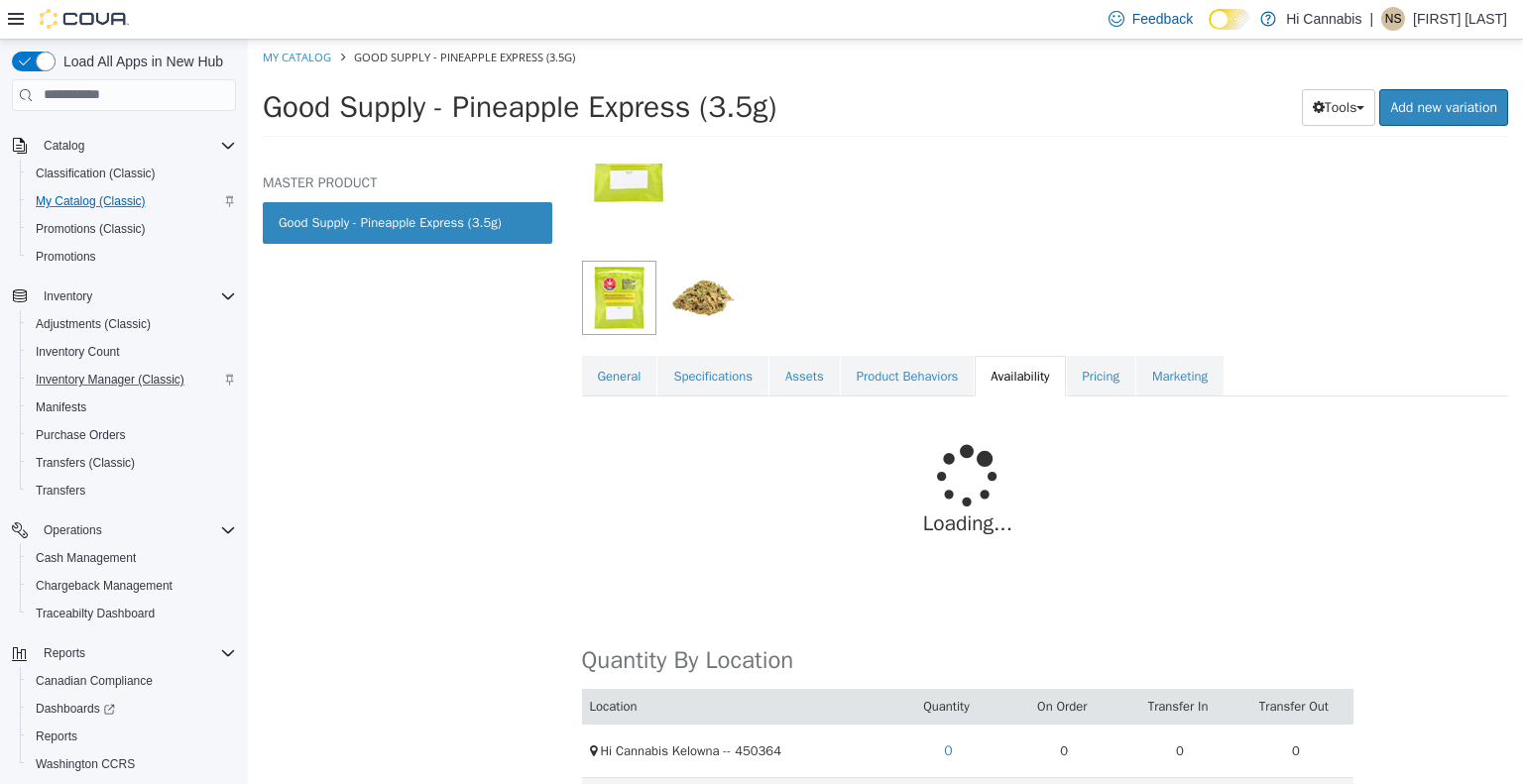scroll, scrollTop: 233, scrollLeft: 0, axis: vertical 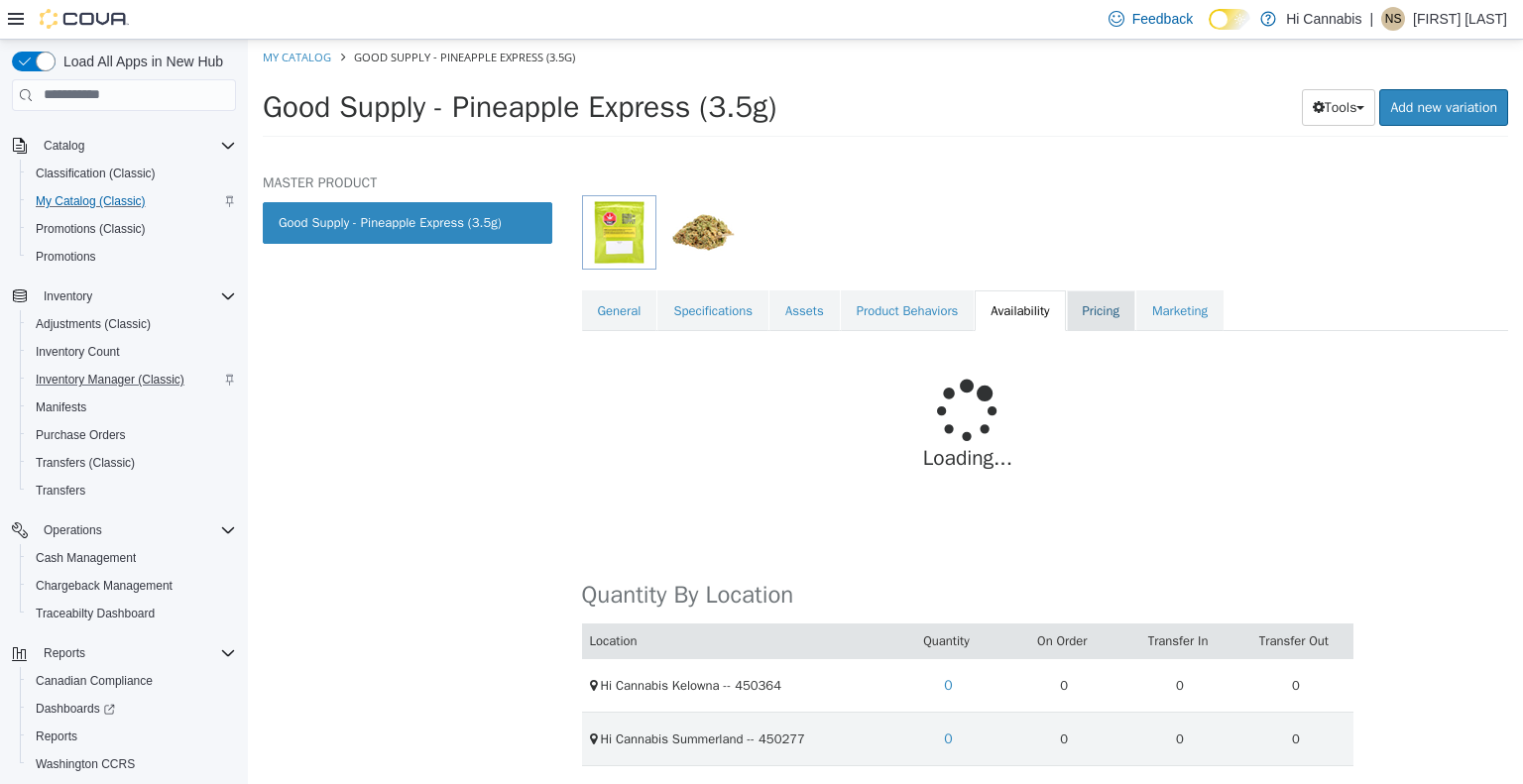 click on "Pricing" at bounding box center (1101, 310) 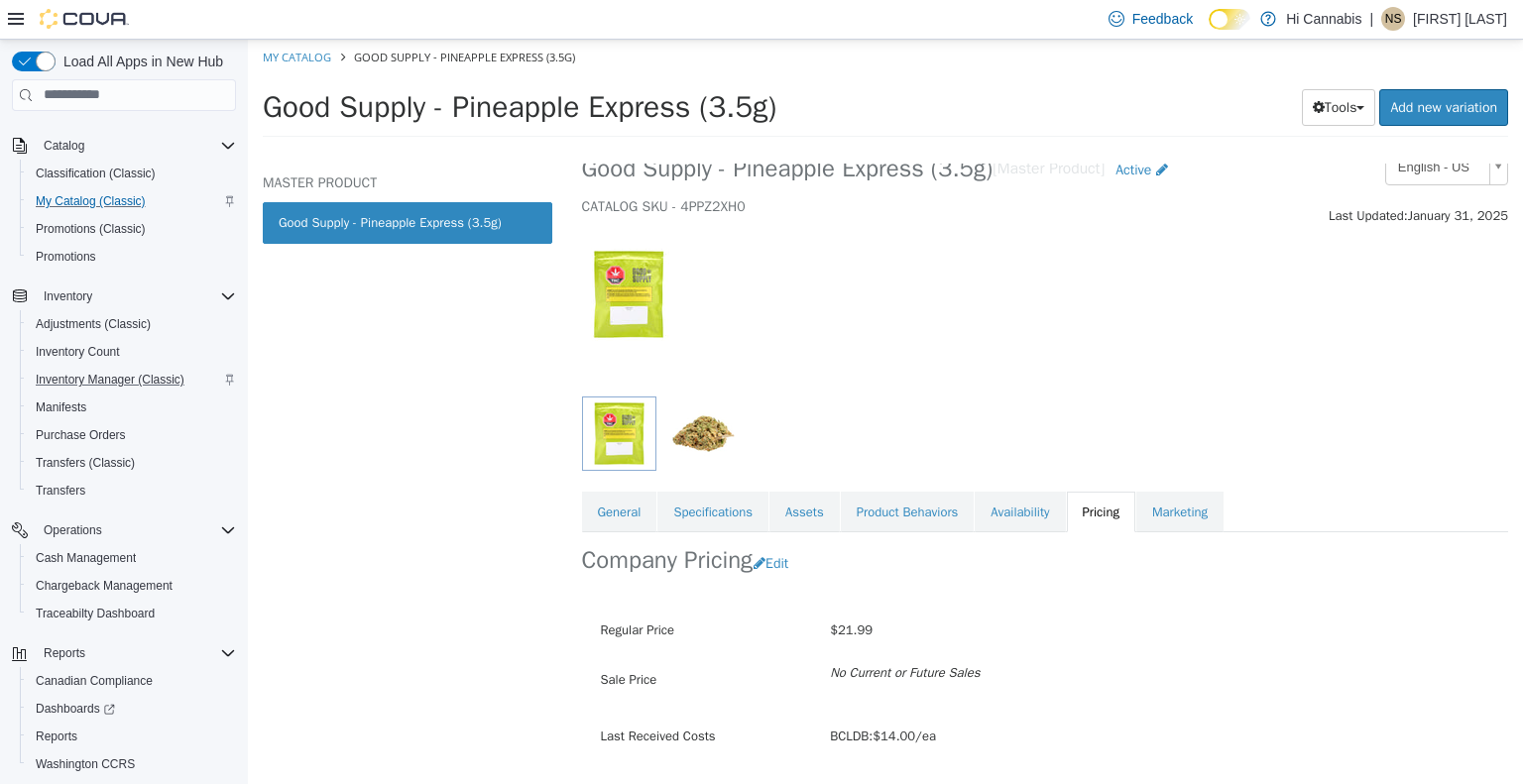 scroll, scrollTop: 87, scrollLeft: 0, axis: vertical 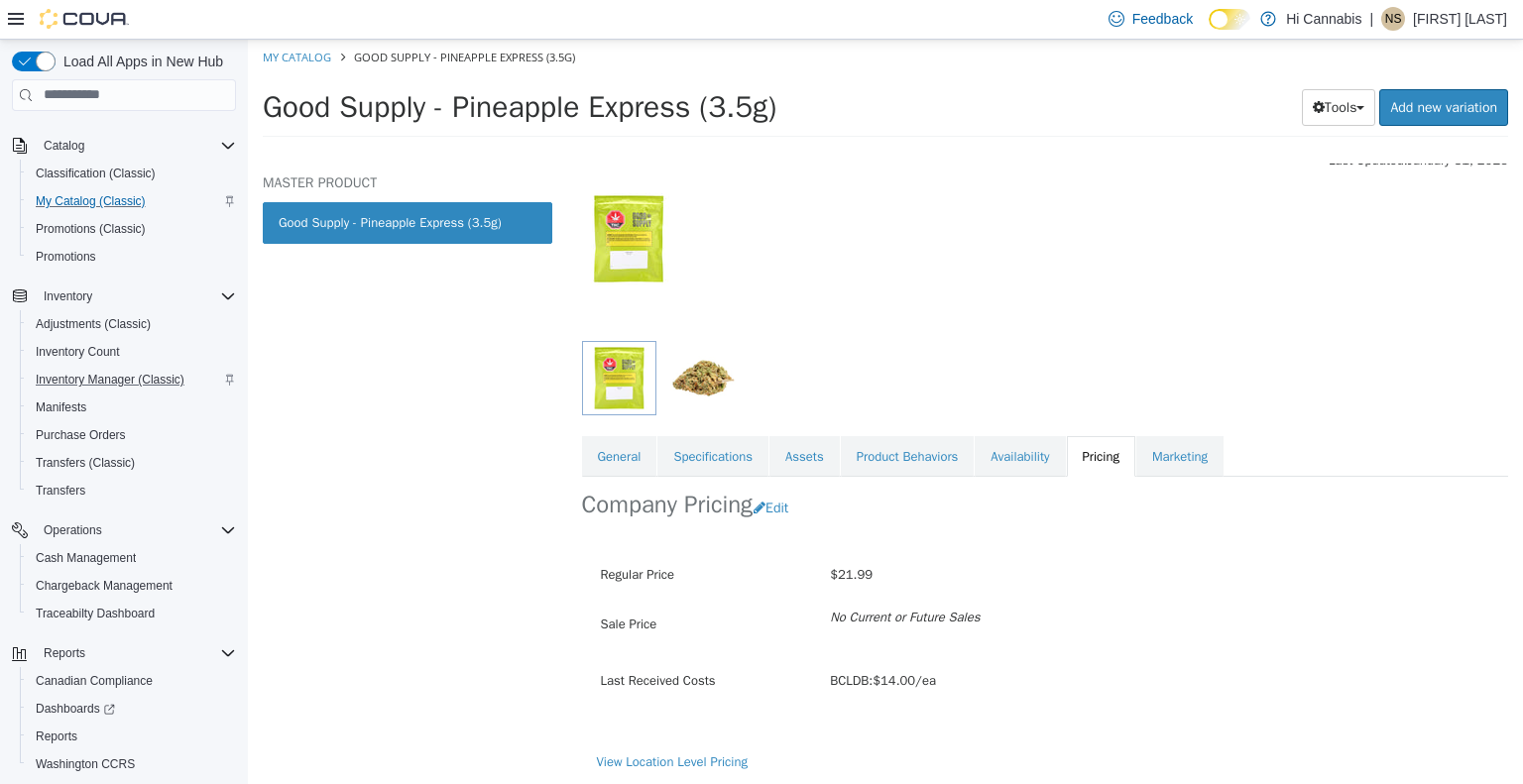 click on "View Location Level Pricing" at bounding box center [1045, 761] 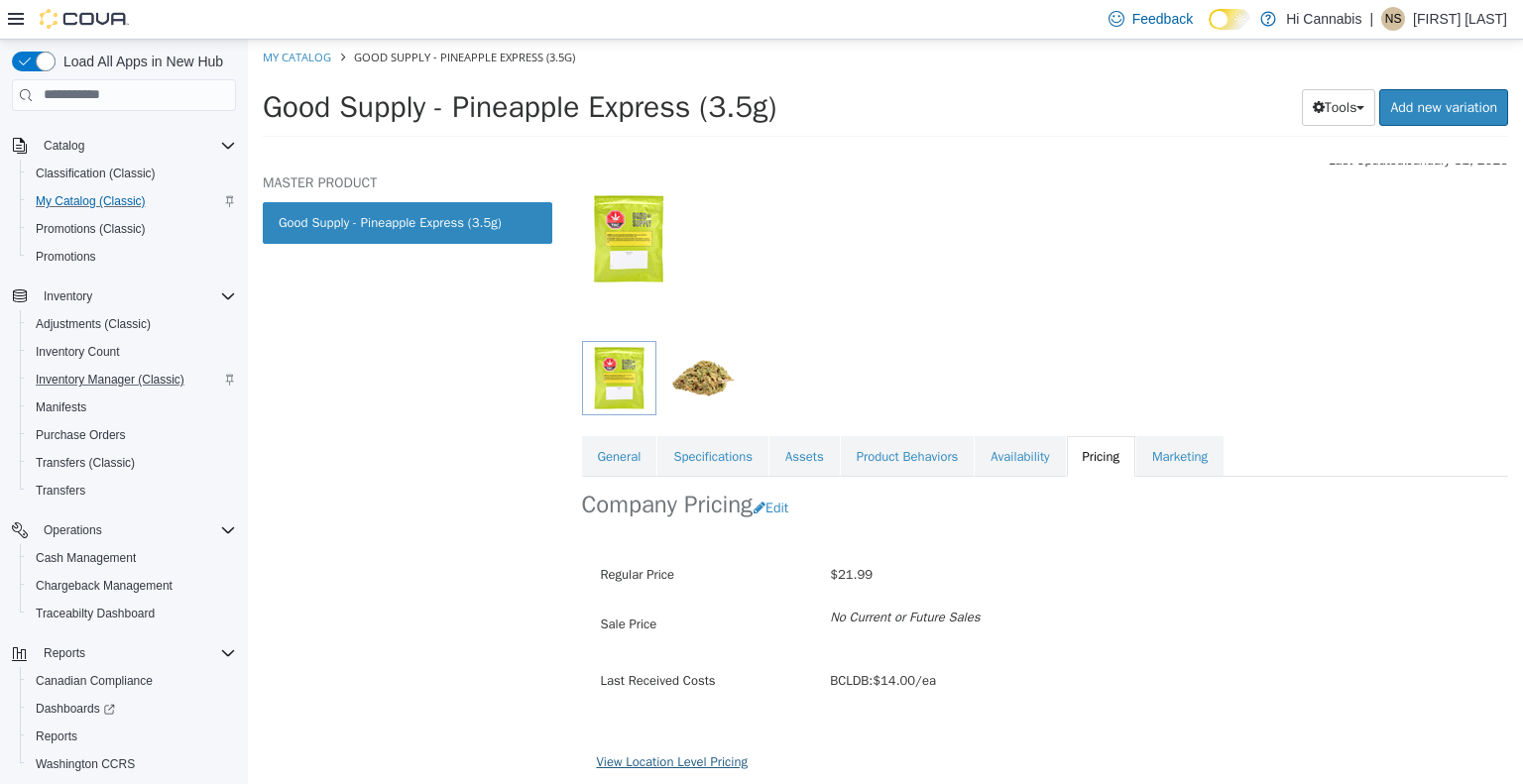 click on "View Location Level Pricing" at bounding box center [672, 760] 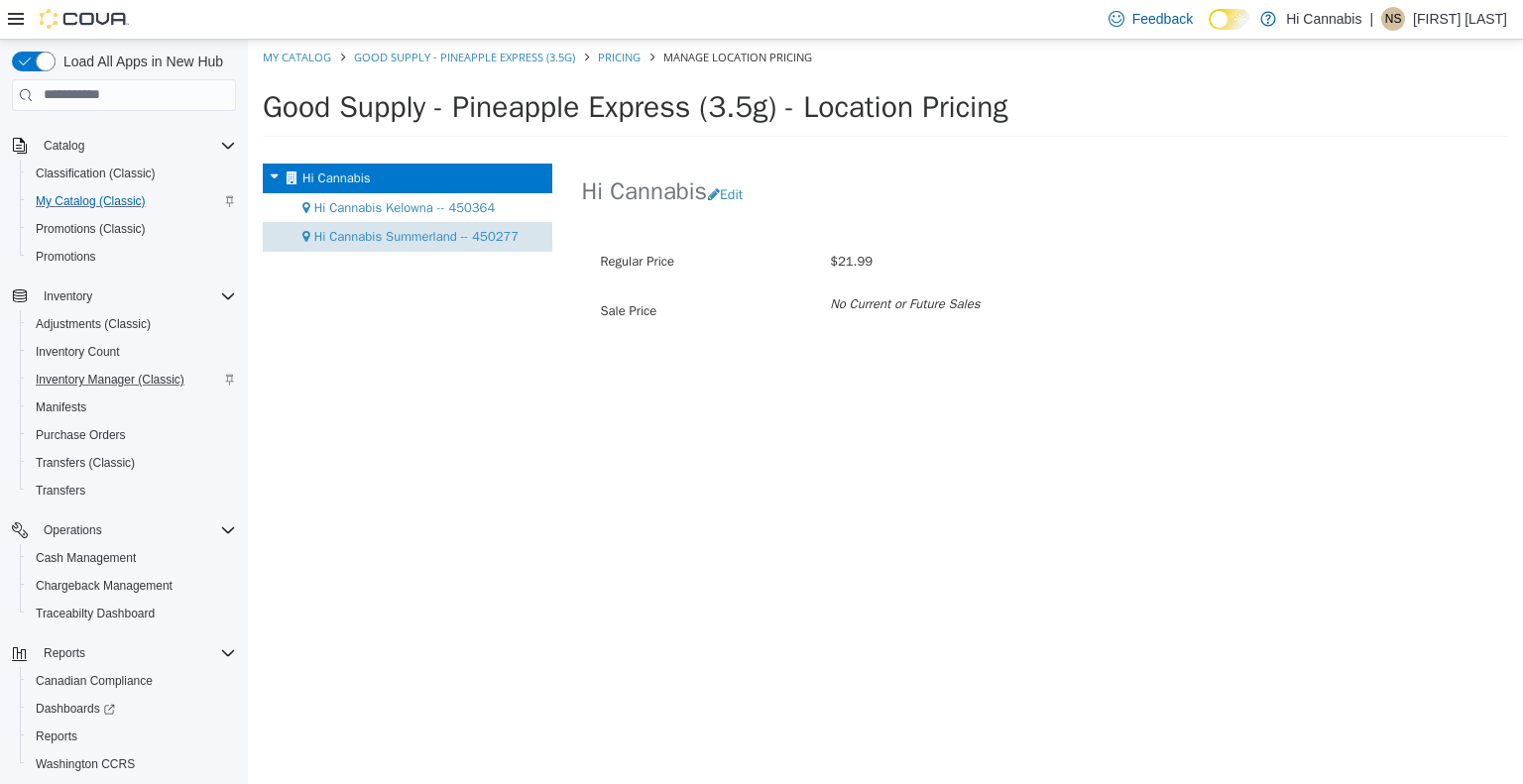 click on "Hi Cannabis Summerland -- 450277" at bounding box center [416, 235] 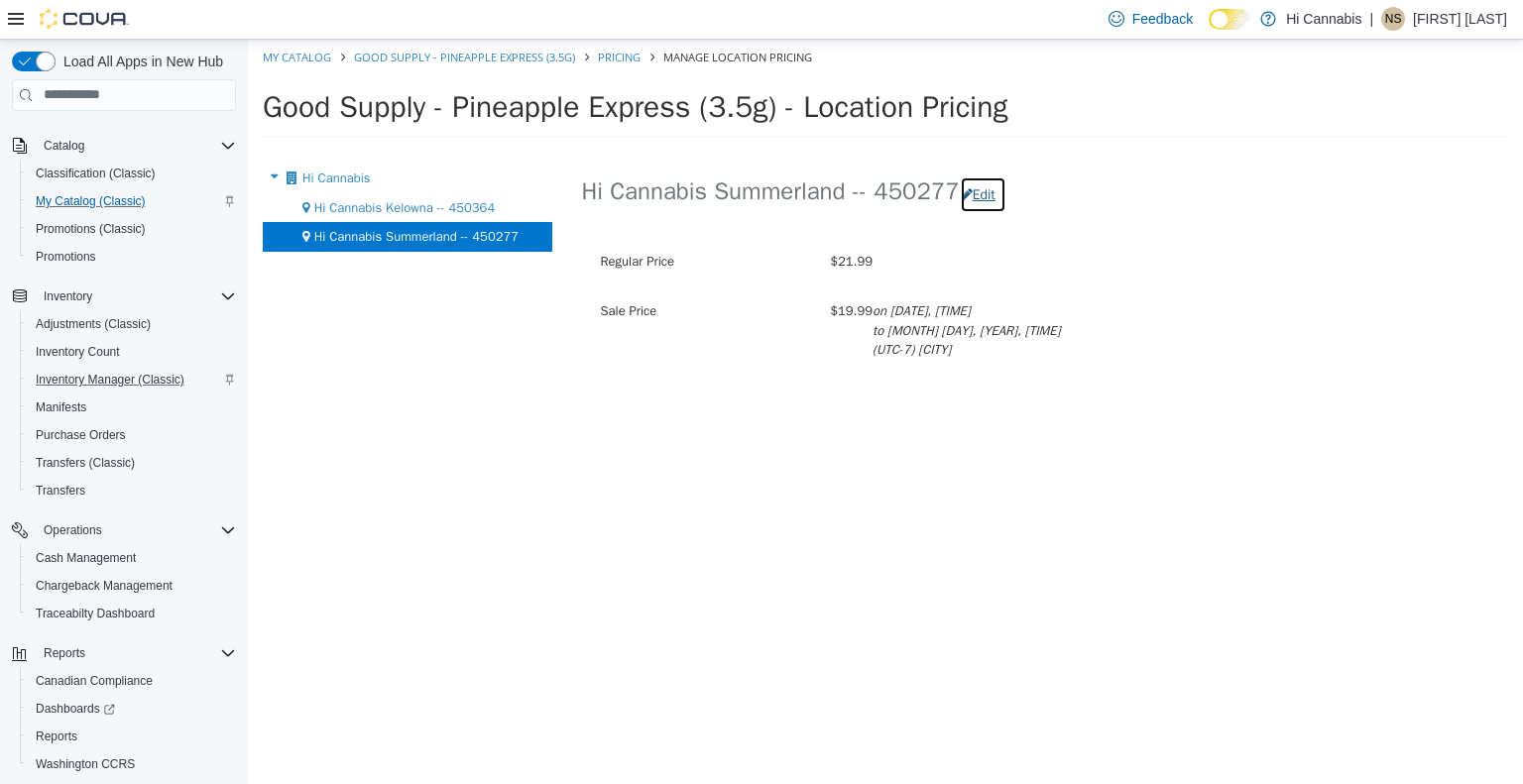 click on "Edit" at bounding box center [983, 193] 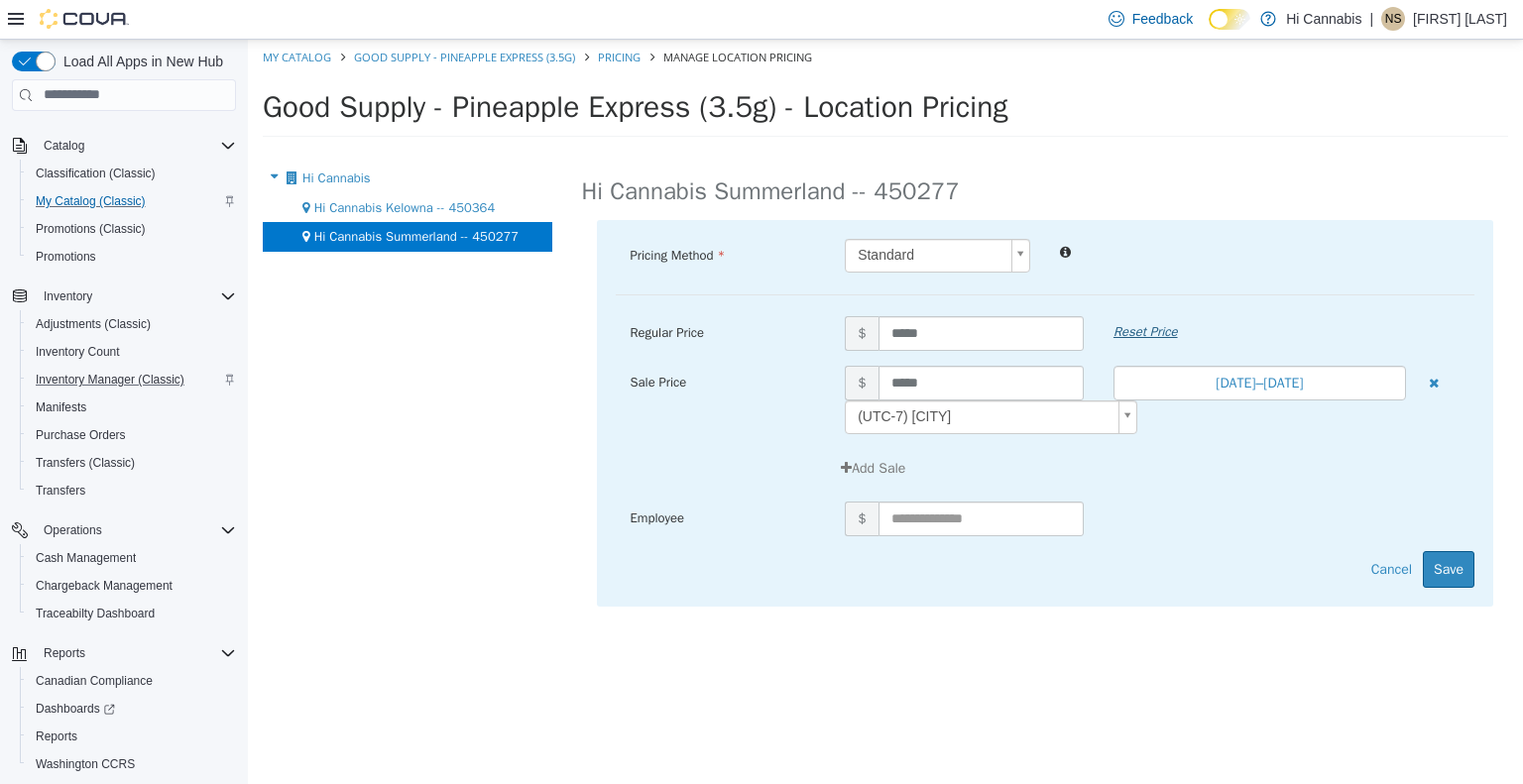 click on "Reset Price" at bounding box center (1145, 330) 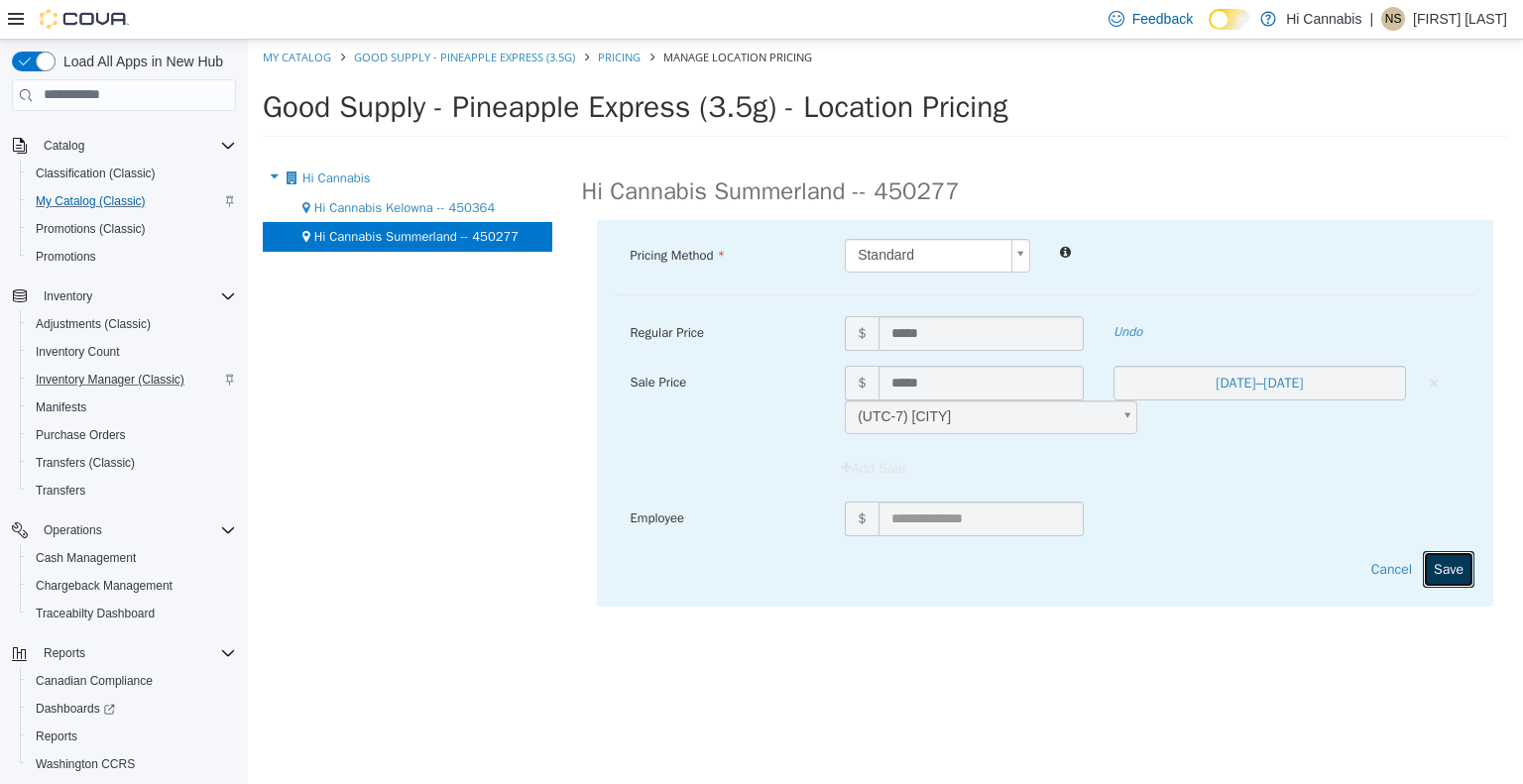 click on "Save" at bounding box center [1449, 568] 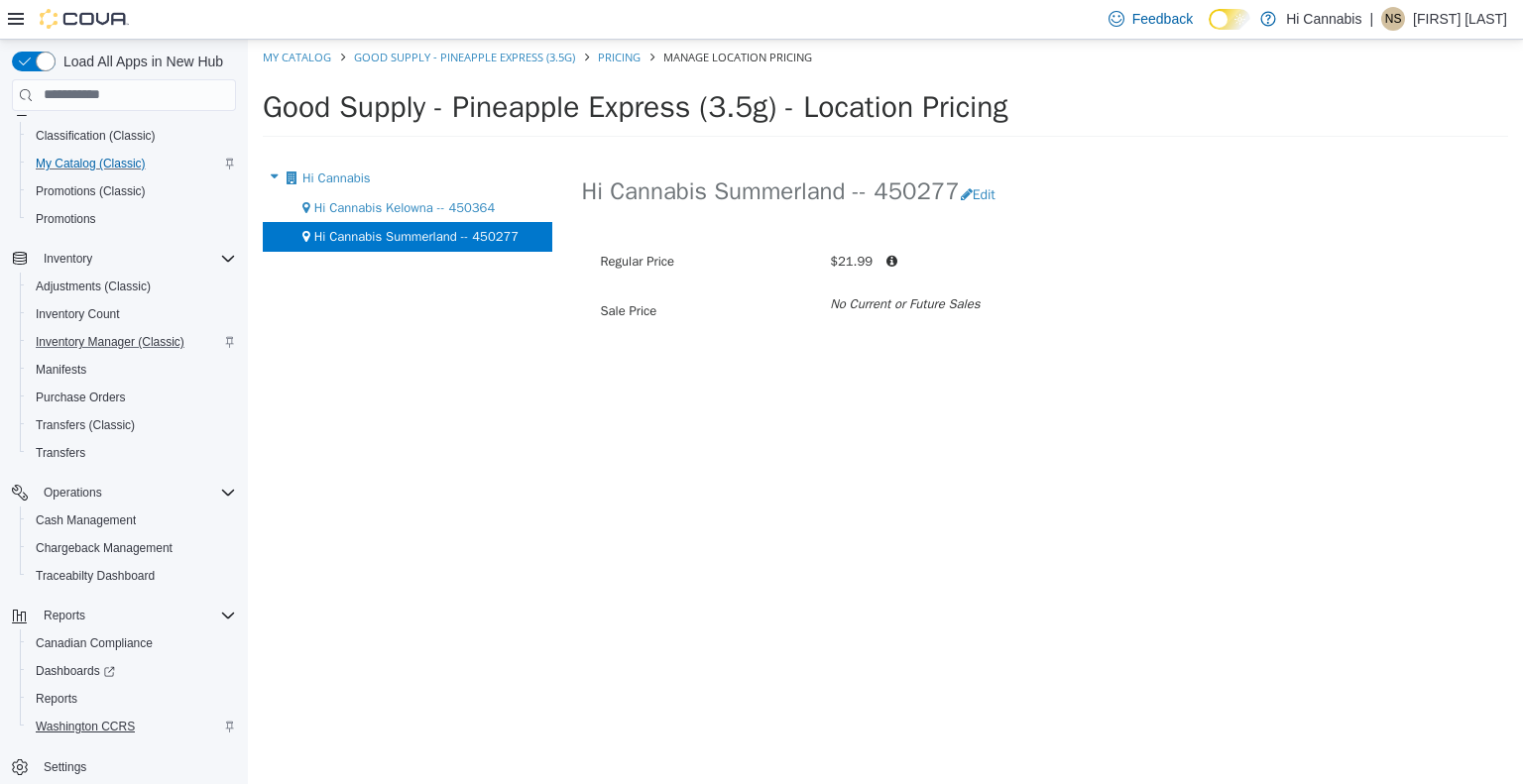 scroll, scrollTop: 197, scrollLeft: 0, axis: vertical 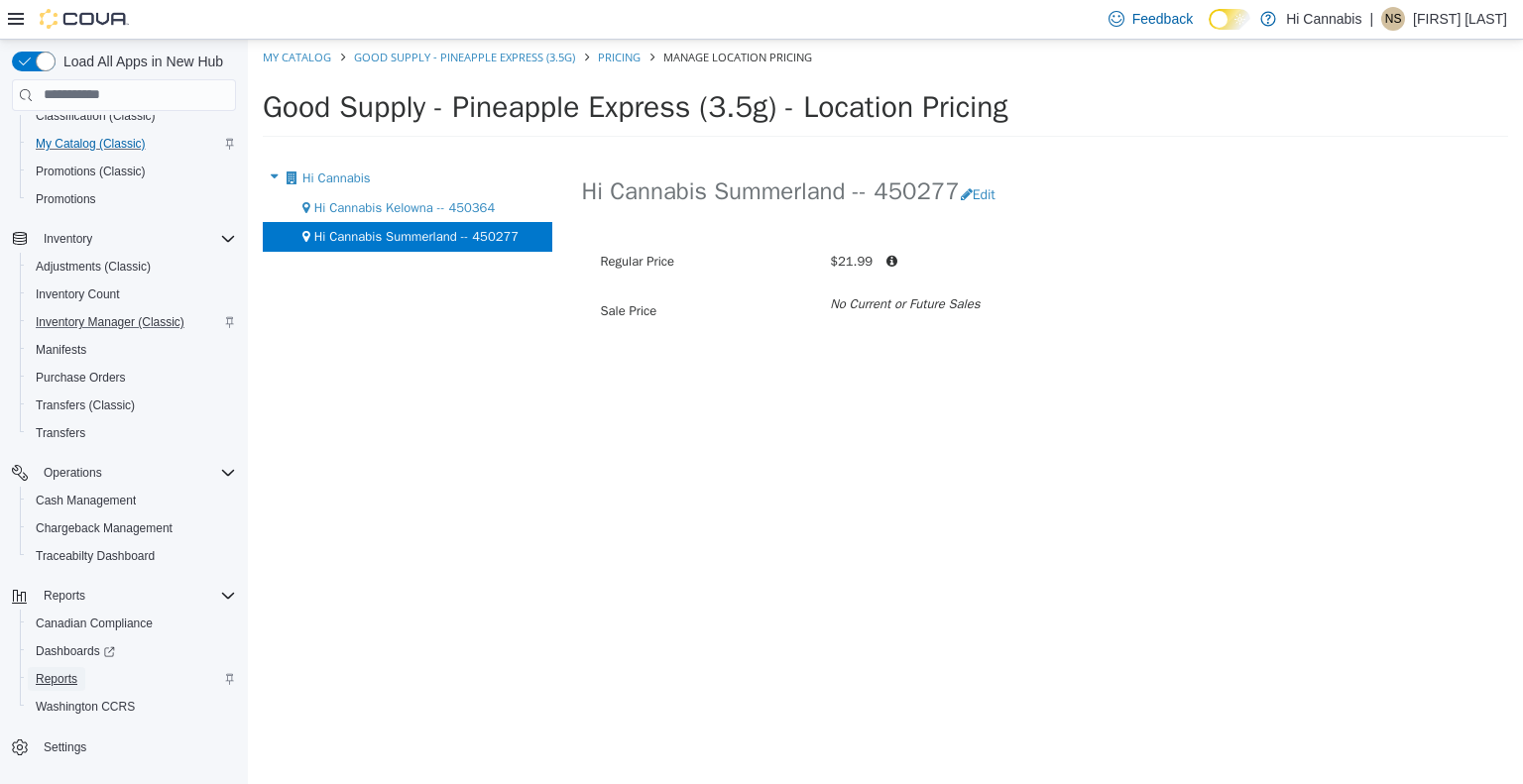 click on "Reports" at bounding box center [57, 679] 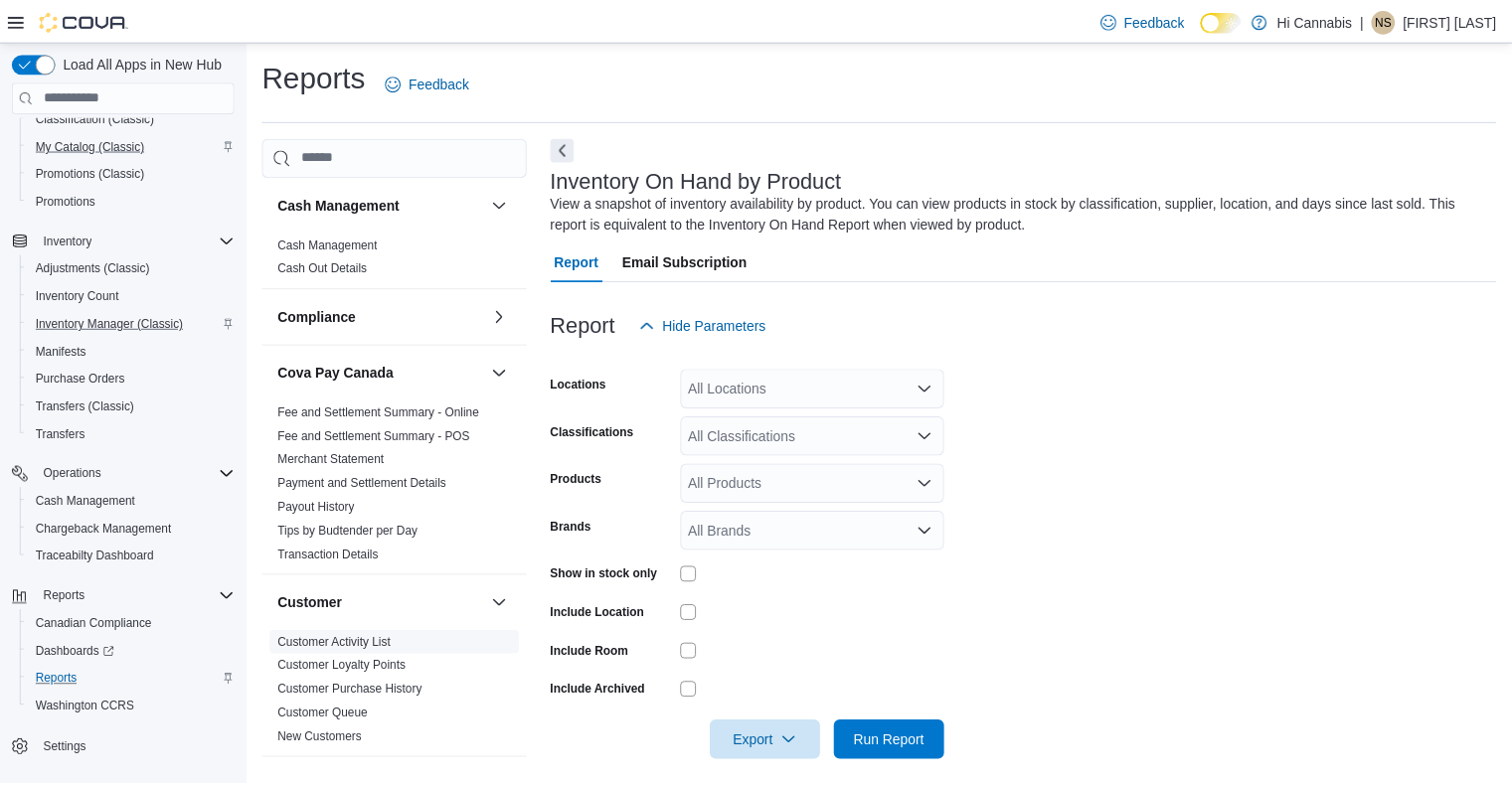 scroll, scrollTop: 15, scrollLeft: 0, axis: vertical 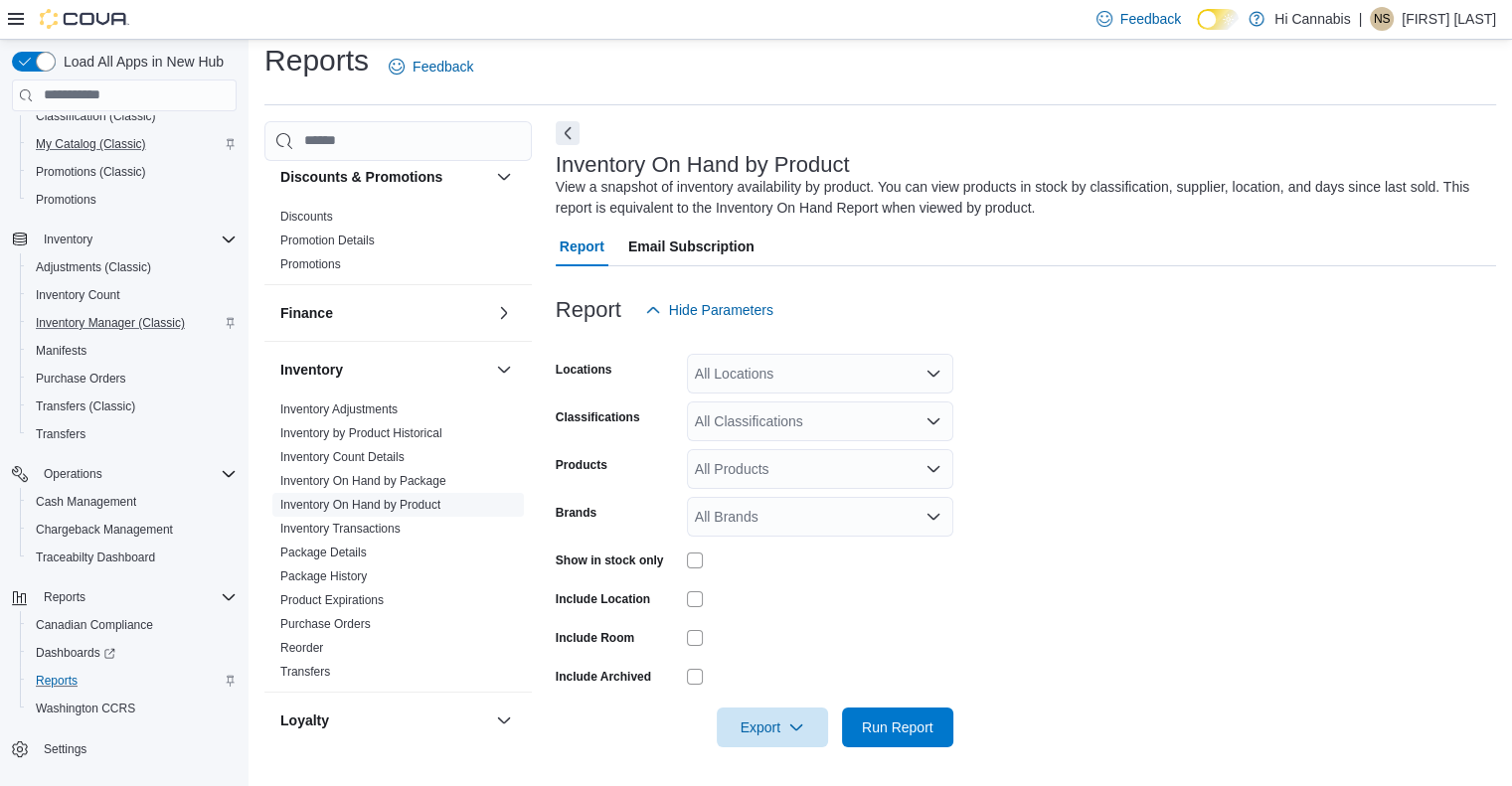 click on "Inventory On Hand by Product" at bounding box center [360, 505] 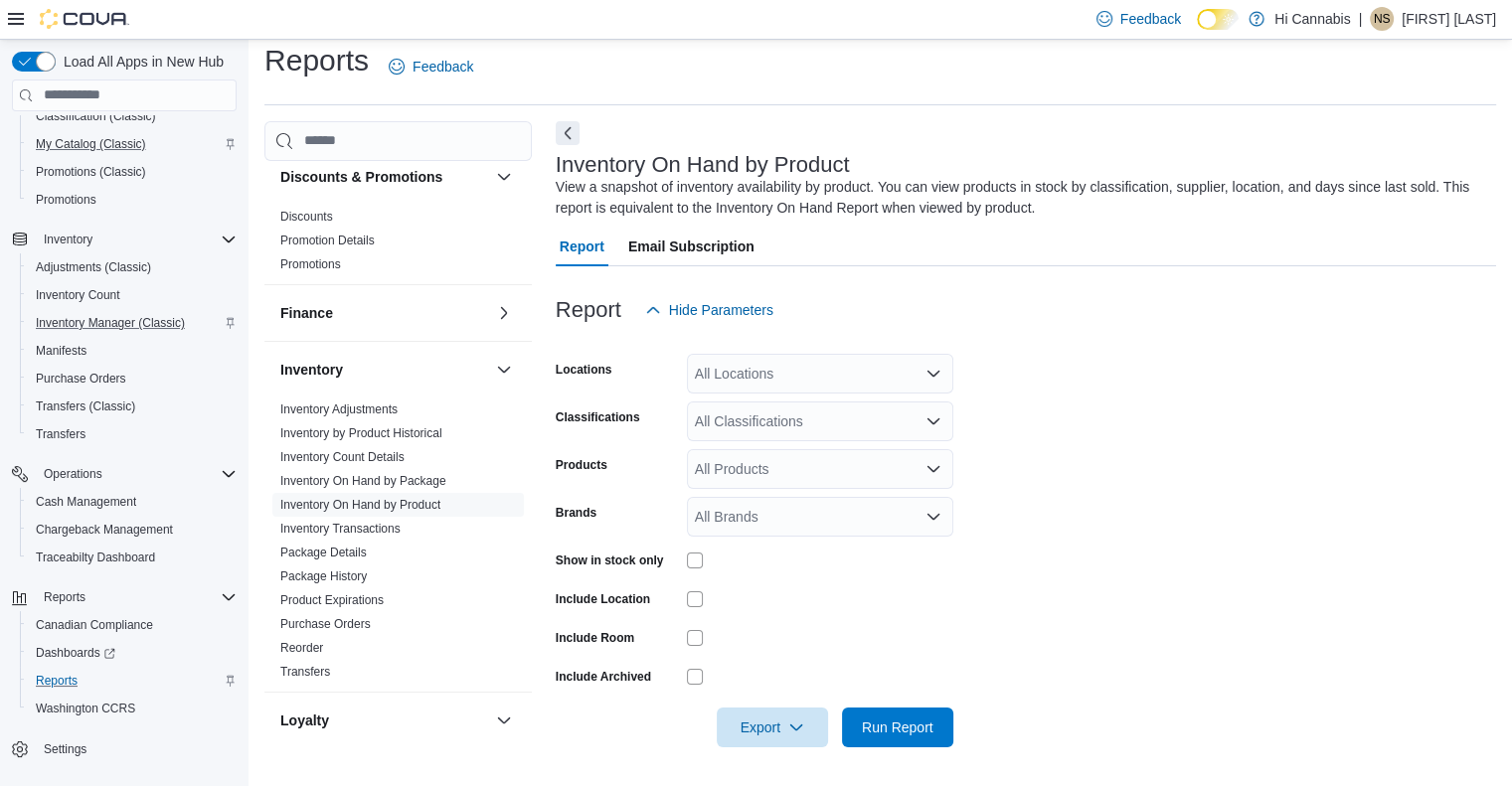 click on "All Locations" at bounding box center [820, 374] 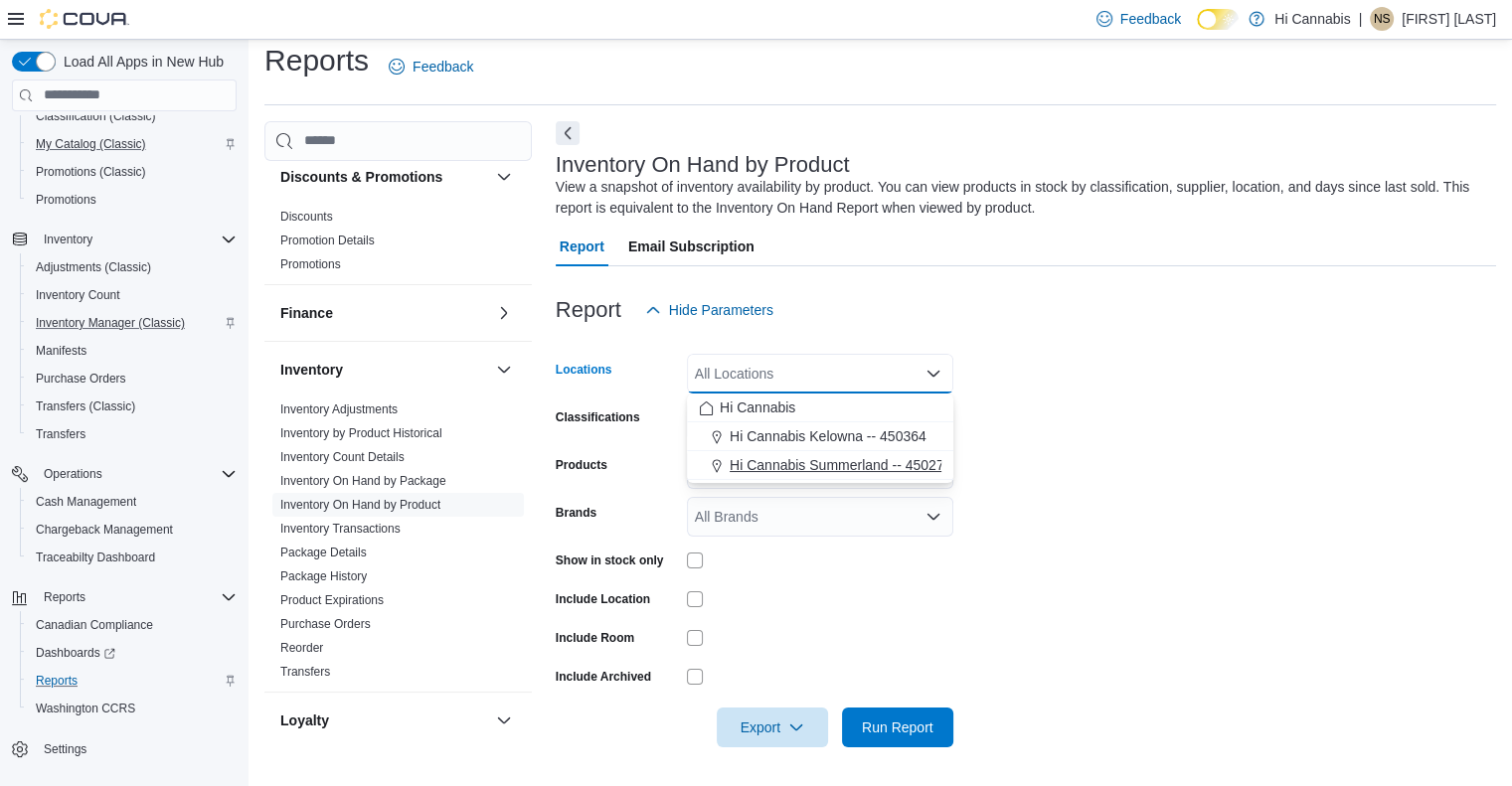 click on "Hi Cannabis Summerland -- 450277" at bounding box center (840, 465) 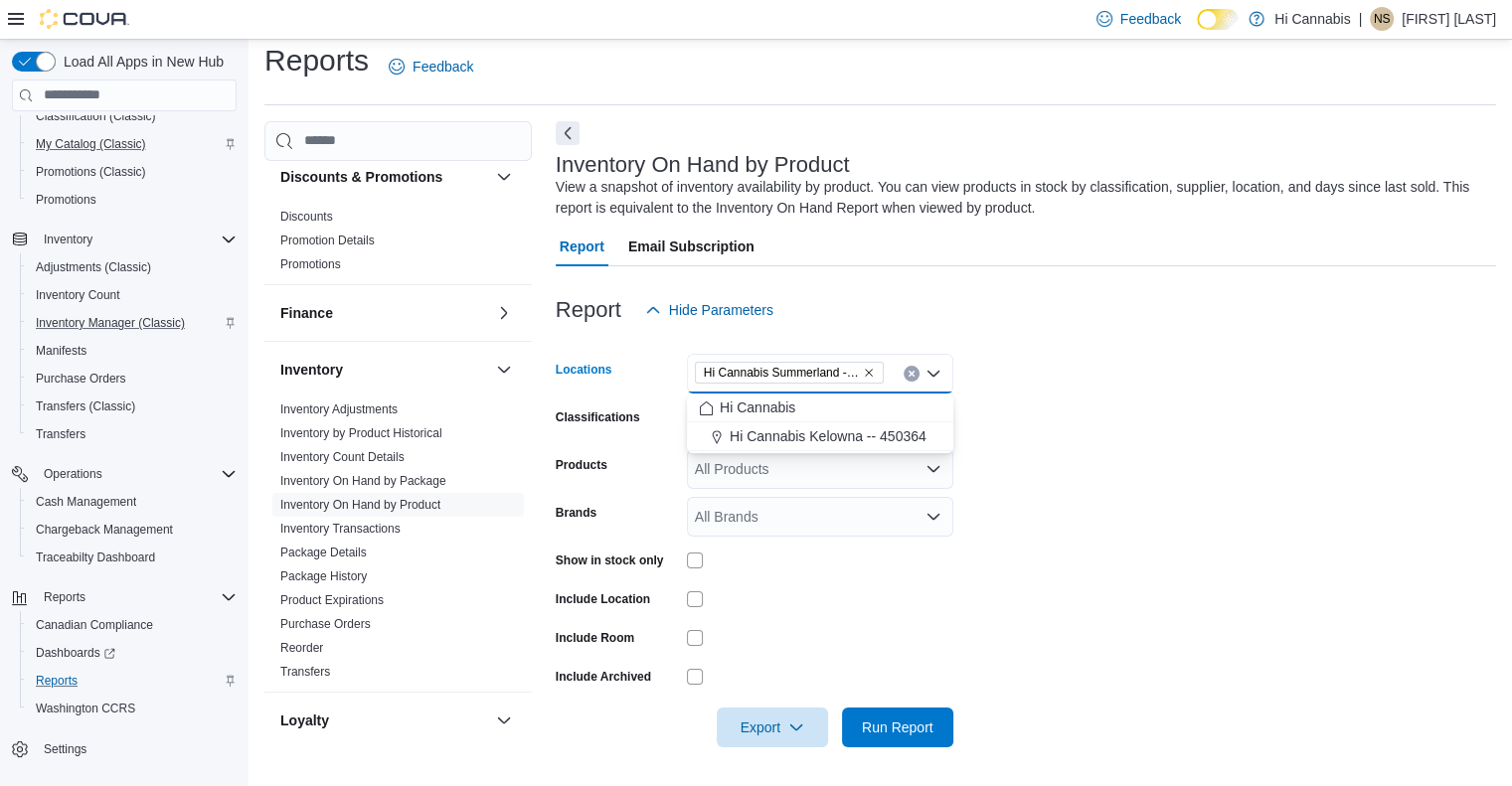 click on "Locations Hi Cannabis Summerland -- [POSTAL_CODE] Combo box. Selected. Hi Cannabis Summerland -- [POSTAL_CODE]. Press Backspace to delete Hi Cannabis Summerland -- [POSTAL_CODE]. Combo box input. All Locations. Type some text or, to display a list of choices, press Down Arrow. To exit the list of choices, press Escape. Classifications All Classifications Products All Products Brands All Brands Show in stock only Include Location Include Room Include Archived Export  Run Report" at bounding box center (1026, 539) 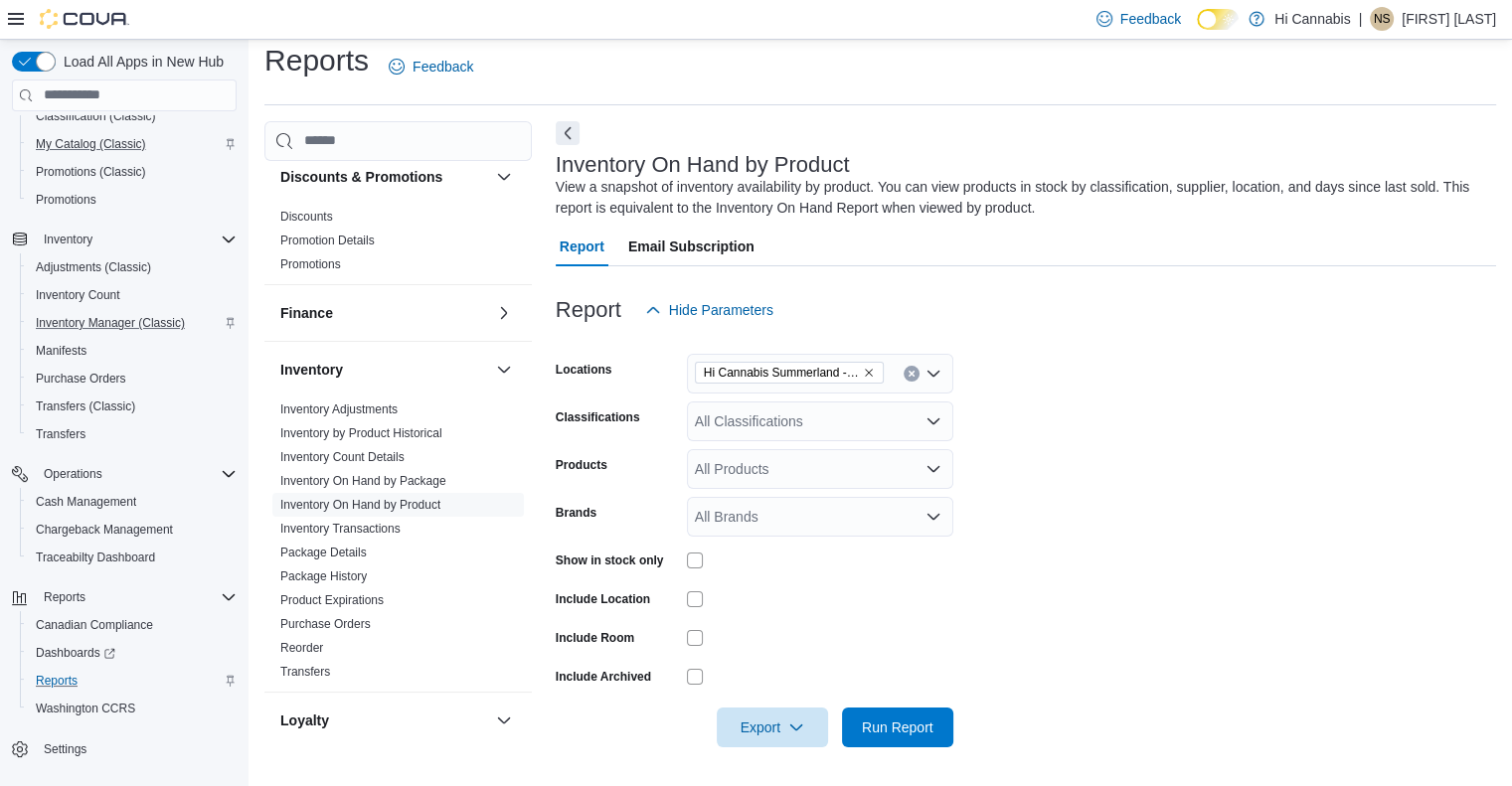 click on "All Classifications" at bounding box center [820, 421] 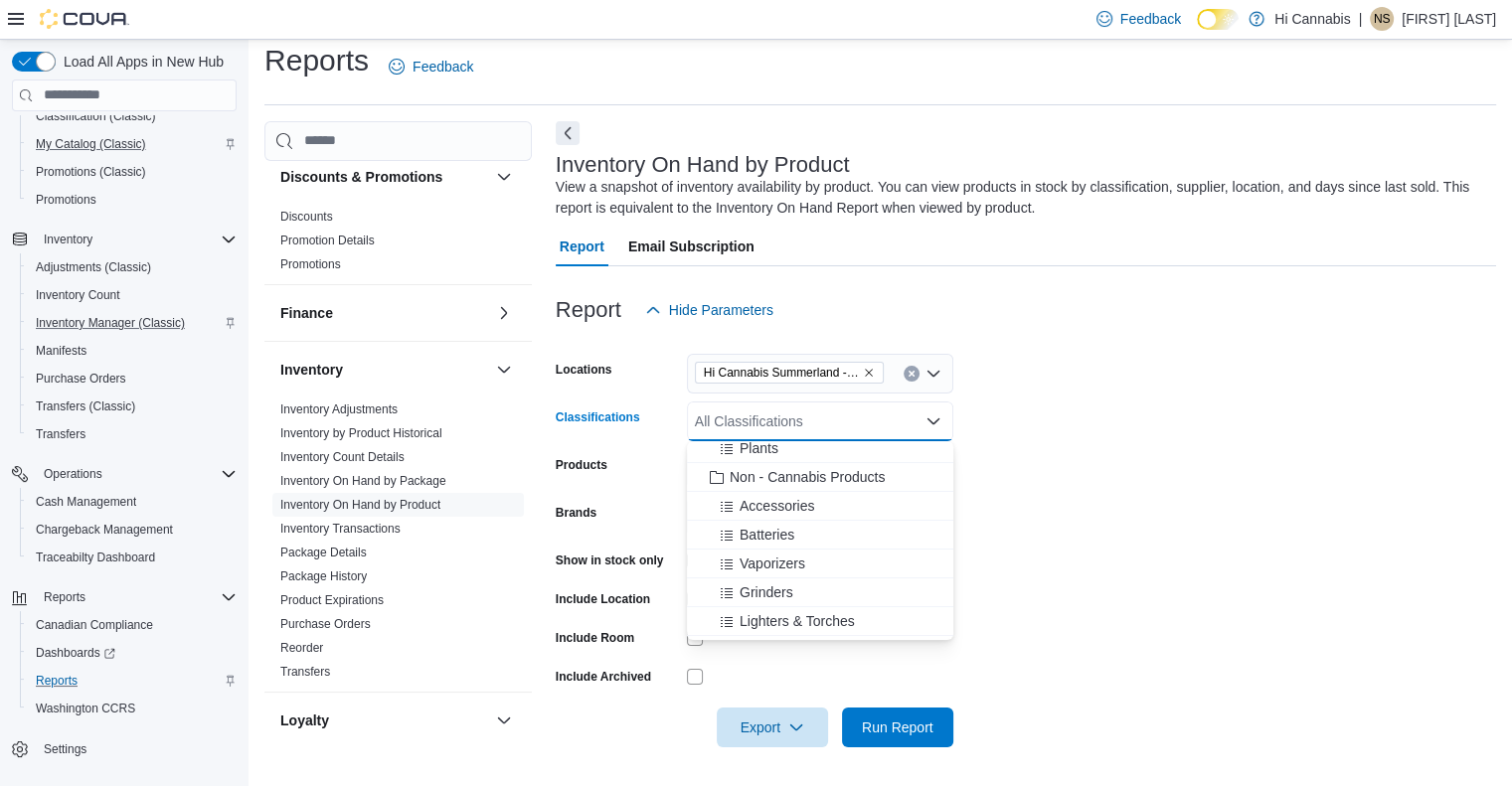 scroll, scrollTop: 397, scrollLeft: 0, axis: vertical 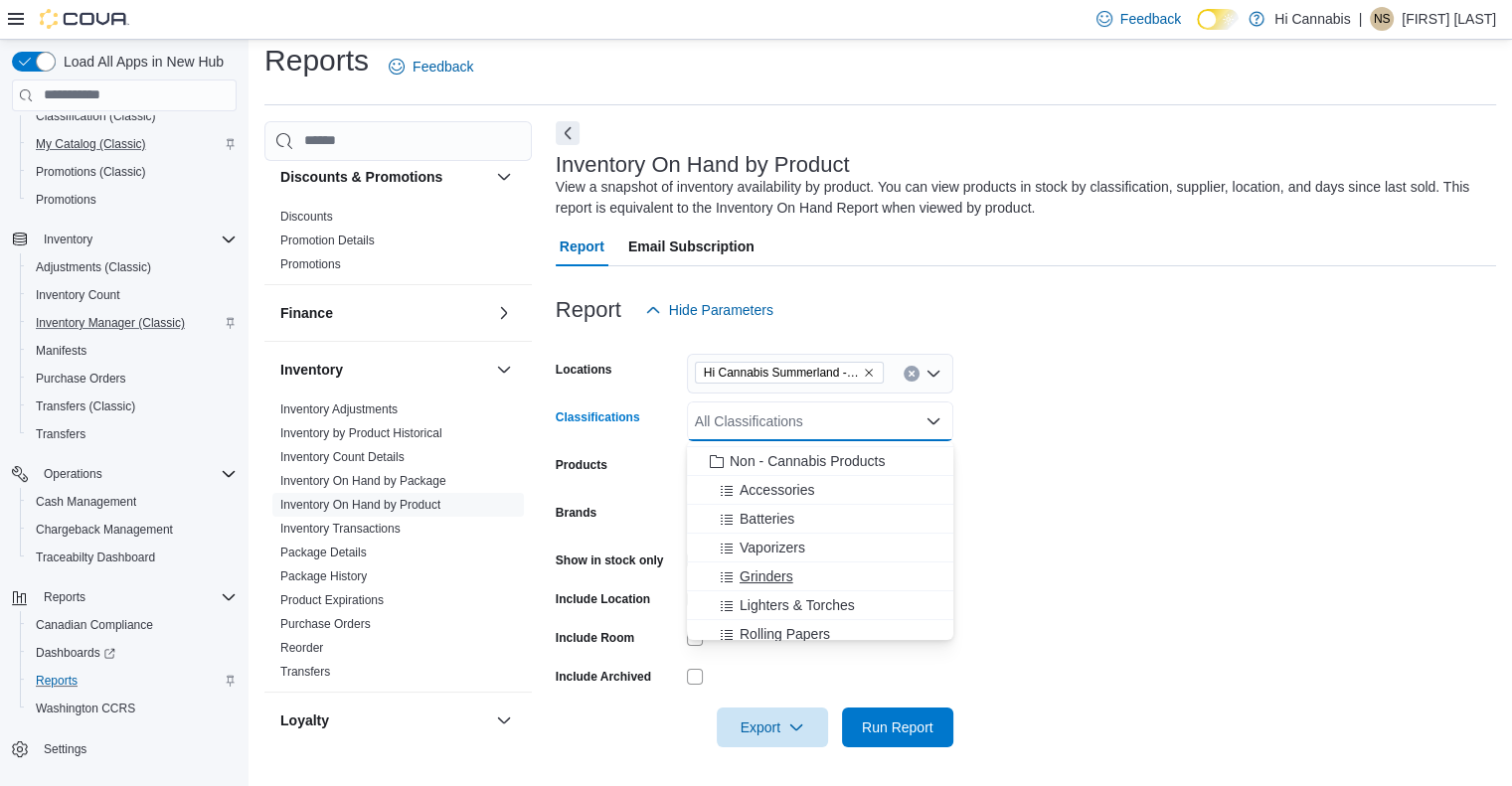 click on "Grinders" at bounding box center (766, 576) 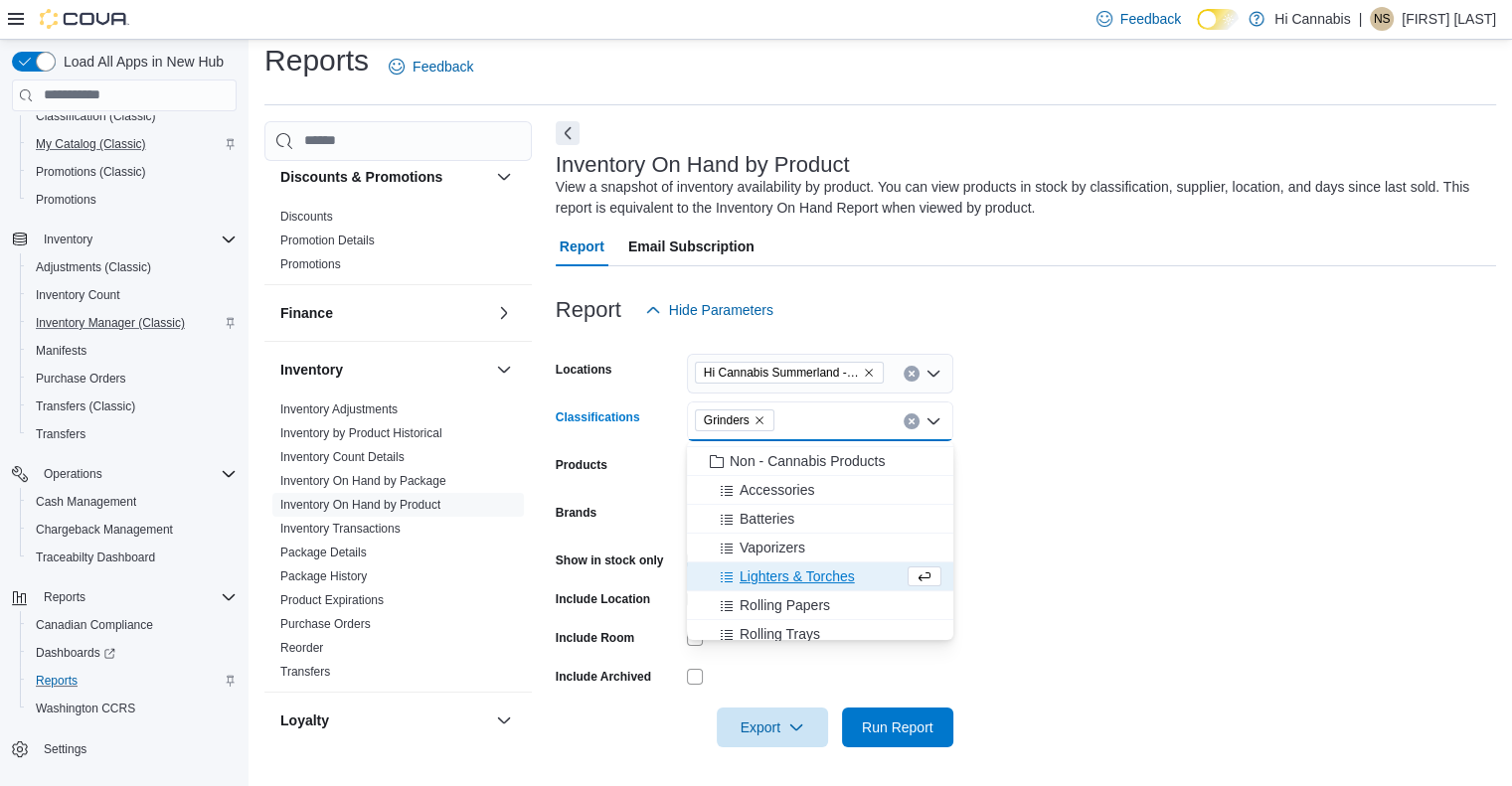 click on "Lighters & Torches" at bounding box center [797, 576] 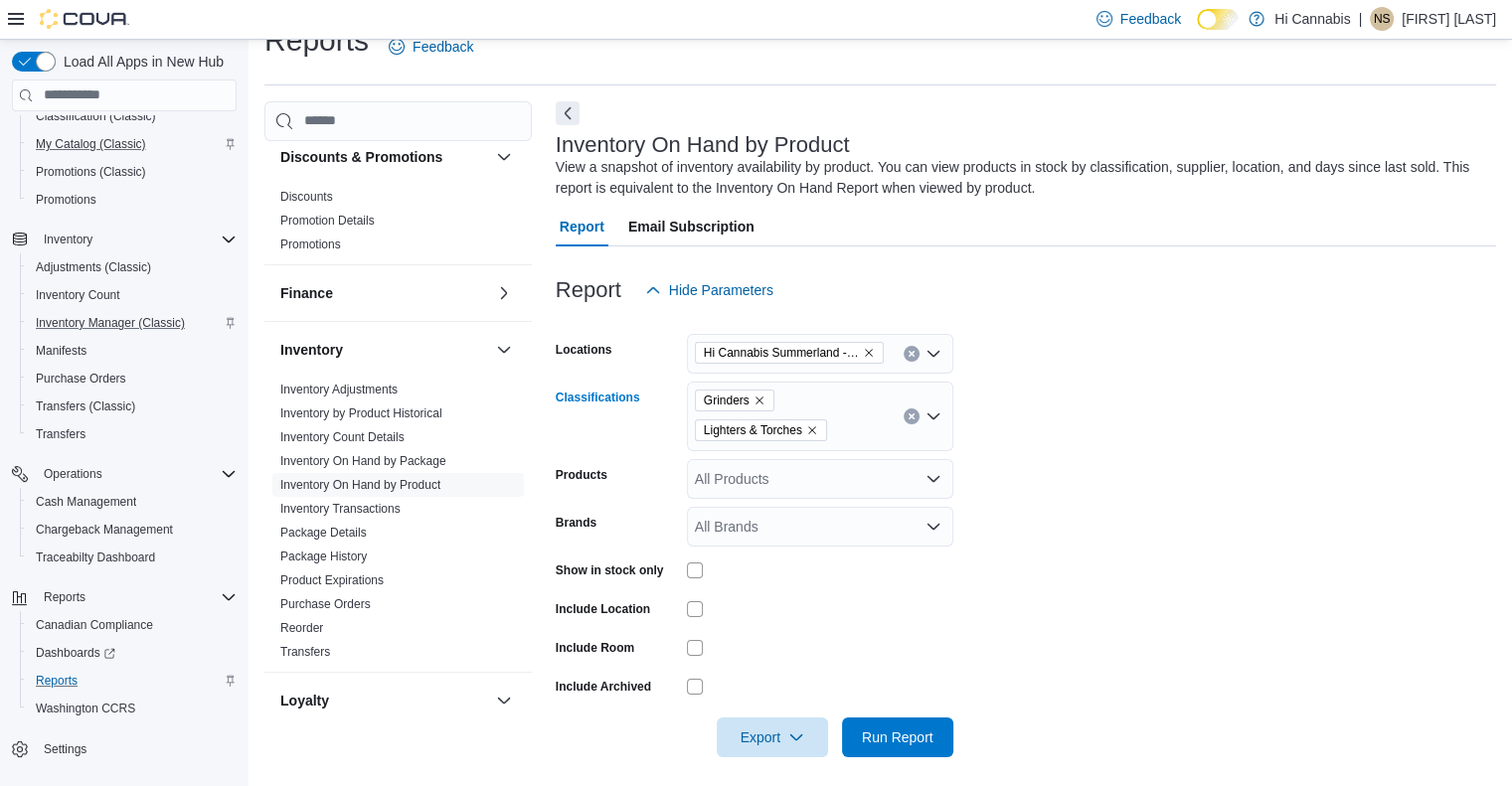 scroll, scrollTop: 45, scrollLeft: 0, axis: vertical 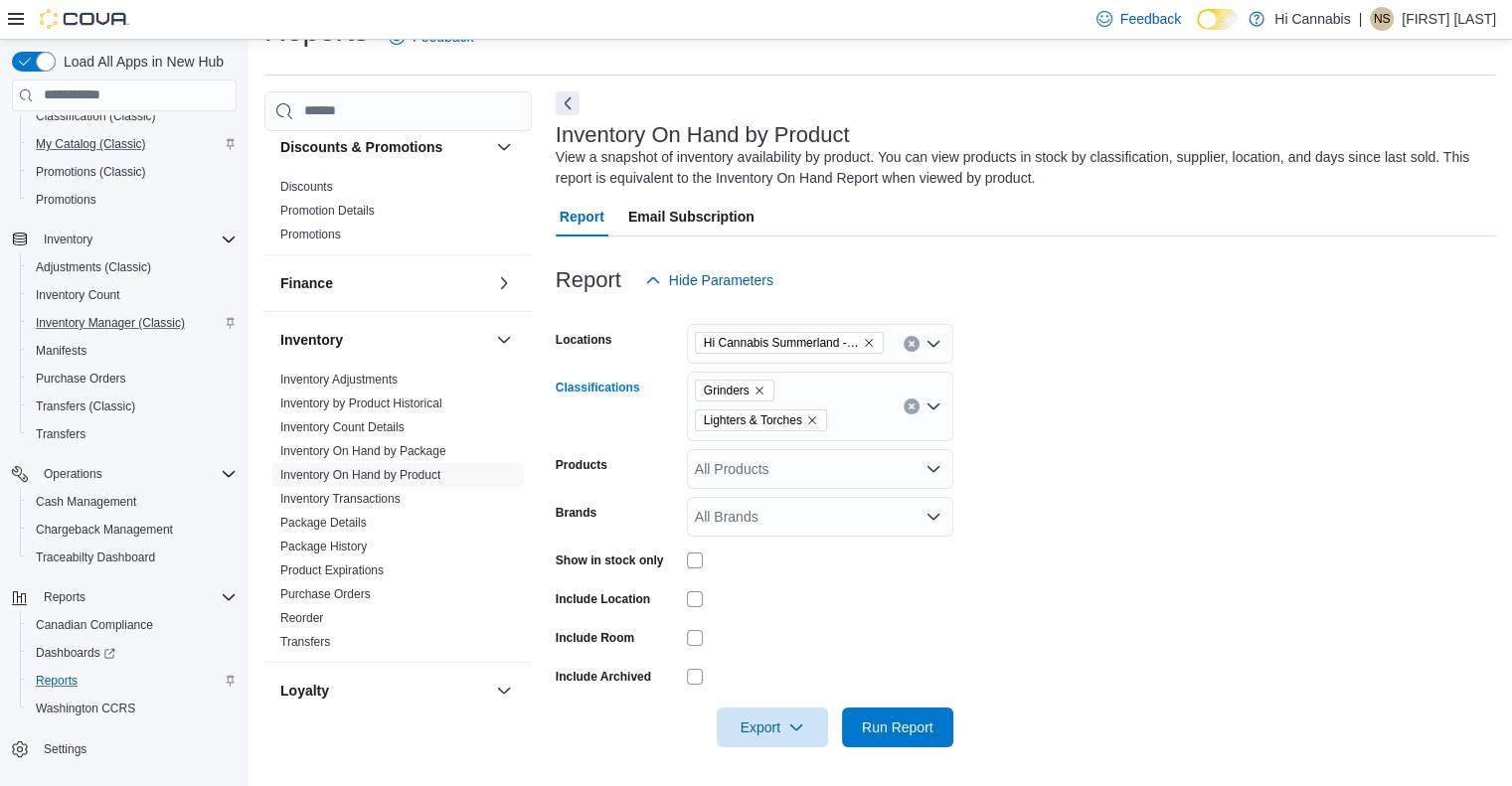 click on "Grinders Lighters & Torches  Combo box. Selected. Grinders, Lighters & Torches . Press Backspace to delete Lighters & Torches . Combo box input. All Classifications. Type some text or, to display a list of choices, press Down Arrow. To exit the list of choices, press Escape." at bounding box center [820, 406] 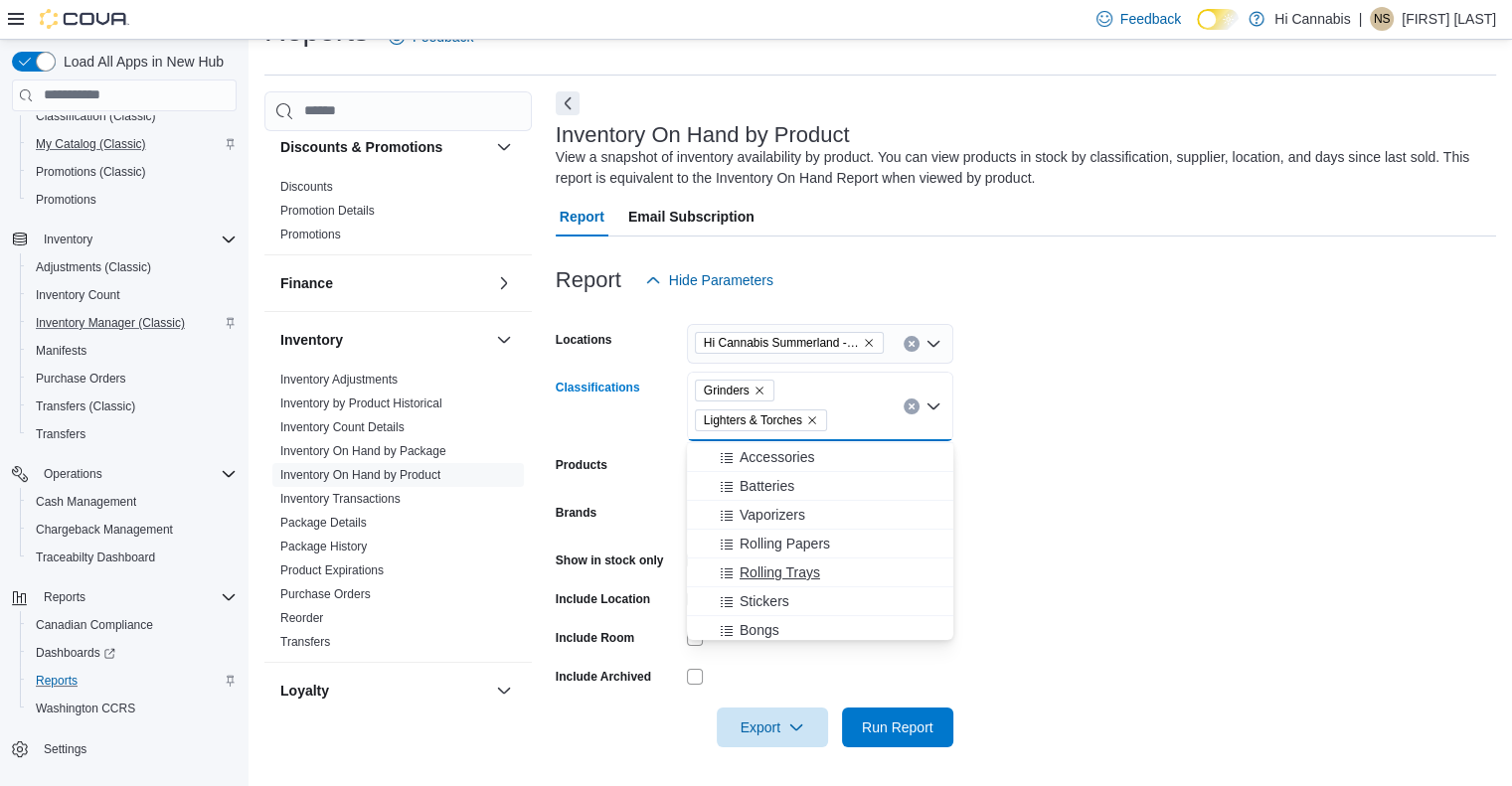 scroll, scrollTop: 397, scrollLeft: 0, axis: vertical 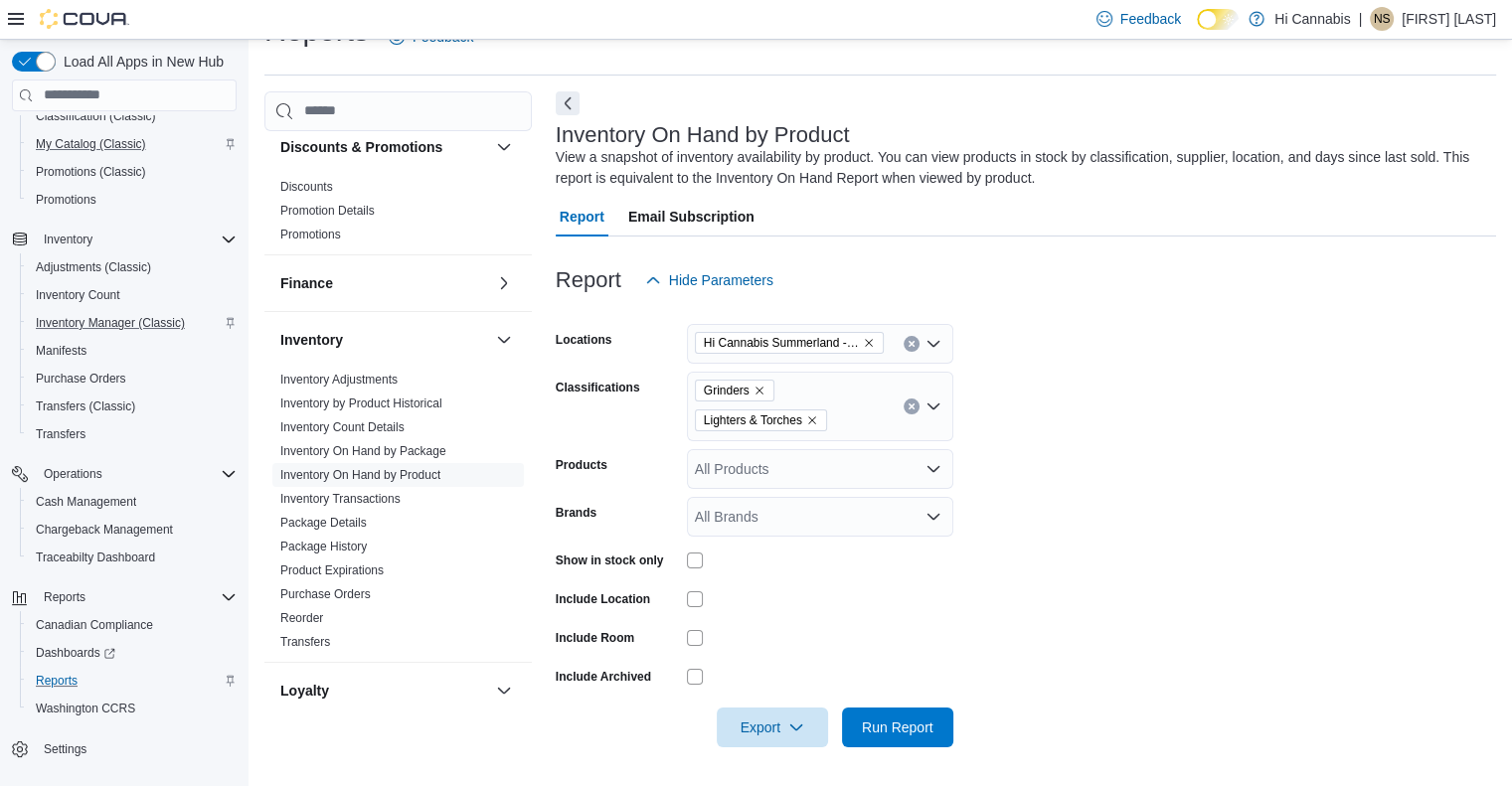 click on "Locations Hi Cannabis Summerland -- 450277 Classifications Grinders Lighters & Torches Products All Products Brands All Brands Show in stock only Include Location Include Room Include Archived Export Run Report" at bounding box center (1026, 524) 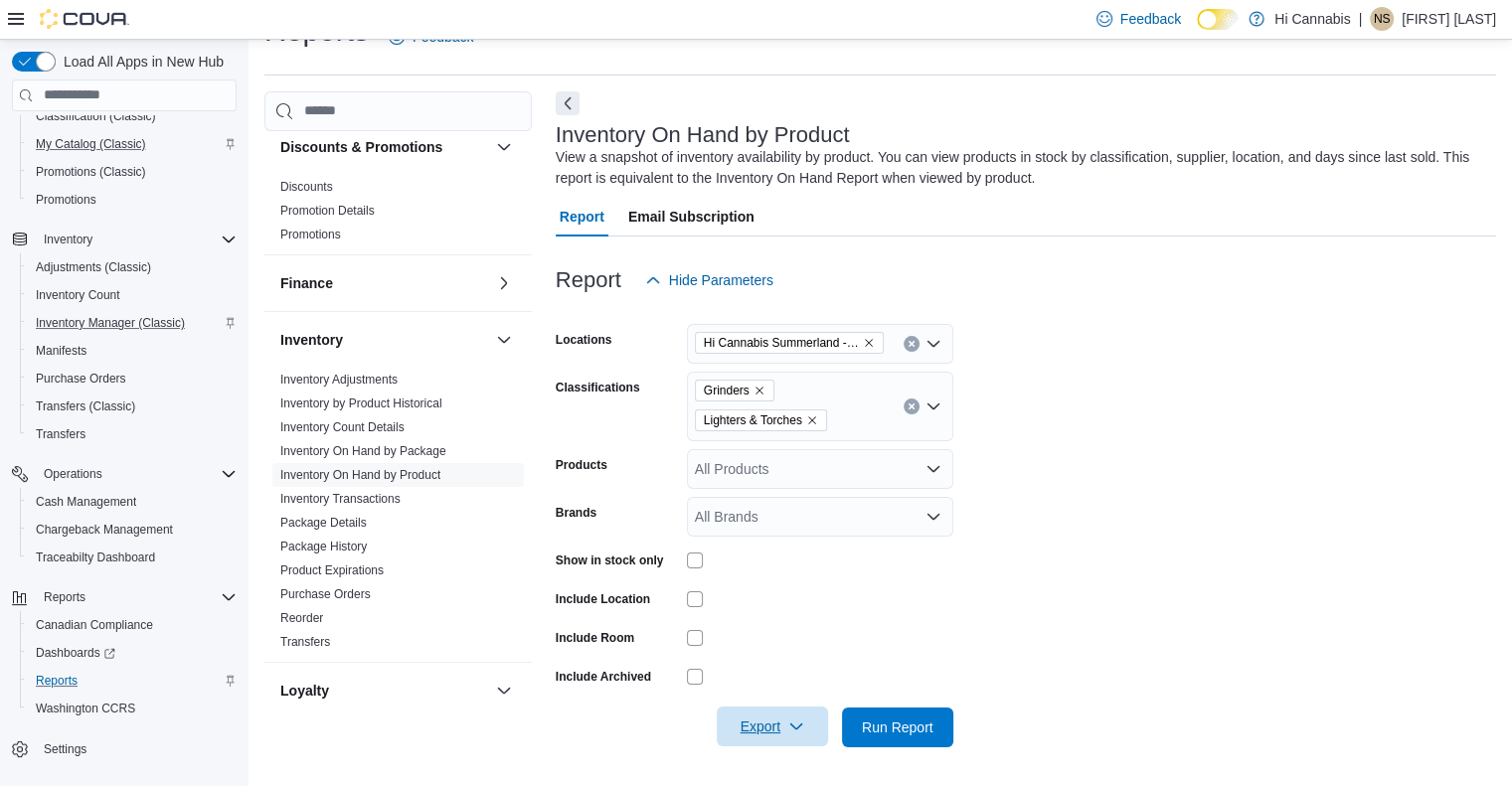 click on "Export" at bounding box center [772, 726] 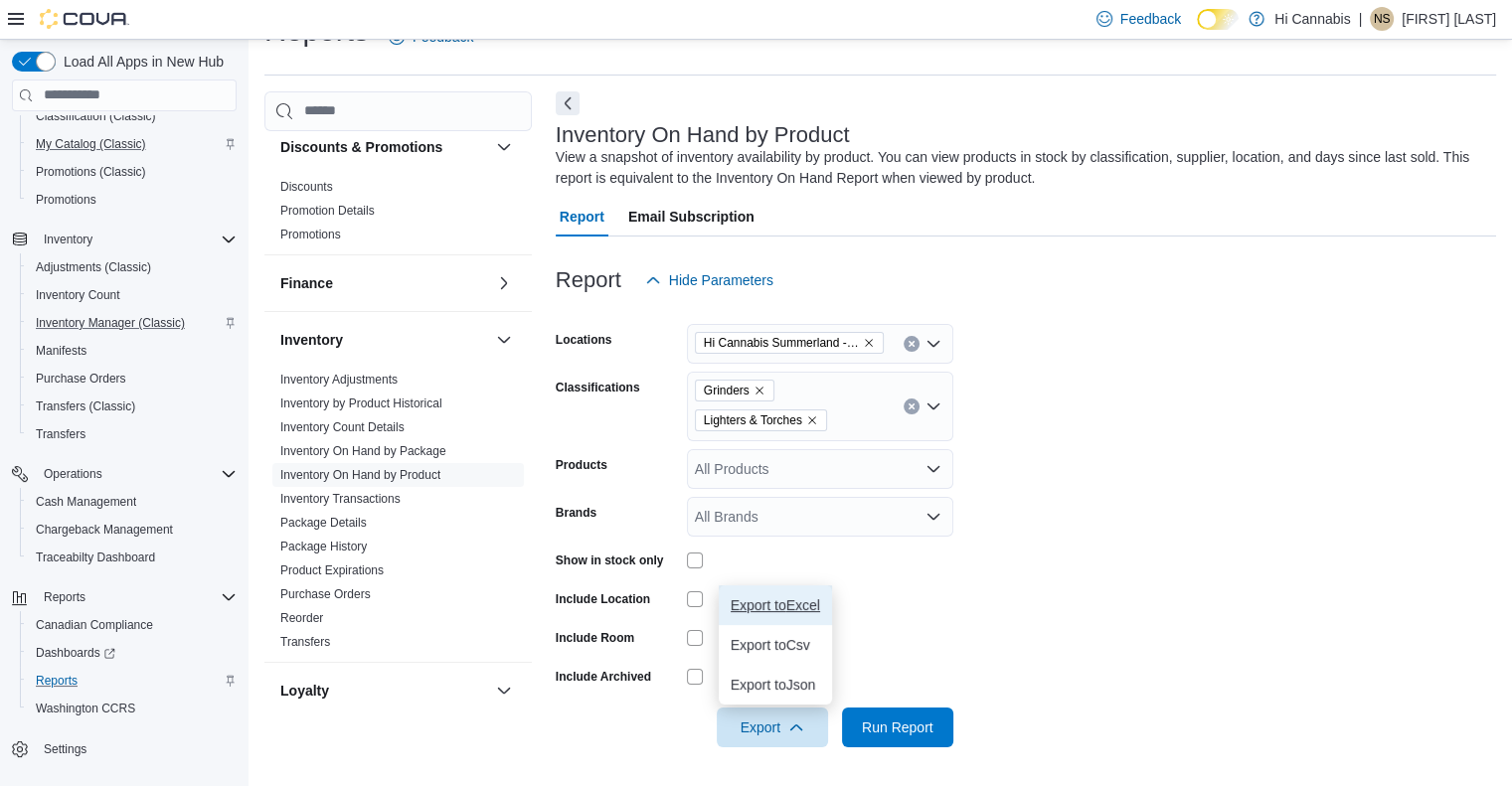 click on "Export to  Excel" at bounding box center [775, 605] 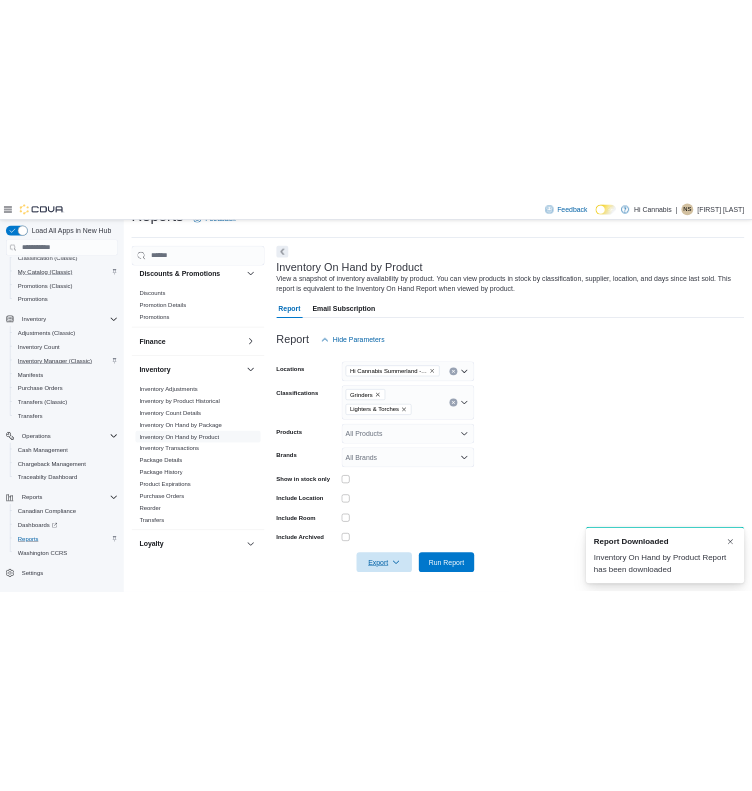 scroll, scrollTop: 0, scrollLeft: 0, axis: both 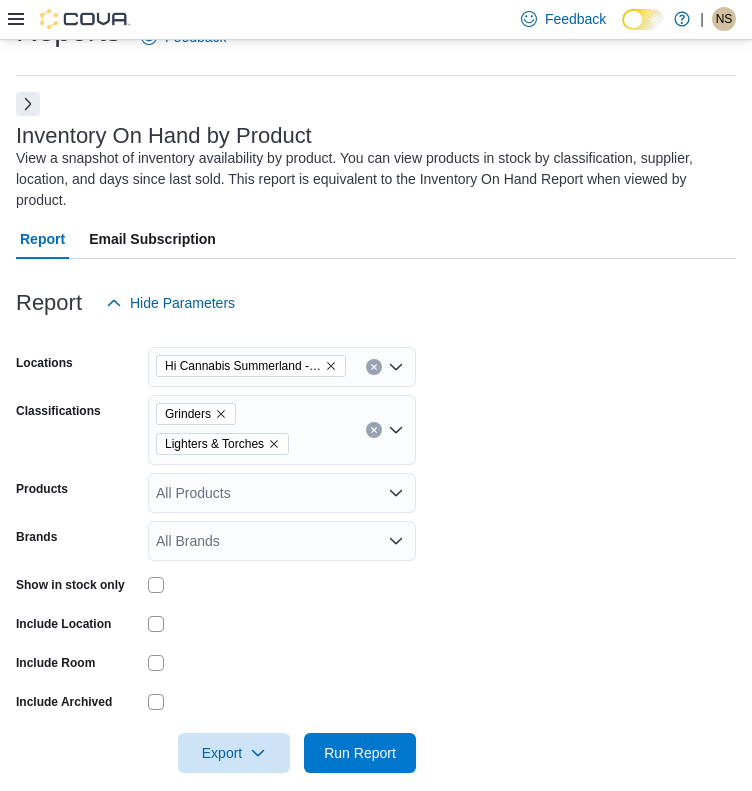 click 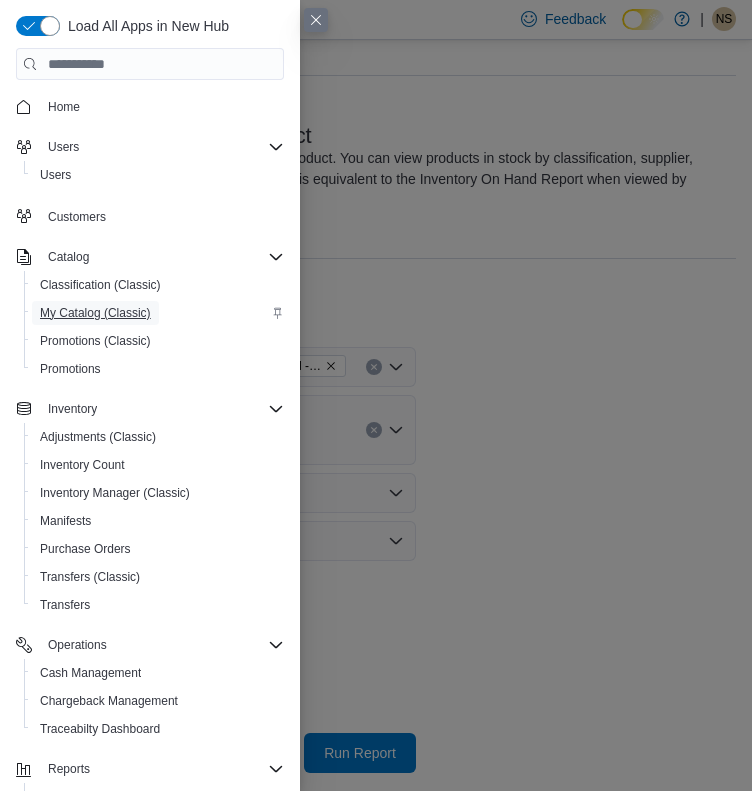 click on "My Catalog (Classic)" at bounding box center (95, 313) 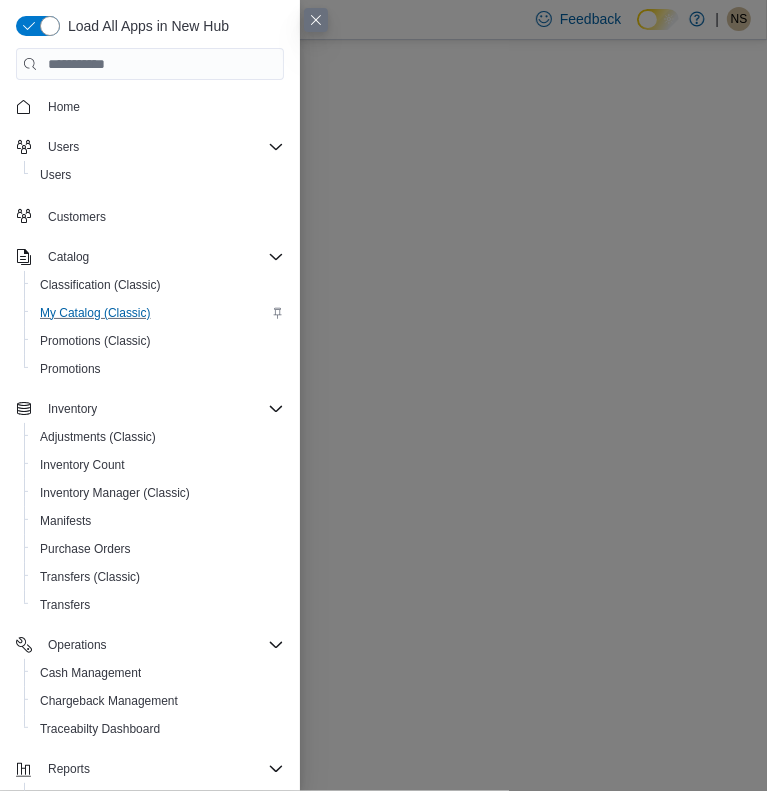 scroll, scrollTop: 0, scrollLeft: 0, axis: both 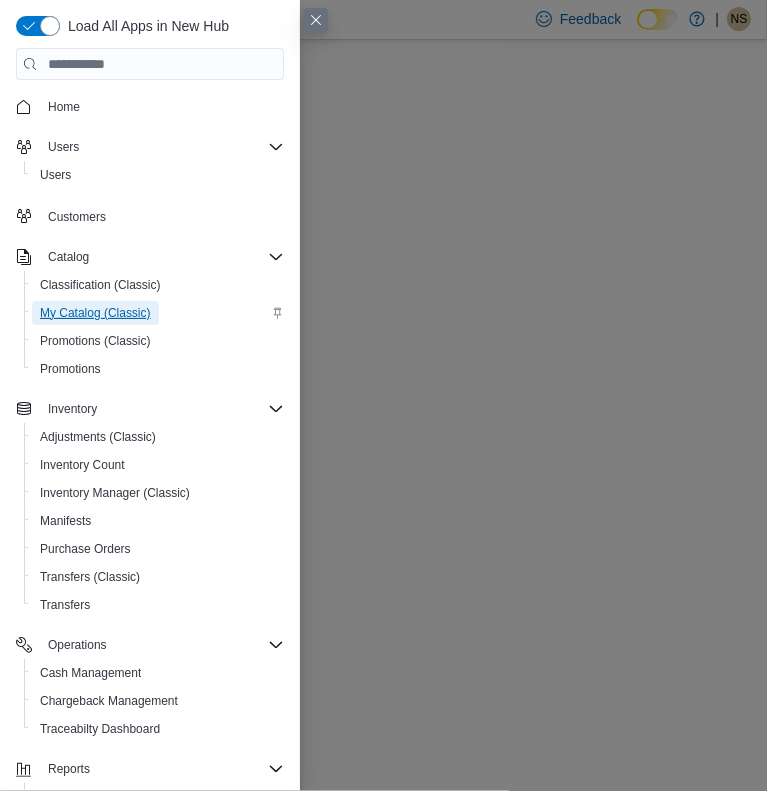 click on "My Catalog (Classic)" at bounding box center (95, 313) 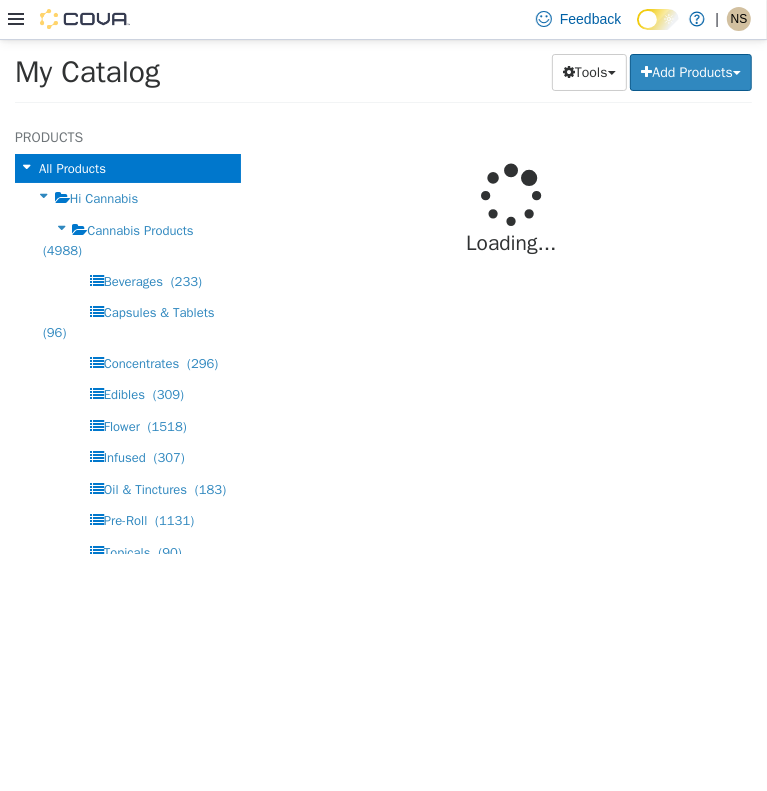 select on "**********" 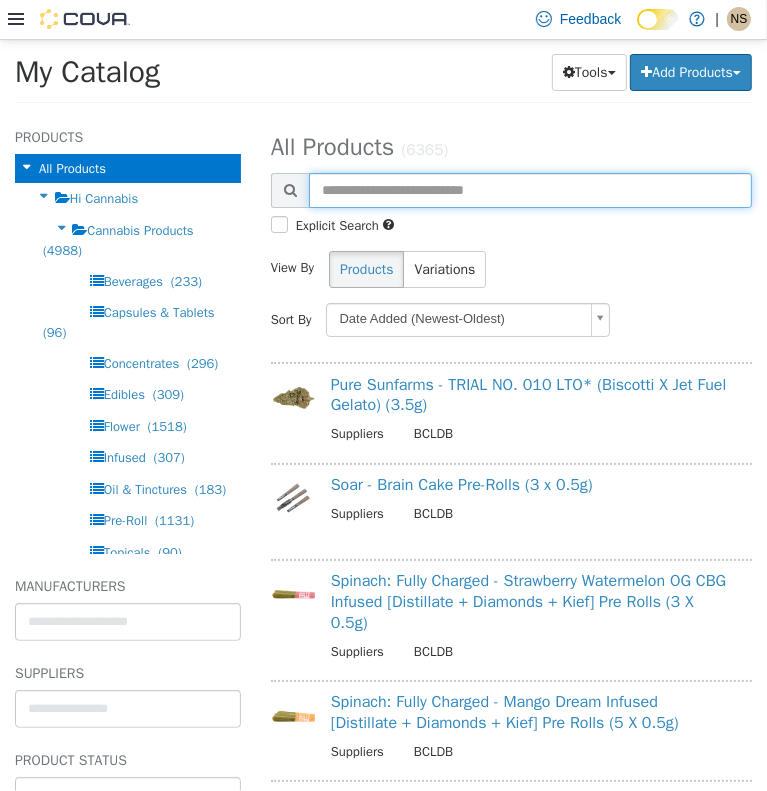 click at bounding box center [530, 189] 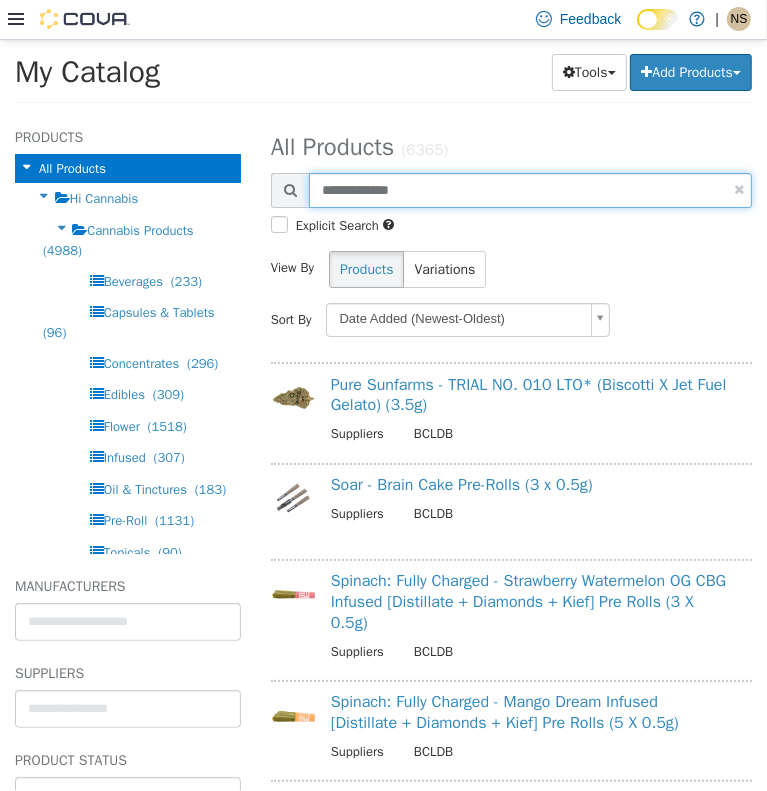 type on "**********" 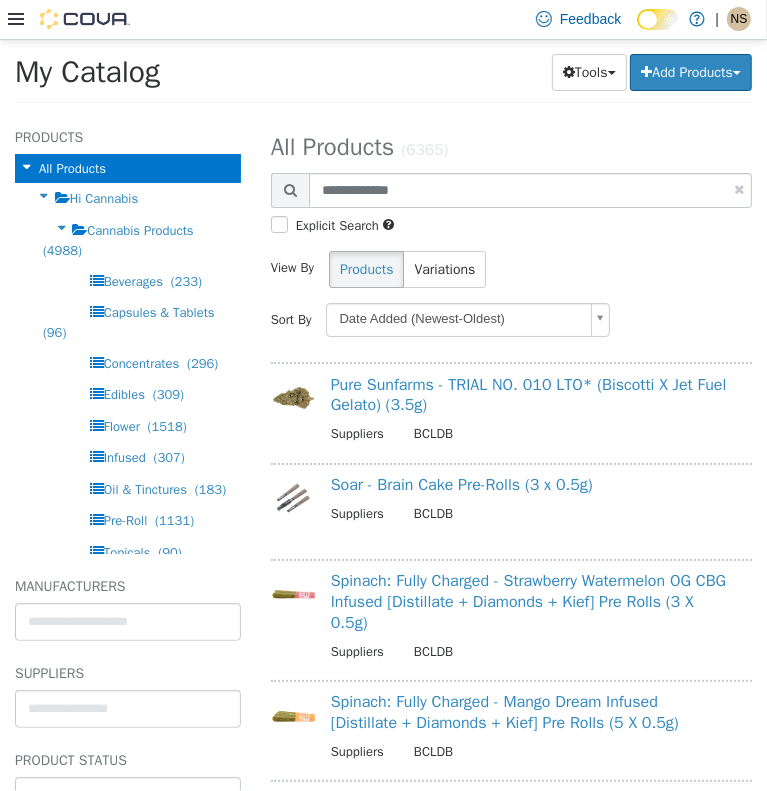 select on "**********" 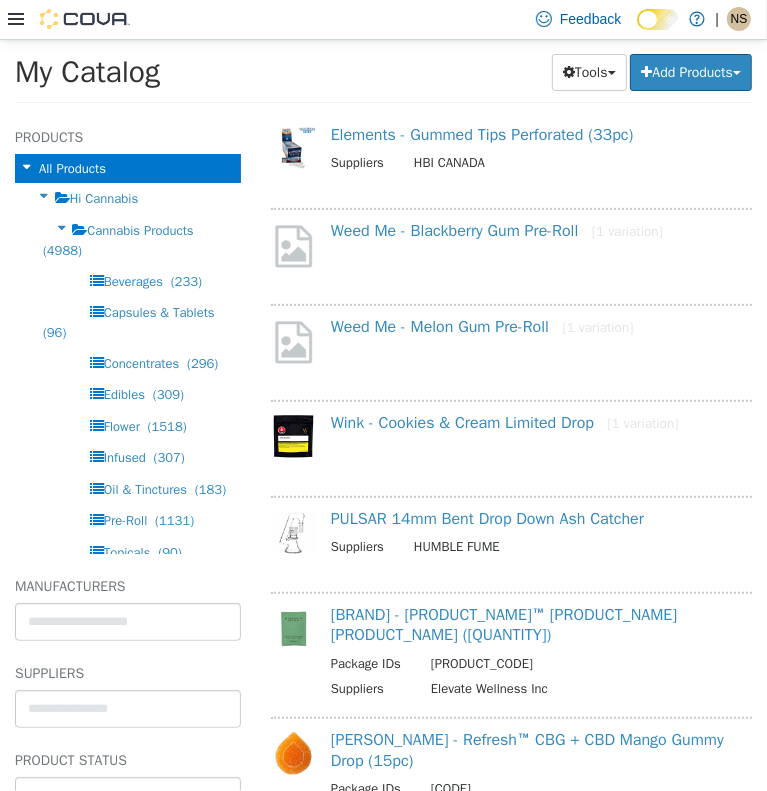scroll, scrollTop: 0, scrollLeft: 0, axis: both 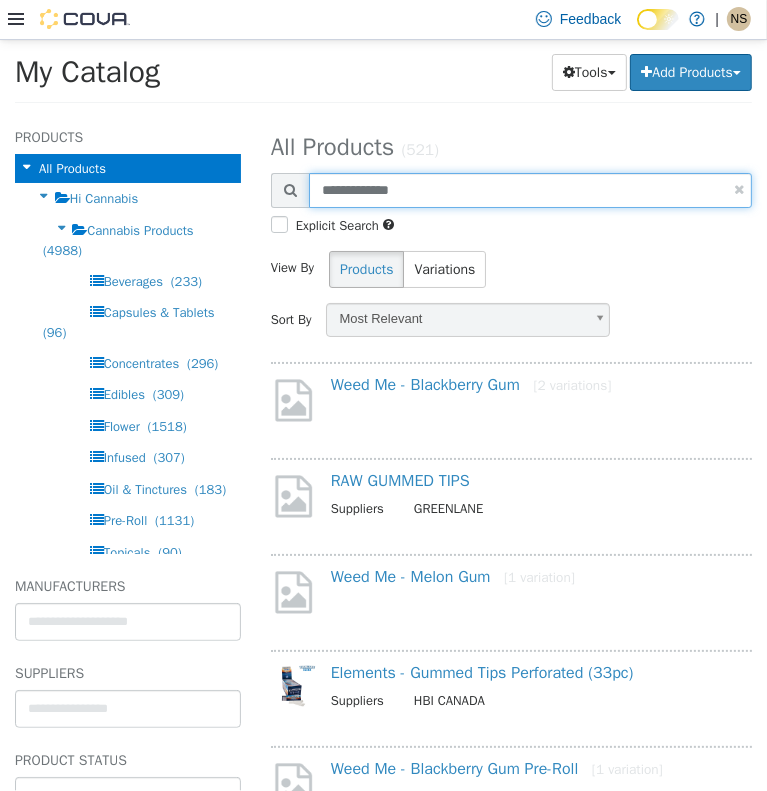 click on "**********" at bounding box center [530, 189] 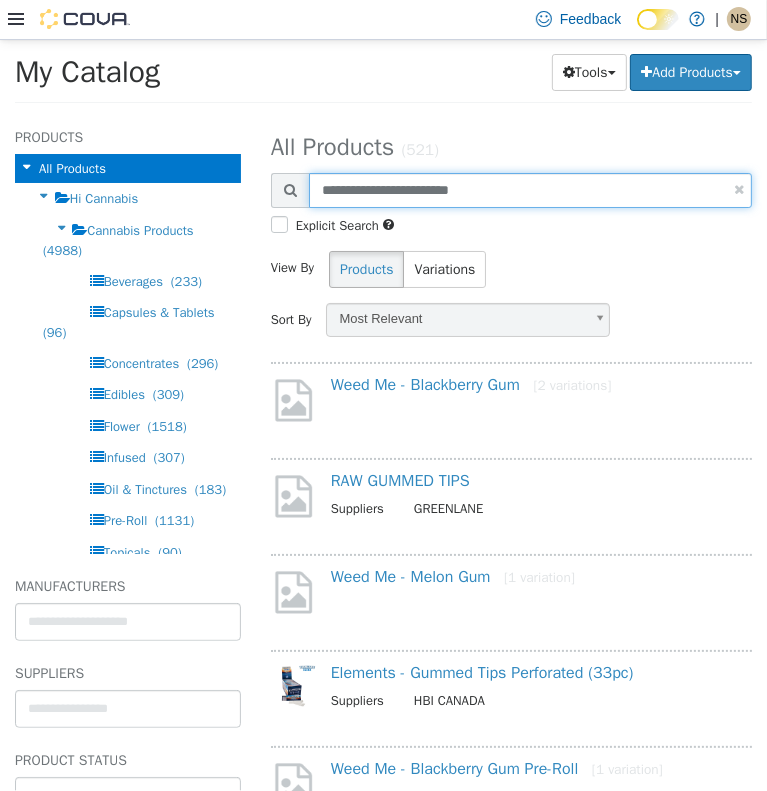 type on "**********" 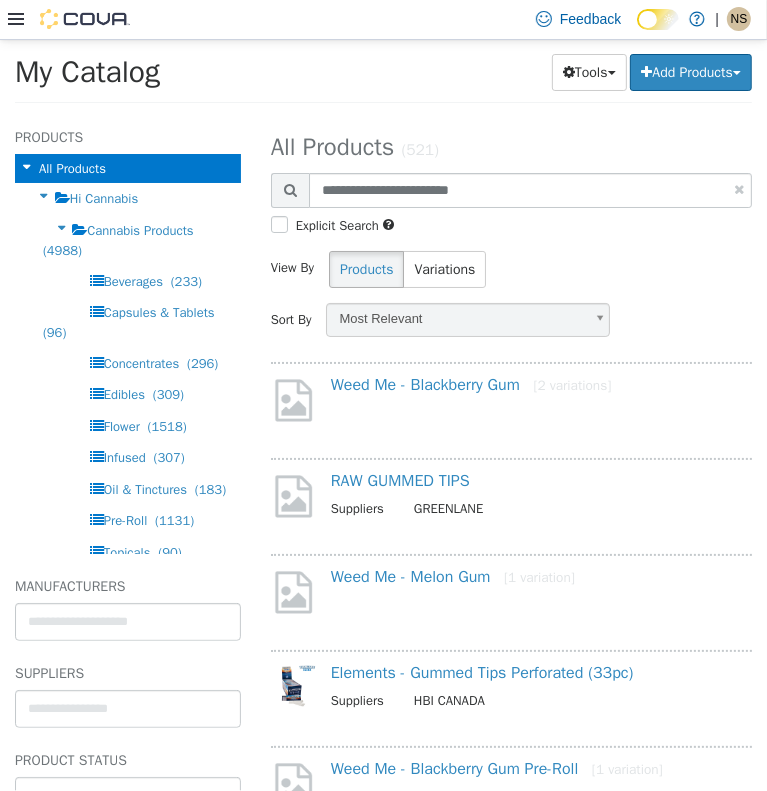 select on "**********" 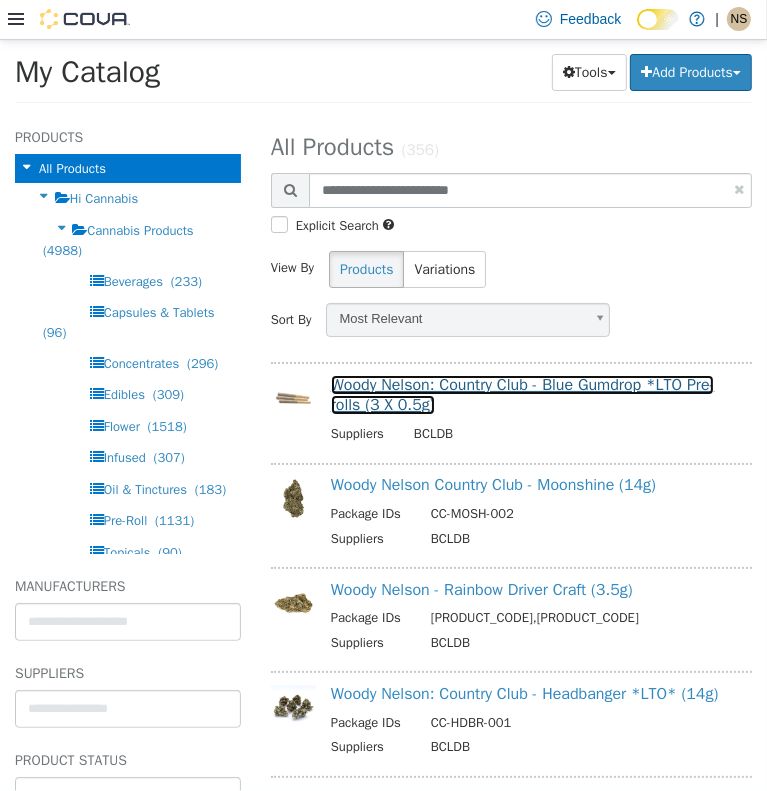 click on "Woody Nelson: Country Club - Blue Gumdrop *LTO Pre-rolls (3 X 0.5g)" at bounding box center (523, 394) 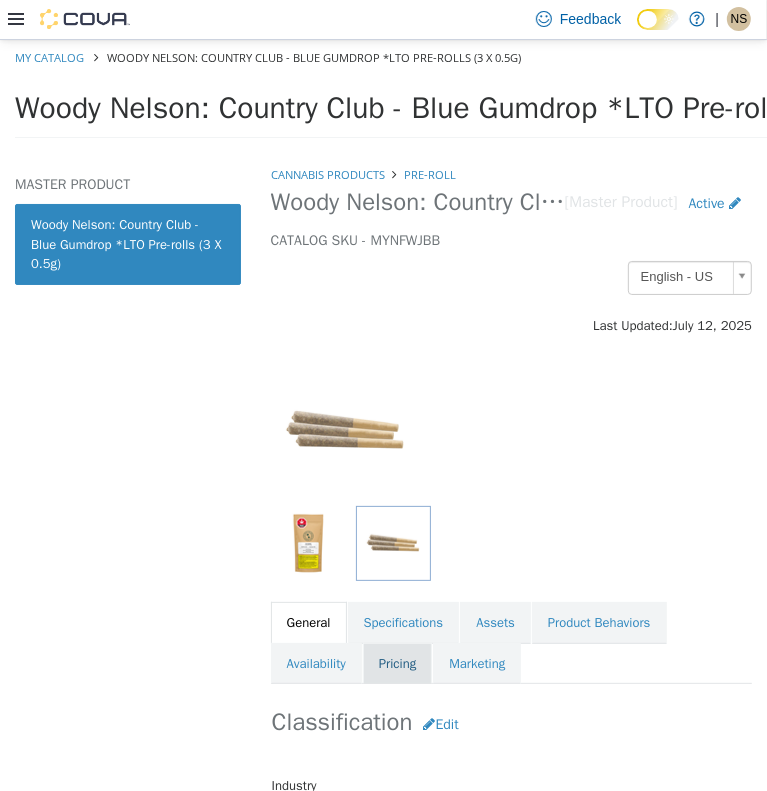 click on "Pricing" at bounding box center [397, 663] 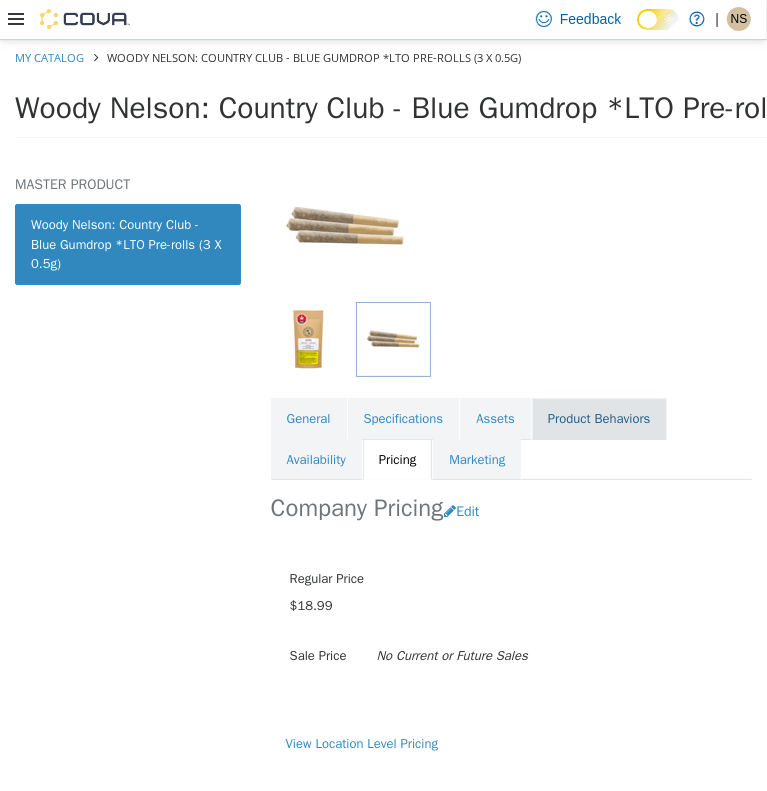 scroll, scrollTop: 220, scrollLeft: 0, axis: vertical 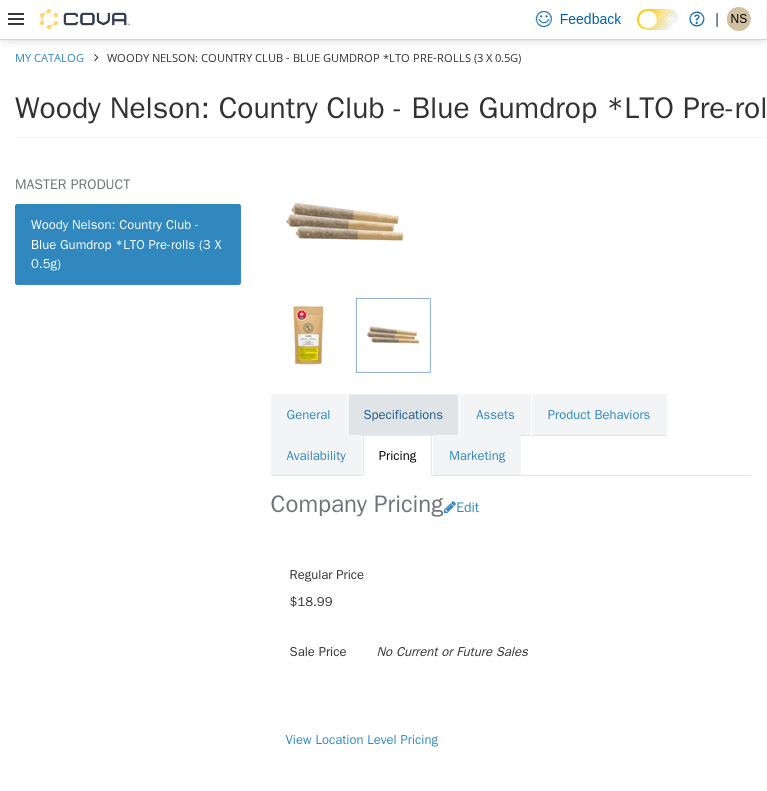 click on "Specifications" at bounding box center [404, 414] 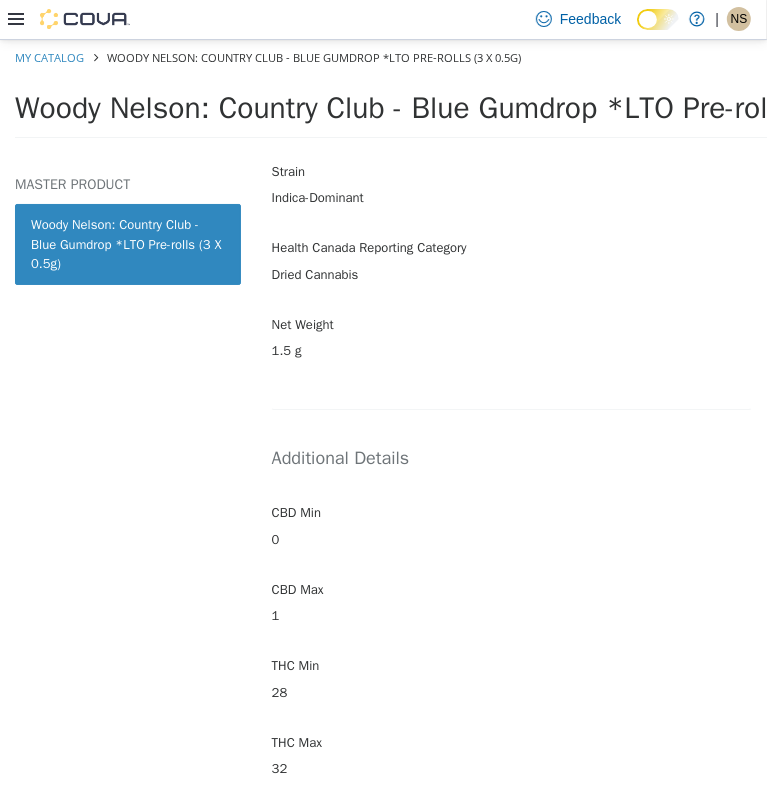 scroll, scrollTop: 920, scrollLeft: 0, axis: vertical 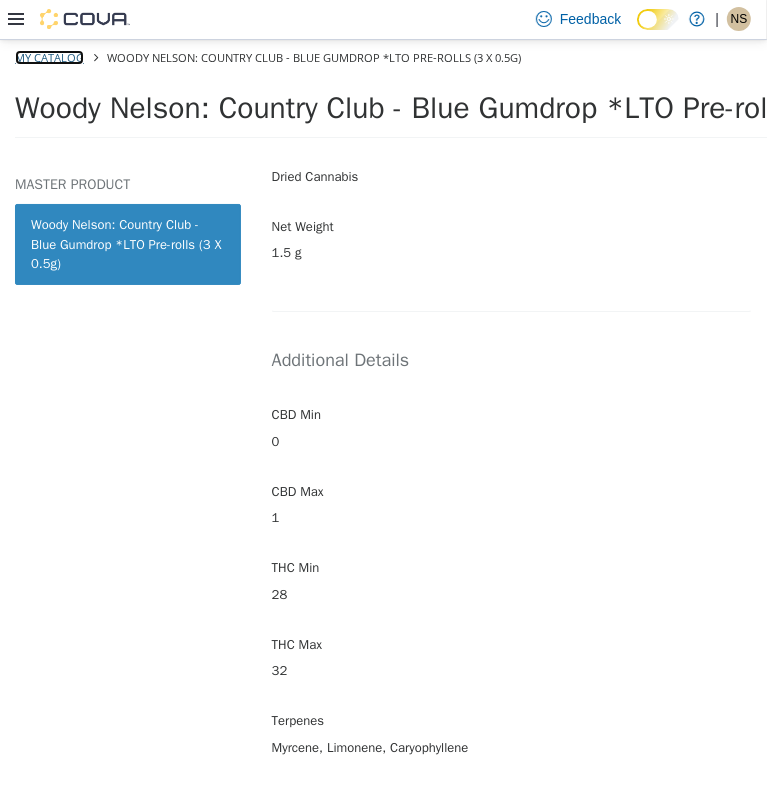 click on "My Catalog" at bounding box center (49, 56) 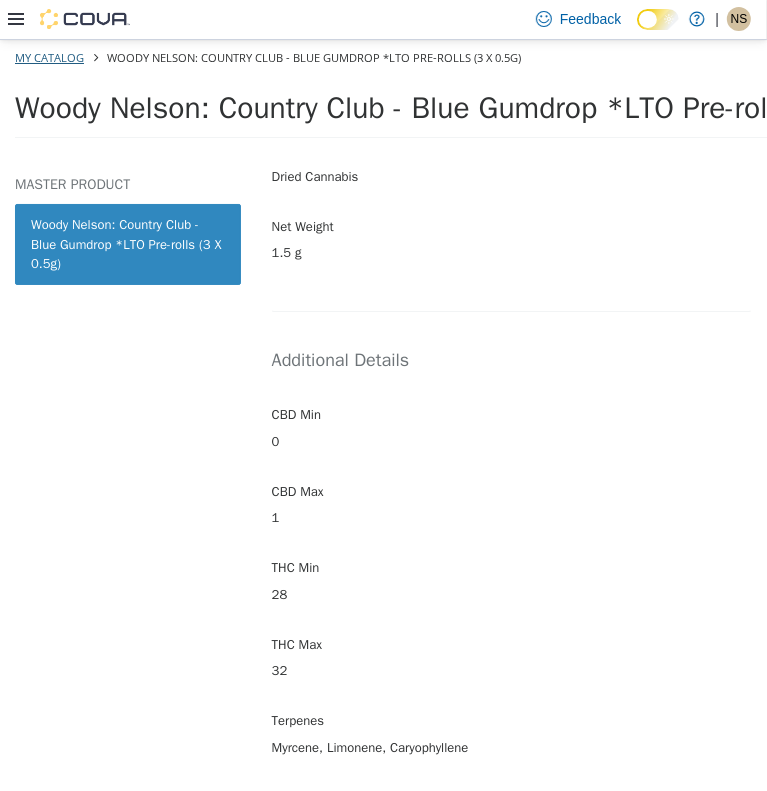 select on "**********" 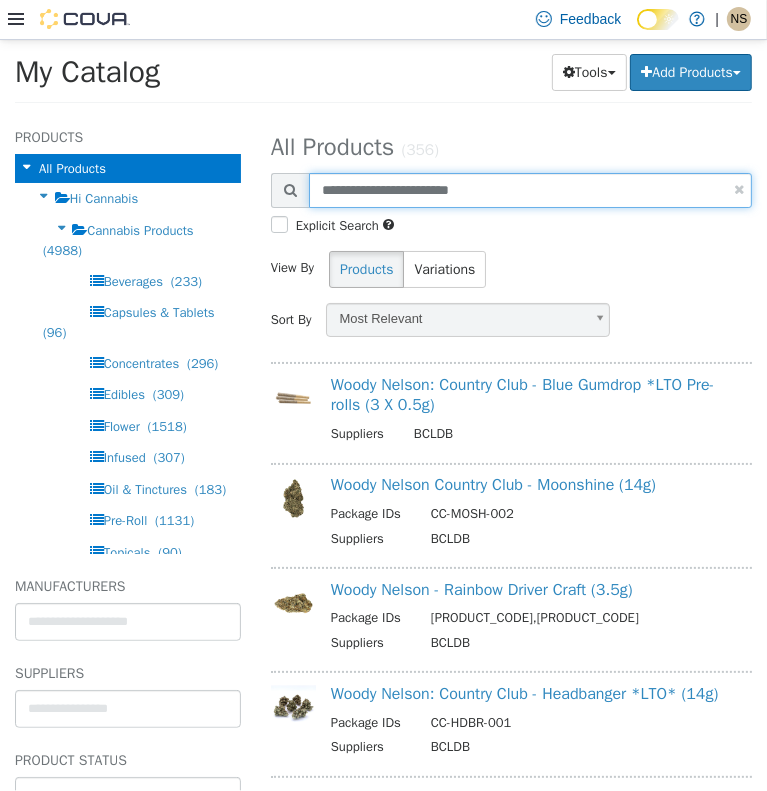 drag, startPoint x: 529, startPoint y: 183, endPoint x: -62, endPoint y: 180, distance: 591.0076 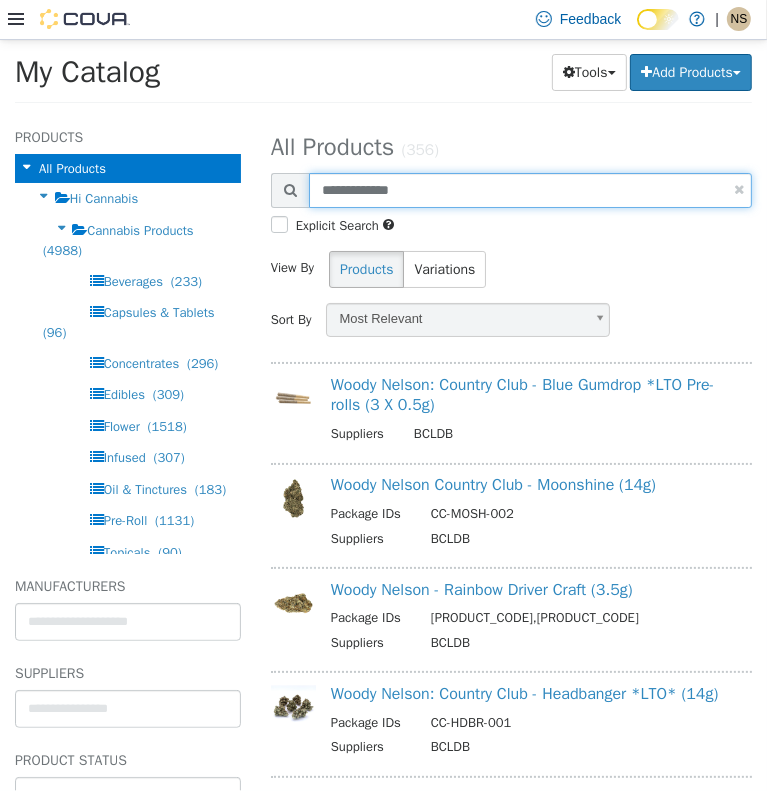 type on "**********" 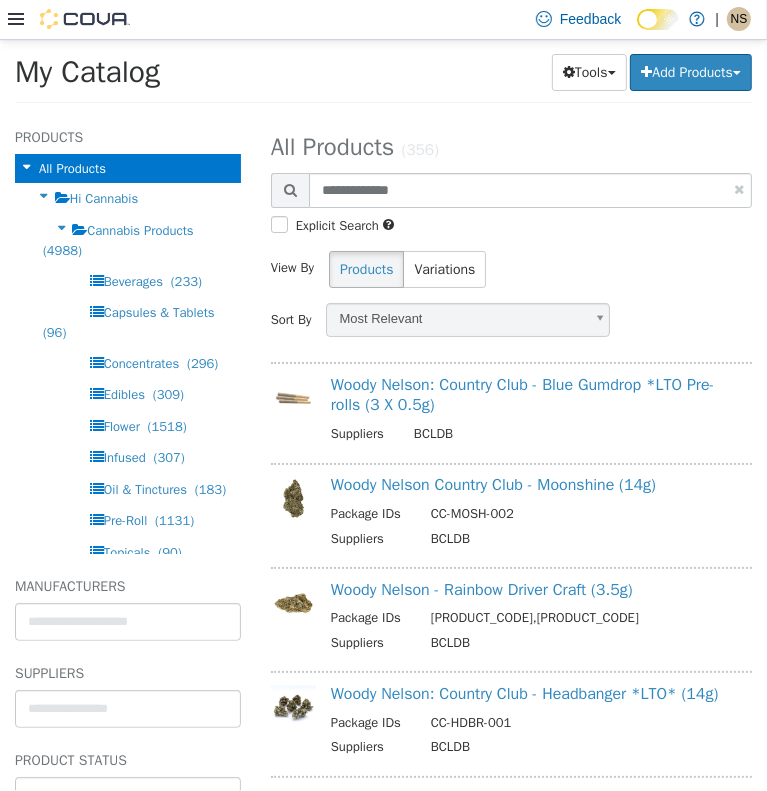 select on "**********" 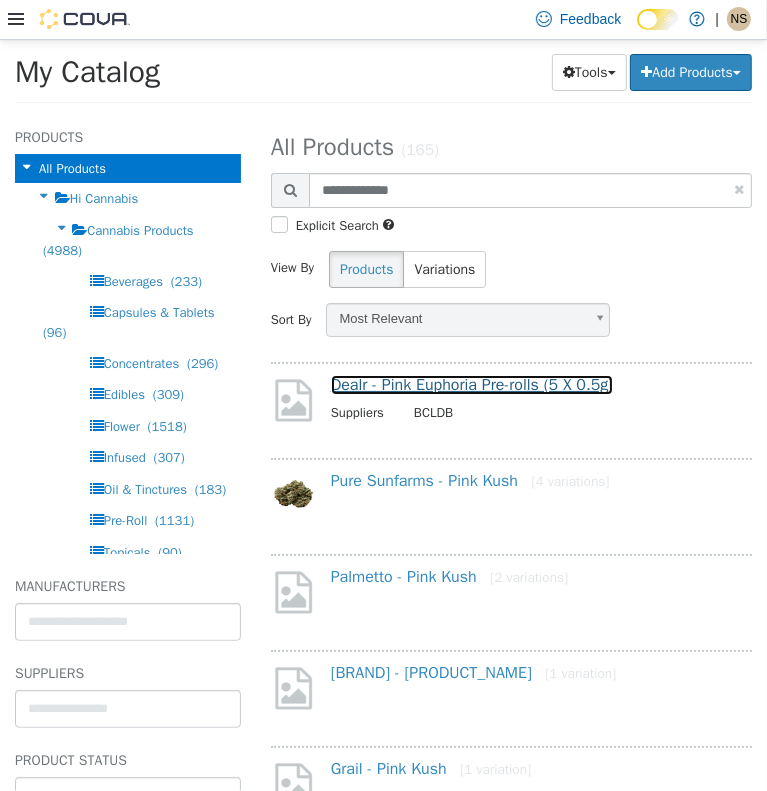 click on "Dealr - Pink Euphoria Pre-rolls (5 X 0.5g)" at bounding box center (472, 384) 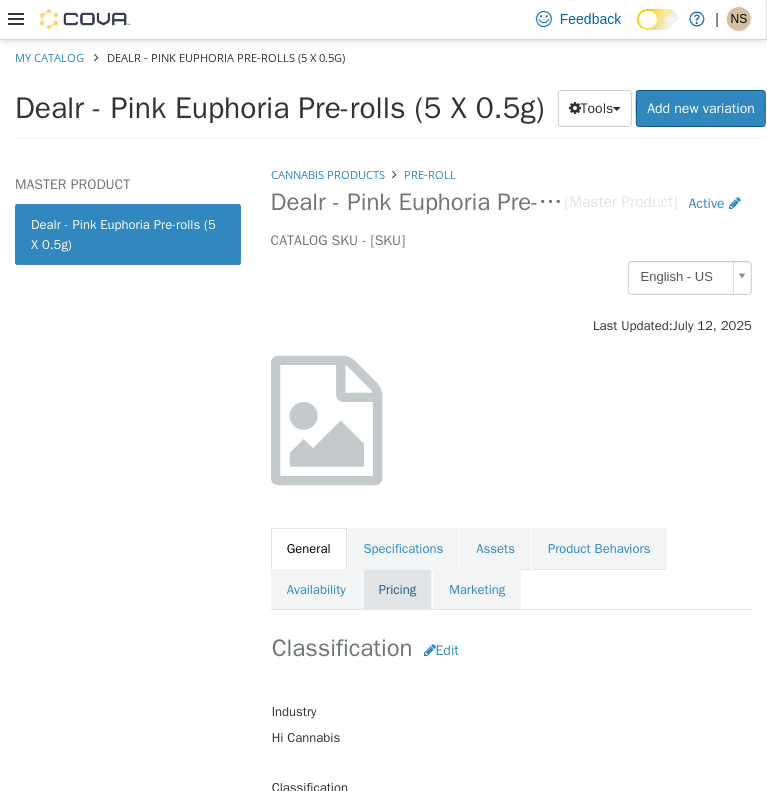 click on "Pricing" at bounding box center (397, 589) 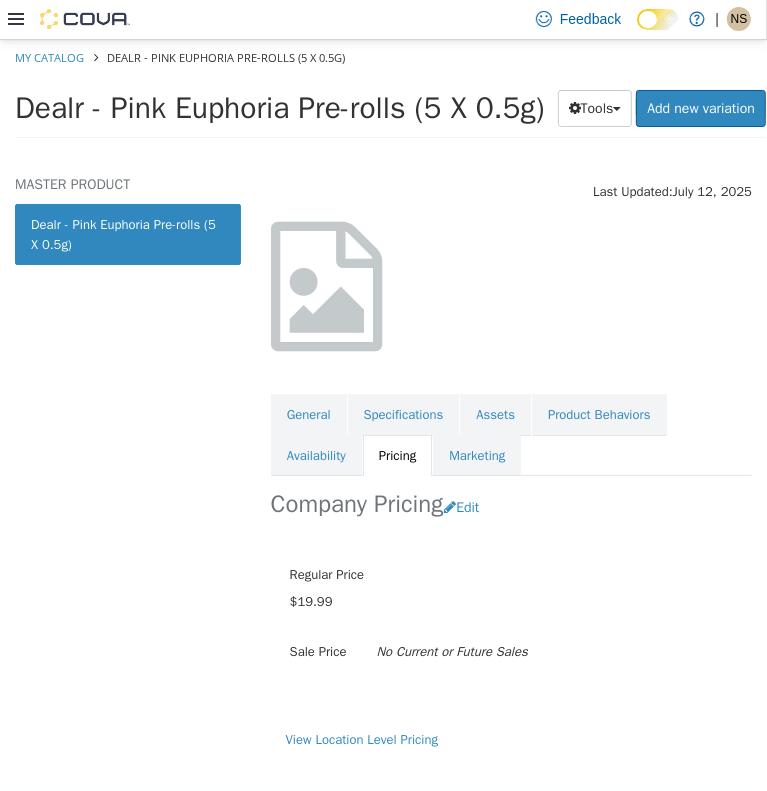 scroll, scrollTop: 146, scrollLeft: 0, axis: vertical 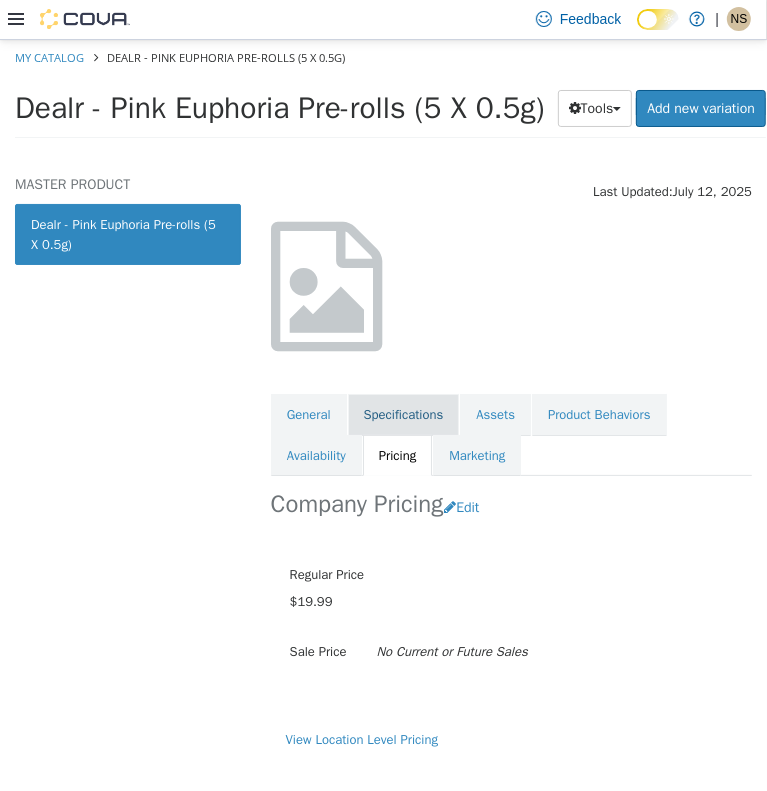 click on "Specifications" at bounding box center (404, 414) 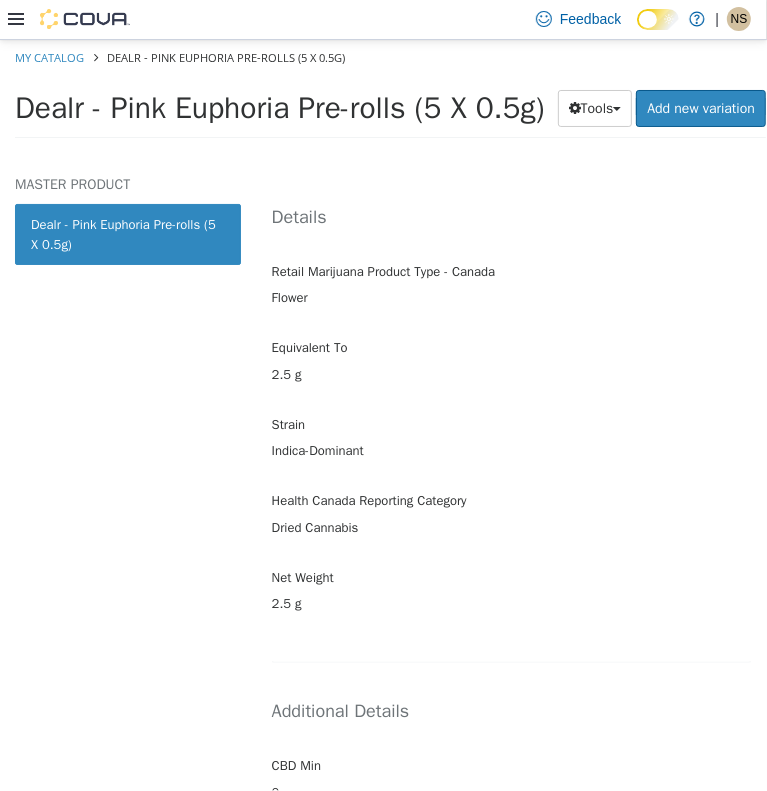 scroll, scrollTop: 746, scrollLeft: 0, axis: vertical 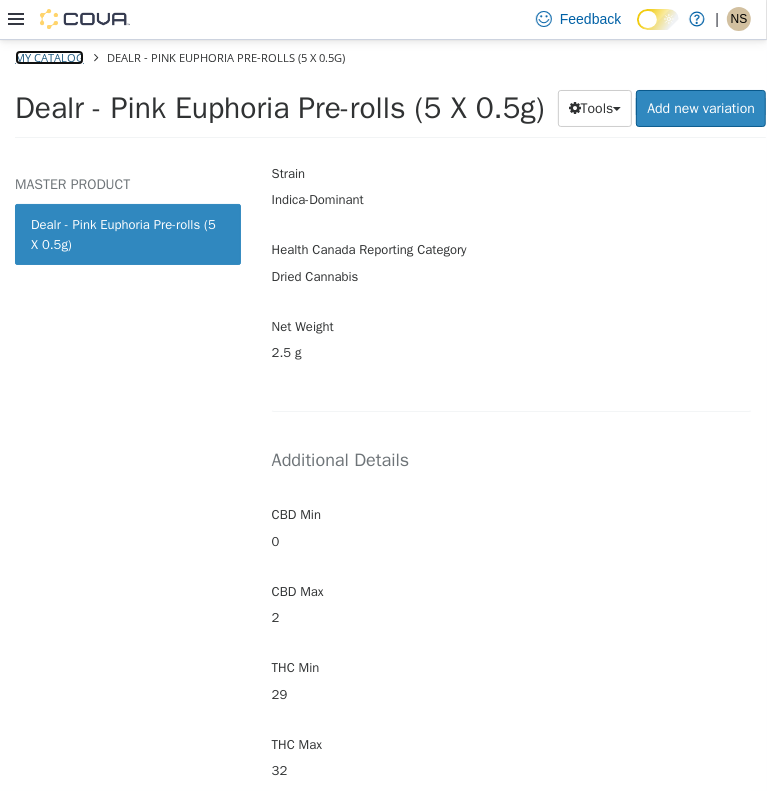 click on "My Catalog" at bounding box center [49, 56] 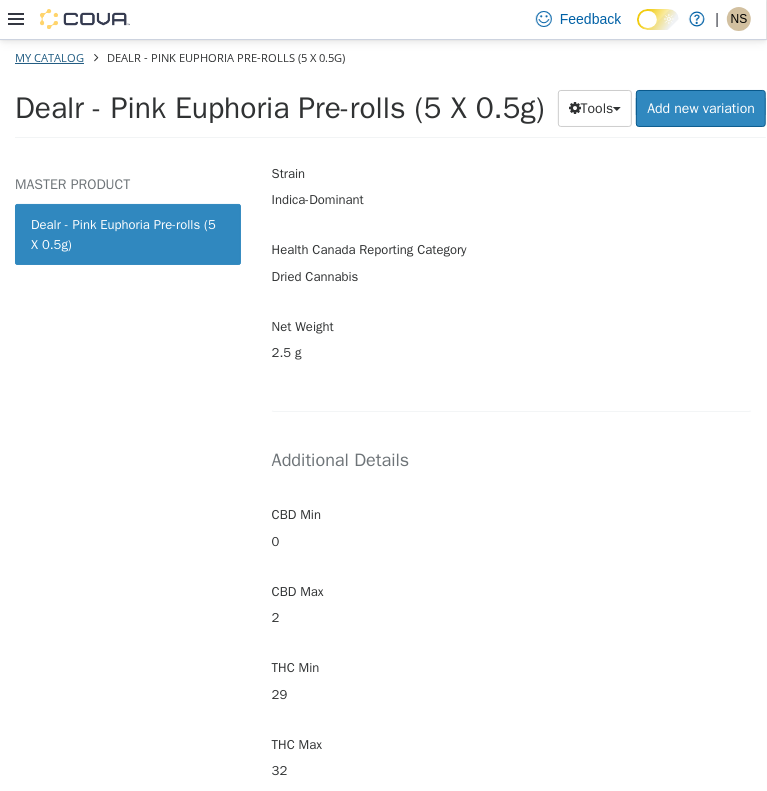 select on "**********" 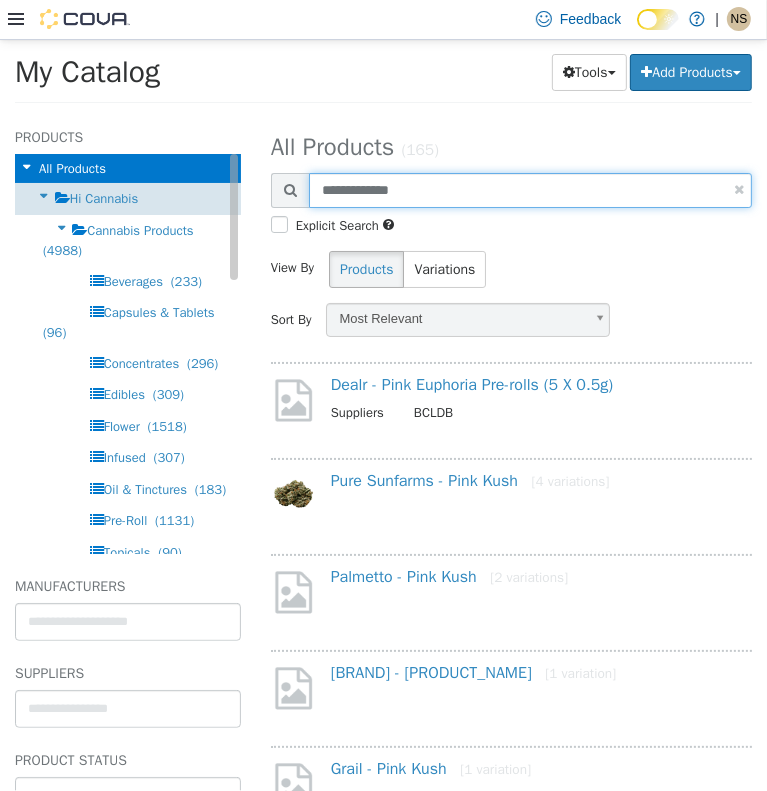 drag, startPoint x: 497, startPoint y: 189, endPoint x: 89, endPoint y: 212, distance: 408.64777 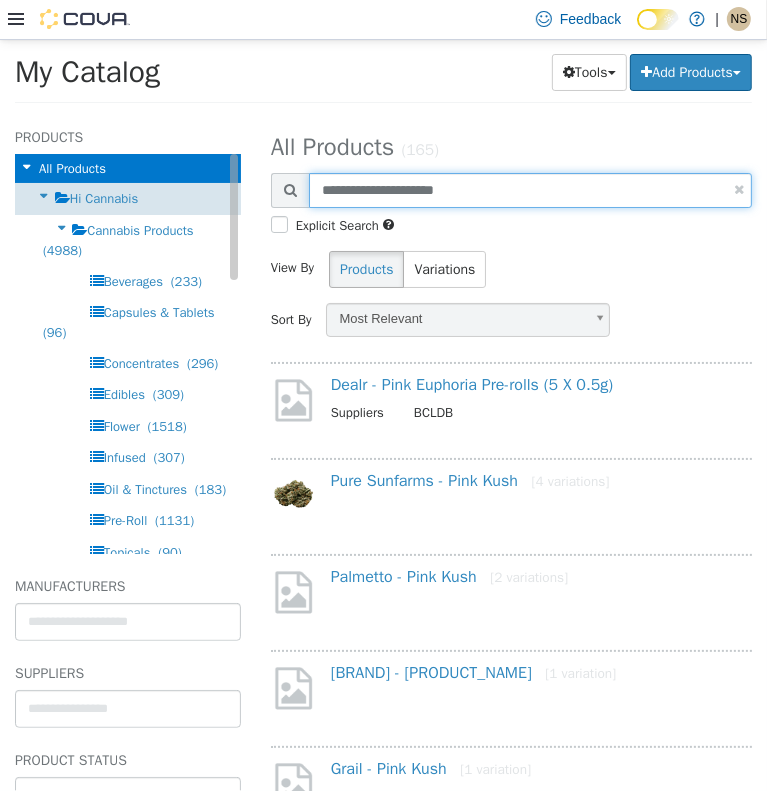 type on "**********" 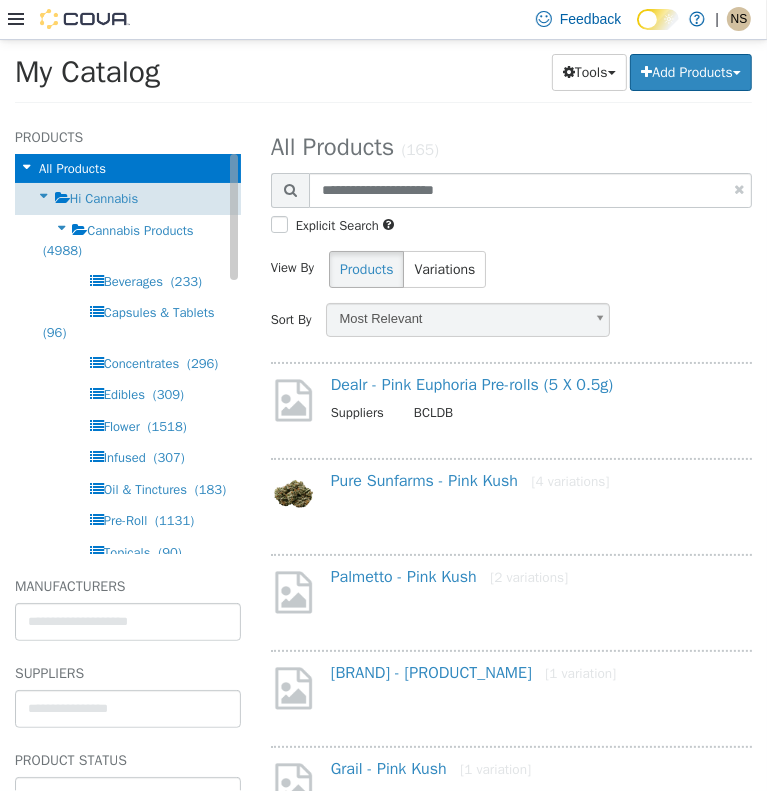 select on "**********" 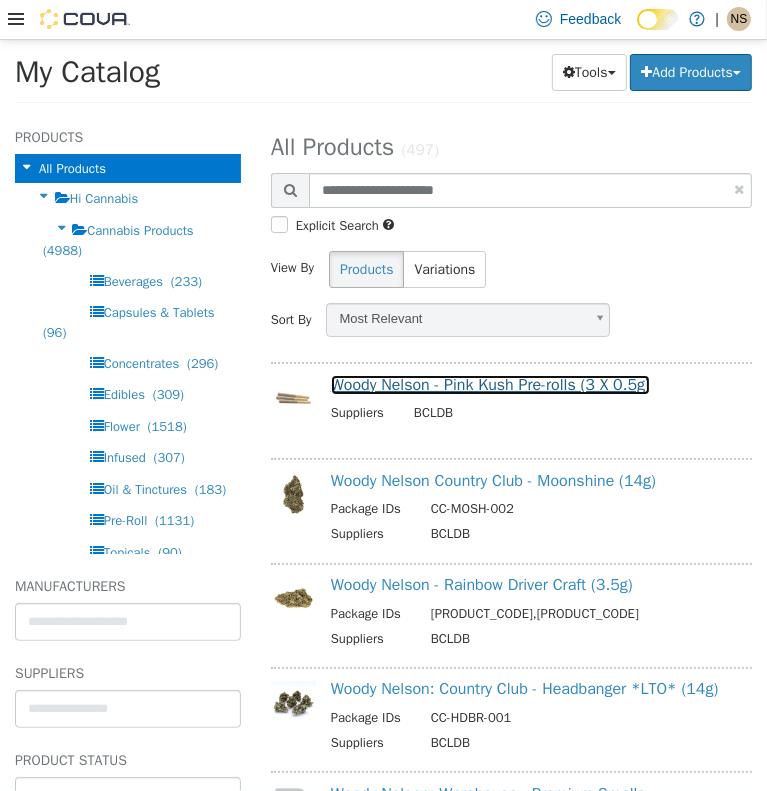 click on "Woody Nelson - Pink Kush Pre-rolls (3 X 0.5g)" at bounding box center (490, 384) 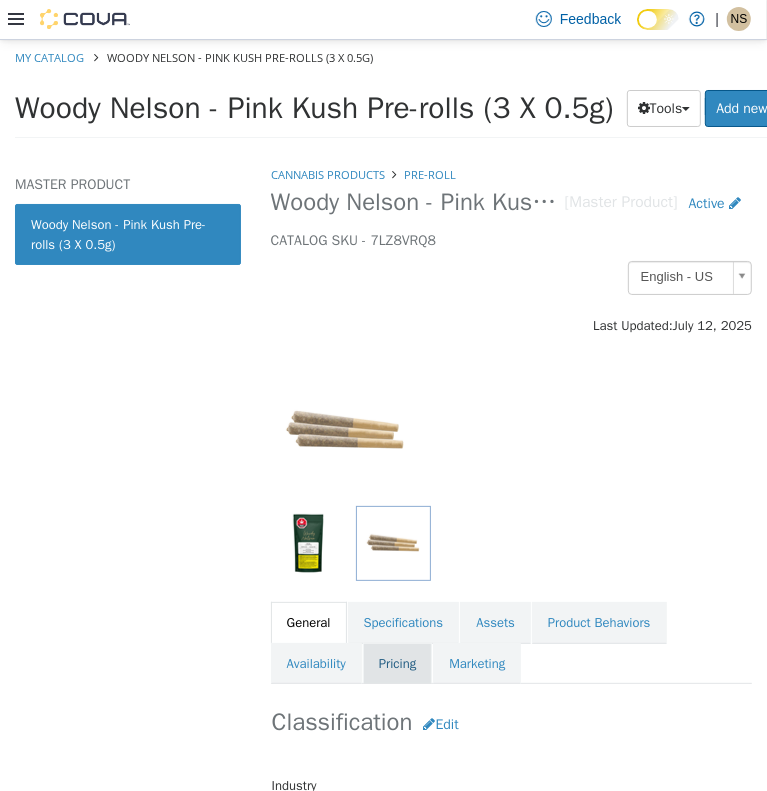 click on "Pricing" at bounding box center [397, 663] 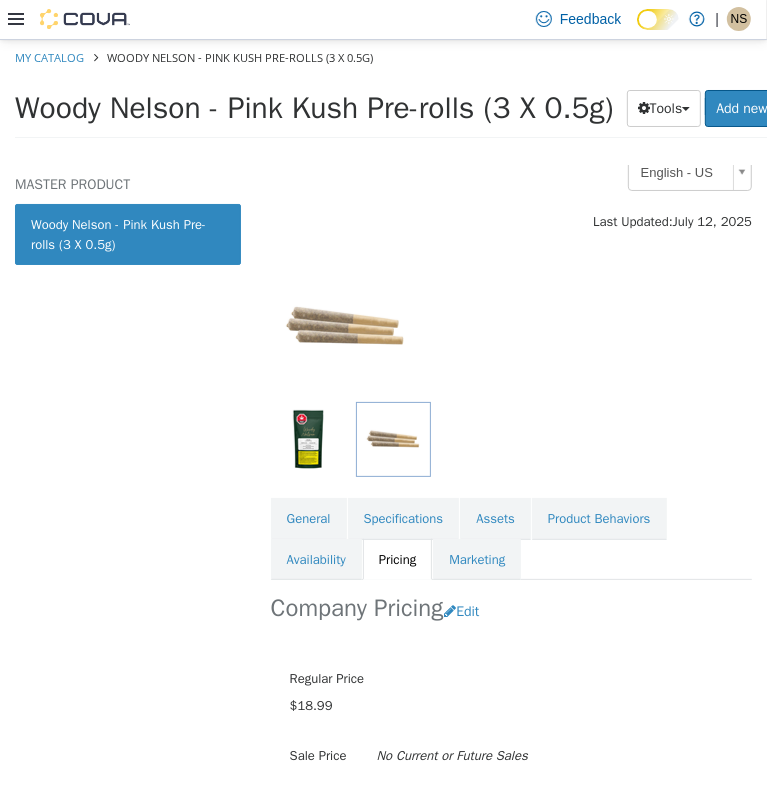 scroll, scrollTop: 220, scrollLeft: 0, axis: vertical 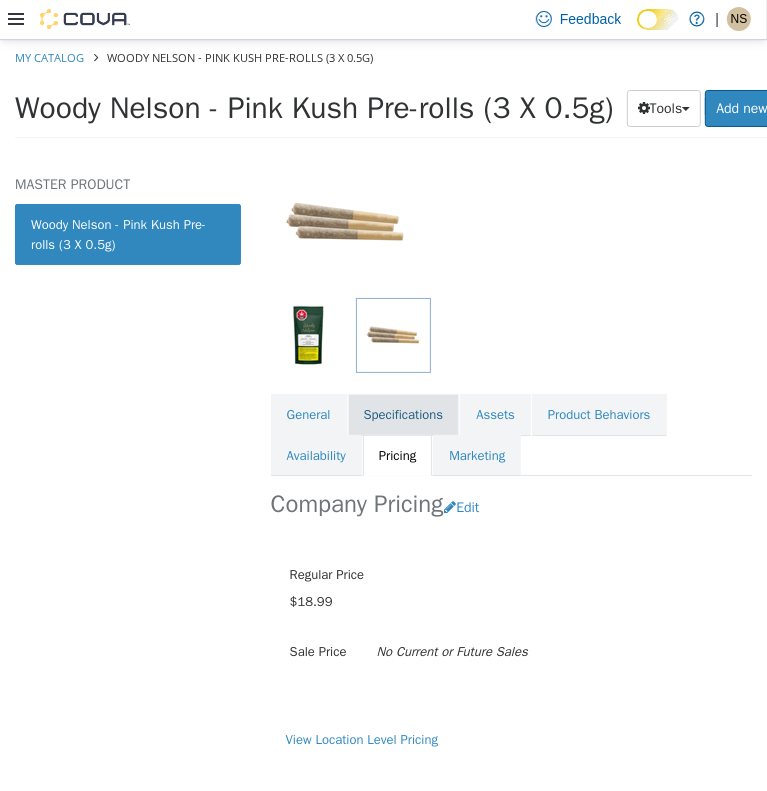 click on "Specifications" at bounding box center [404, 414] 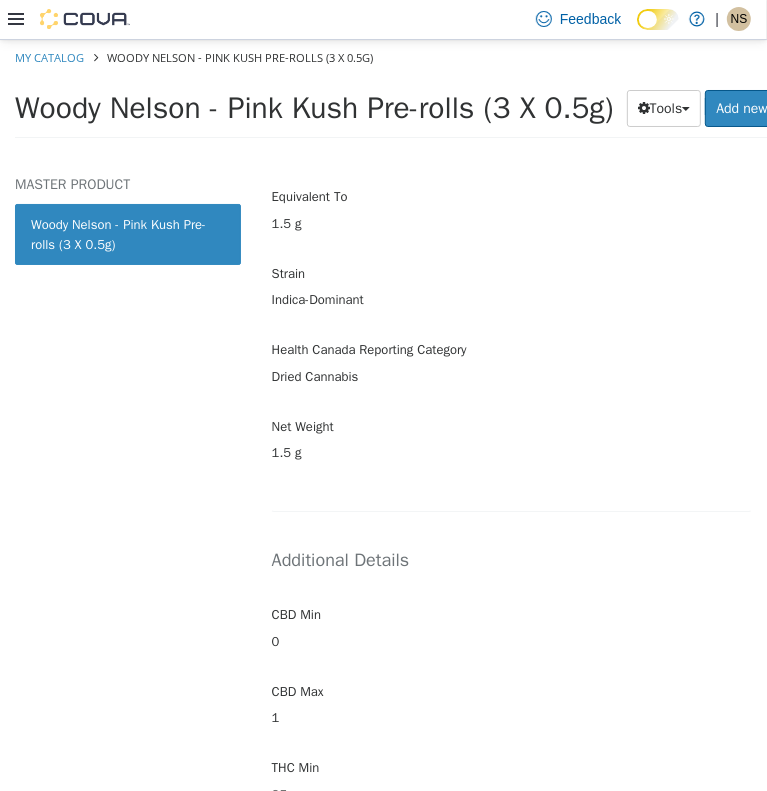 scroll, scrollTop: 920, scrollLeft: 0, axis: vertical 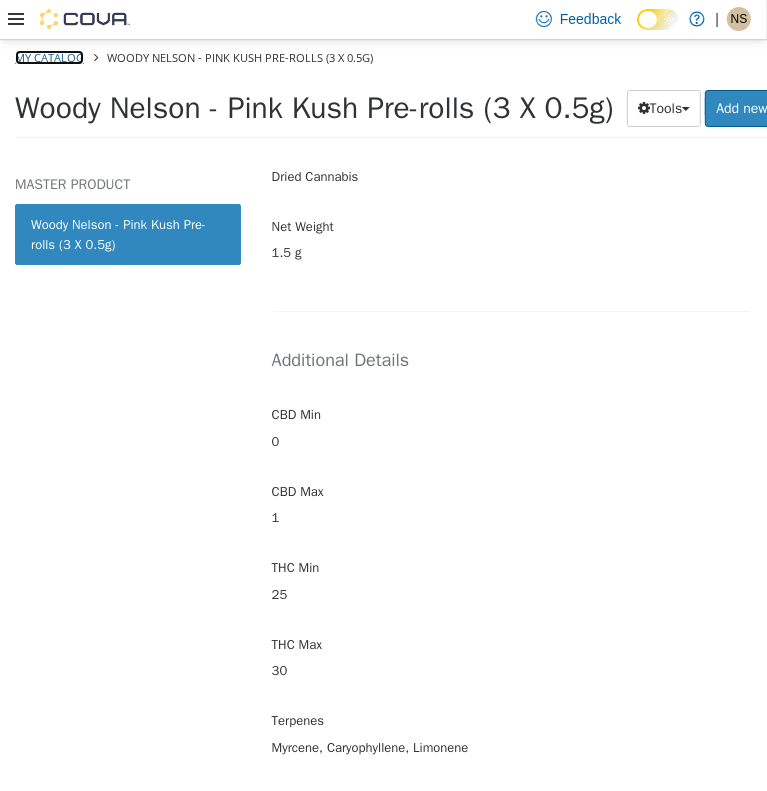 click on "My Catalog" at bounding box center (49, 56) 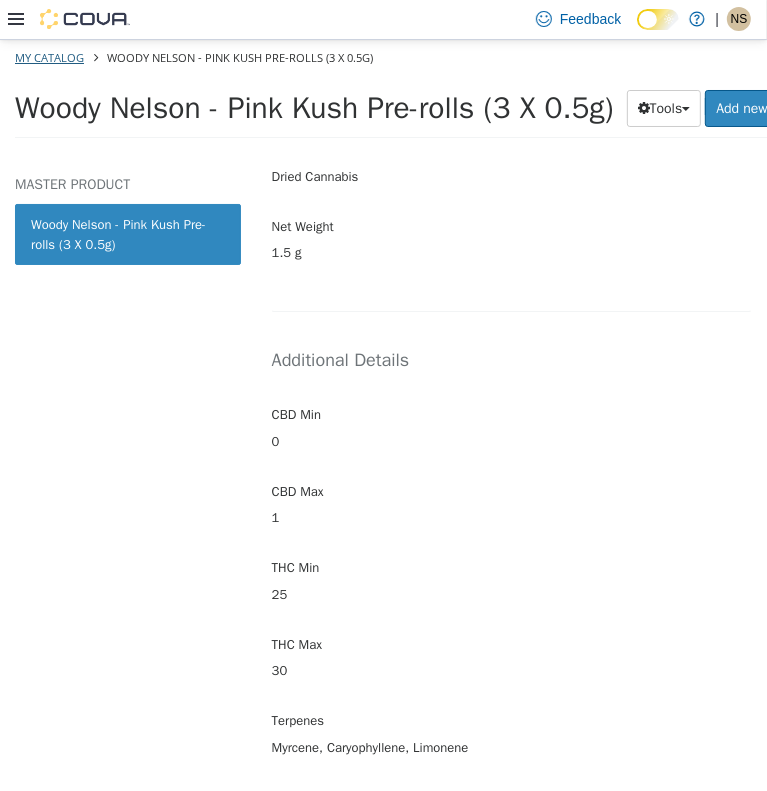 select on "**********" 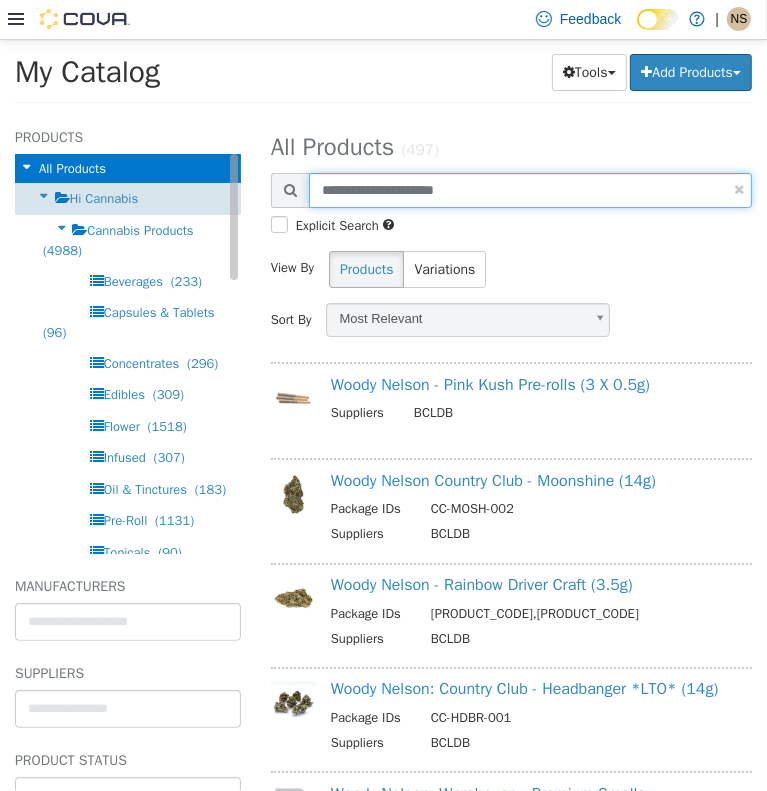 drag, startPoint x: 528, startPoint y: 180, endPoint x: 60, endPoint y: 188, distance: 468.06836 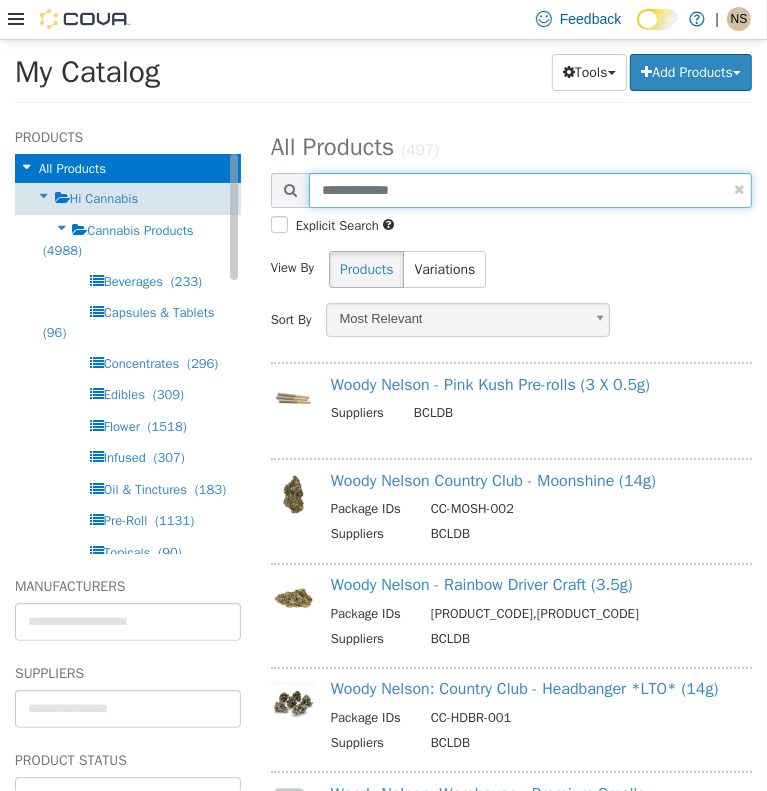 type on "**********" 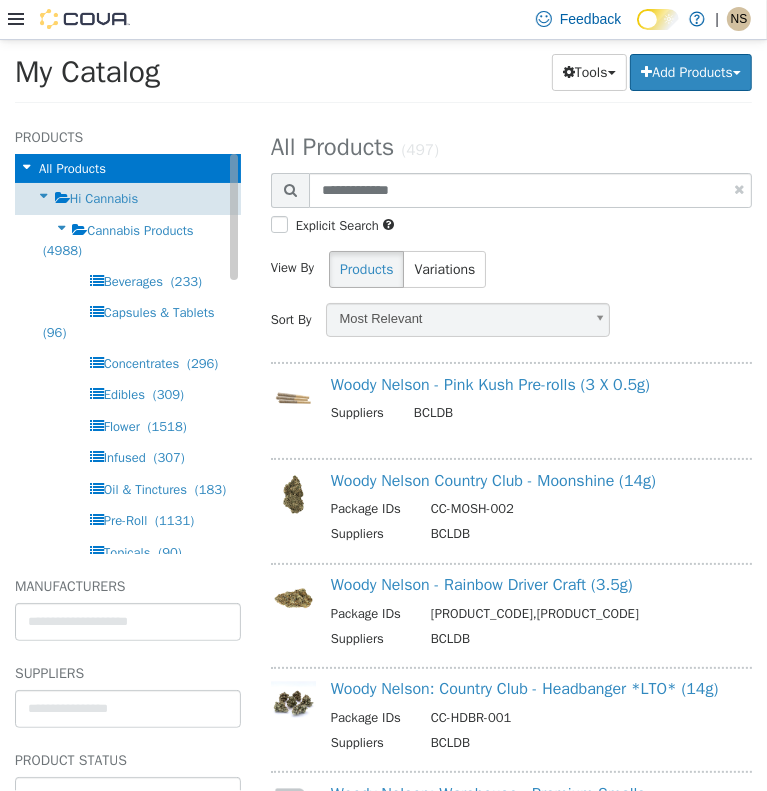 select on "**********" 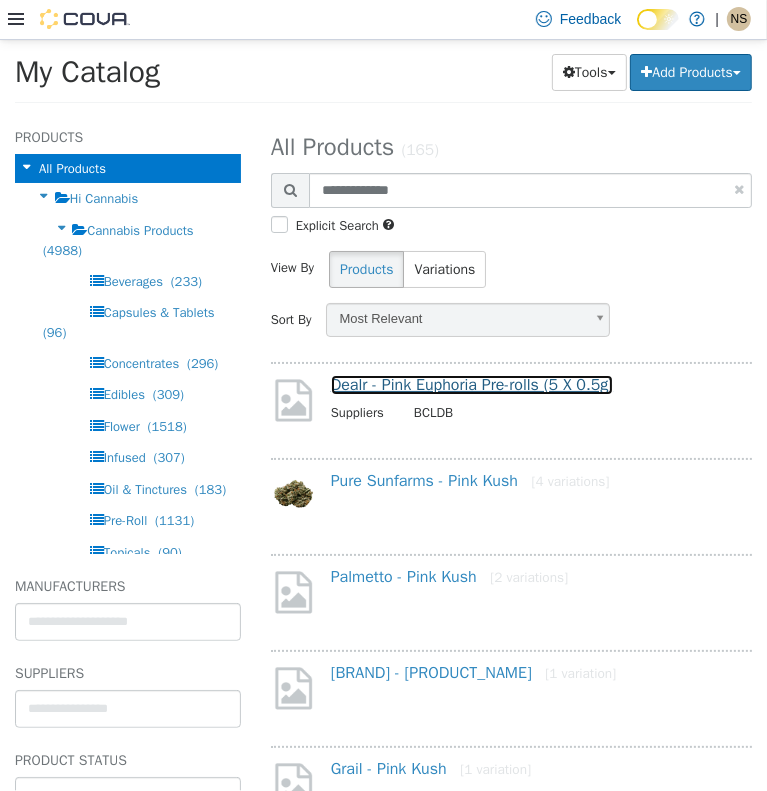 click on "Dealr - Pink Euphoria Pre-rolls (5 X 0.5g)" at bounding box center [472, 384] 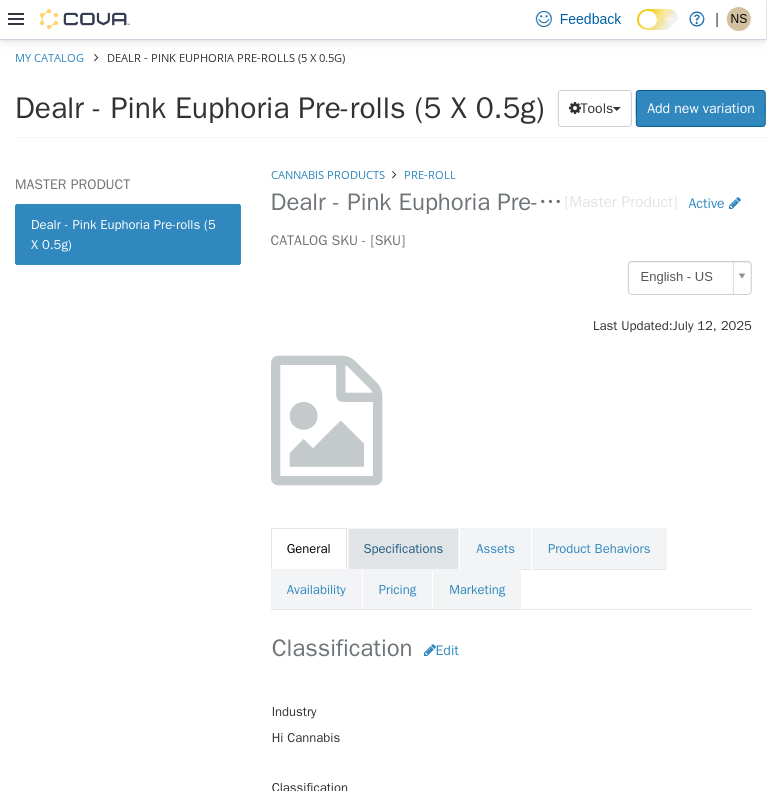 click on "Specifications" at bounding box center [404, 548] 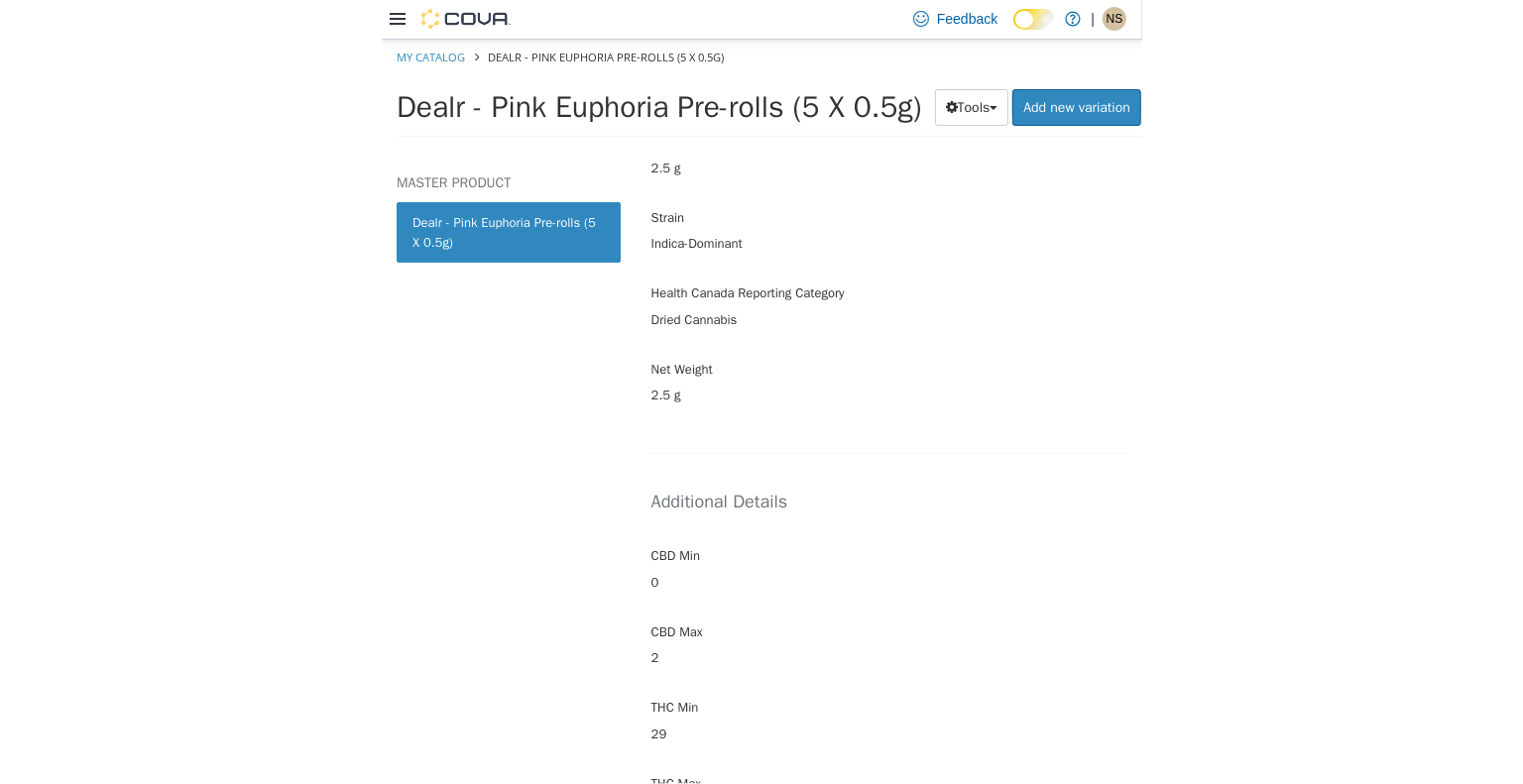 scroll, scrollTop: 793, scrollLeft: 0, axis: vertical 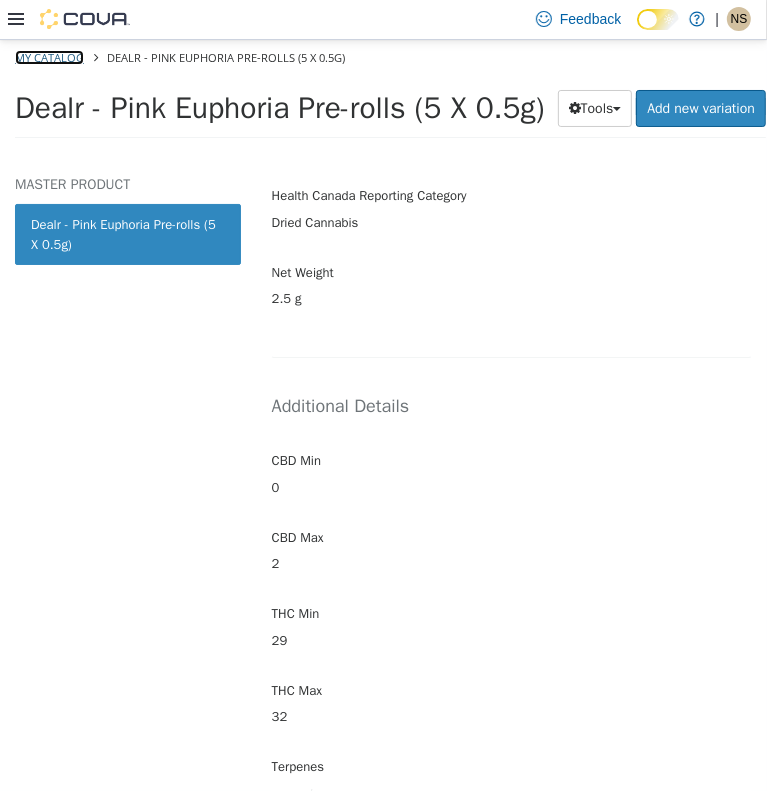 click on "My Catalog" at bounding box center [49, 56] 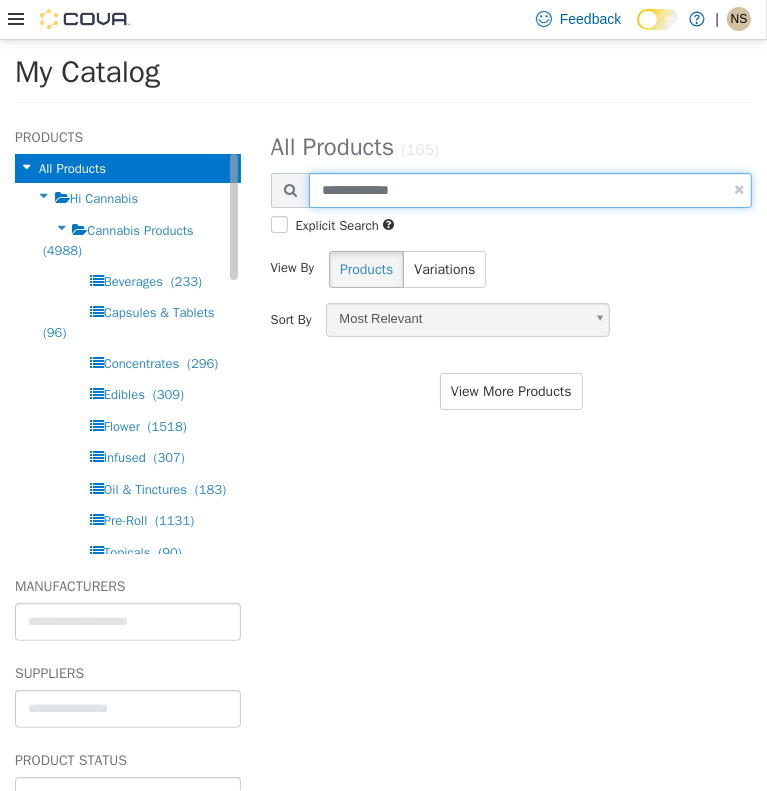 drag, startPoint x: 460, startPoint y: 186, endPoint x: 56, endPoint y: 162, distance: 404.71225 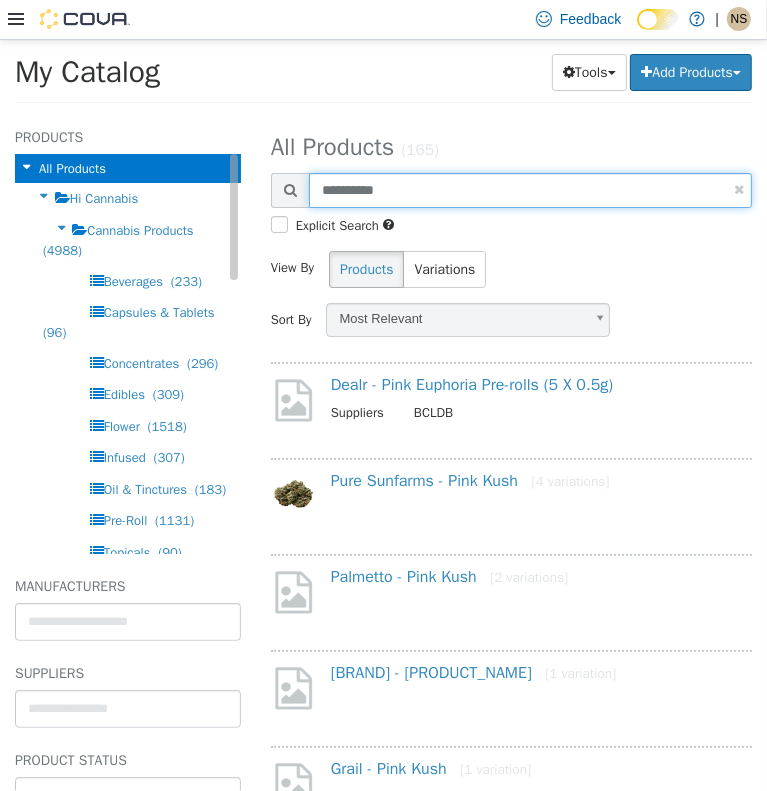 type on "**********" 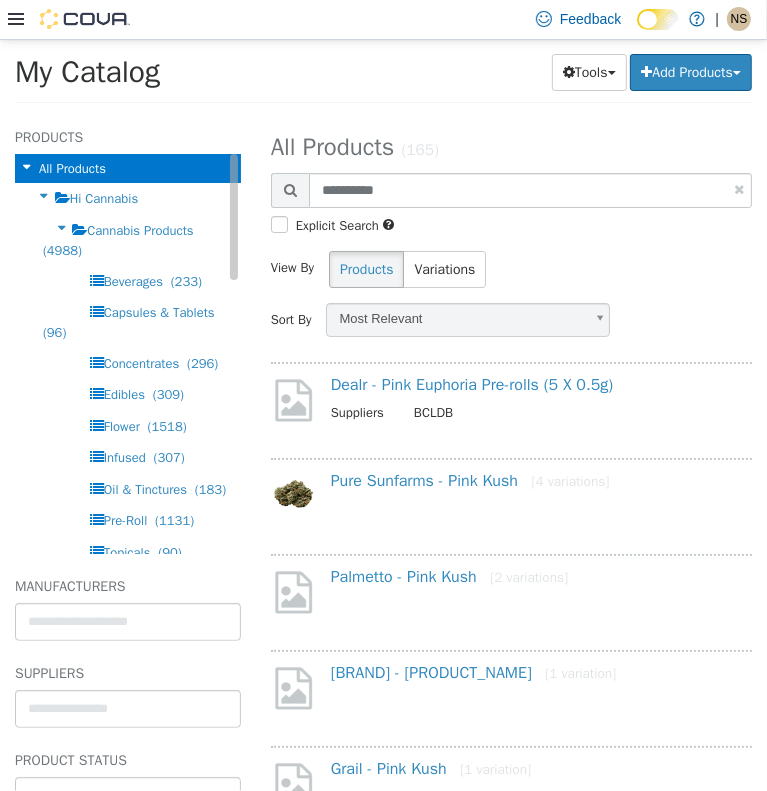 select on "**********" 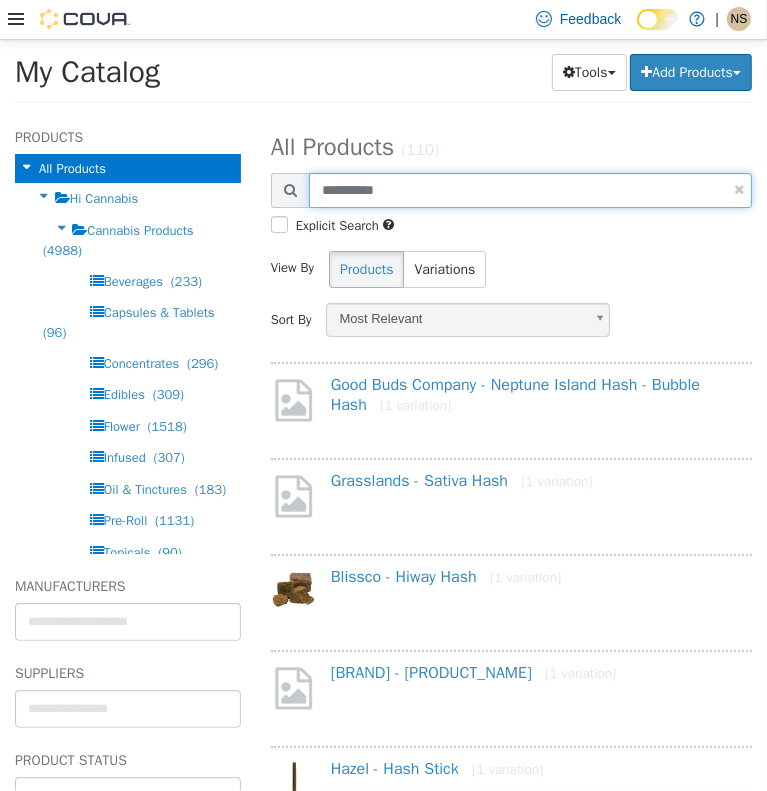 click on "**********" at bounding box center (530, 189) 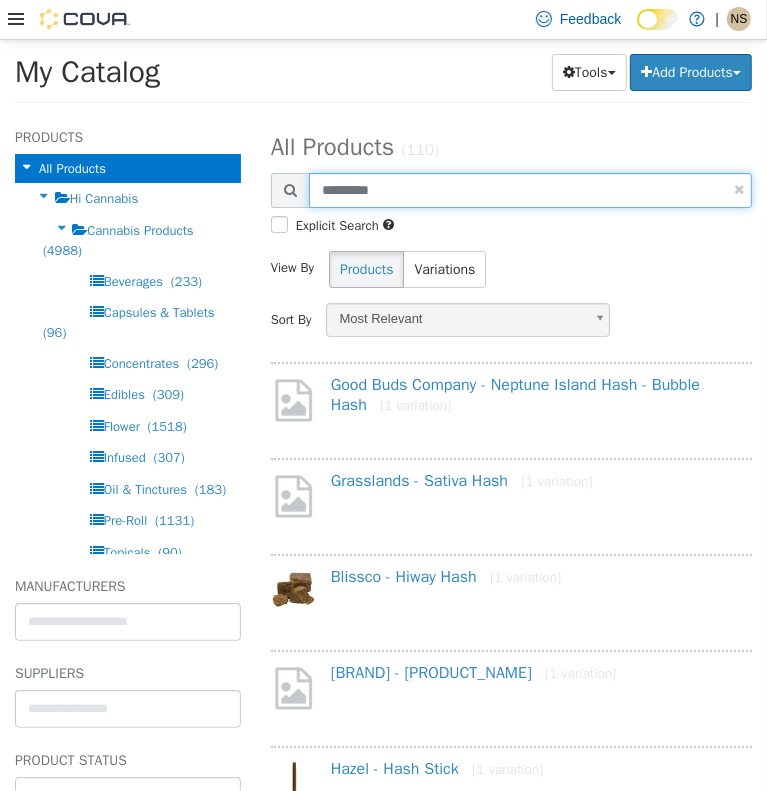 type on "*********" 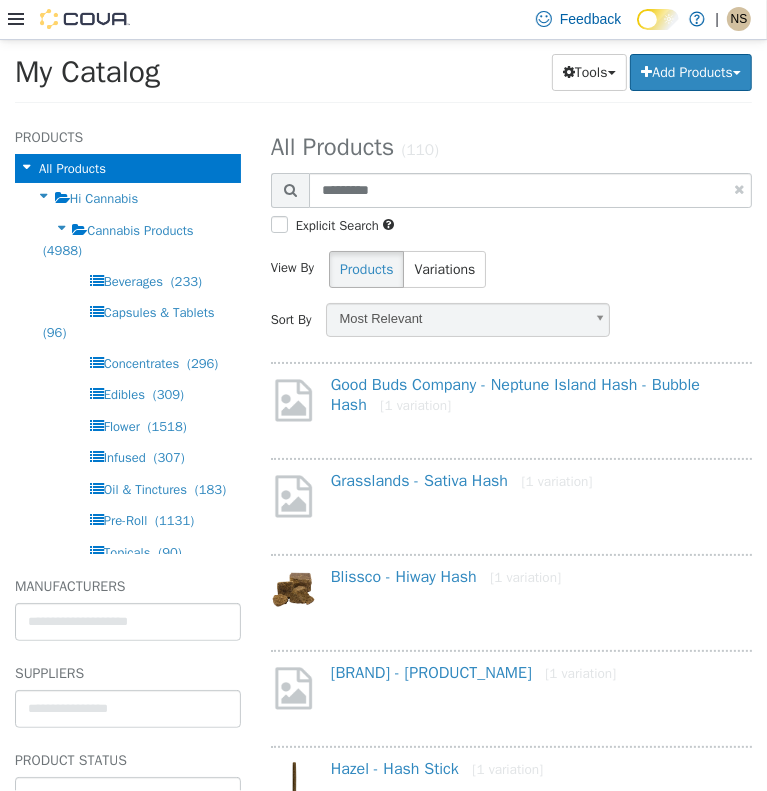 select on "**********" 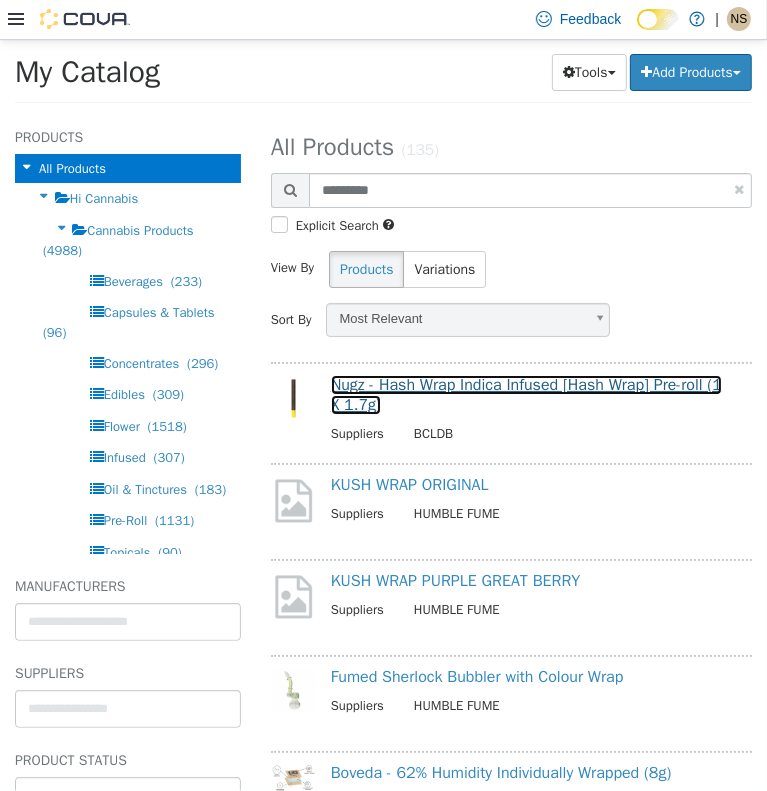 click on "Nugz - Hash Wrap Indica Infused [Hash Wrap] Pre-roll (1 X 1.7g)" at bounding box center [526, 394] 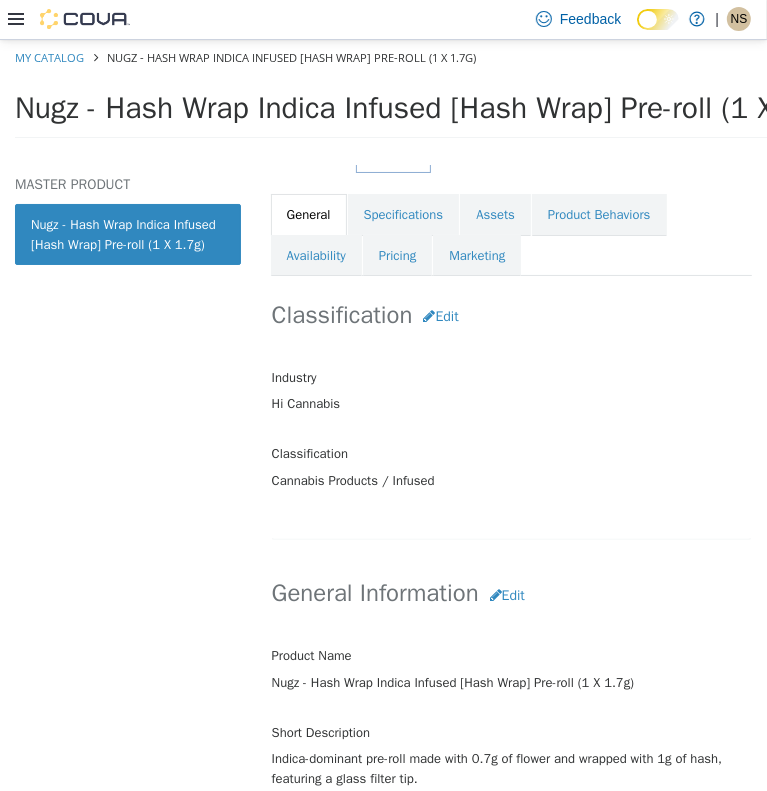 scroll, scrollTop: 300, scrollLeft: 0, axis: vertical 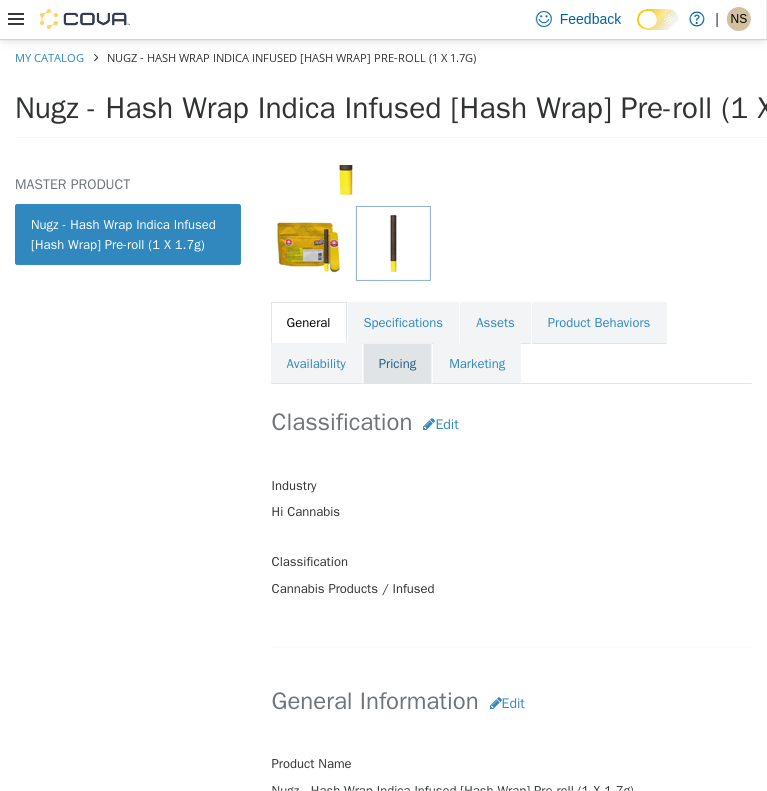 click on "Pricing" at bounding box center [397, 363] 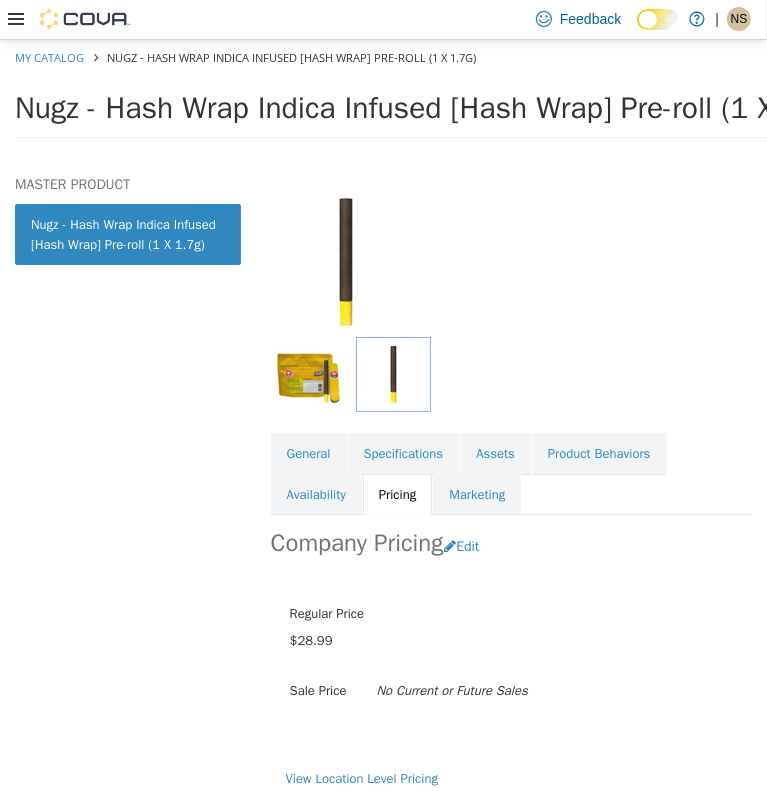 scroll, scrollTop: 220, scrollLeft: 0, axis: vertical 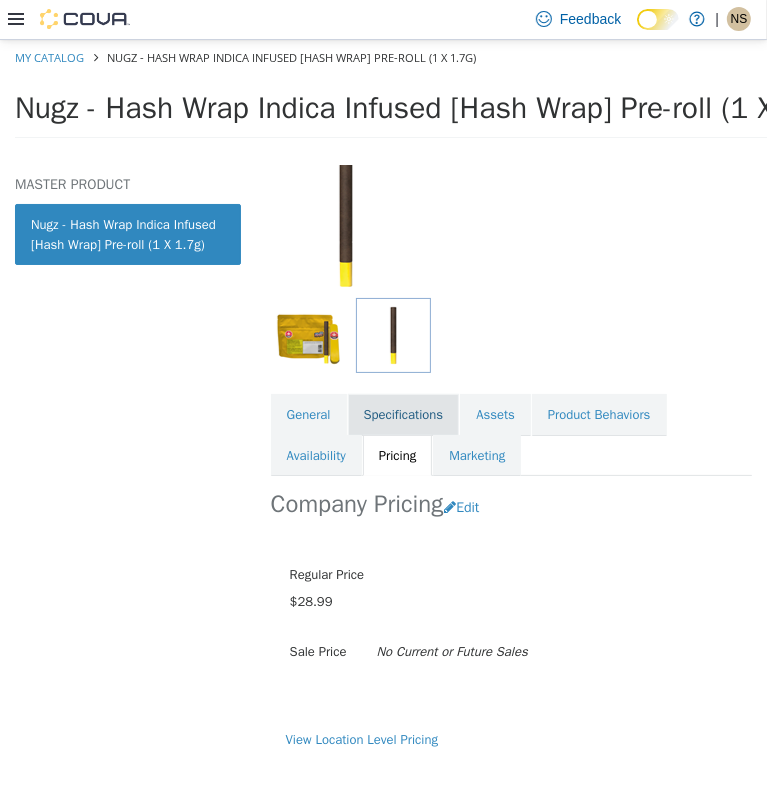 click on "Specifications" at bounding box center (404, 414) 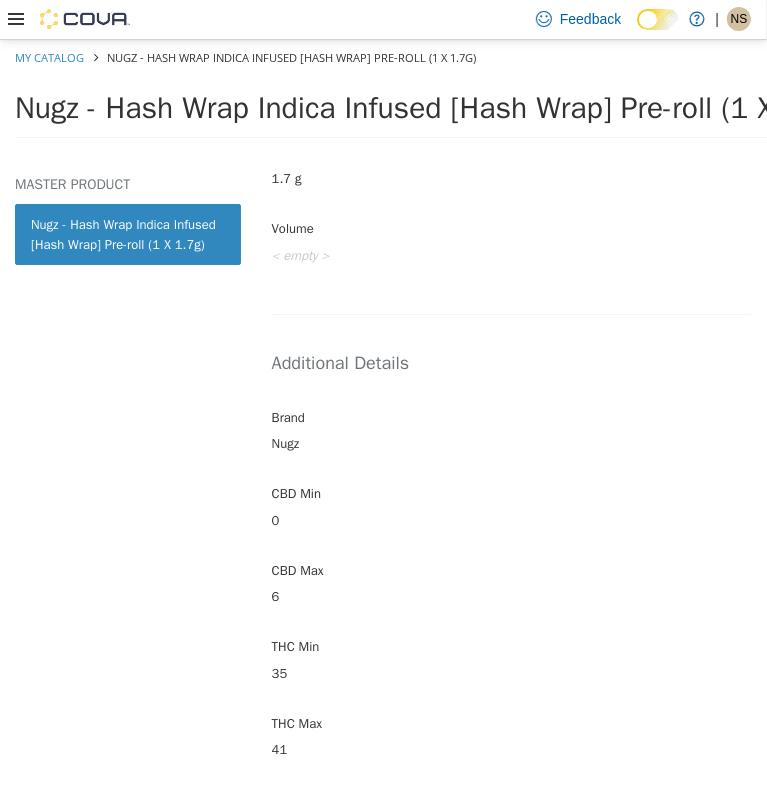 scroll, scrollTop: 1000, scrollLeft: 0, axis: vertical 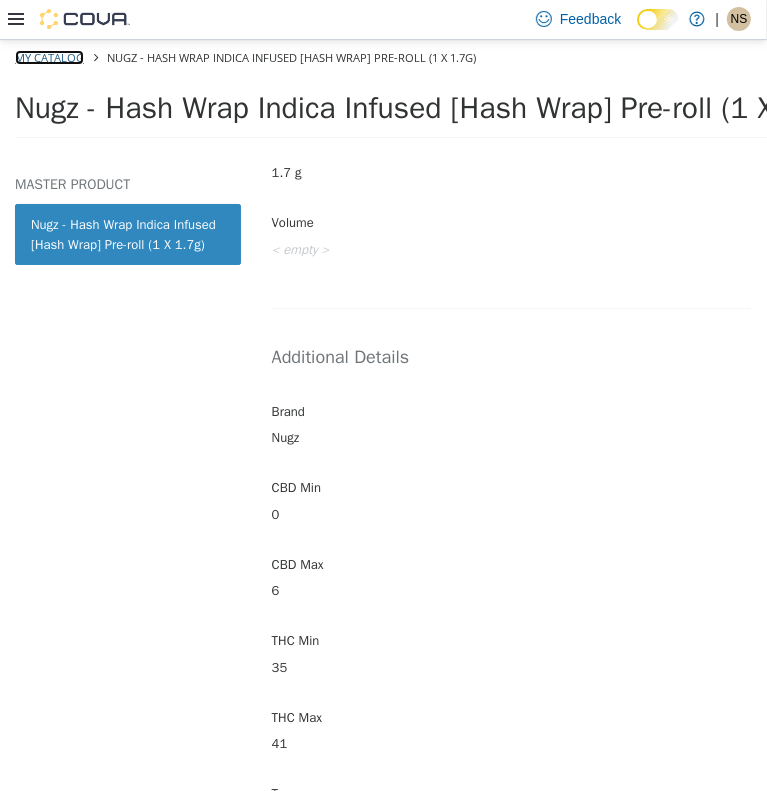 click on "My Catalog" at bounding box center (49, 56) 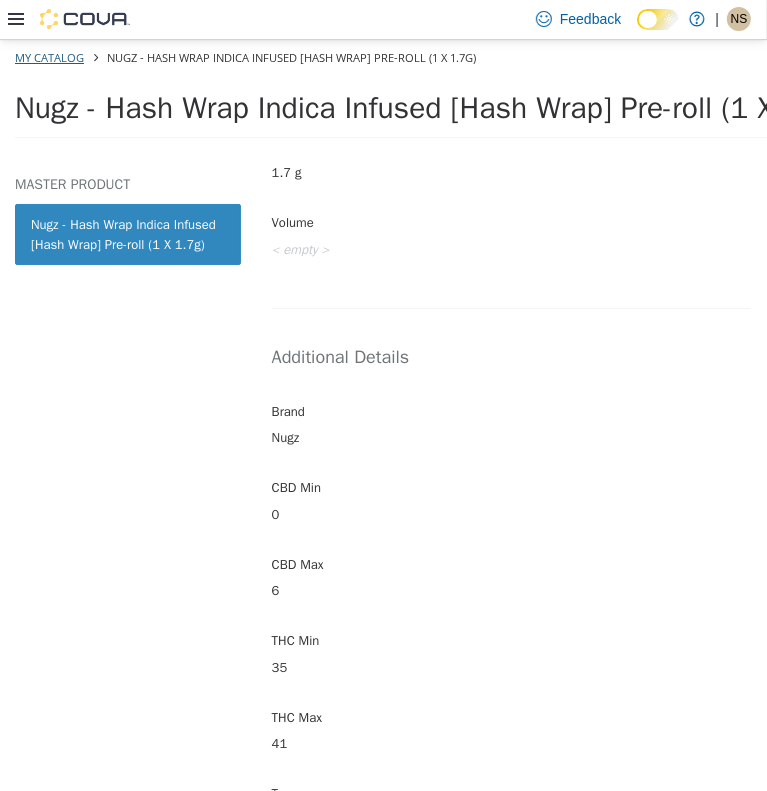 select on "**********" 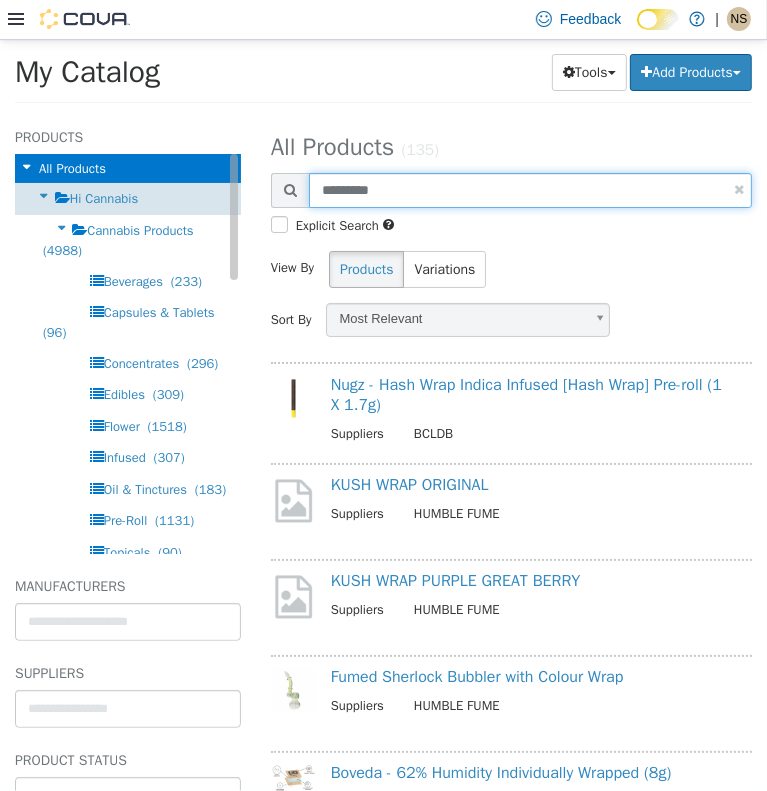 drag, startPoint x: 235, startPoint y: 200, endPoint x: 208, endPoint y: 203, distance: 27.166155 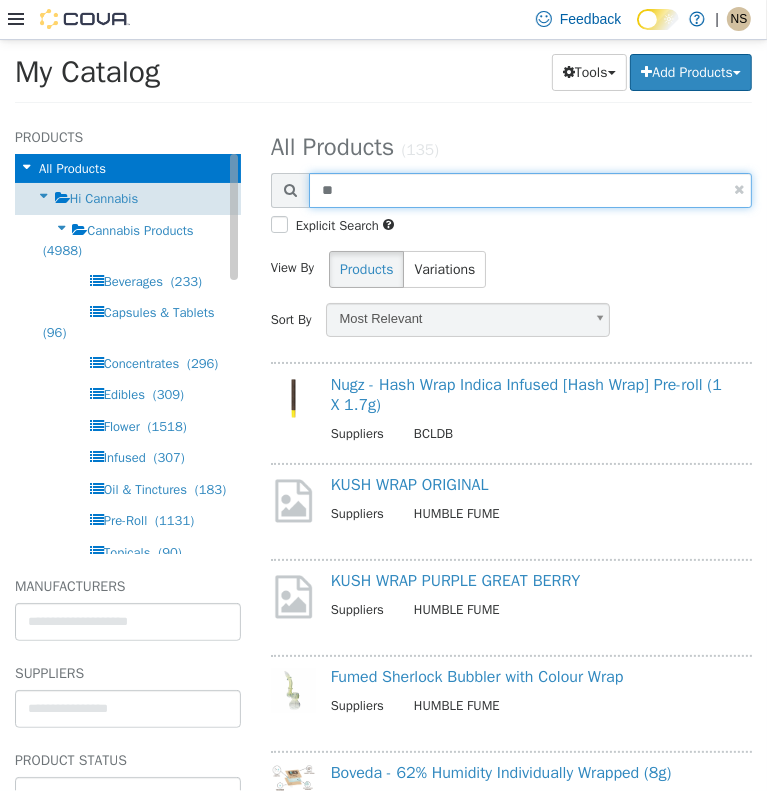 type on "*" 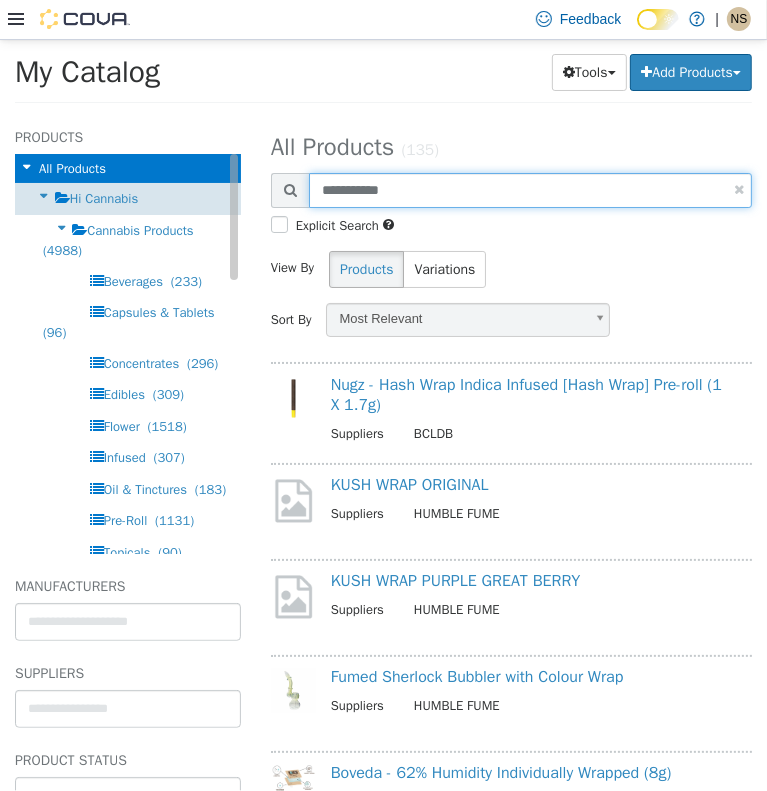 type on "**********" 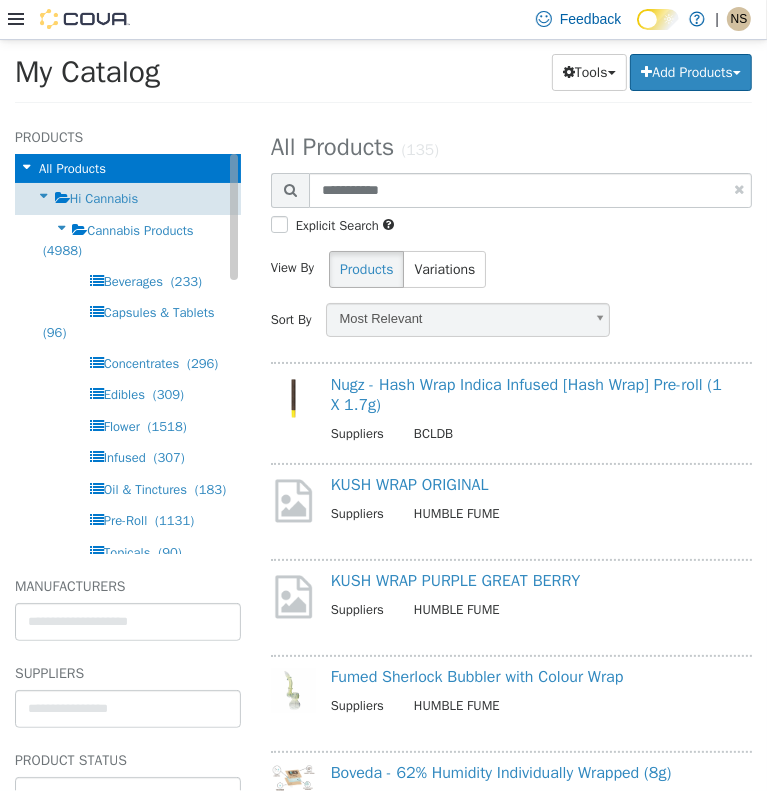 select on "**********" 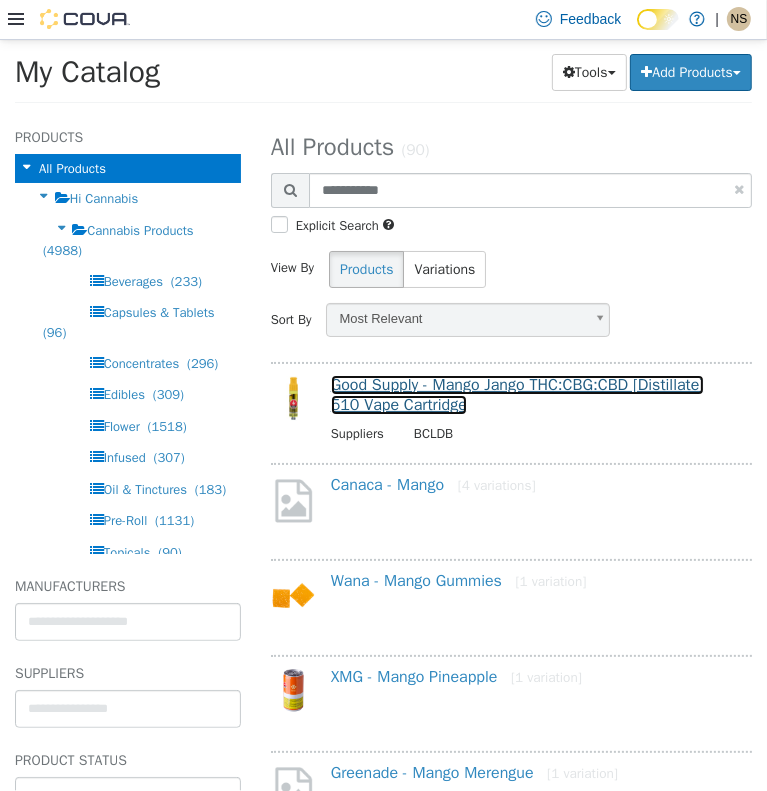 click on "Good Supply - Mango Jango THC:CBG:CBD [Distillate] 510 Vape Cartridge" at bounding box center (518, 394) 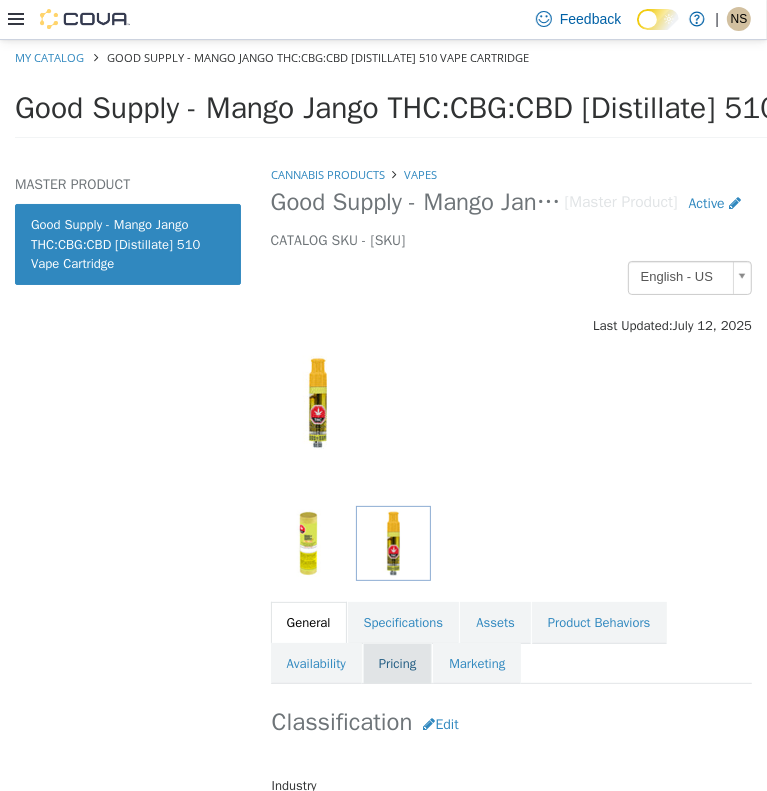 click on "Pricing" at bounding box center (397, 663) 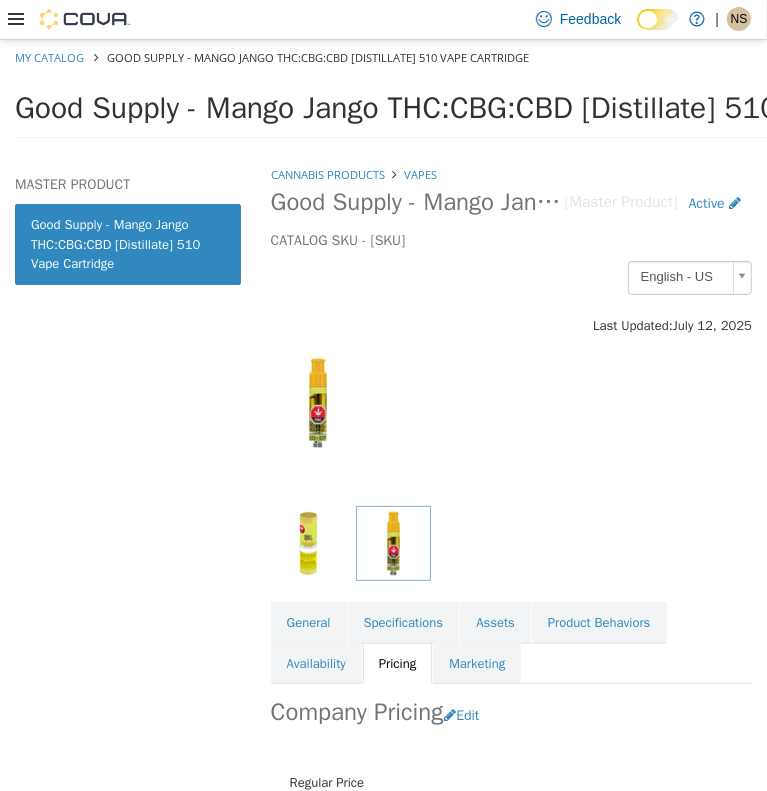 scroll, scrollTop: 100, scrollLeft: 0, axis: vertical 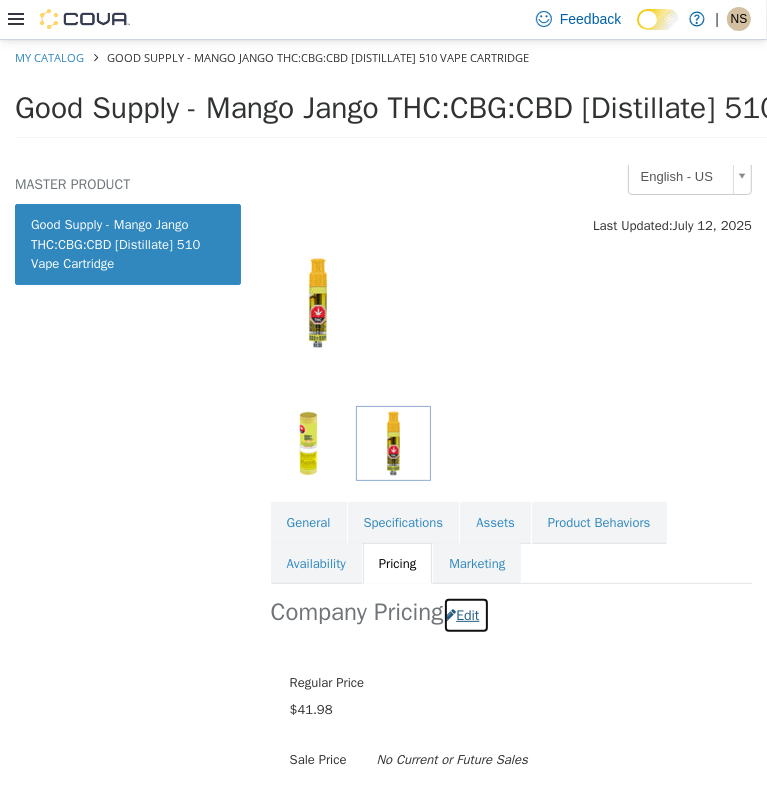 click on "Edit" at bounding box center (466, 614) 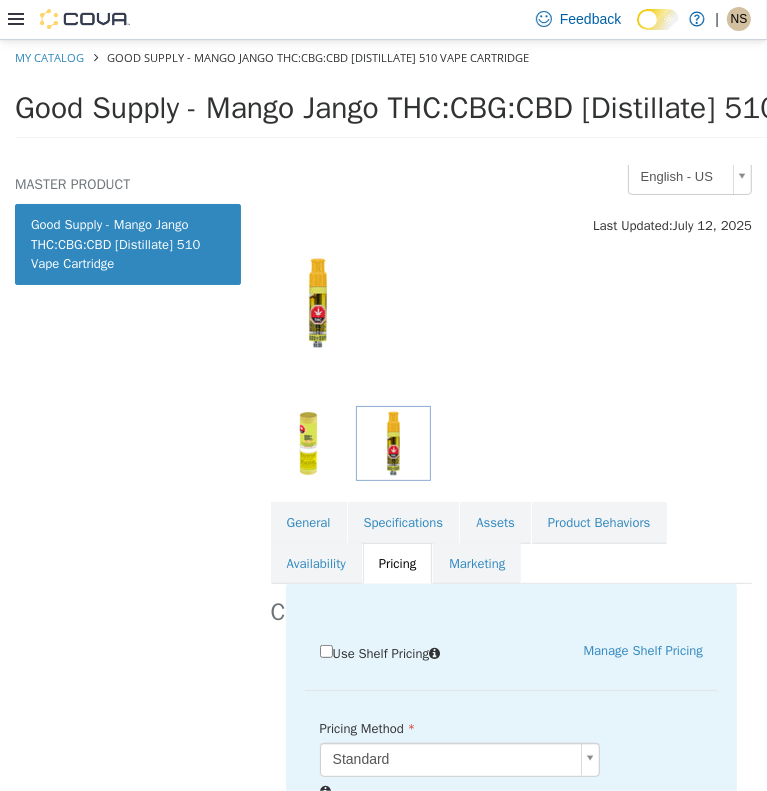 scroll, scrollTop: 600, scrollLeft: 0, axis: vertical 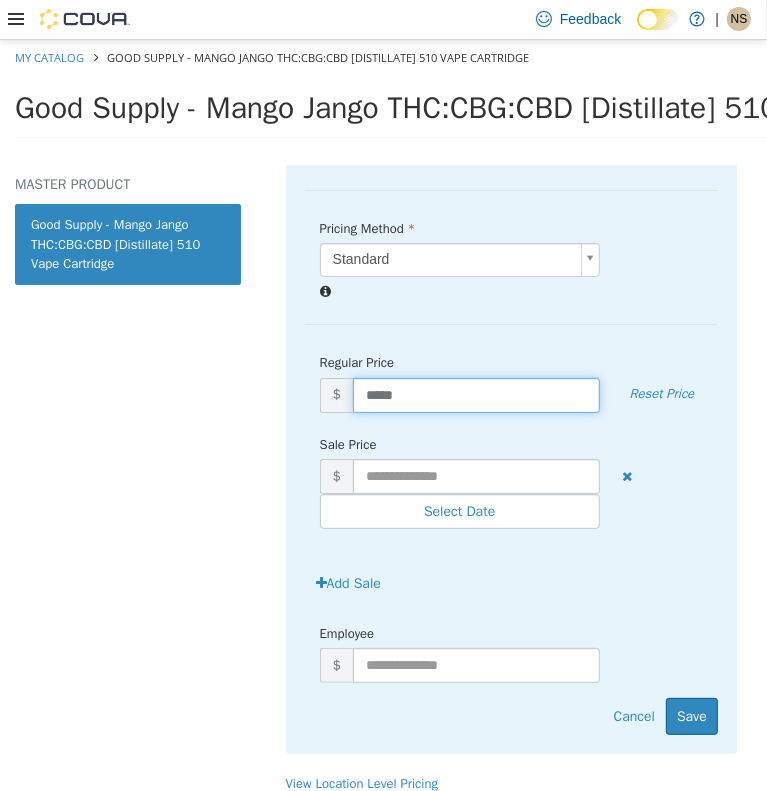 click on "*****" at bounding box center (476, 394) 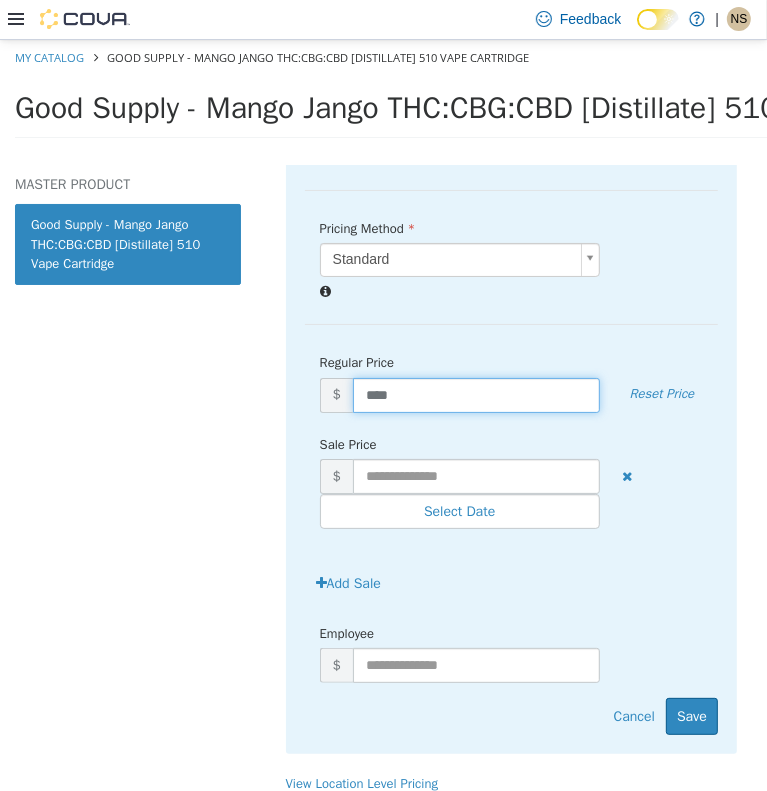 type on "*****" 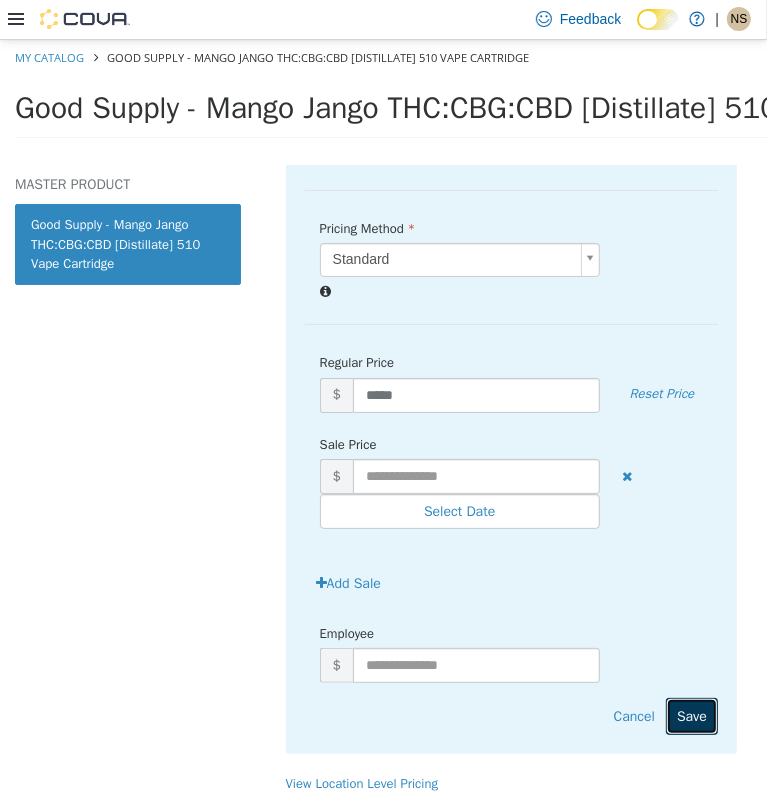 click on "Save" at bounding box center (692, 715) 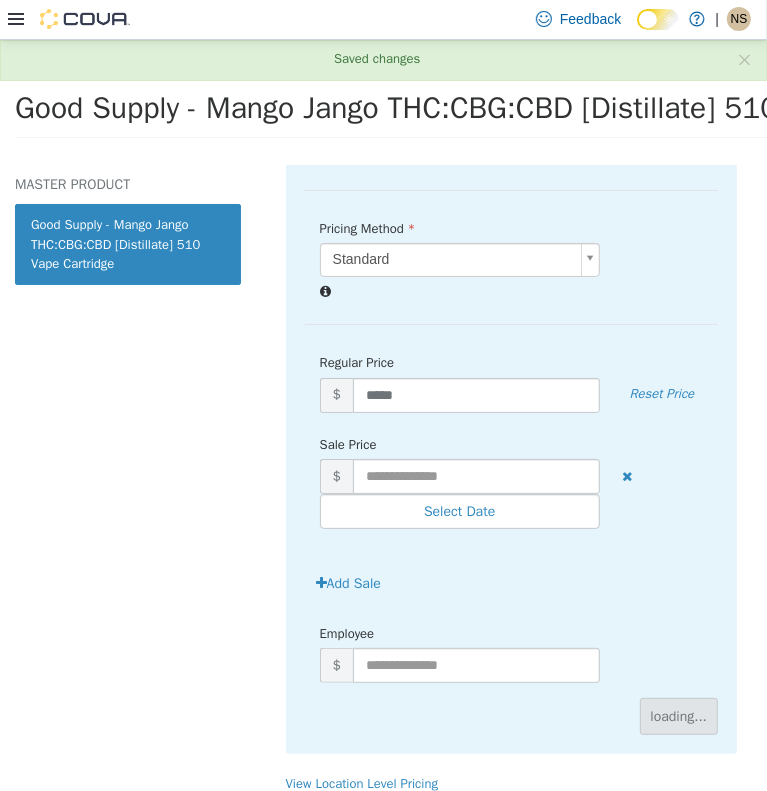 scroll, scrollTop: 220, scrollLeft: 0, axis: vertical 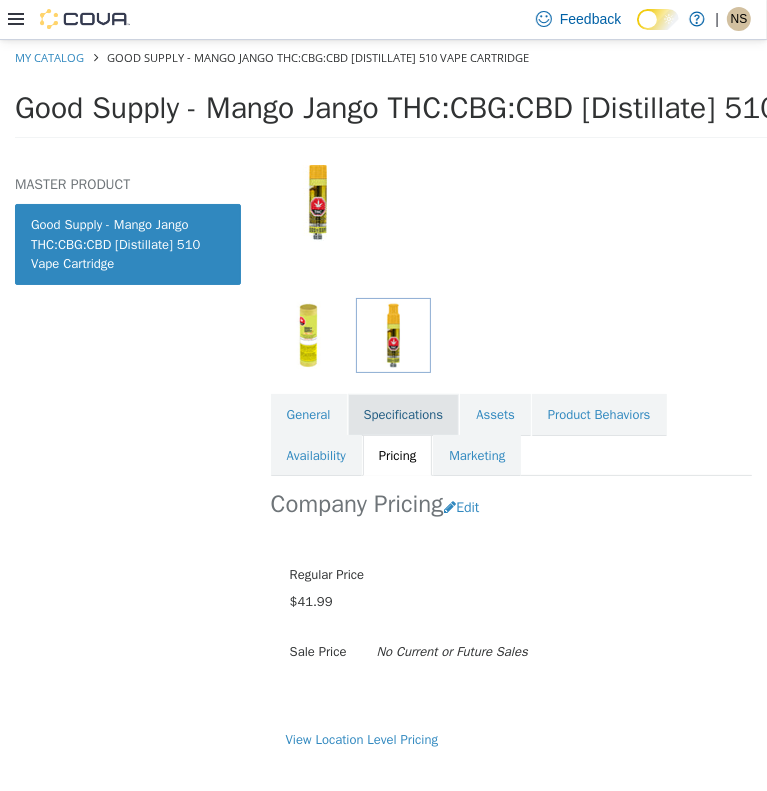 click on "Specifications" at bounding box center (404, 414) 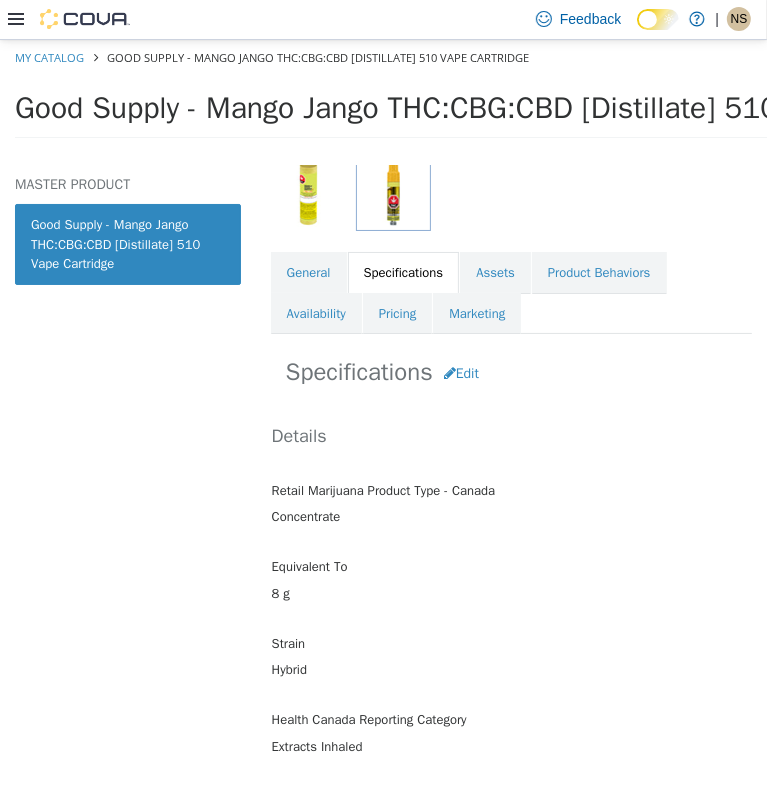 scroll, scrollTop: 320, scrollLeft: 0, axis: vertical 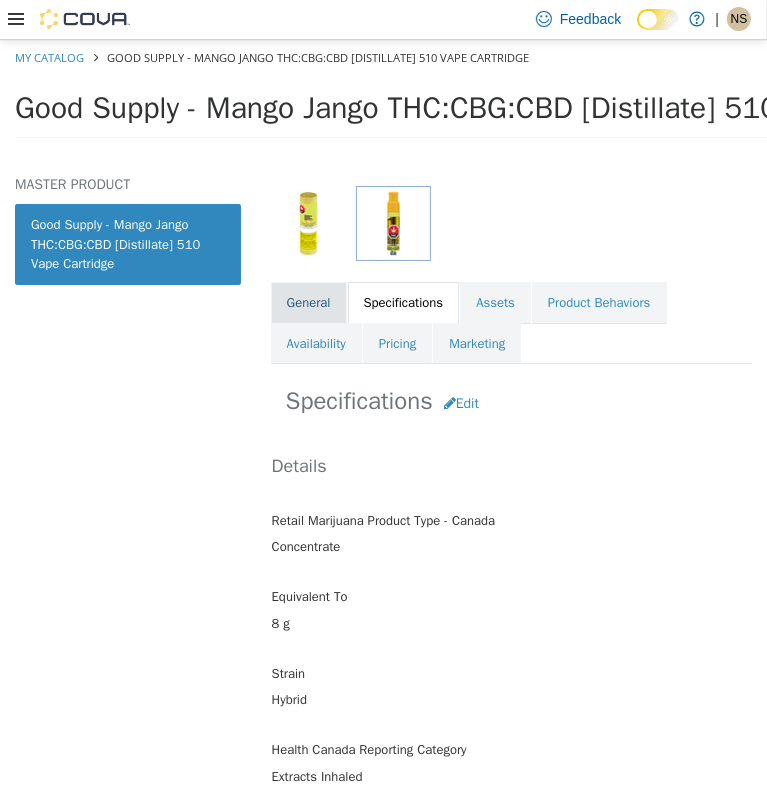 click on "General" at bounding box center (309, 302) 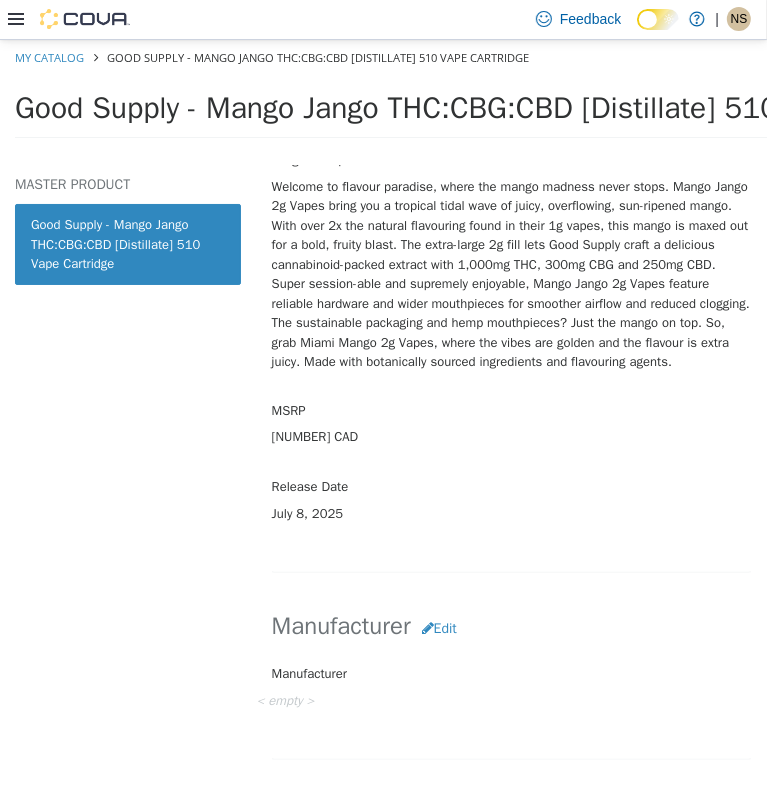 scroll, scrollTop: 820, scrollLeft: 0, axis: vertical 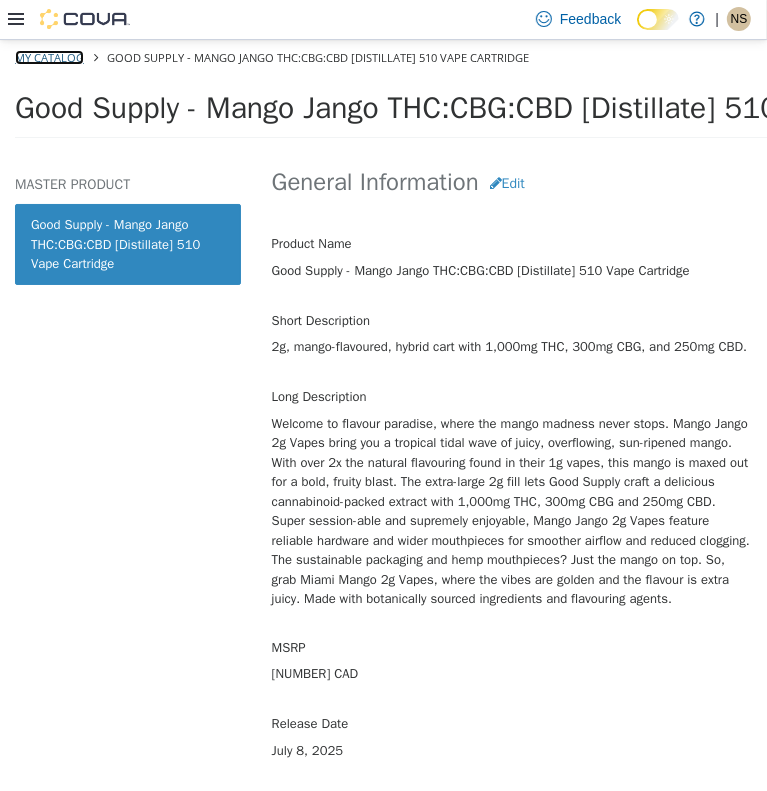 click on "My Catalog" at bounding box center (49, 56) 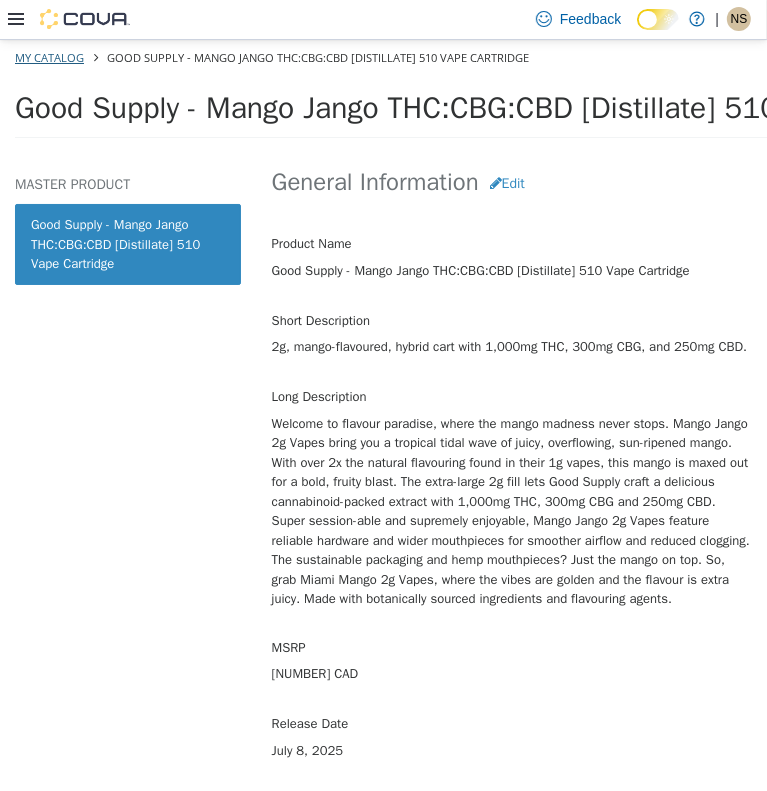 select on "**********" 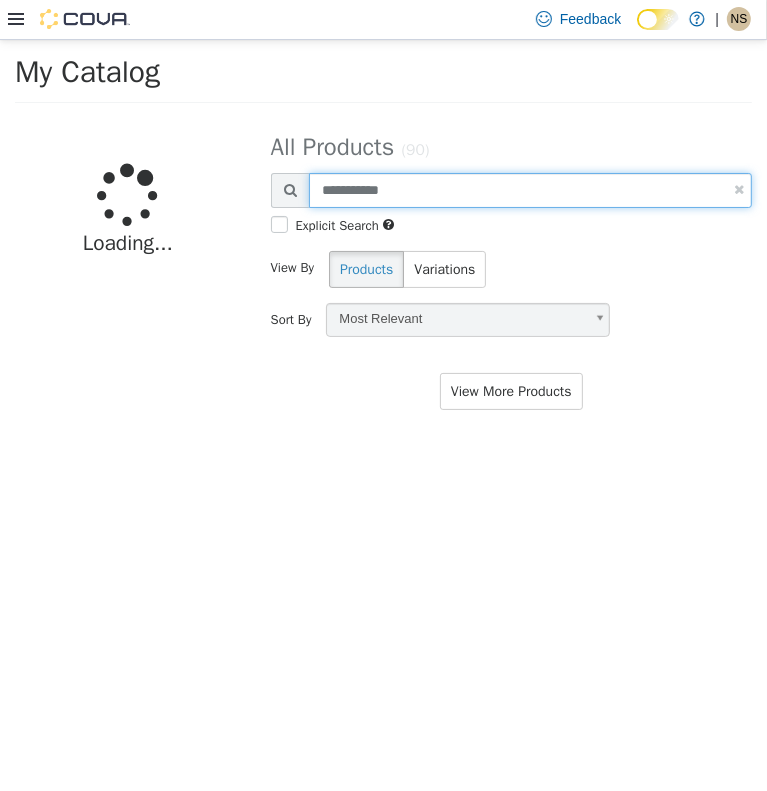 click on "**********" at bounding box center (383, 115) 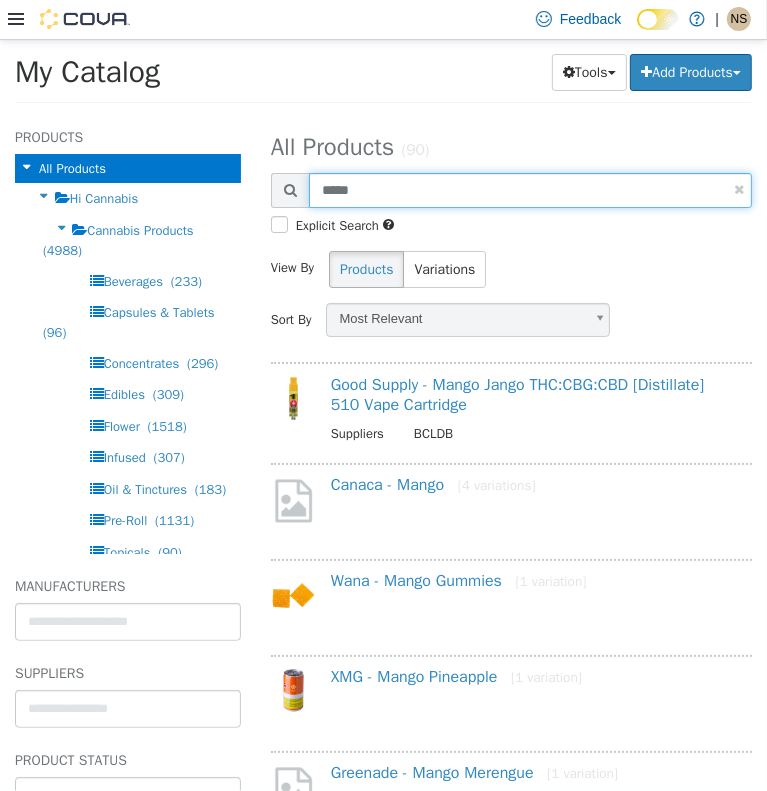 type on "*****" 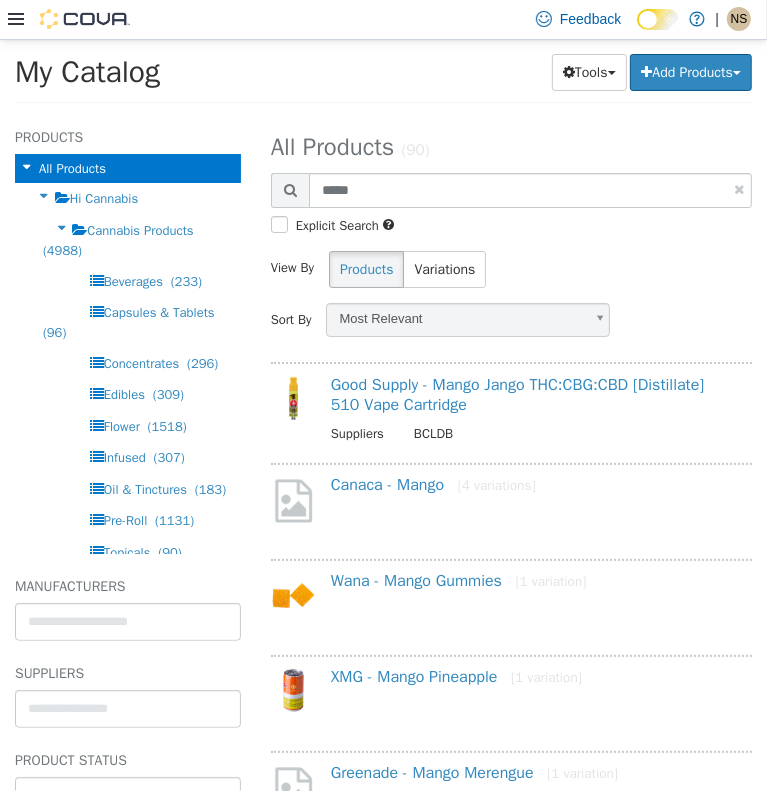 select on "**********" 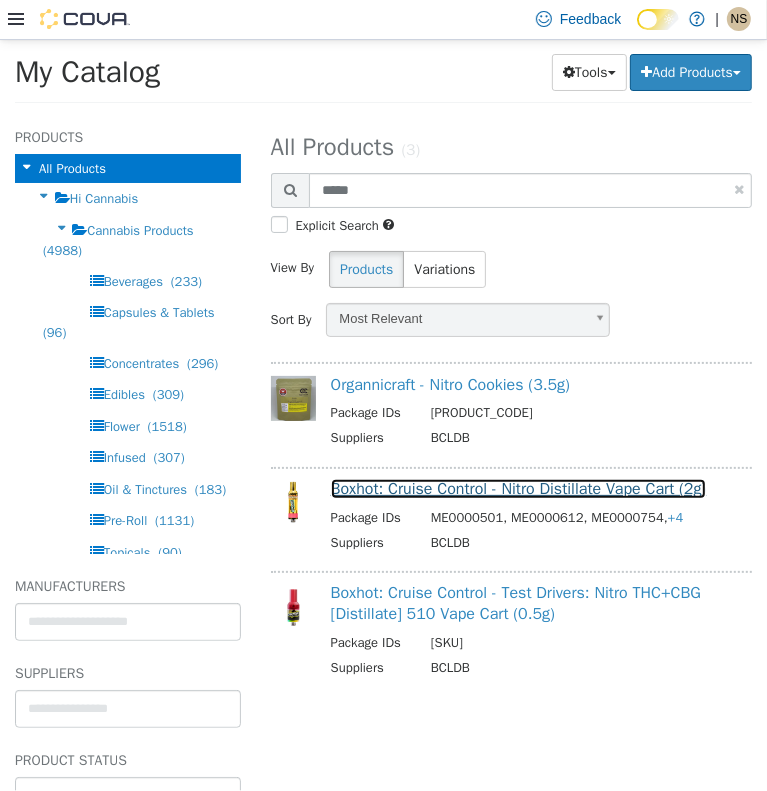 click on "Boxhot: Cruise Control - Nitro Distillate Vape Cart (2g)" at bounding box center (519, 488) 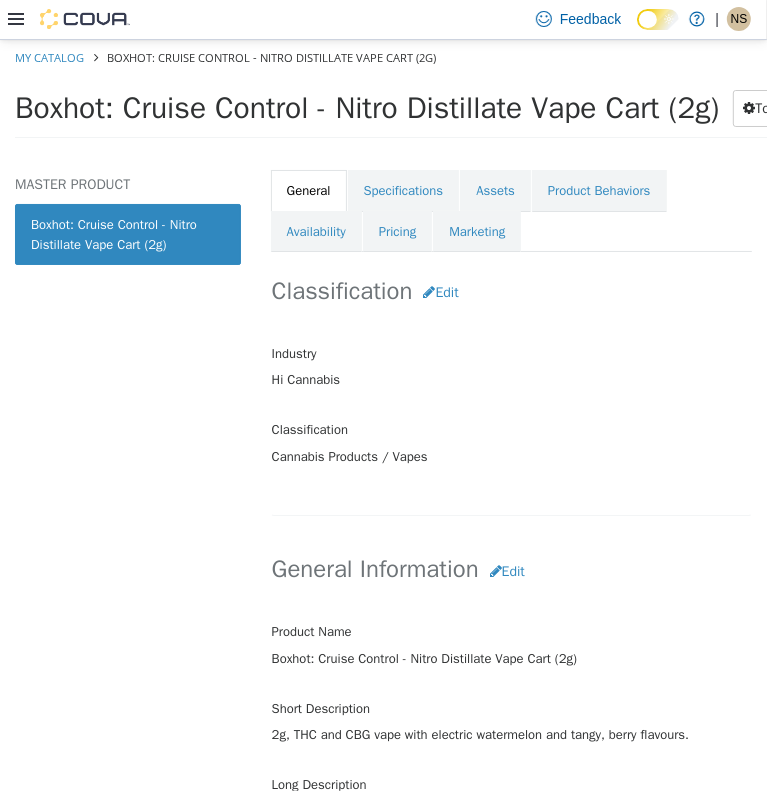 scroll, scrollTop: 700, scrollLeft: 0, axis: vertical 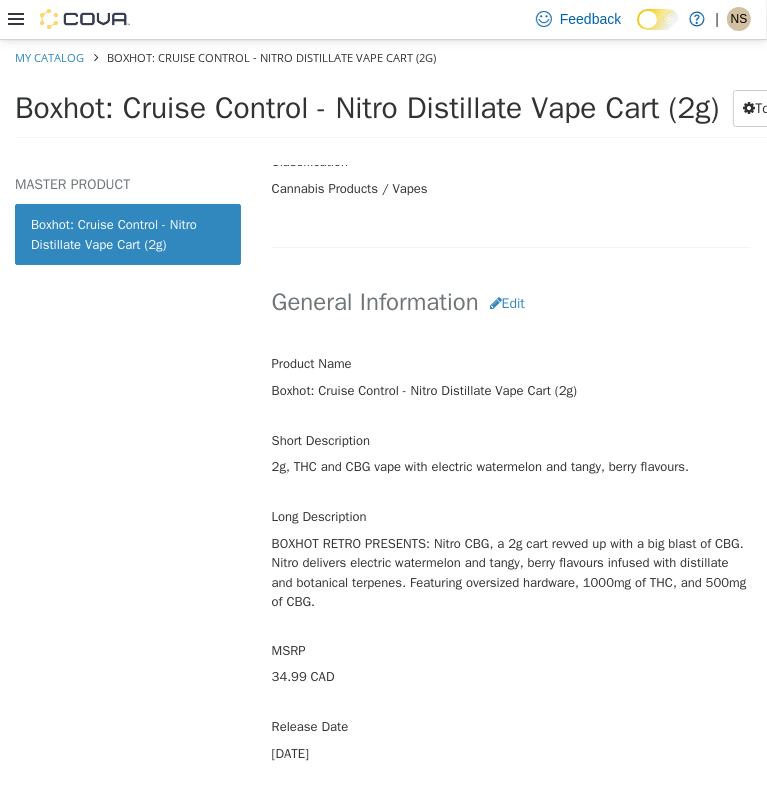 select on "**********" 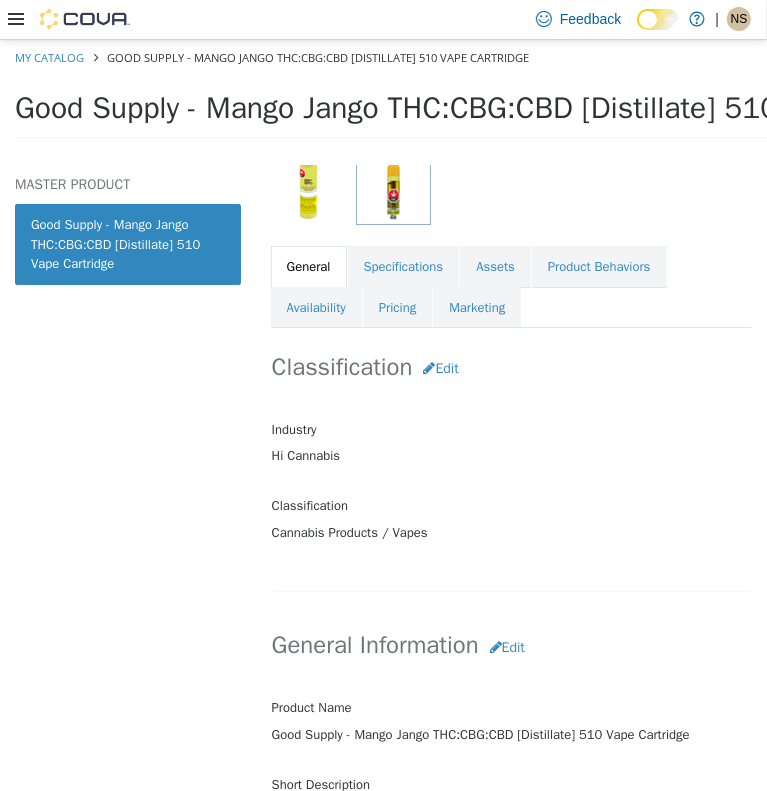 scroll, scrollTop: 300, scrollLeft: 0, axis: vertical 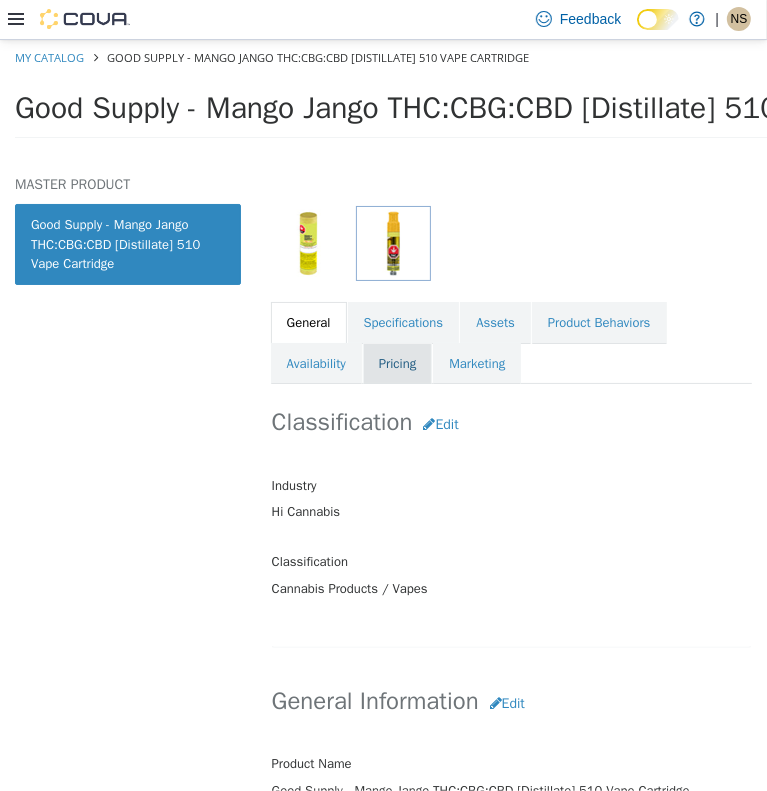 click on "Pricing" at bounding box center [397, 363] 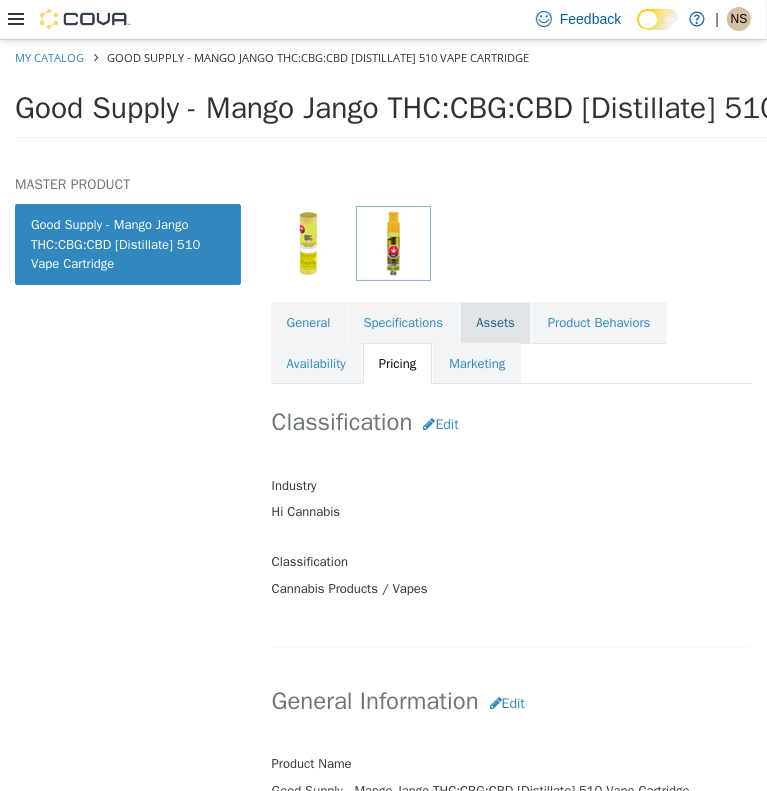 scroll, scrollTop: 220, scrollLeft: 0, axis: vertical 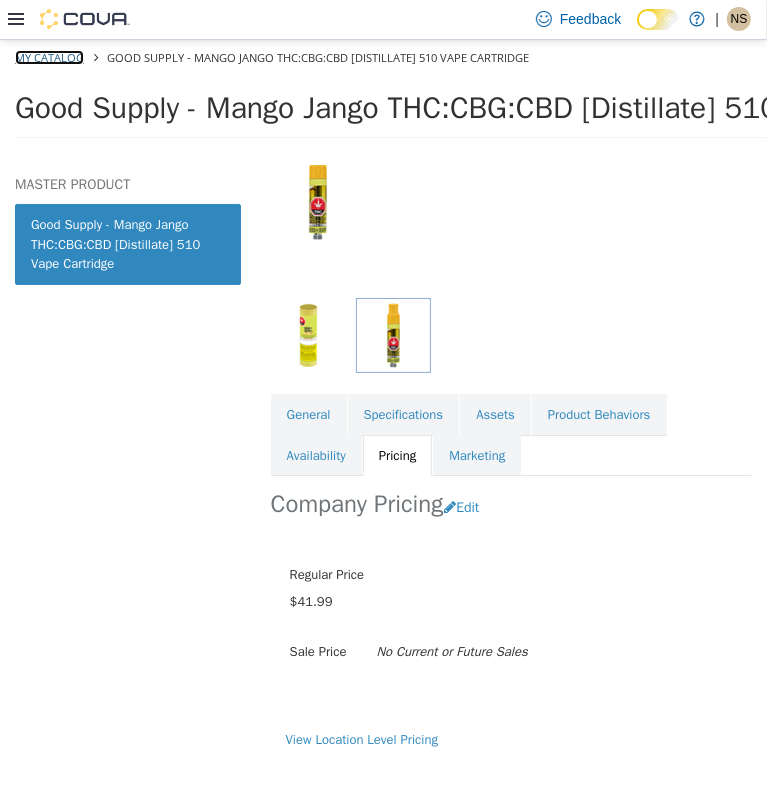 click on "My Catalog" at bounding box center [49, 56] 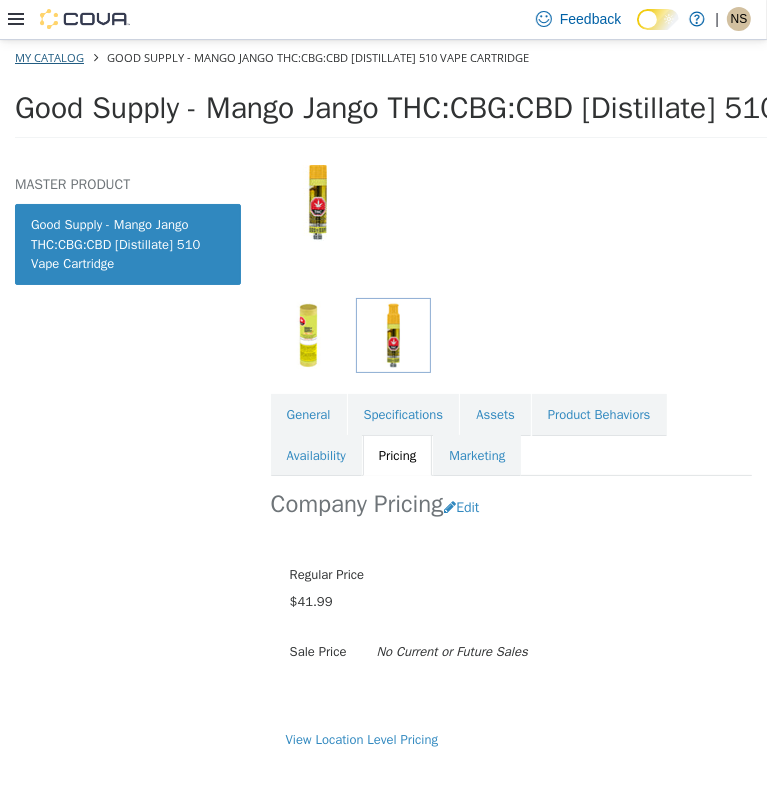 select on "**********" 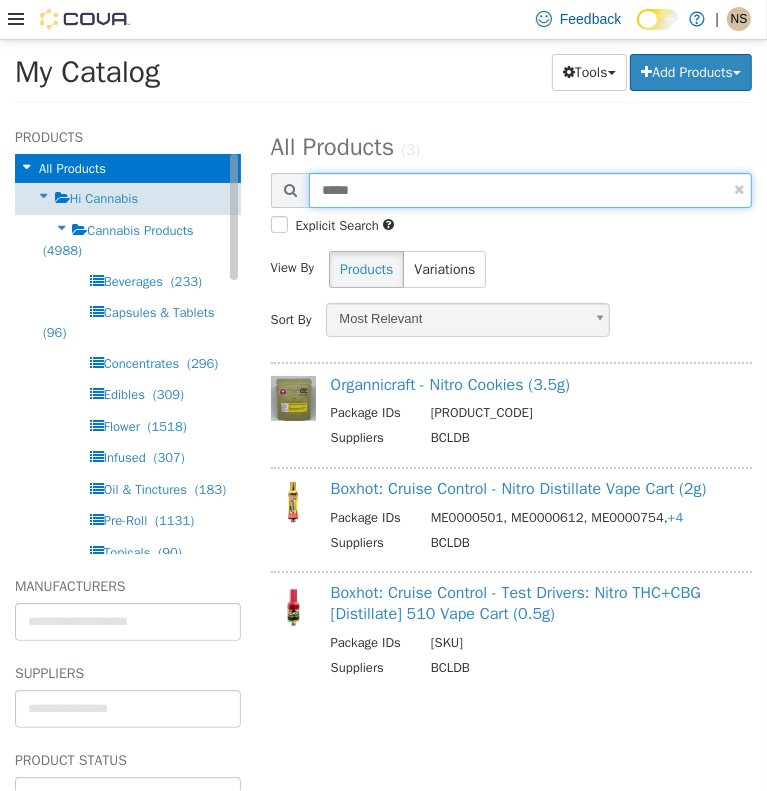 drag, startPoint x: 387, startPoint y: 188, endPoint x: 192, endPoint y: 193, distance: 195.06409 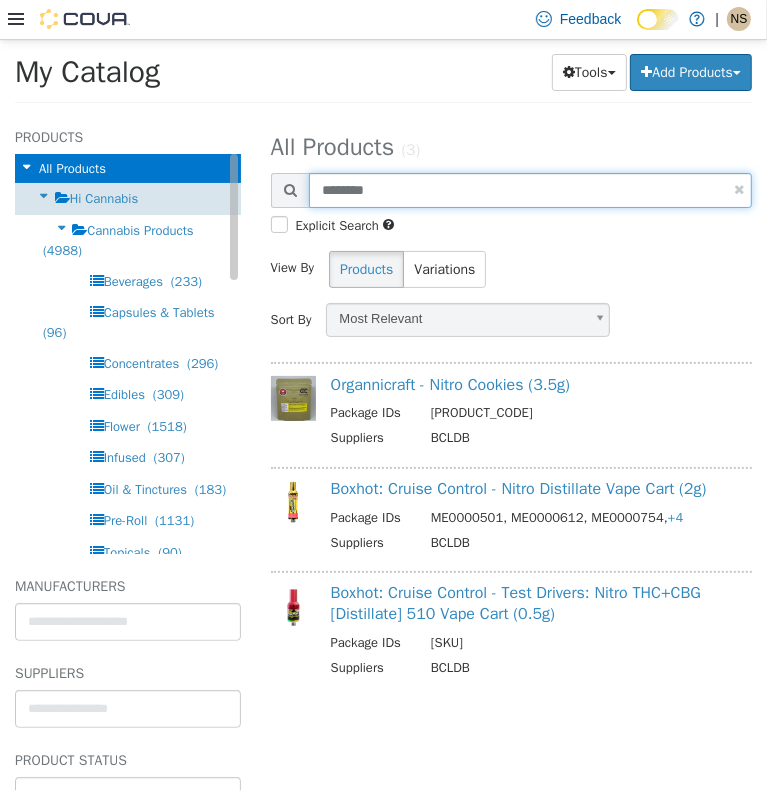 type on "********" 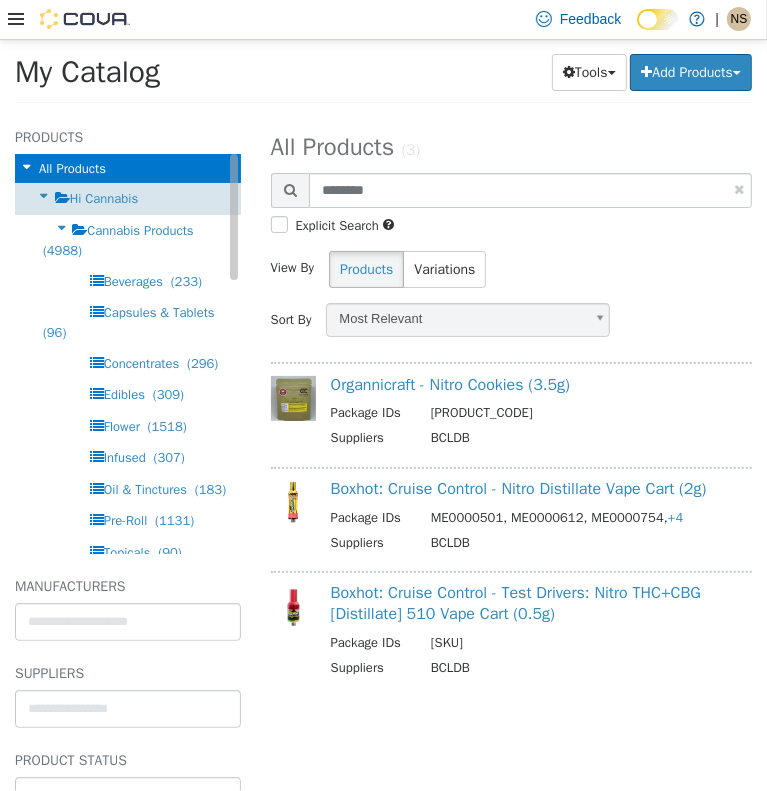 select on "**********" 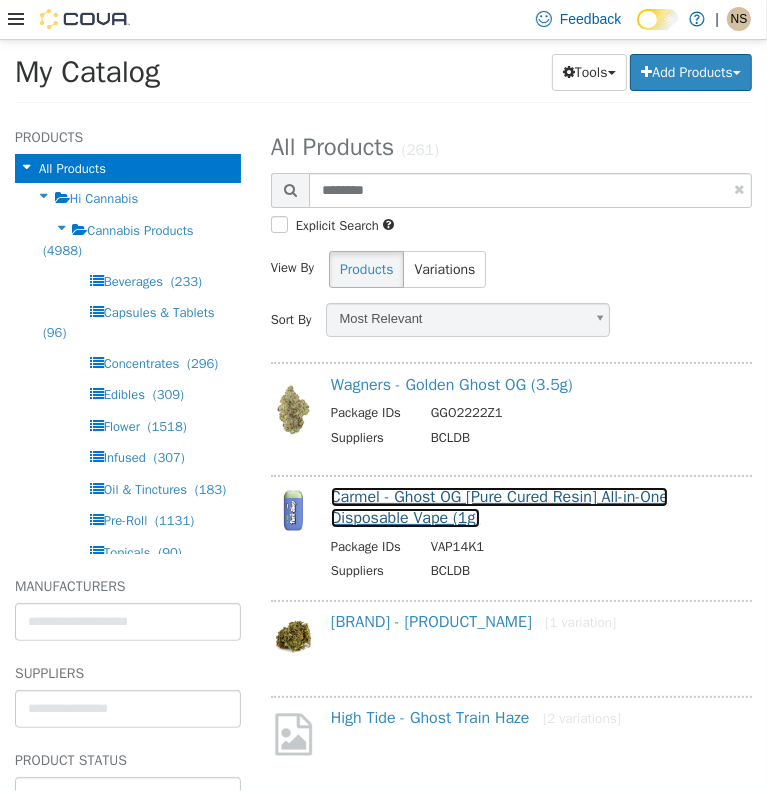 click on "Carmel - Ghost OG [Pure Cured Resin] All-in-One Disposable Vape (1g)" at bounding box center [499, 506] 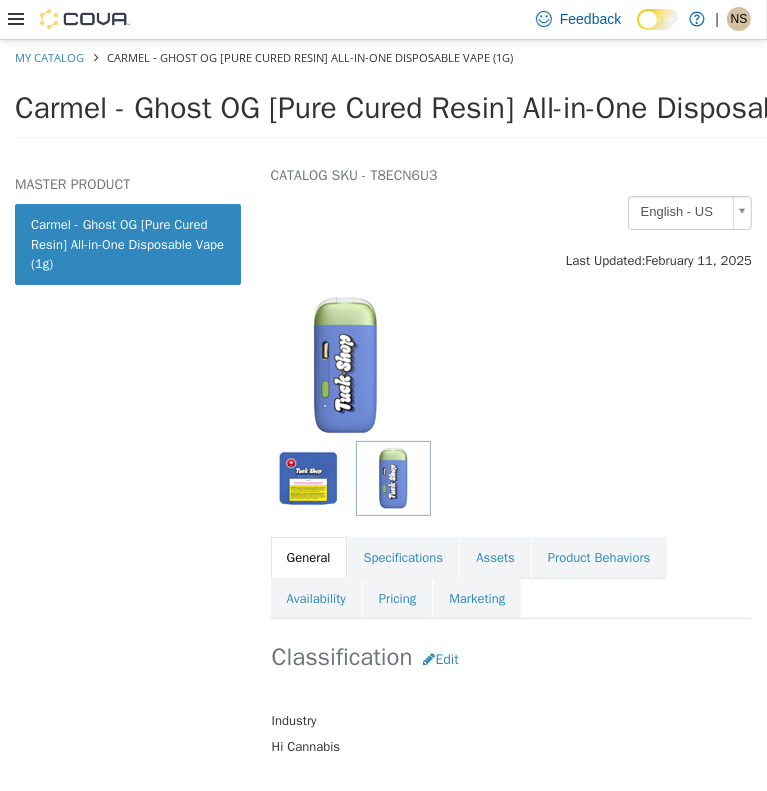 scroll, scrollTop: 100, scrollLeft: 0, axis: vertical 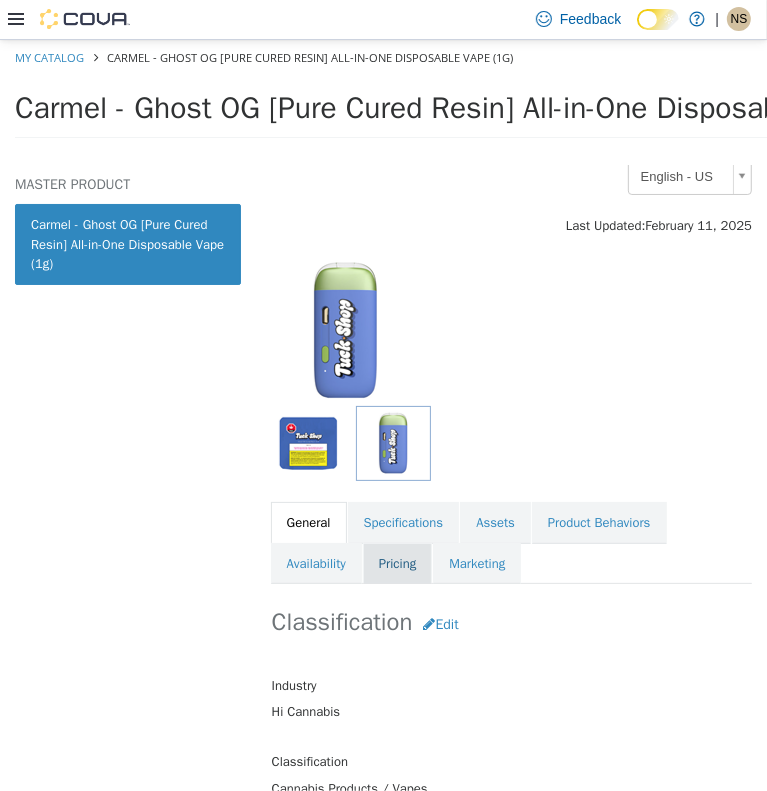 click on "Pricing" at bounding box center (397, 563) 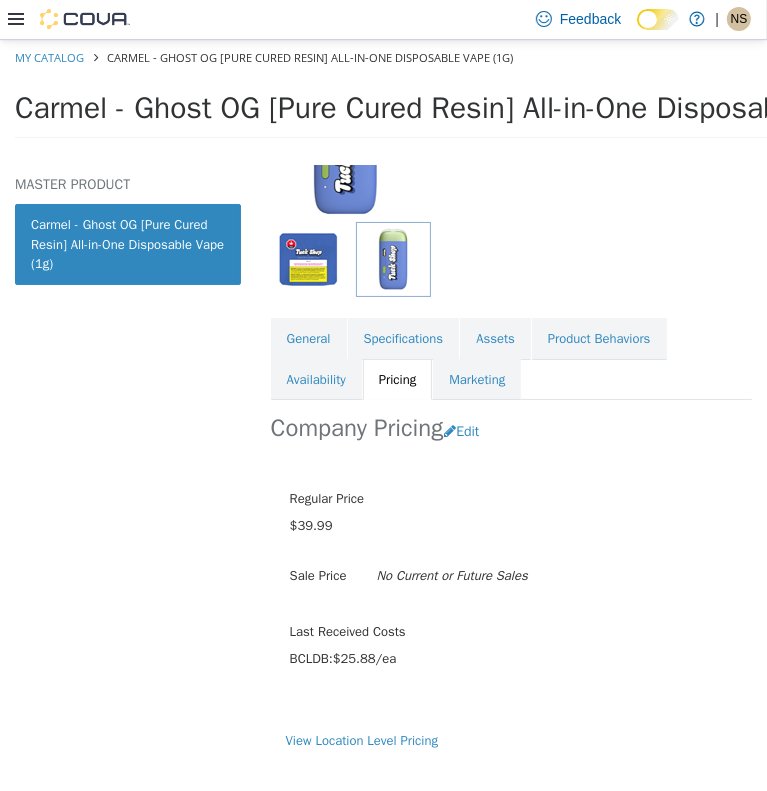 scroll, scrollTop: 296, scrollLeft: 0, axis: vertical 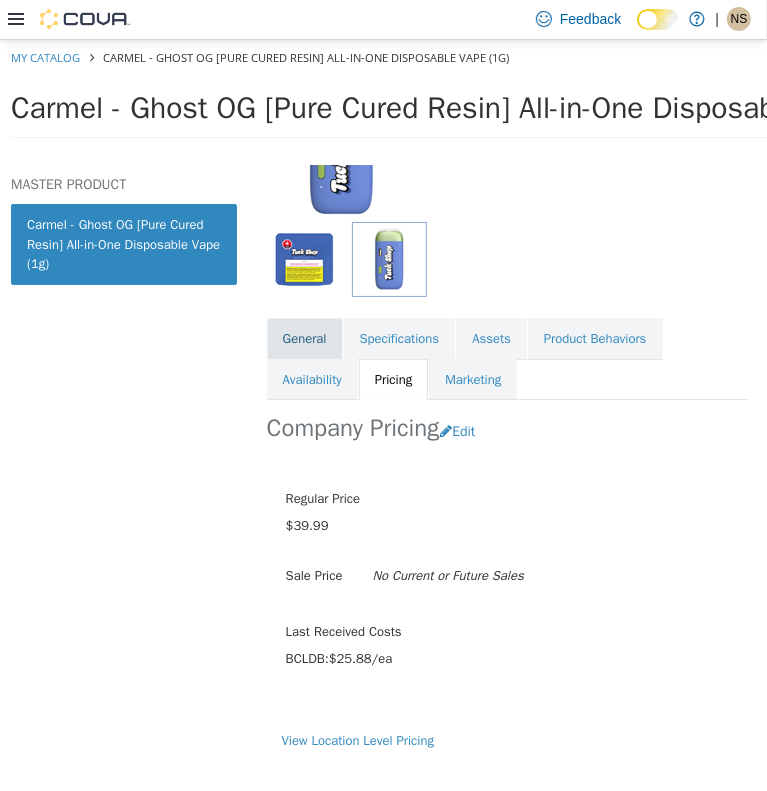 click on "General" at bounding box center [305, 338] 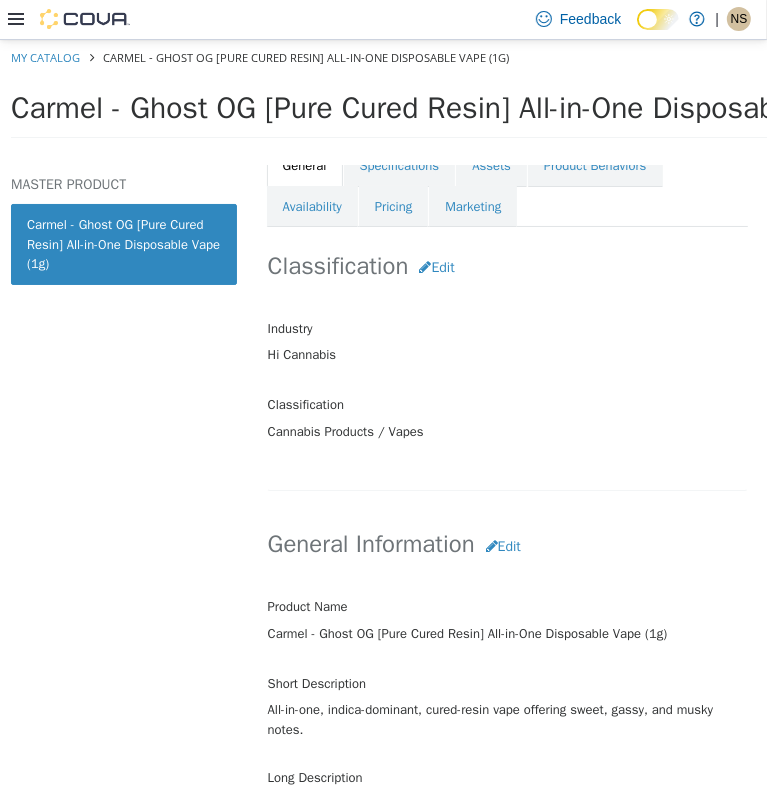 scroll, scrollTop: 596, scrollLeft: 0, axis: vertical 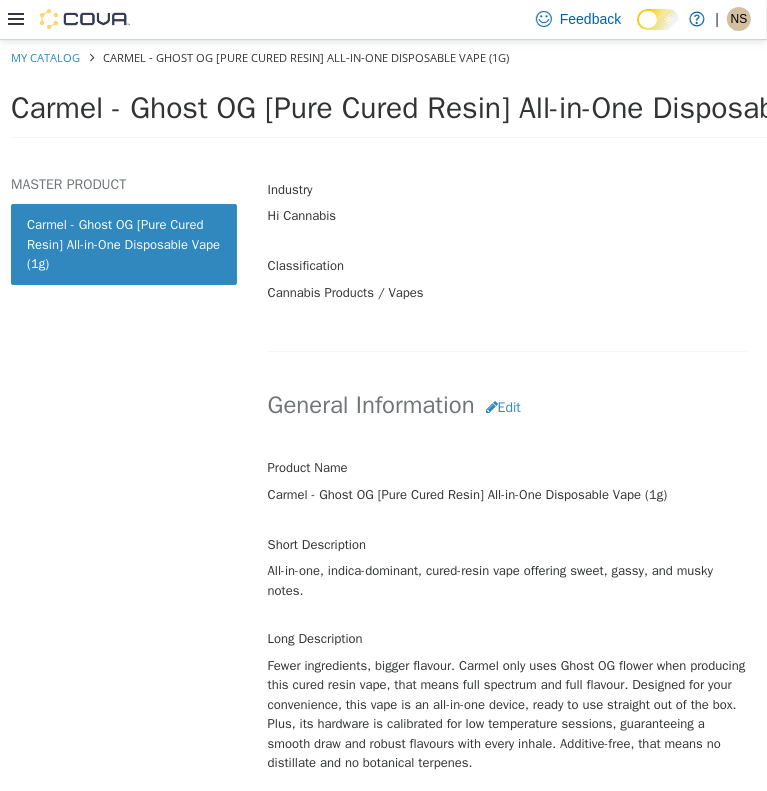 click on "Product Name" at bounding box center (308, 463) 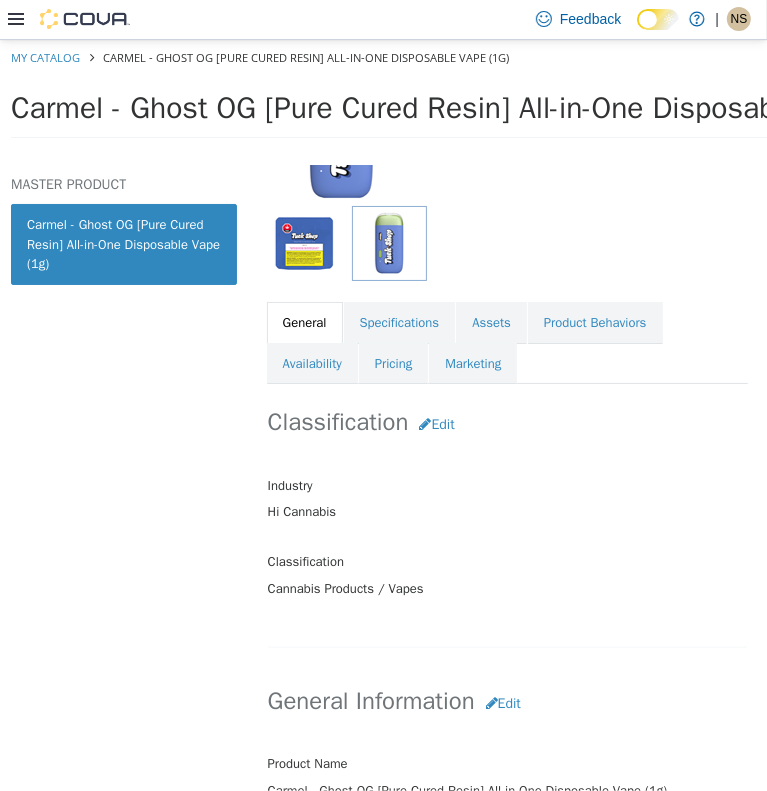 scroll, scrollTop: 96, scrollLeft: 0, axis: vertical 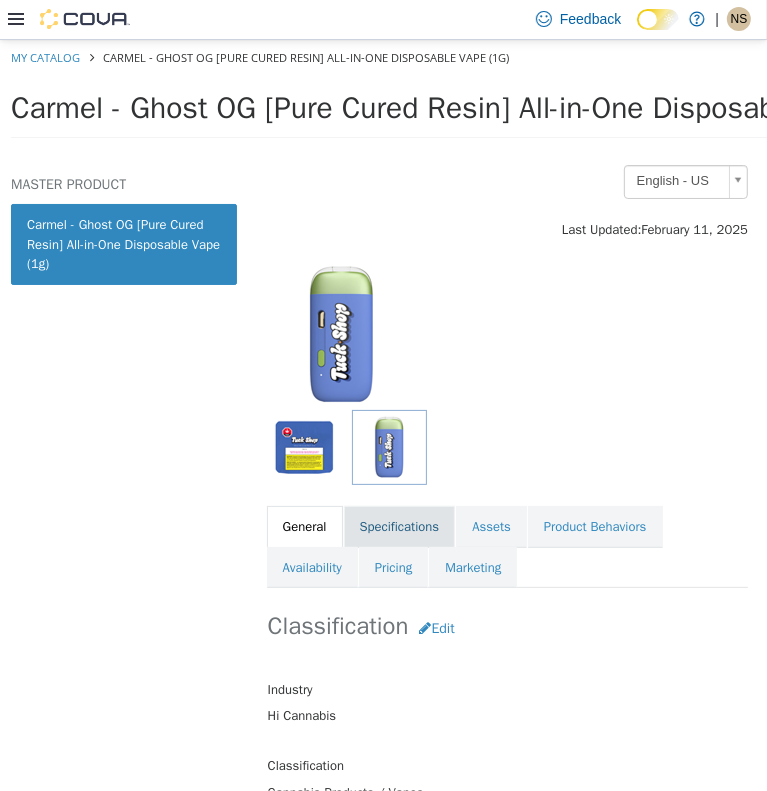 click on "Specifications" at bounding box center [400, 526] 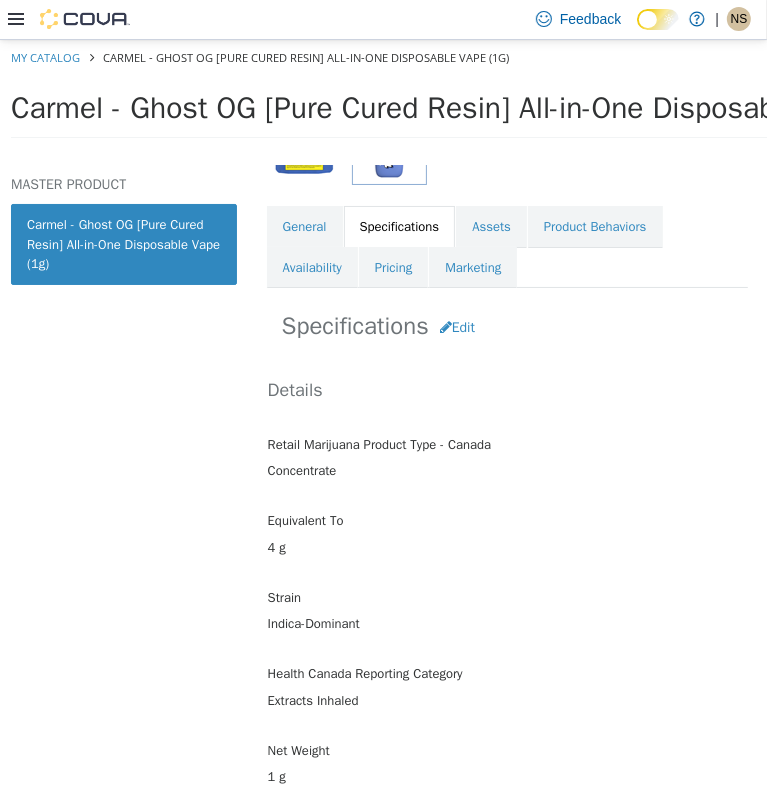 scroll, scrollTop: 96, scrollLeft: 0, axis: vertical 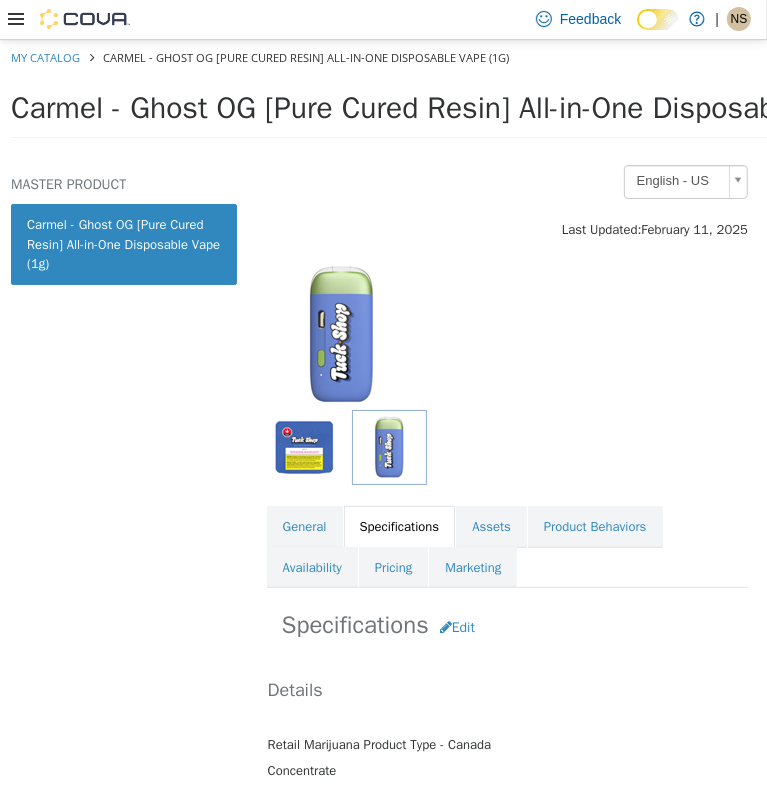 click at bounding box center (304, 446) 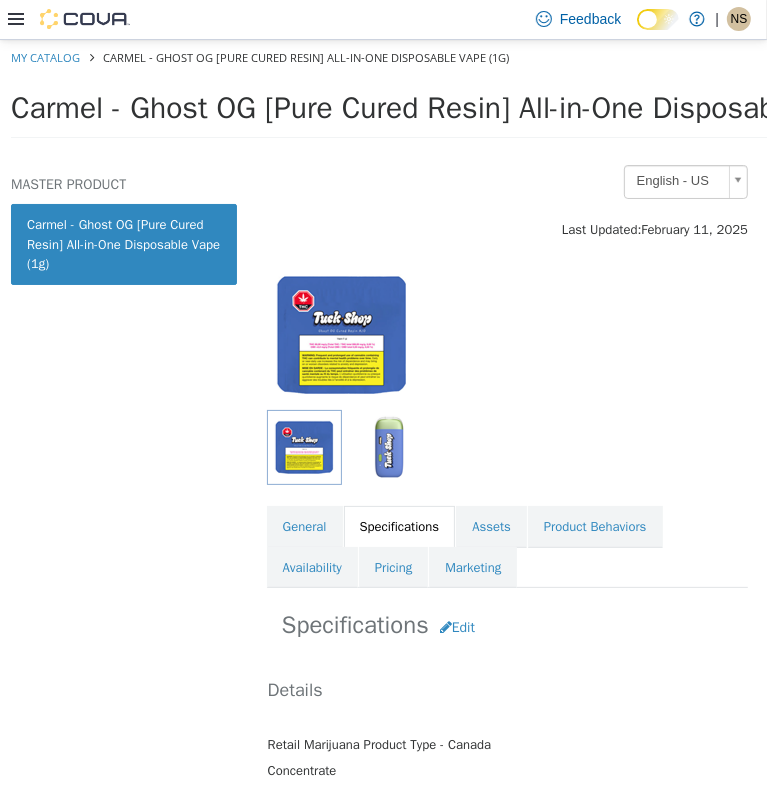 click at bounding box center (389, 446) 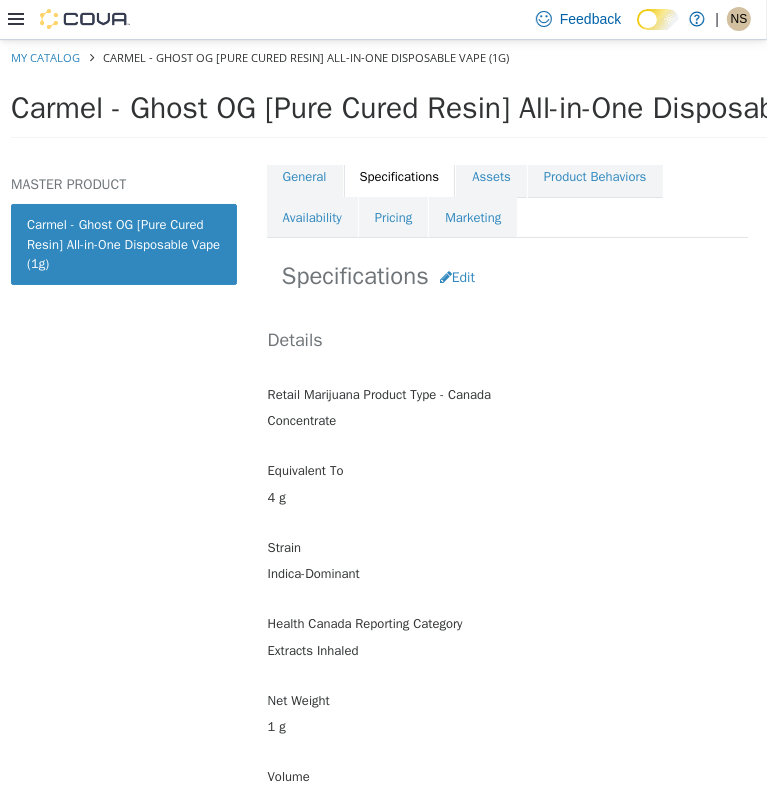 scroll, scrollTop: 296, scrollLeft: 0, axis: vertical 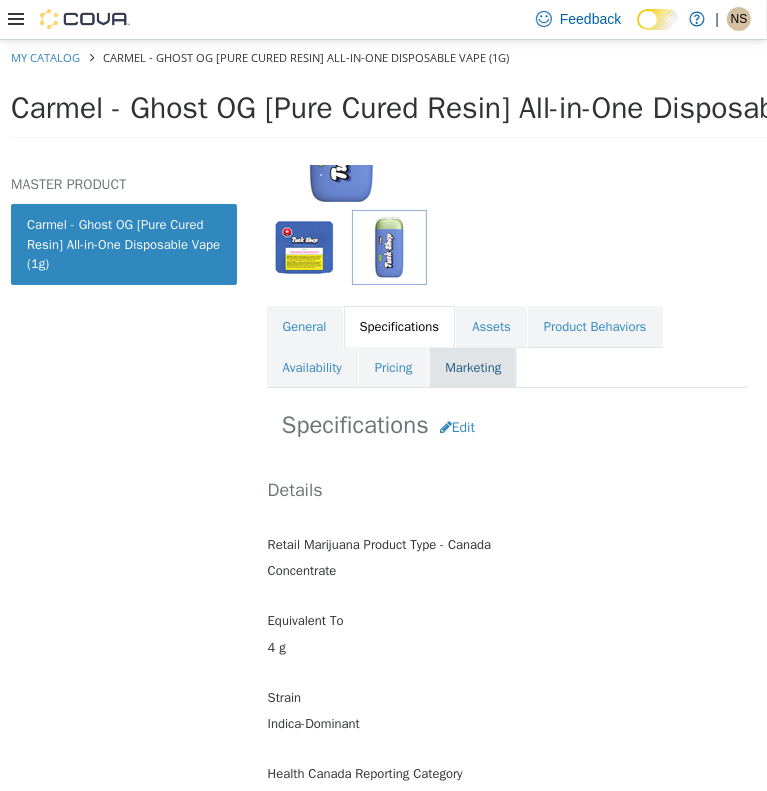 drag, startPoint x: 416, startPoint y: 366, endPoint x: 464, endPoint y: 379, distance: 49.729267 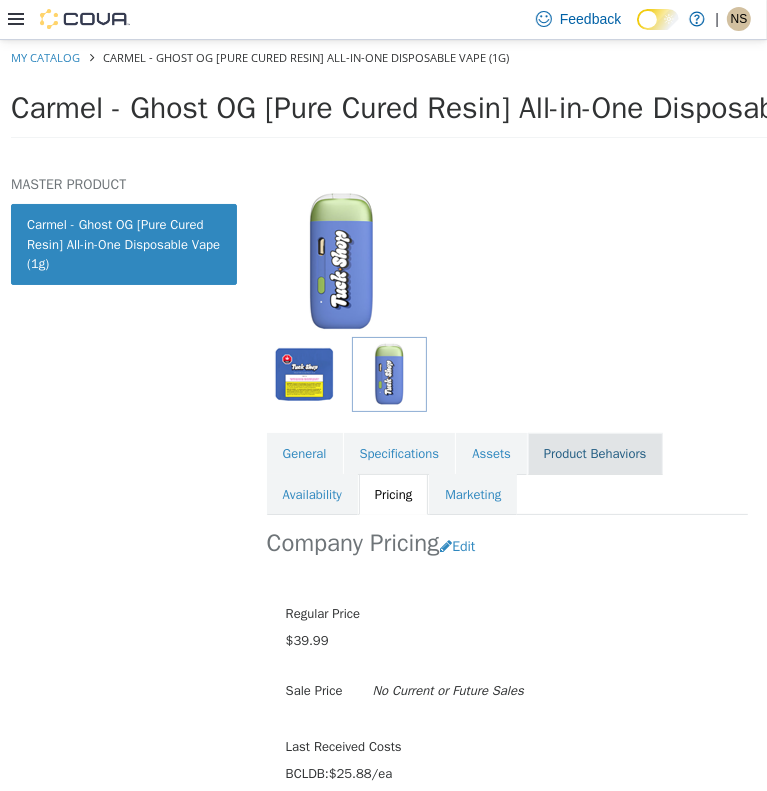 scroll, scrollTop: 296, scrollLeft: 0, axis: vertical 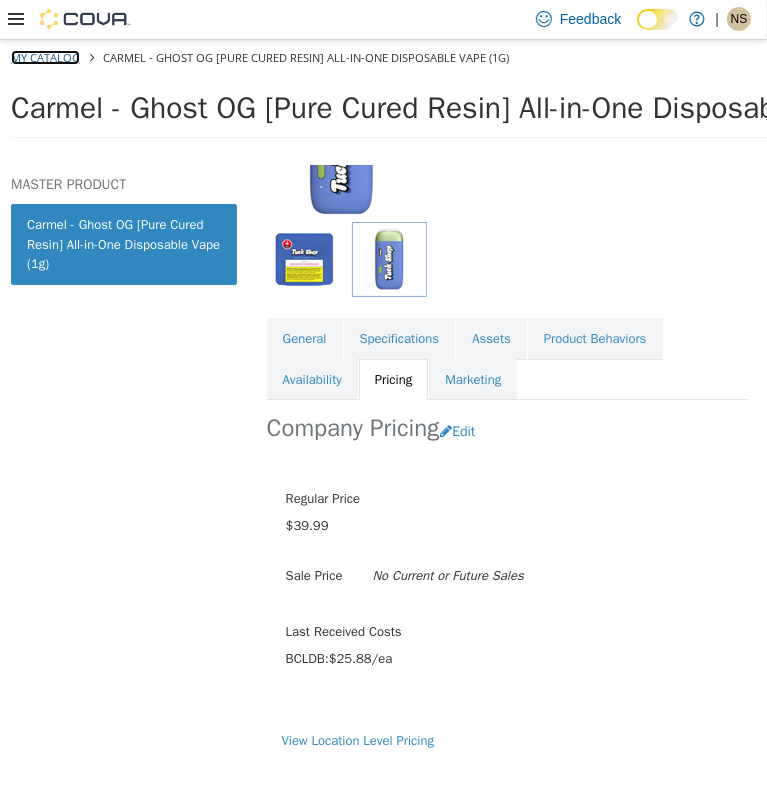 click on "My Catalog" at bounding box center [45, 56] 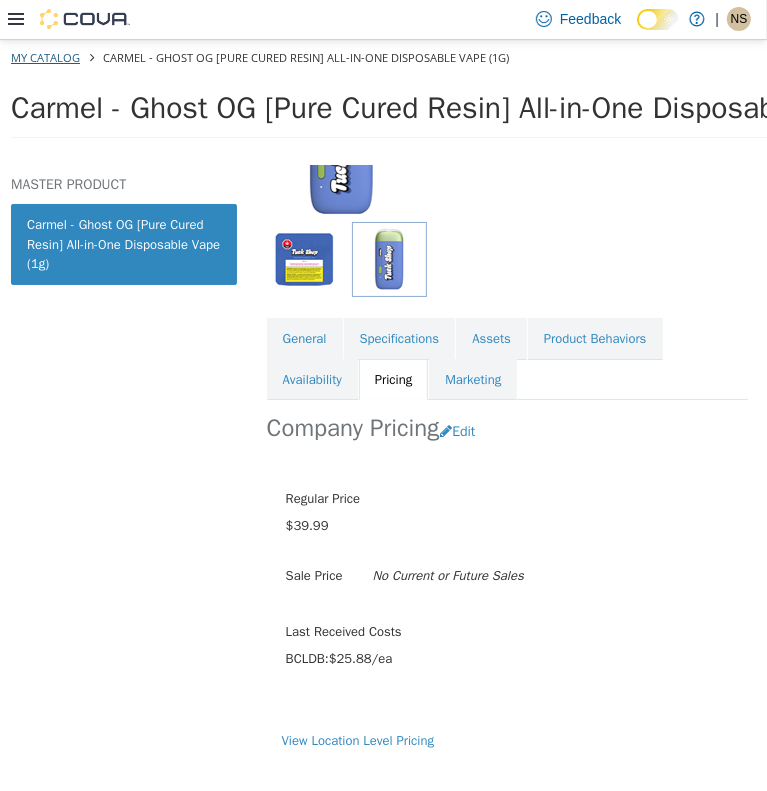 select on "**********" 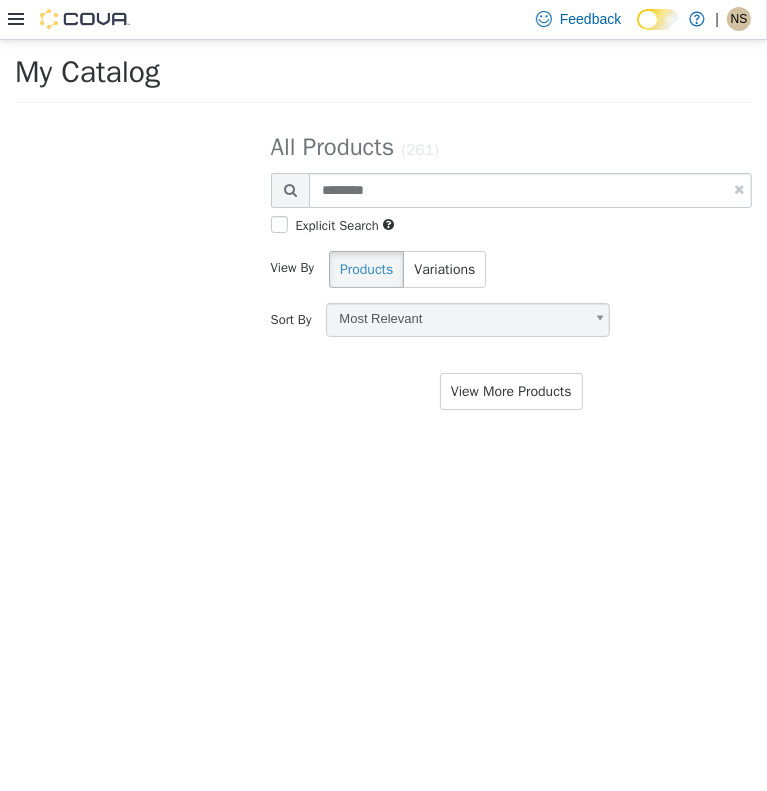 scroll, scrollTop: 0, scrollLeft: 0, axis: both 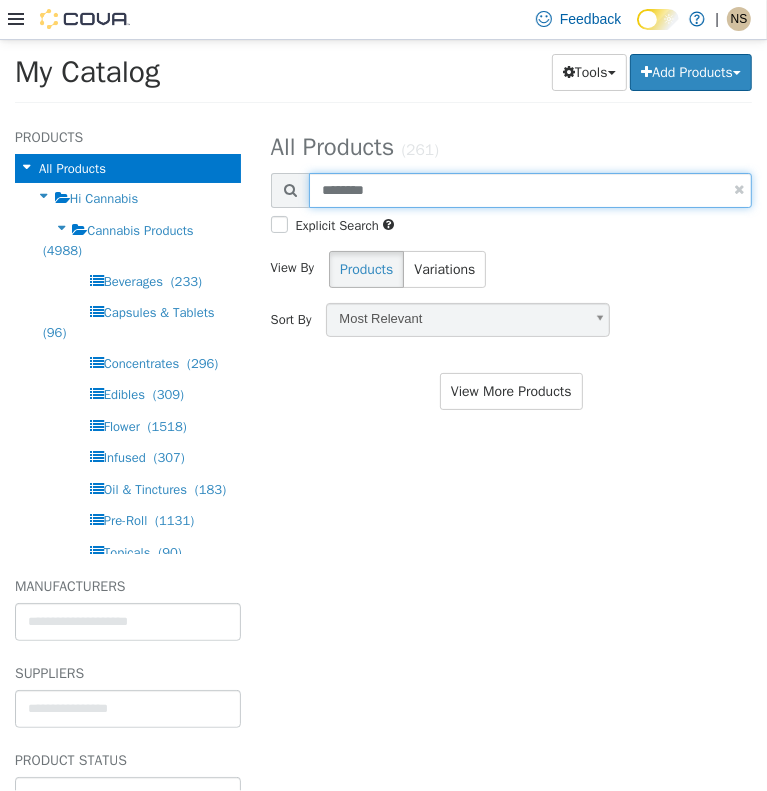 drag, startPoint x: 431, startPoint y: 192, endPoint x: 225, endPoint y: 196, distance: 206.03883 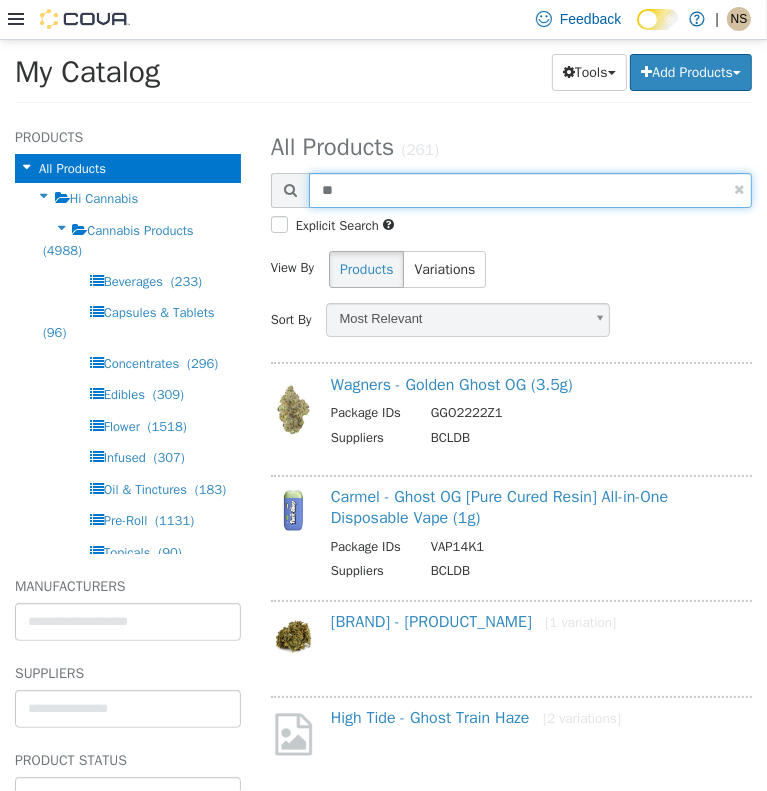type on "*" 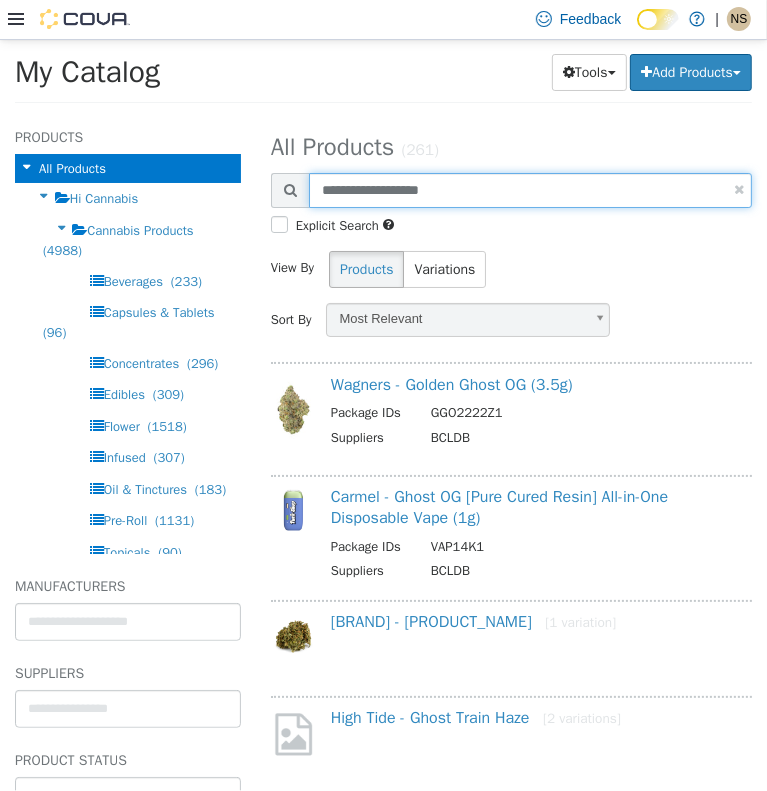type on "**********" 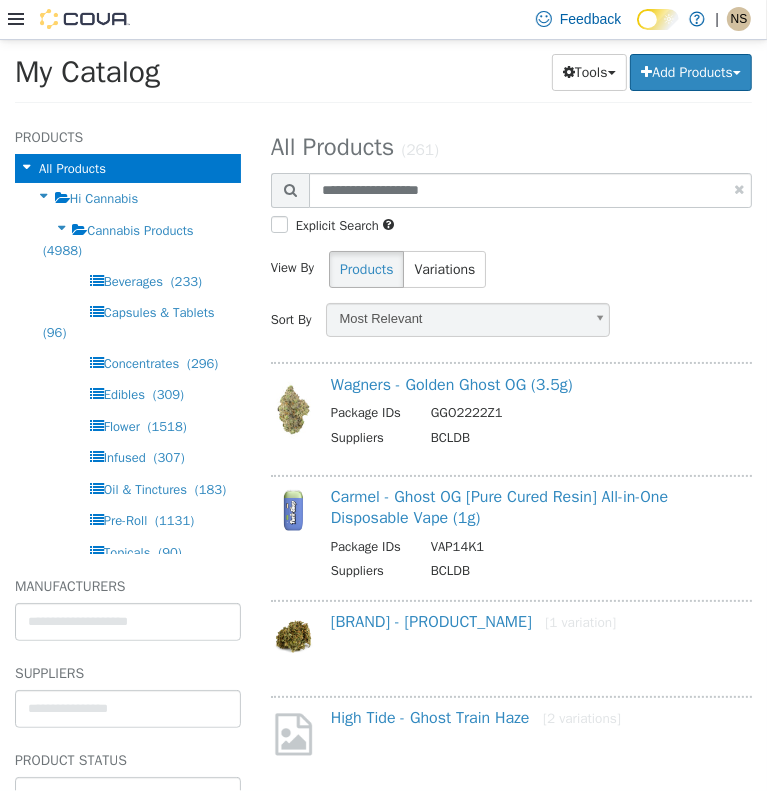 select on "**********" 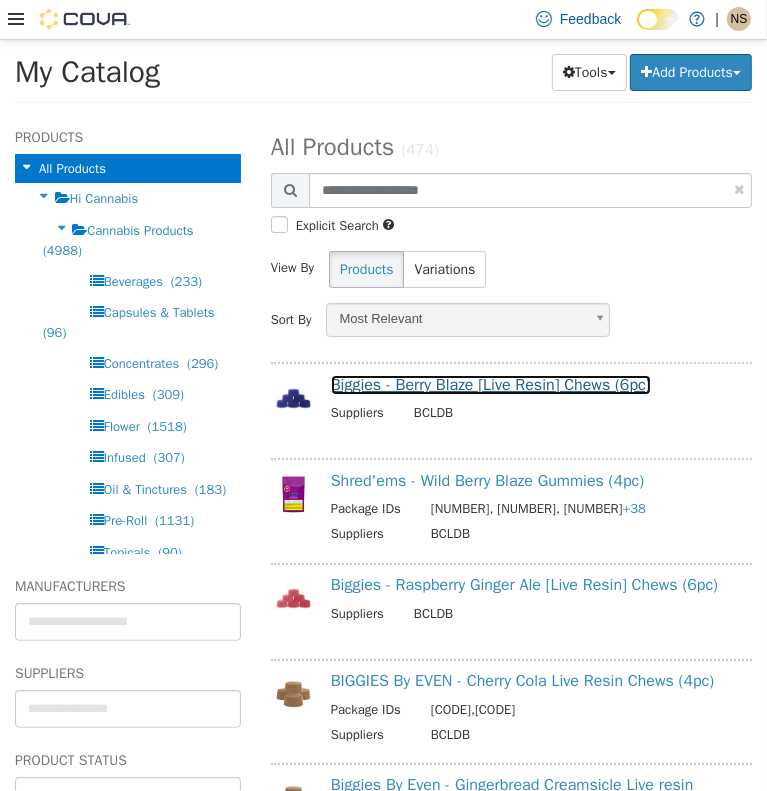 click on "Biggies - Berry Blaze [Live Resin] Chews (6pc)" at bounding box center [491, 384] 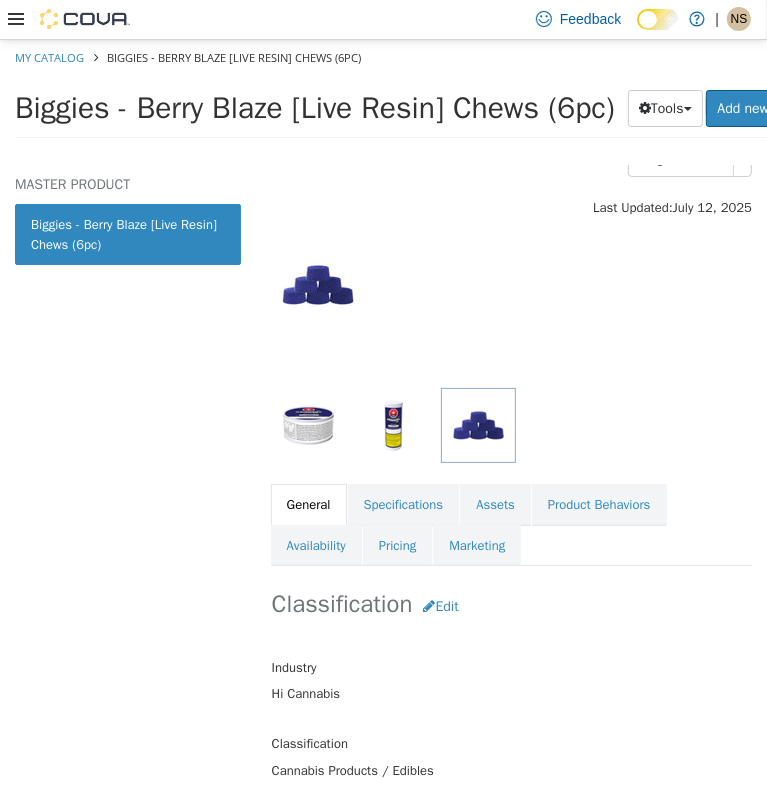 scroll, scrollTop: 300, scrollLeft: 0, axis: vertical 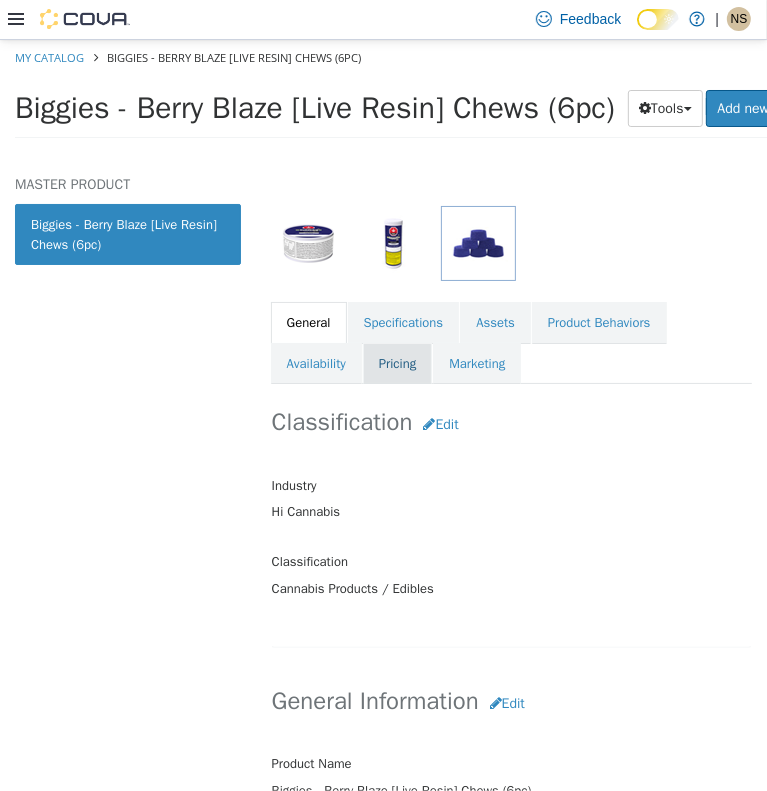 click on "Pricing" at bounding box center [397, 363] 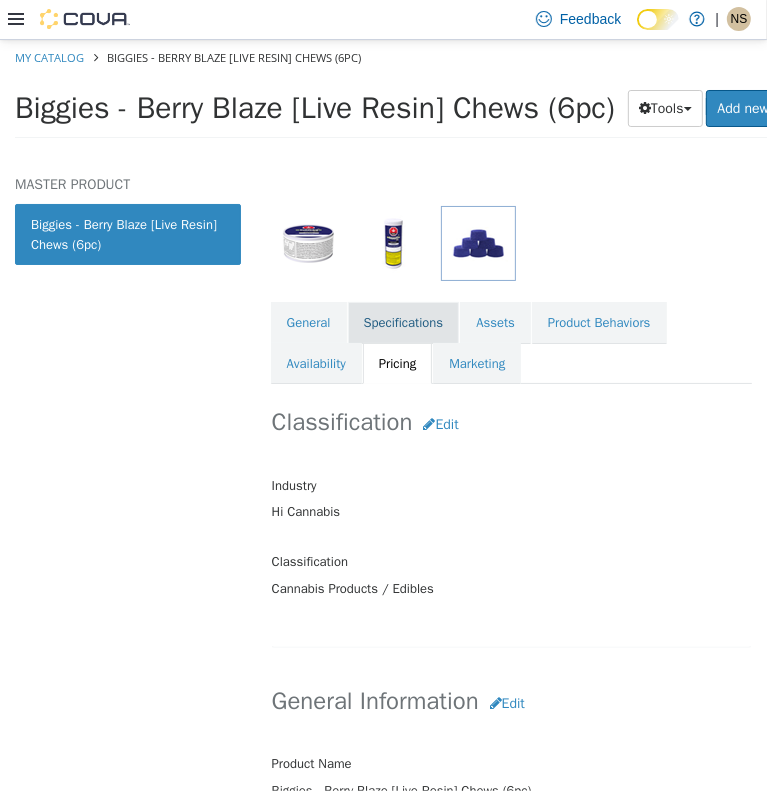 click on "Cannabis Products
Edibles
Biggies - Berry Blaze [Live Resin] Chews (6pc)
[Master Product] Active   CATALOG SKU - Y2D5R2QE     English - US                             Last Updated:  [DATE]
General Specifications Assets Product Behaviors Availability Pricing
Marketing Classification  Edit Industry
Hi Cannabis
Classification
Cannabis Products / Edibles
Cancel Save Changes General Information  Edit Product Name
Biggies - Berry Blaze [Live Resin] Chews (6pc)
Short Description
Six-pack of vegan, rapid-onset, berry-citrus, live resin chews infused with 10mg THC per gummy.
Long Description
MSRP
14.70 CAD
Release Date
[DATE]
Cancel Save Changes Manufacturer  Edit Manufacturer
< empty >
Cancel Save Manufacturer SKUs  Edit SKU Description Cancel Save Supplier SKUs  Edit SKU Supplier Description
1069168
BCLDB
Cancel Save UPCs  Edit UPC Description
628719594377
Cancel Save Additional SKUs Retail Management SKU (RMS) < empty >" at bounding box center (511, 1045) 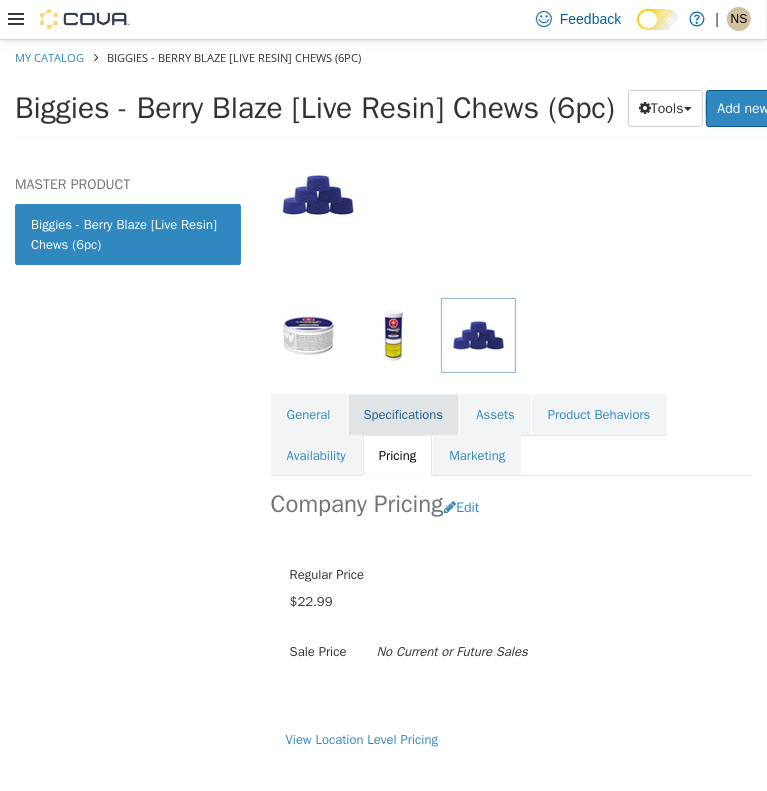 click on "Specifications" at bounding box center (404, 414) 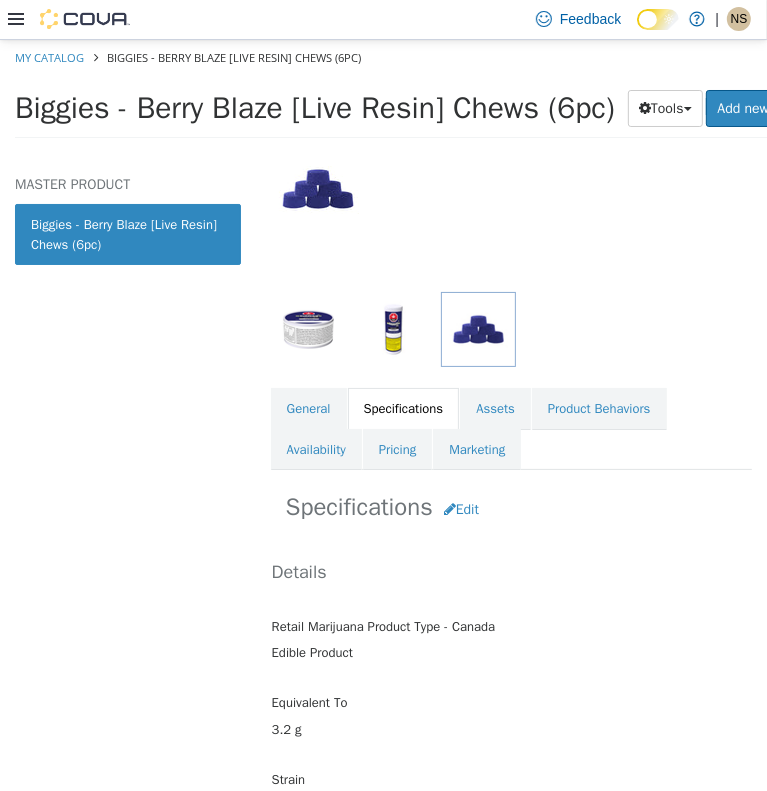 scroll, scrollTop: 183, scrollLeft: 0, axis: vertical 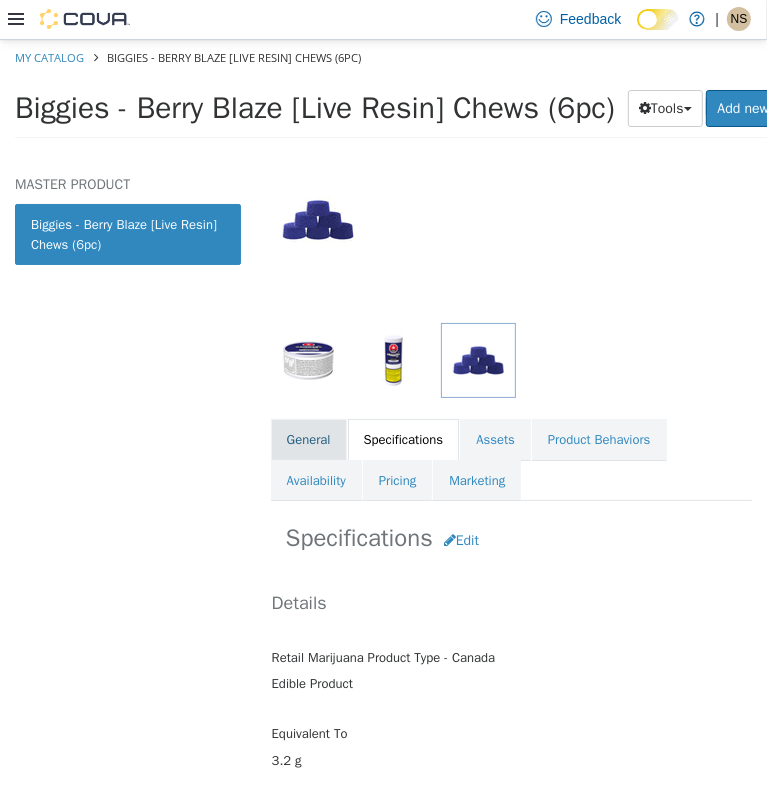 click on "General" at bounding box center [309, 439] 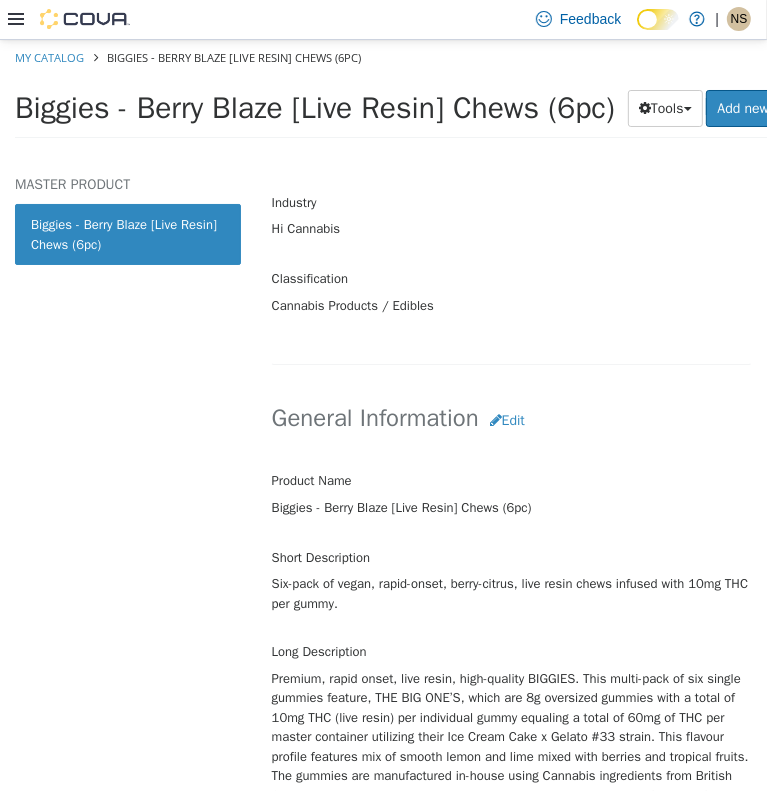 scroll, scrollTop: 183, scrollLeft: 0, axis: vertical 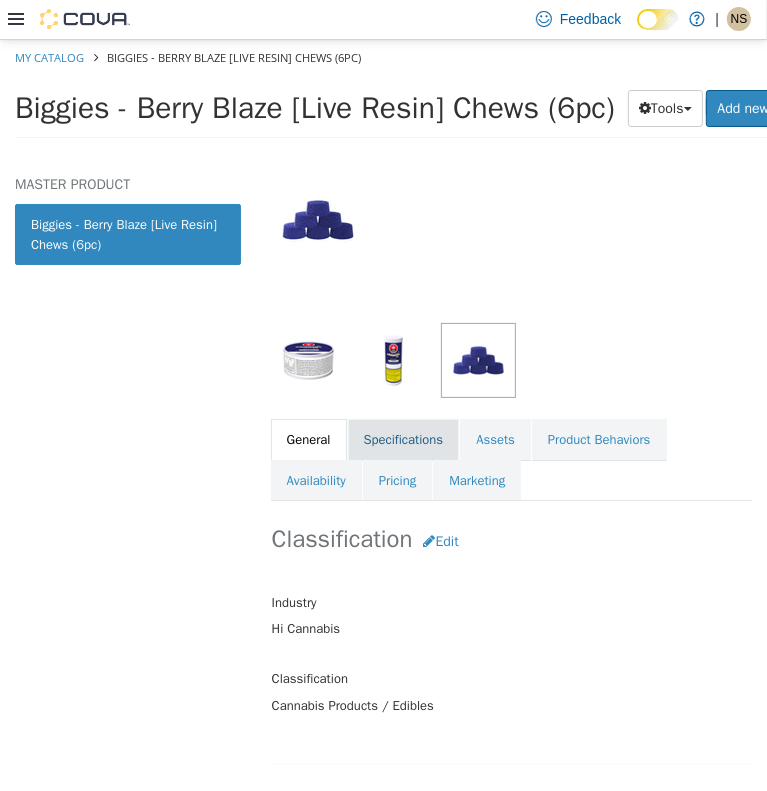 click on "Specifications" at bounding box center [404, 439] 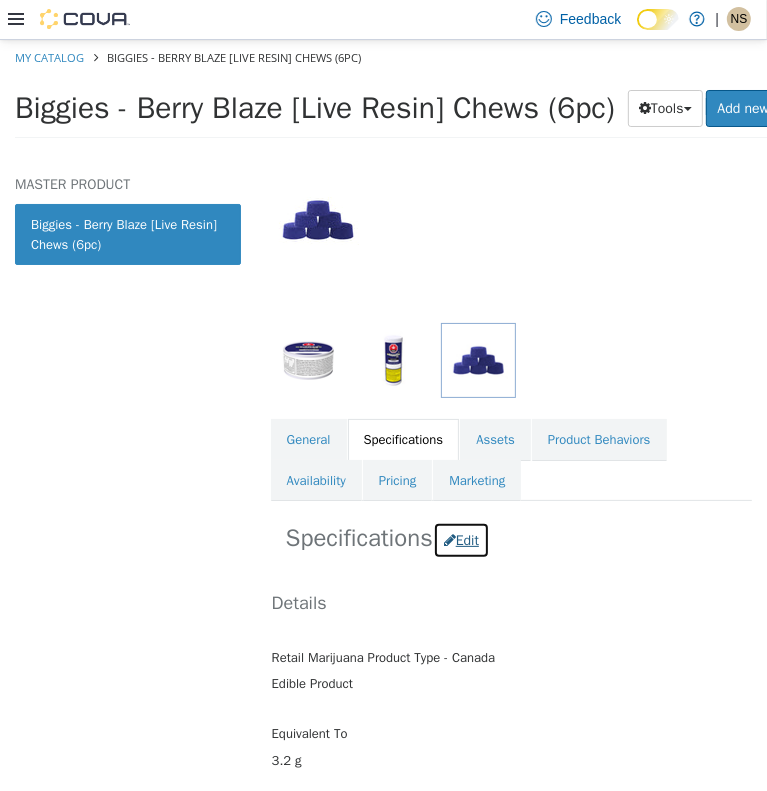 click on "Edit" at bounding box center (461, 539) 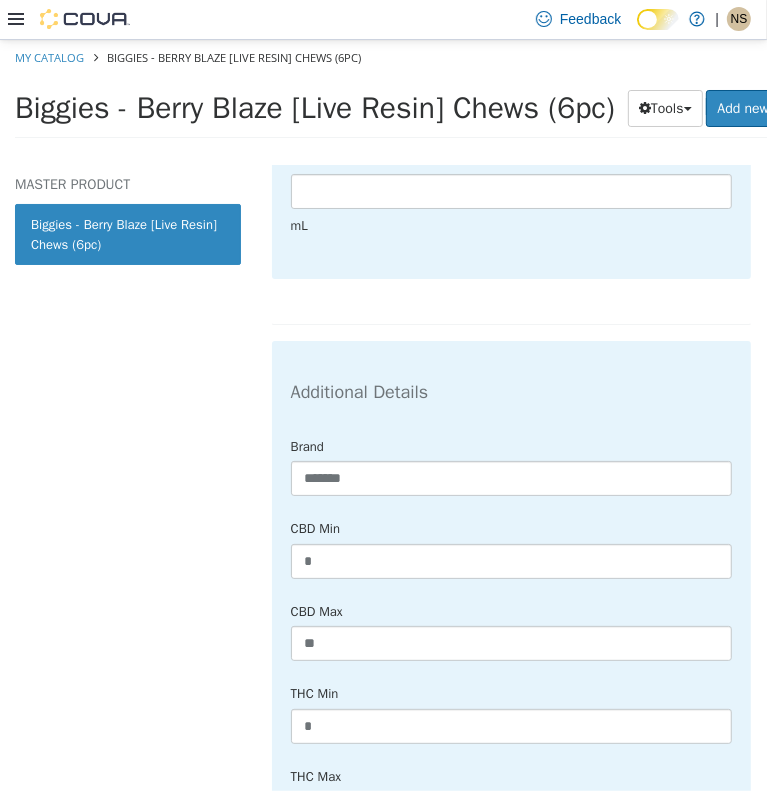 scroll, scrollTop: 1283, scrollLeft: 0, axis: vertical 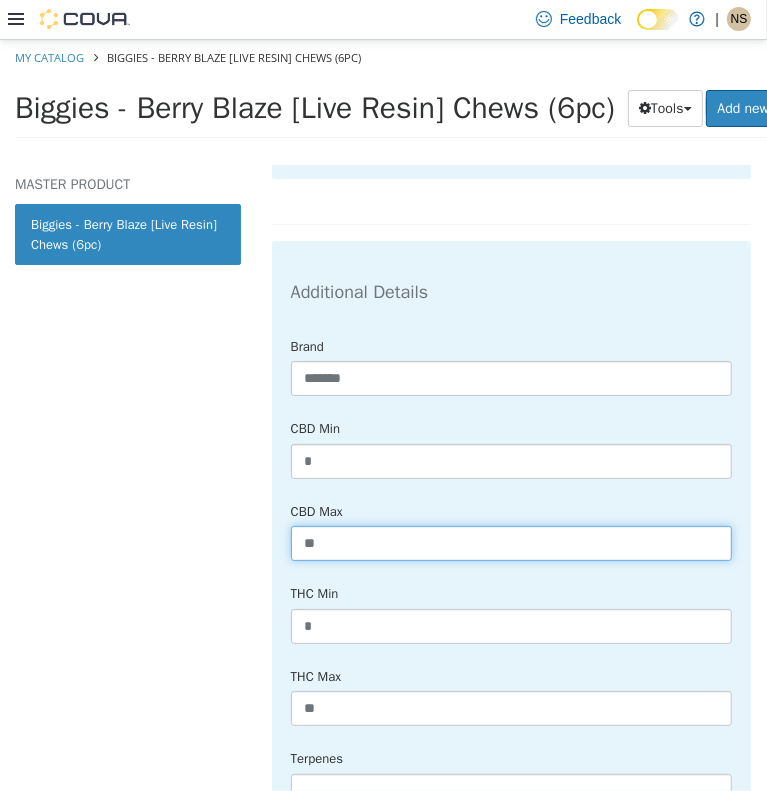 drag, startPoint x: 357, startPoint y: 495, endPoint x: 261, endPoint y: 495, distance: 96 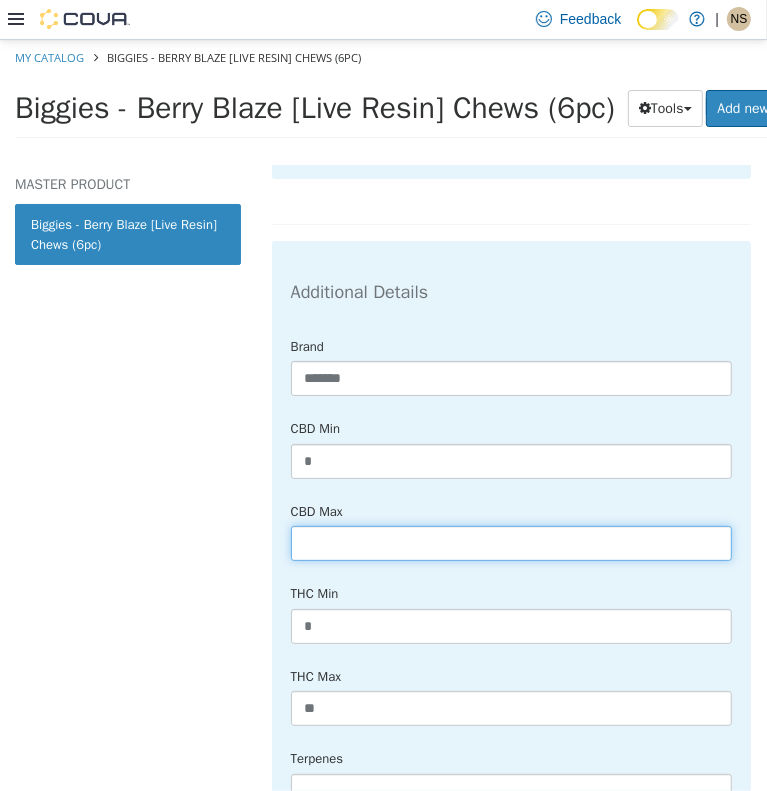 type 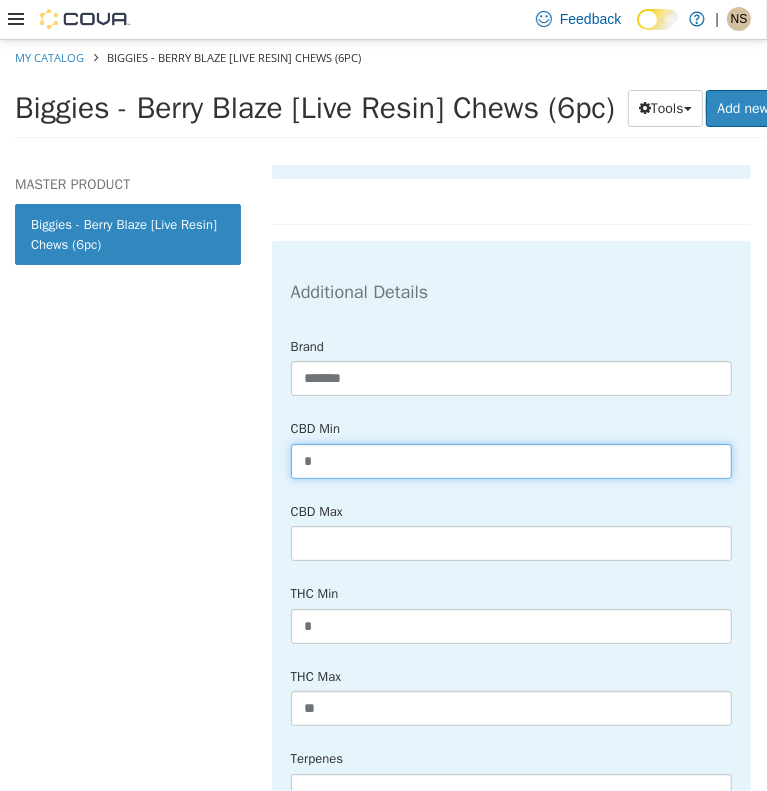drag, startPoint x: 304, startPoint y: 428, endPoint x: 211, endPoint y: 428, distance: 93 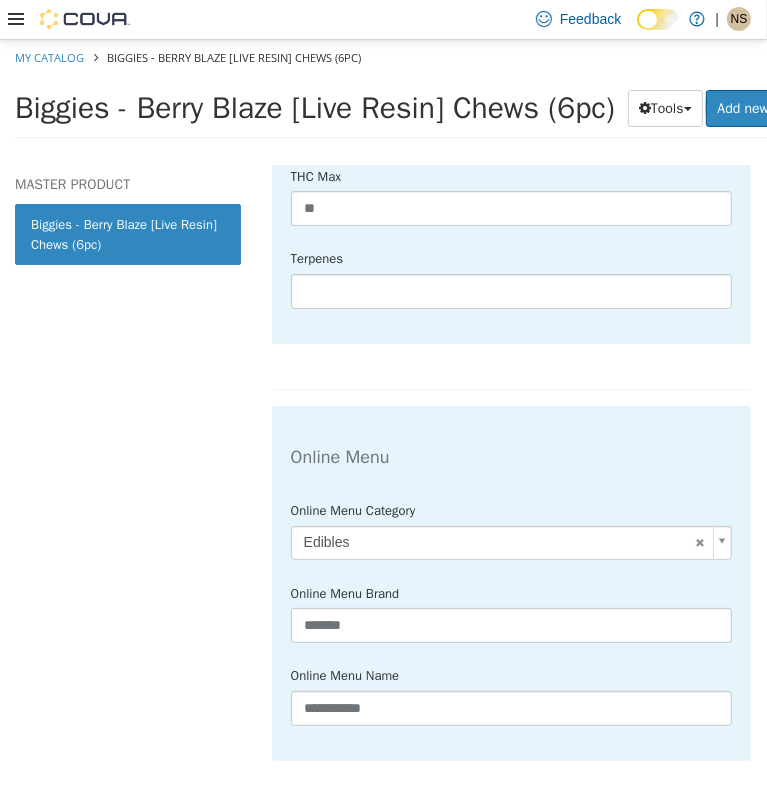 scroll, scrollTop: 1813, scrollLeft: 0, axis: vertical 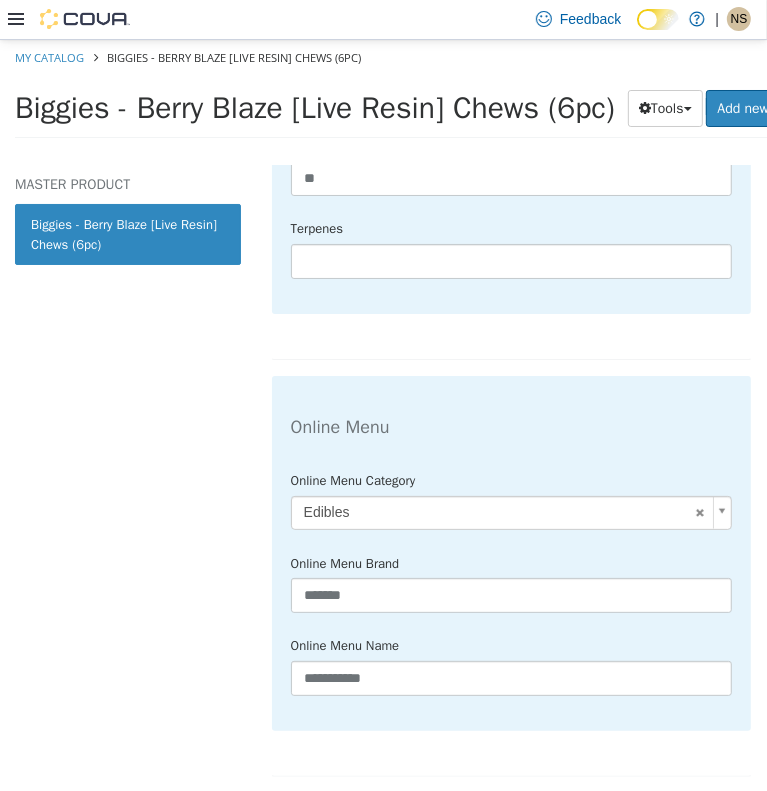type 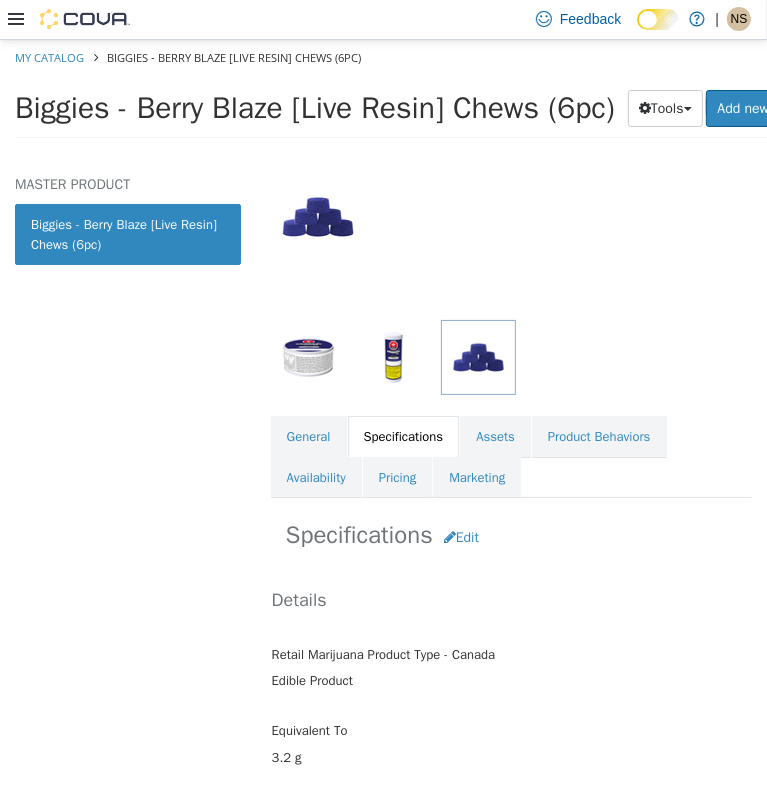 scroll, scrollTop: 183, scrollLeft: 0, axis: vertical 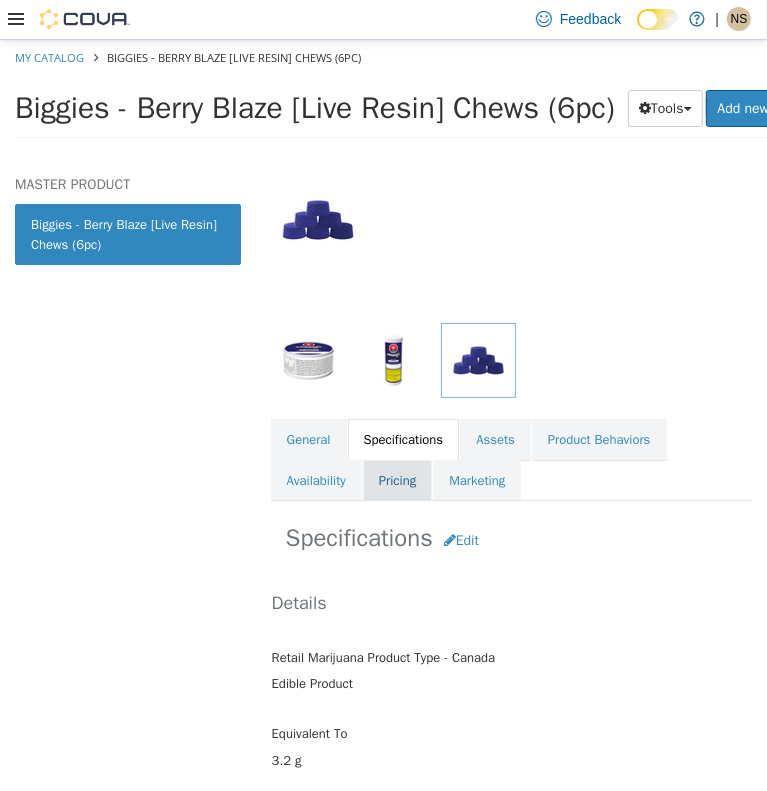 click on "Pricing" at bounding box center [397, 480] 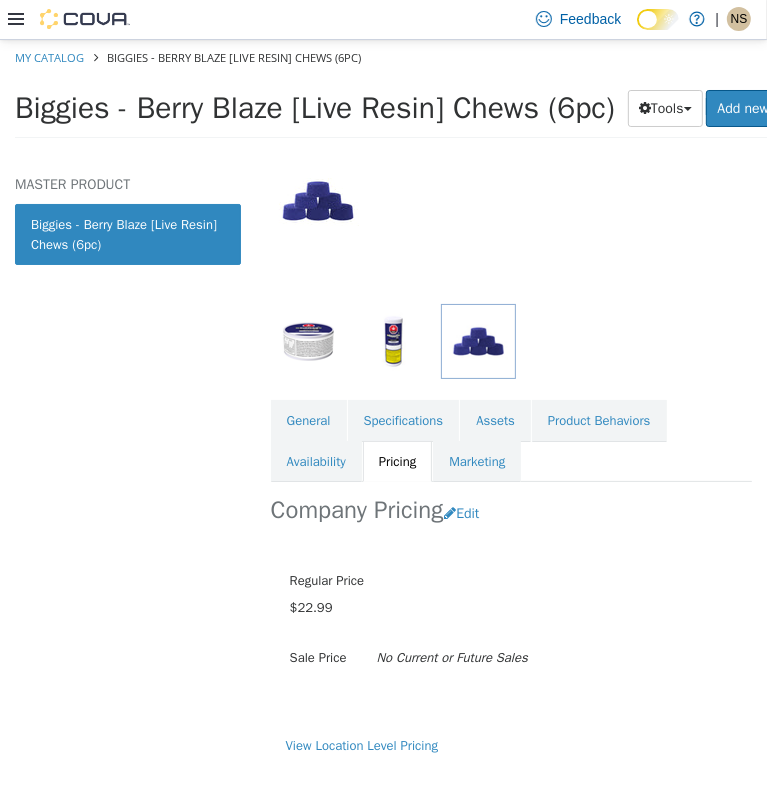 scroll, scrollTop: 220, scrollLeft: 0, axis: vertical 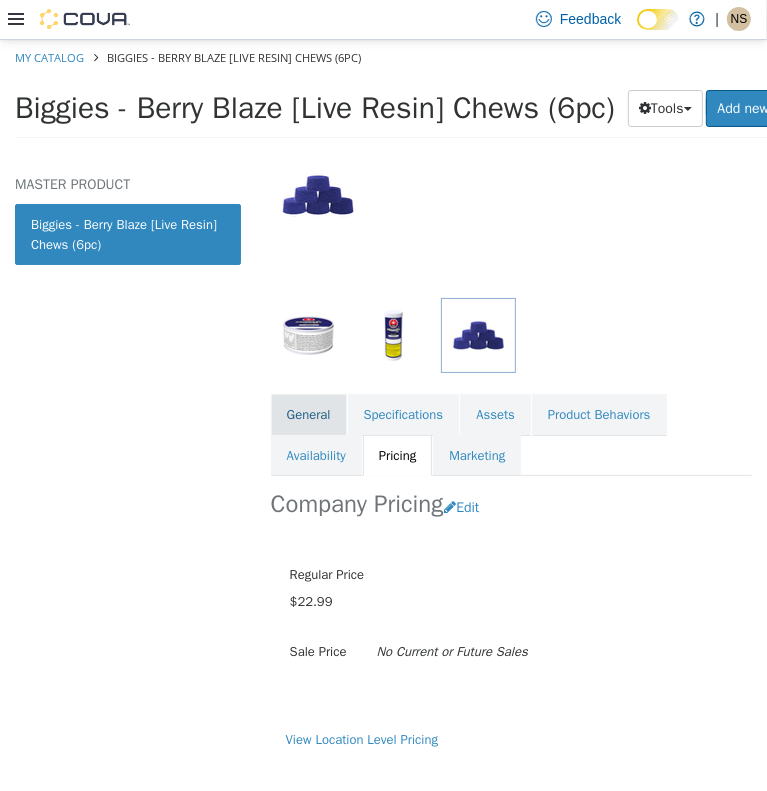 click on "General" at bounding box center (309, 414) 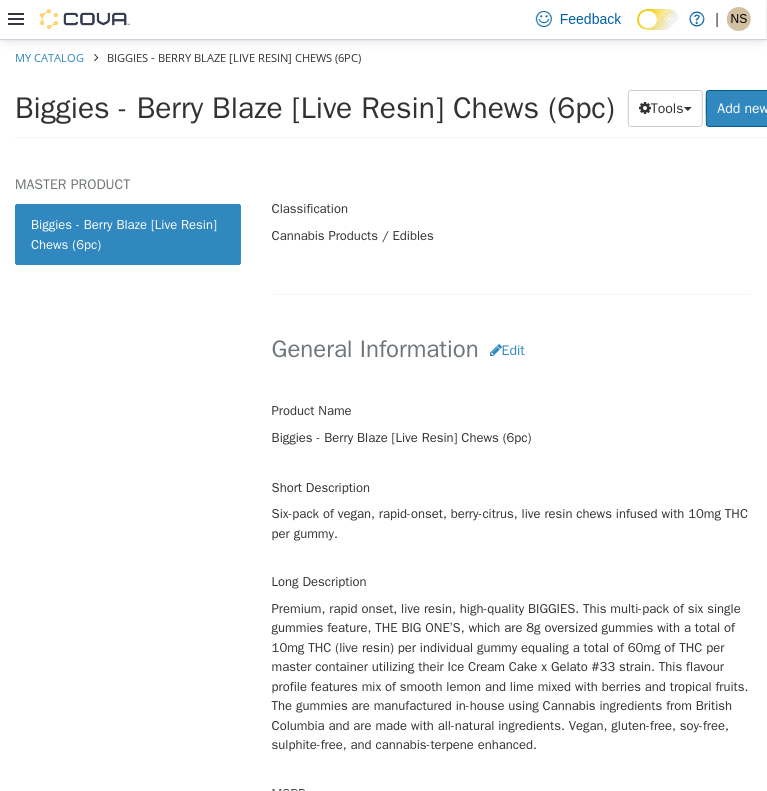 scroll, scrollTop: 320, scrollLeft: 0, axis: vertical 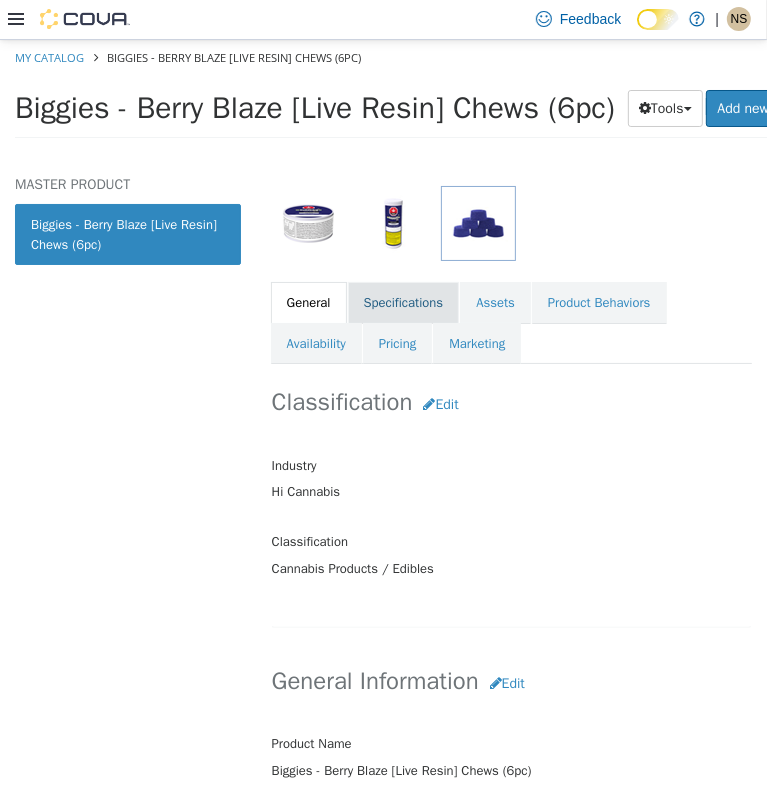 click on "Specifications" at bounding box center [404, 302] 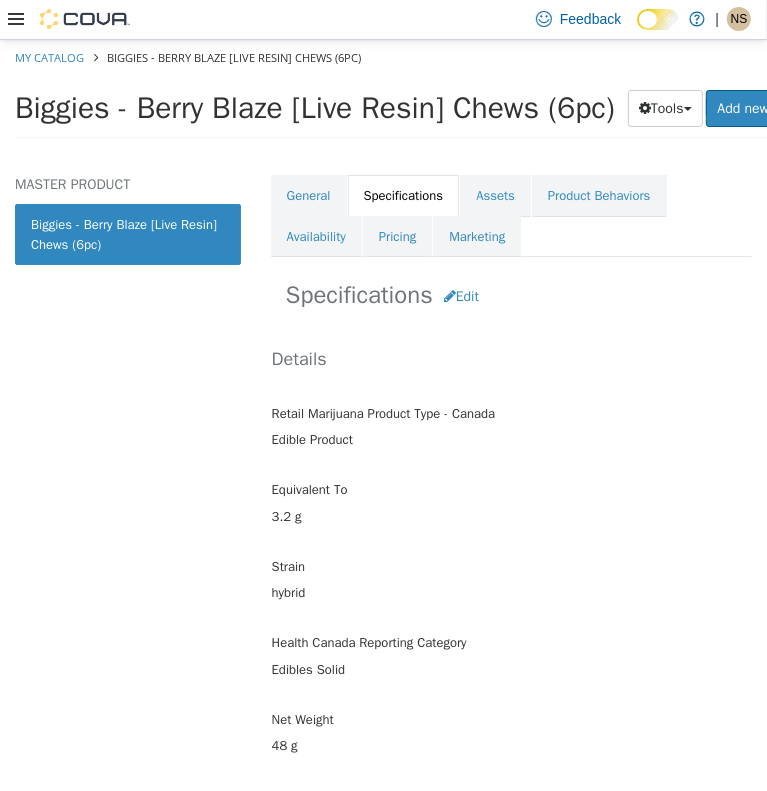 scroll, scrollTop: 520, scrollLeft: 0, axis: vertical 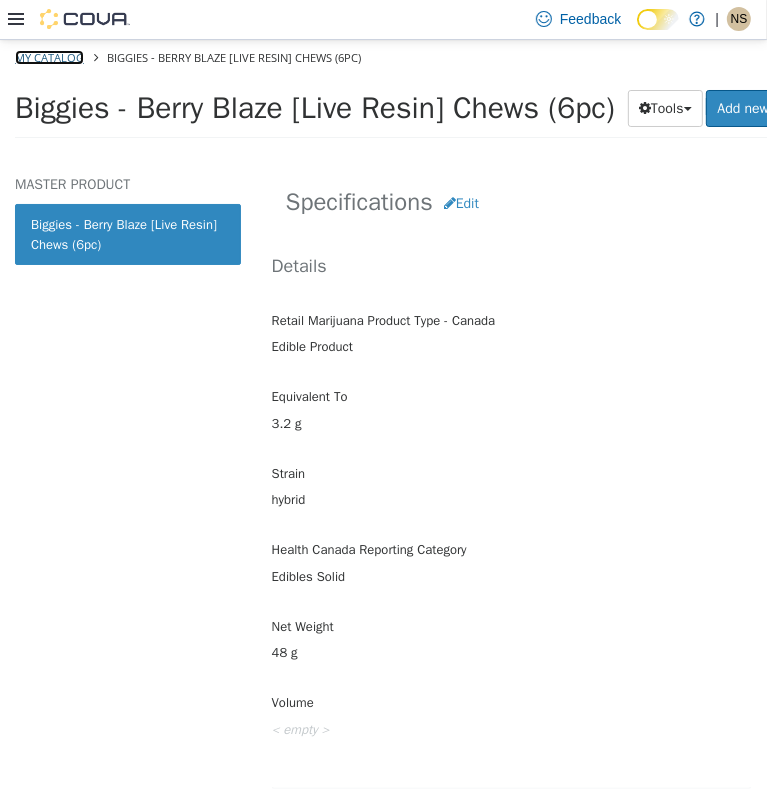 click on "My Catalog" at bounding box center [49, 56] 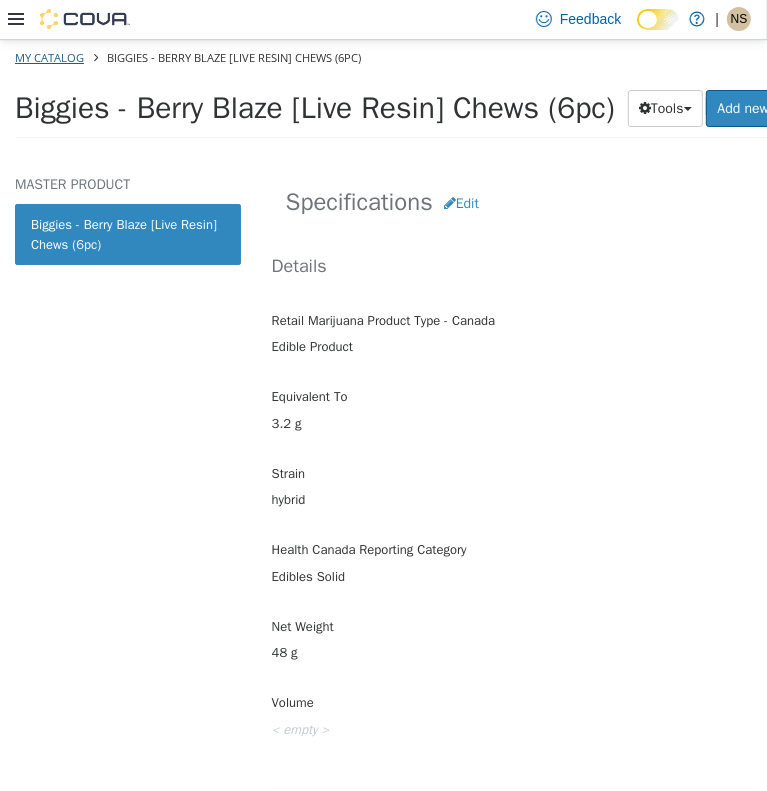 select on "**********" 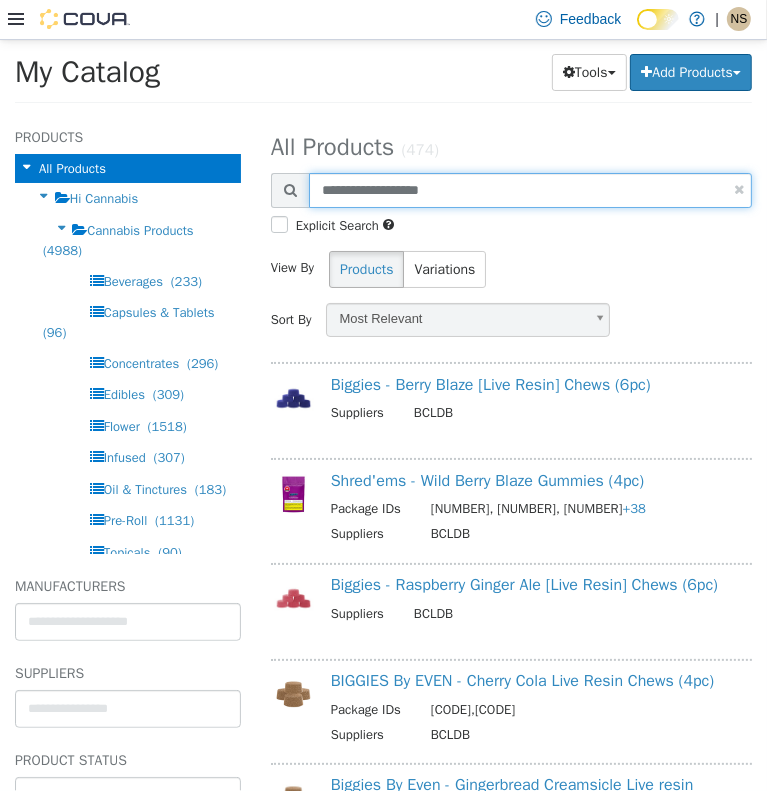 drag, startPoint x: 471, startPoint y: 187, endPoint x: 373, endPoint y: 192, distance: 98.12747 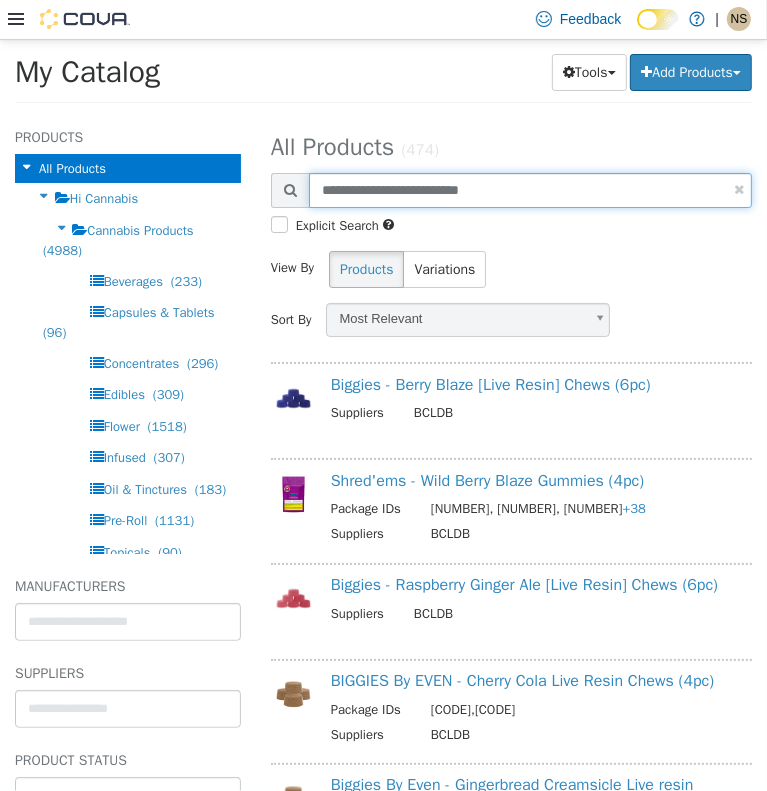 type on "**********" 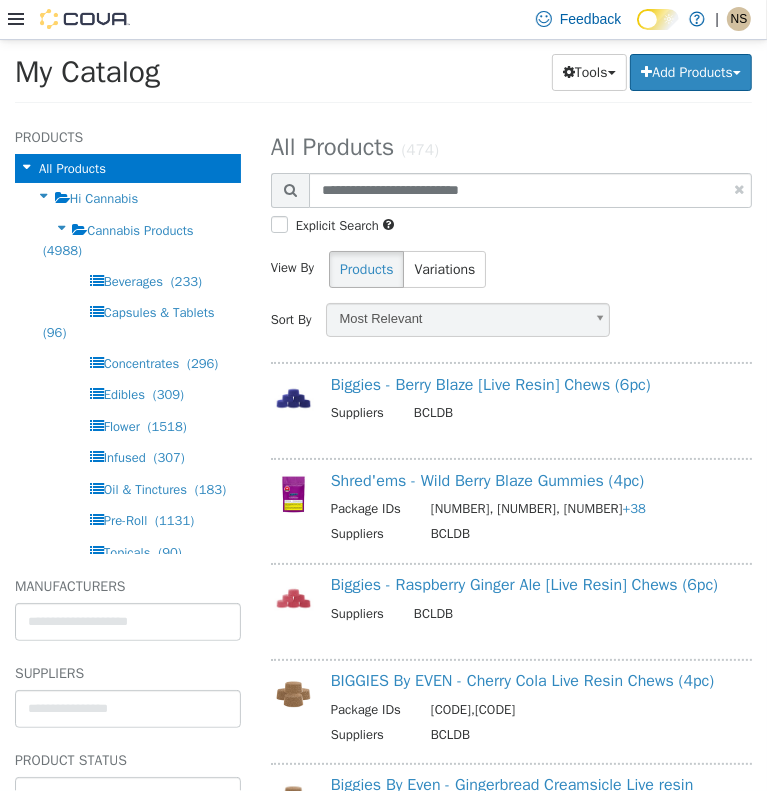 select on "**********" 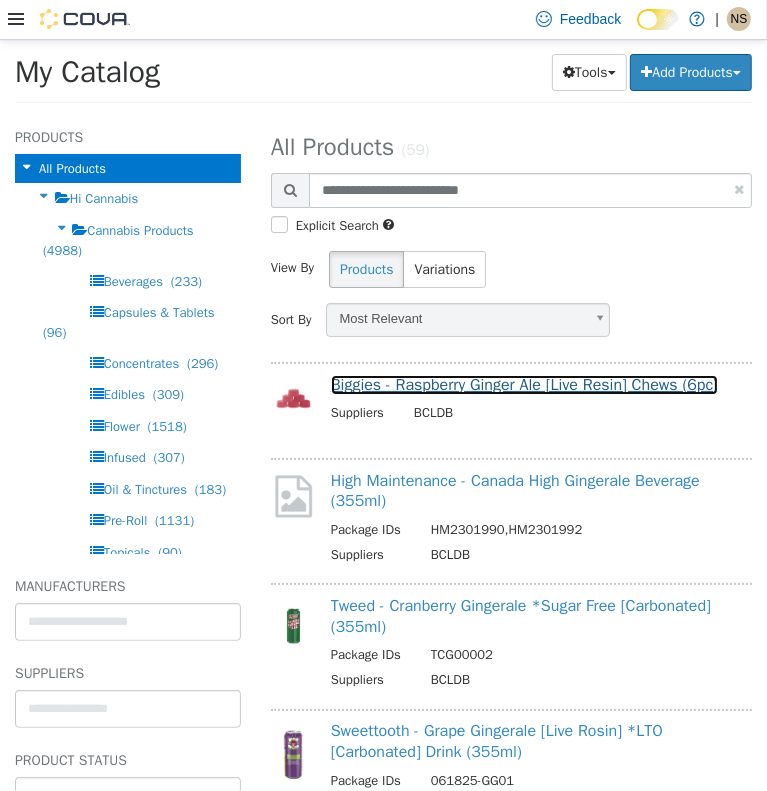 click on "Biggies - Raspberry Ginger Ale [Live Resin] Chews (6pc)" at bounding box center (524, 384) 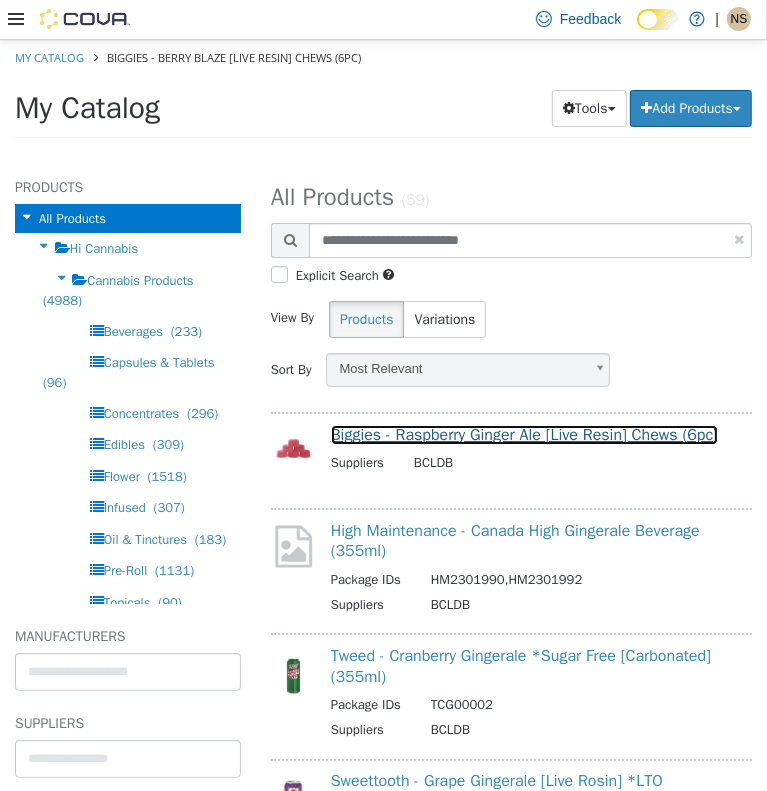 scroll, scrollTop: 100, scrollLeft: 0, axis: vertical 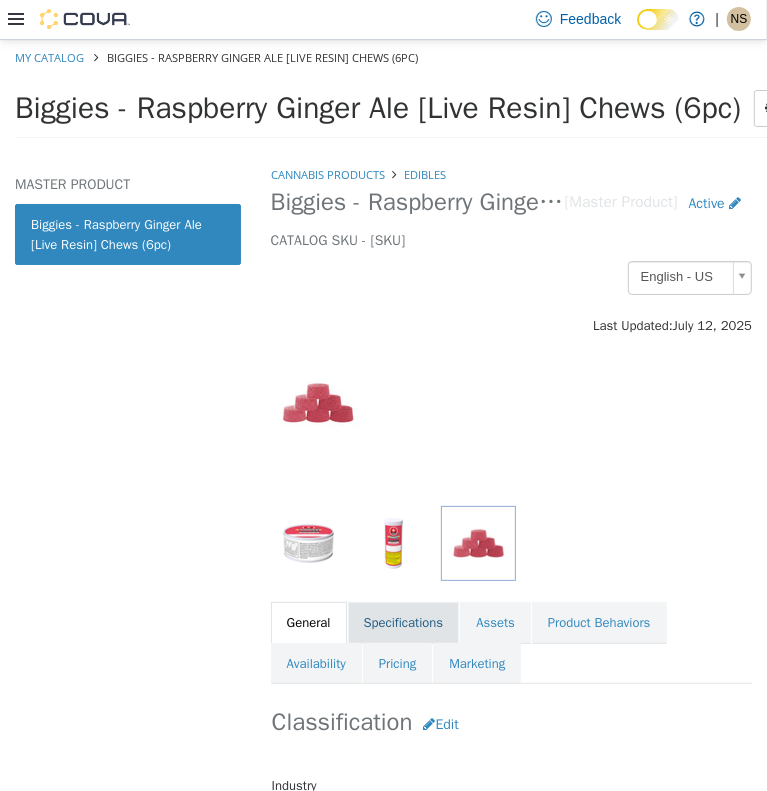 click on "Specifications" at bounding box center (404, 622) 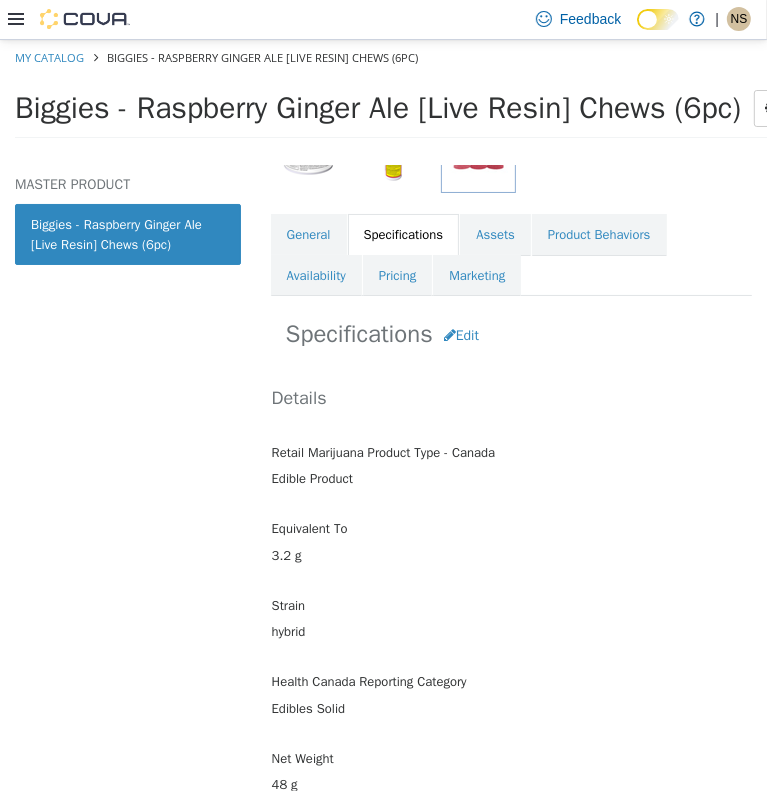 scroll, scrollTop: 300, scrollLeft: 0, axis: vertical 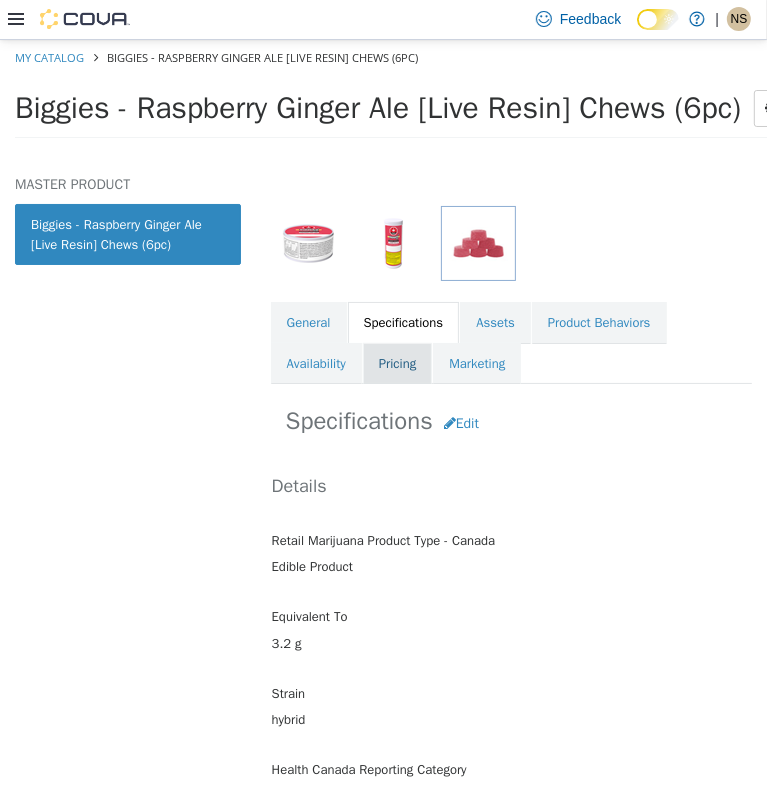 click on "Pricing" at bounding box center [397, 363] 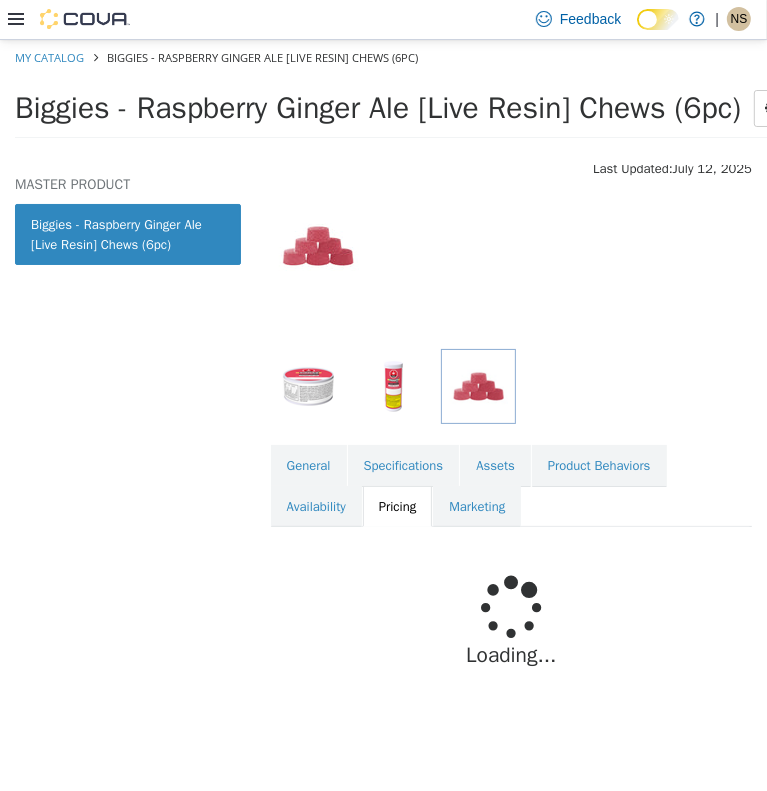 scroll, scrollTop: 220, scrollLeft: 0, axis: vertical 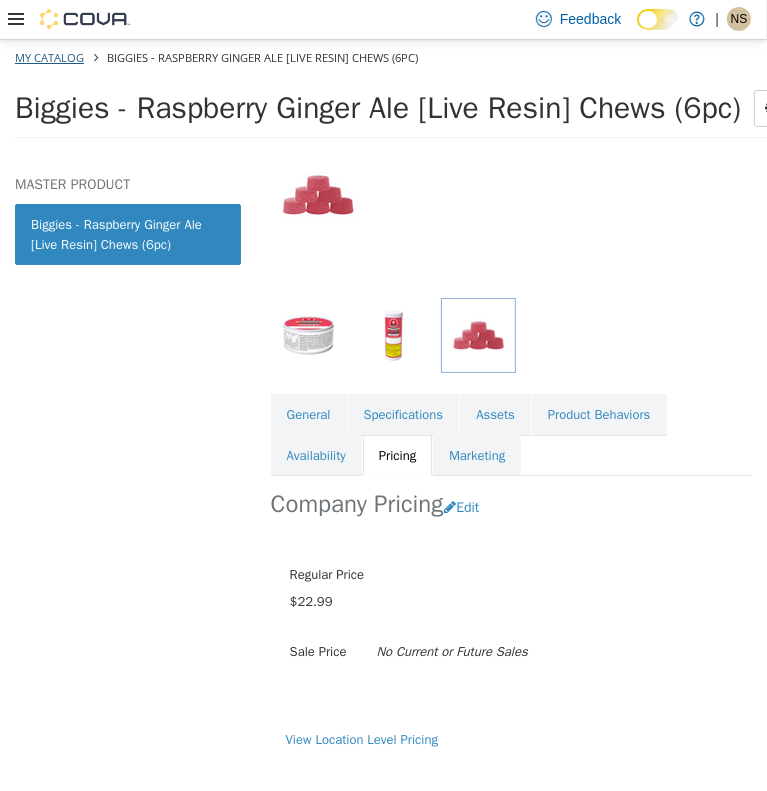 click on "My Catalog" at bounding box center [51, 56] 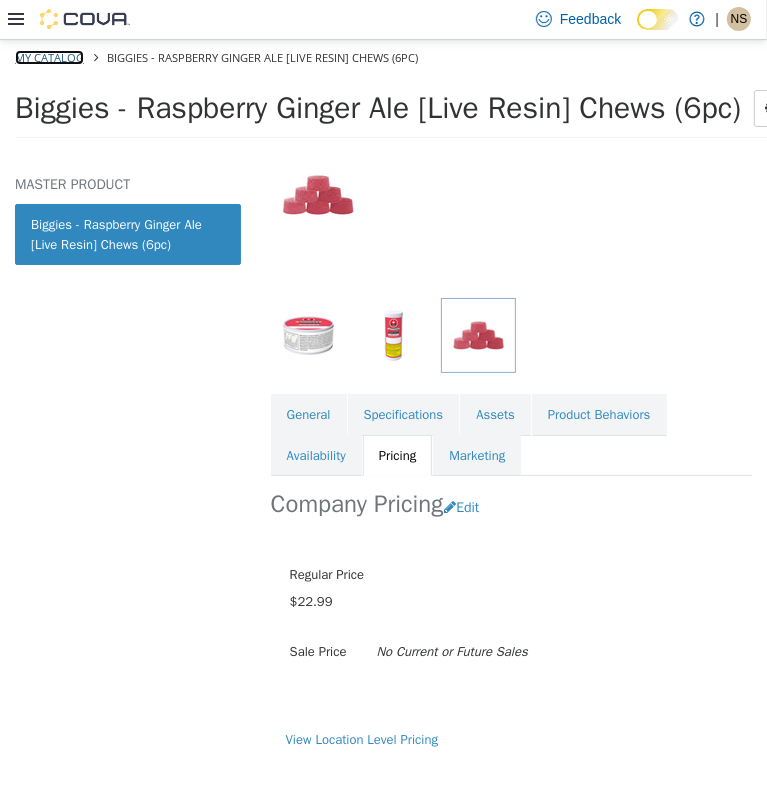 click on "My Catalog" at bounding box center [49, 56] 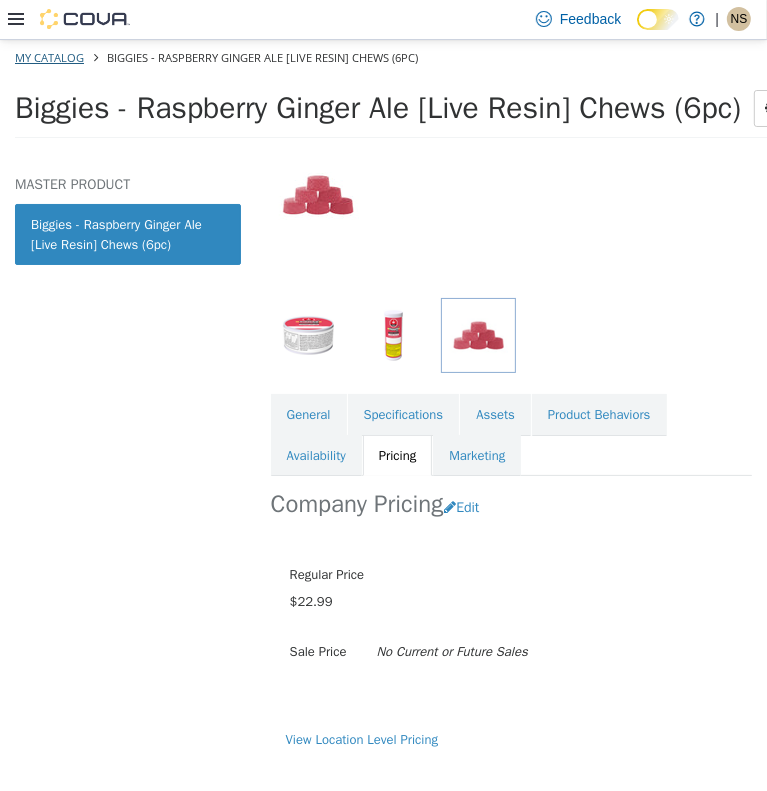 select on "**********" 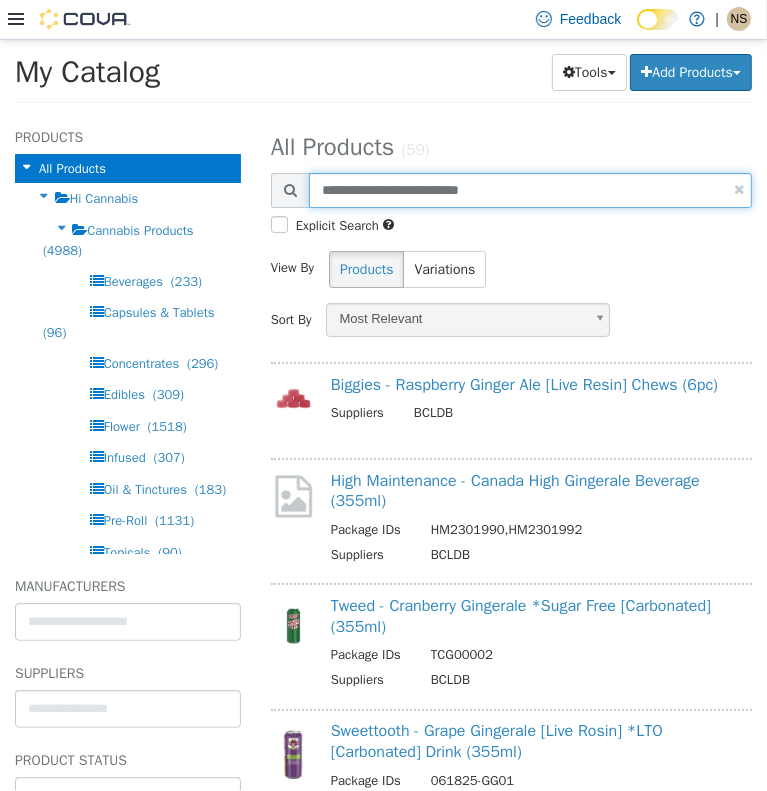 drag, startPoint x: 537, startPoint y: 182, endPoint x: 320, endPoint y: 196, distance: 217.45114 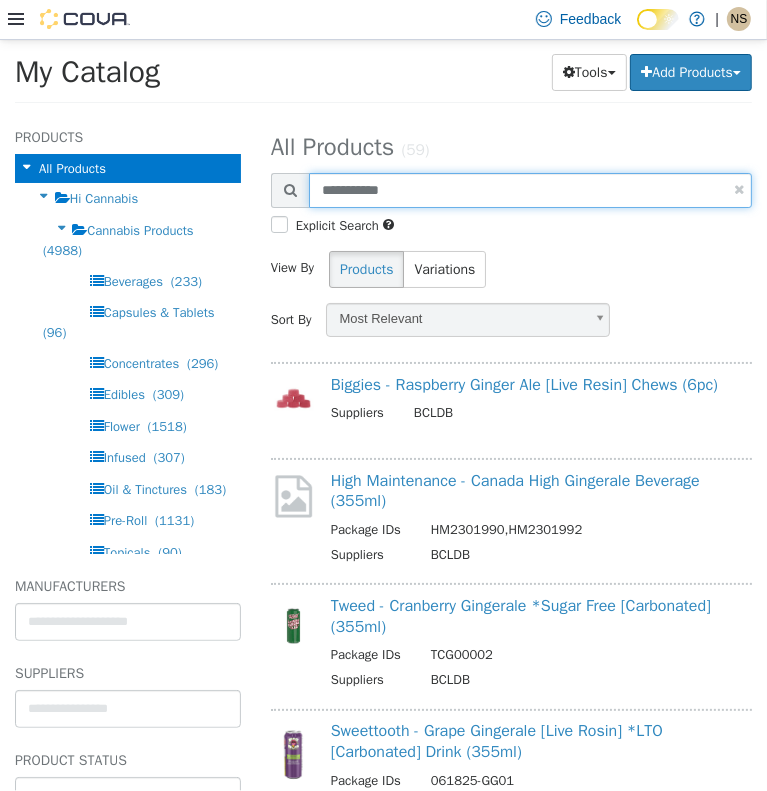 type on "**********" 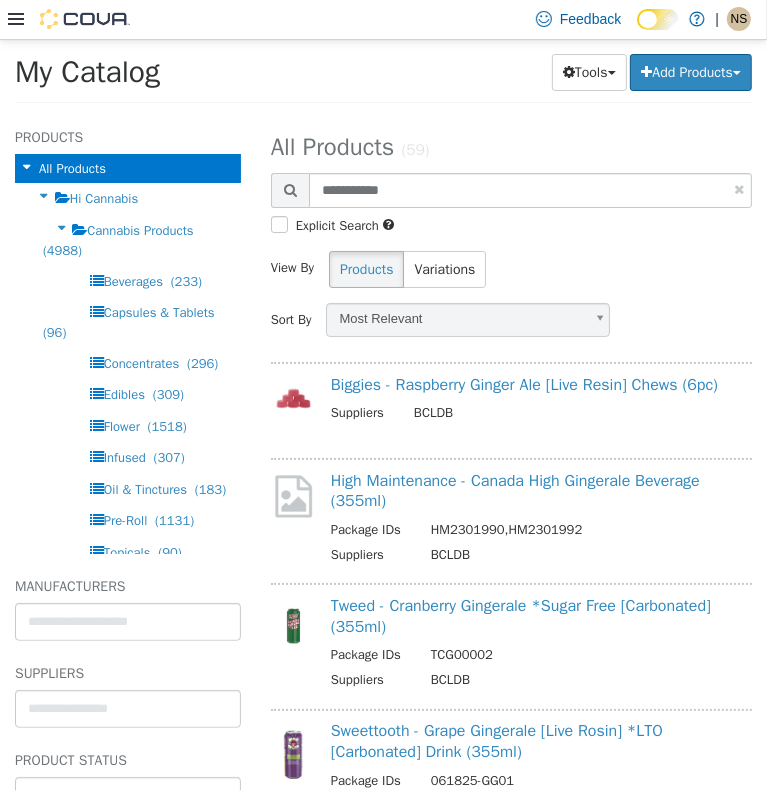 select on "**********" 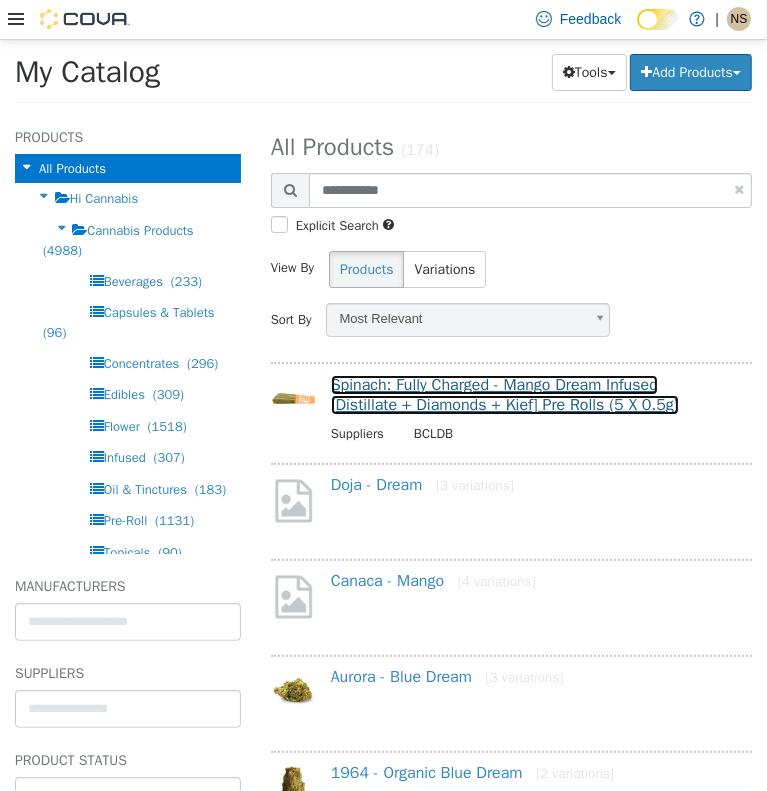 click on "Spinach: Fully Charged - Mango Dream Infused [Distillate + Diamonds + Kief] Pre Rolls (5 X 0.5g)" at bounding box center (505, 394) 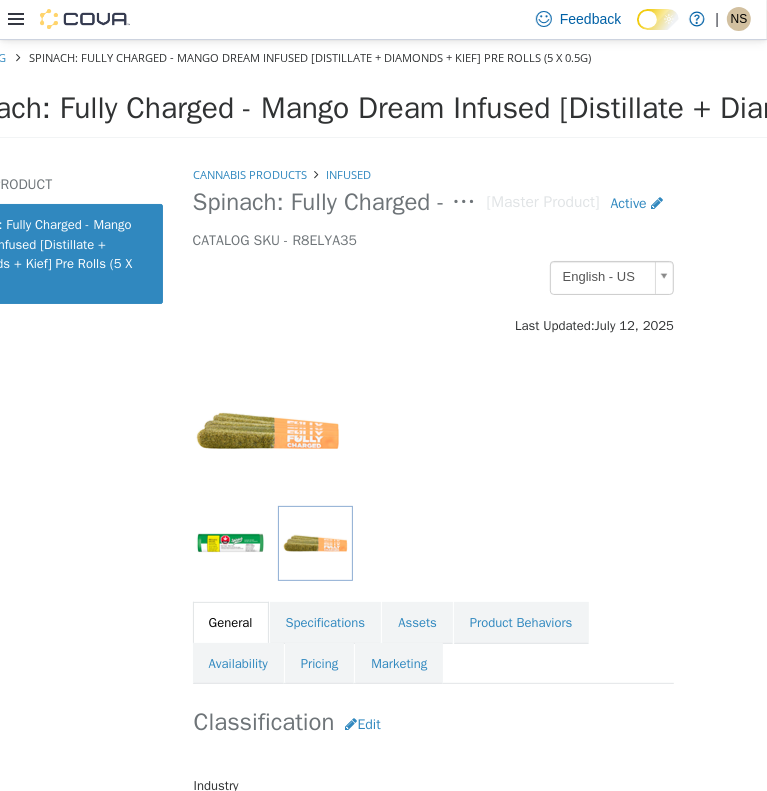 scroll, scrollTop: 0, scrollLeft: 0, axis: both 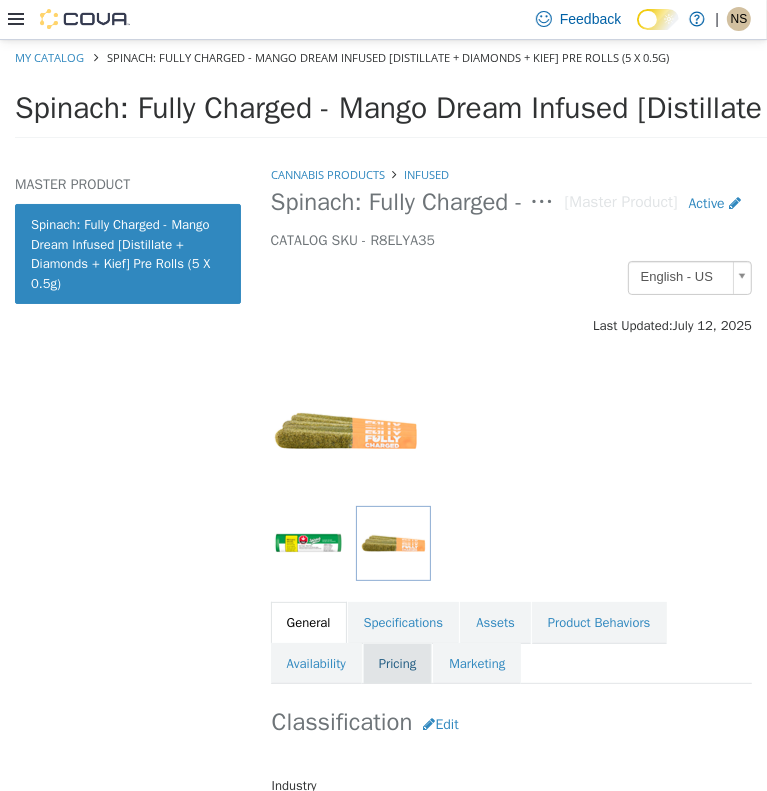 click on "Pricing" at bounding box center (397, 663) 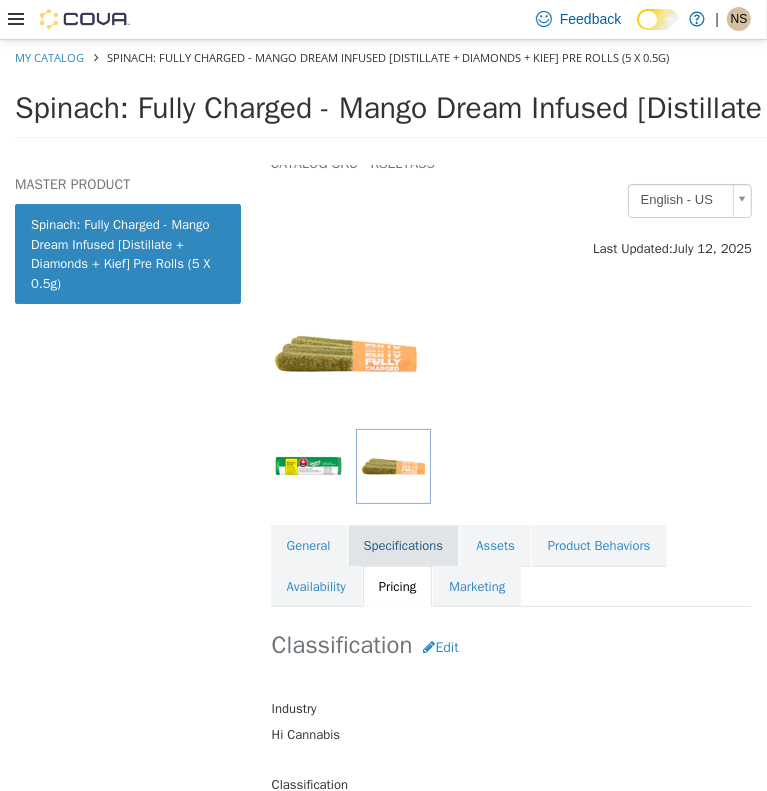 scroll, scrollTop: 200, scrollLeft: 0, axis: vertical 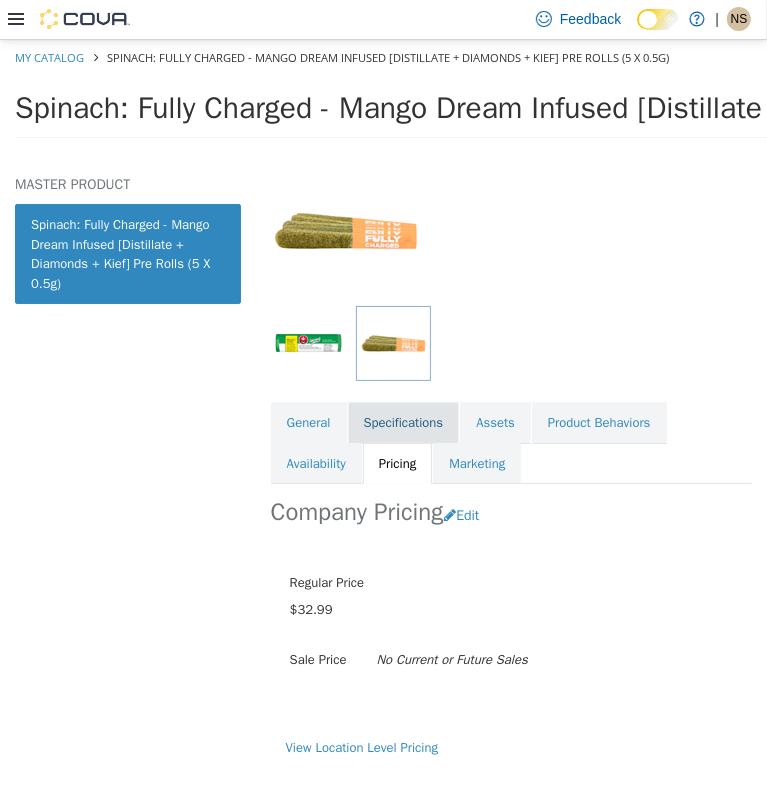 click on "Specifications" at bounding box center [404, 422] 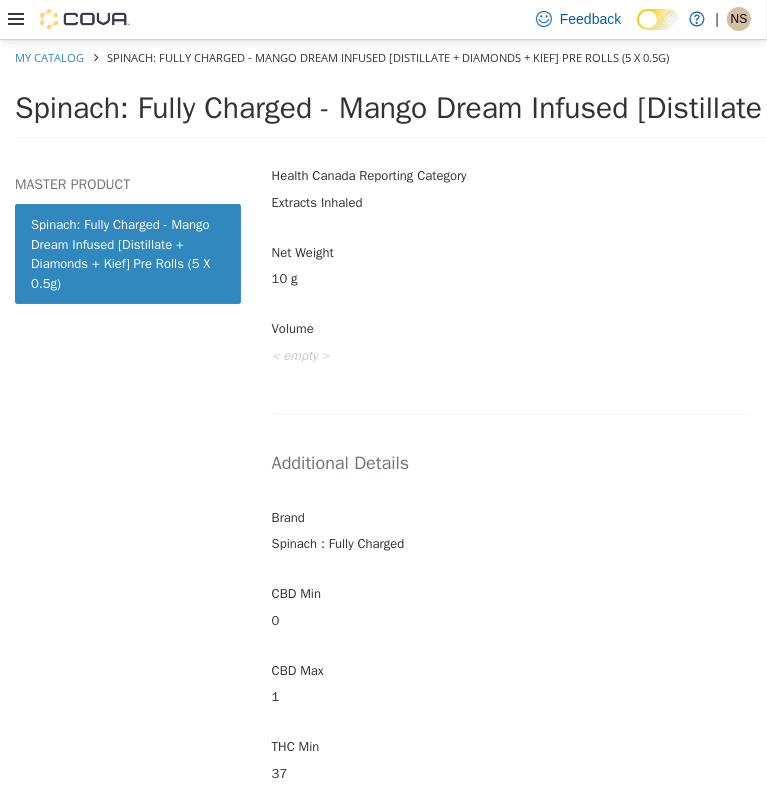 scroll, scrollTop: 1000, scrollLeft: 0, axis: vertical 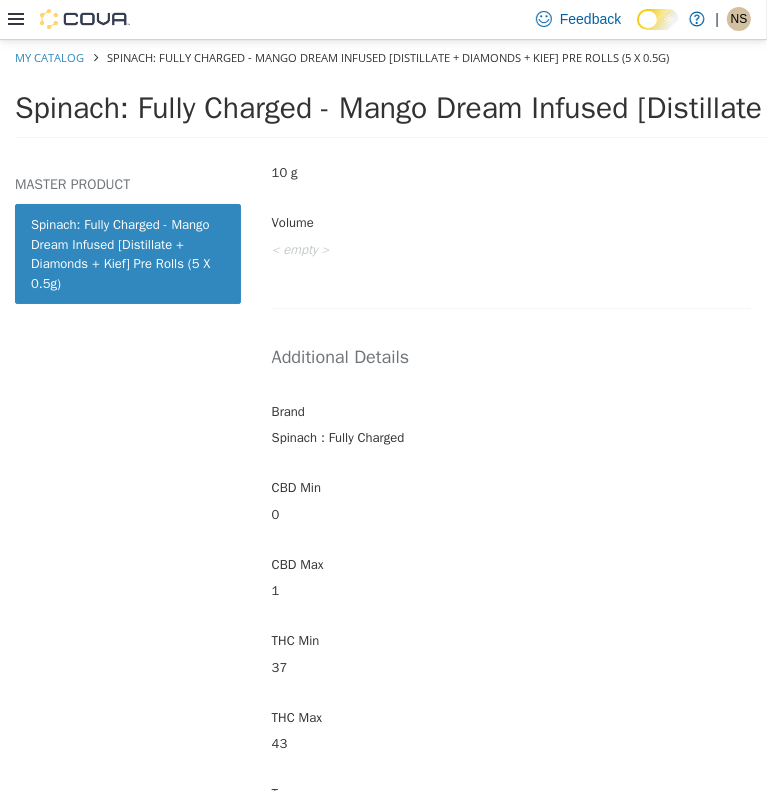 click on "MASTER PRODUCT
[BRAND]: [PRODUCT_NAME] - [PRODUCT_NAME] [PRODUCT_NAME] ([QUANTITY])" at bounding box center (128, 477) 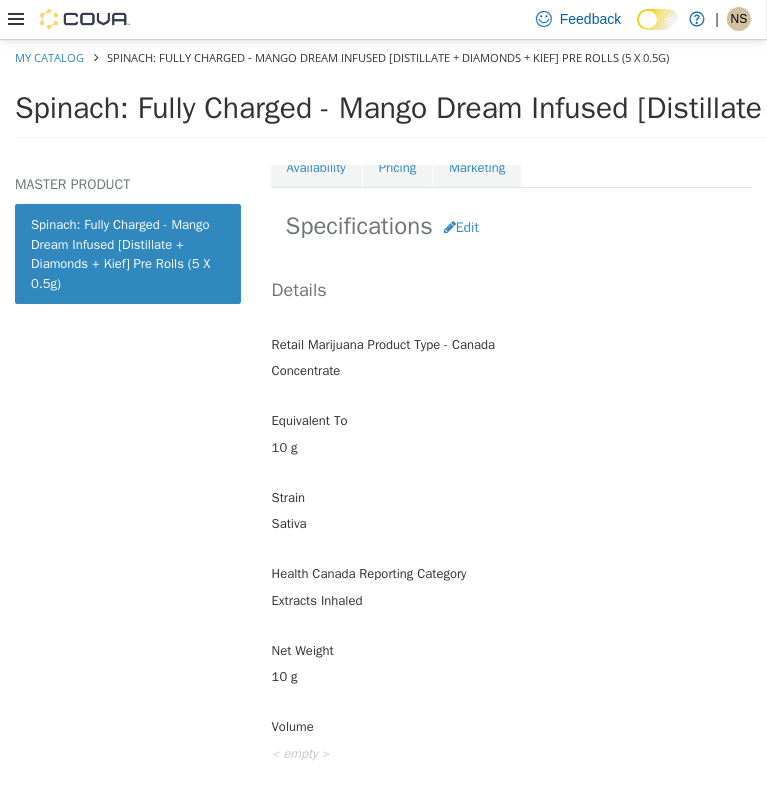 scroll, scrollTop: 300, scrollLeft: 0, axis: vertical 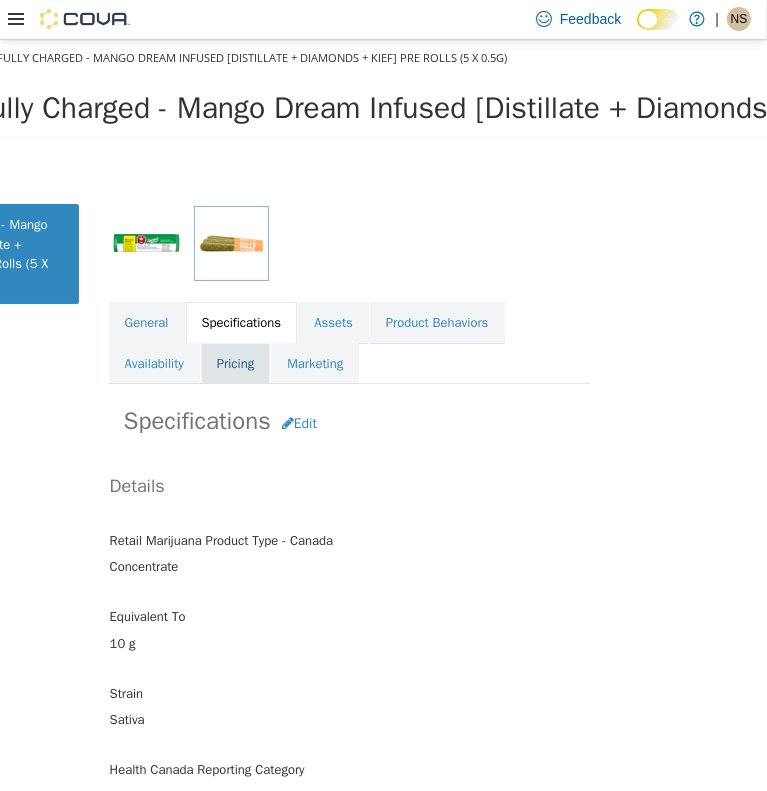 click on "Pricing" at bounding box center [235, 363] 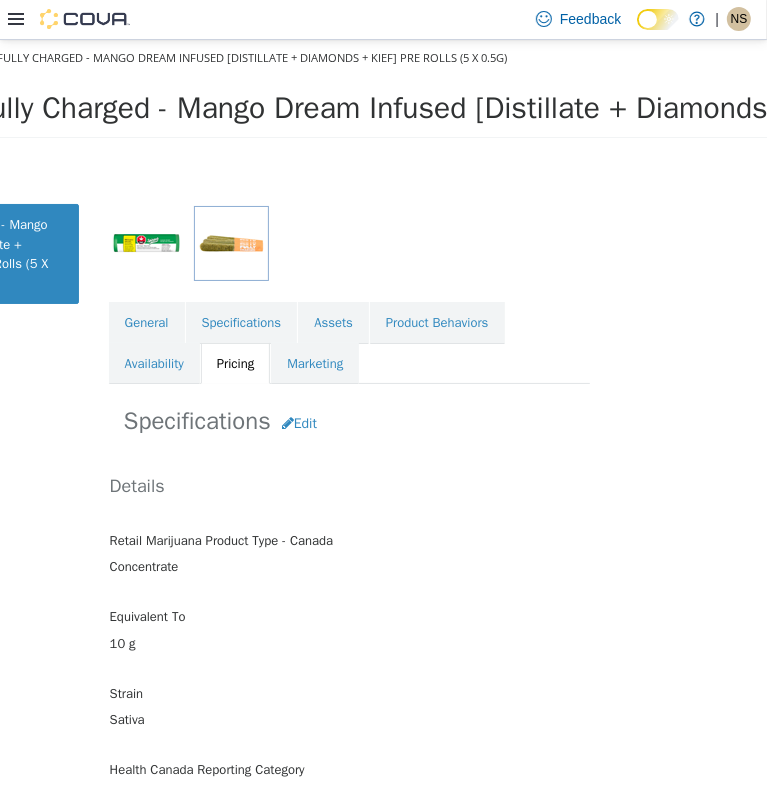 scroll, scrollTop: 220, scrollLeft: 0, axis: vertical 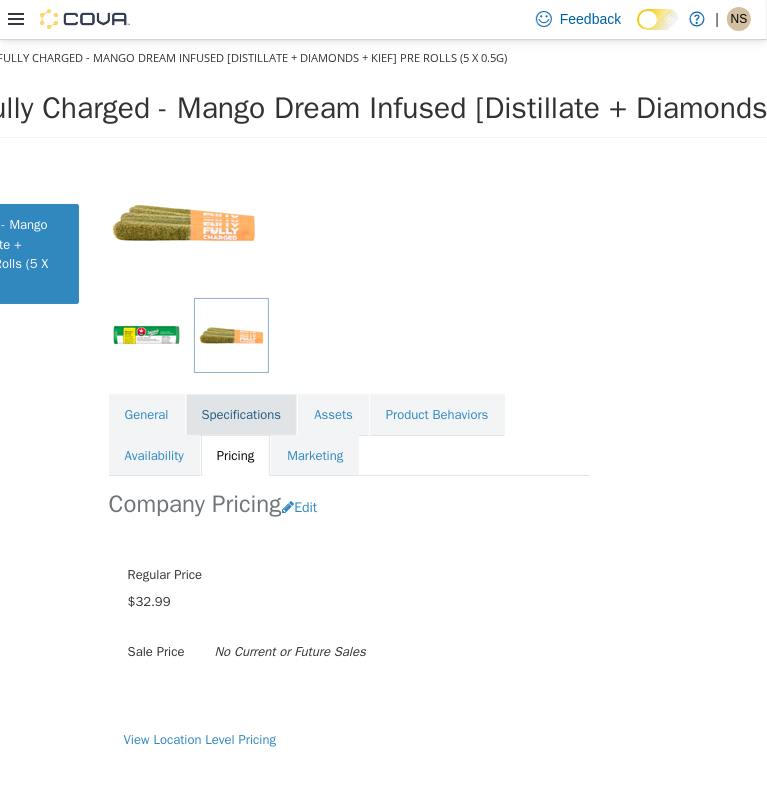 click on "Specifications" at bounding box center (242, 414) 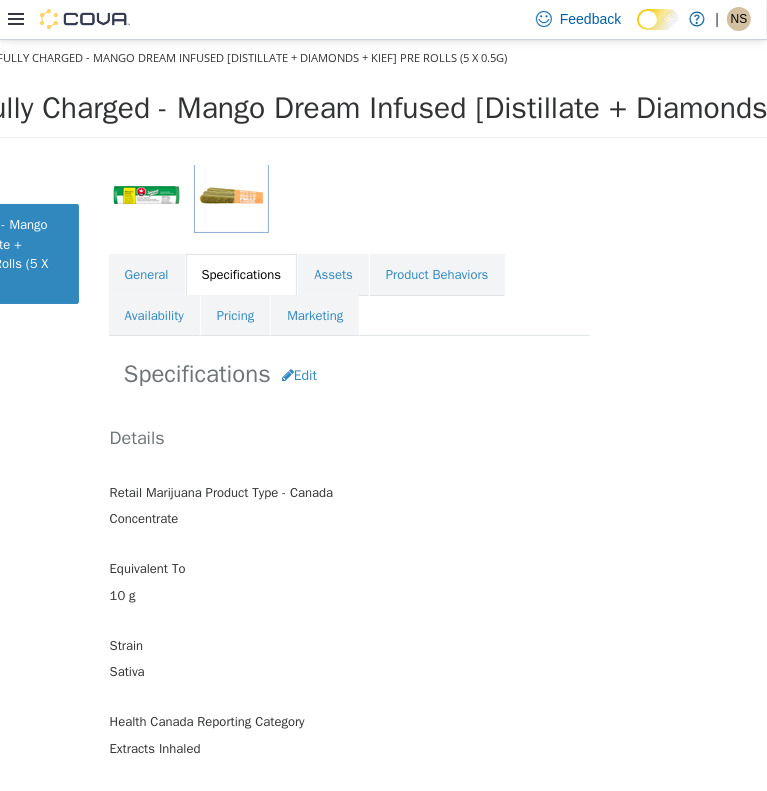 scroll, scrollTop: 100, scrollLeft: 0, axis: vertical 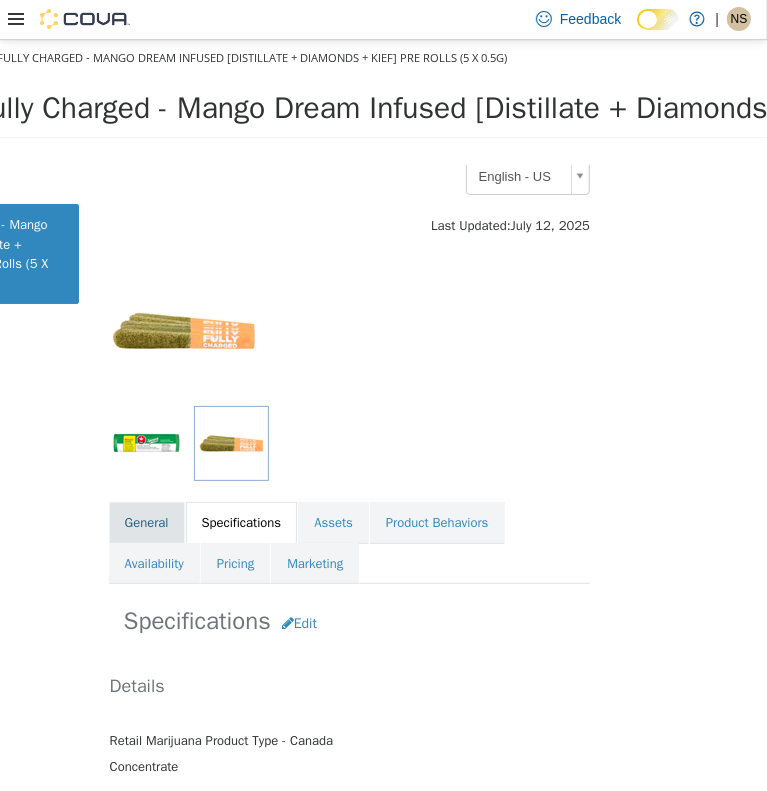 click on "General" at bounding box center (147, 522) 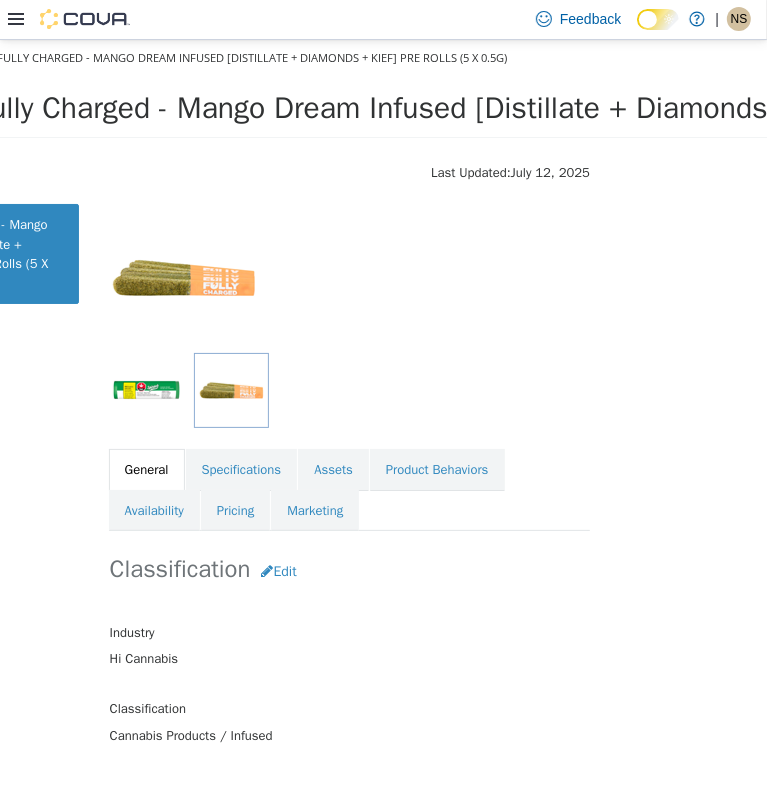 scroll, scrollTop: 0, scrollLeft: 0, axis: both 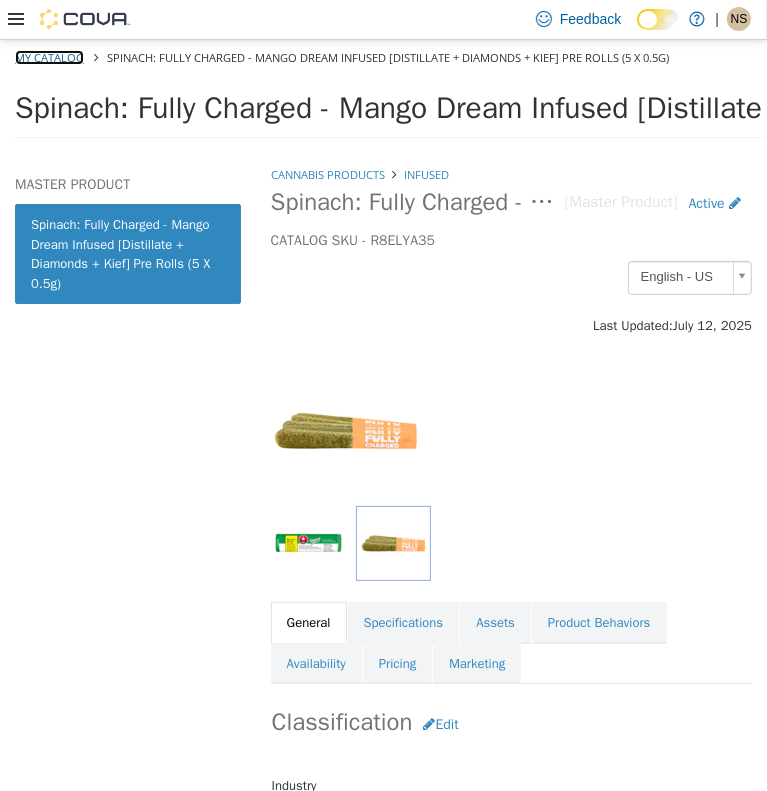 click on "My Catalog" at bounding box center (49, 56) 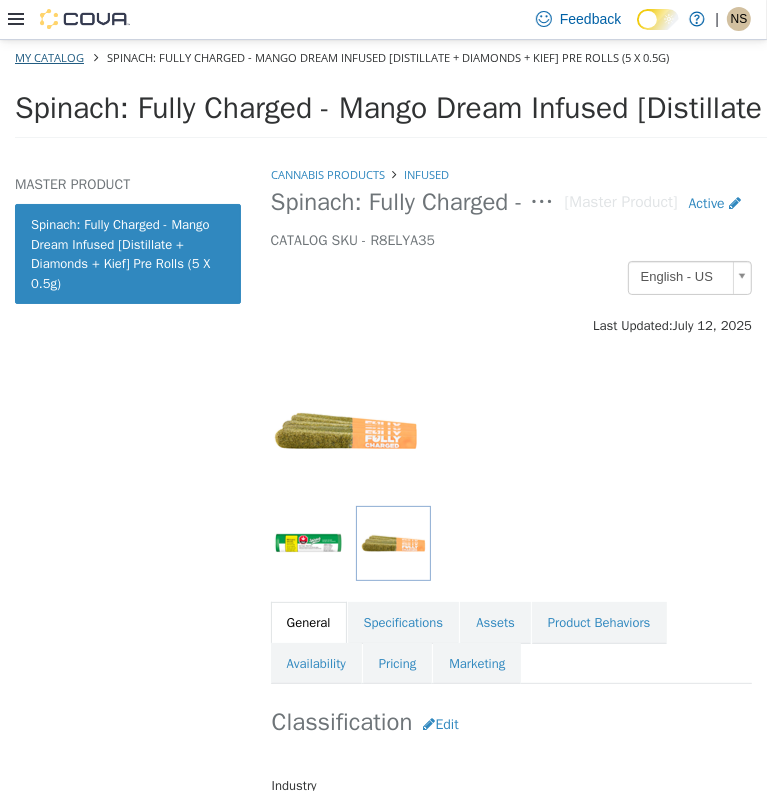 select on "**********" 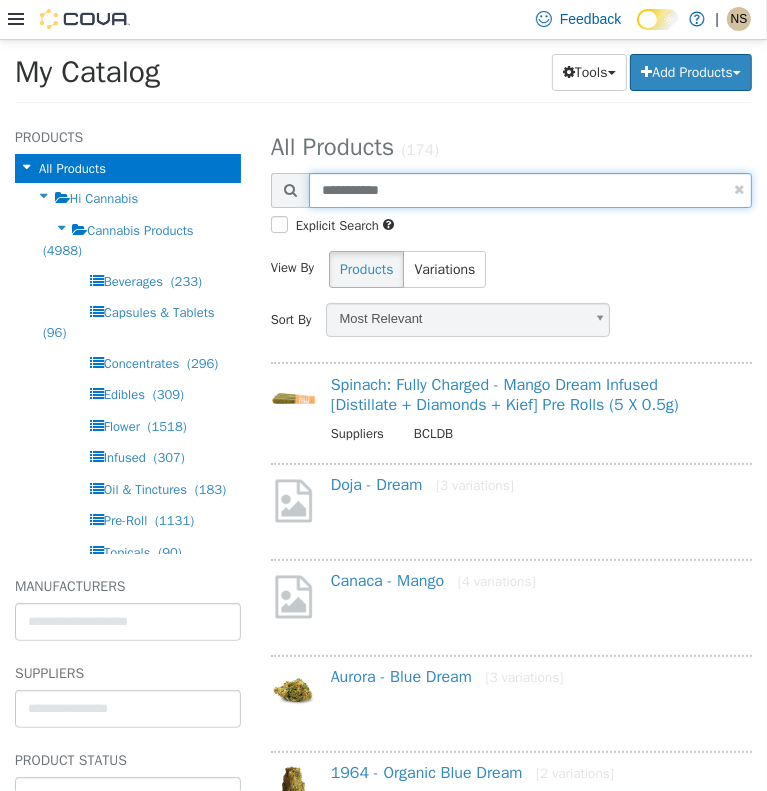 drag, startPoint x: 427, startPoint y: 191, endPoint x: 260, endPoint y: 204, distance: 167.50522 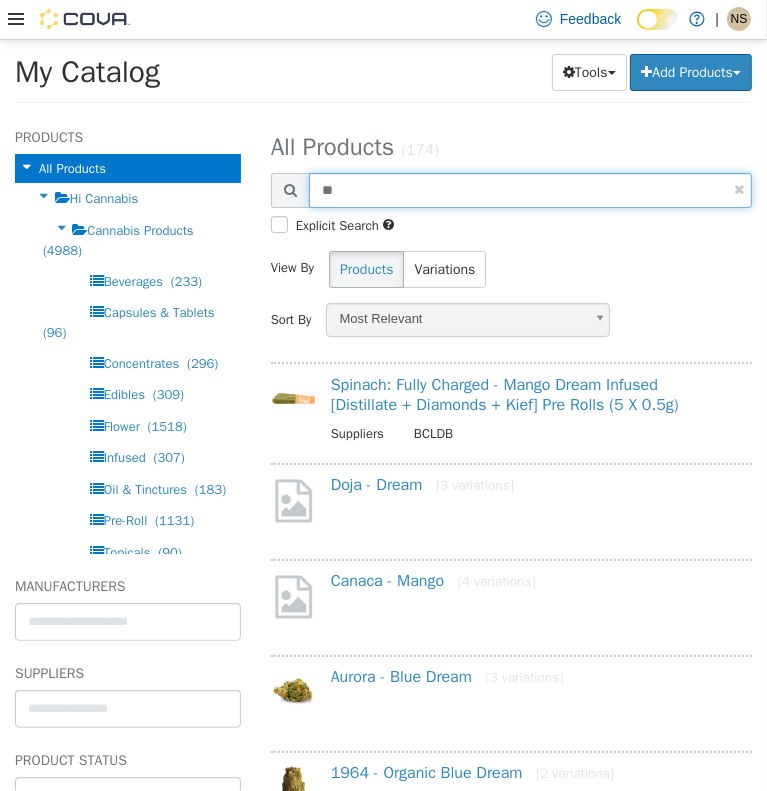 type on "*" 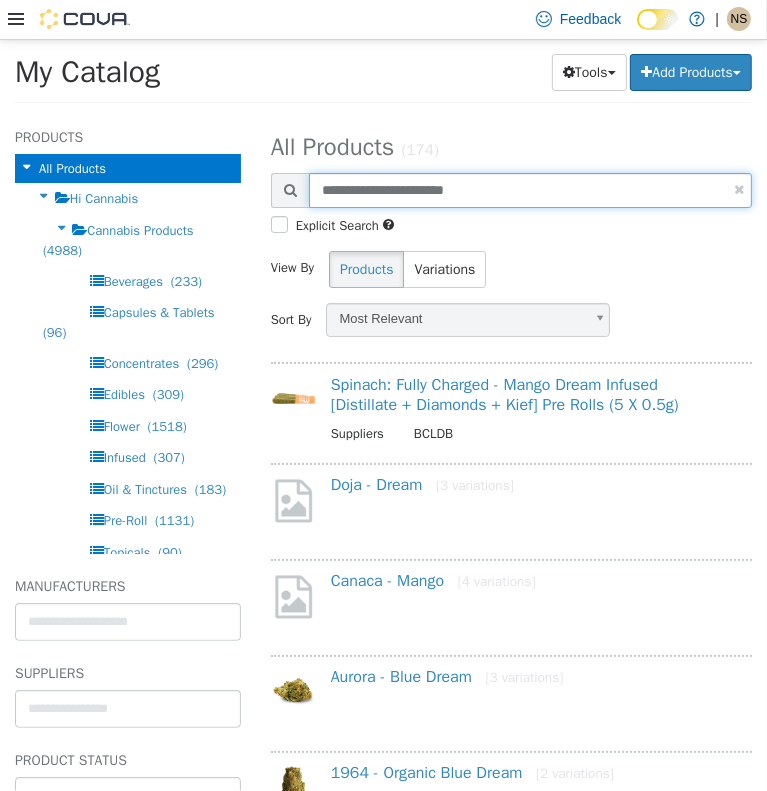 type on "**********" 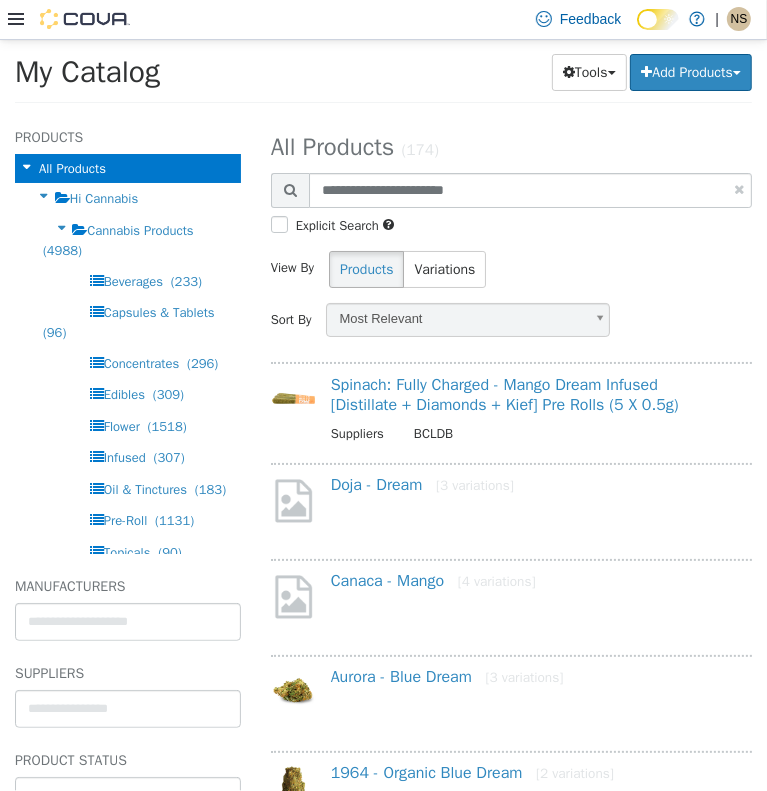 select on "**********" 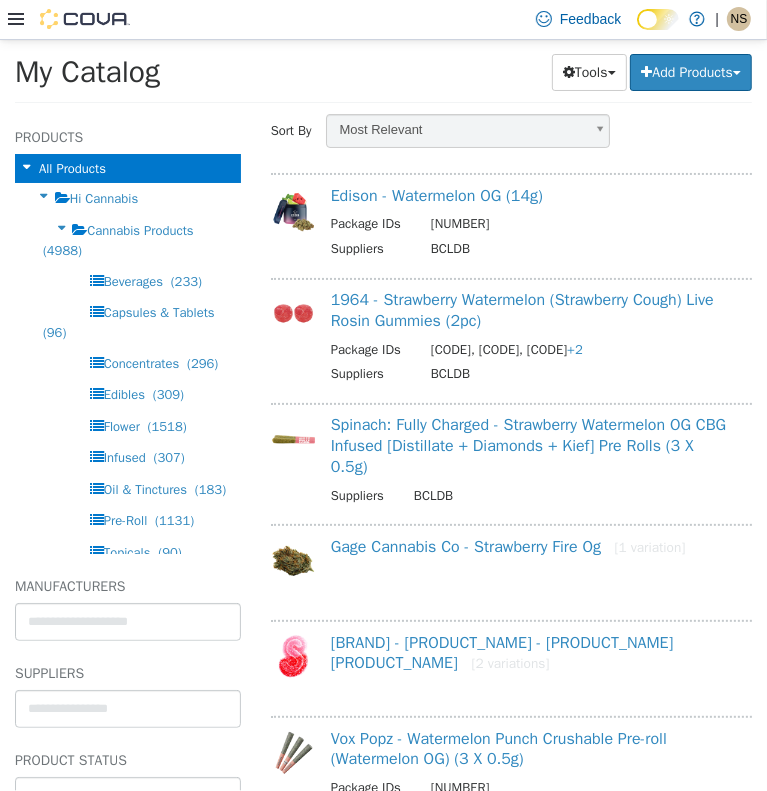 scroll, scrollTop: 200, scrollLeft: 0, axis: vertical 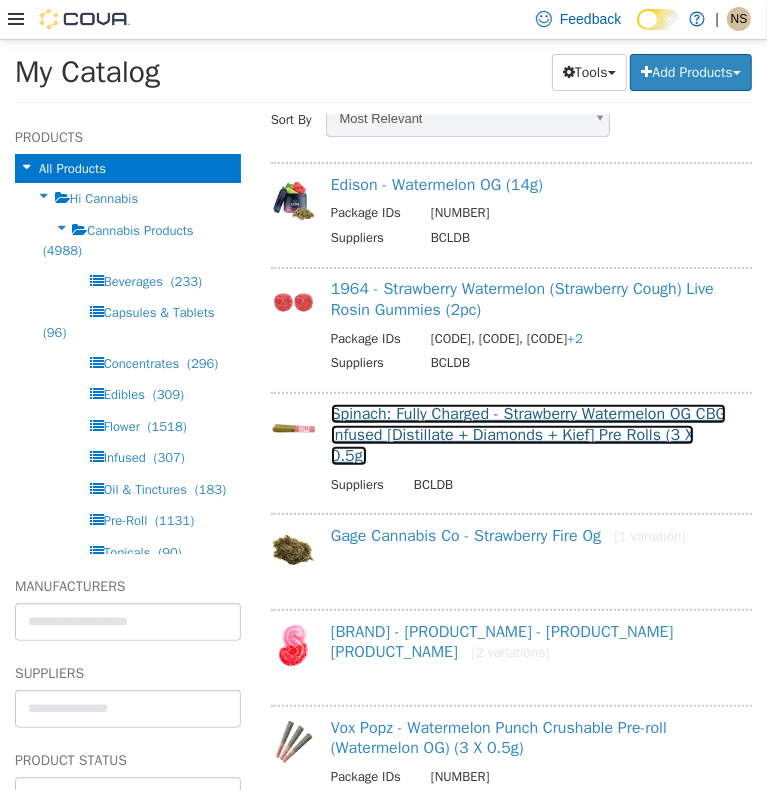 click on "Spinach: Fully Charged - Strawberry Watermelon OG CBG Infused [Distillate + Diamonds + Kief] Pre Rolls (3 X 0.5g)" at bounding box center (529, 434) 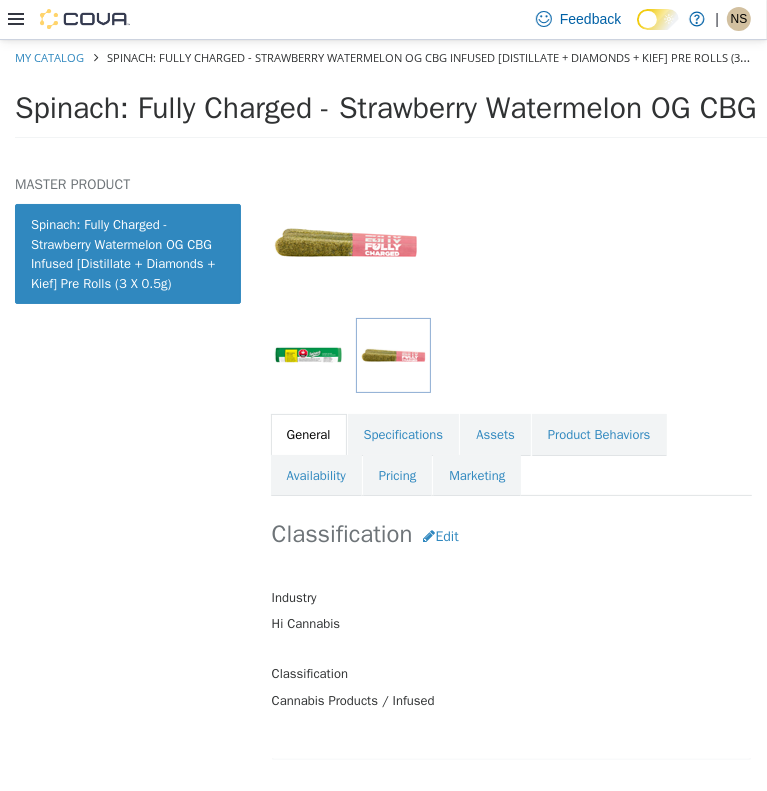 scroll, scrollTop: 200, scrollLeft: 0, axis: vertical 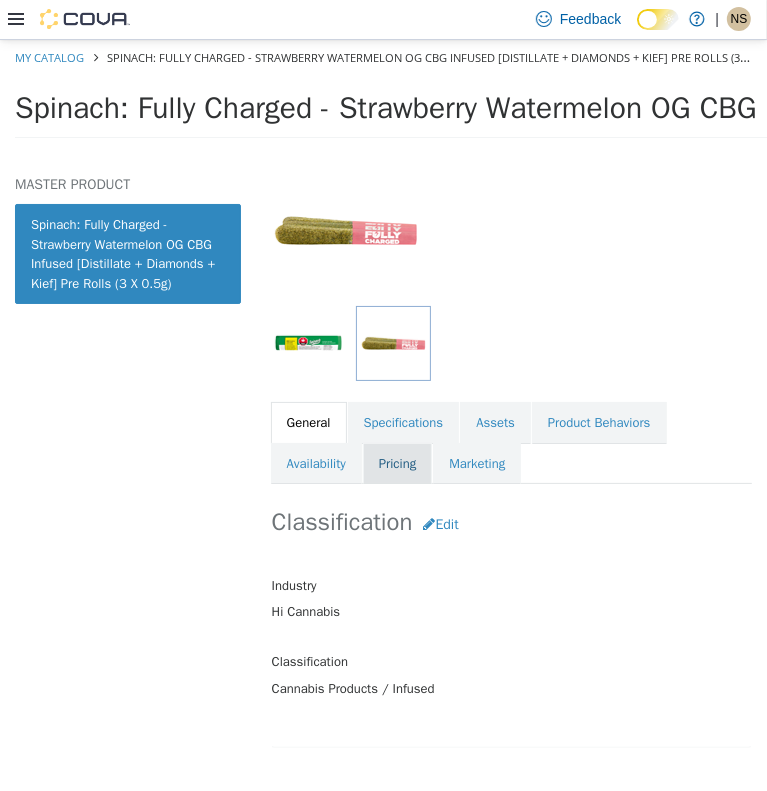click on "Pricing" at bounding box center (397, 463) 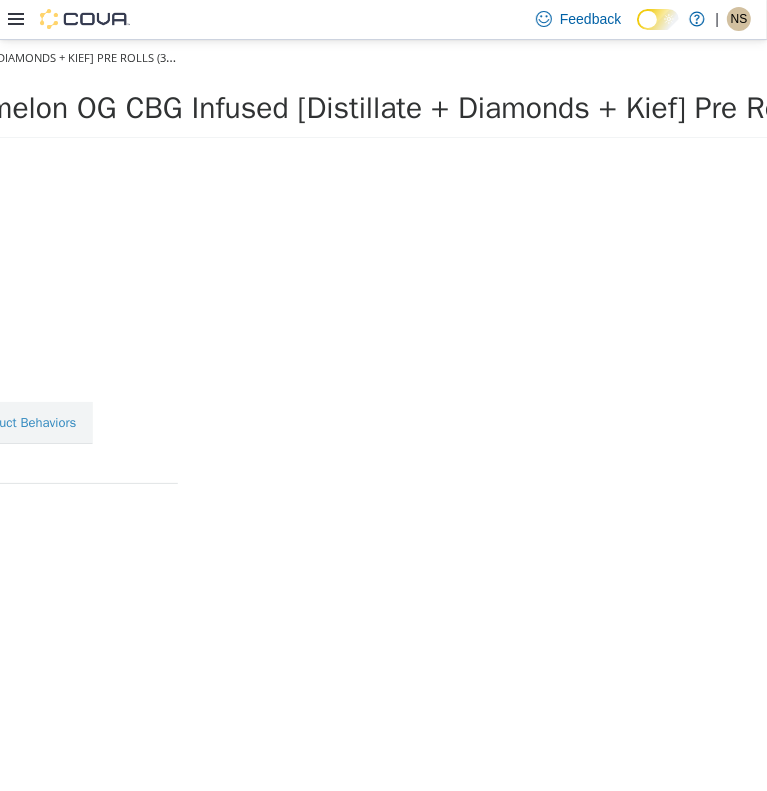 scroll, scrollTop: 0, scrollLeft: 0, axis: both 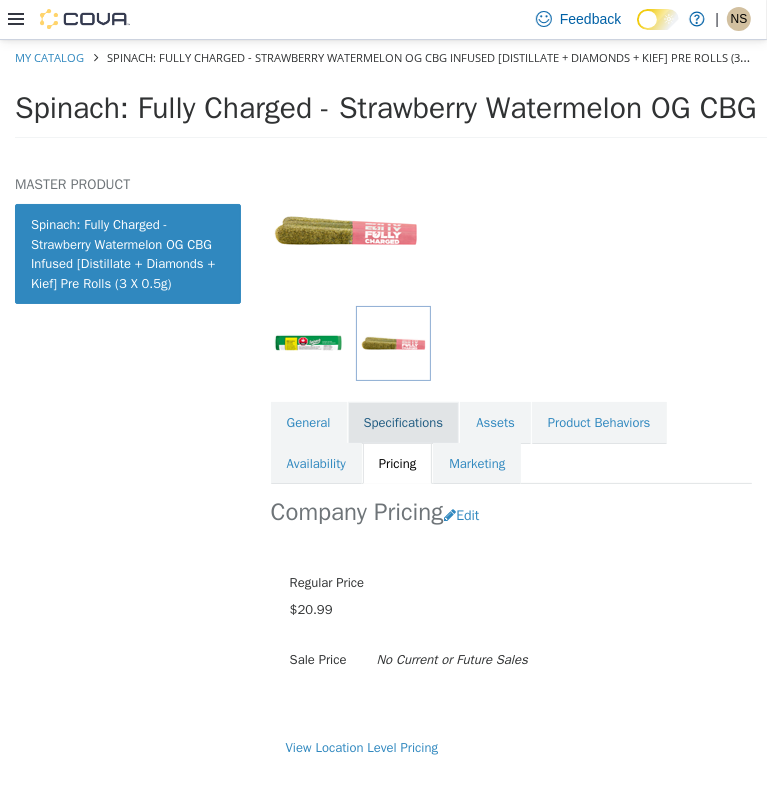 click on "Specifications" at bounding box center (404, 422) 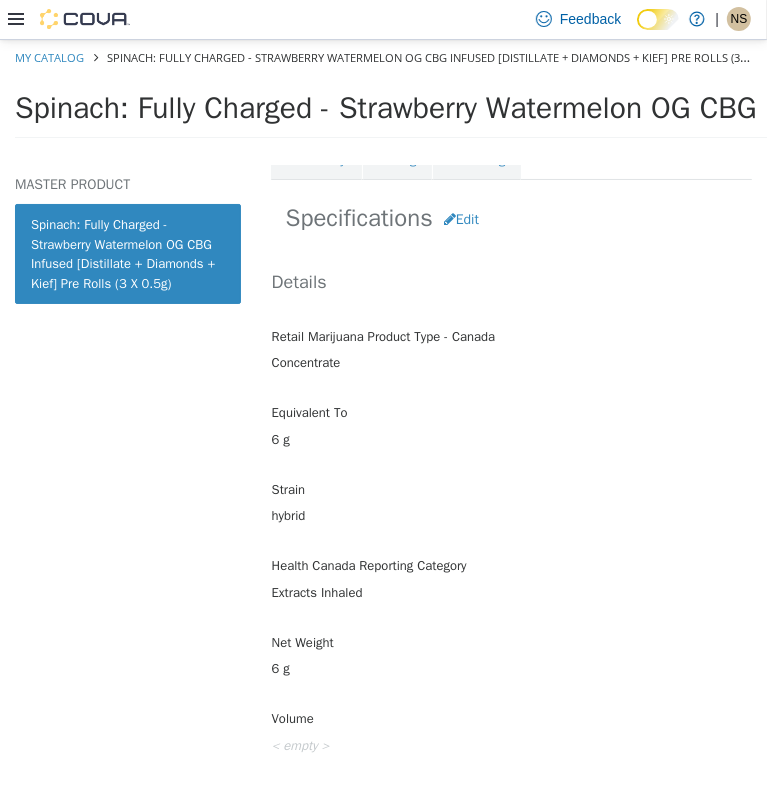 scroll, scrollTop: 400, scrollLeft: 0, axis: vertical 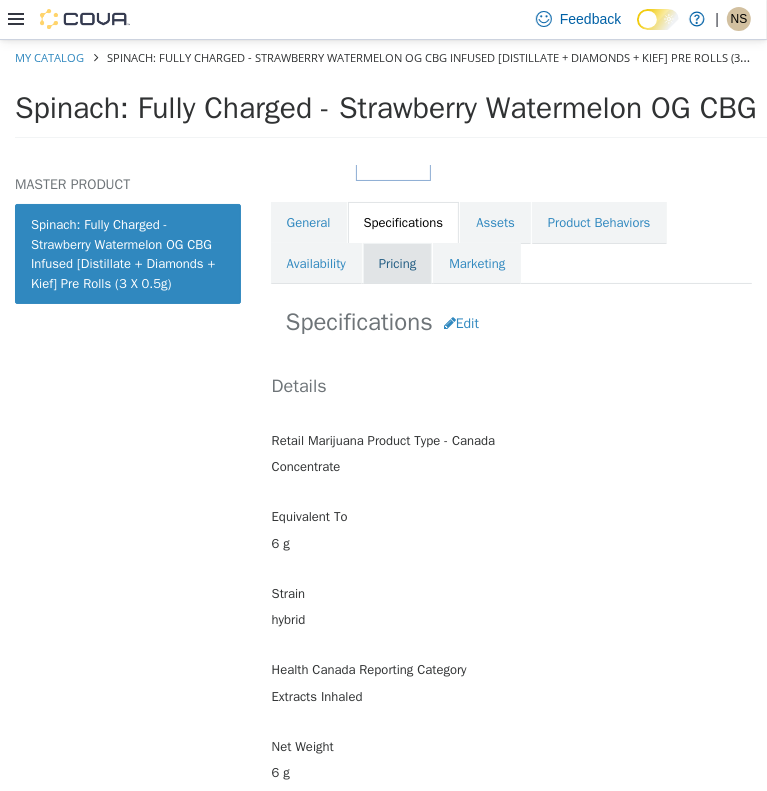 drag, startPoint x: 320, startPoint y: 225, endPoint x: 379, endPoint y: 268, distance: 73.00685 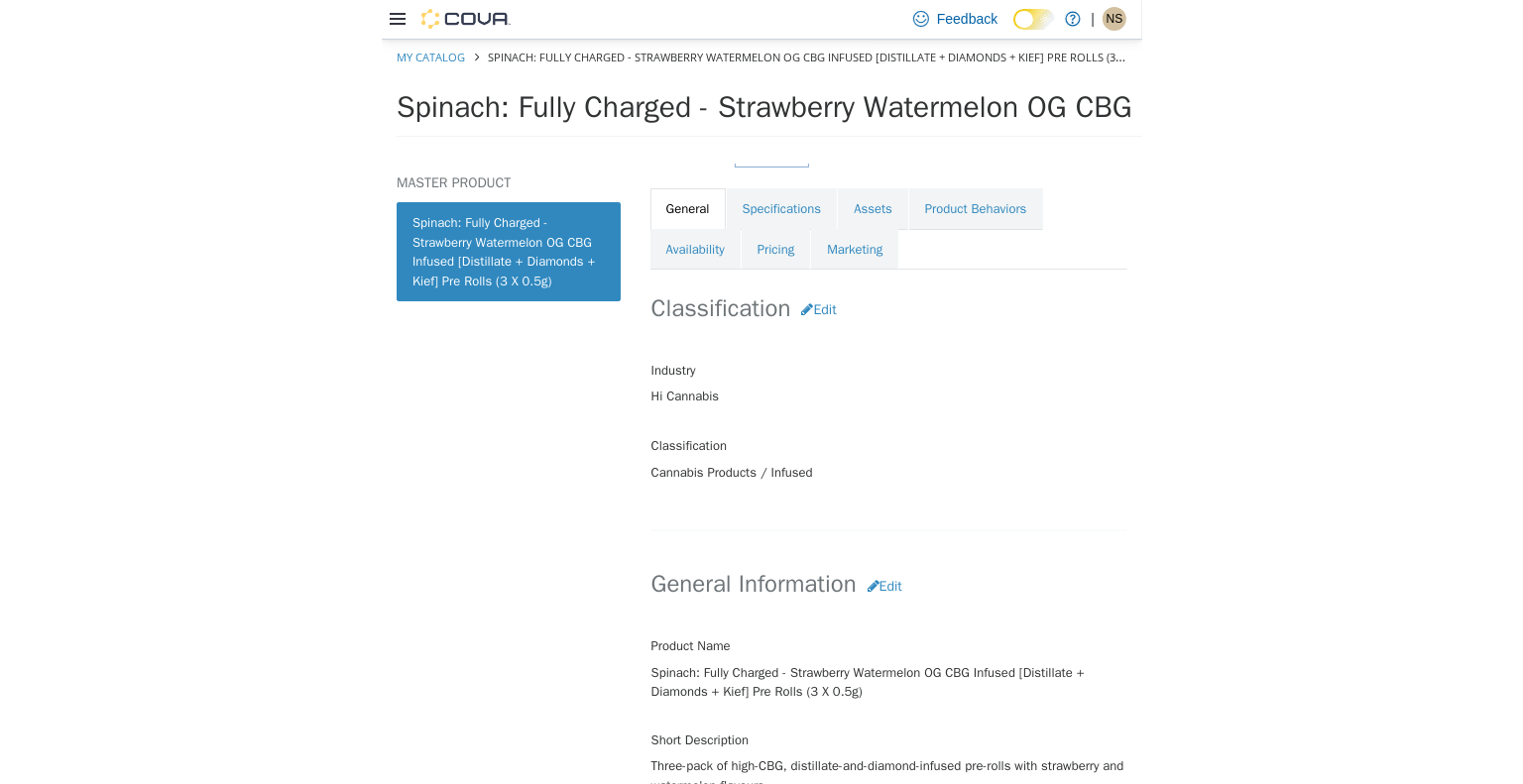 scroll, scrollTop: 396, scrollLeft: 0, axis: vertical 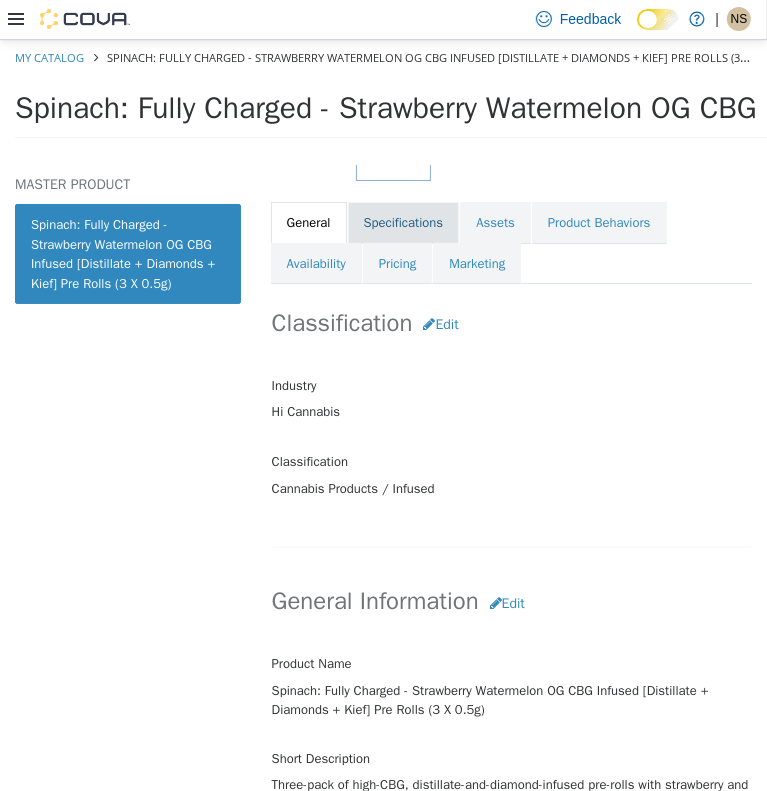 click on "Specifications" at bounding box center (404, 222) 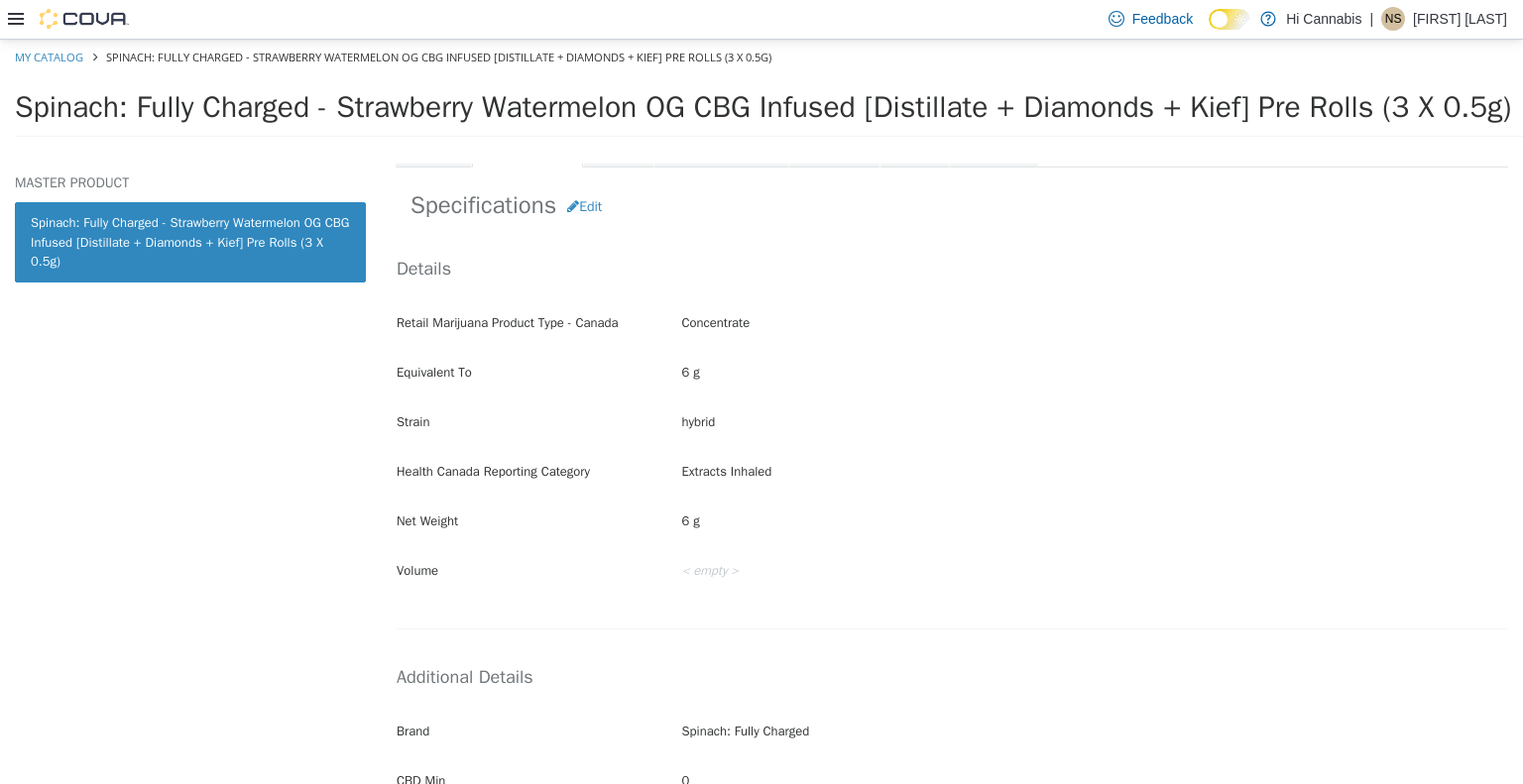 click 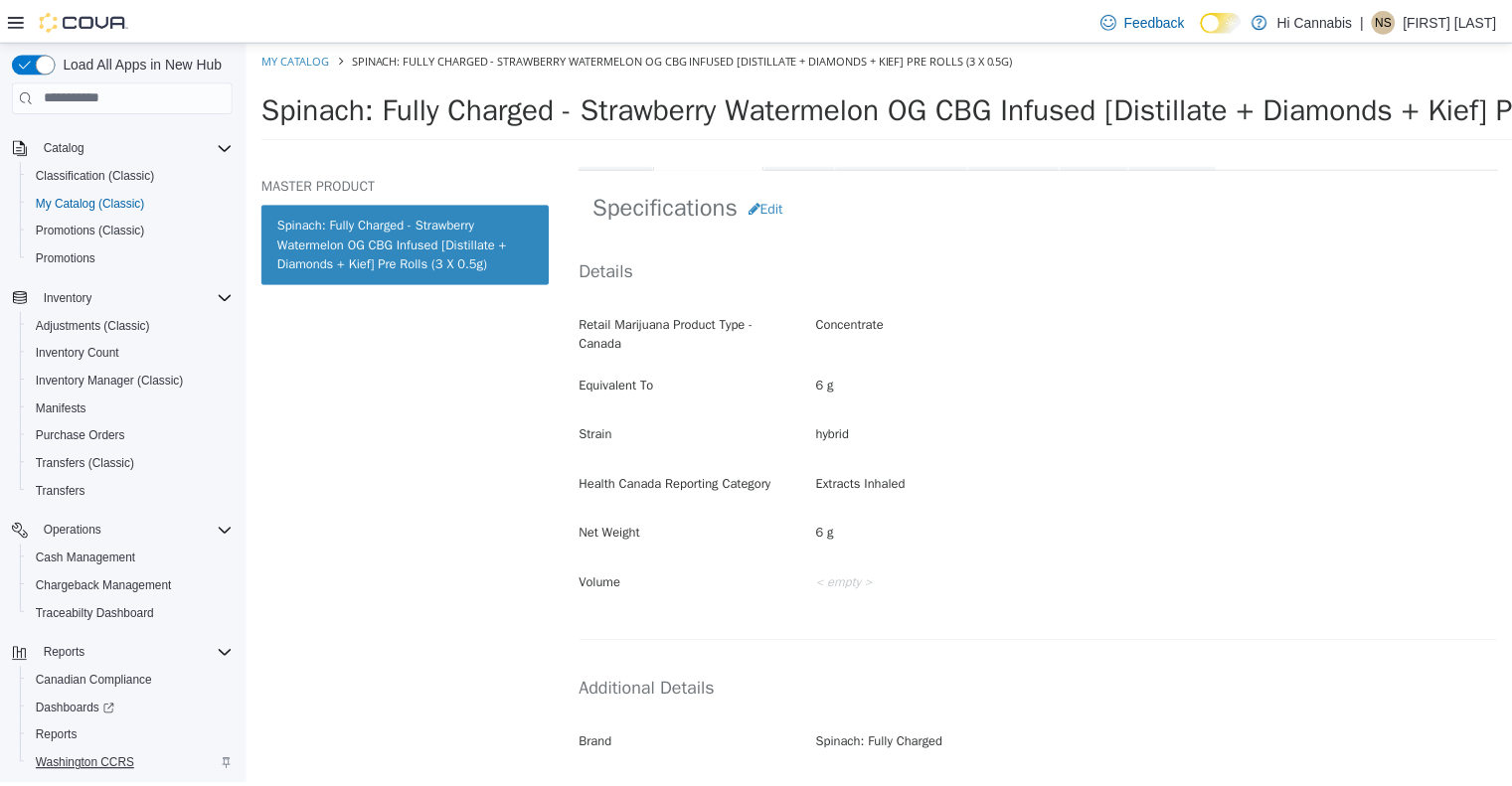 scroll, scrollTop: 198, scrollLeft: 0, axis: vertical 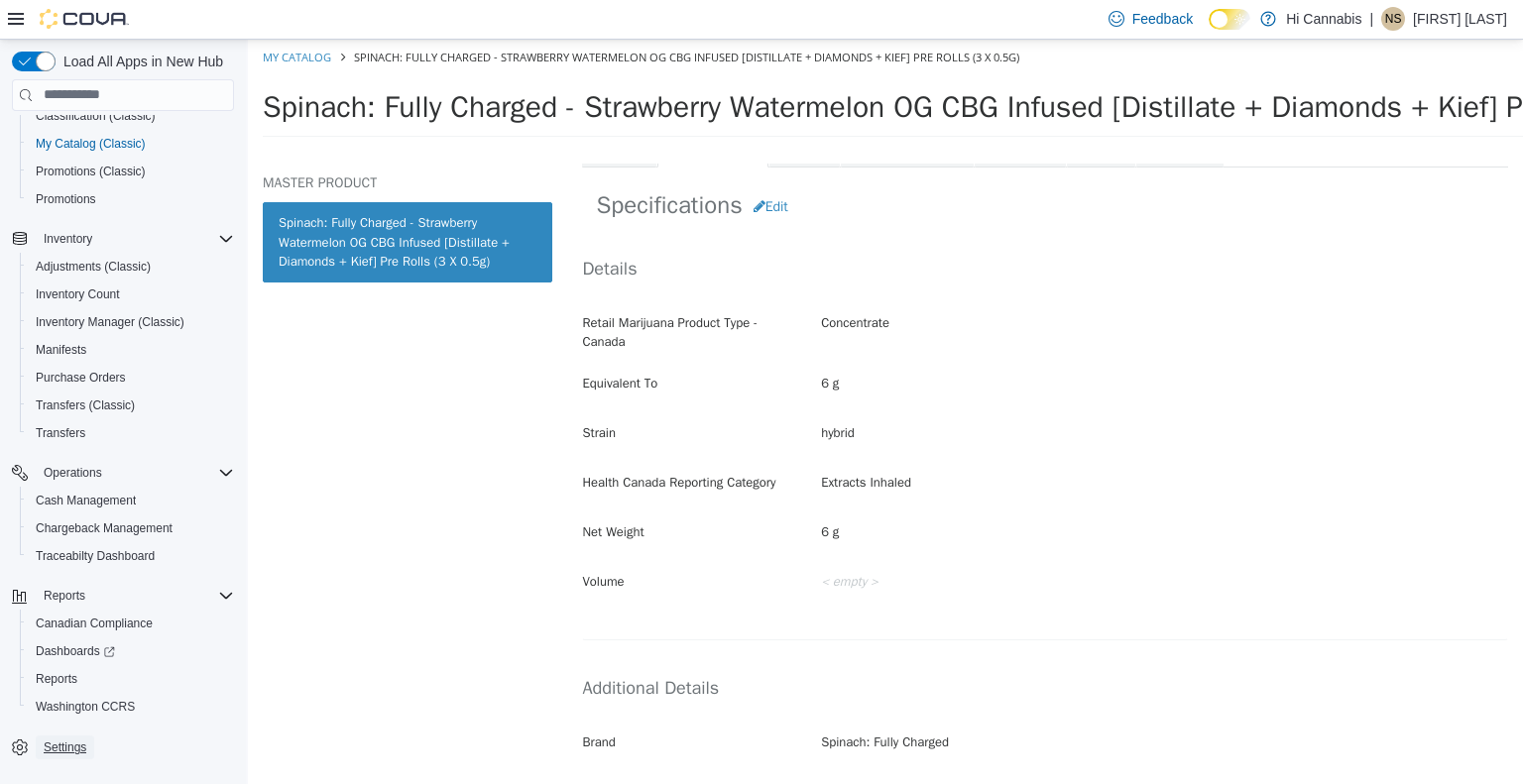 click on "Settings" at bounding box center (64, 747) 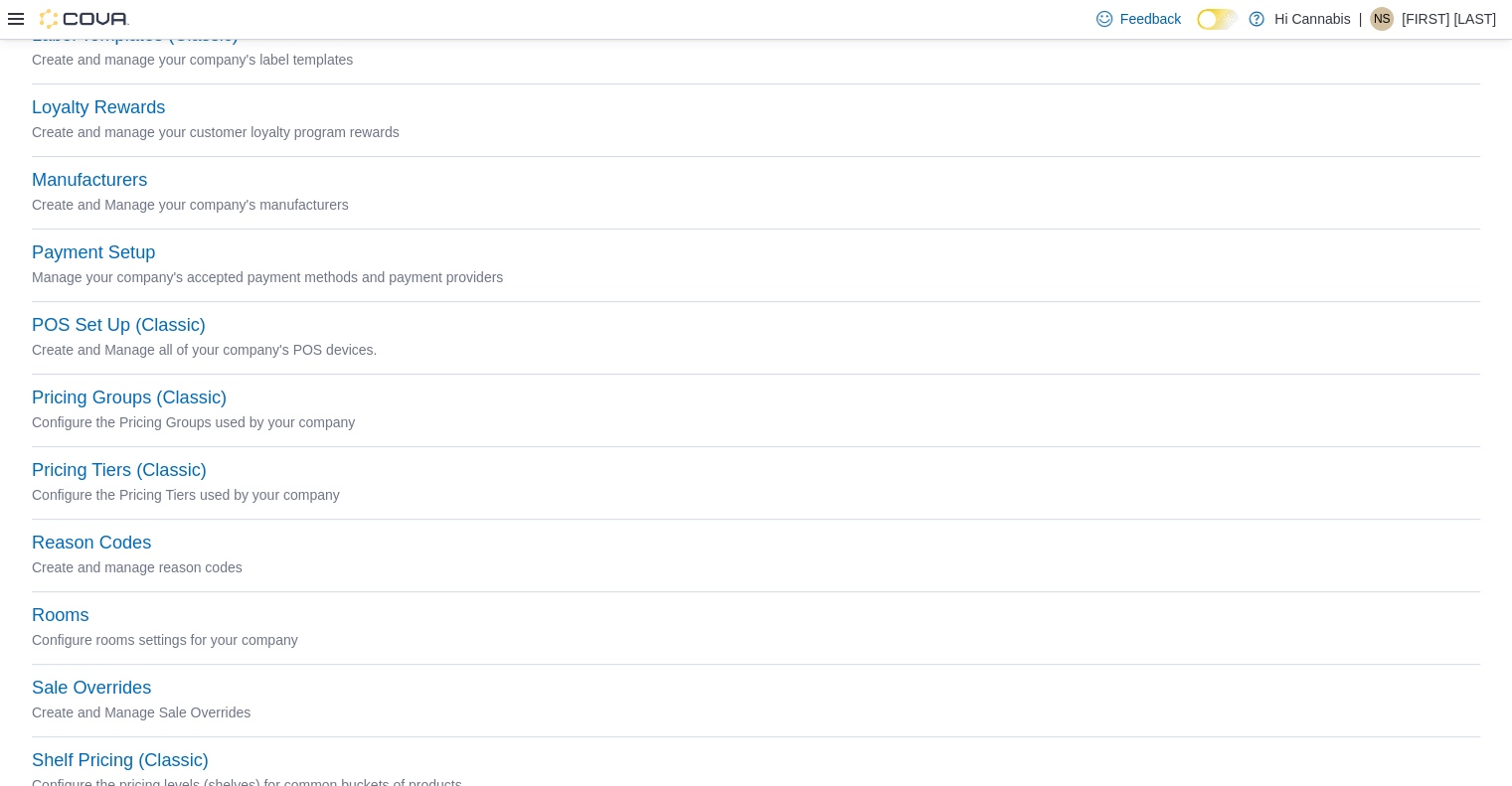 scroll, scrollTop: 795, scrollLeft: 0, axis: vertical 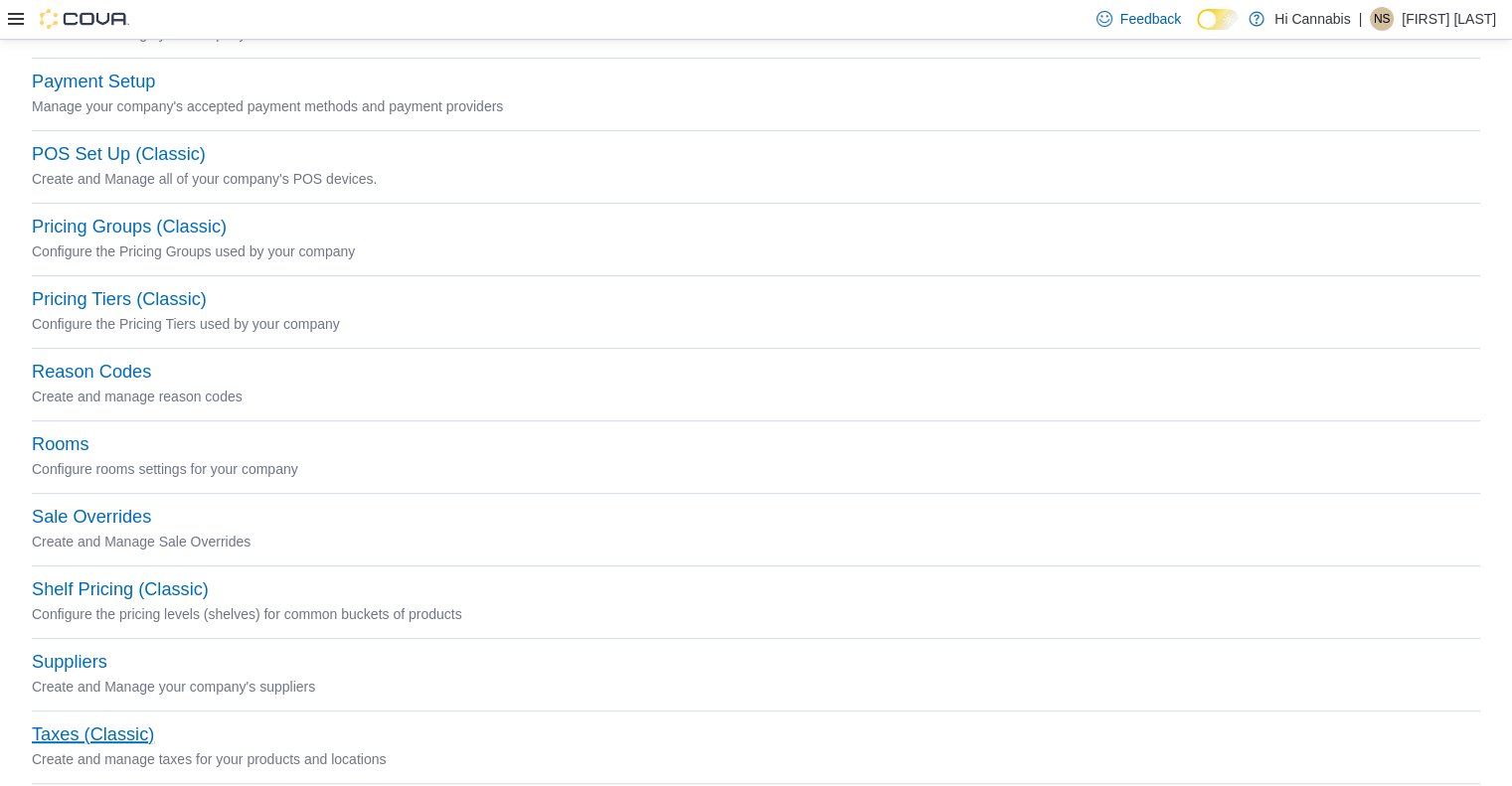 click on "Taxes (Classic)" at bounding box center (92, 734) 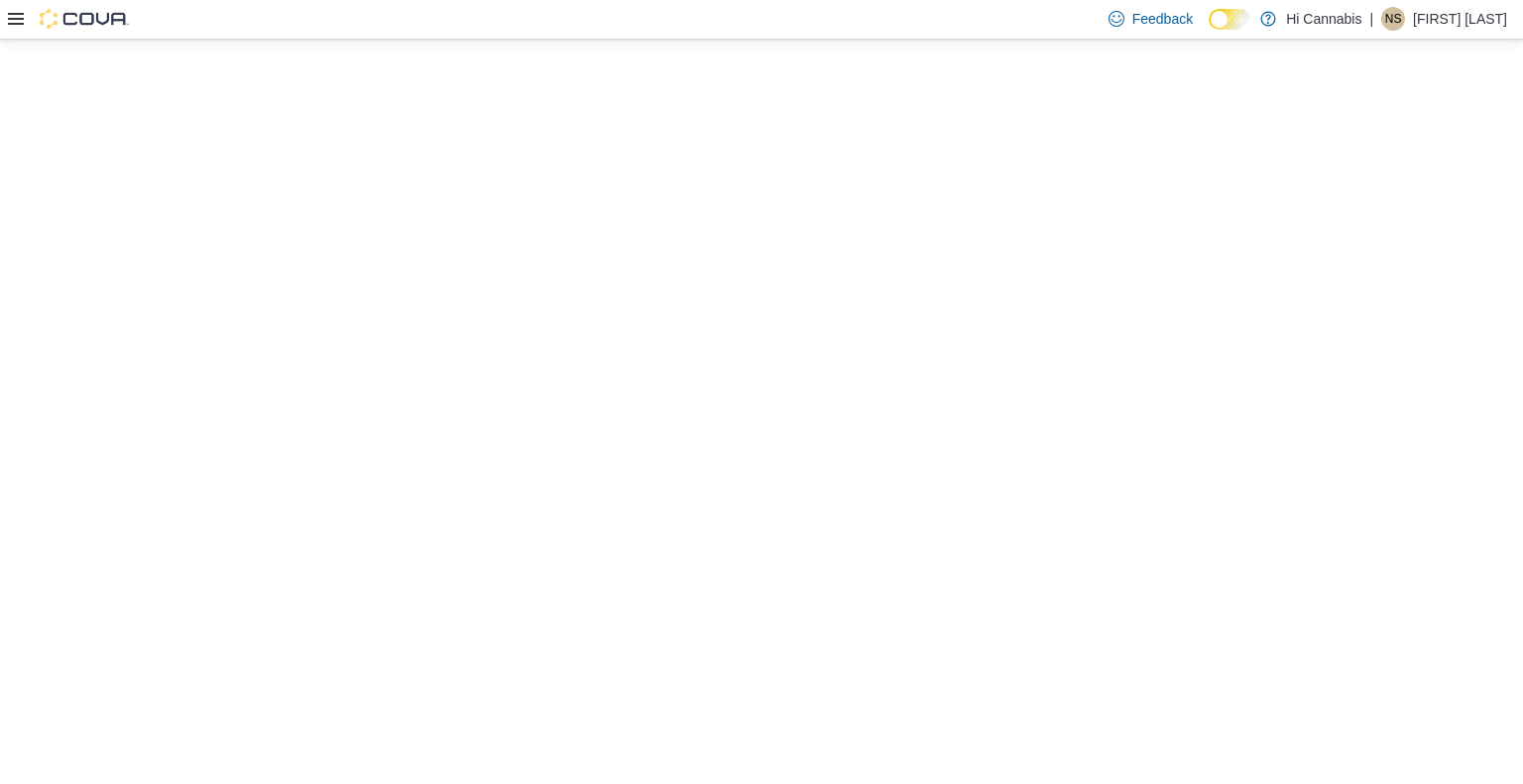 scroll, scrollTop: 0, scrollLeft: 0, axis: both 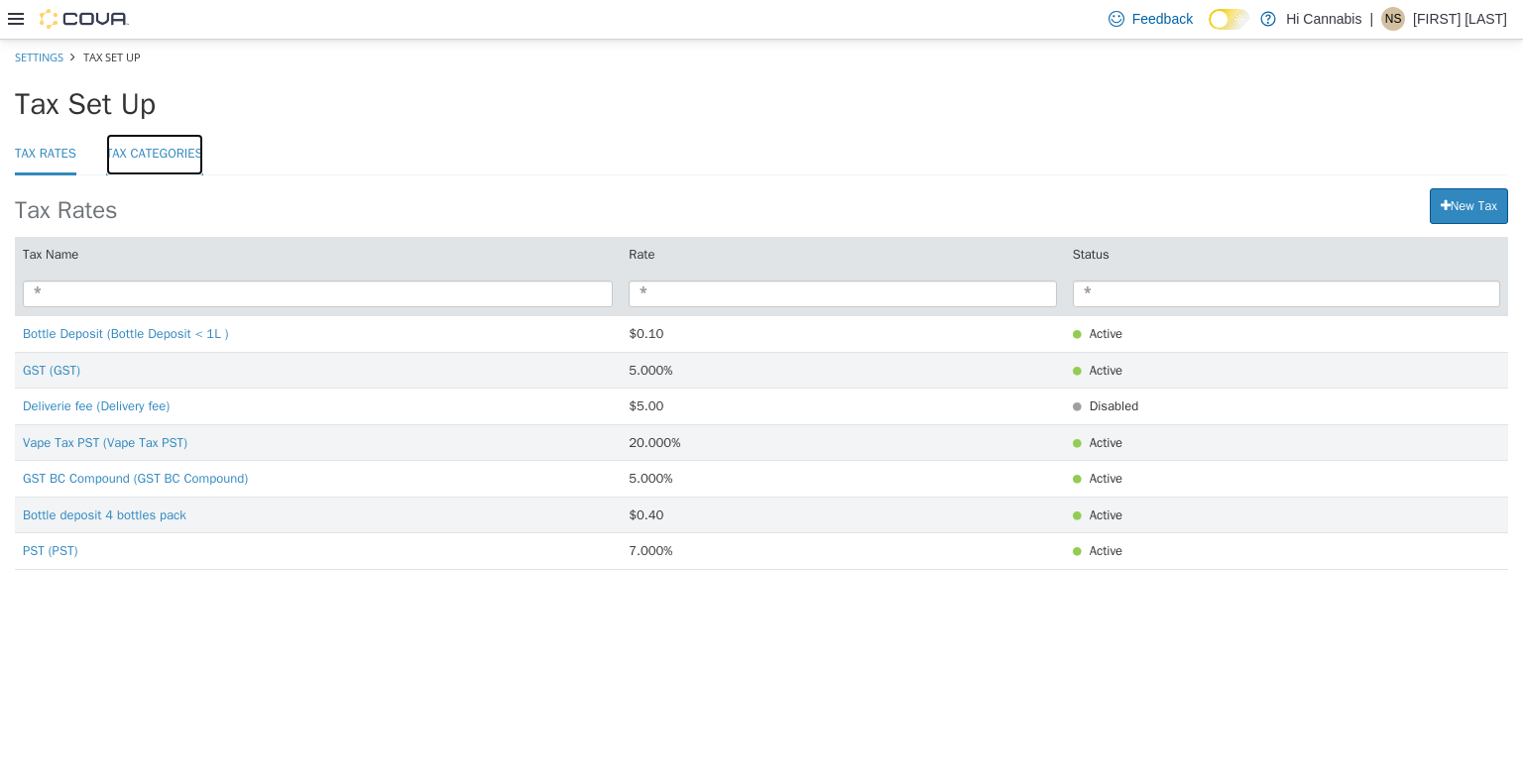 click on "Tax Categories" at bounding box center [155, 154] 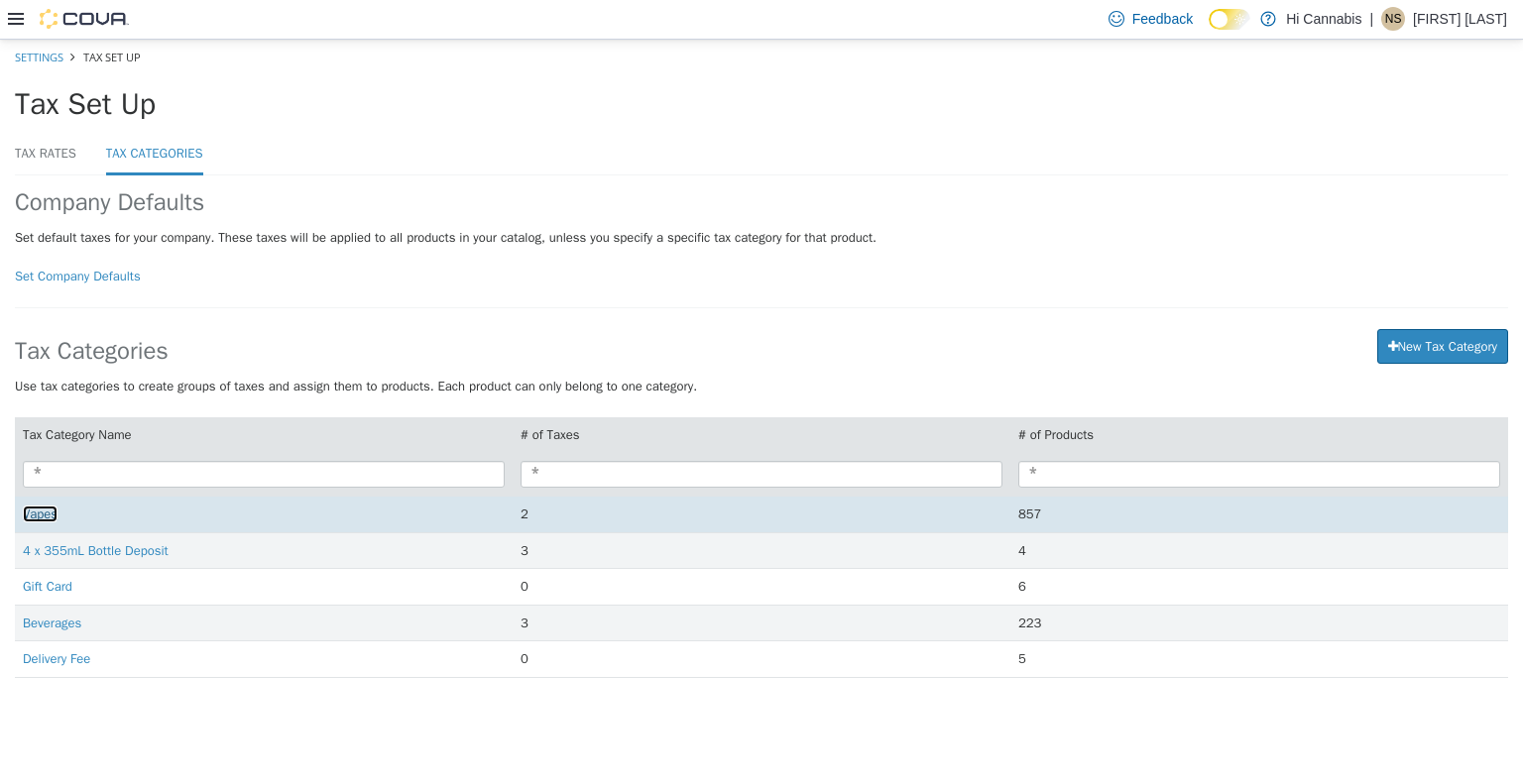 click on "Vapes" at bounding box center [40, 512] 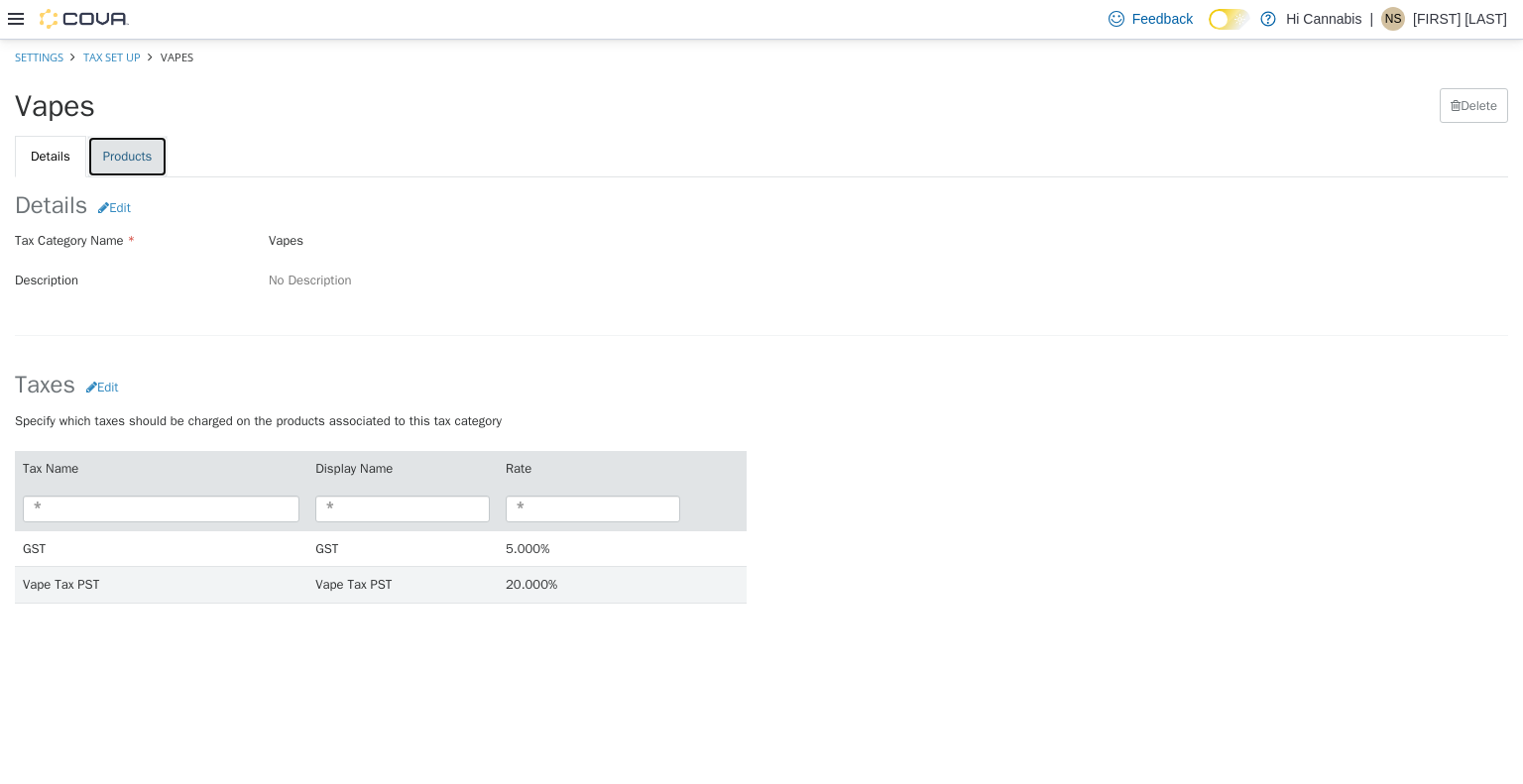 click on "Products" at bounding box center [128, 156] 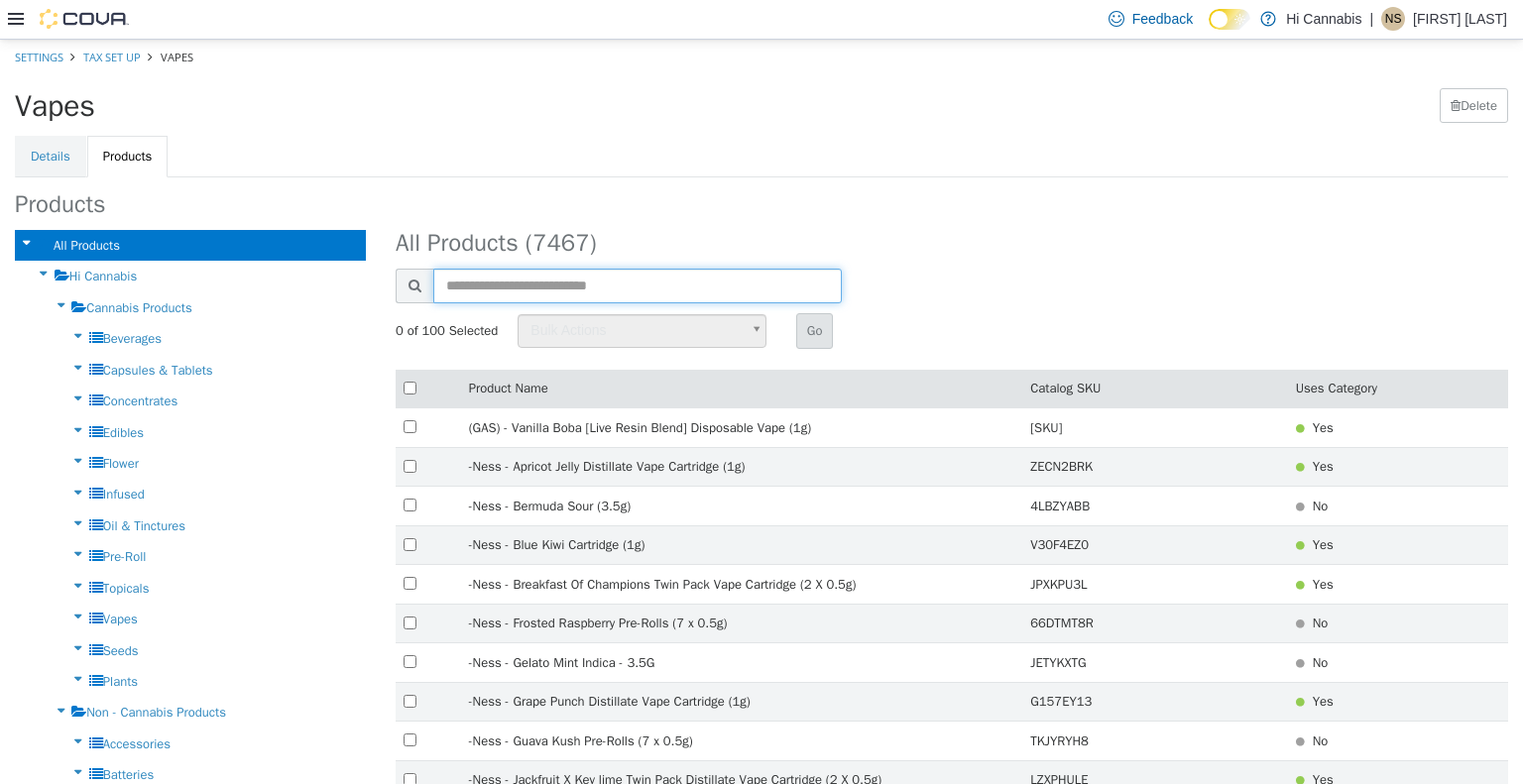 click at bounding box center (638, 284) 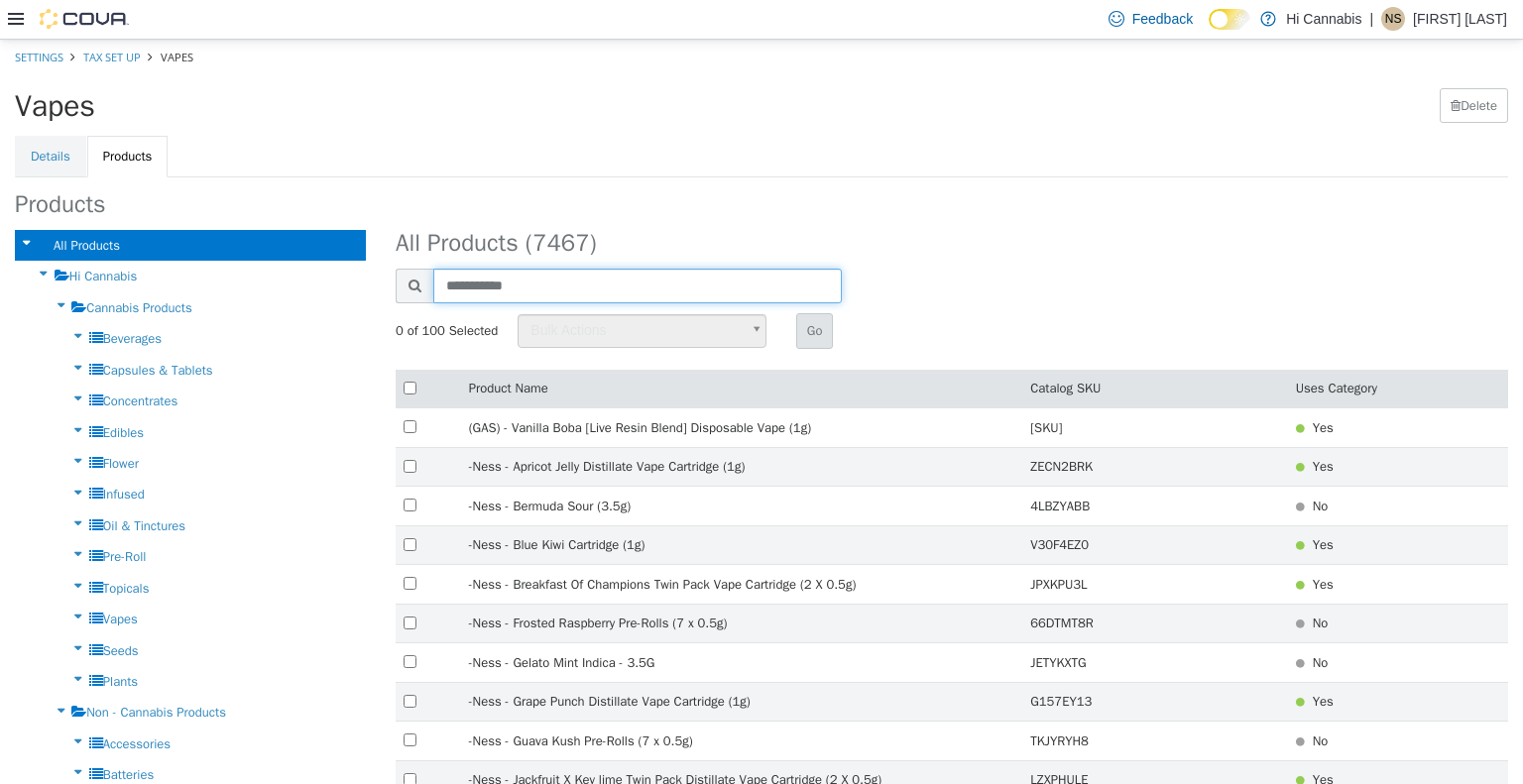 type on "**********" 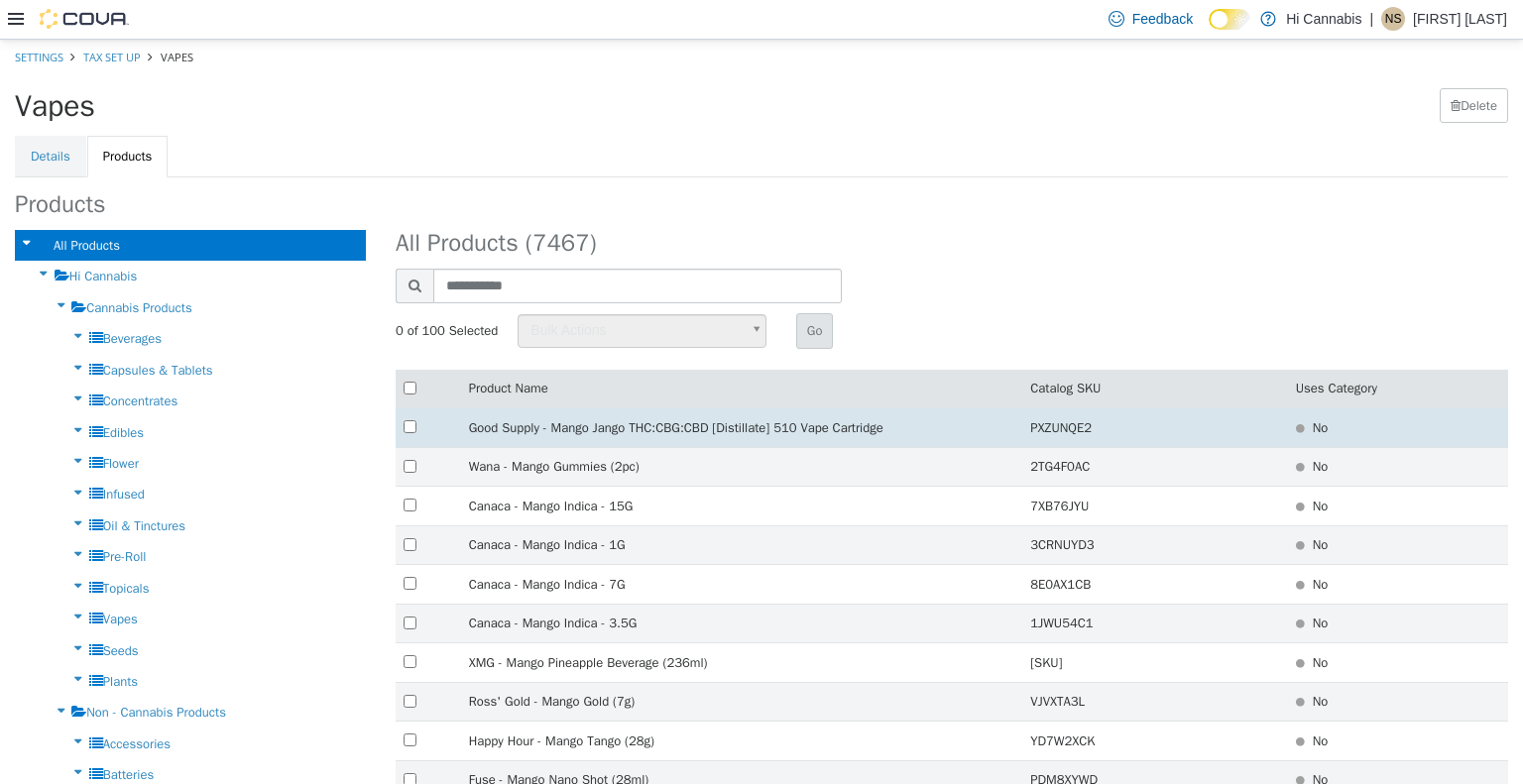 click on "Good Supply - Mango Jango THC:CBG:CBD [Distillate] 510 Vape Cartridge" at bounding box center (742, 427) 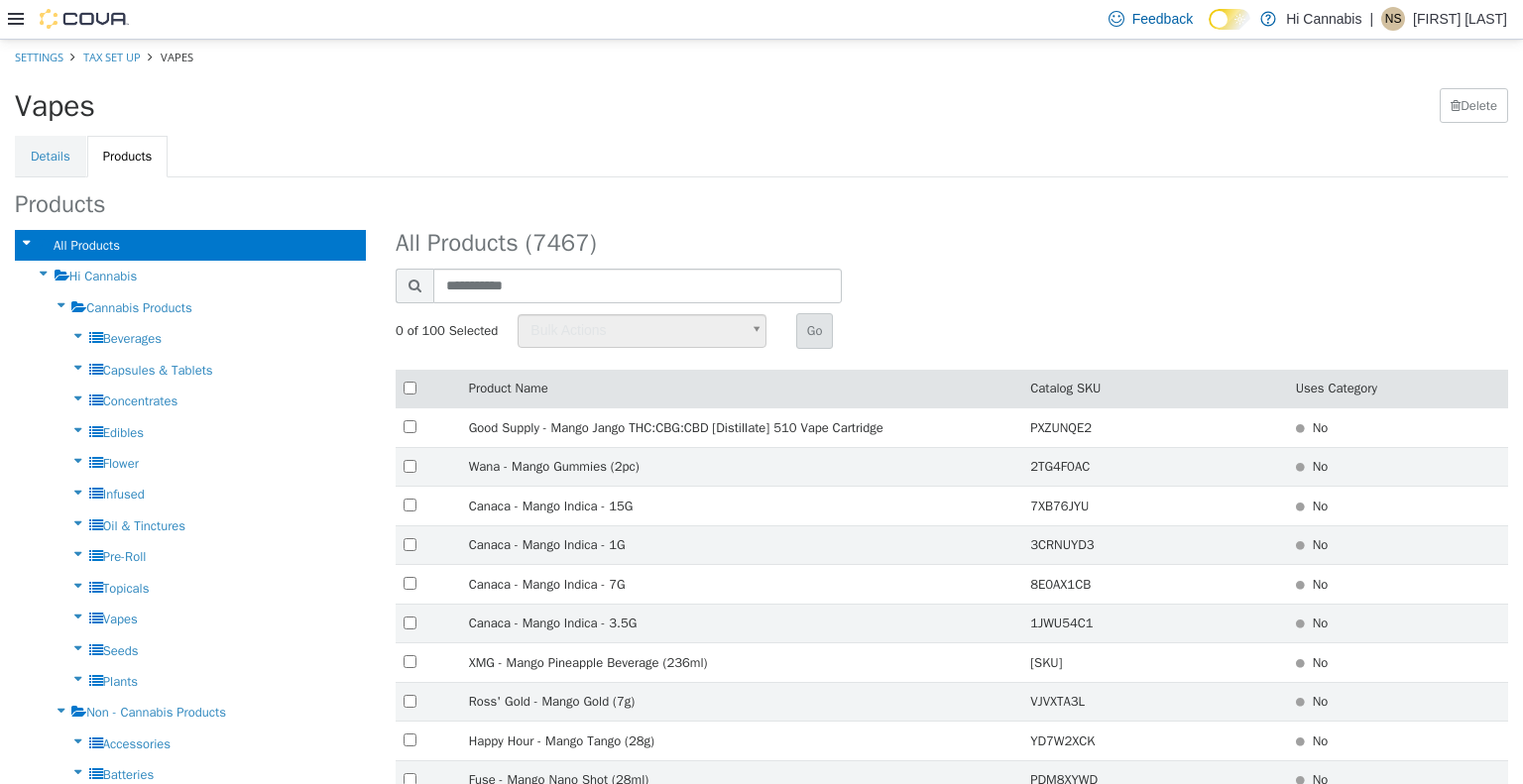 click 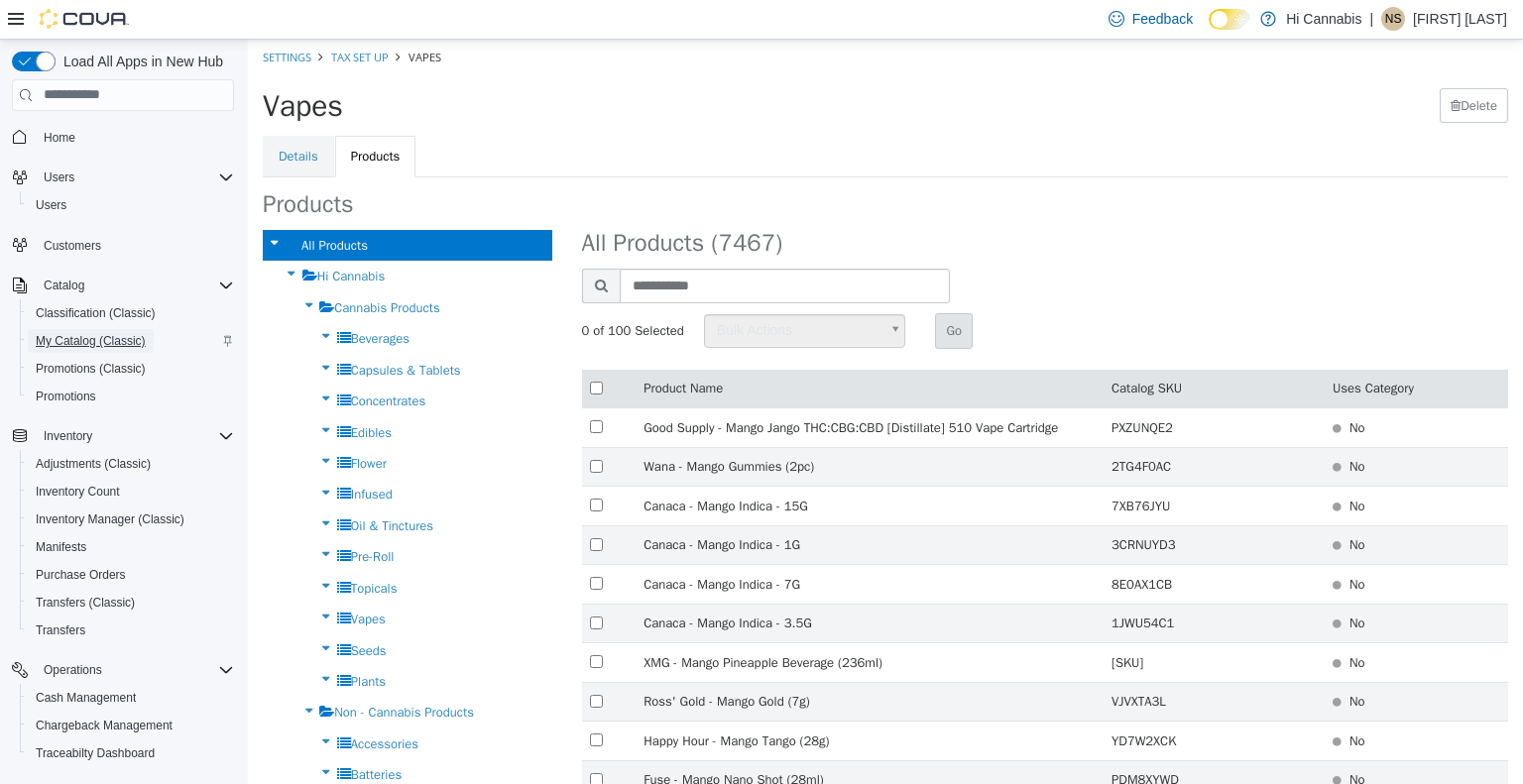 click on "My Catalog (Classic)" at bounding box center (90, 341) 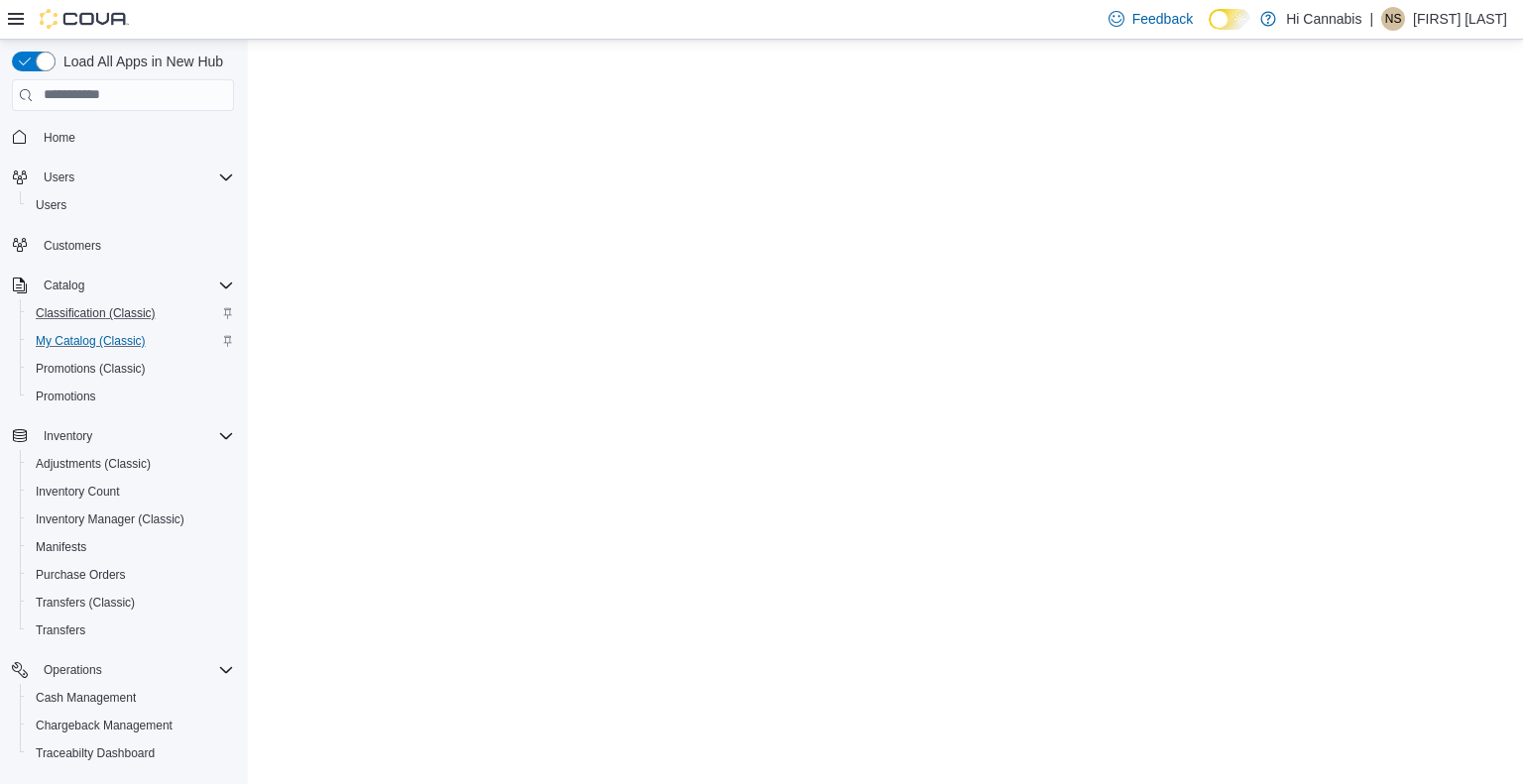 scroll, scrollTop: 0, scrollLeft: 0, axis: both 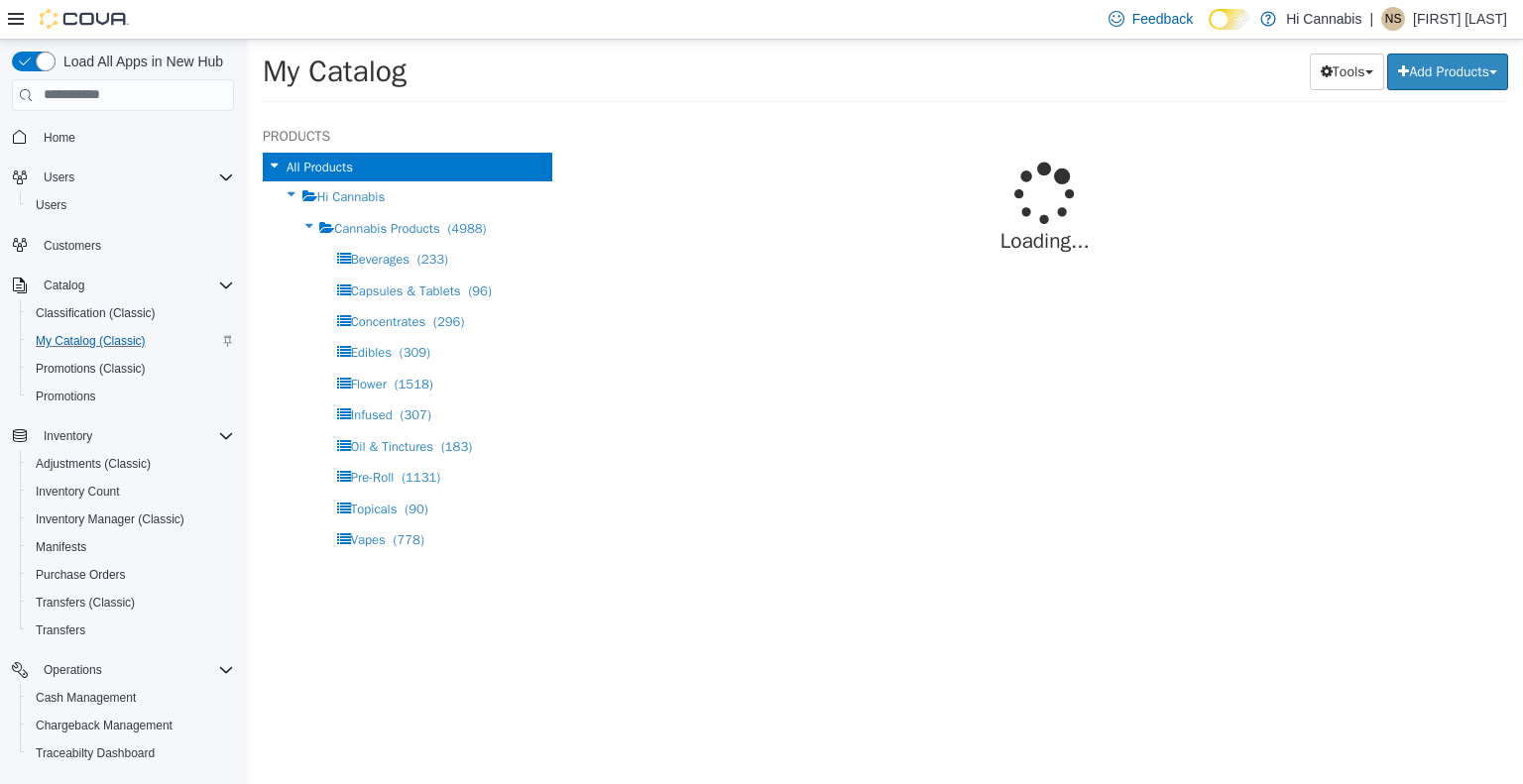 select on "**********" 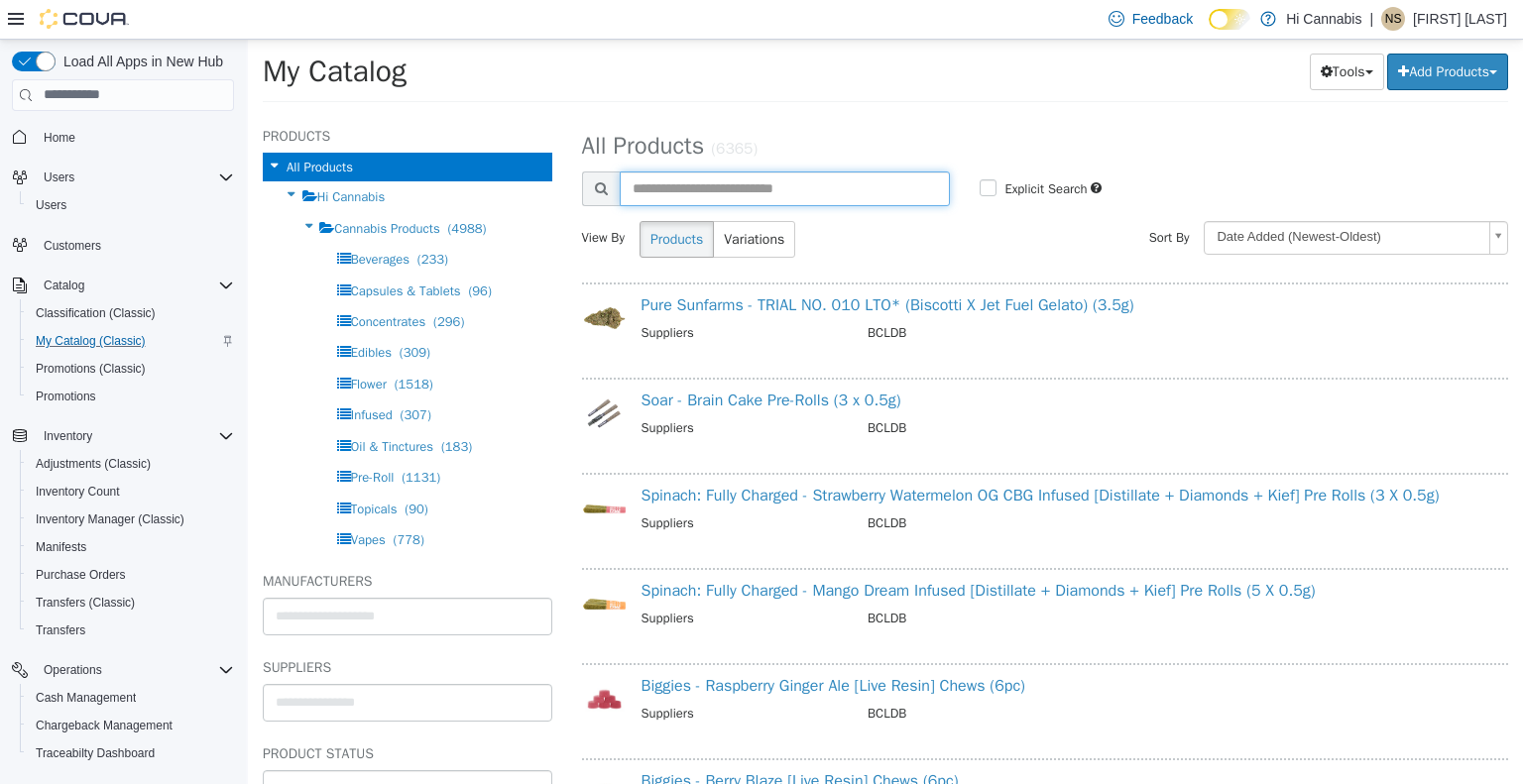 click at bounding box center (785, 187) 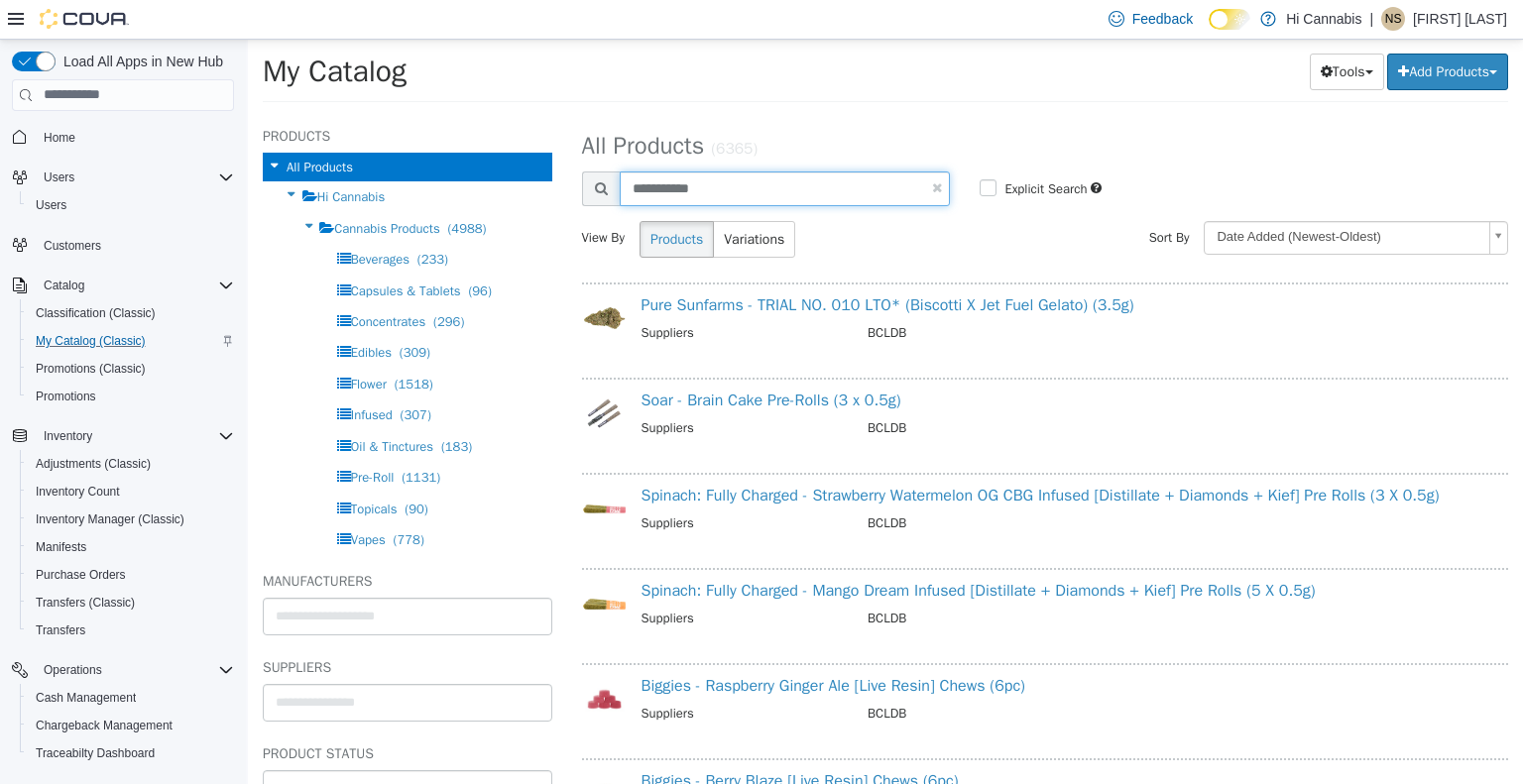 type on "**********" 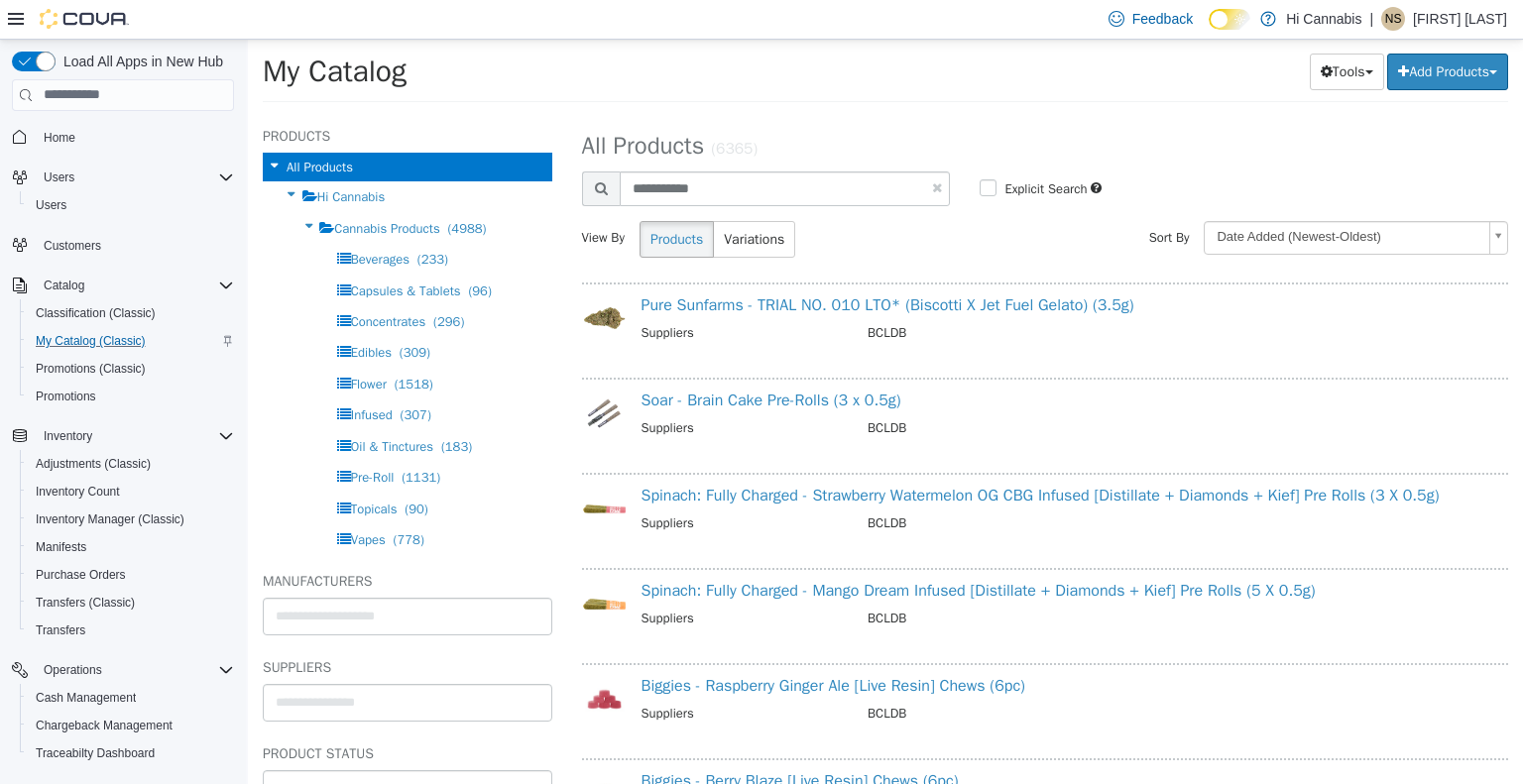 select on "**********" 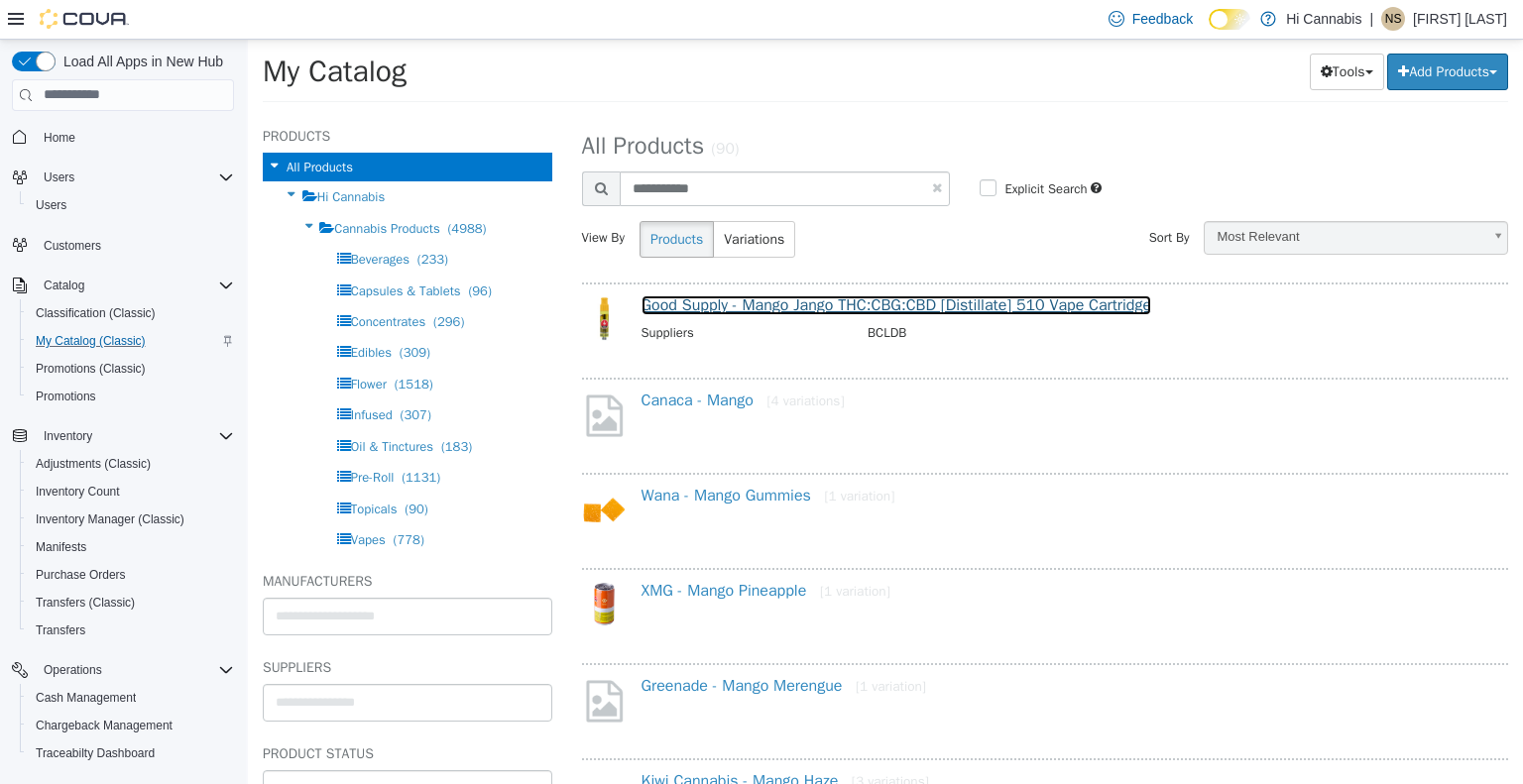 click on "Good Supply - Mango Jango THC:CBG:CBD [Distillate] 510 Vape Cartridge" at bounding box center [896, 304] 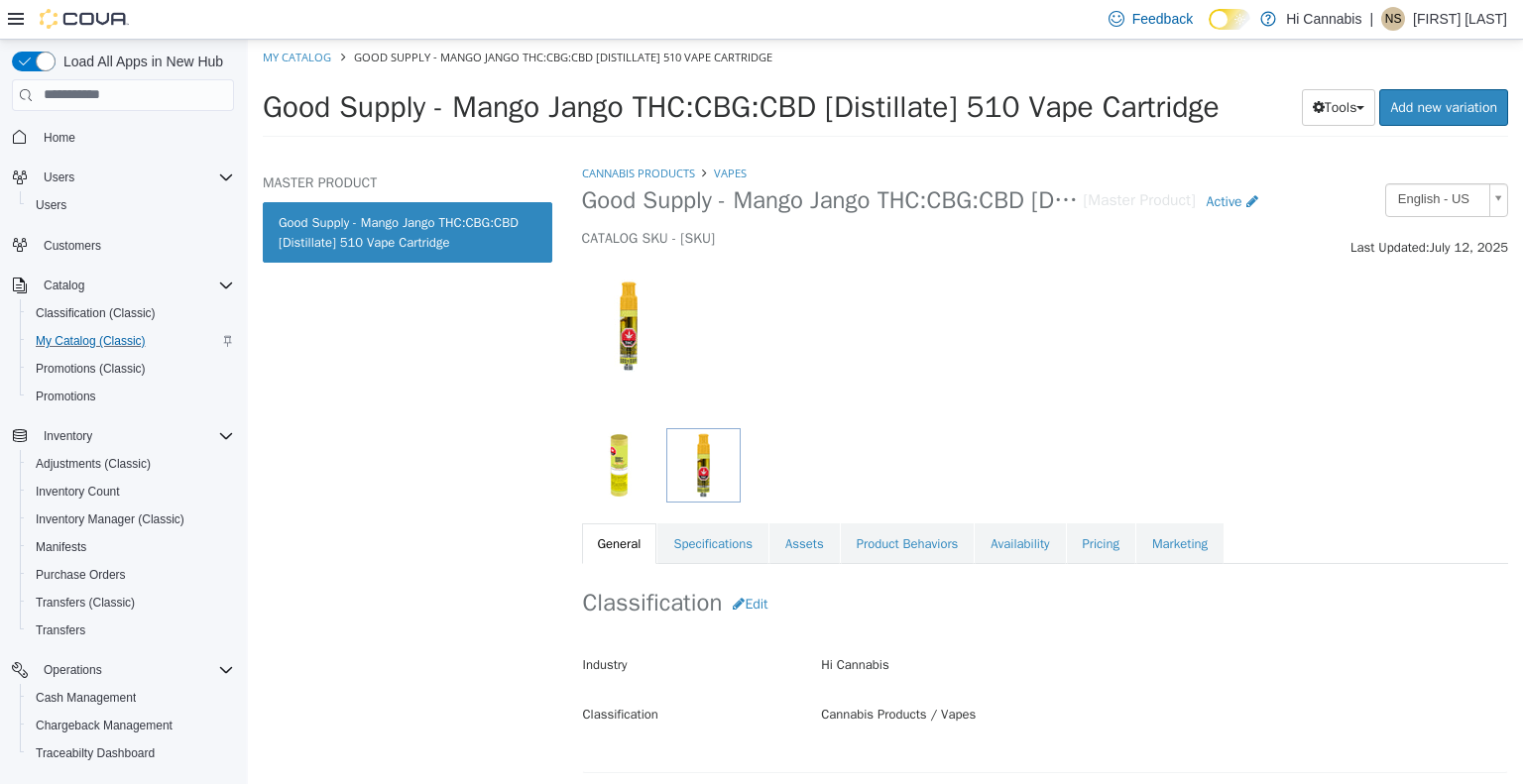 scroll, scrollTop: 297, scrollLeft: 0, axis: vertical 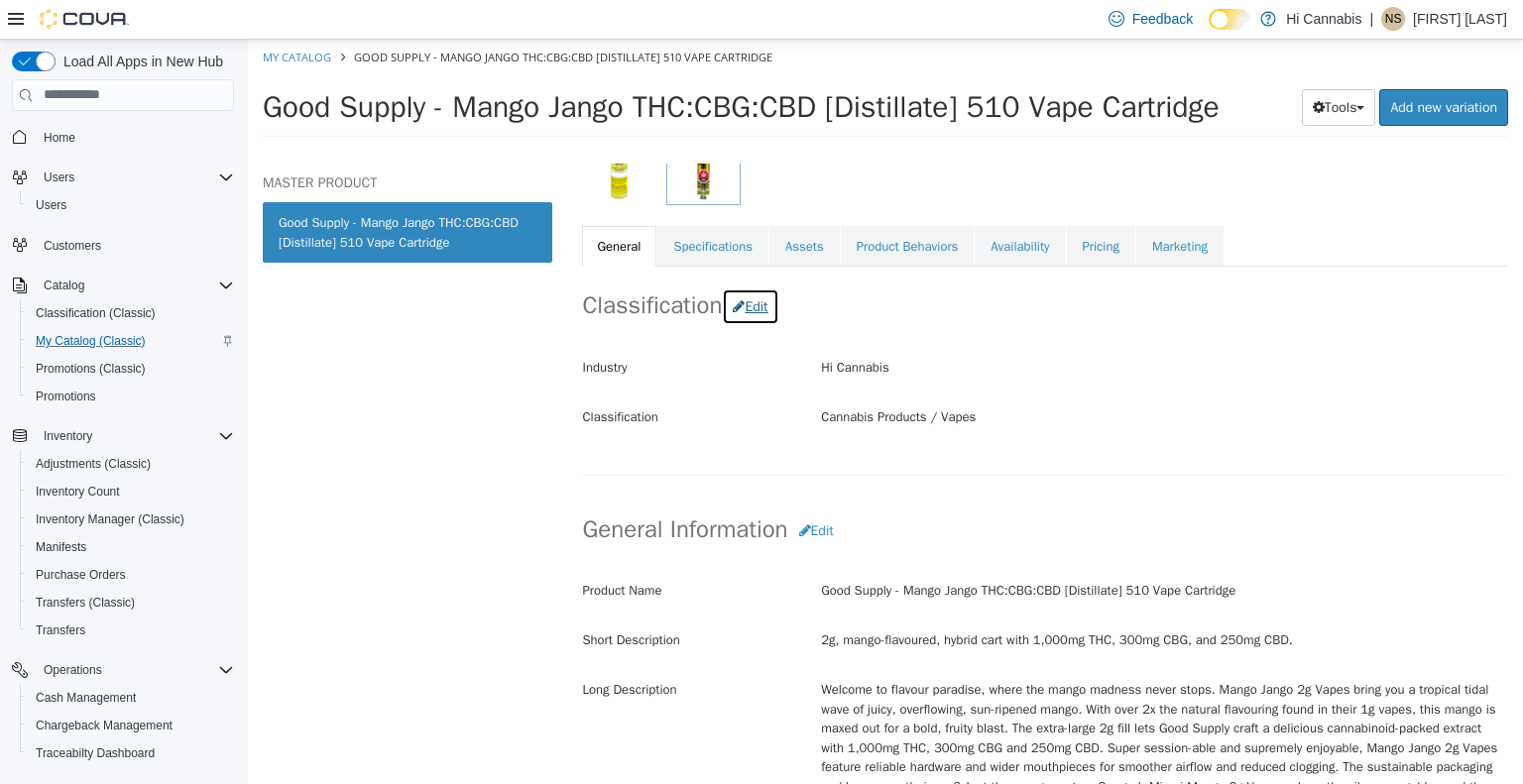 click on "Edit" at bounding box center (750, 305) 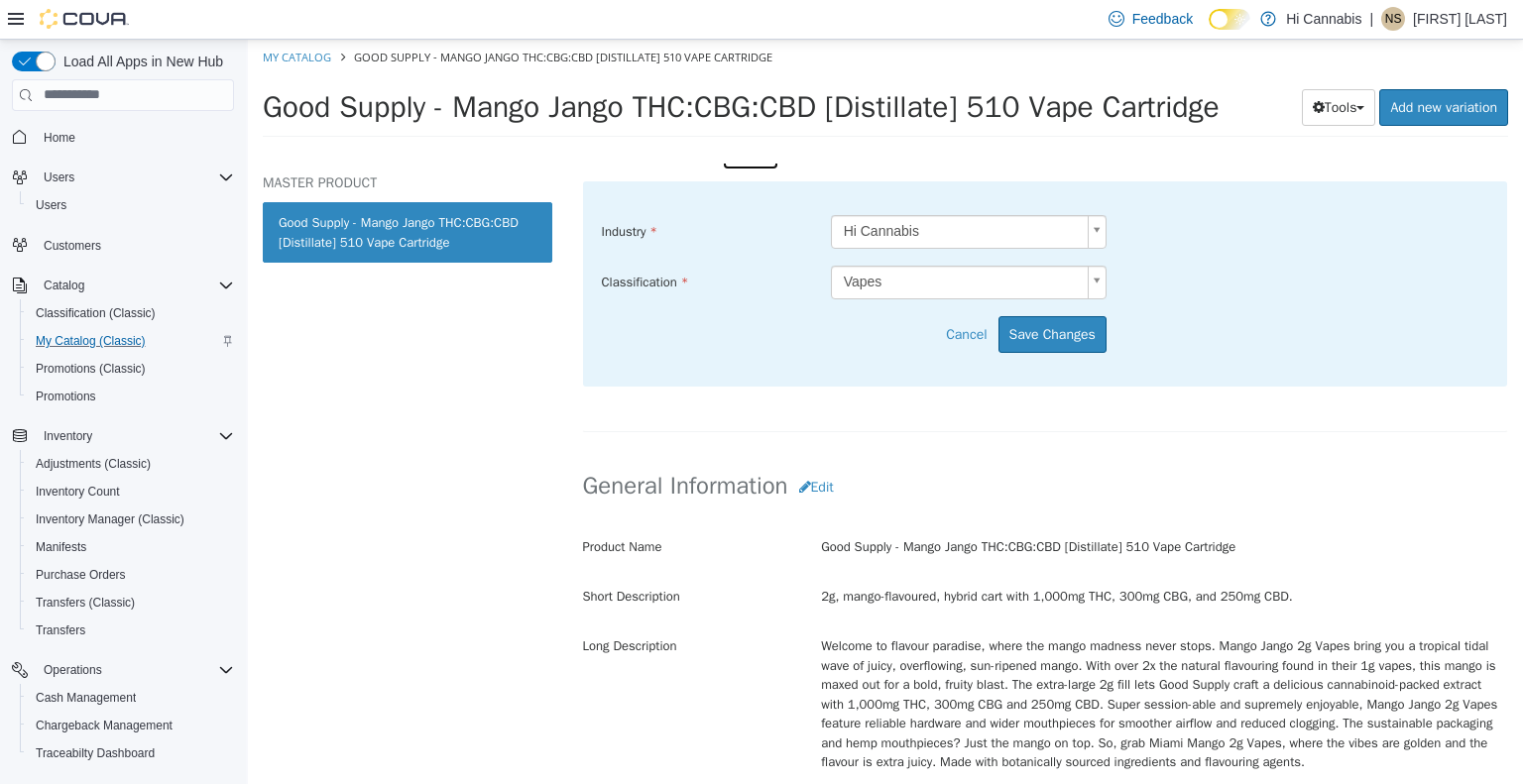 scroll, scrollTop: 297, scrollLeft: 0, axis: vertical 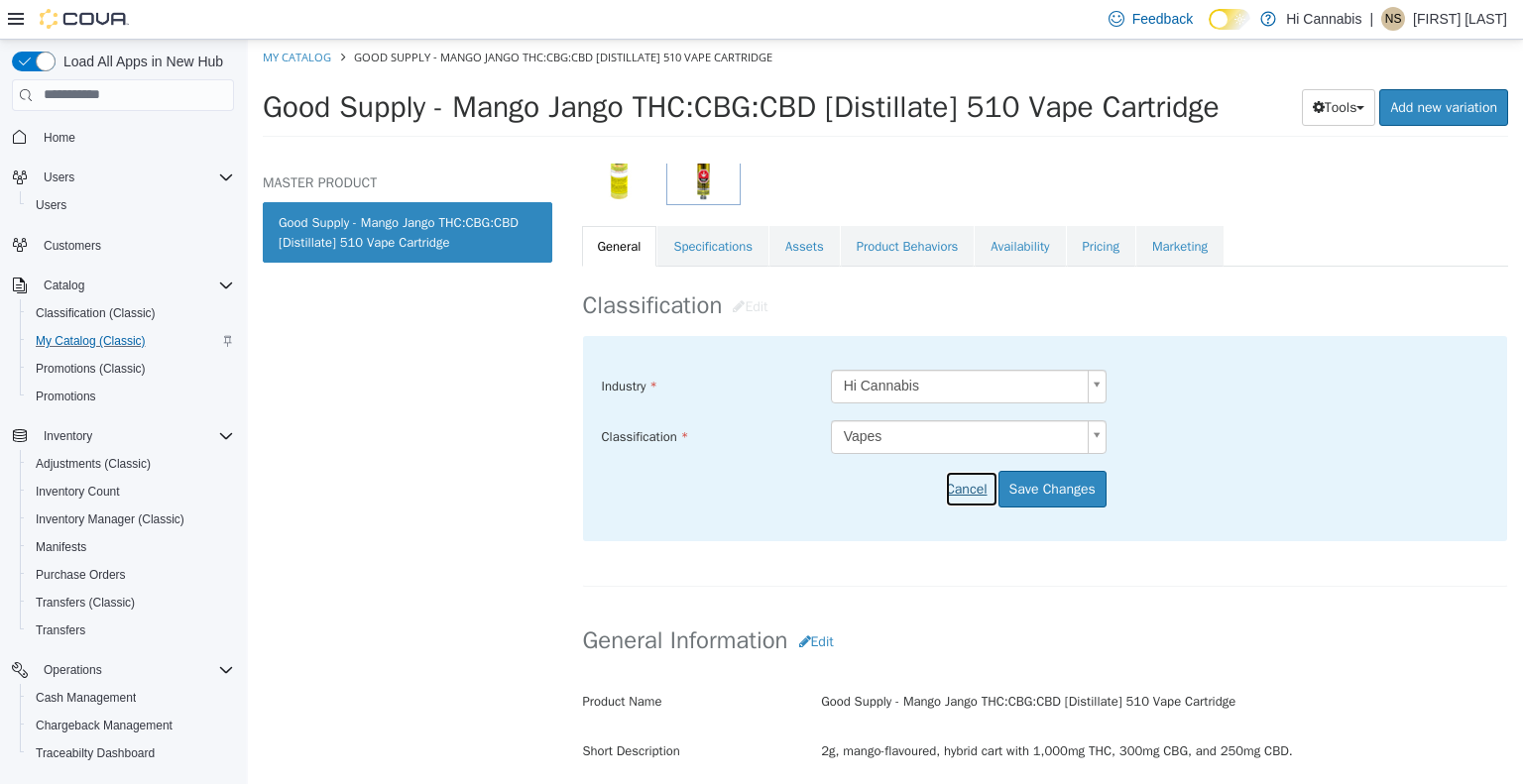 click on "Cancel" at bounding box center (971, 488) 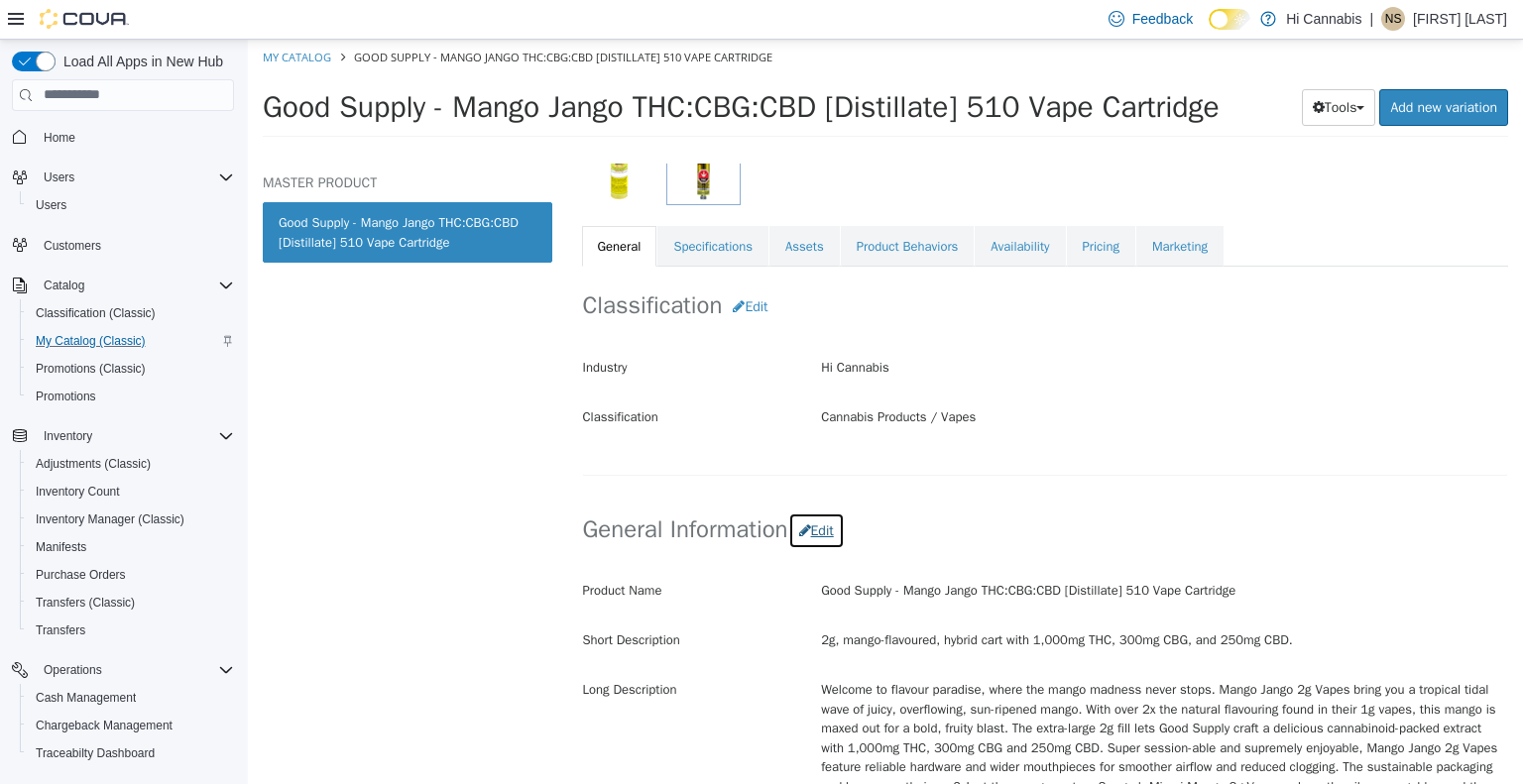 click on "Edit" at bounding box center [816, 529] 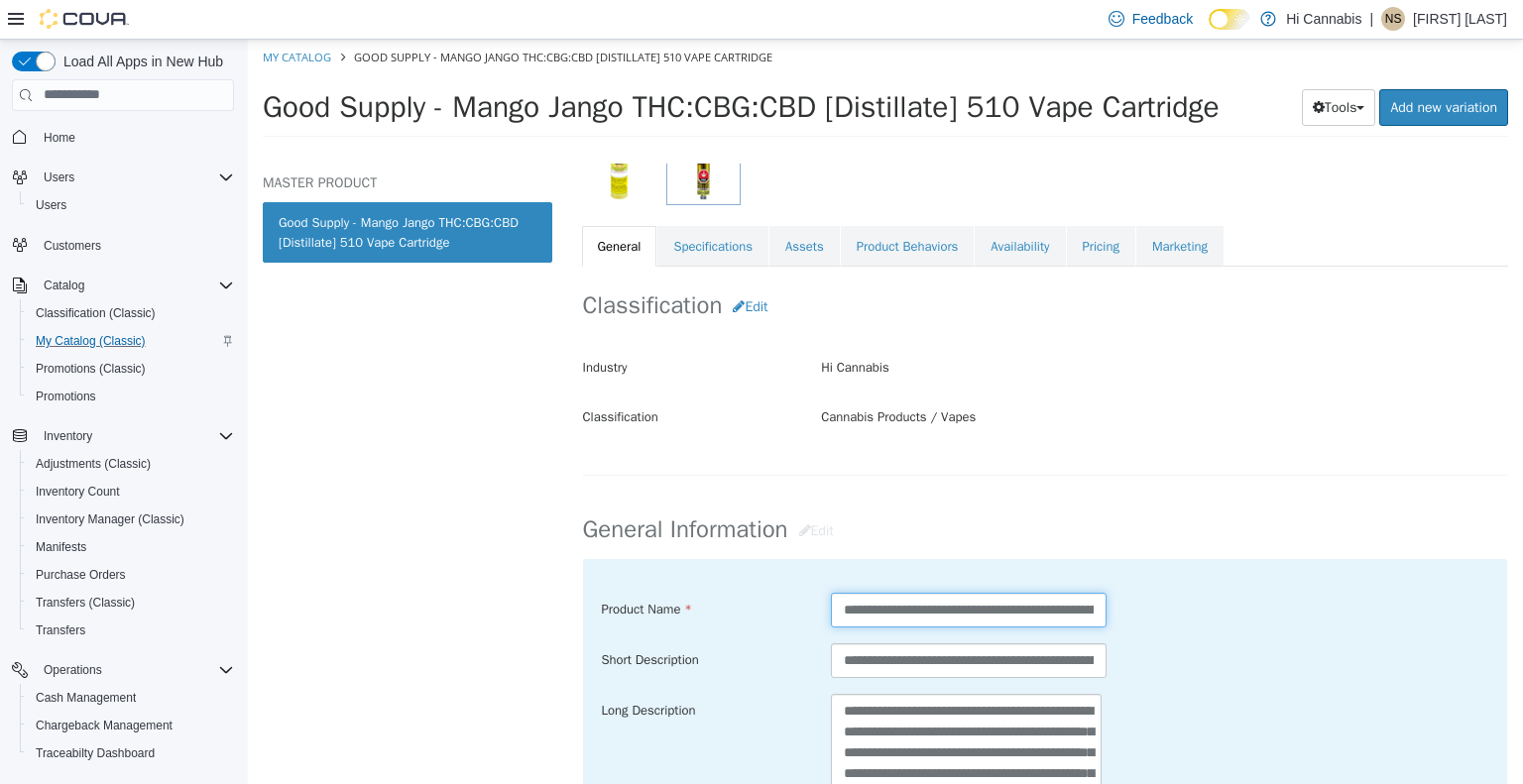 click on "**********" at bounding box center [969, 609] 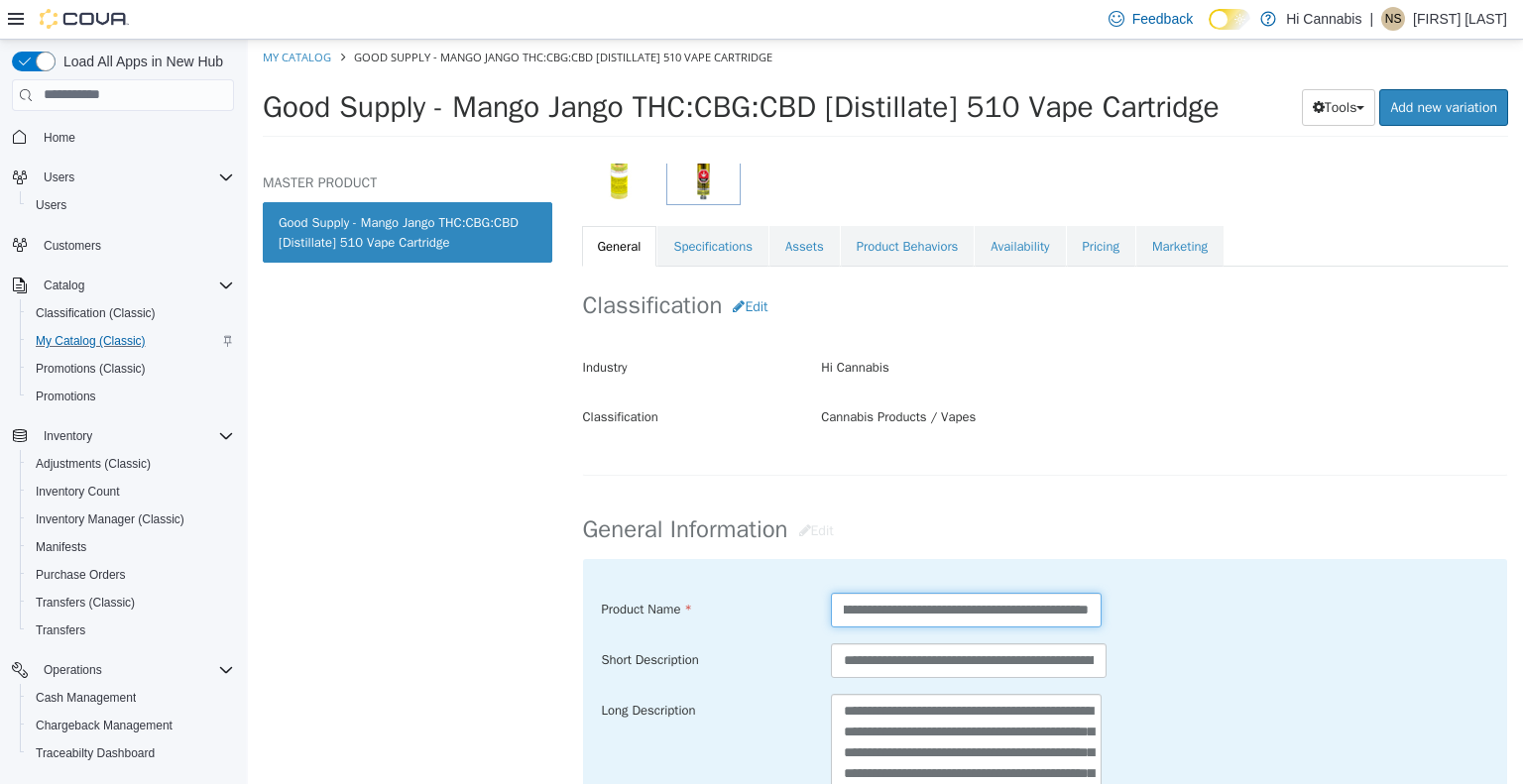 scroll, scrollTop: 0, scrollLeft: 231, axis: horizontal 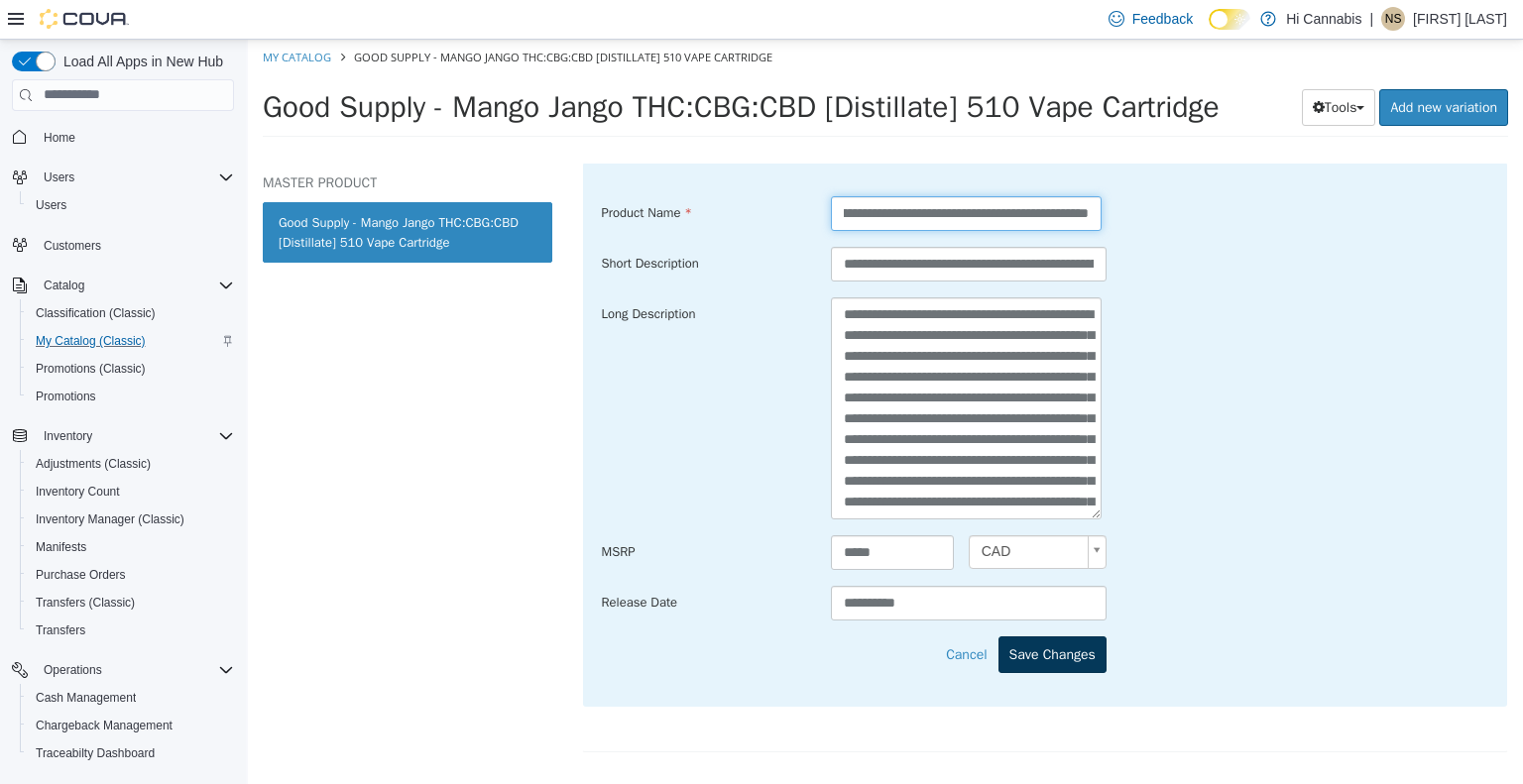 type on "**********" 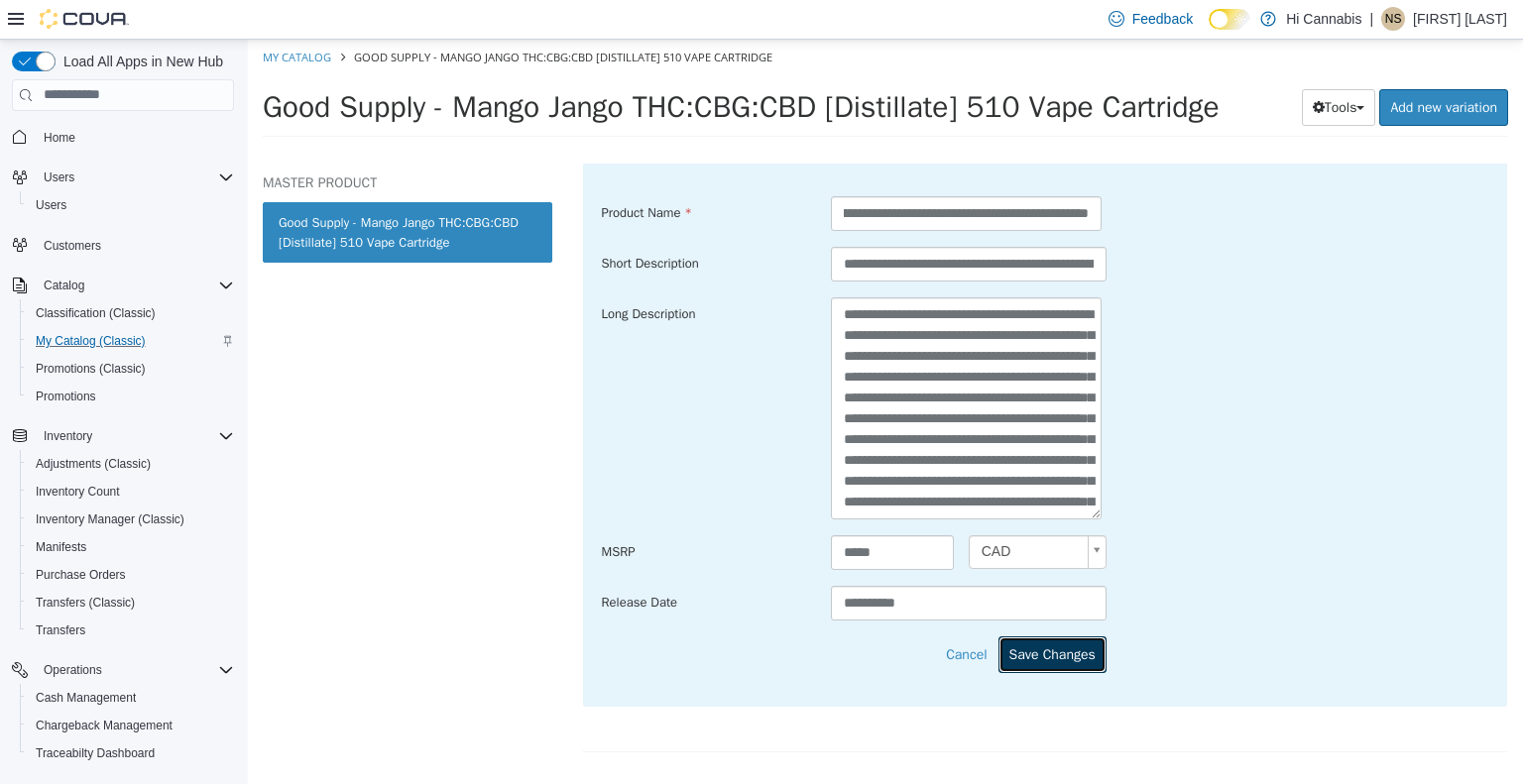 click on "Save Changes" at bounding box center [1052, 653] 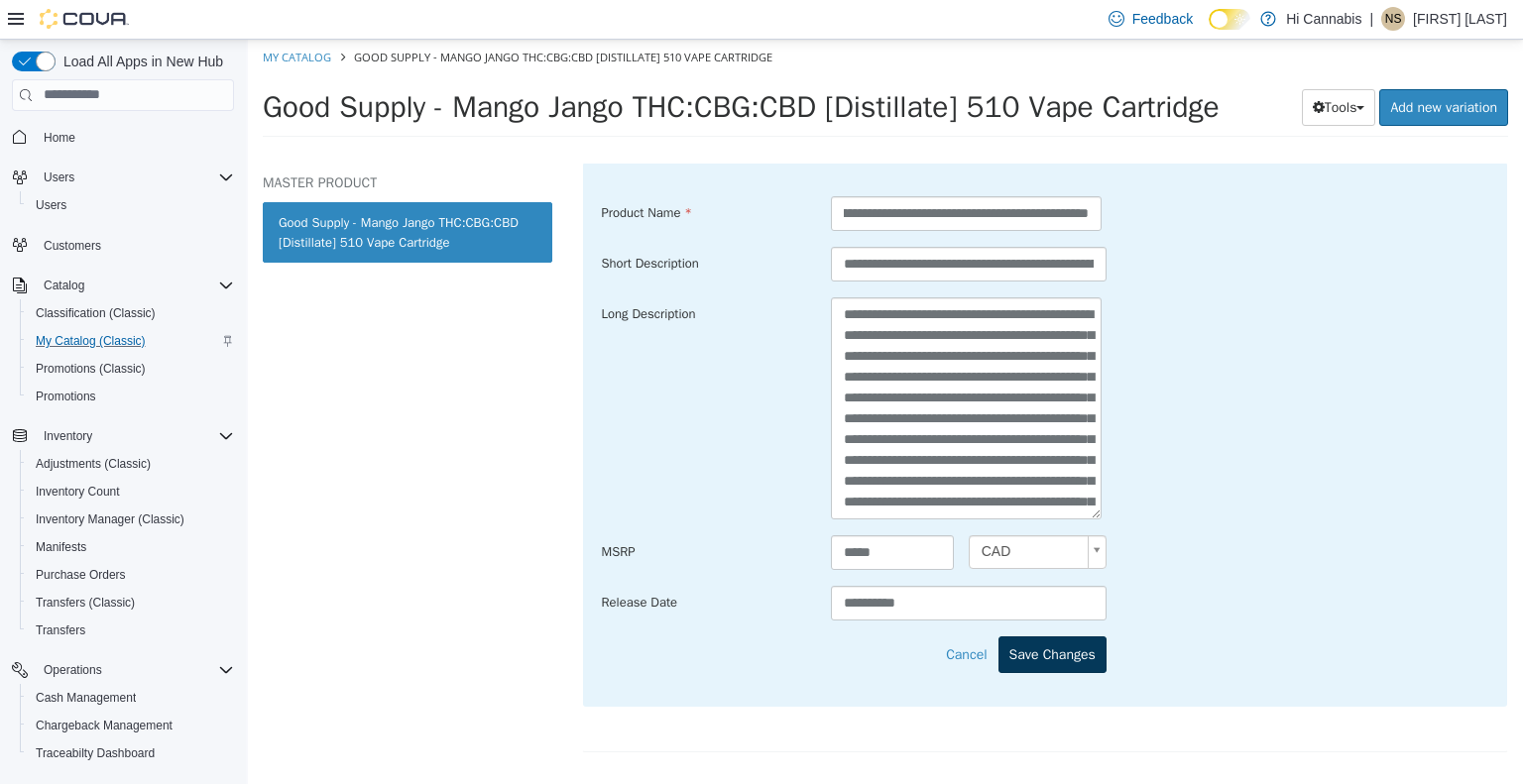 scroll, scrollTop: 0, scrollLeft: 0, axis: both 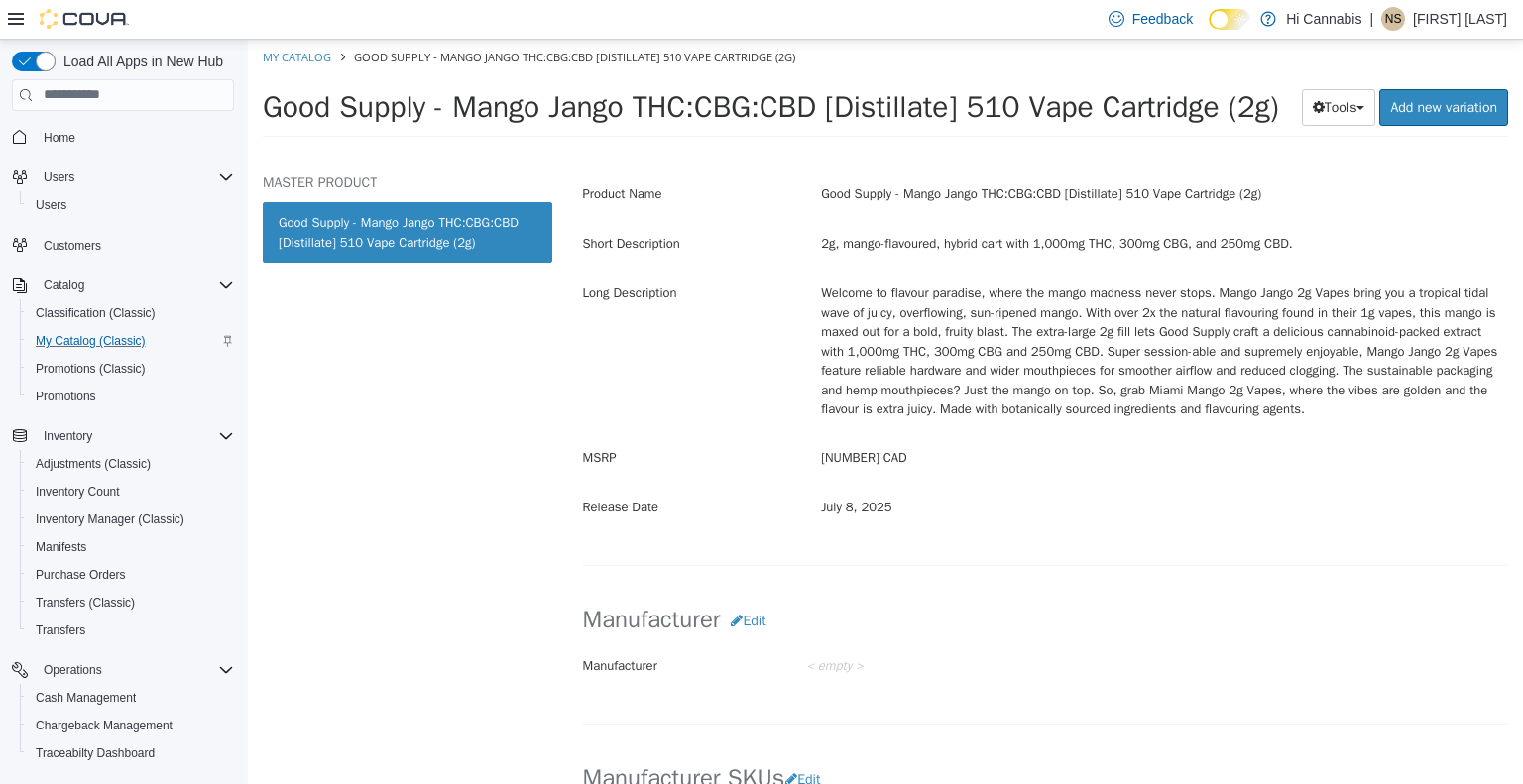 click on "My Catalog
Good Supply - Mango Jango THC:CBG:CBD [Distillate] 510 Vape Cartridge (2g) No 1" at bounding box center (885, 56) 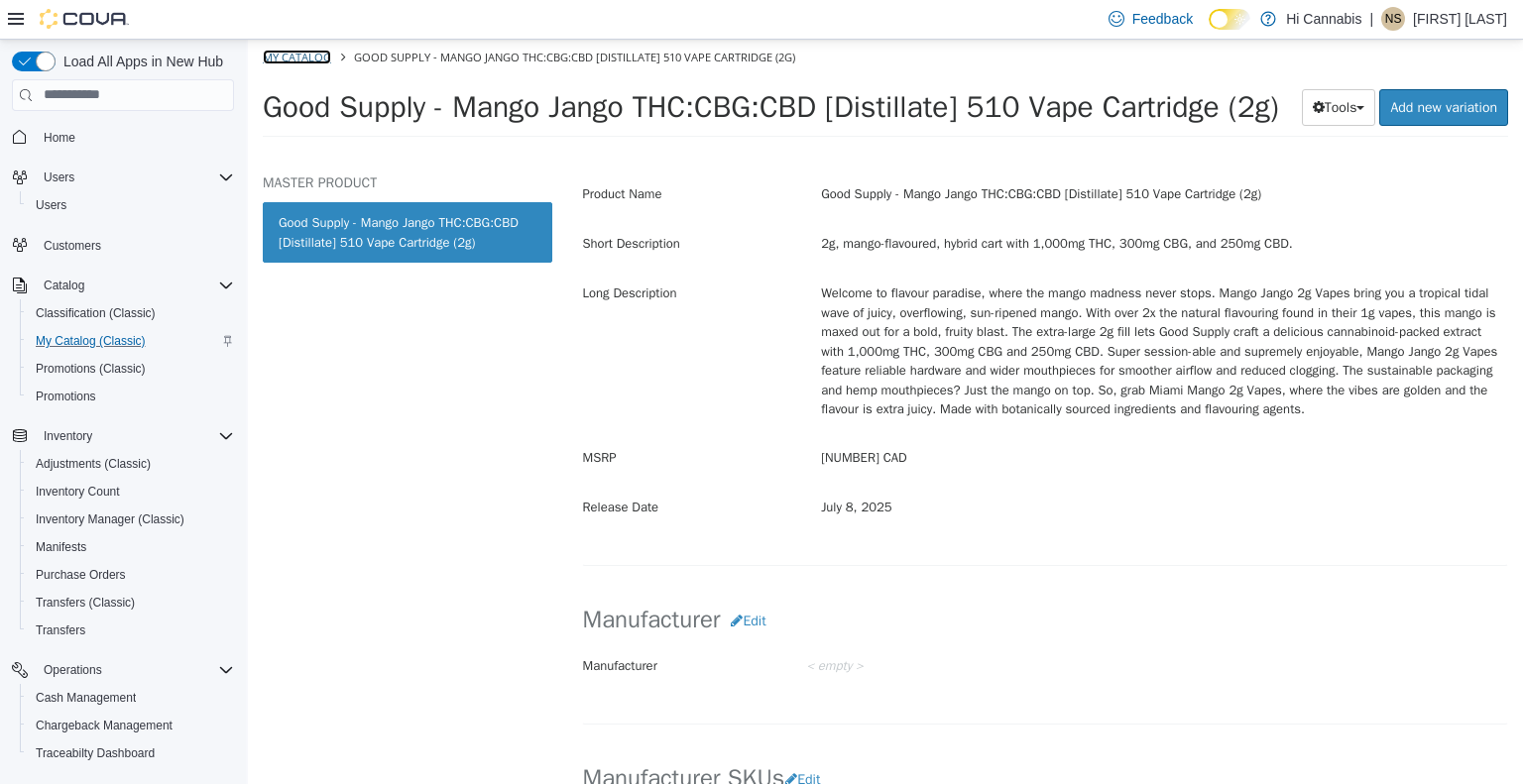 click on "My Catalog" at bounding box center (296, 56) 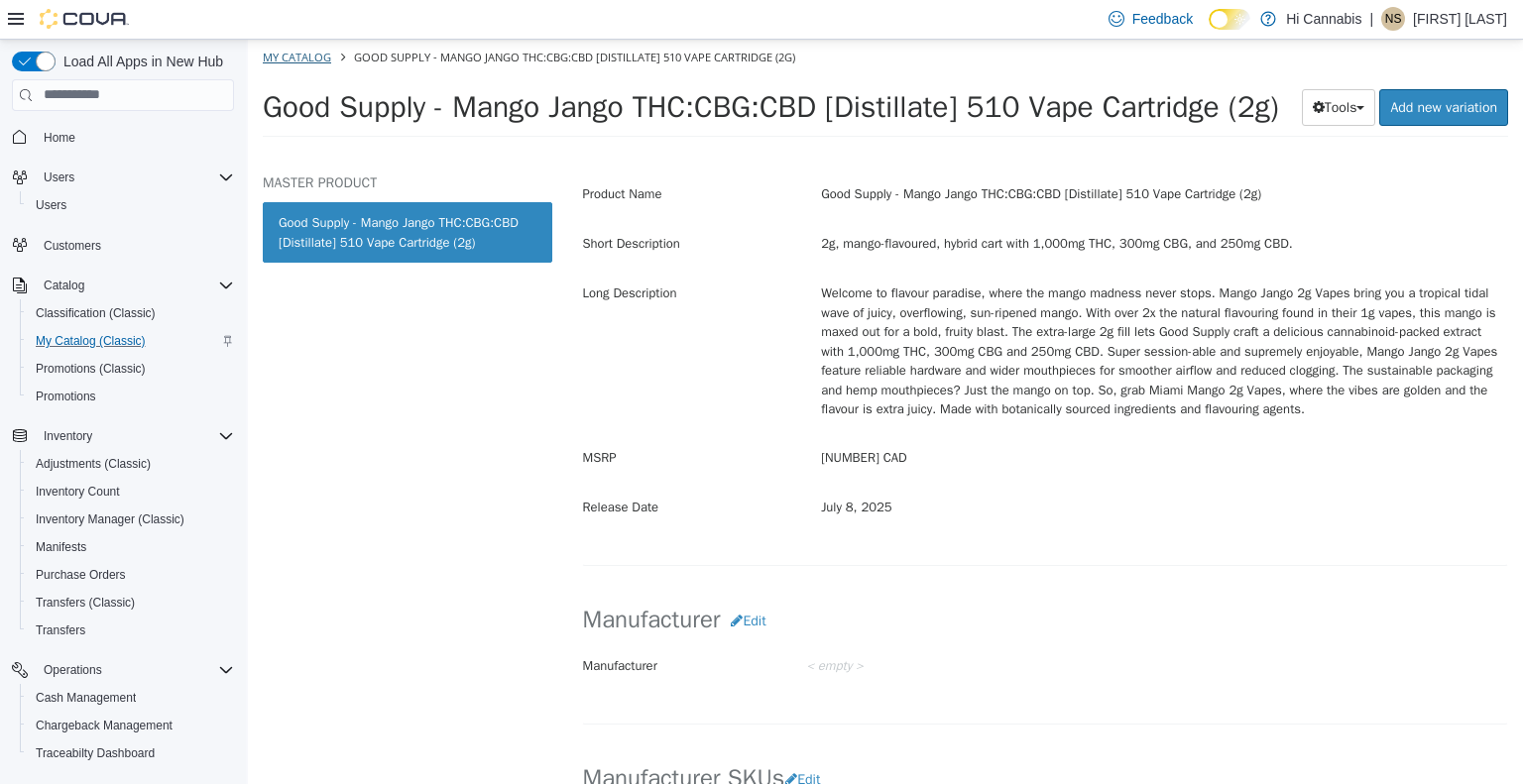 select on "**********" 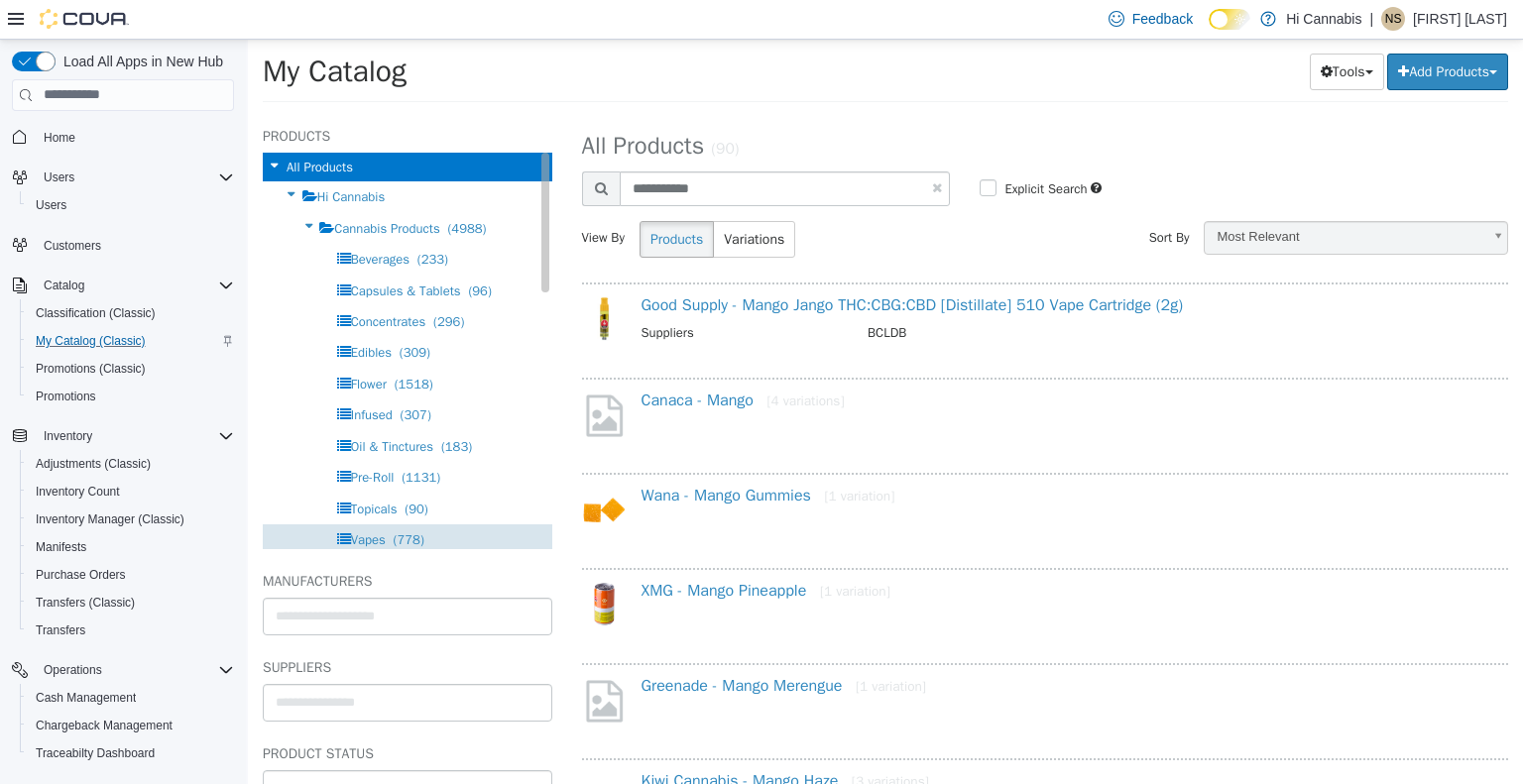 click on "(778)" at bounding box center (409, 538) 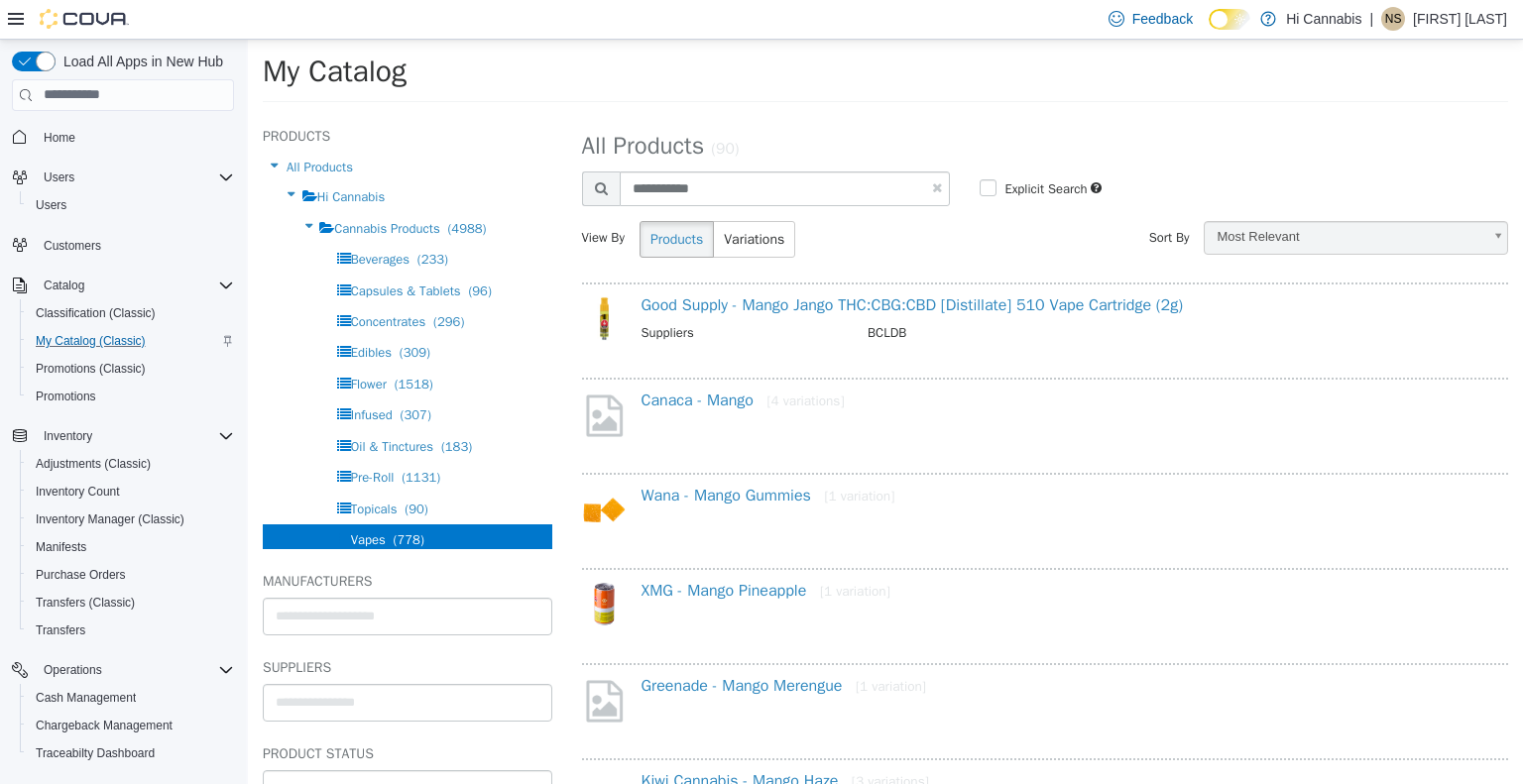 select on "**********" 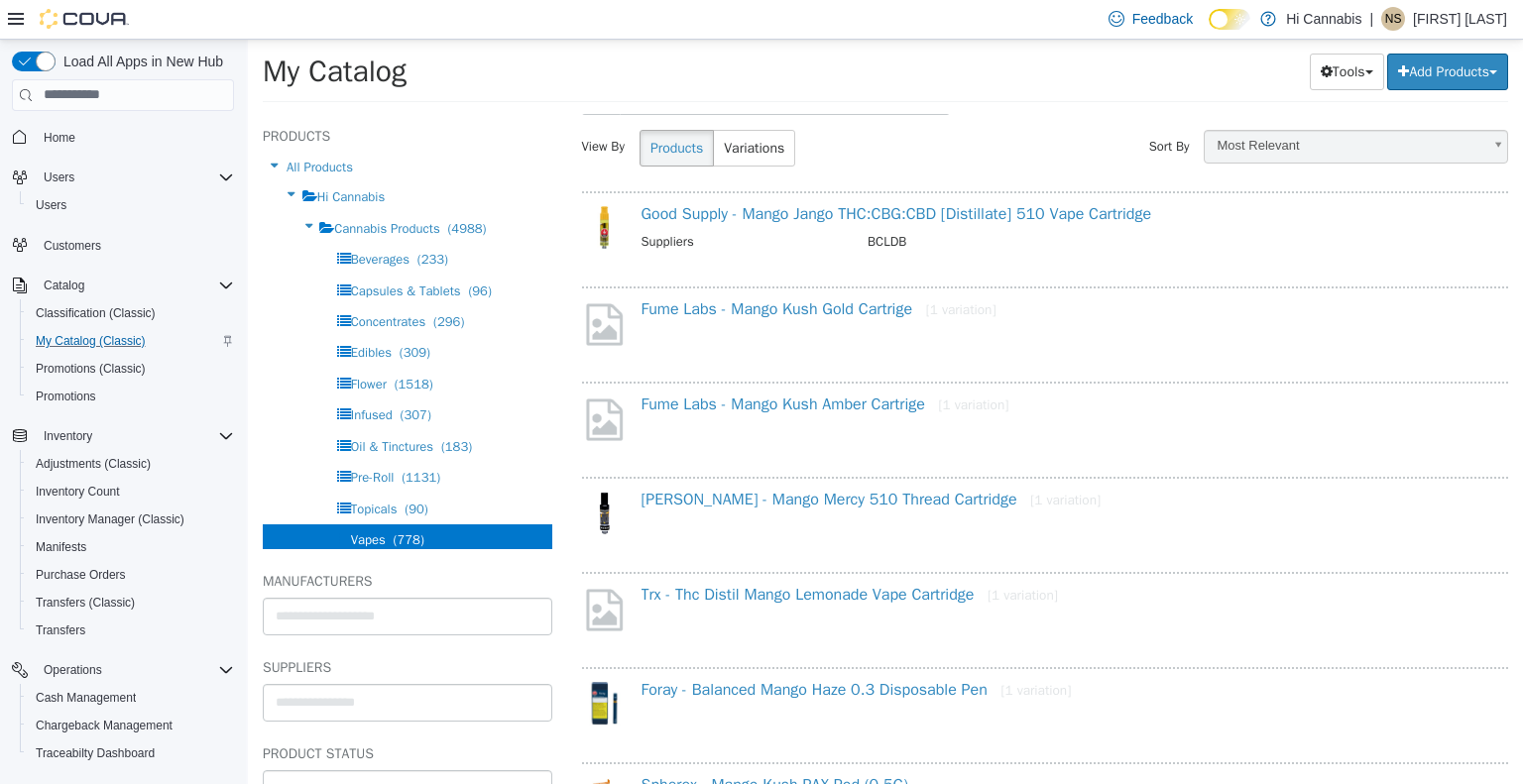 scroll, scrollTop: 0, scrollLeft: 0, axis: both 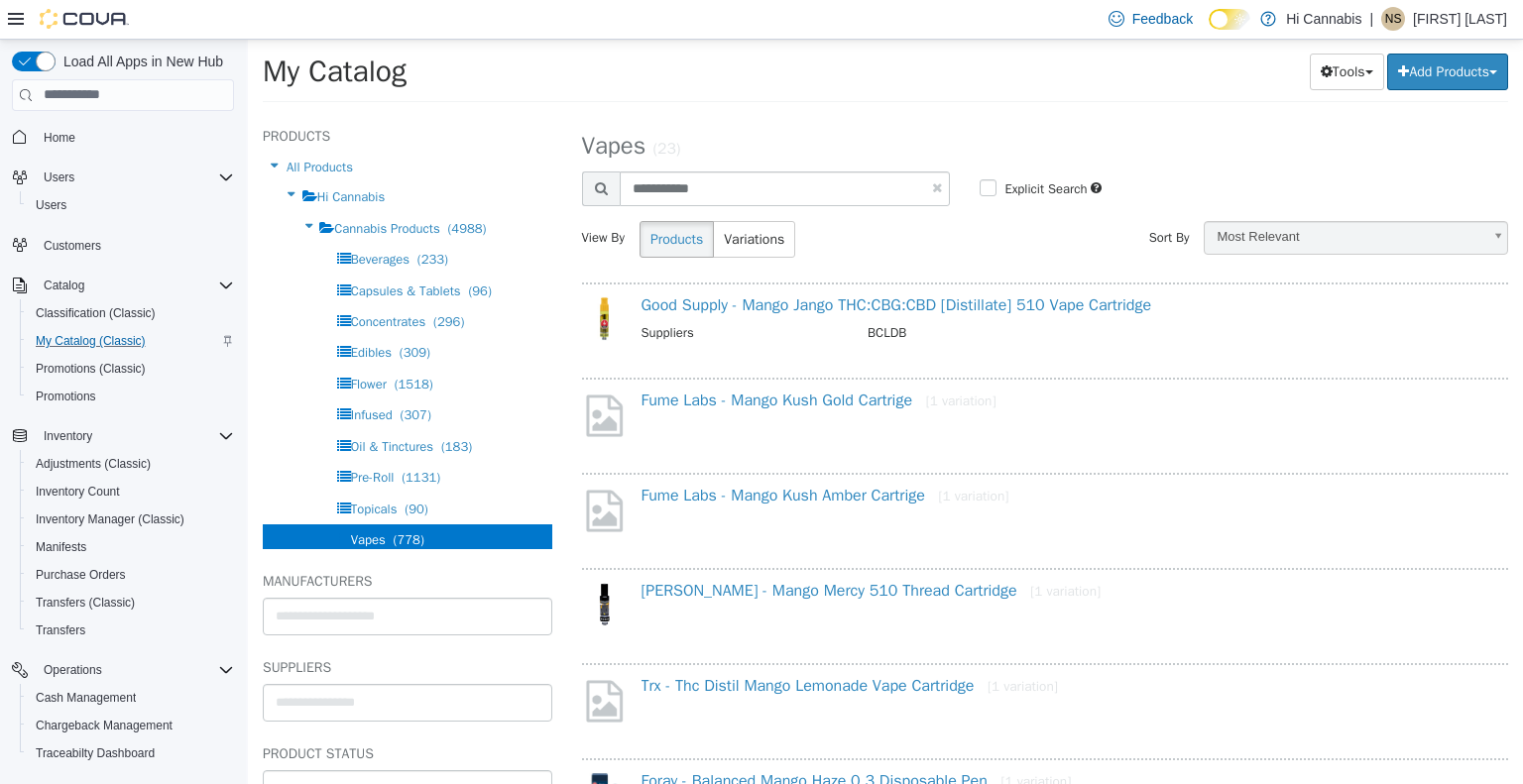click on "Good Supply - Mango Jango THC:CBG:CBD [Distillate] 510 Vape Cartridge
Suppliers BCLDB" at bounding box center [1065, 320] 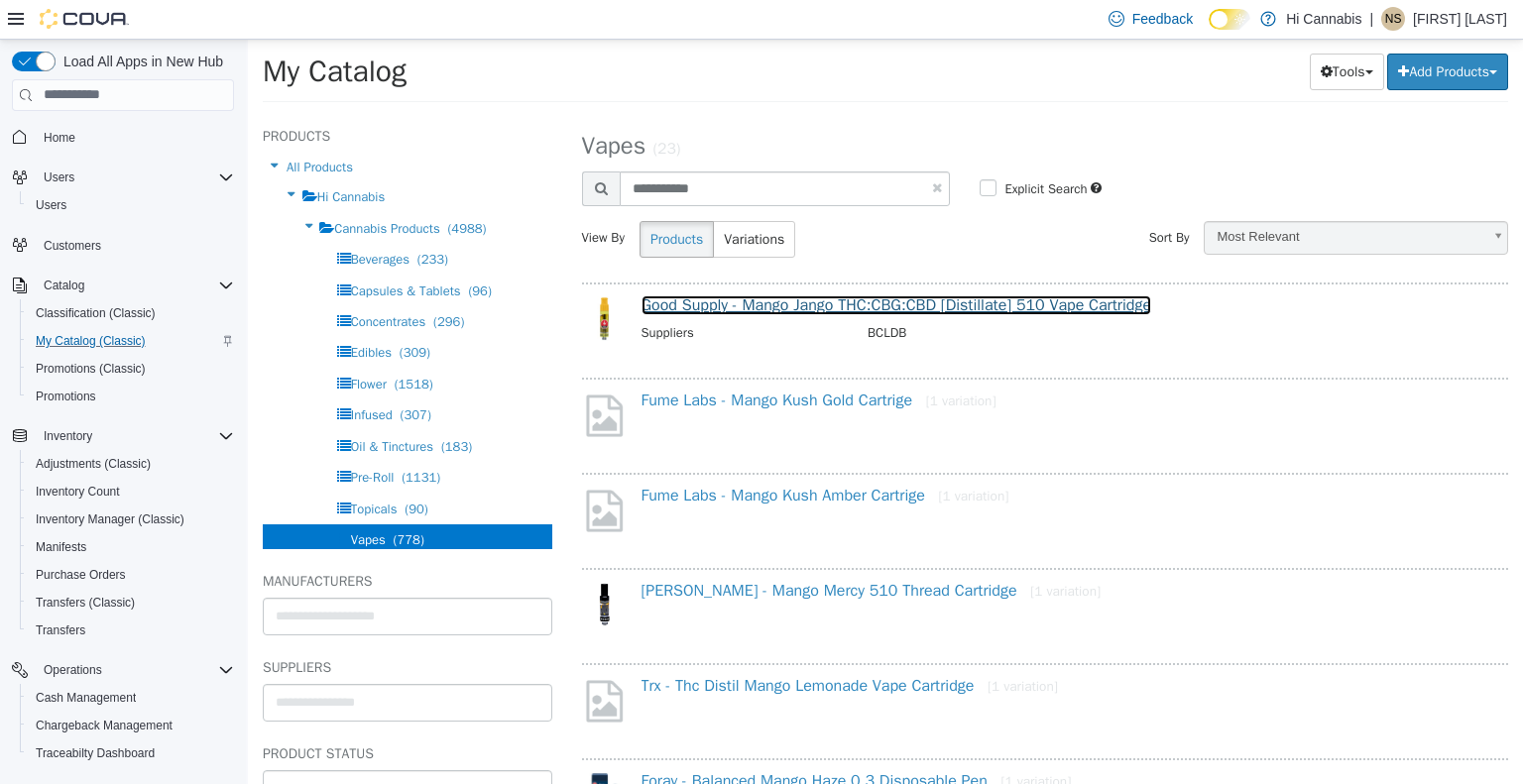 click on "Good Supply - Mango Jango THC:CBG:CBD [Distillate] 510 Vape Cartridge" at bounding box center [896, 304] 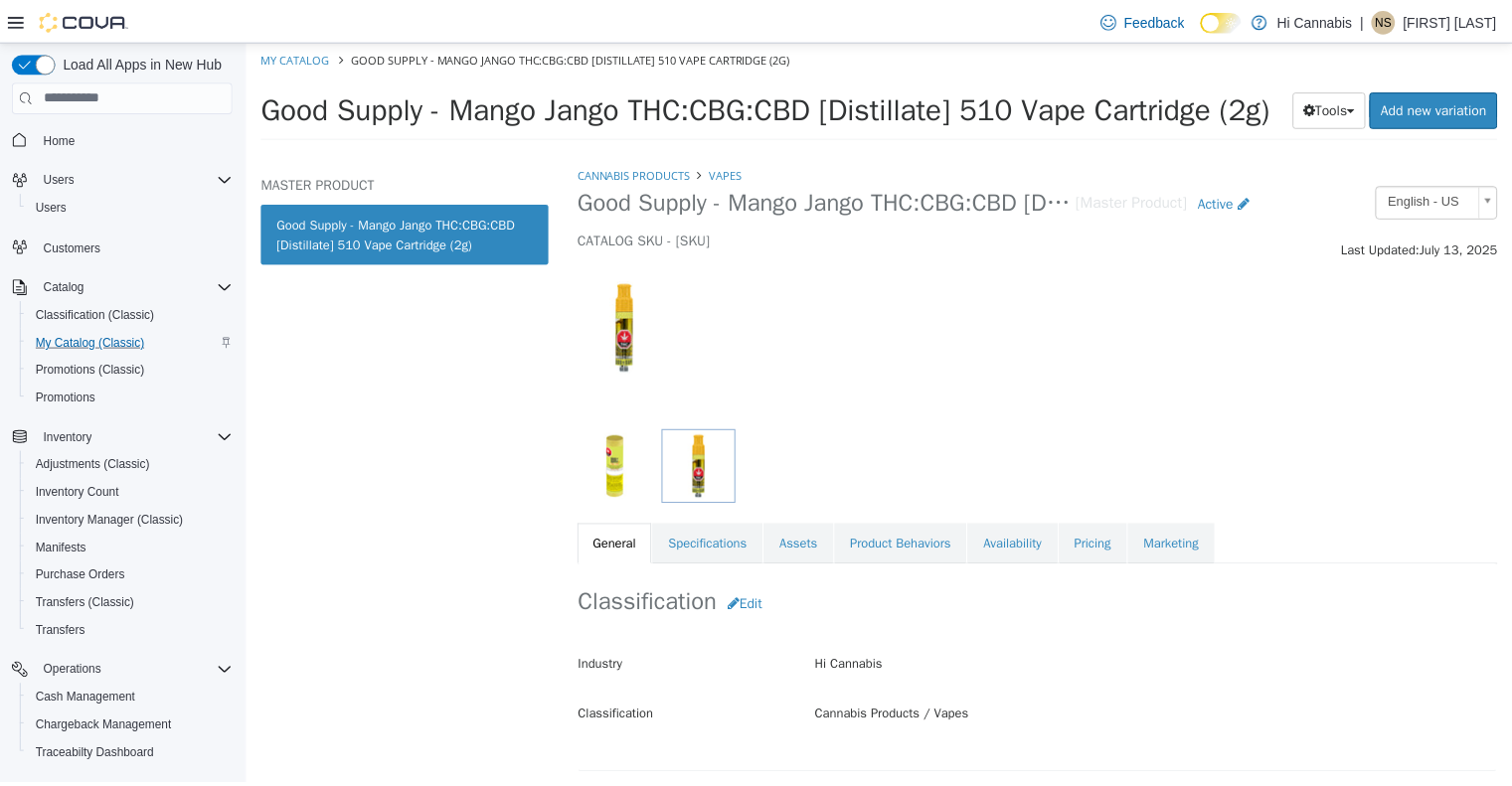scroll, scrollTop: 198, scrollLeft: 0, axis: vertical 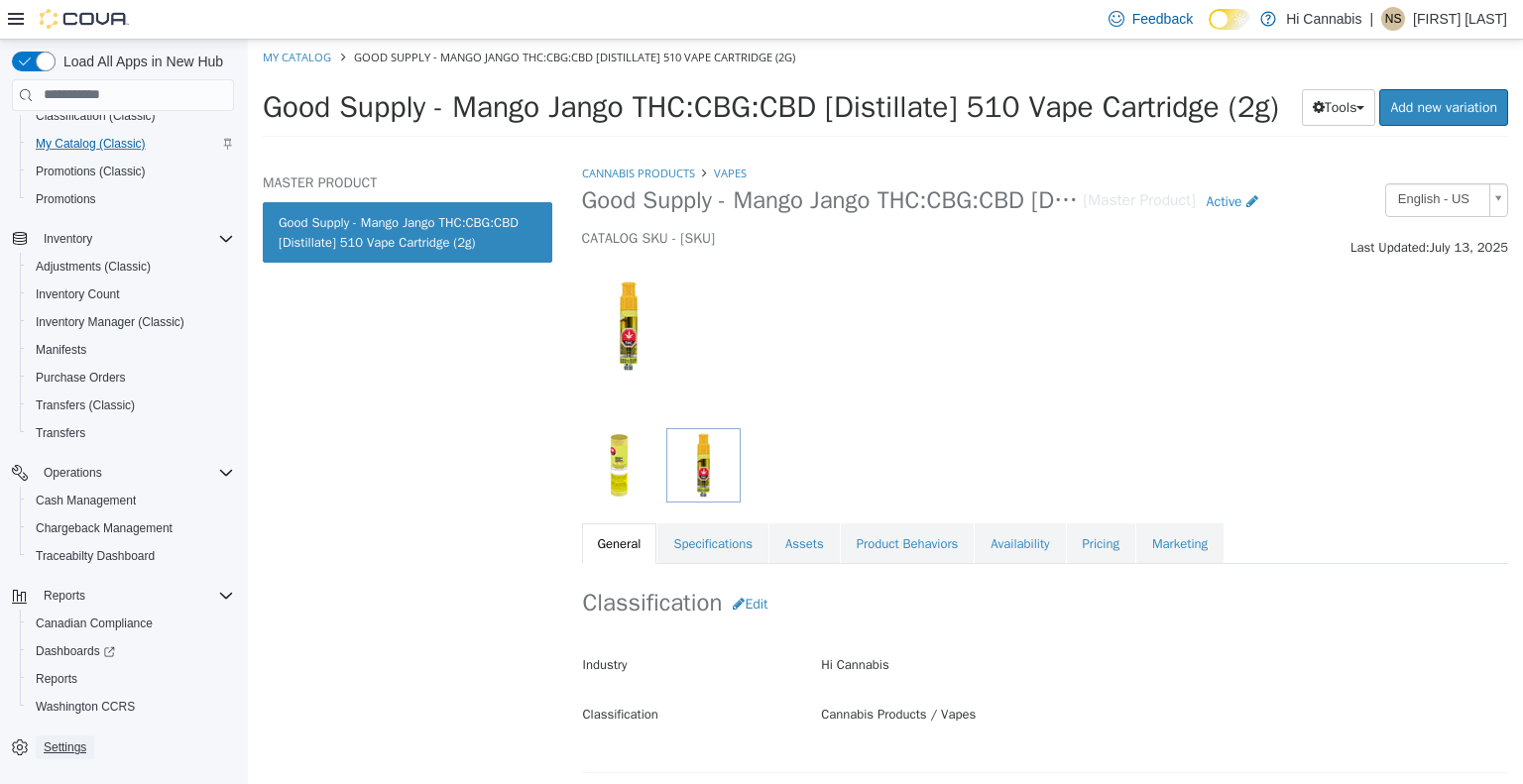 click on "Settings" at bounding box center (64, 747) 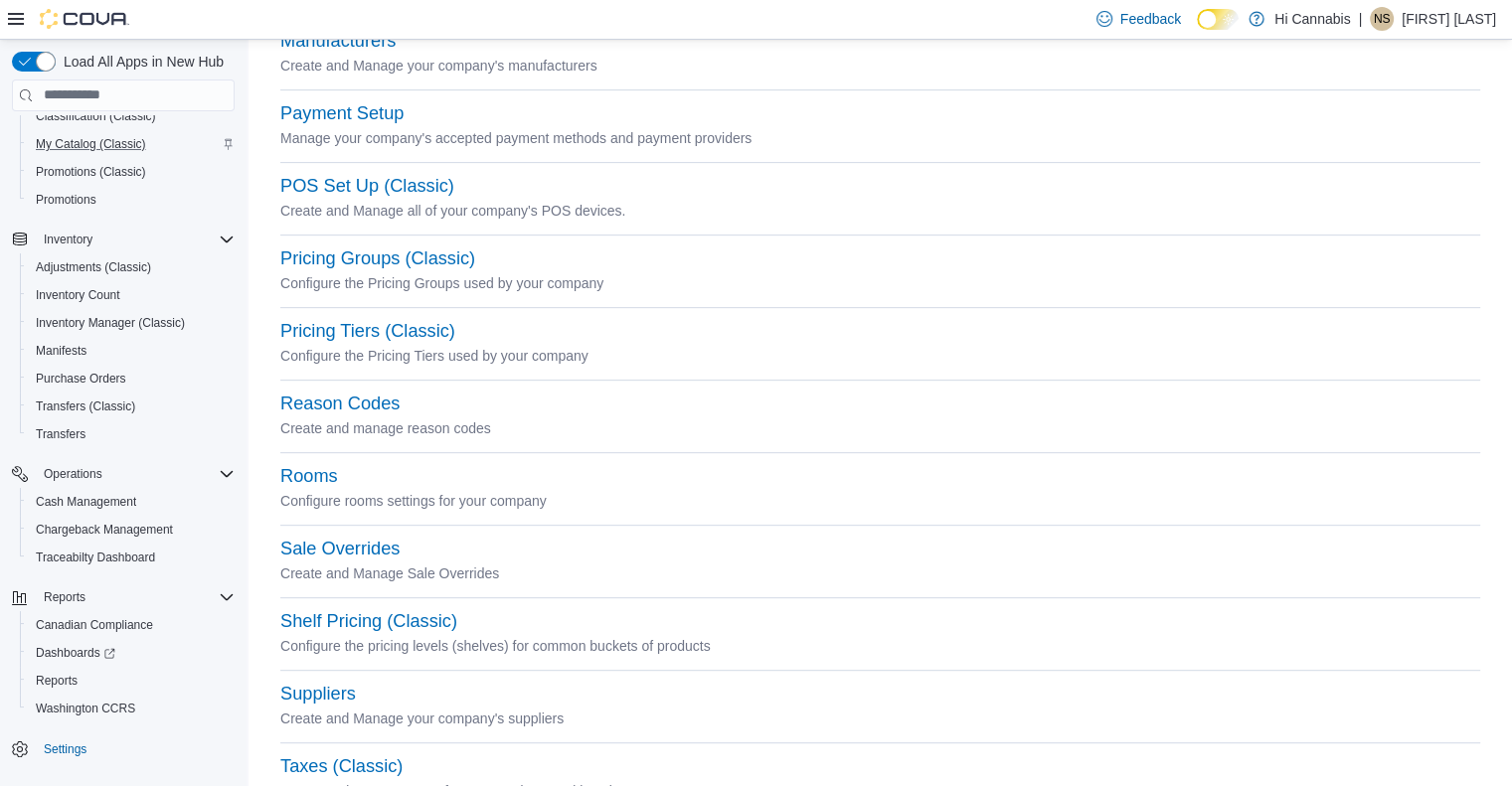scroll, scrollTop: 836, scrollLeft: 0, axis: vertical 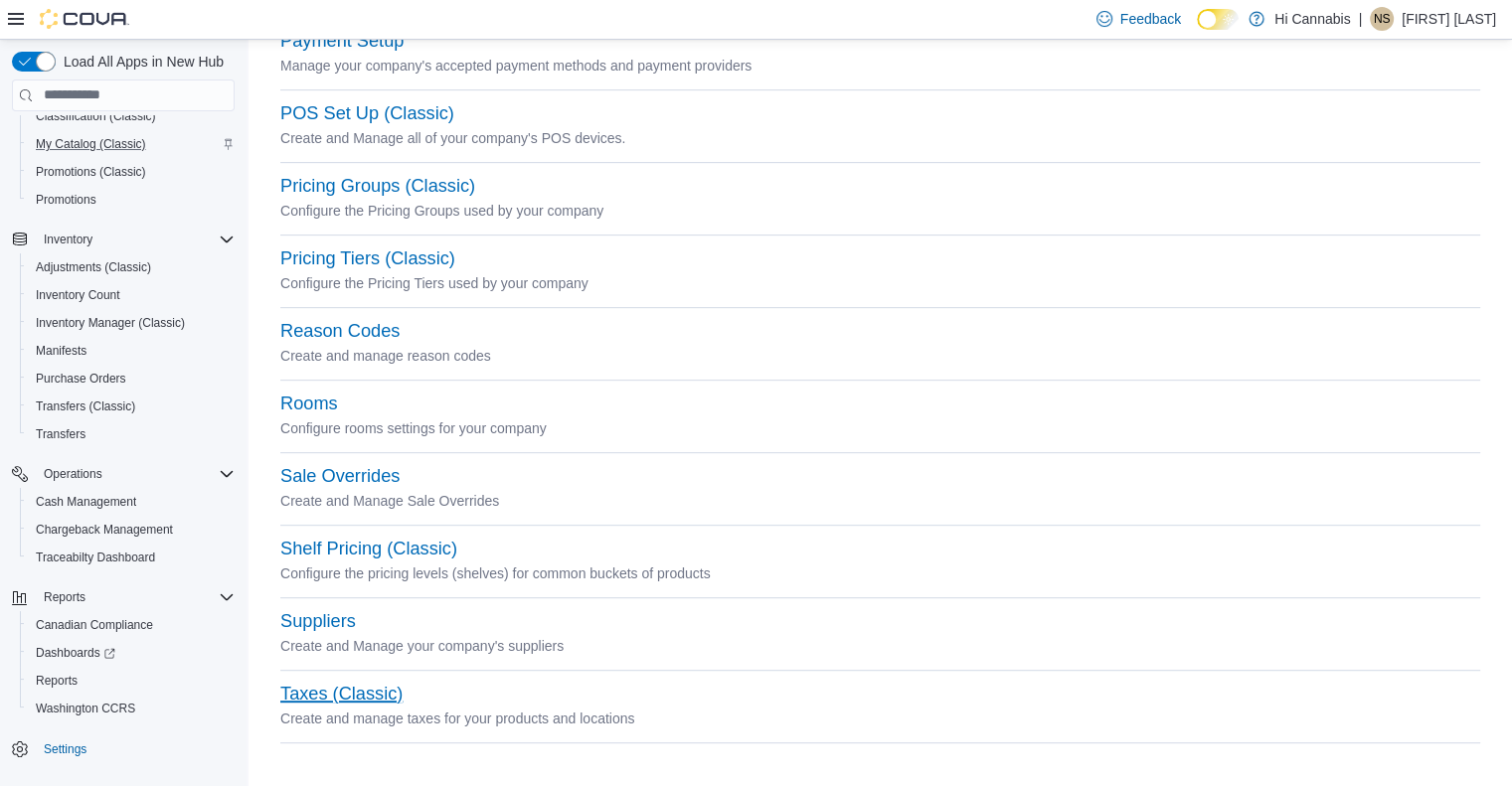 click on "Taxes (Classic)" at bounding box center (341, 694) 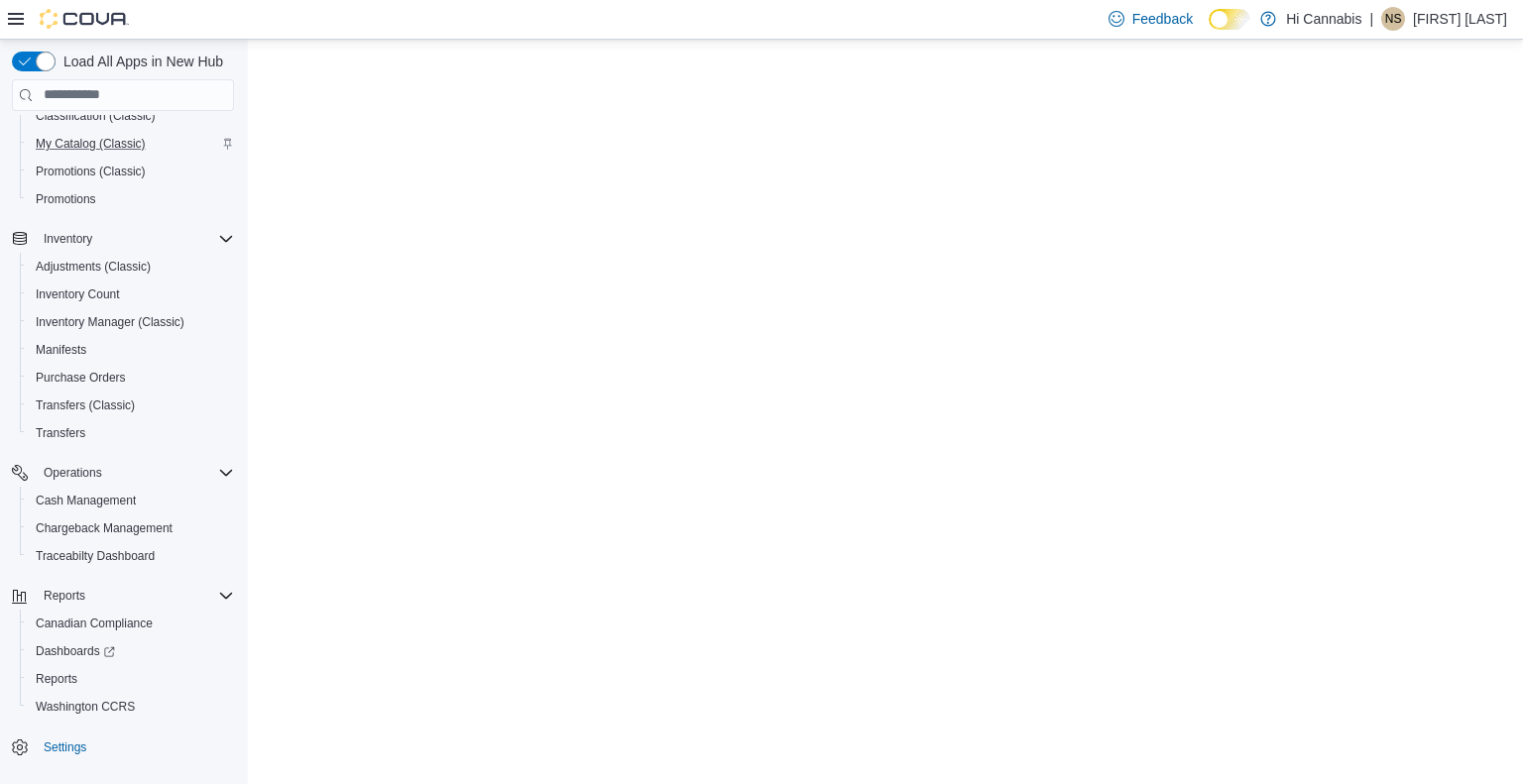 scroll, scrollTop: 0, scrollLeft: 0, axis: both 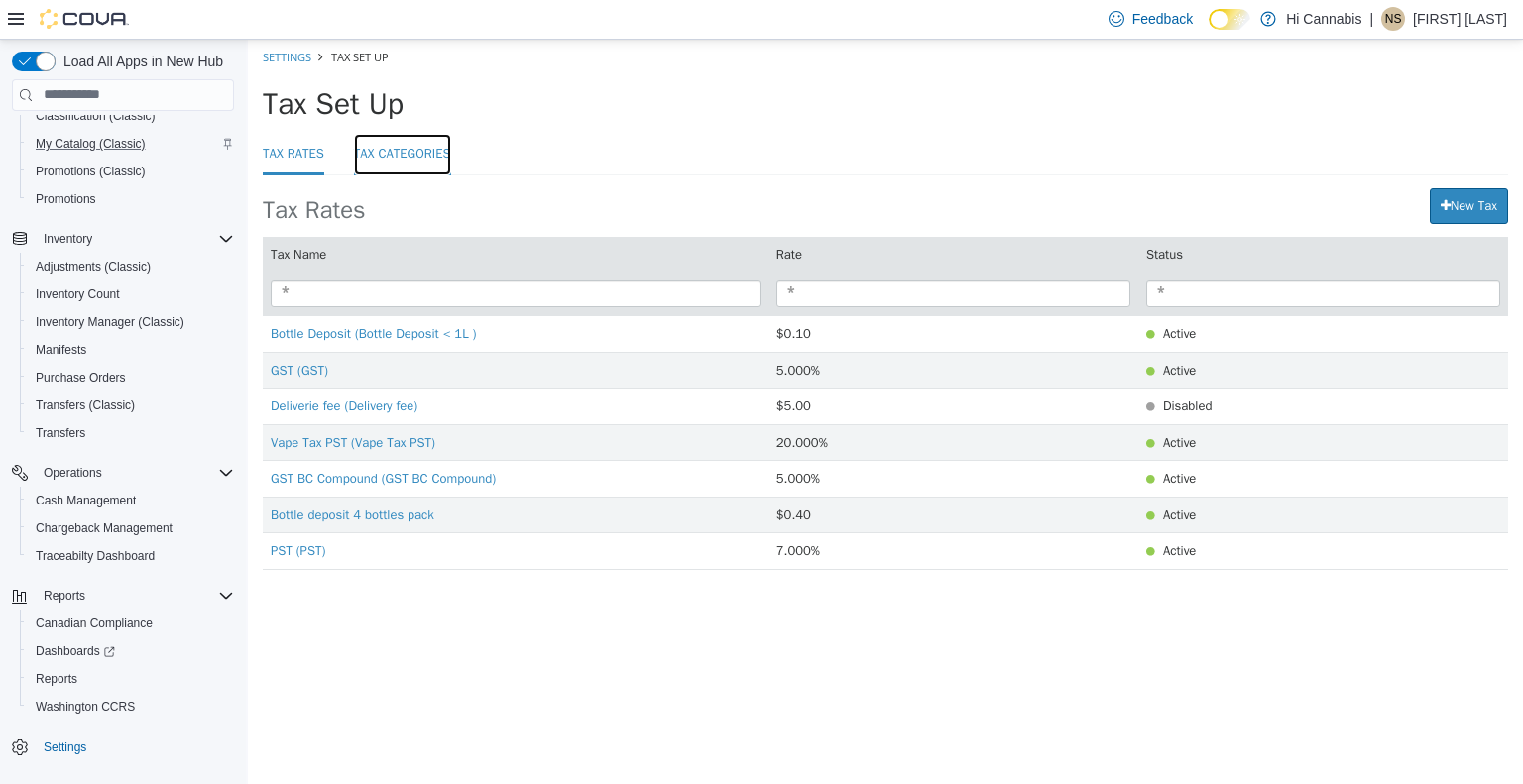 click on "Tax Categories" at bounding box center (403, 154) 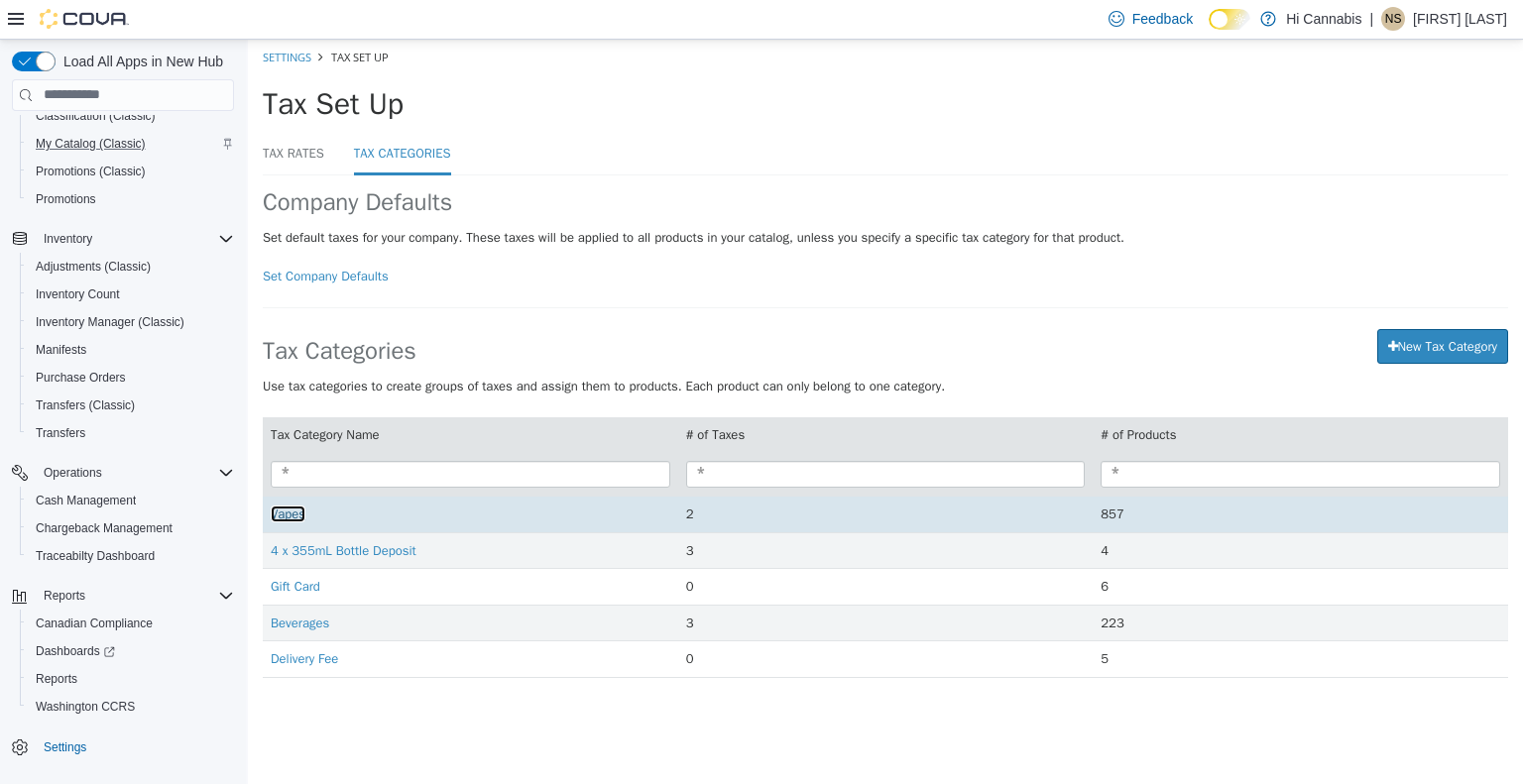 click on "Vapes" at bounding box center (288, 512) 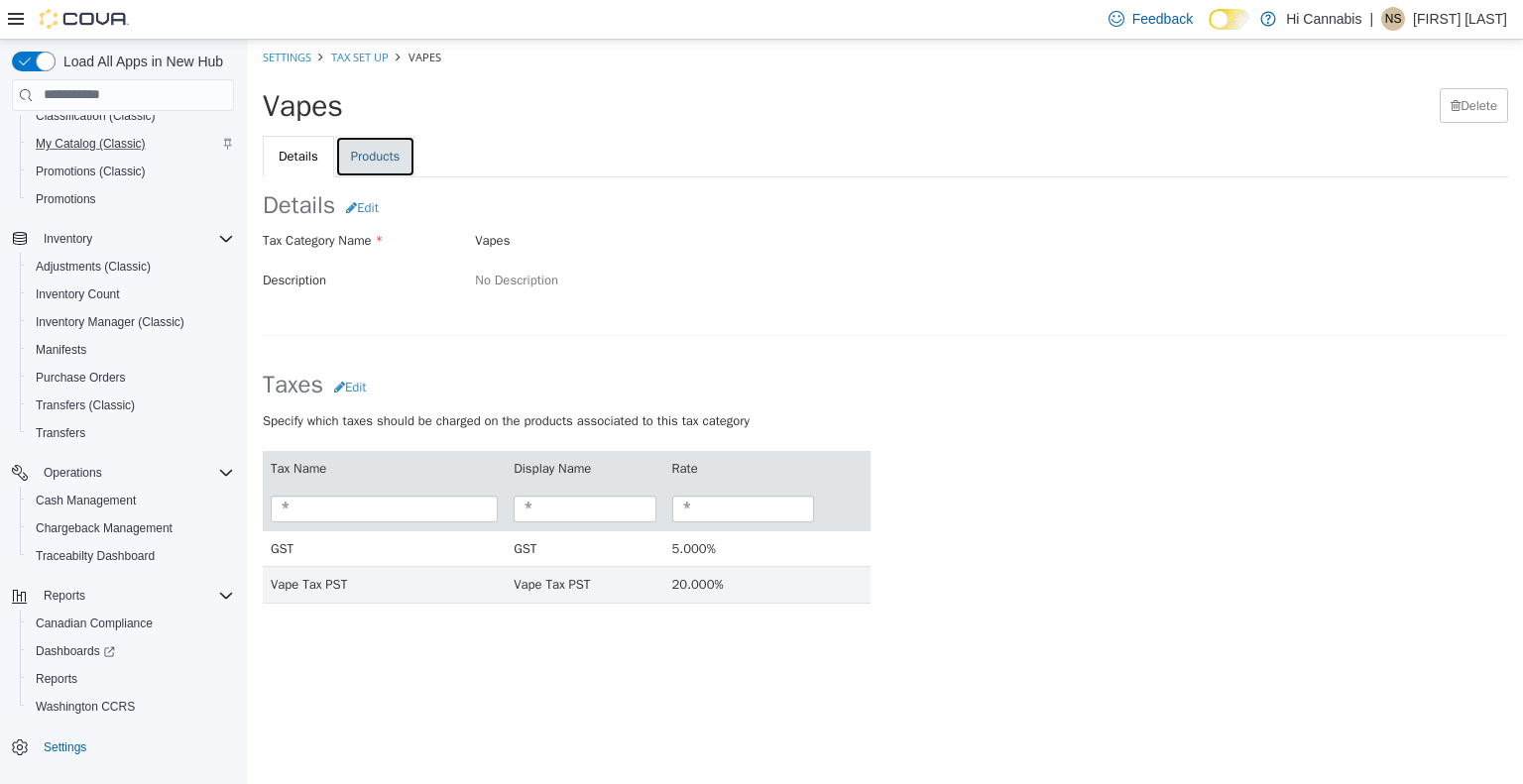 click on "Products" at bounding box center (376, 156) 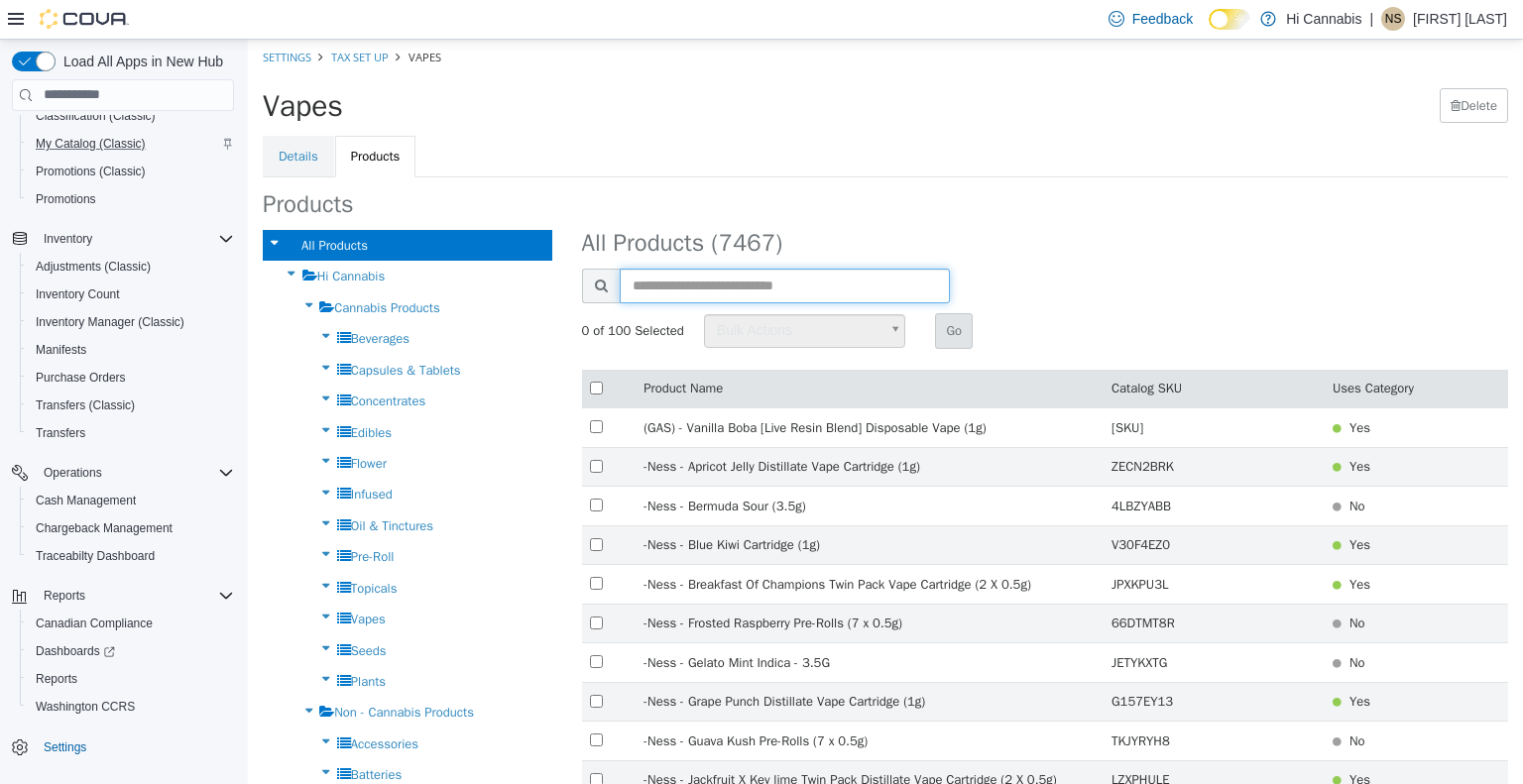 click at bounding box center [785, 284] 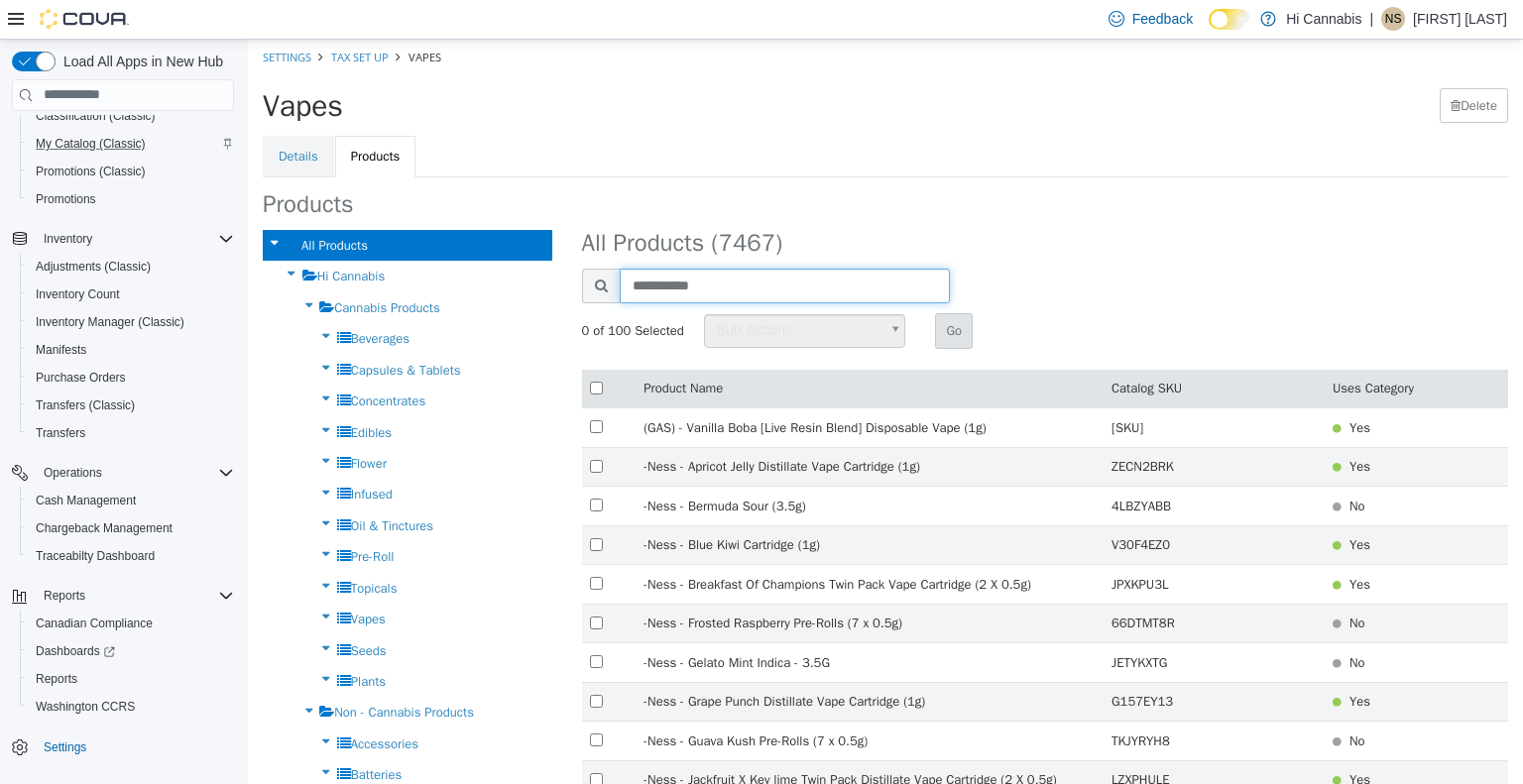type on "**********" 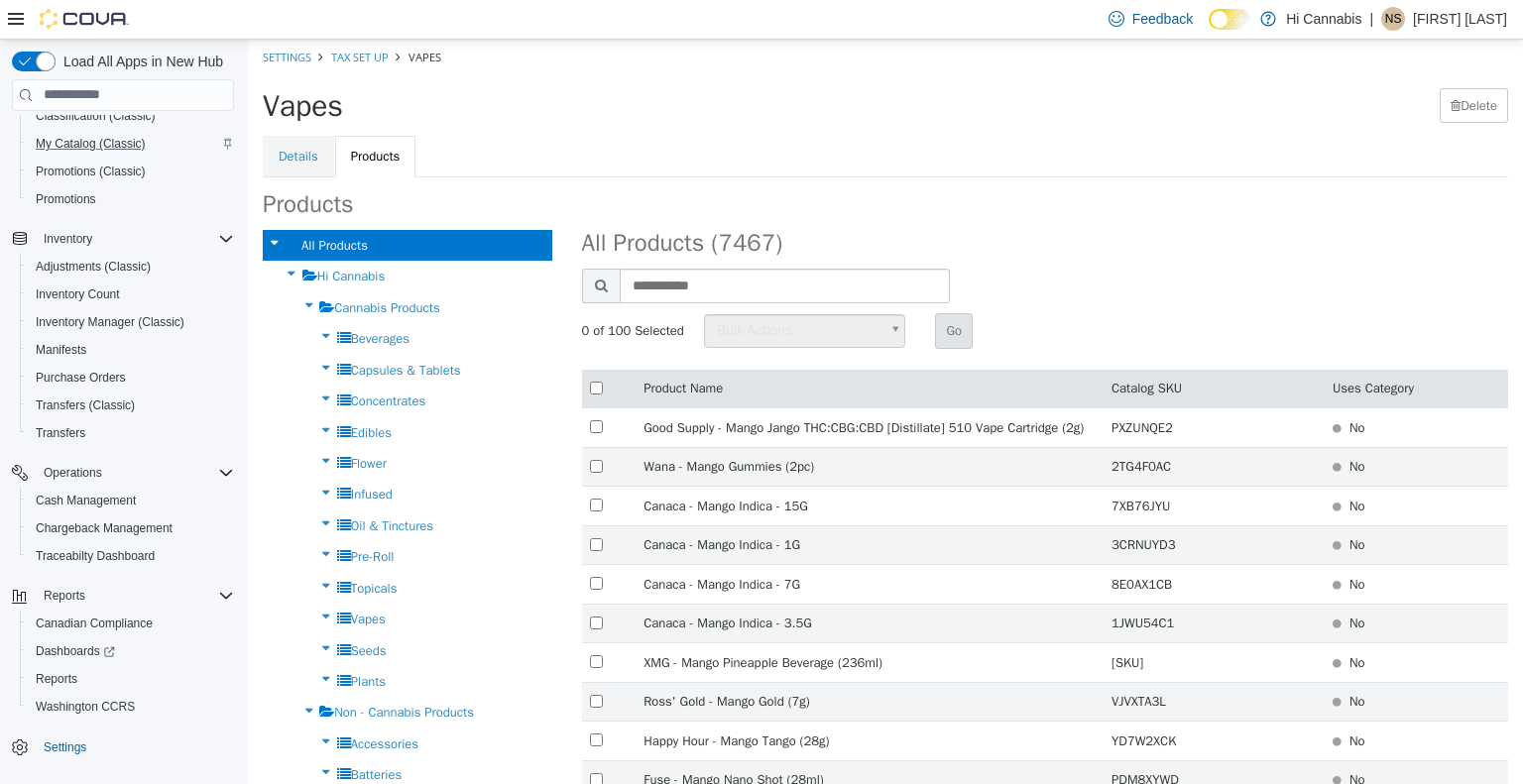 click on "Bulk Actions" at bounding box center (792, 330) 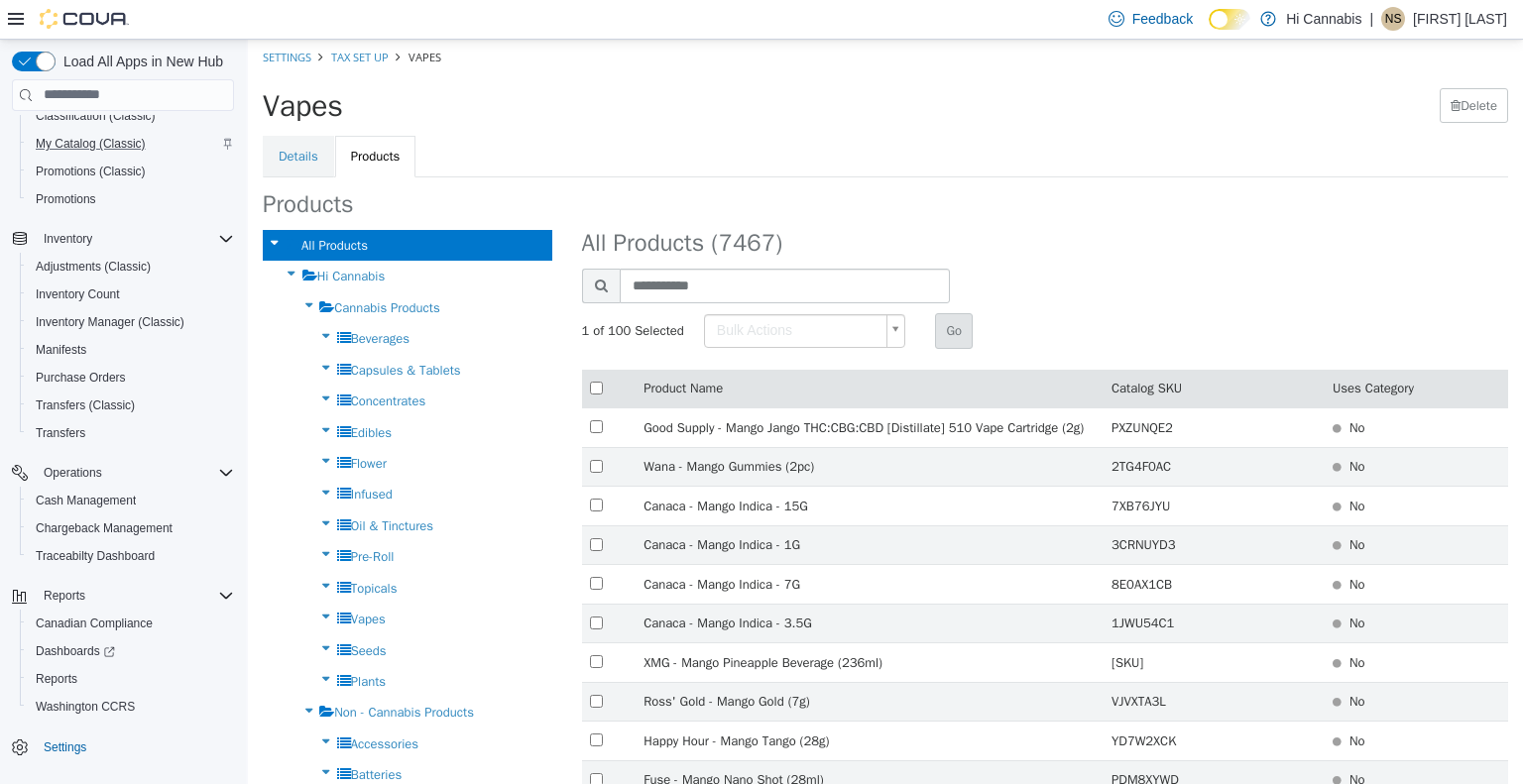 click on "**********" at bounding box center [885, 2213] 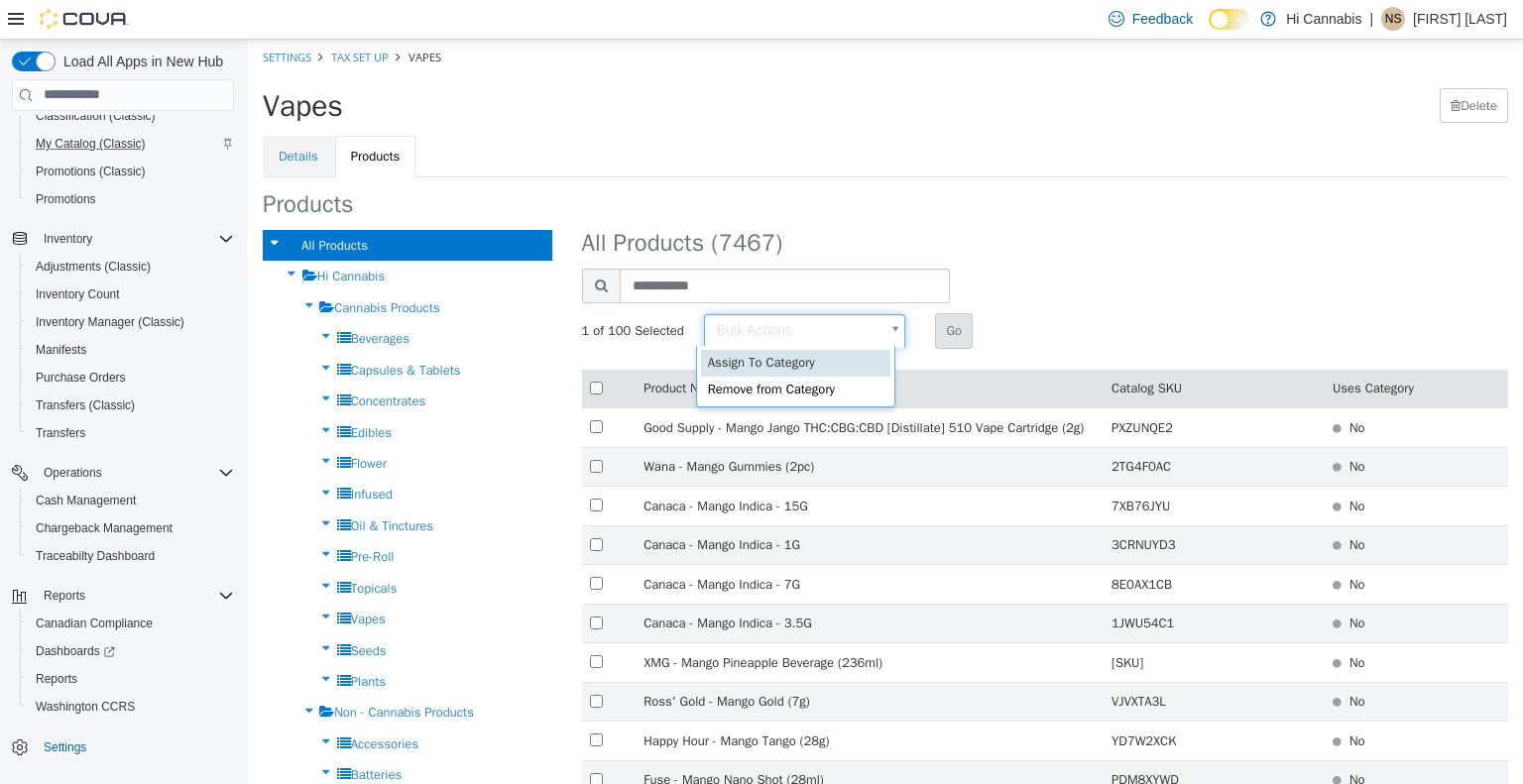 type on "******" 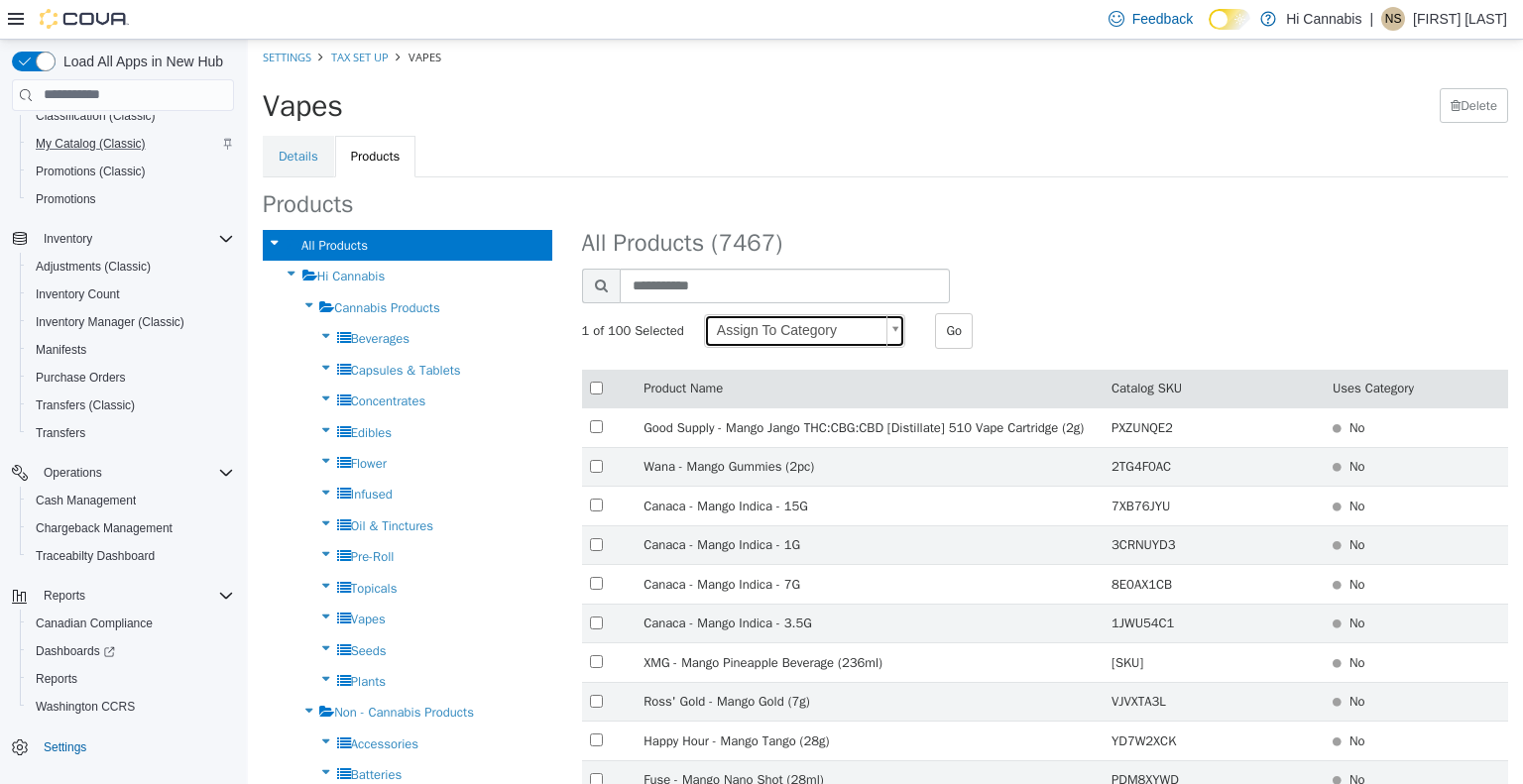 scroll, scrollTop: 0, scrollLeft: 0, axis: both 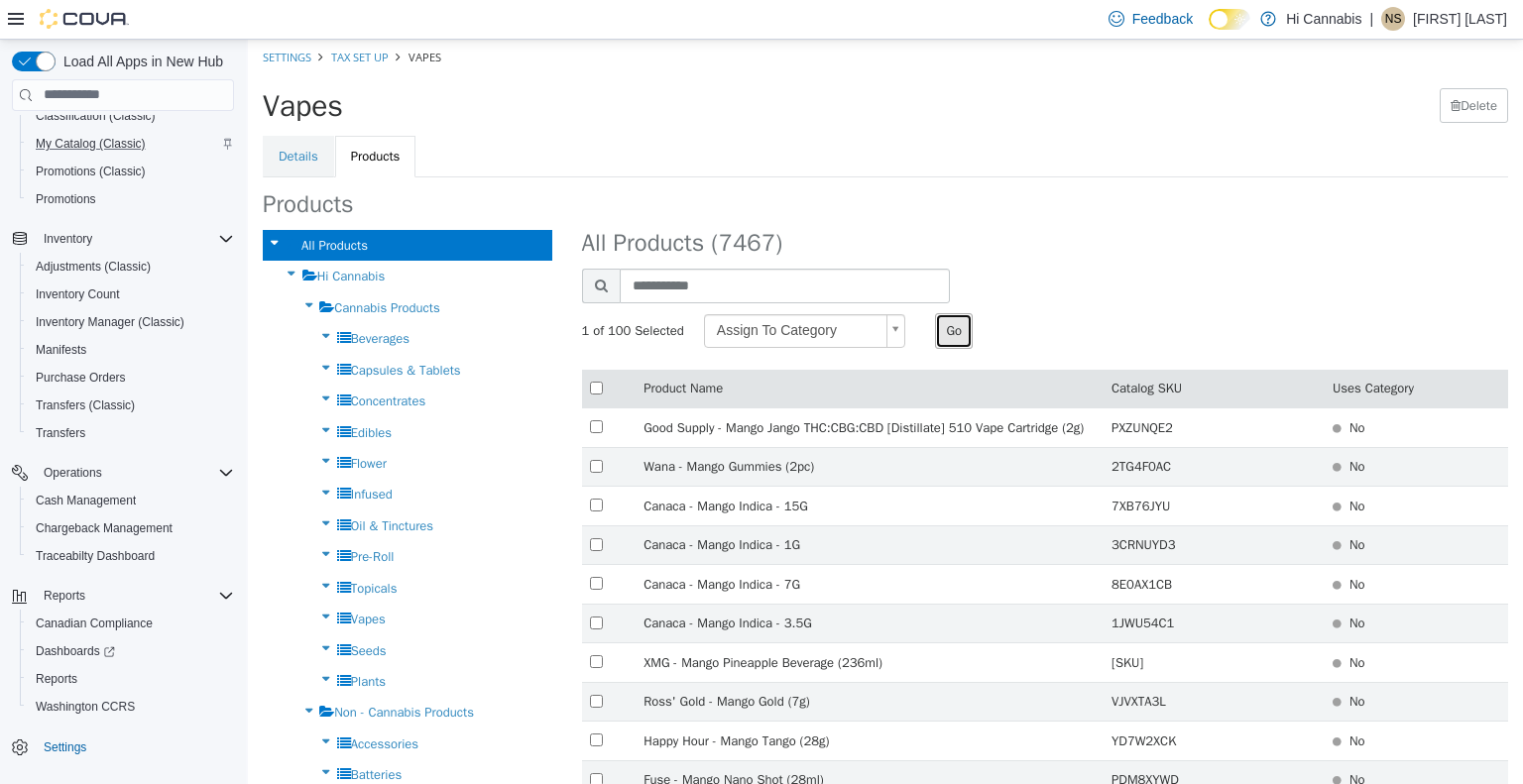click on "Go" at bounding box center (954, 330) 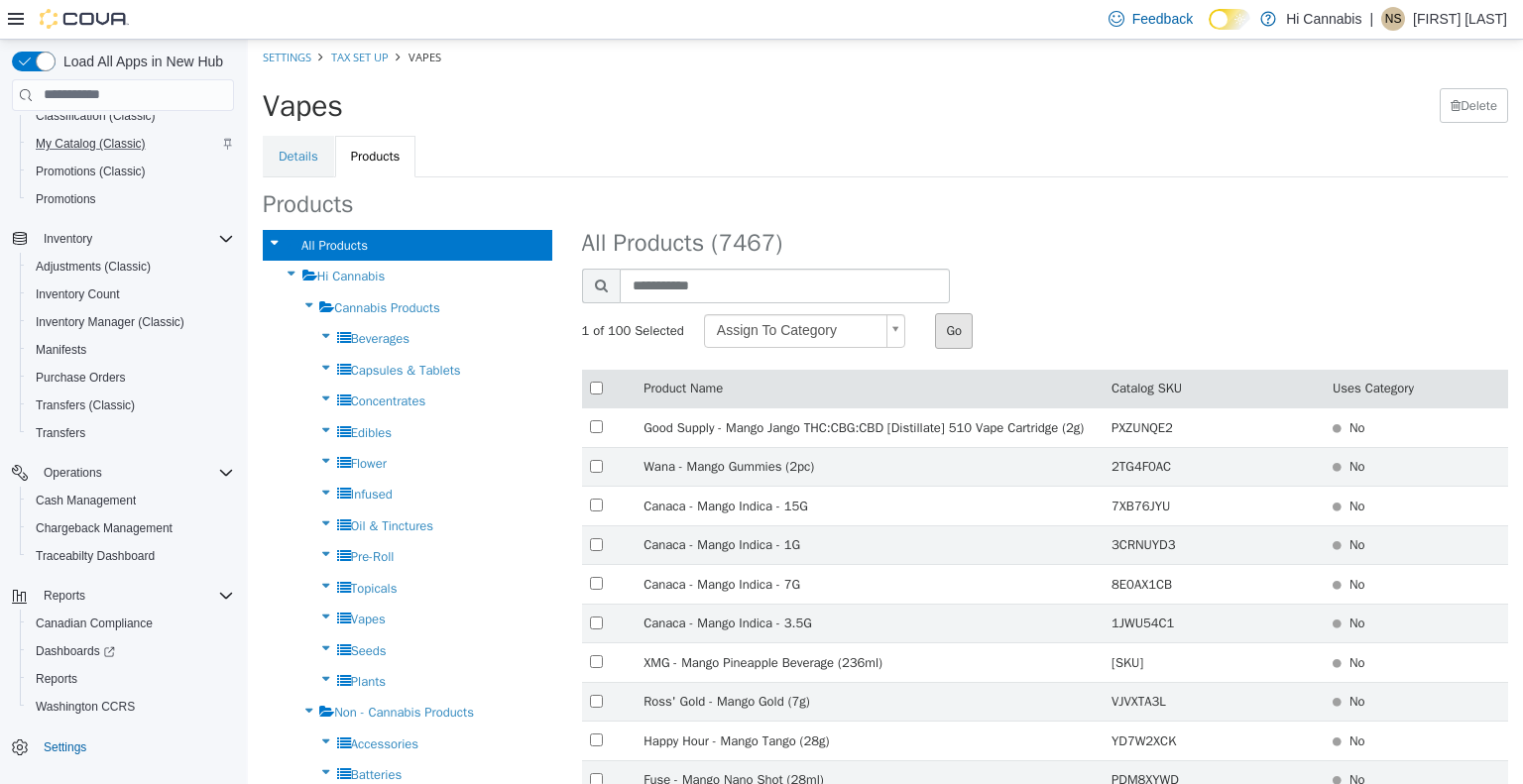 type 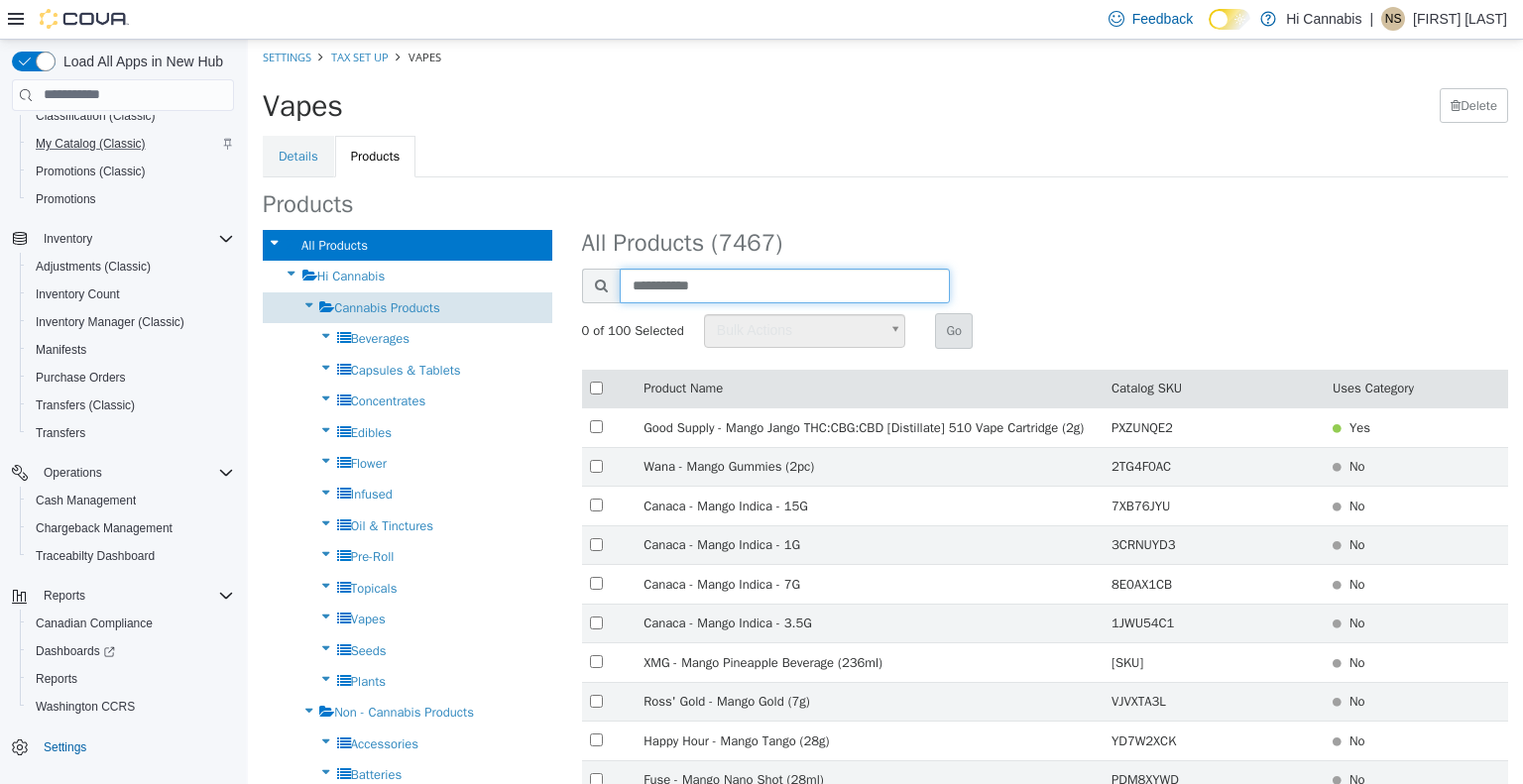 click on "**********" at bounding box center (885, 2308) 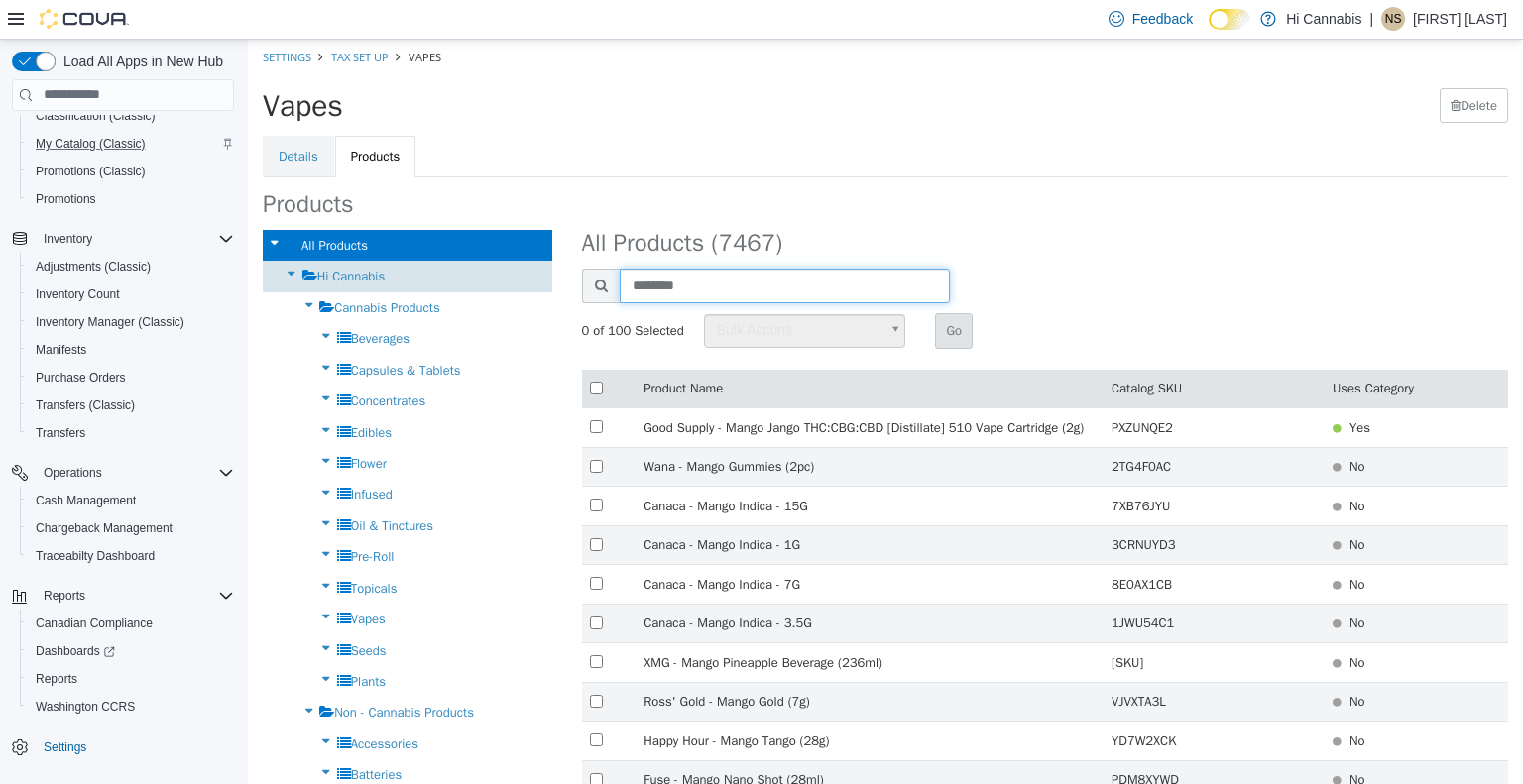 type on "********" 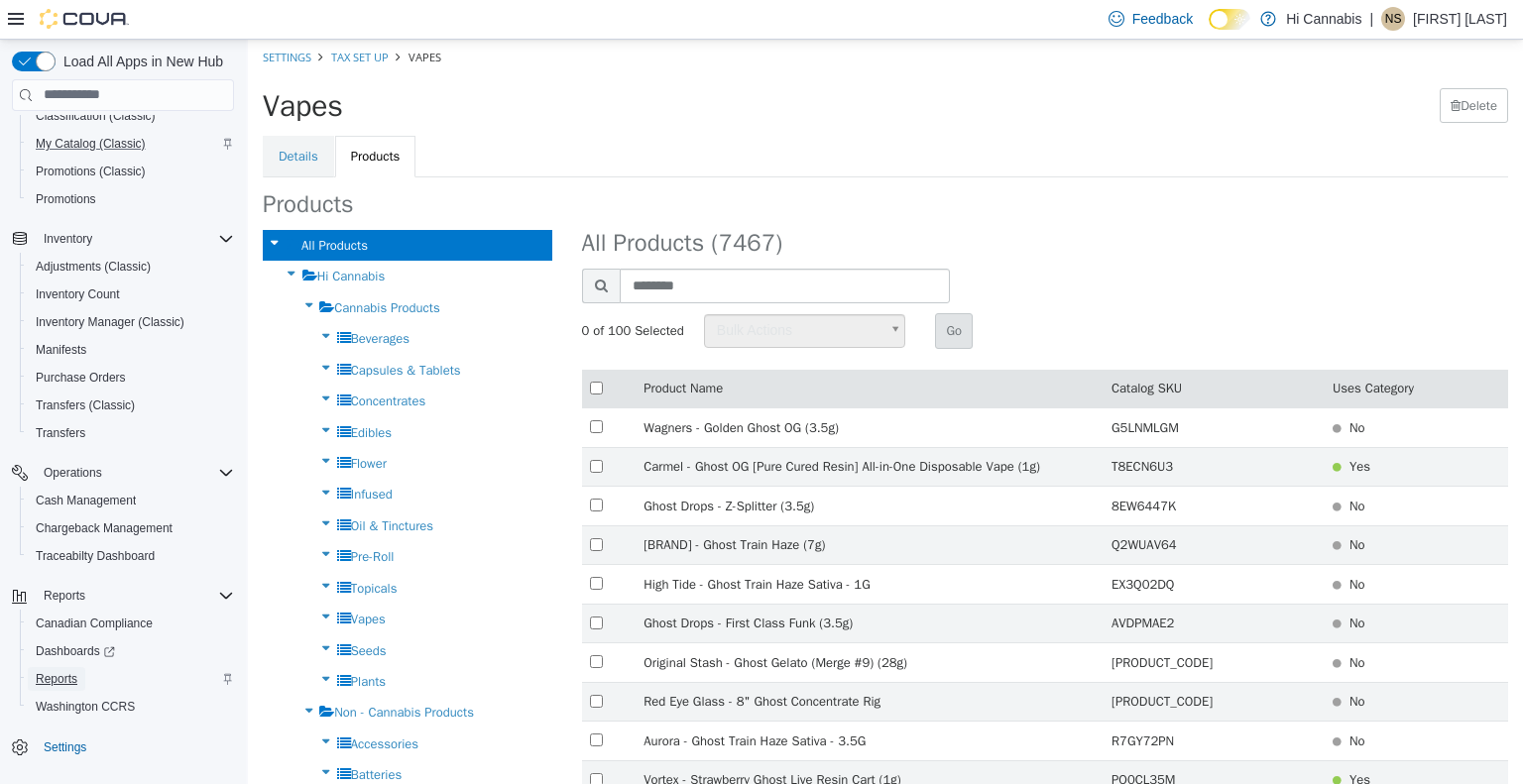 click on "Reports" at bounding box center (57, 679) 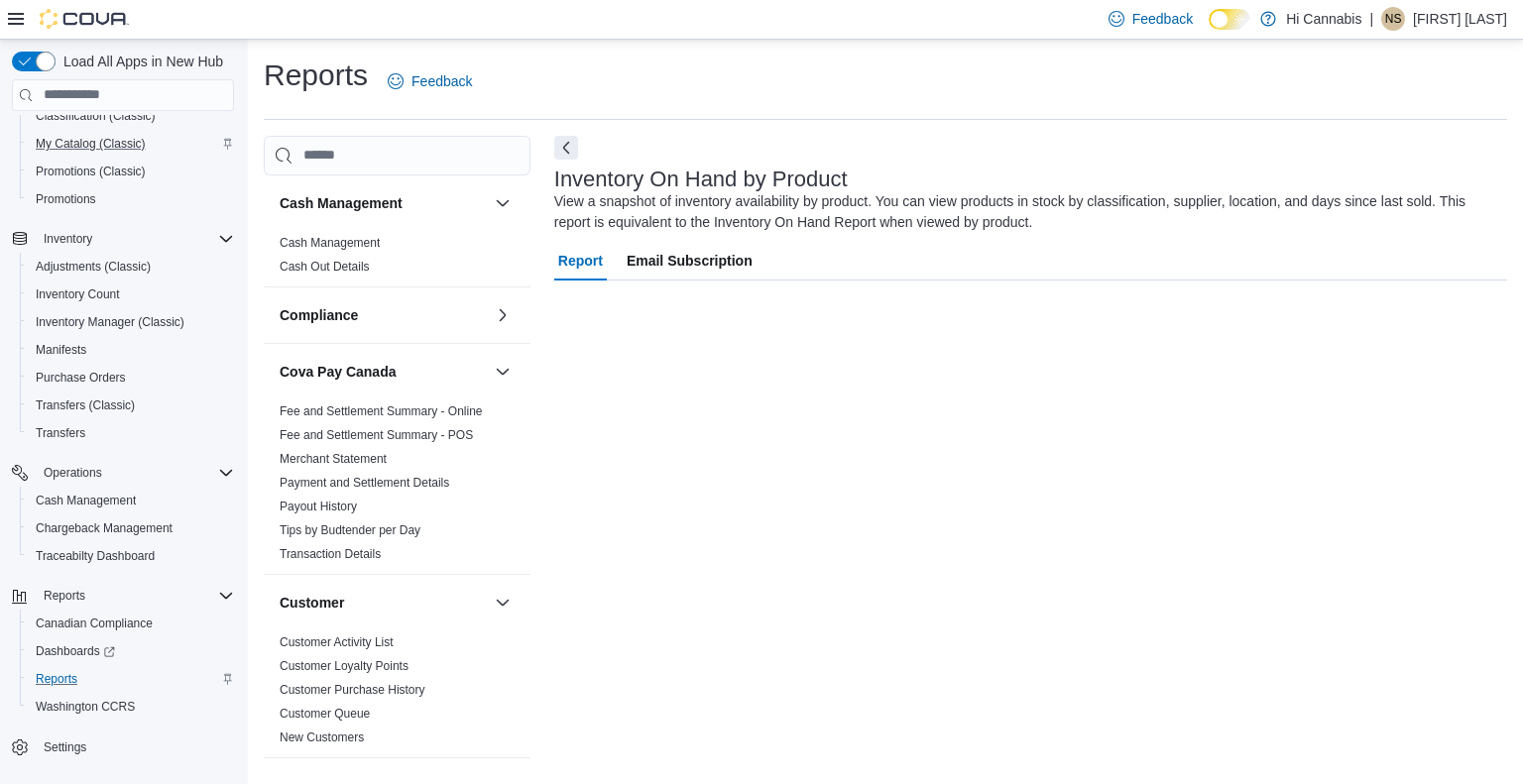 scroll, scrollTop: 140, scrollLeft: 0, axis: vertical 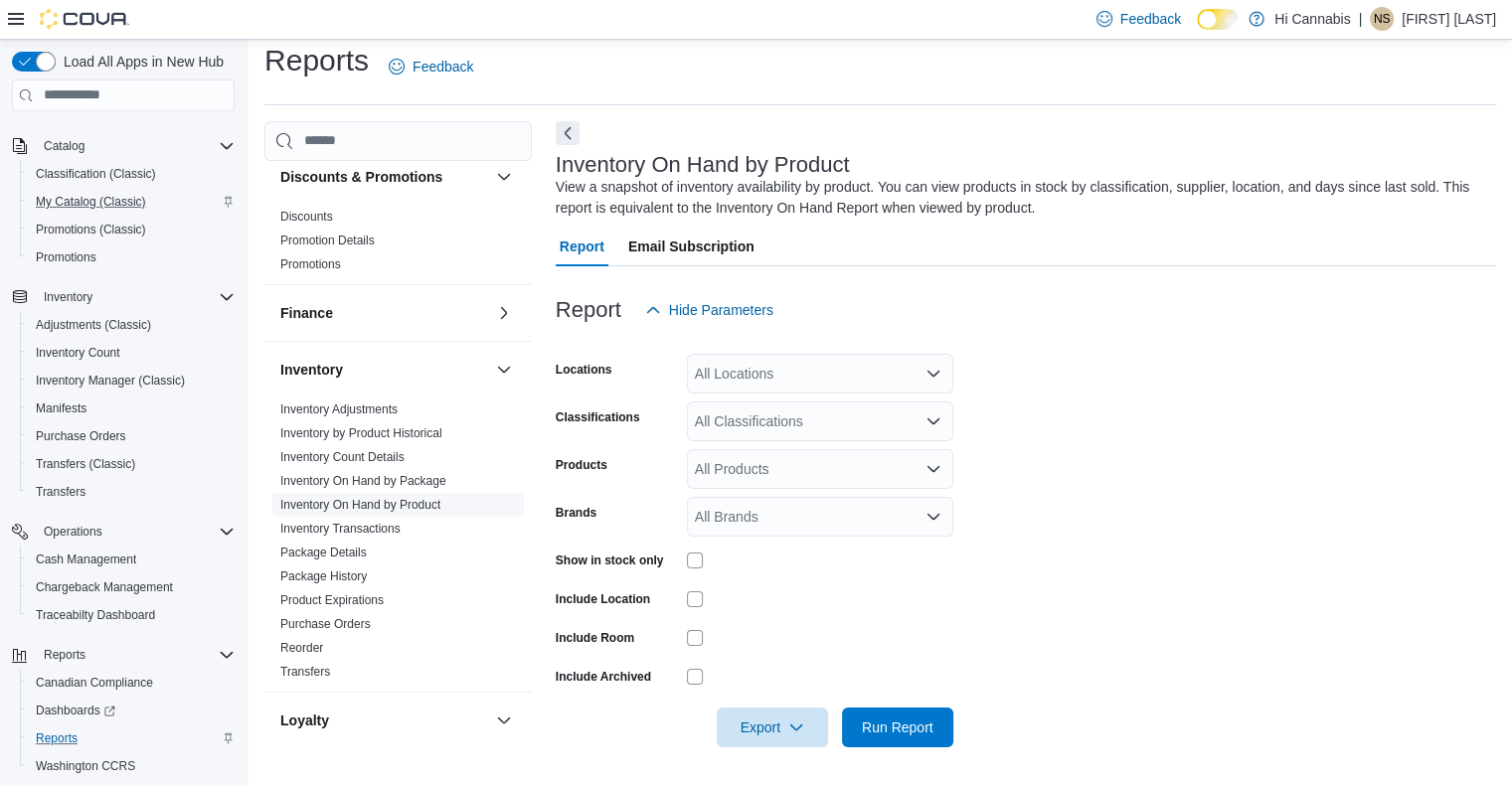 click on "Inventory On Hand by Product" at bounding box center [360, 505] 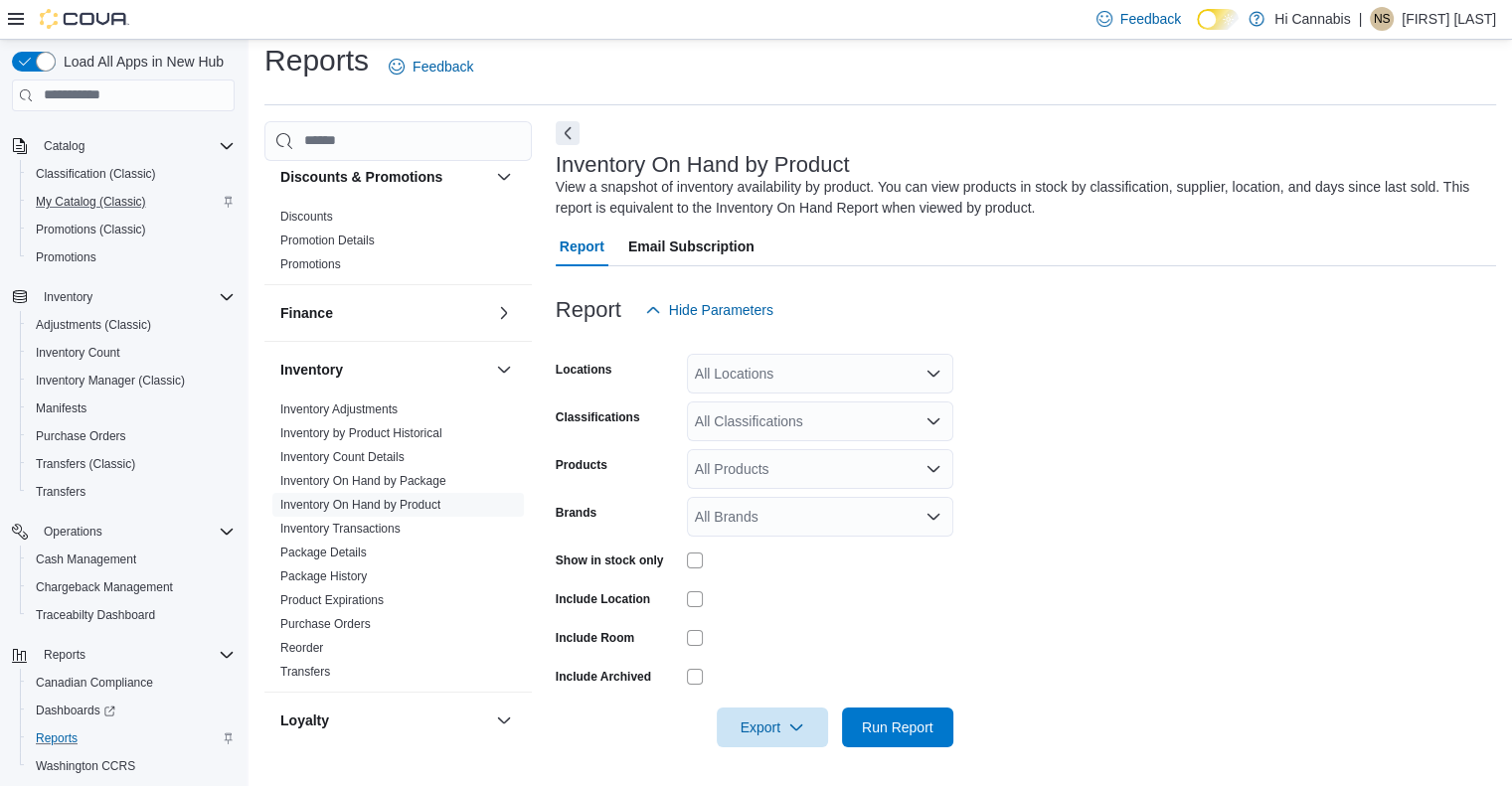 click on "All Locations" at bounding box center [820, 374] 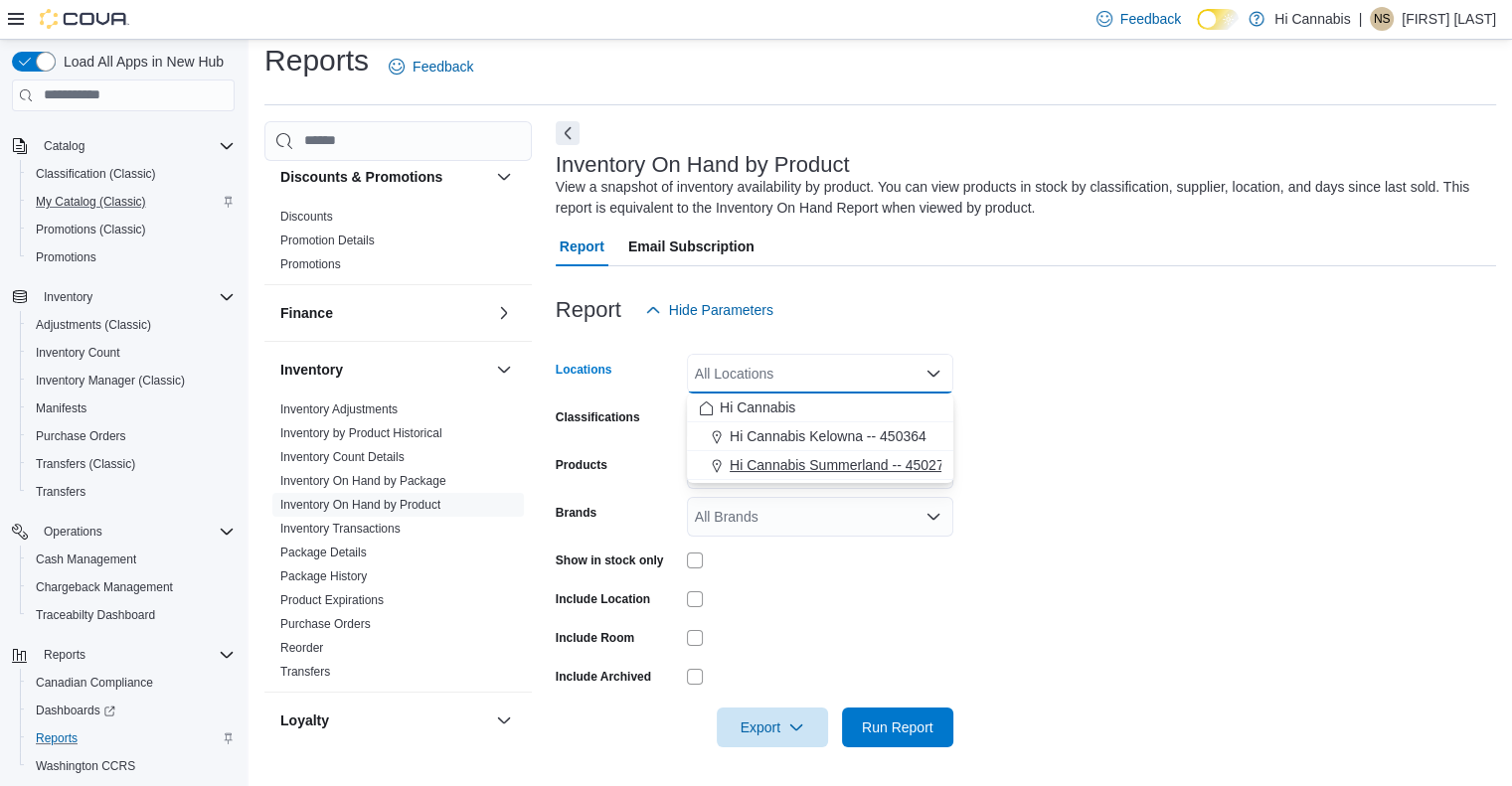 click on "Hi Cannabis Summerland -- 450277" at bounding box center [840, 465] 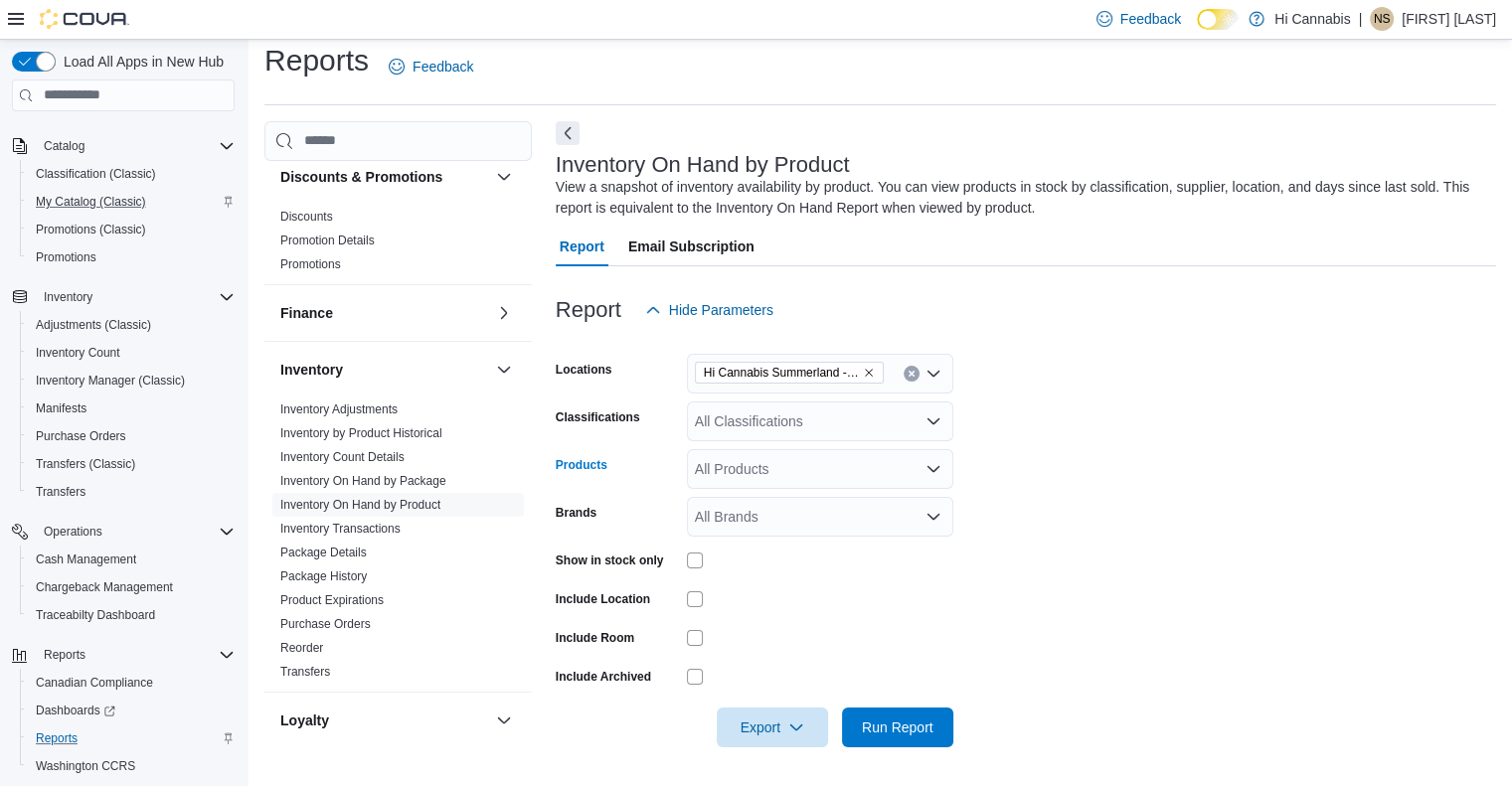 click on "All Products" at bounding box center [820, 469] 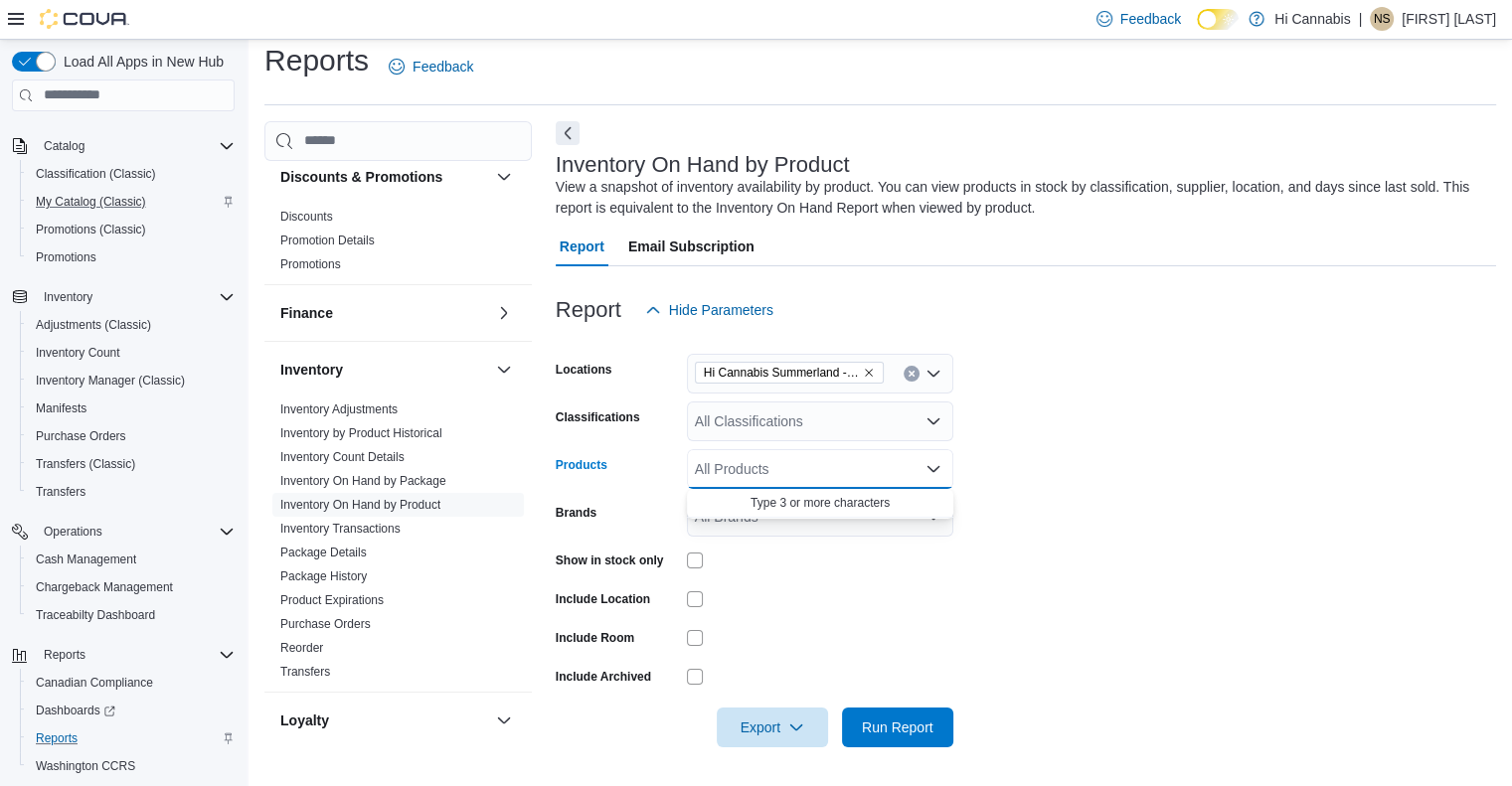 click on "All Classifications" at bounding box center (820, 421) 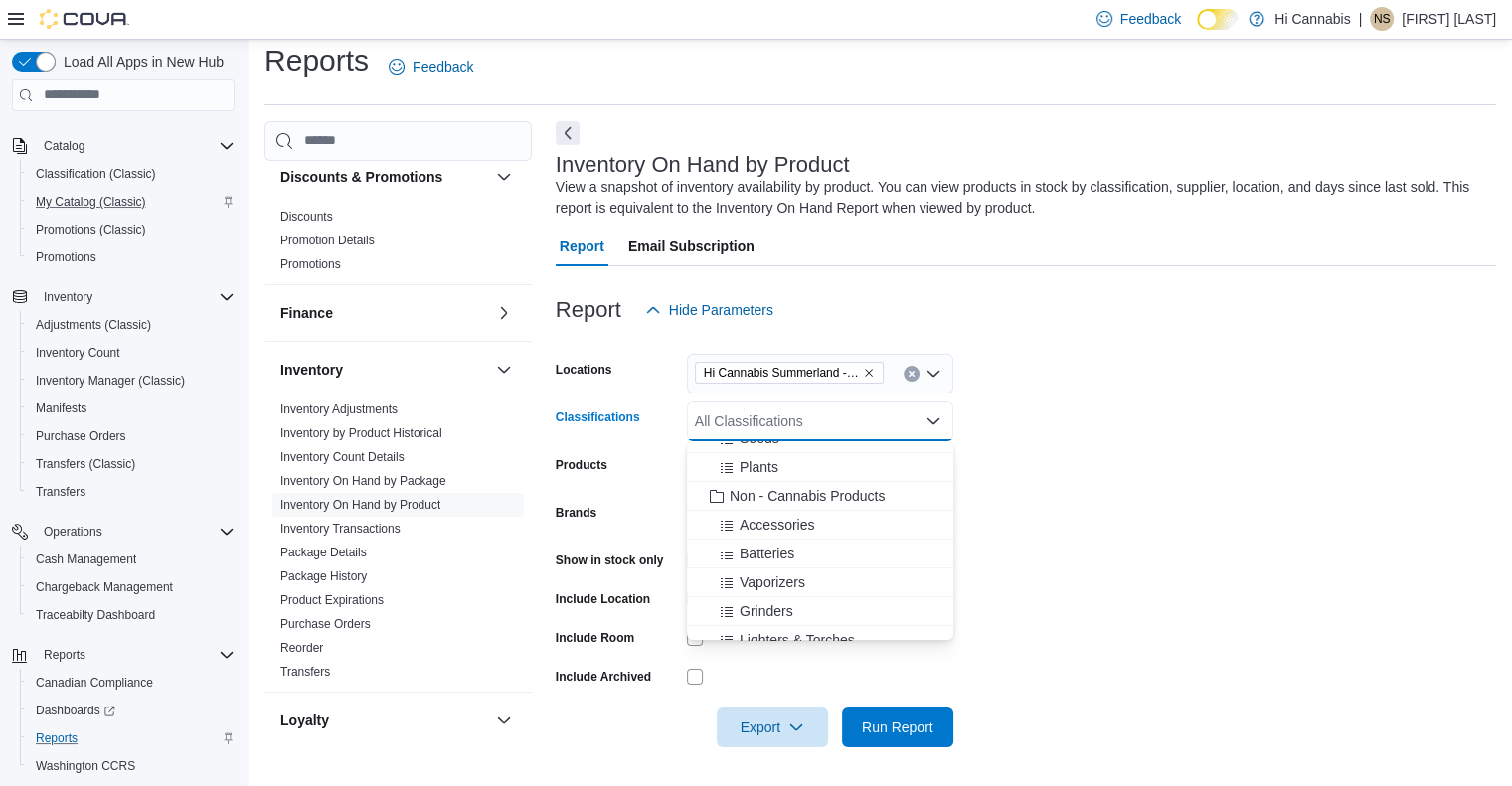 scroll, scrollTop: 397, scrollLeft: 0, axis: vertical 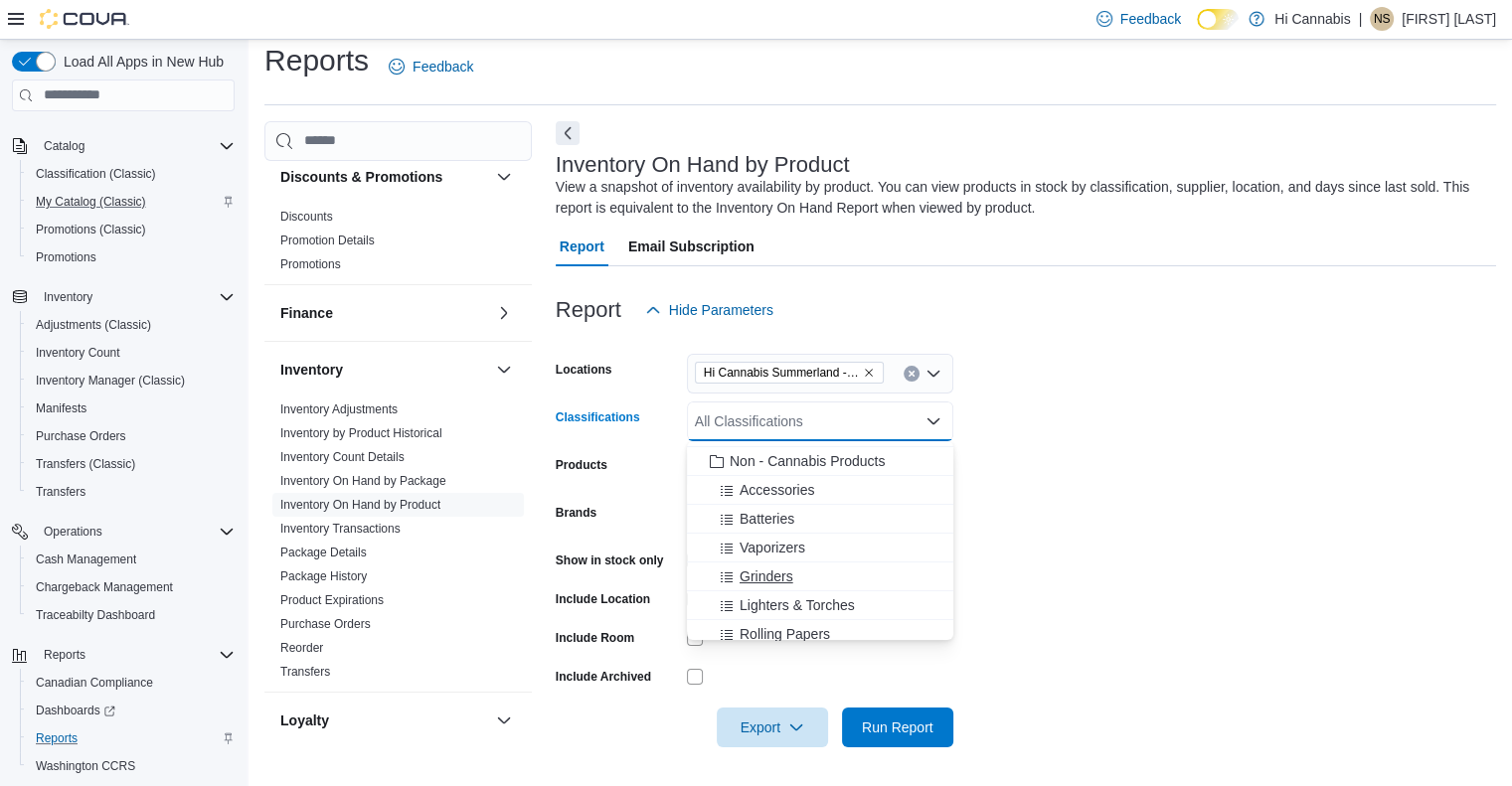 click on "Grinders" at bounding box center [766, 576] 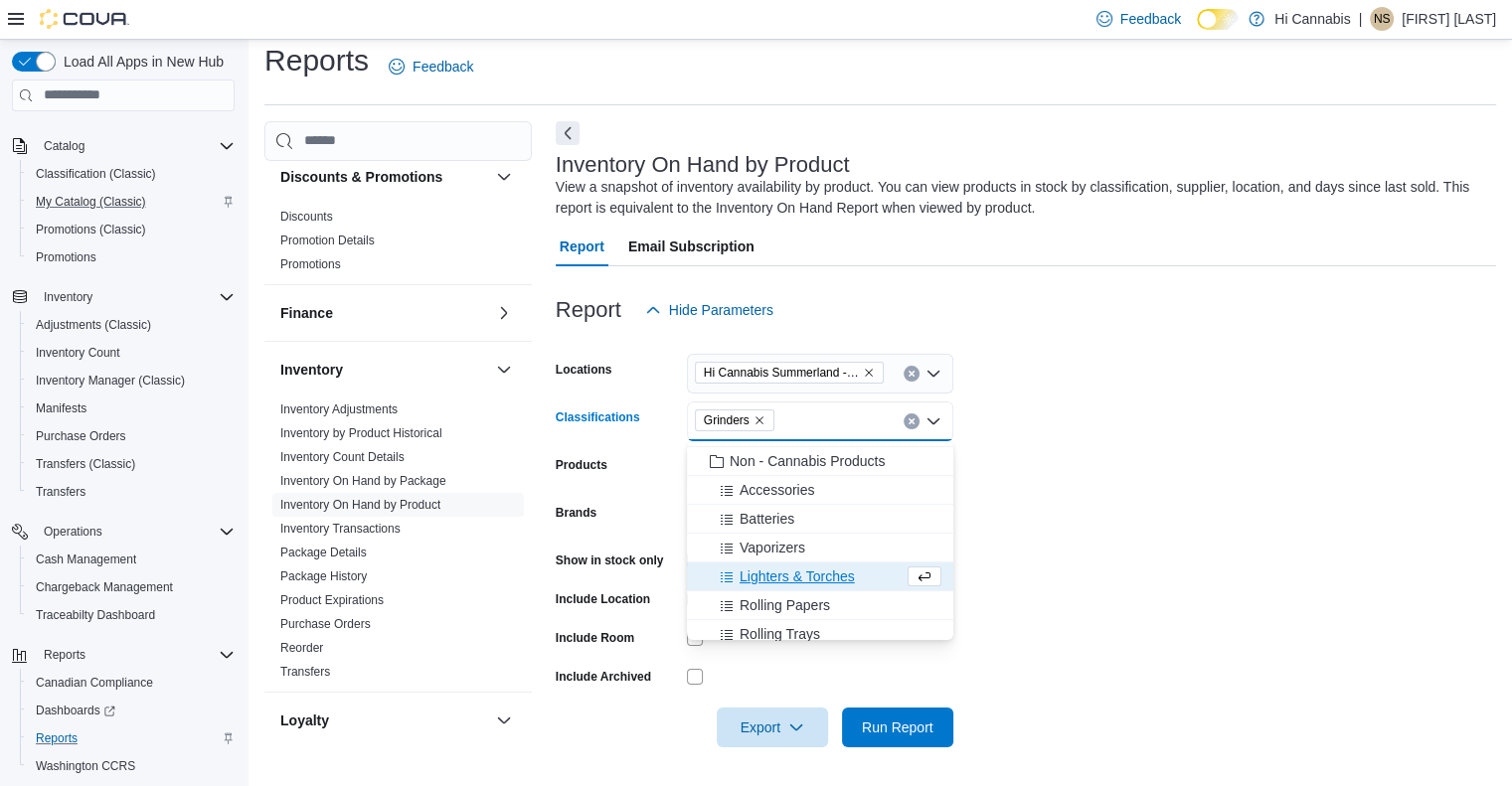 click on "Lighters & Torches" at bounding box center [797, 576] 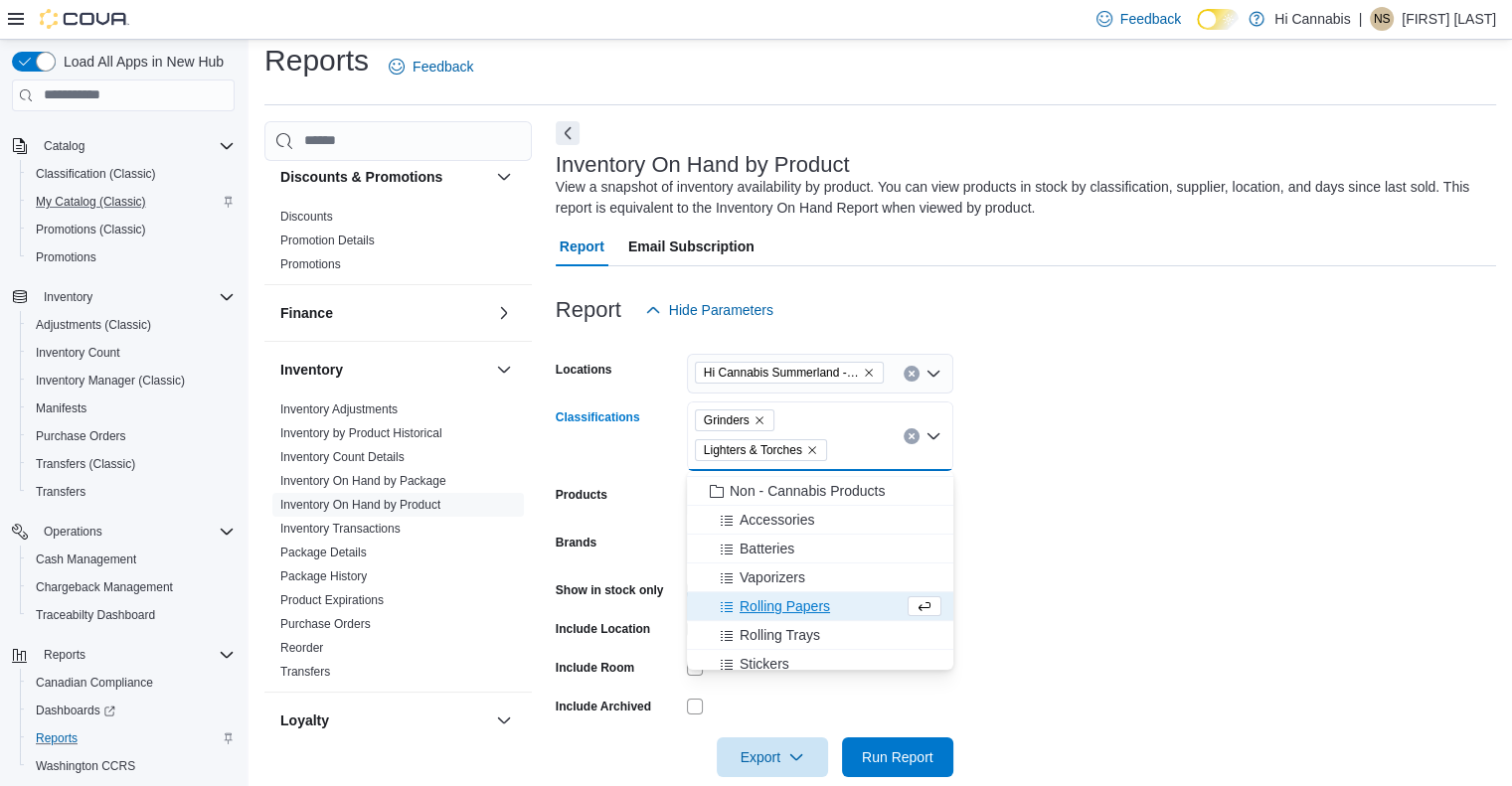 click on "Locations [LOCATION_NAME] -- [LOCATION_CODE] Classifications Grinders Lighters & Torches  Combo box. Selected. Grinders, Lighters & Torches . Press Backspace to delete Lighters & Torches . Combo box input. All Classifications. Type some text or, to display a list of choices, press Down Arrow. To exit the list of choices, press Escape. Products All Products Brands All Brands Show in stock only Include Location Include Room Include Archived Export  Run Report" at bounding box center [1026, 553] 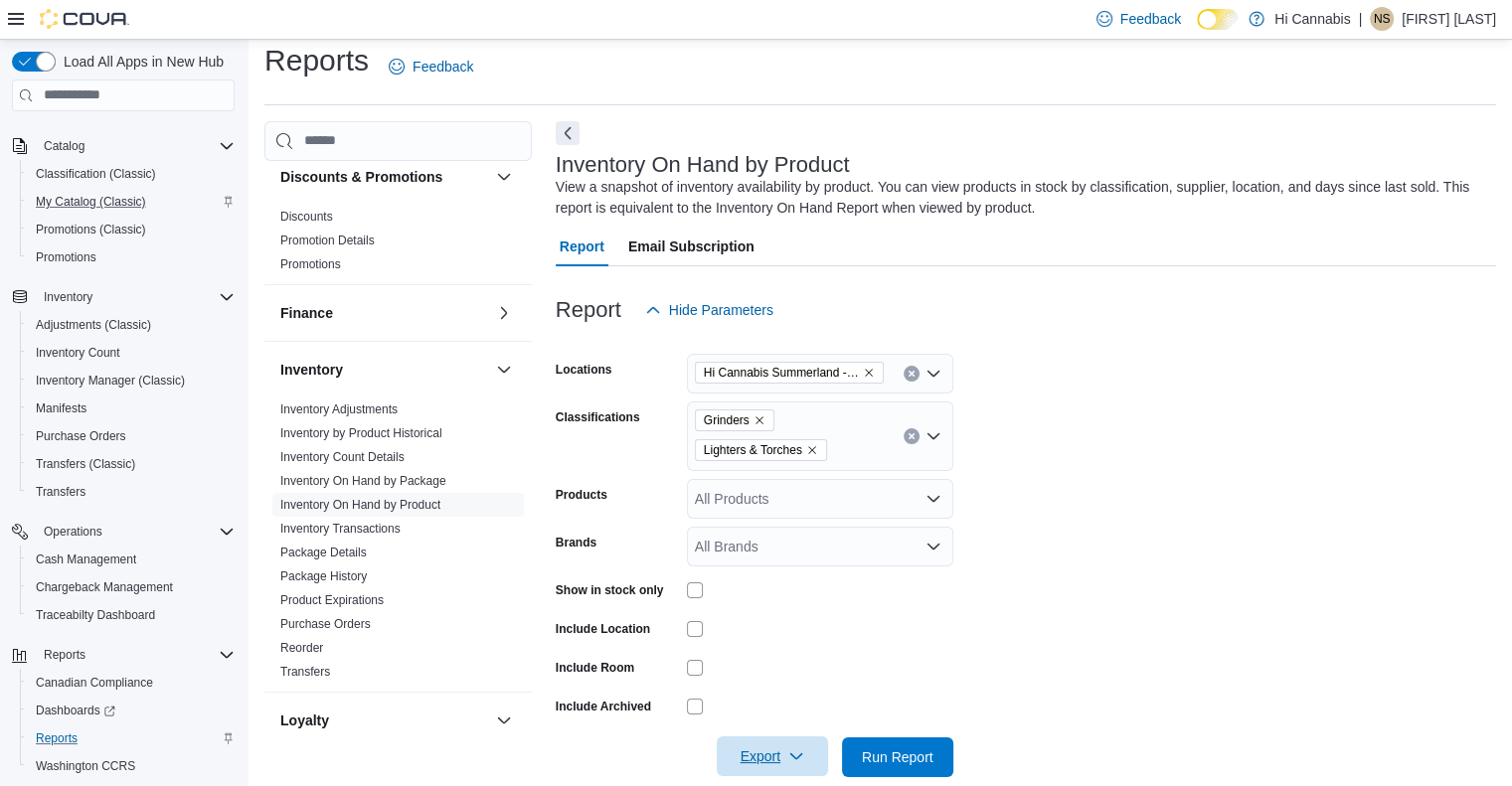 click on "Export" at bounding box center (772, 756) 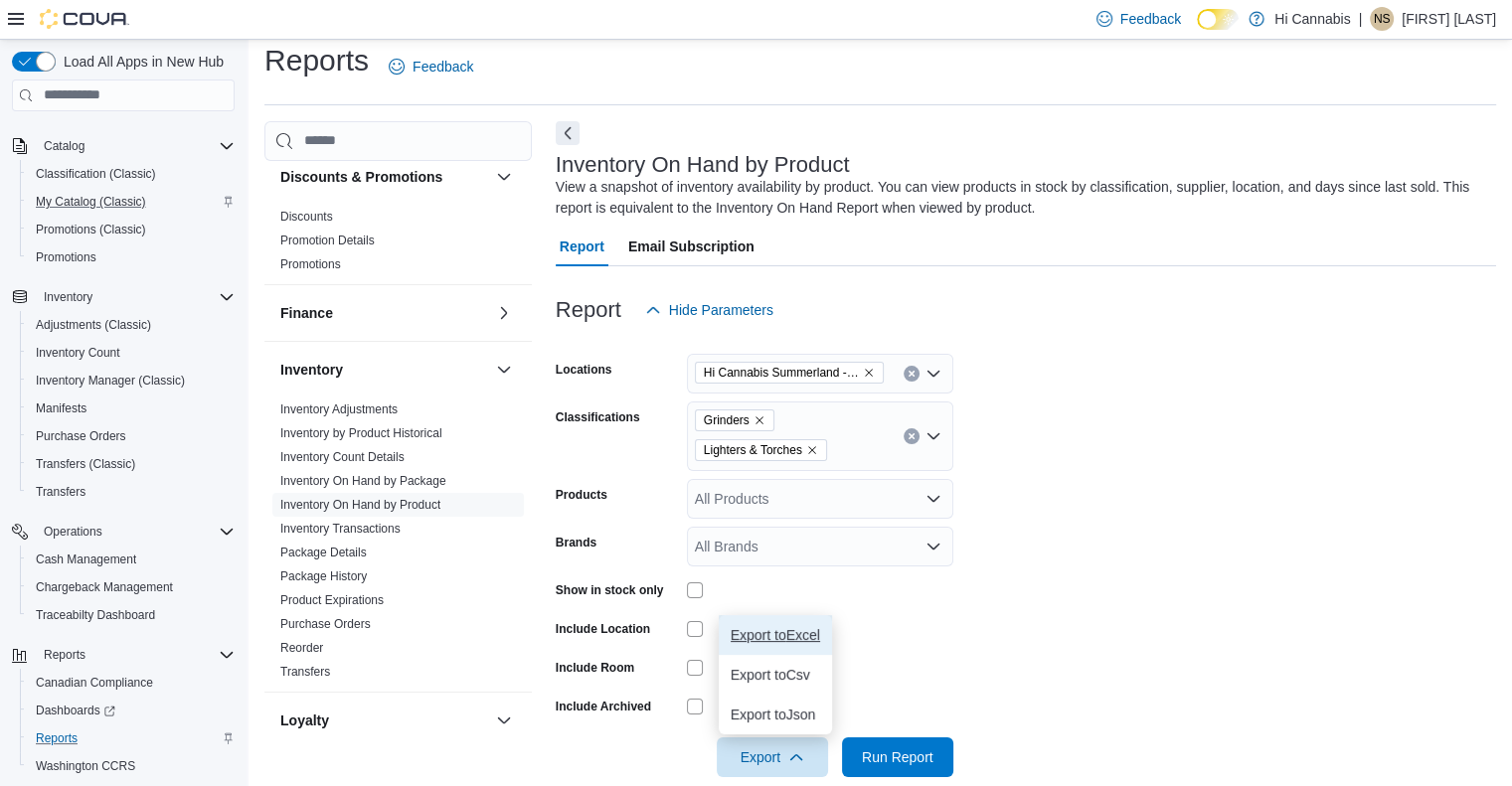 click on "Export to  Excel" at bounding box center [775, 635] 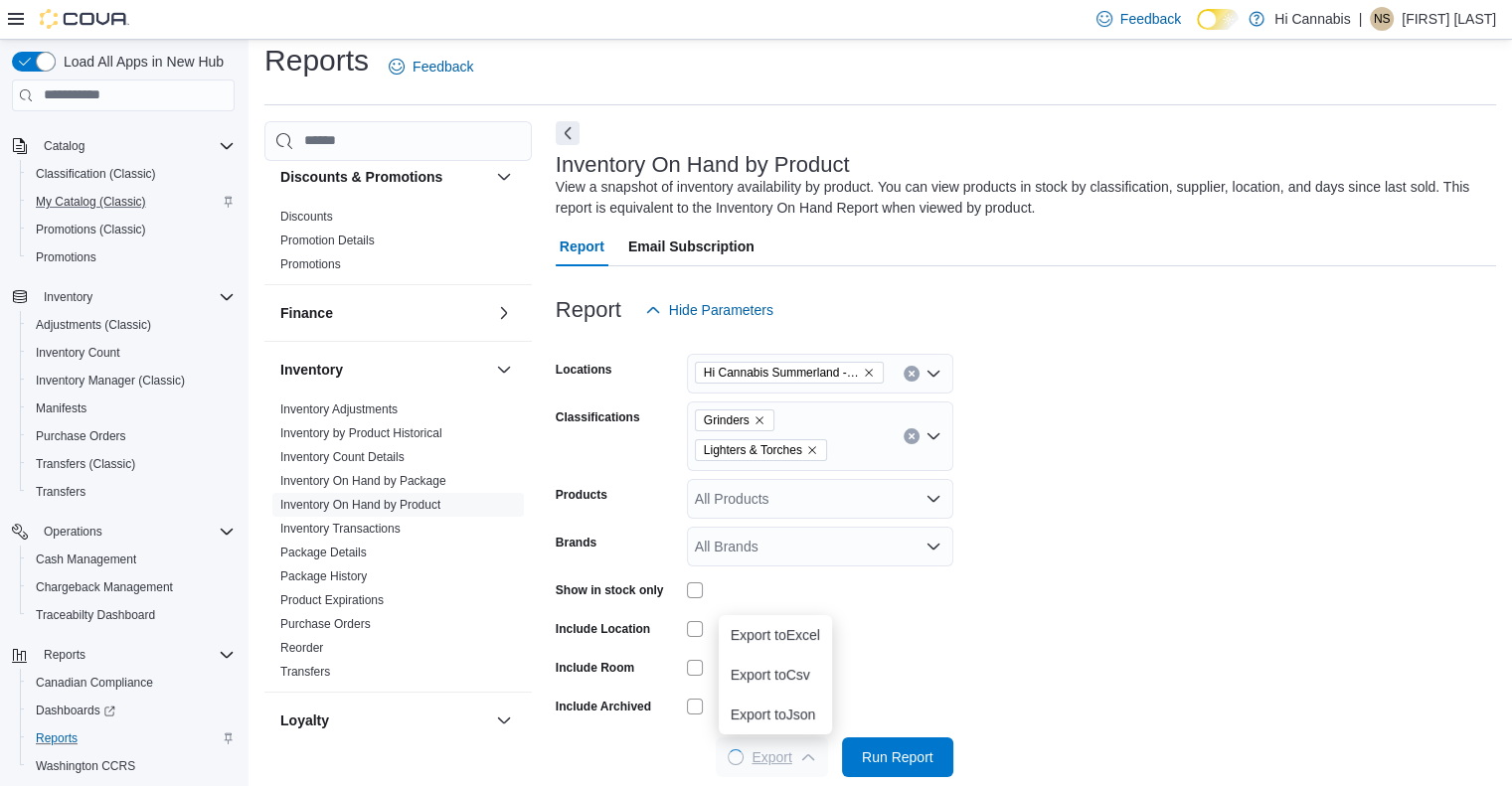 scroll, scrollTop: 0, scrollLeft: 0, axis: both 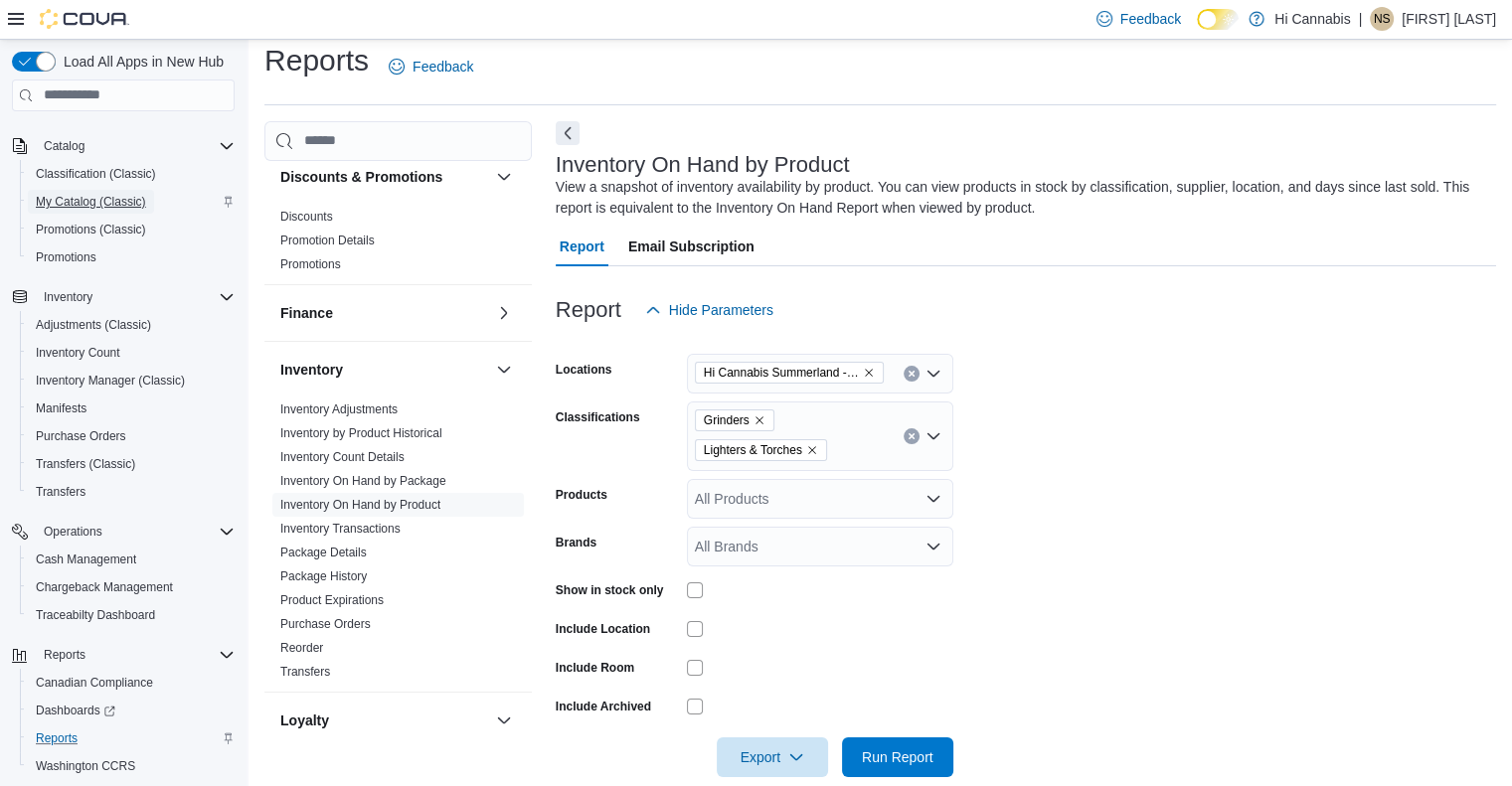 click on "My Catalog (Classic)" at bounding box center (90, 202) 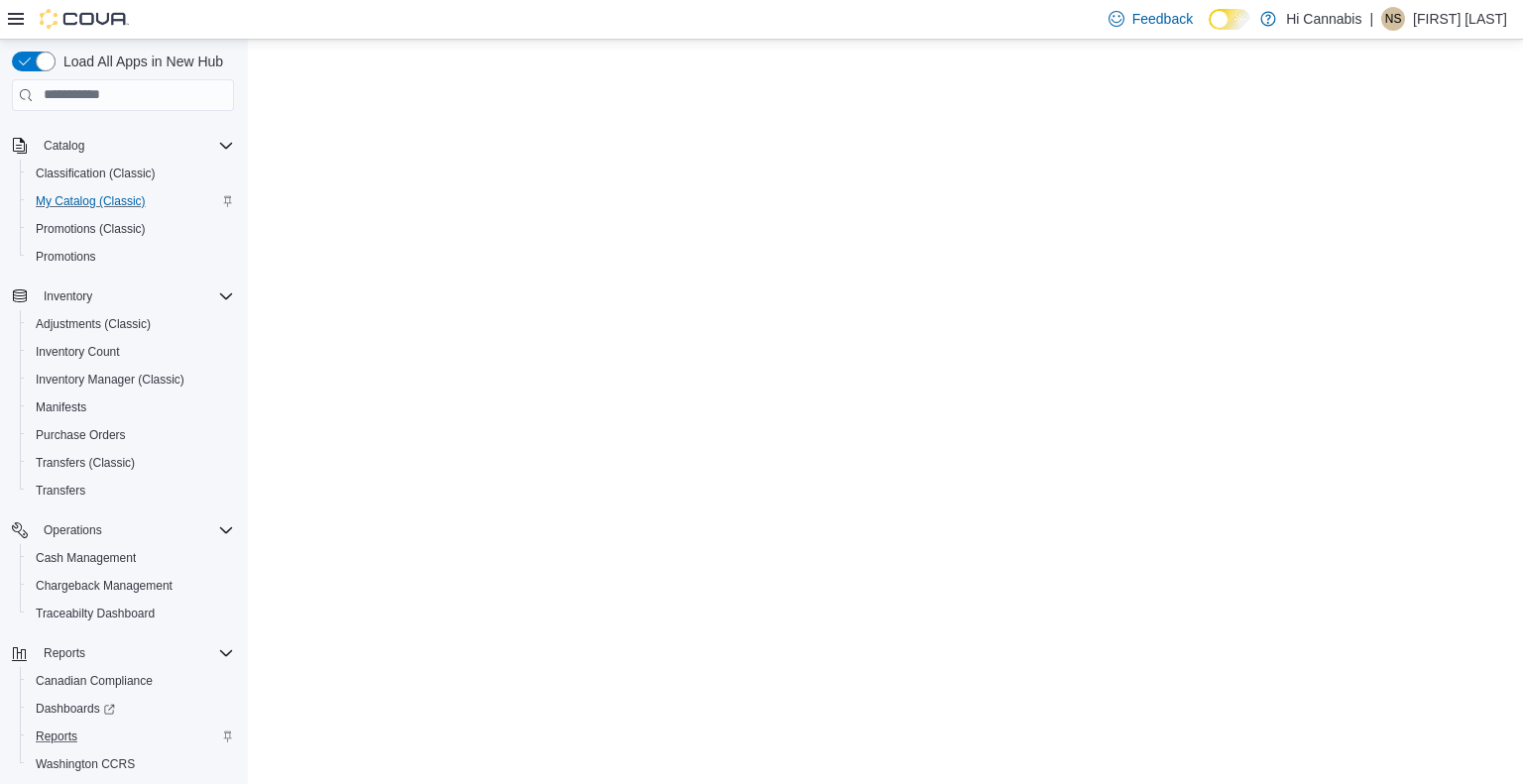 scroll, scrollTop: 0, scrollLeft: 0, axis: both 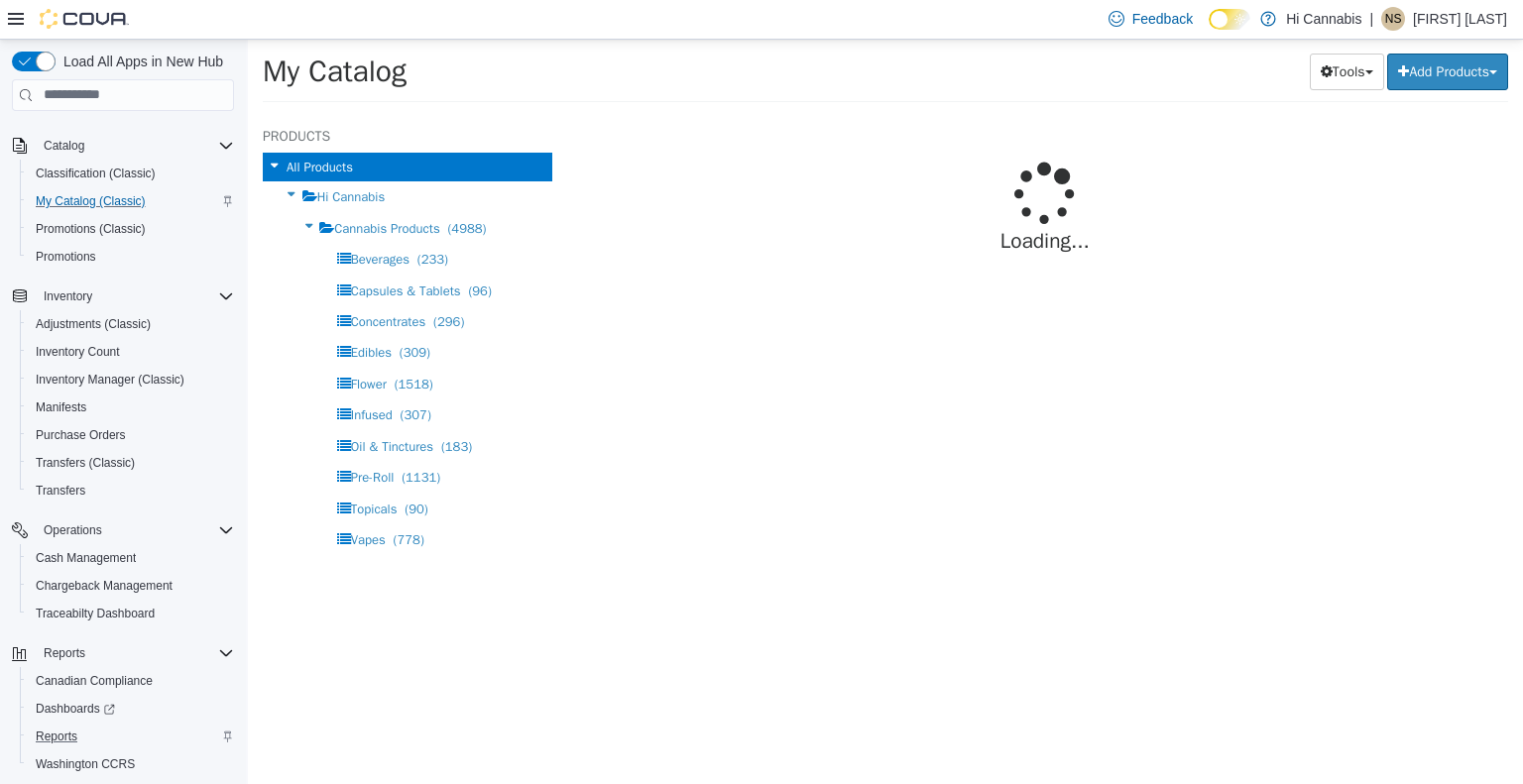 select on "**********" 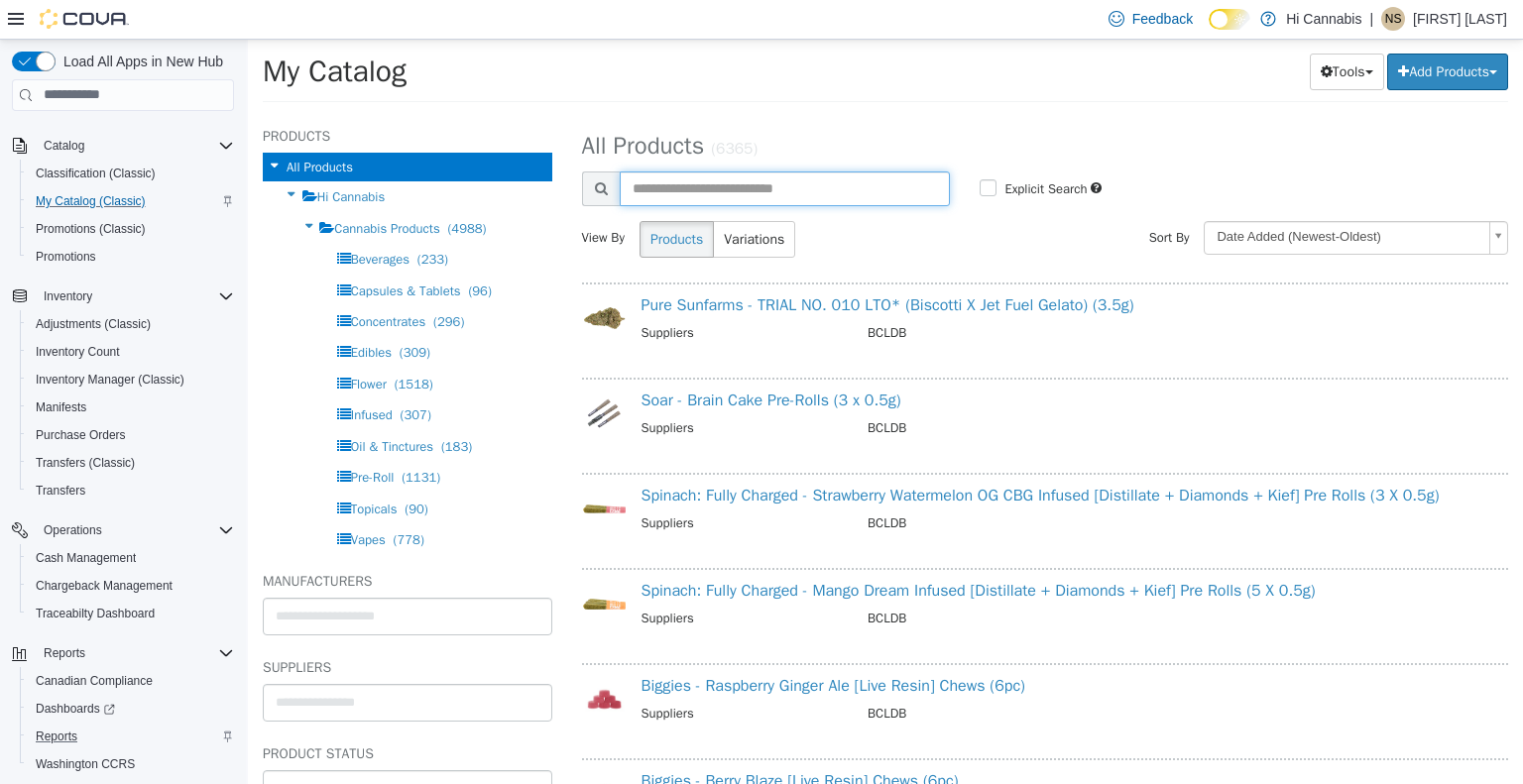 click at bounding box center (785, 187) 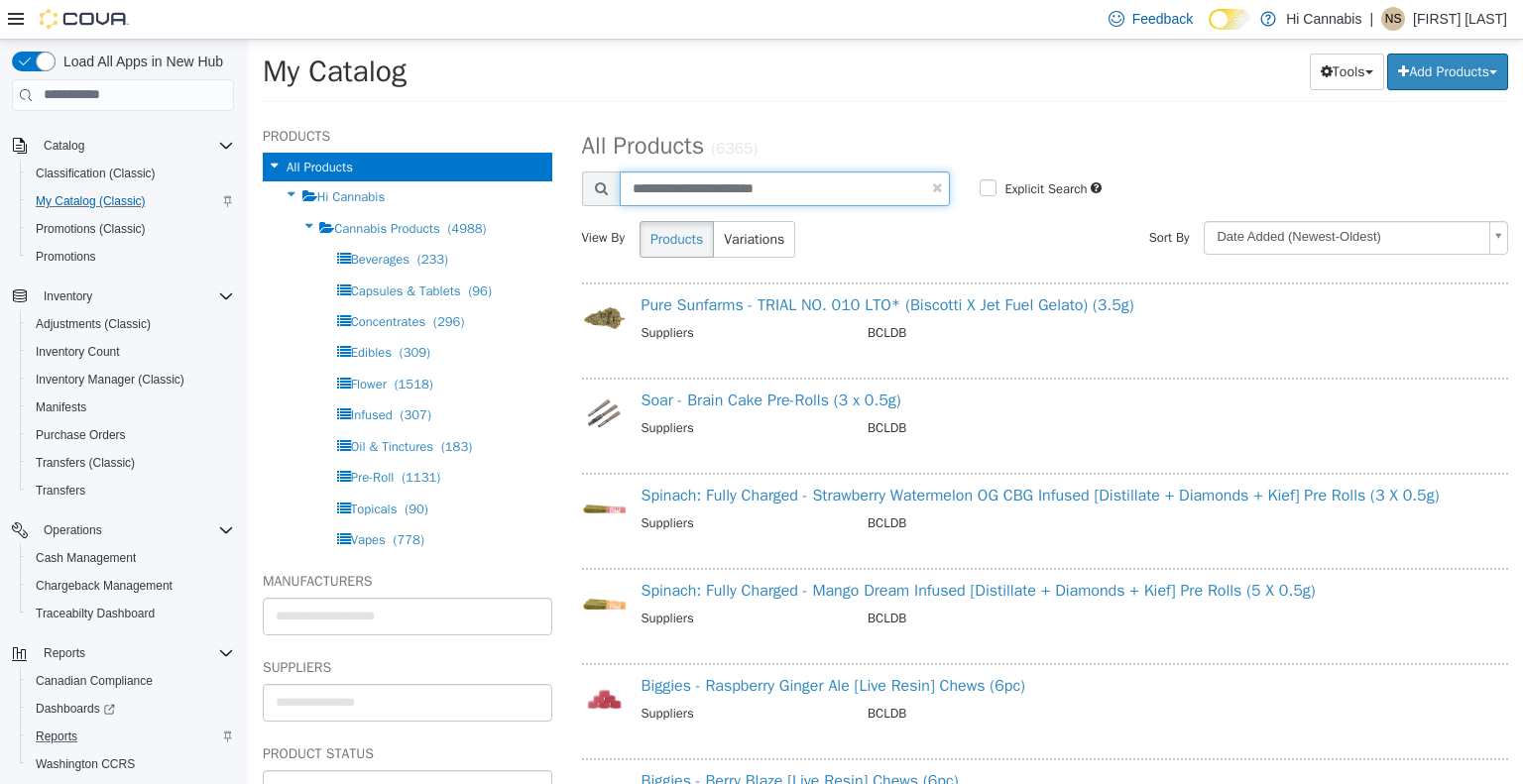 type on "**********" 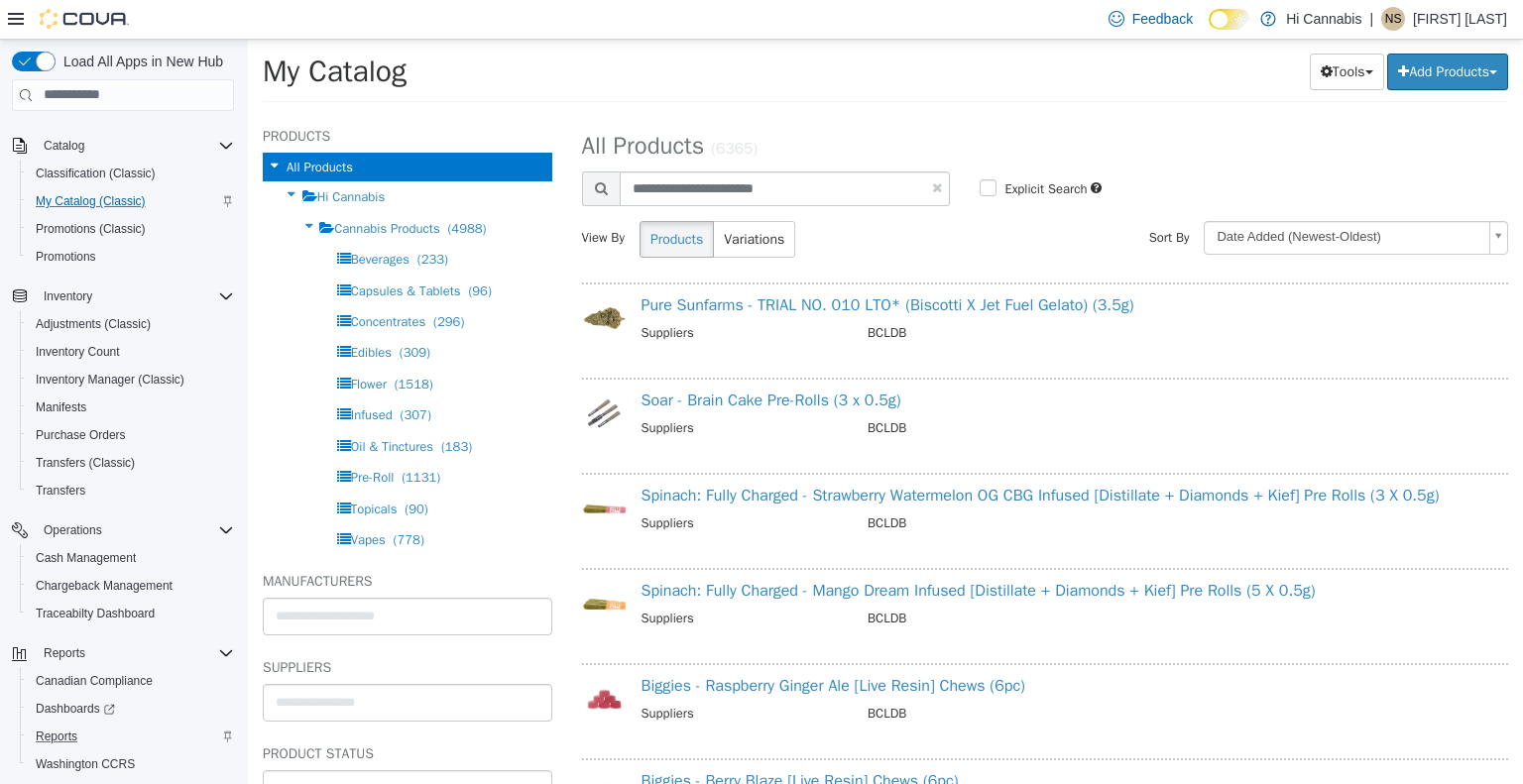 select on "**********" 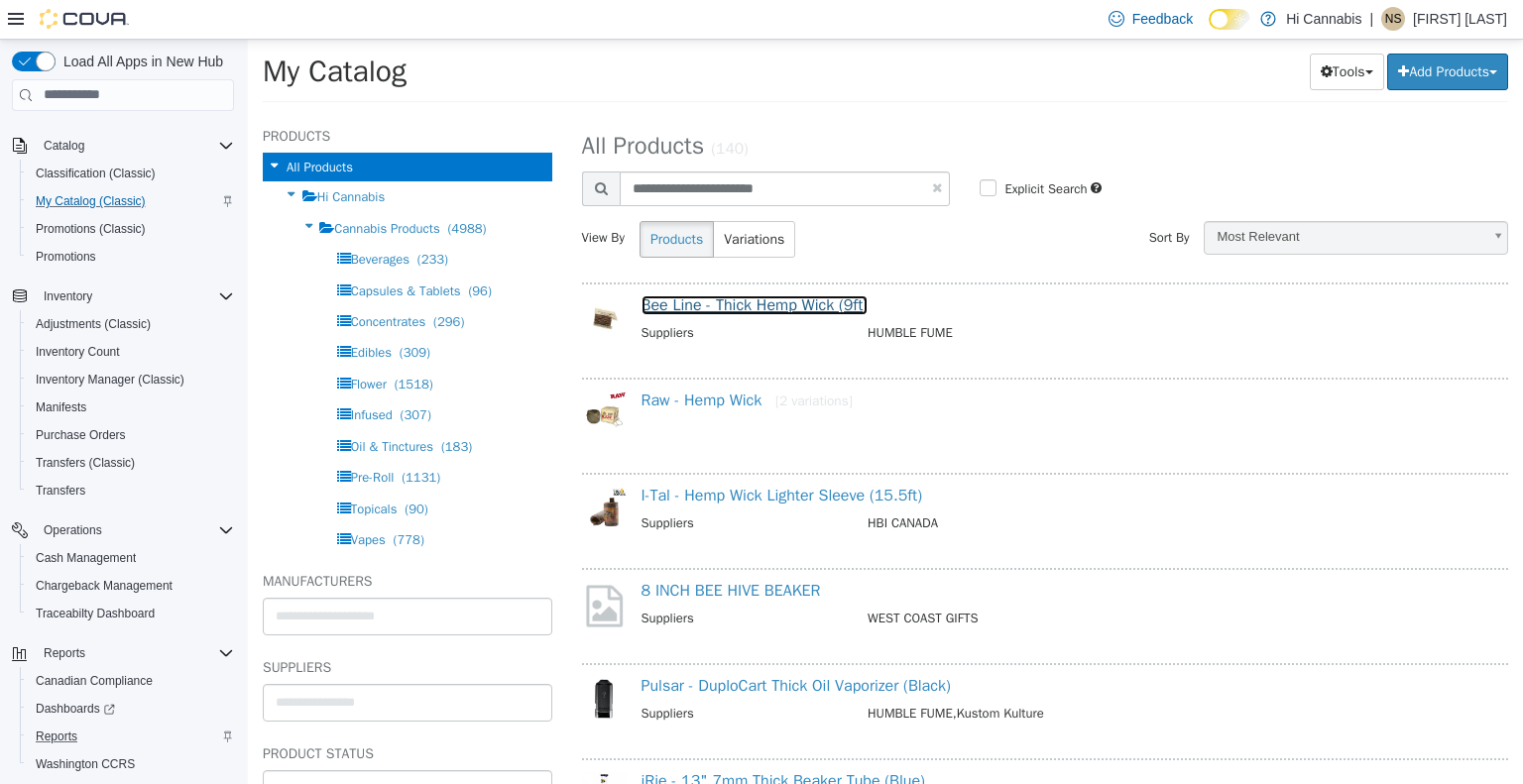 click on "Bee Line - Thick Hemp Wick (9ft)" at bounding box center [755, 304] 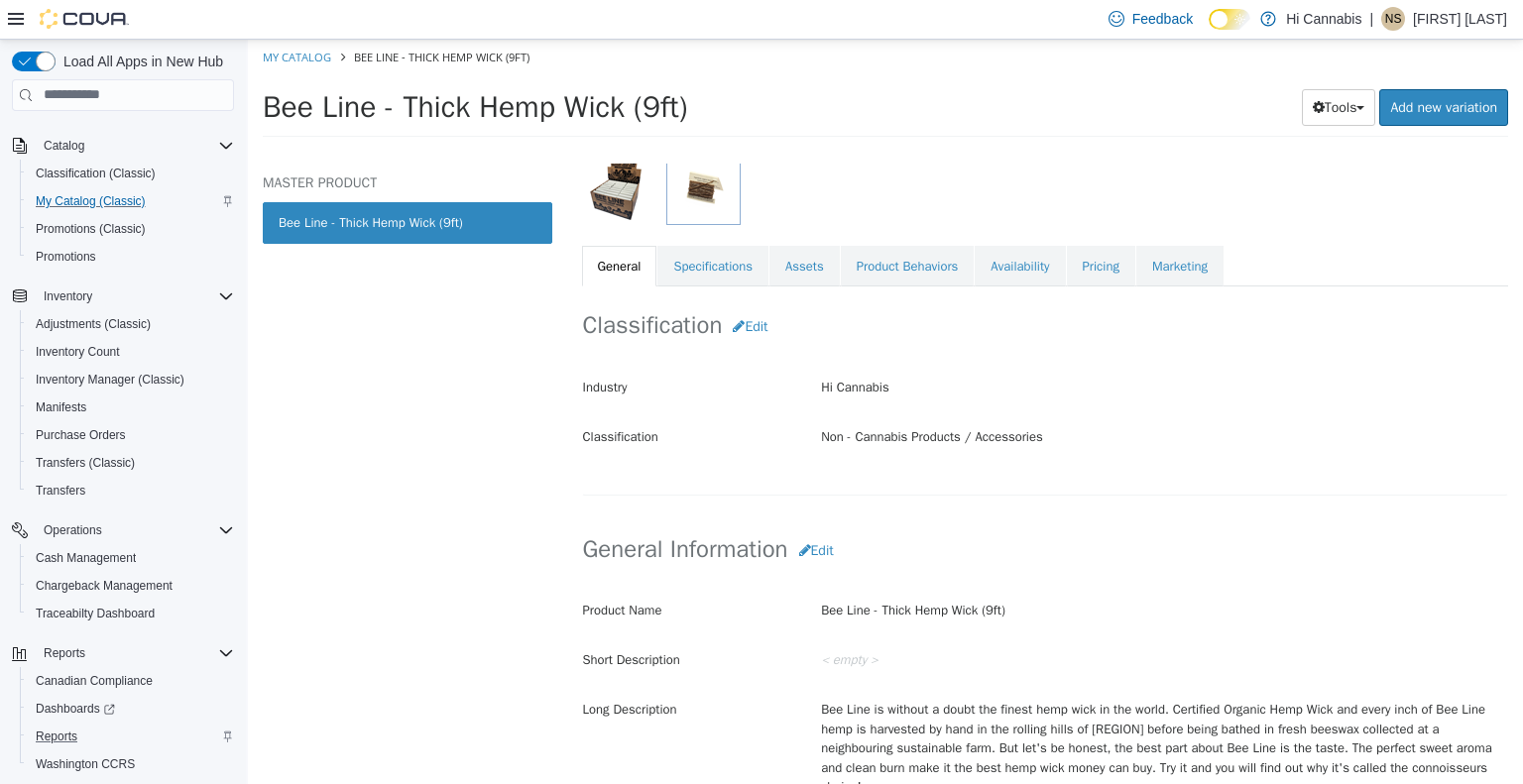 scroll, scrollTop: 397, scrollLeft: 0, axis: vertical 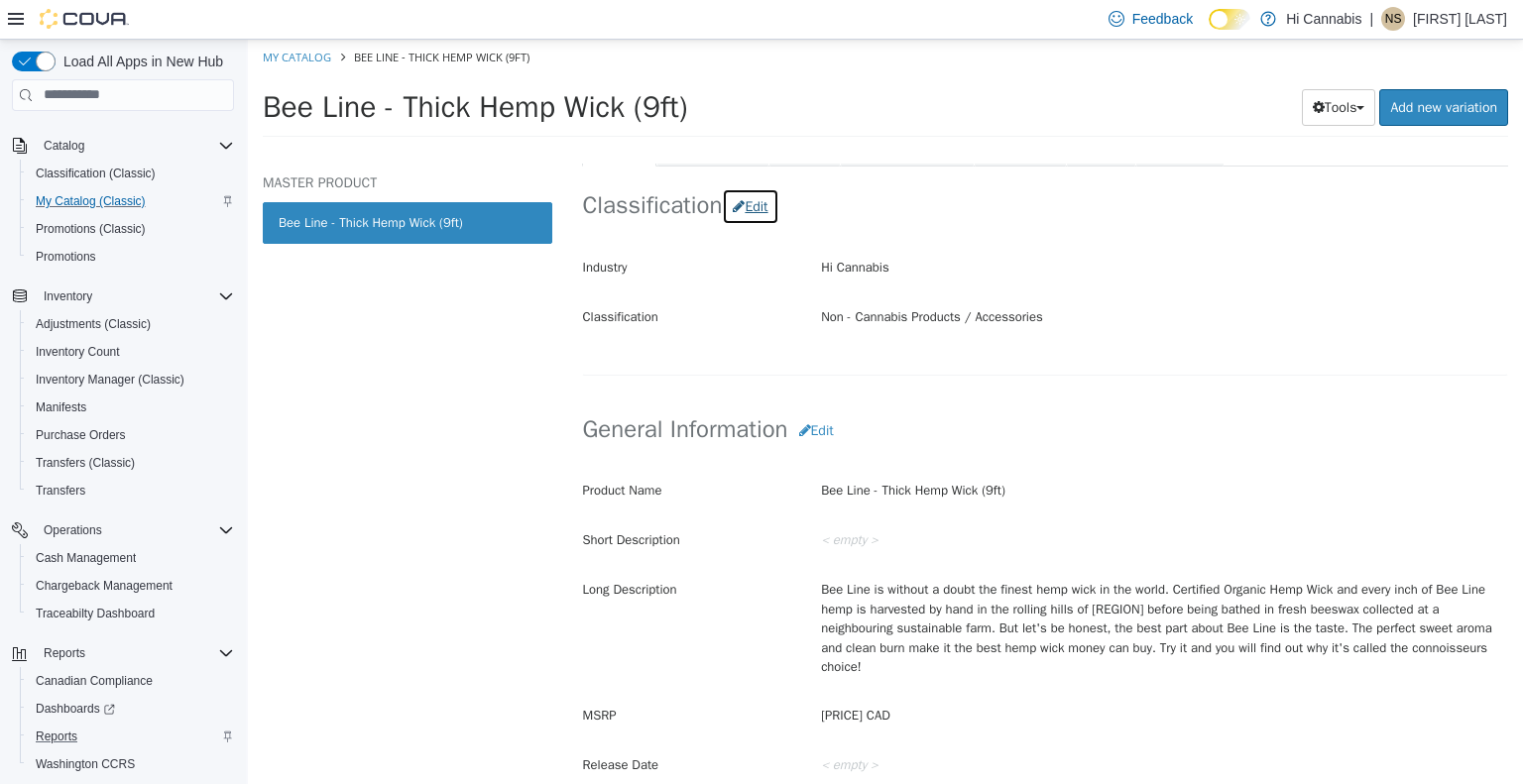 click on "Edit" at bounding box center [750, 205] 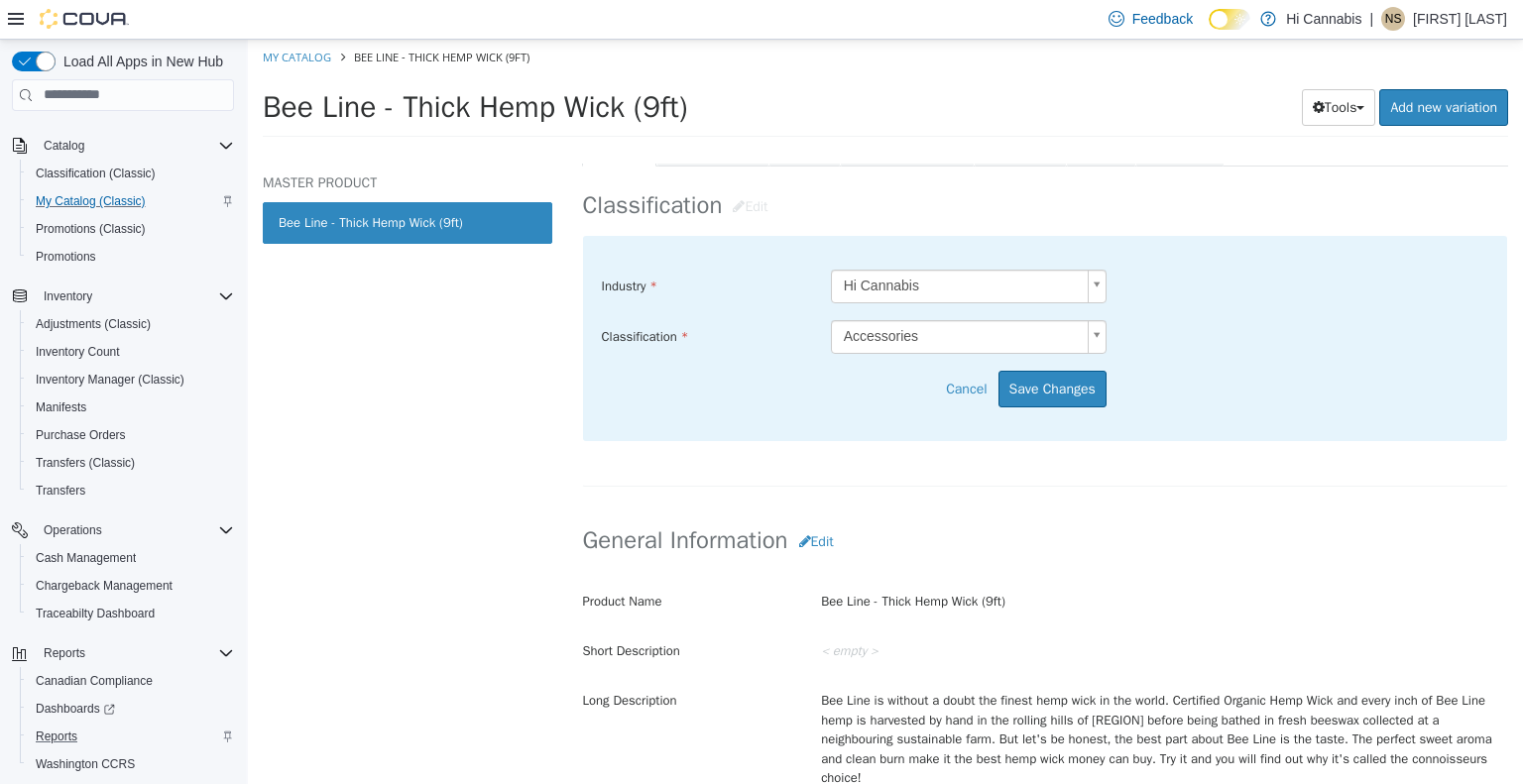 click on "Saving Bulk Changes... × My Catalog Bee Line - Thick Hemp Wick (9ft) Bee Line - Thick Hemp Wick (9ft) Tools Clone Print Labels Add new variation MASTER PRODUCT Bee Line - Thick Hemp Wick (9ft) Non - Cannabis Products Accessories Bee Line - Thick Hemp Wick (9ft) [Master Product] Active CATALOG SKU - EXL17RQF English - US Last Updated: [MONTH] [DAY], [YEAR] General Specifications Assets Product Behaviors Availability Pricing Marketing Classification Edit Industry Hi Cannabis ***** Classification Accessories ***** Cancel Save Changes General Information Edit Product Name Bee Line - Thick Hemp Wick (9ft) Short Description empty Long Description MSRP 1.28 CAD Release Date empty Cancel Save Changes Manufacturer Edit Manufacturer empty Cancel Save Edit SKU" at bounding box center (885, 93) 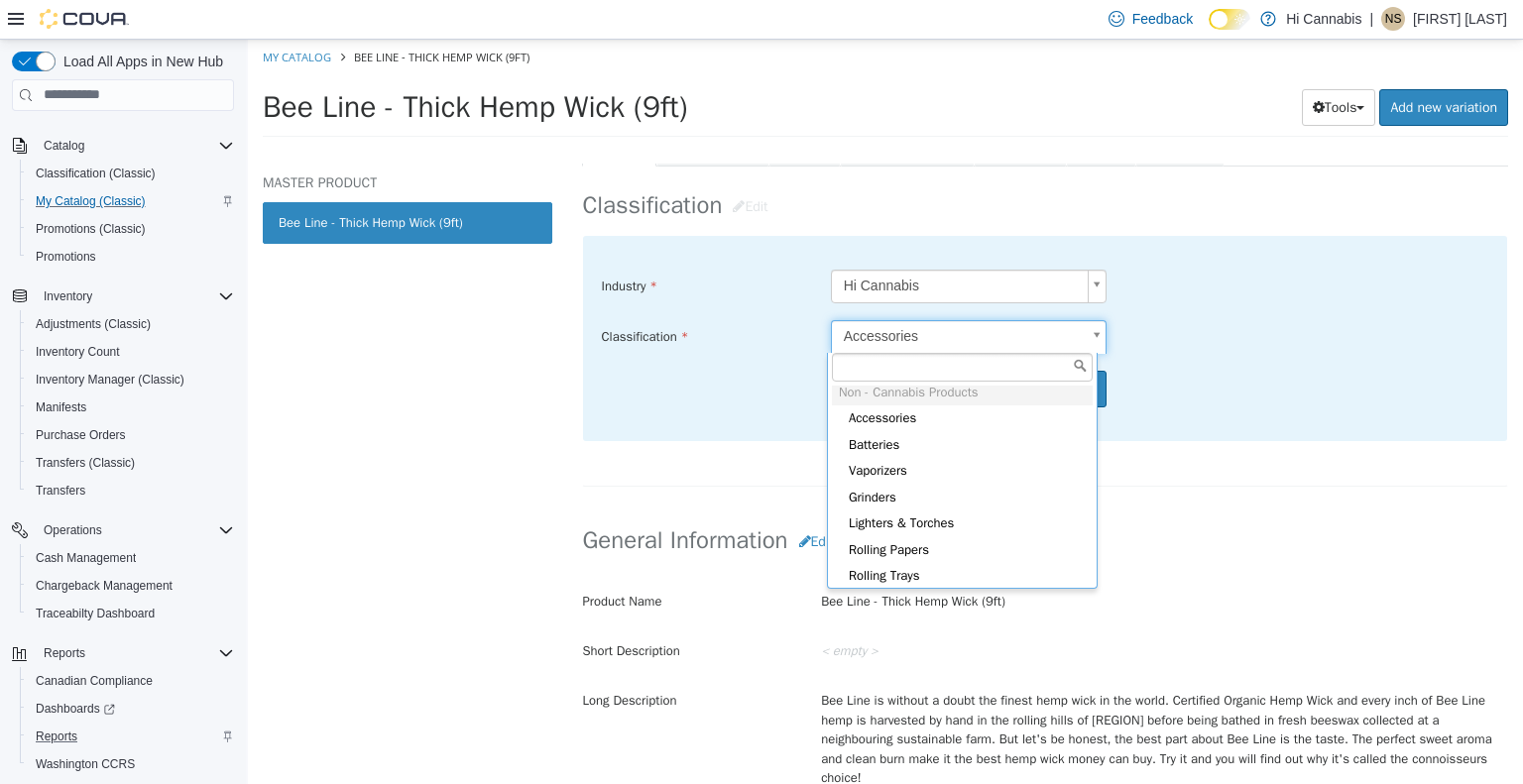 scroll, scrollTop: 382, scrollLeft: 0, axis: vertical 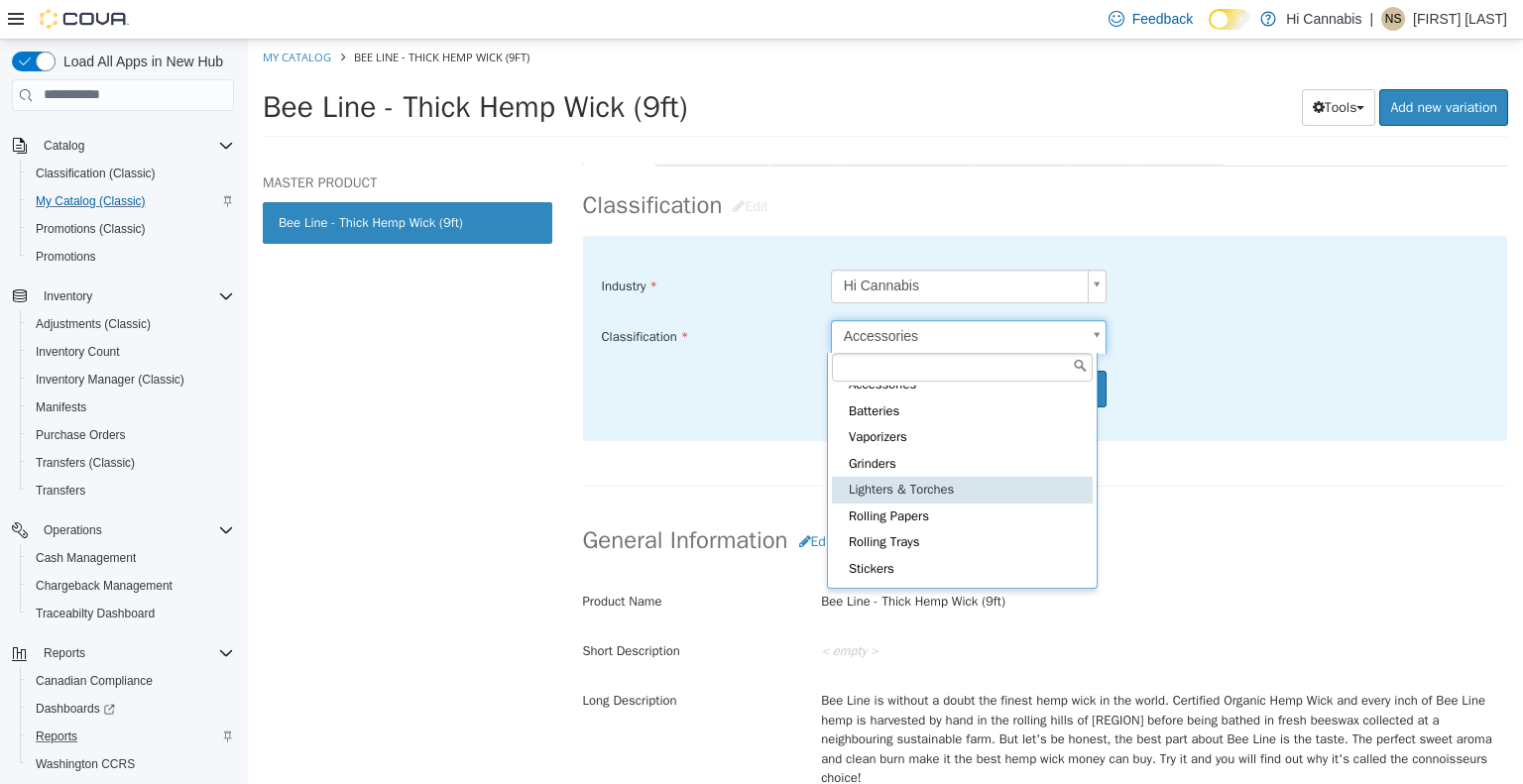 type on "*****" 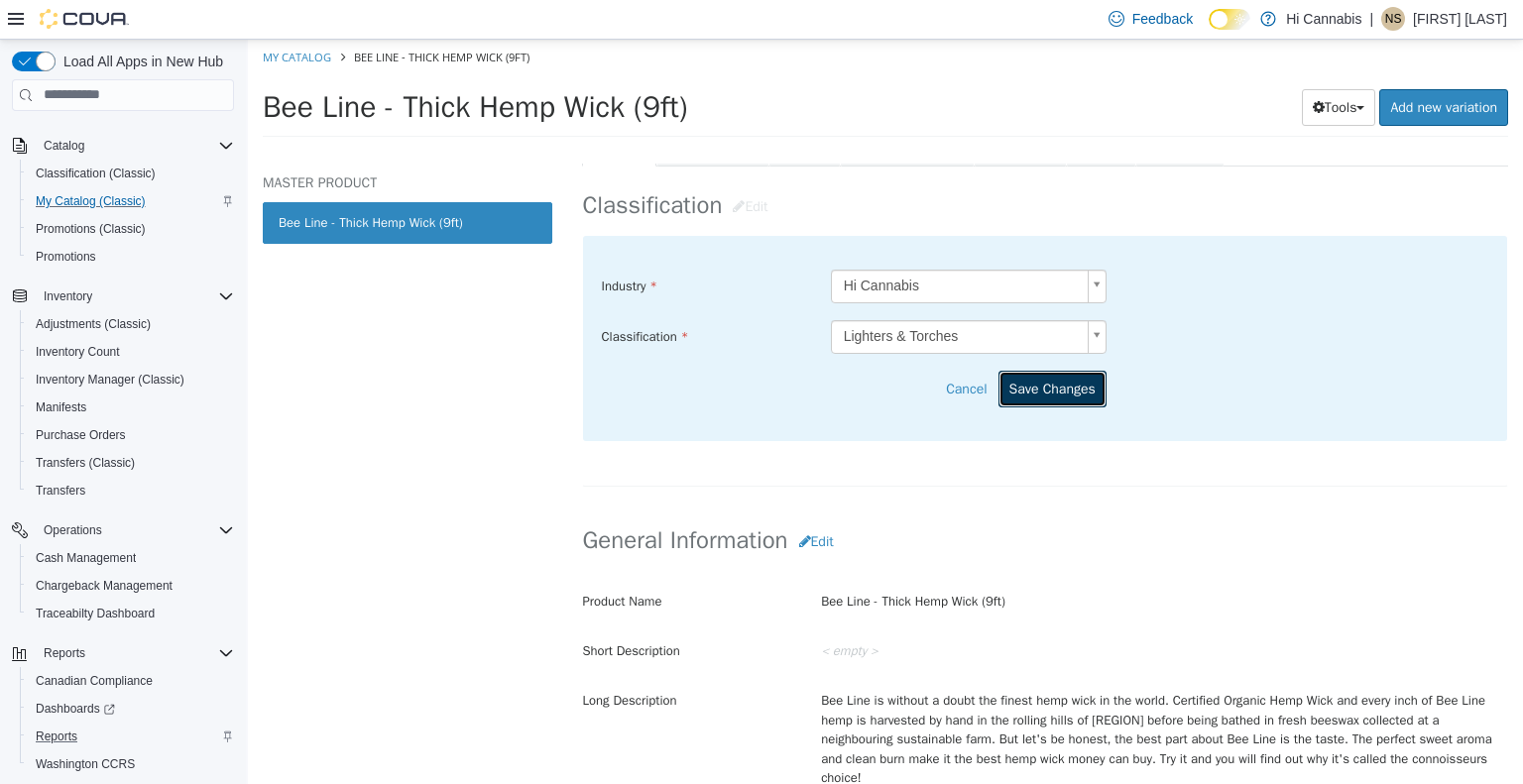 click on "Save Changes" at bounding box center [1052, 388] 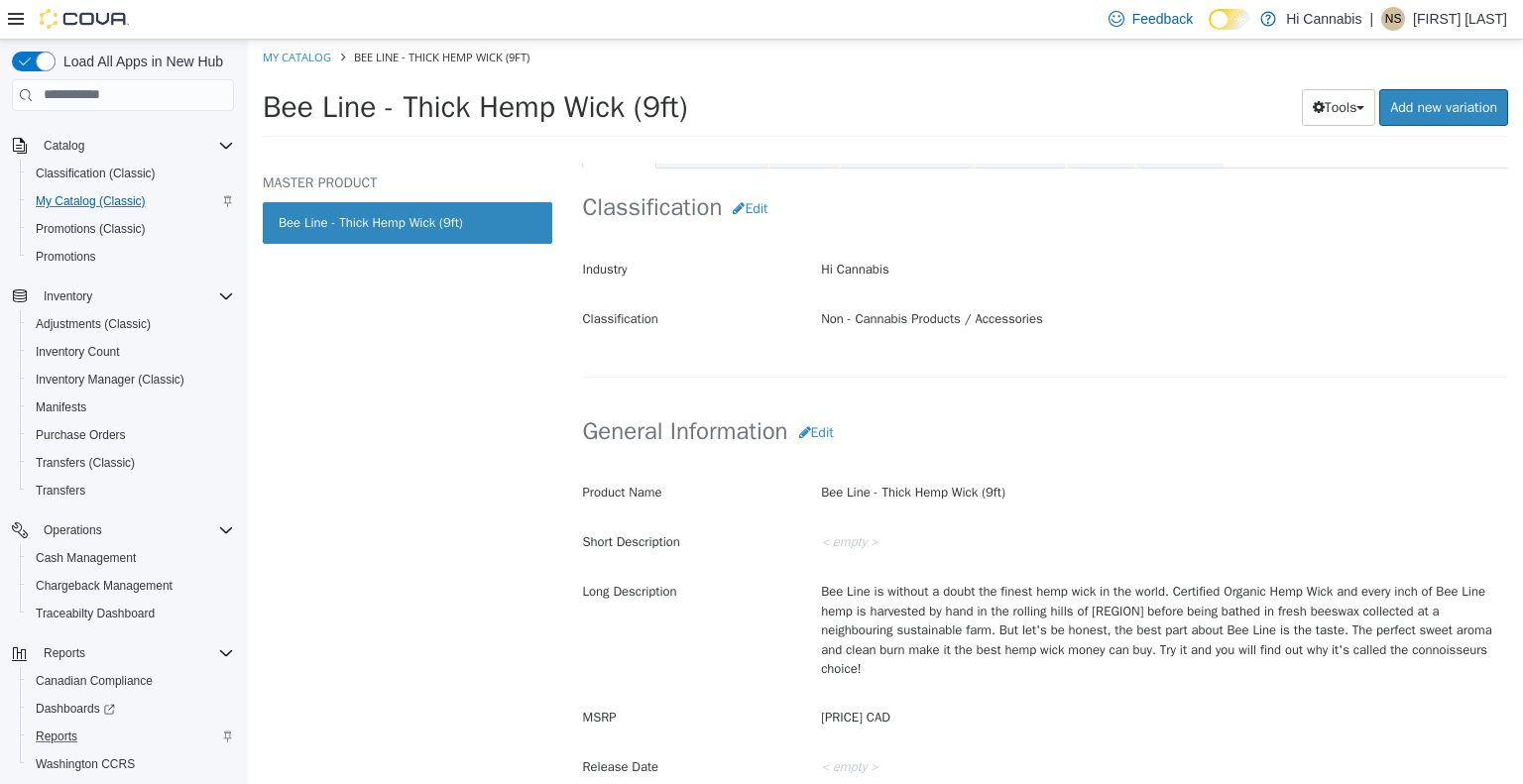 scroll, scrollTop: 0, scrollLeft: 0, axis: both 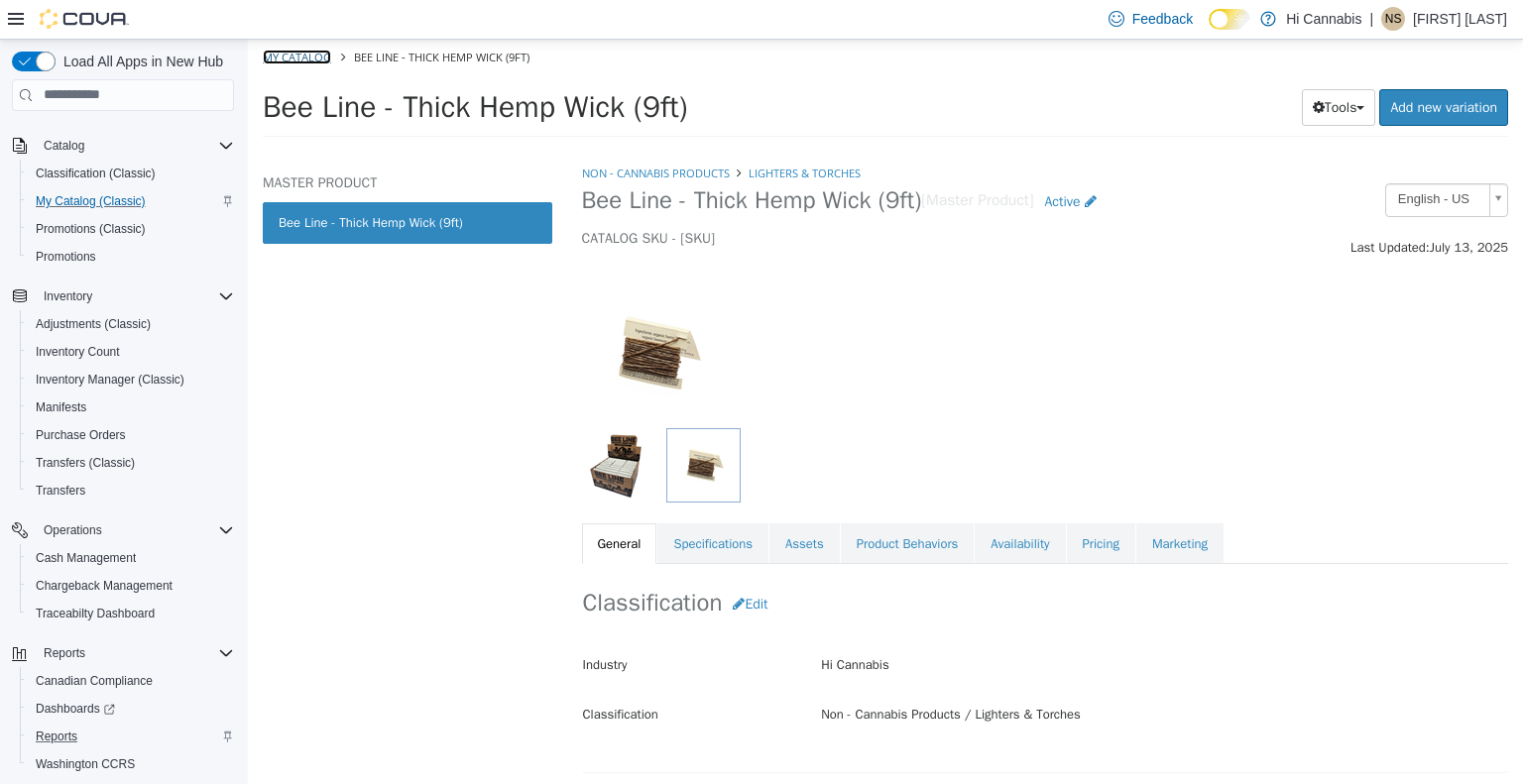 click on "My Catalog" at bounding box center [296, 56] 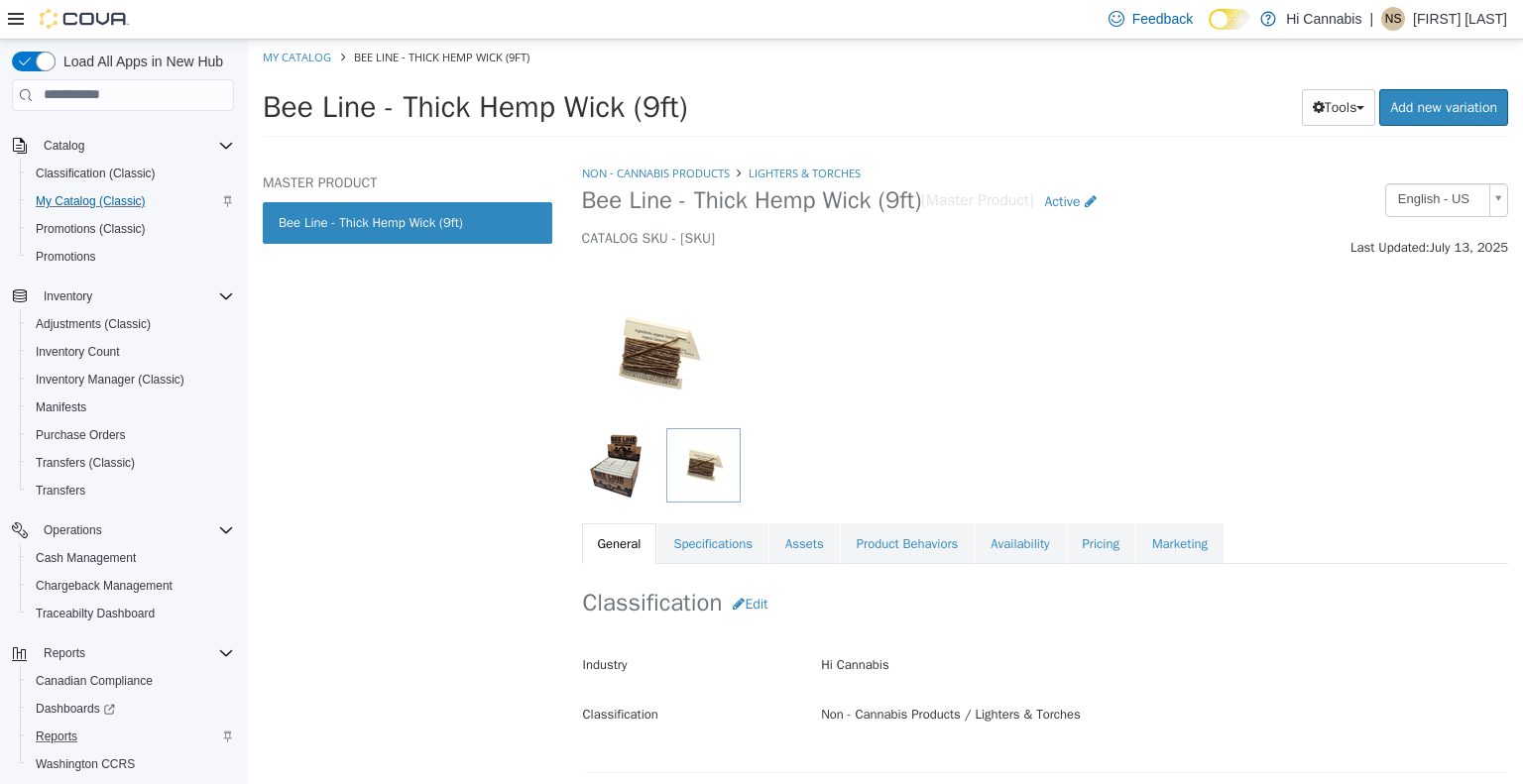select on "**********" 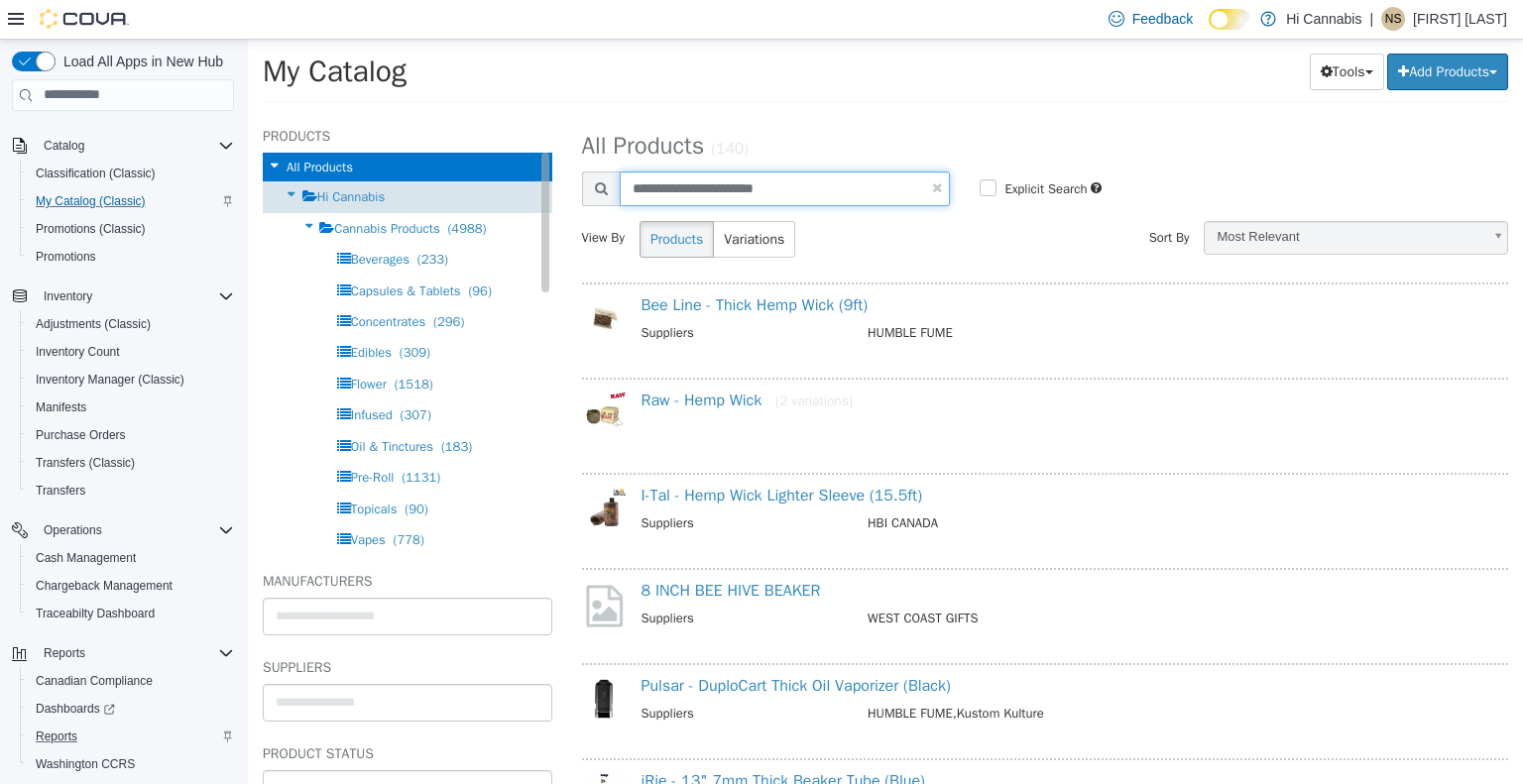 drag, startPoint x: 496, startPoint y: 193, endPoint x: 456, endPoint y: 198, distance: 40.311289 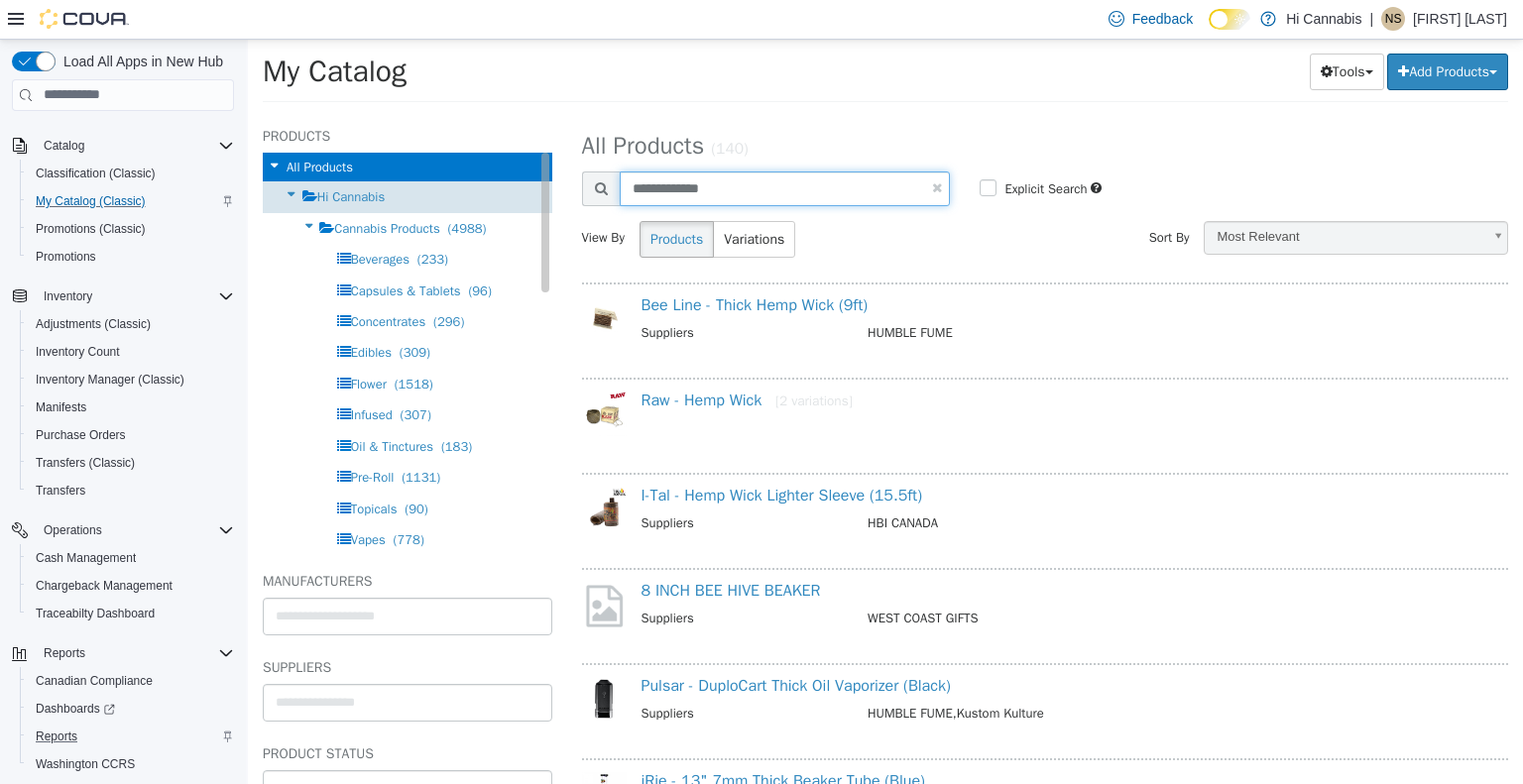 type on "**********" 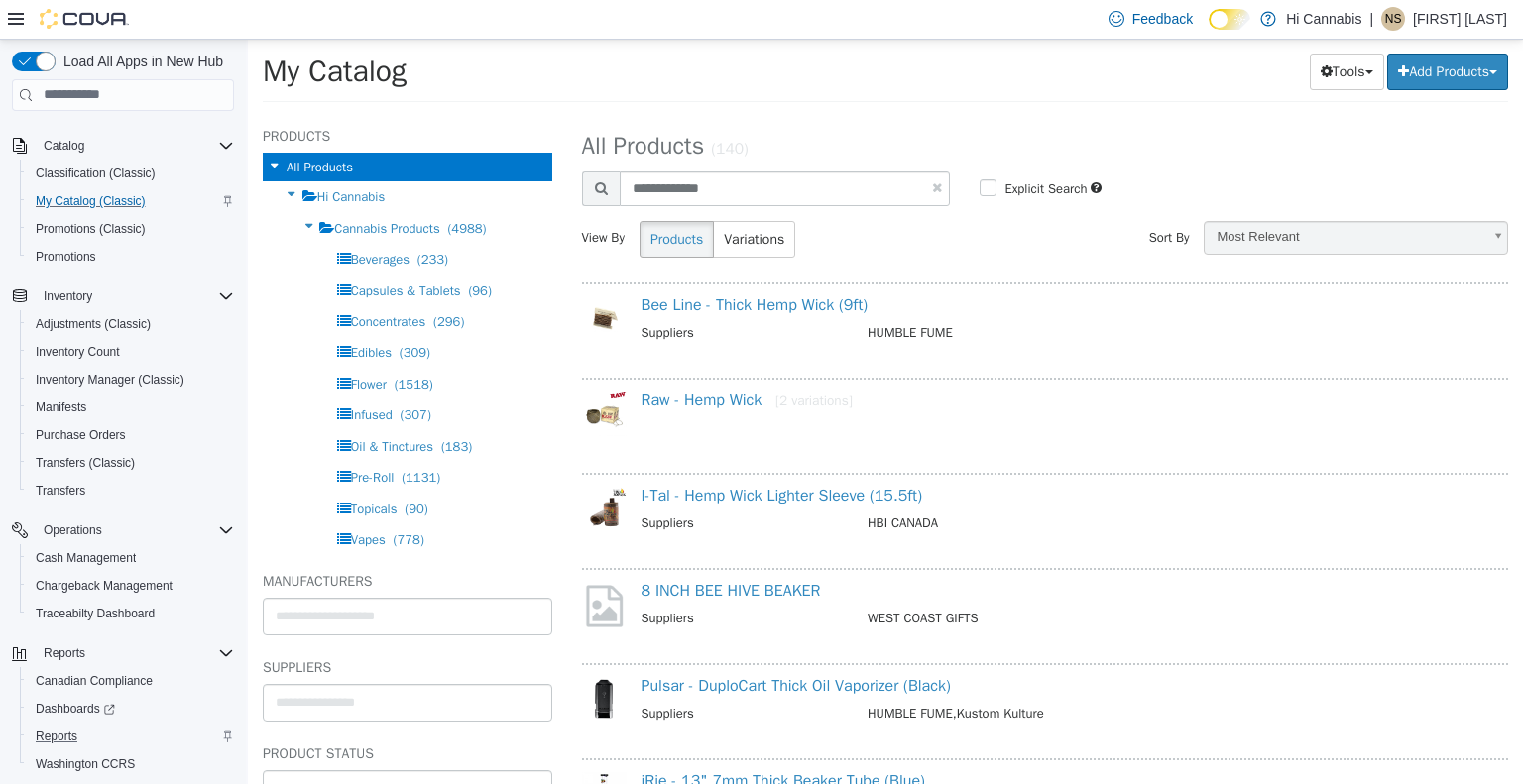 select on "**********" 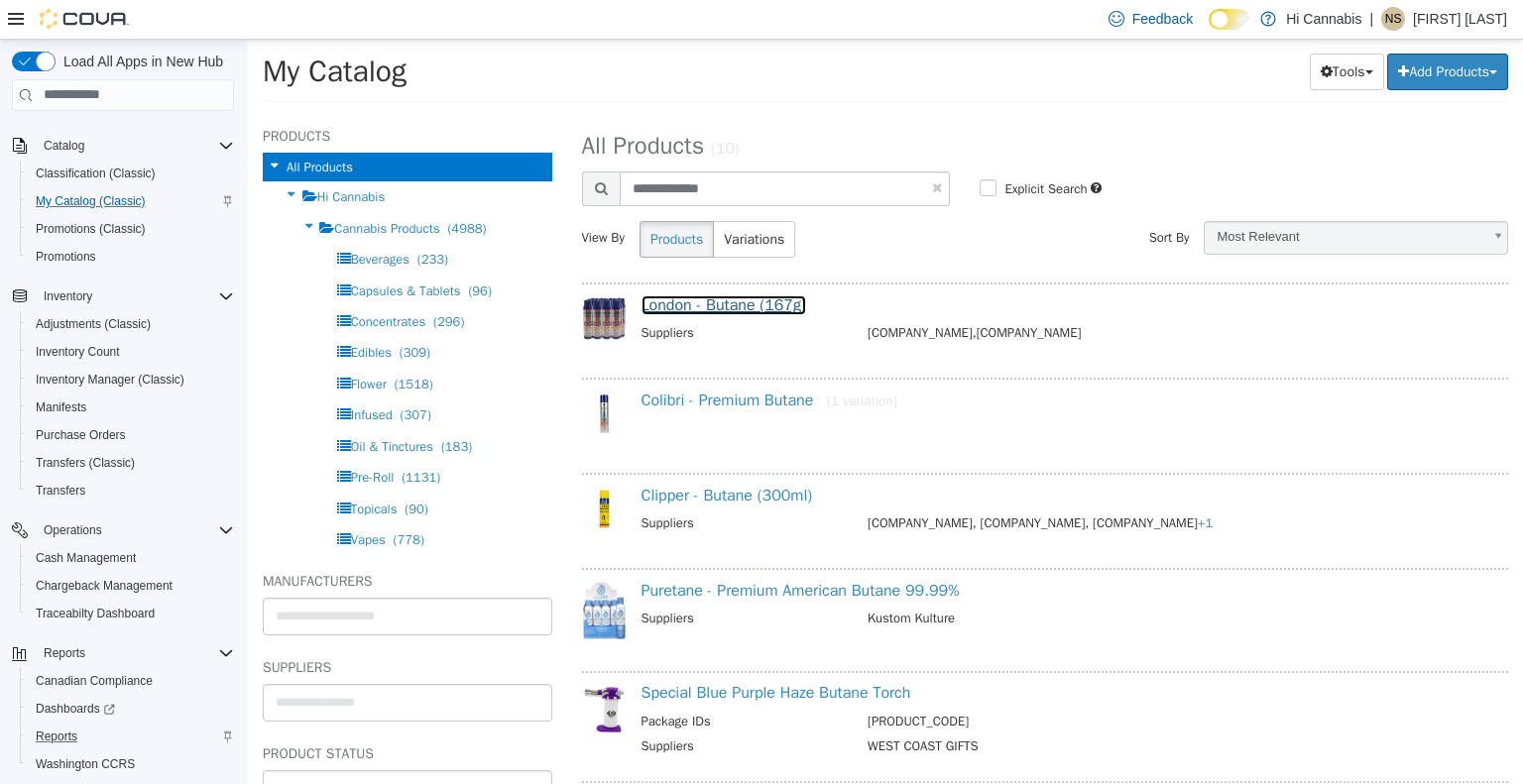 click on "London - Butane (167g)" at bounding box center [724, 304] 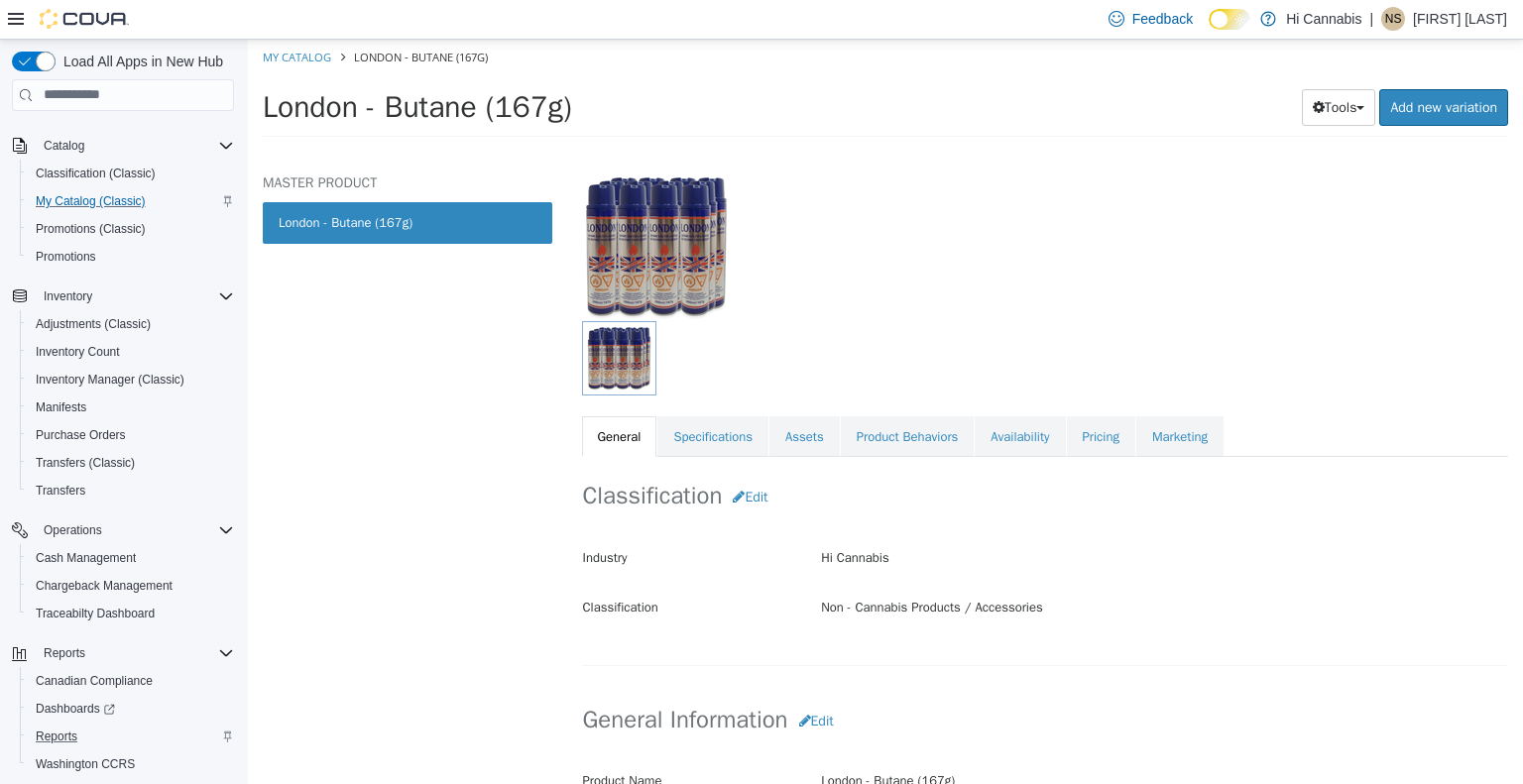 scroll, scrollTop: 198, scrollLeft: 0, axis: vertical 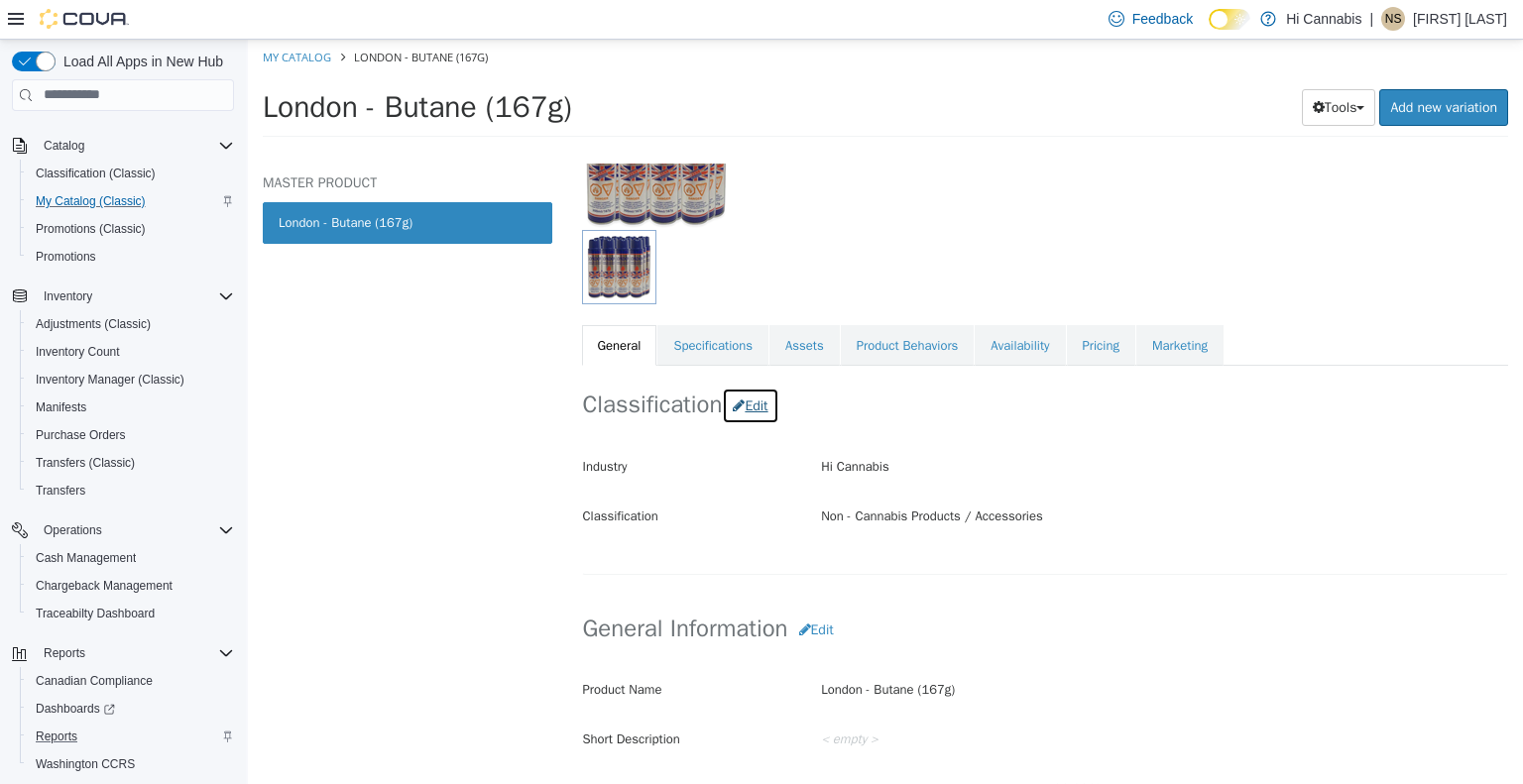 click on "Edit" at bounding box center [750, 404] 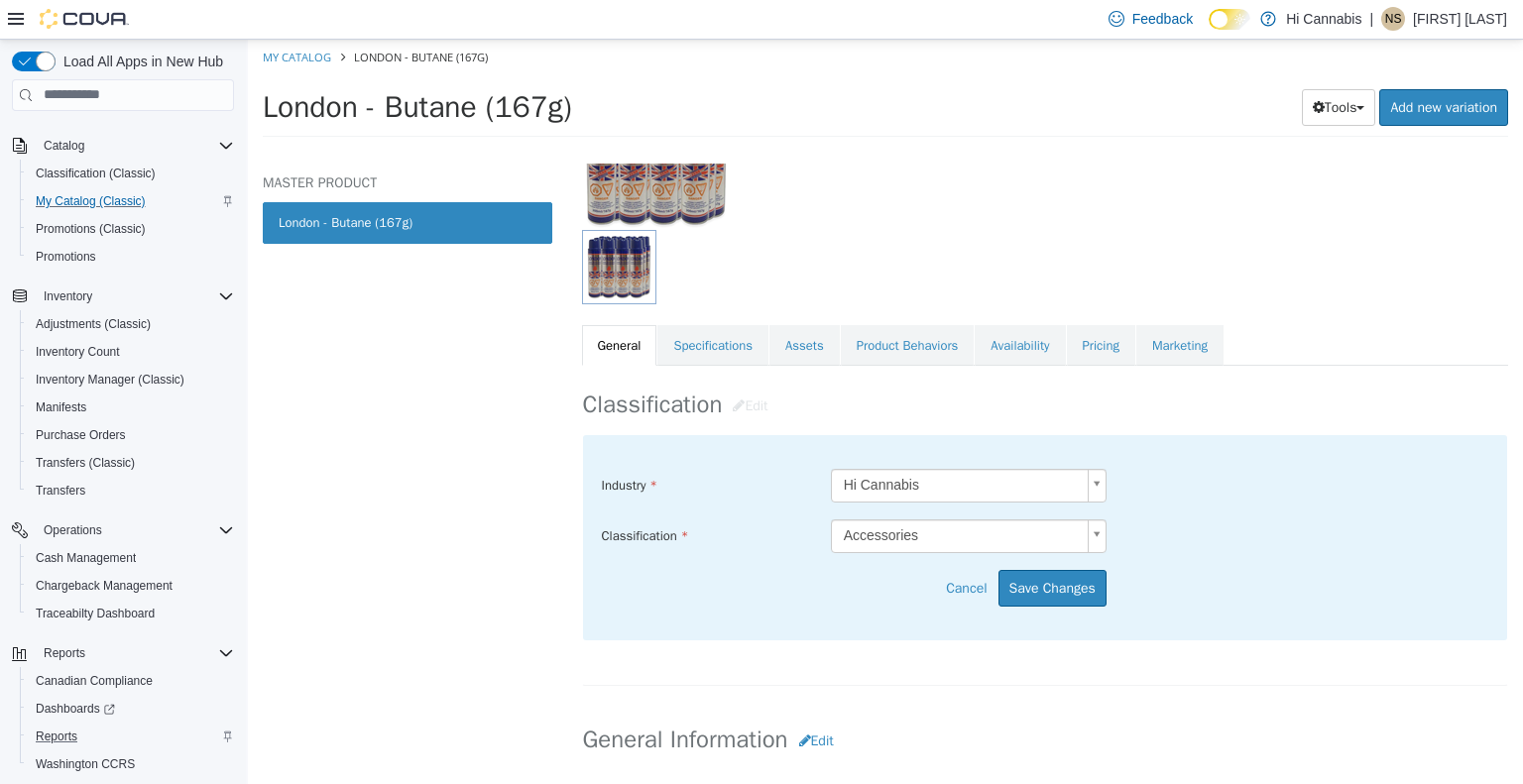 click on "Saving Bulk Changes...
×
My Catalog
London - Butane (167g)
London - Butane (167g)
Tools
Clone Print Labels   Add new variation
MASTER PRODUCT
London - Butane (167g)
Non - Cannabis Products
Accessories
London - Butane (167g)
[Master Product] Active   CATALOG SKU - [CODE]     English - US                             Last Updated:  [MONTH] [DAY], [YEAR]
General Specifications Assets Product Behaviors Availability Pricing
Marketing Classification  Edit Industry
Hi Cannabis                             ***** Classification
Accessories                             ***** Cancel Save Changes General Information  Edit Product Name
London - Butane (167g)
Short Description
< empty >
Long Description
MSRP
[NUMBER] CAD
Release Date
[MONTH] [DAY], [YEAR]
Cancel Save Changes Manufacturer  Edit Manufacturer
< empty >
Cancel Save Manufacturer SKUs  Edit SKU Description Cancel Save" at bounding box center [885, 93] 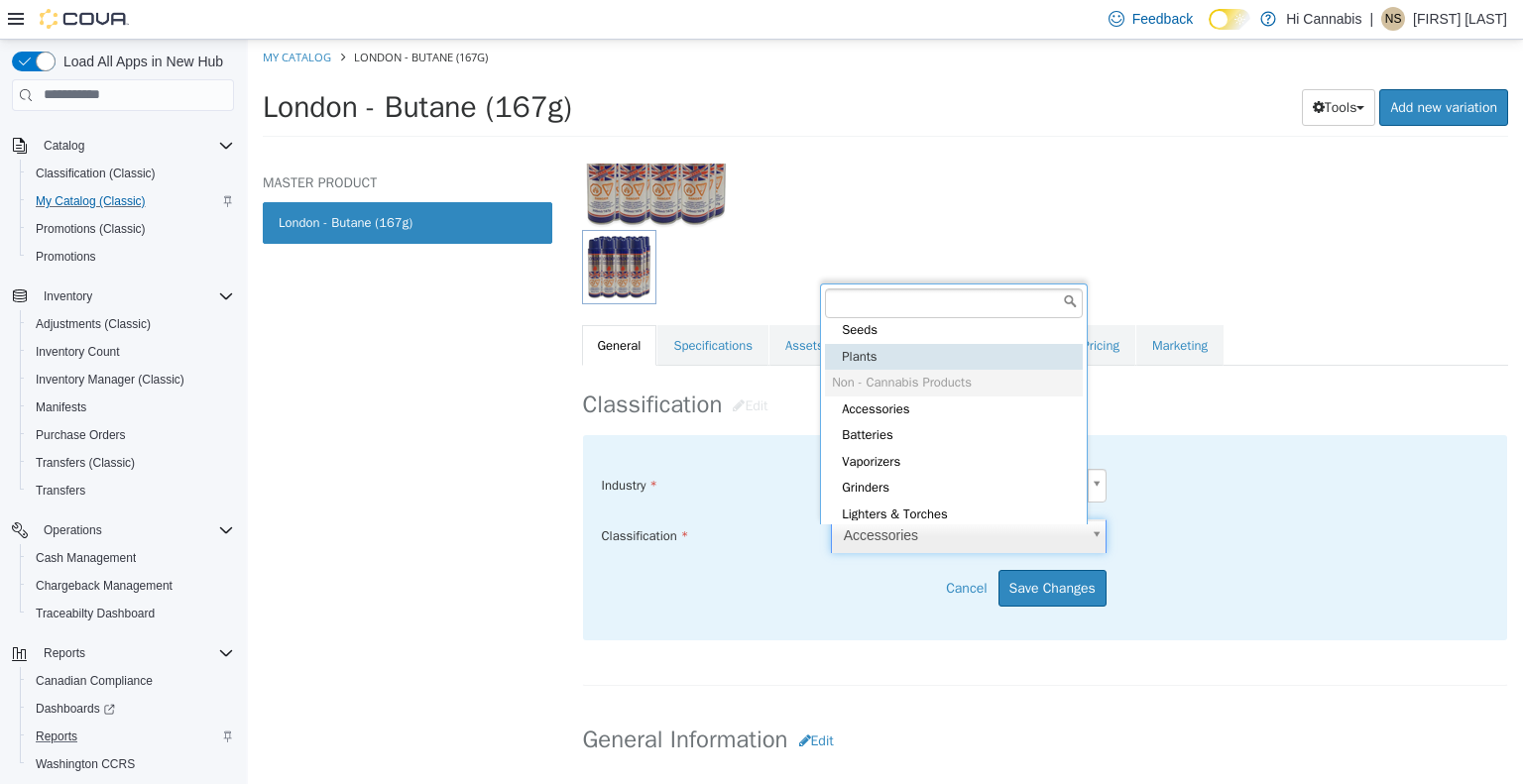 scroll, scrollTop: 387, scrollLeft: 0, axis: vertical 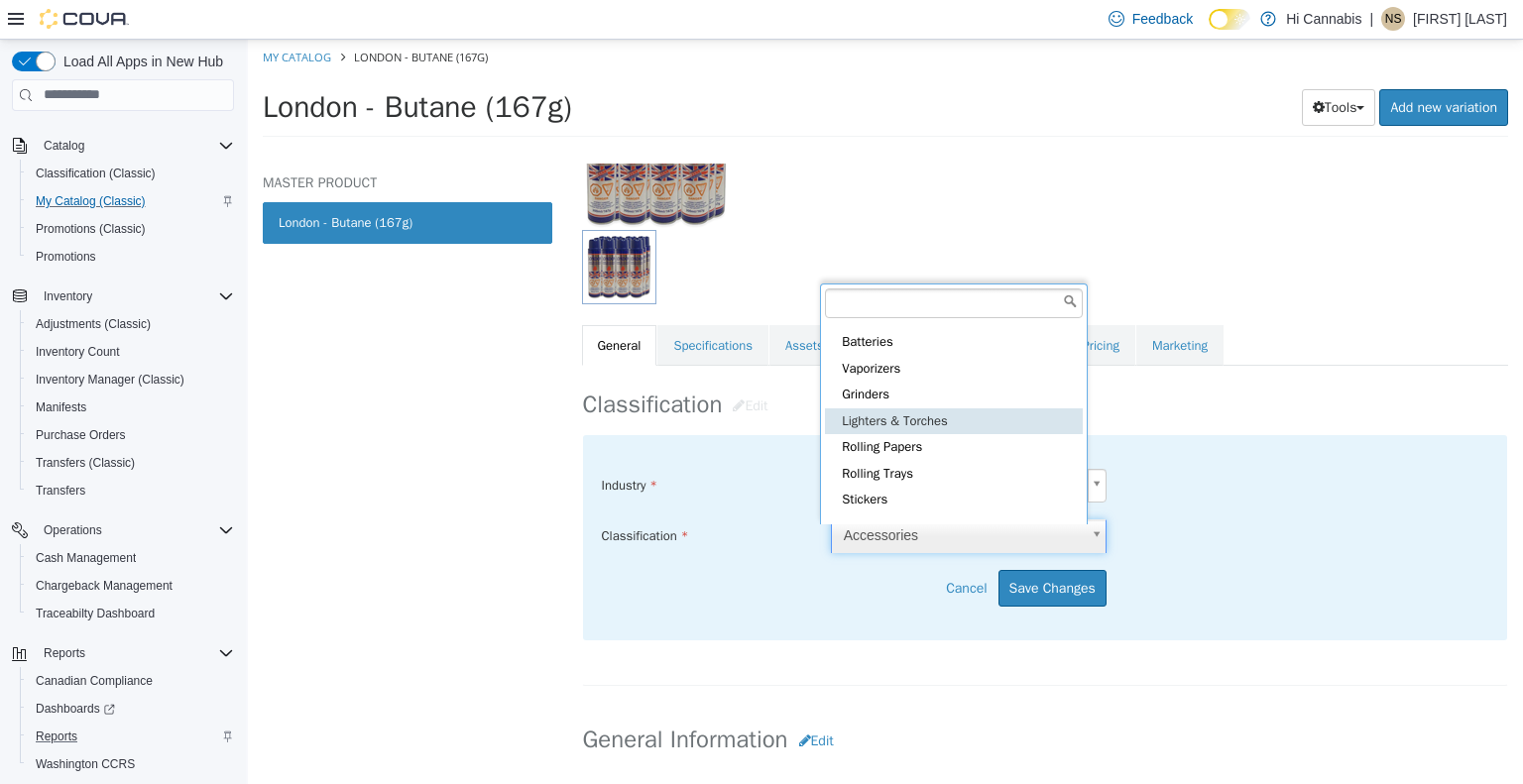 type on "*****" 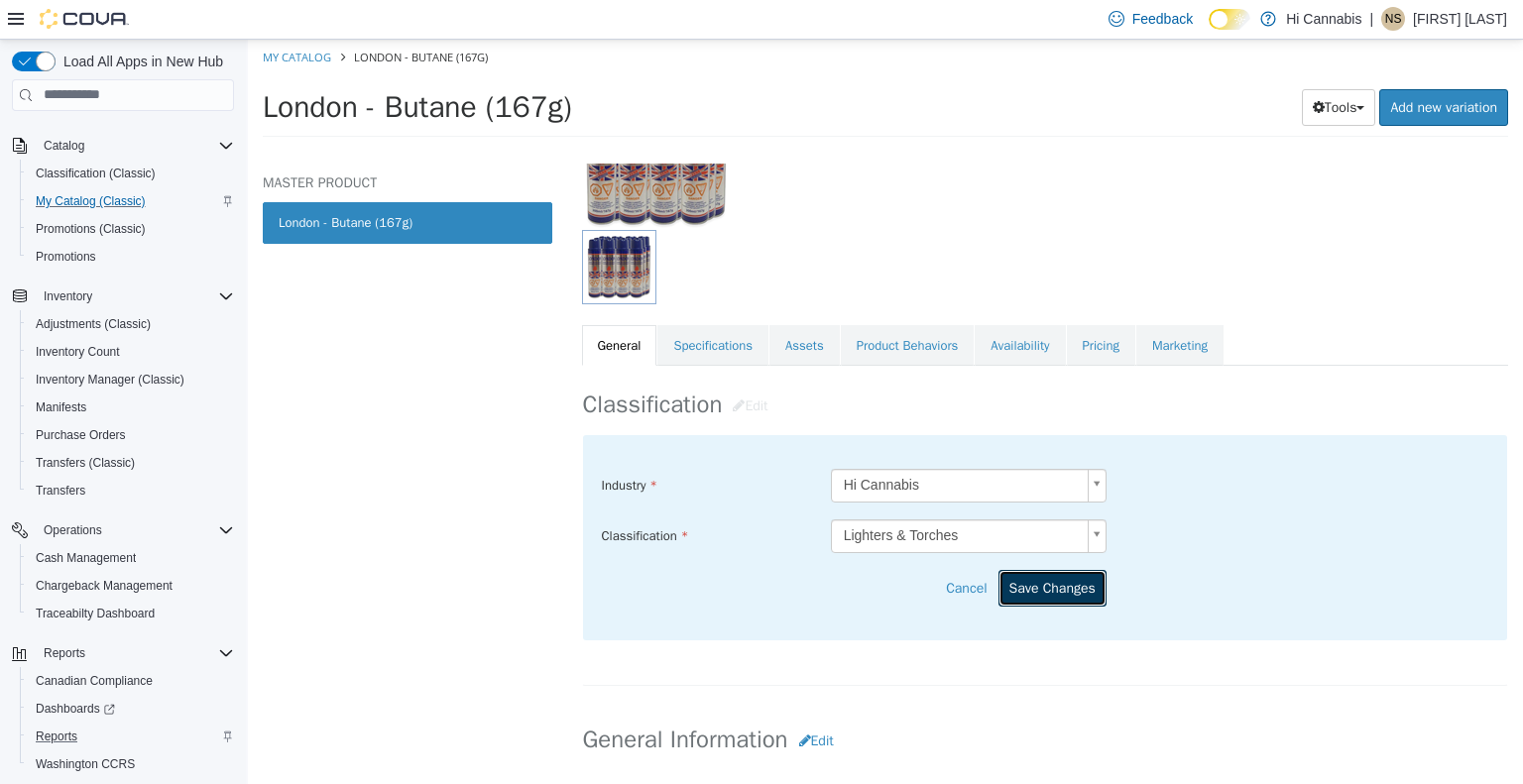 click on "Save Changes" at bounding box center [1052, 587] 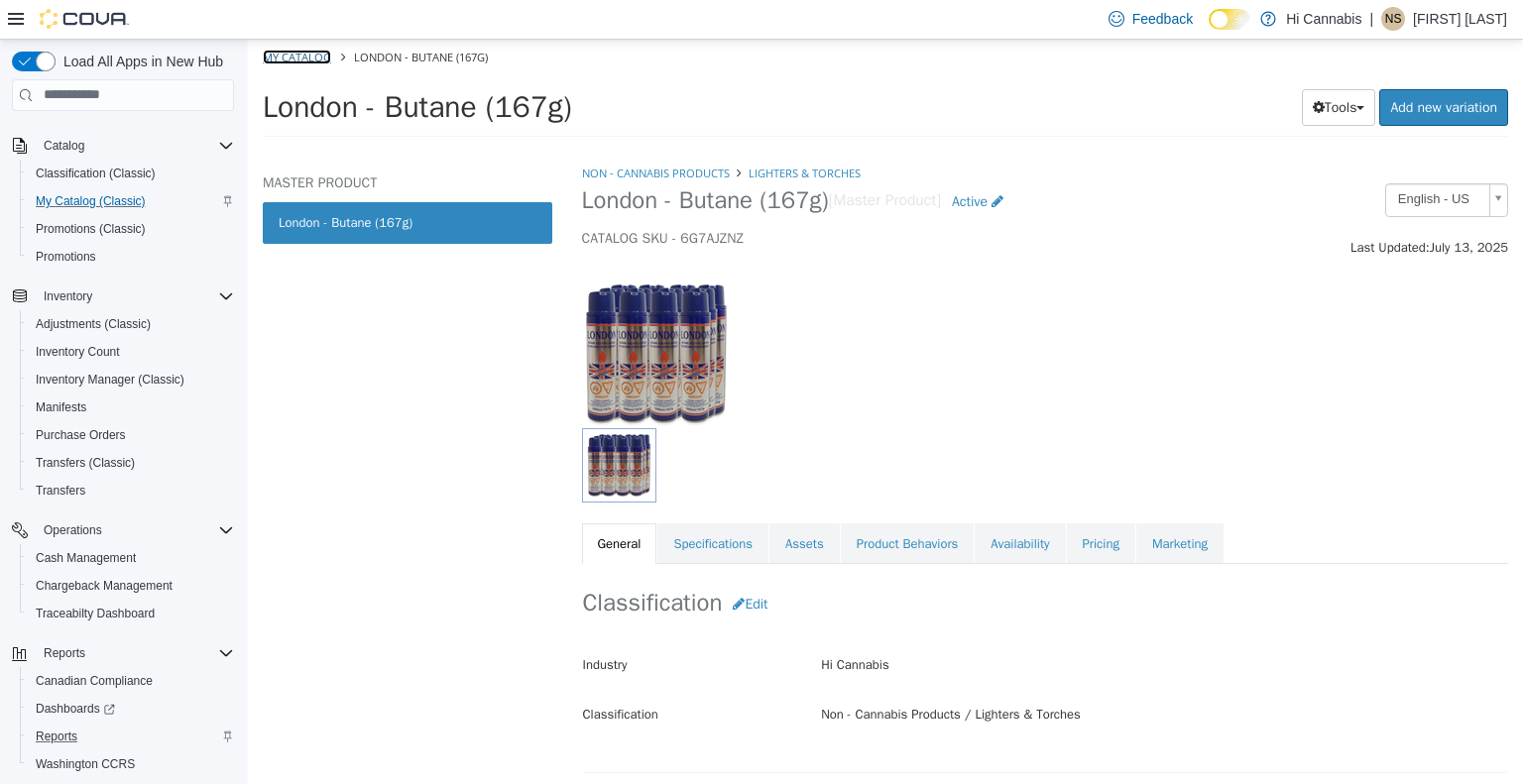 click on "My Catalog" at bounding box center [296, 56] 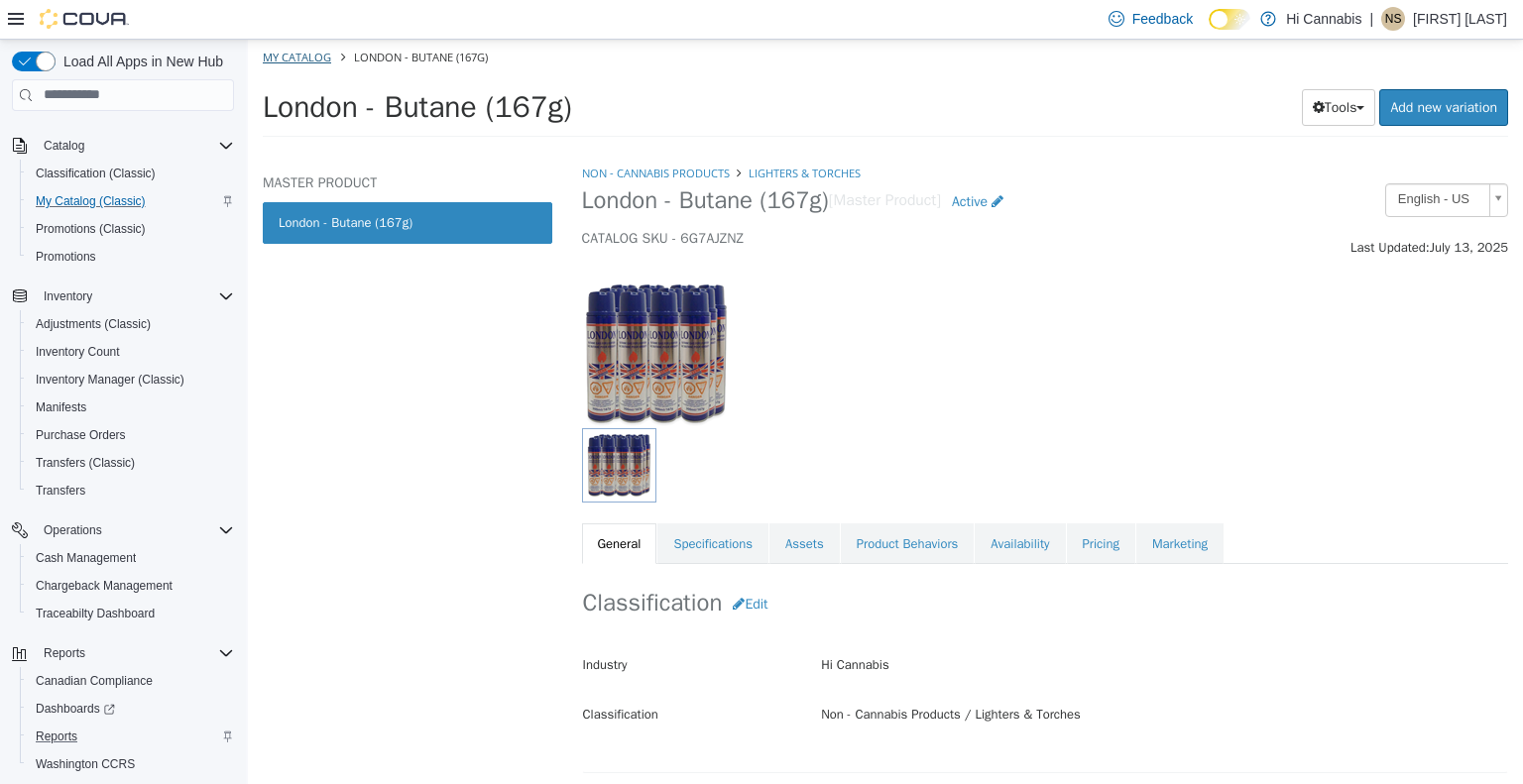 select on "**********" 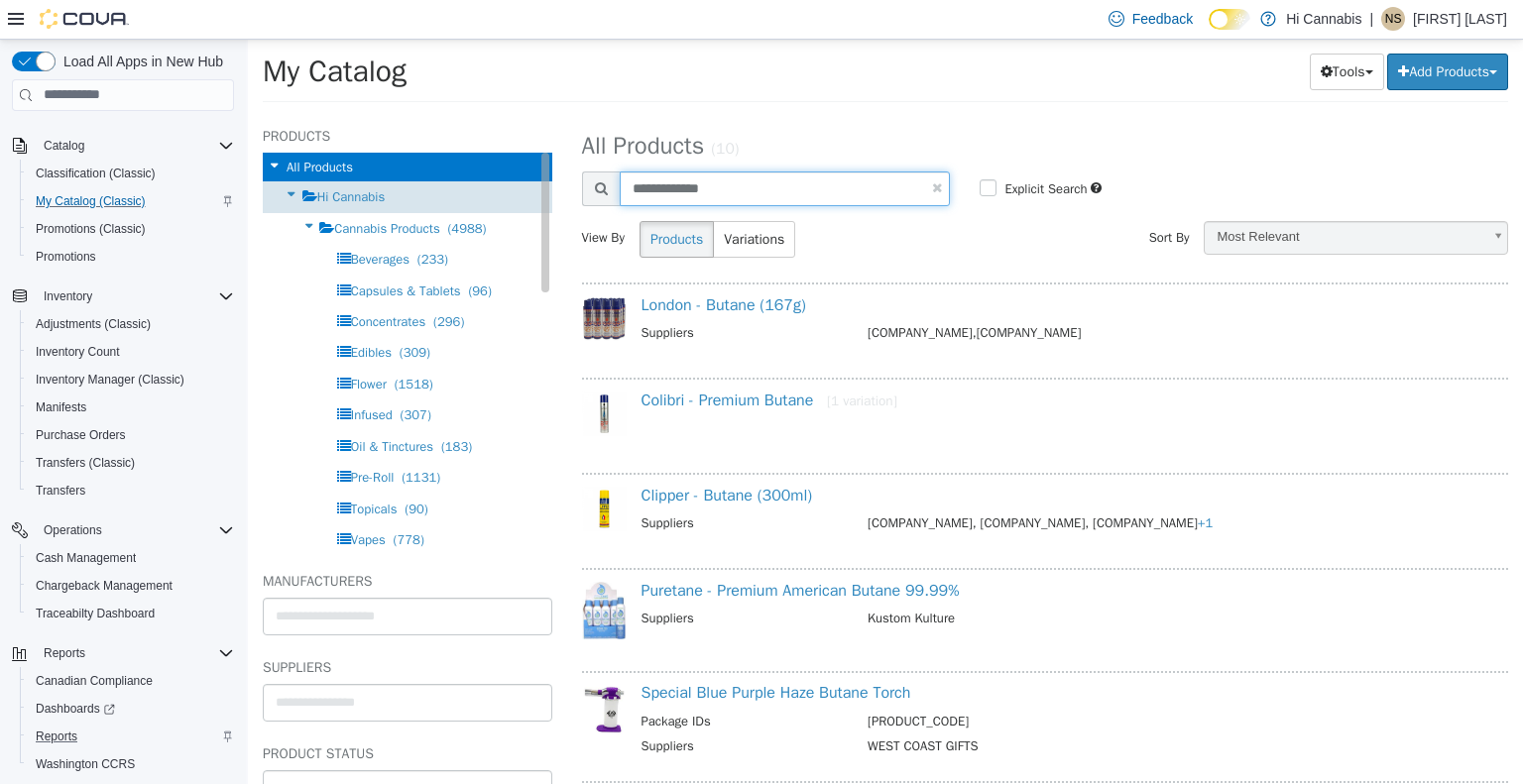drag, startPoint x: 742, startPoint y: 182, endPoint x: 418, endPoint y: 185, distance: 324.0139 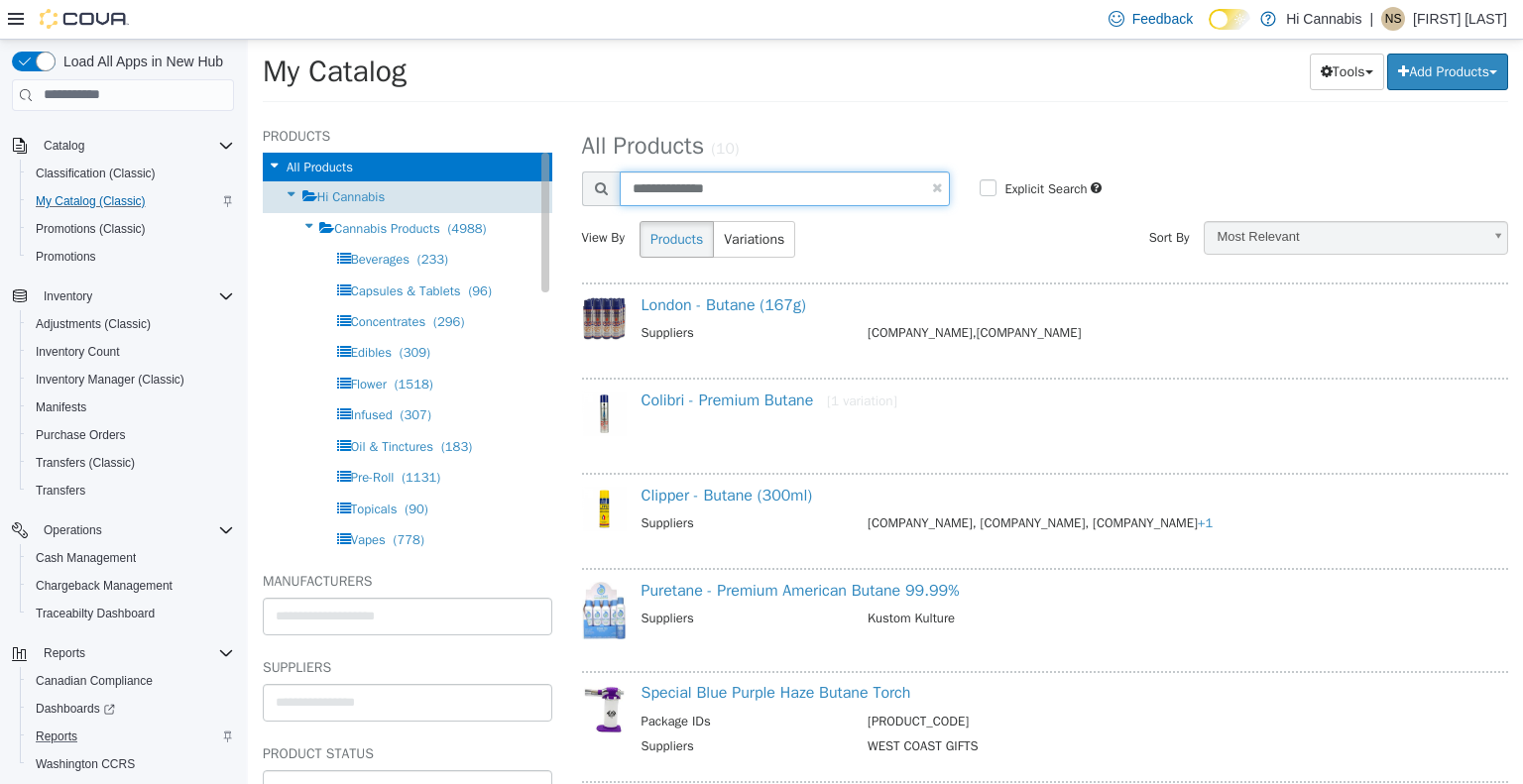 type on "**********" 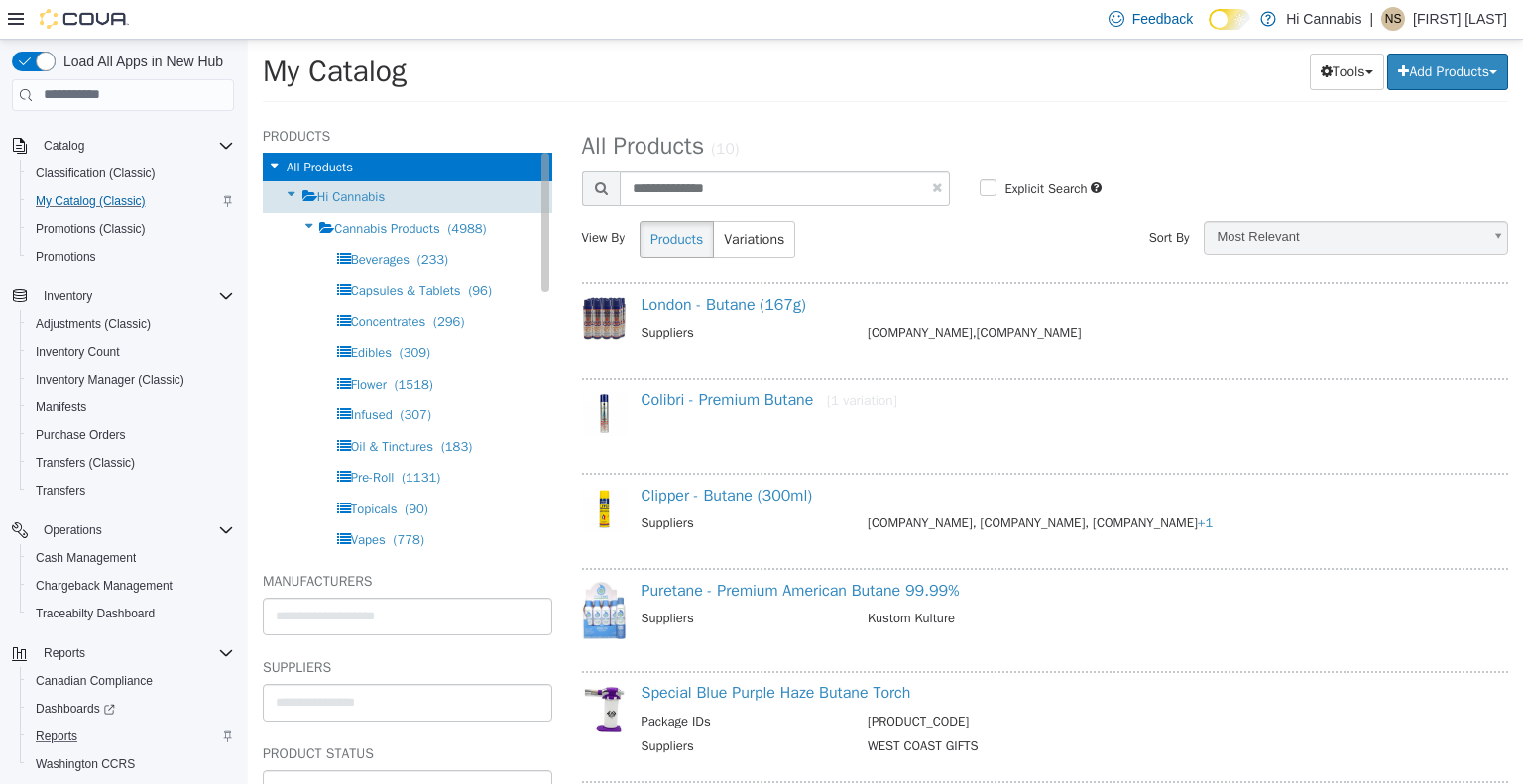 select on "**********" 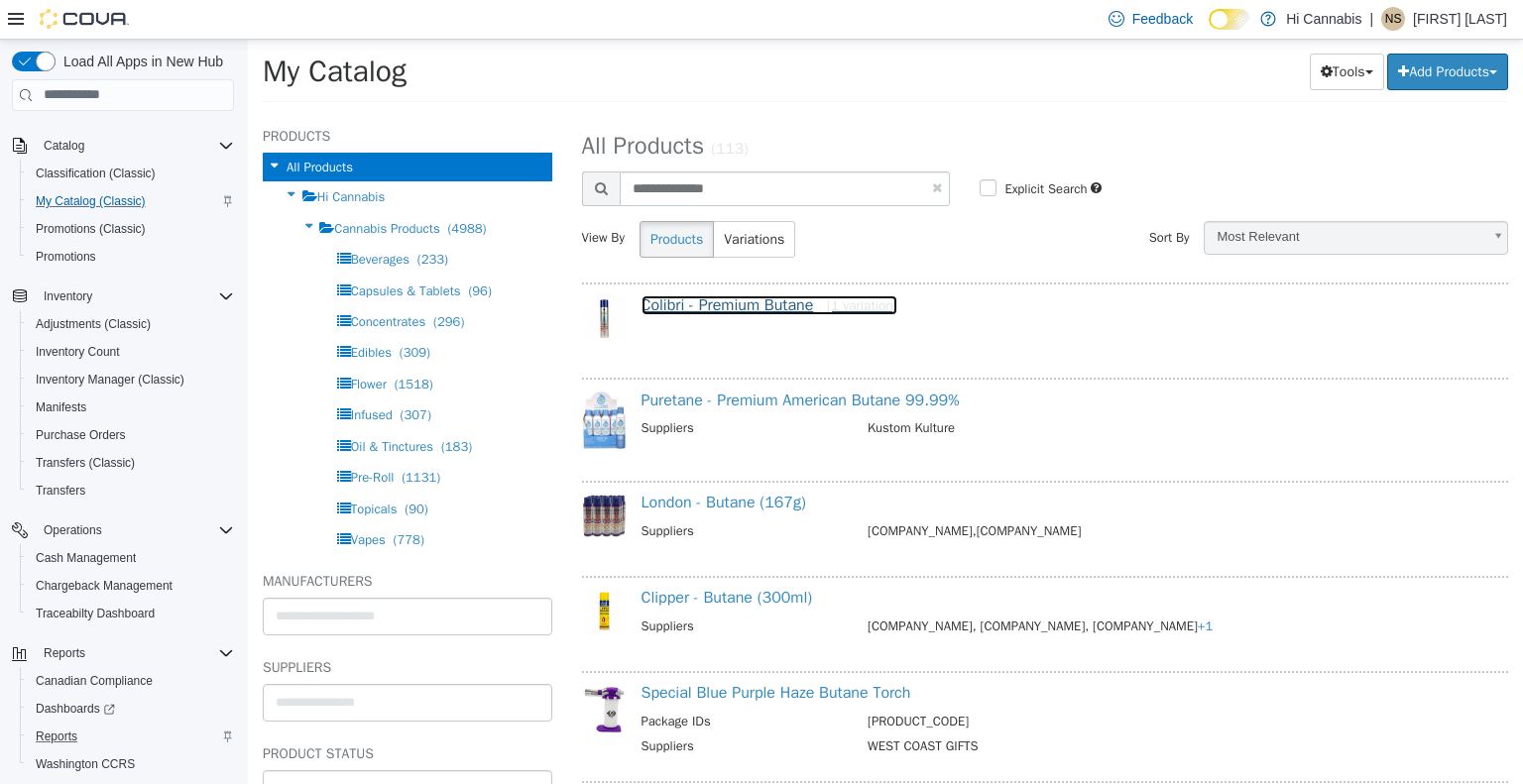 click on "[BRAND] - [PRODUCT_NAME]
[VARIATION_COUNT]" at bounding box center [769, 304] 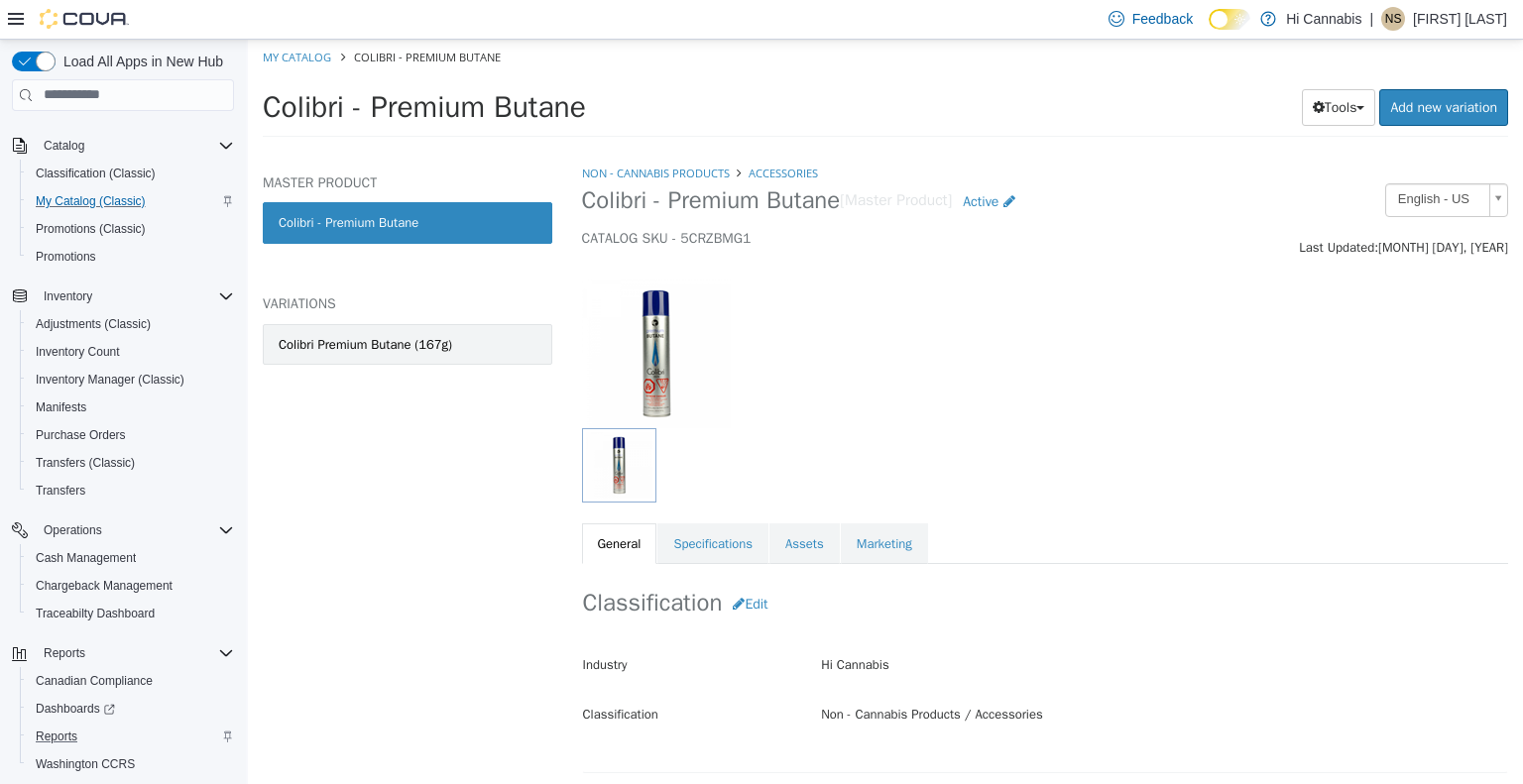 click on "Colibri Premium Butane (167g)" at bounding box center [365, 344] 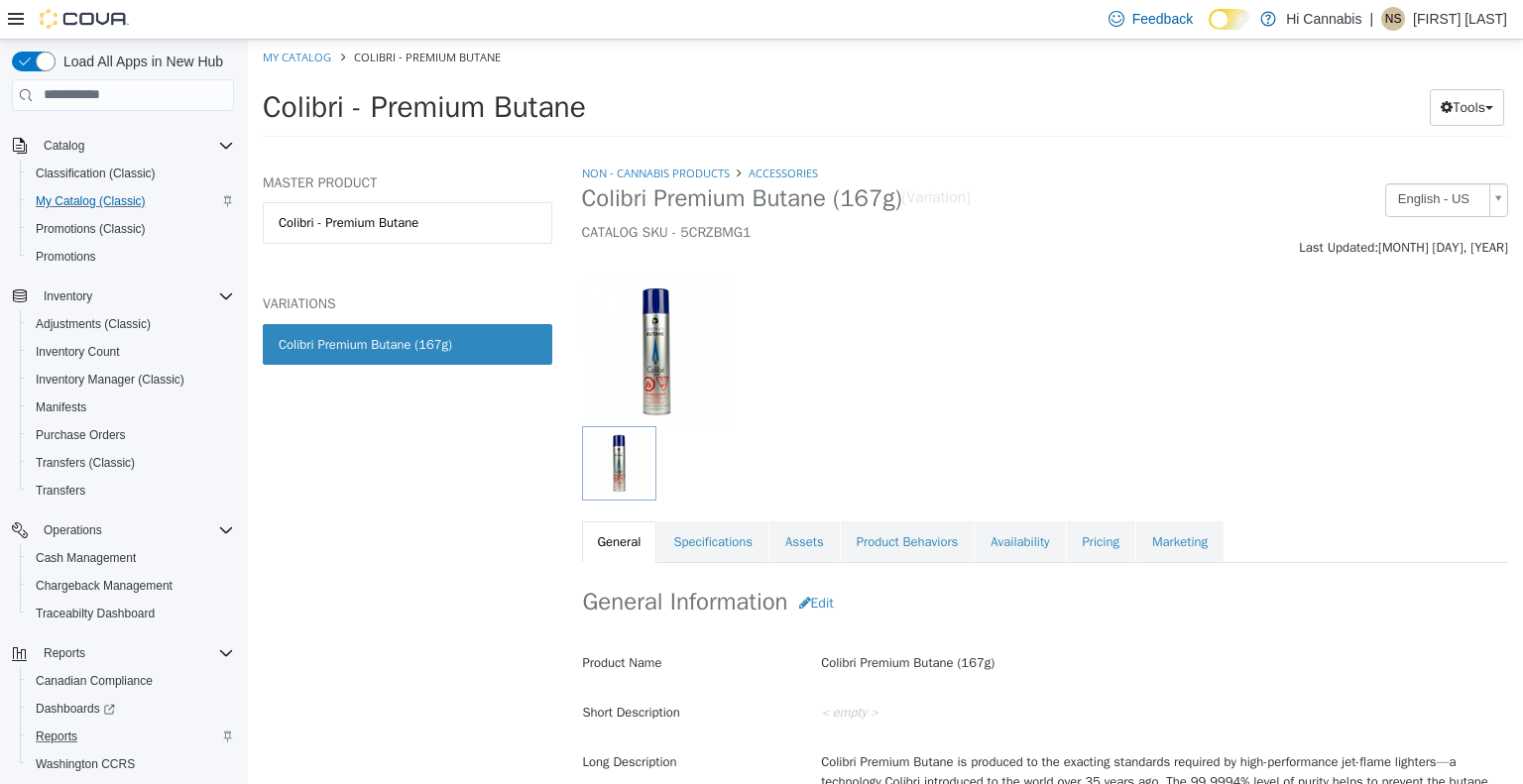 scroll, scrollTop: 104, scrollLeft: 0, axis: vertical 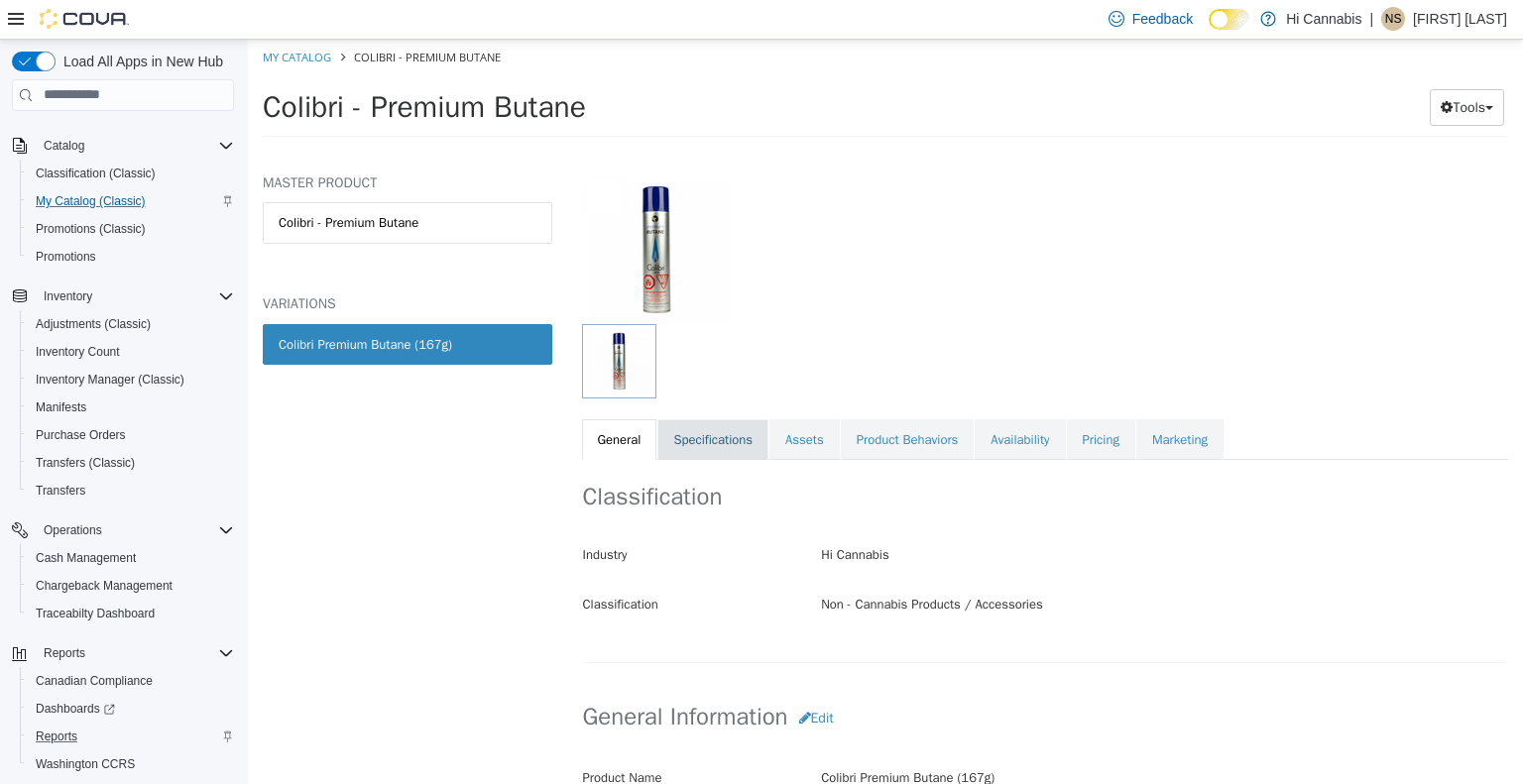 click on "Specifications" at bounding box center [713, 439] 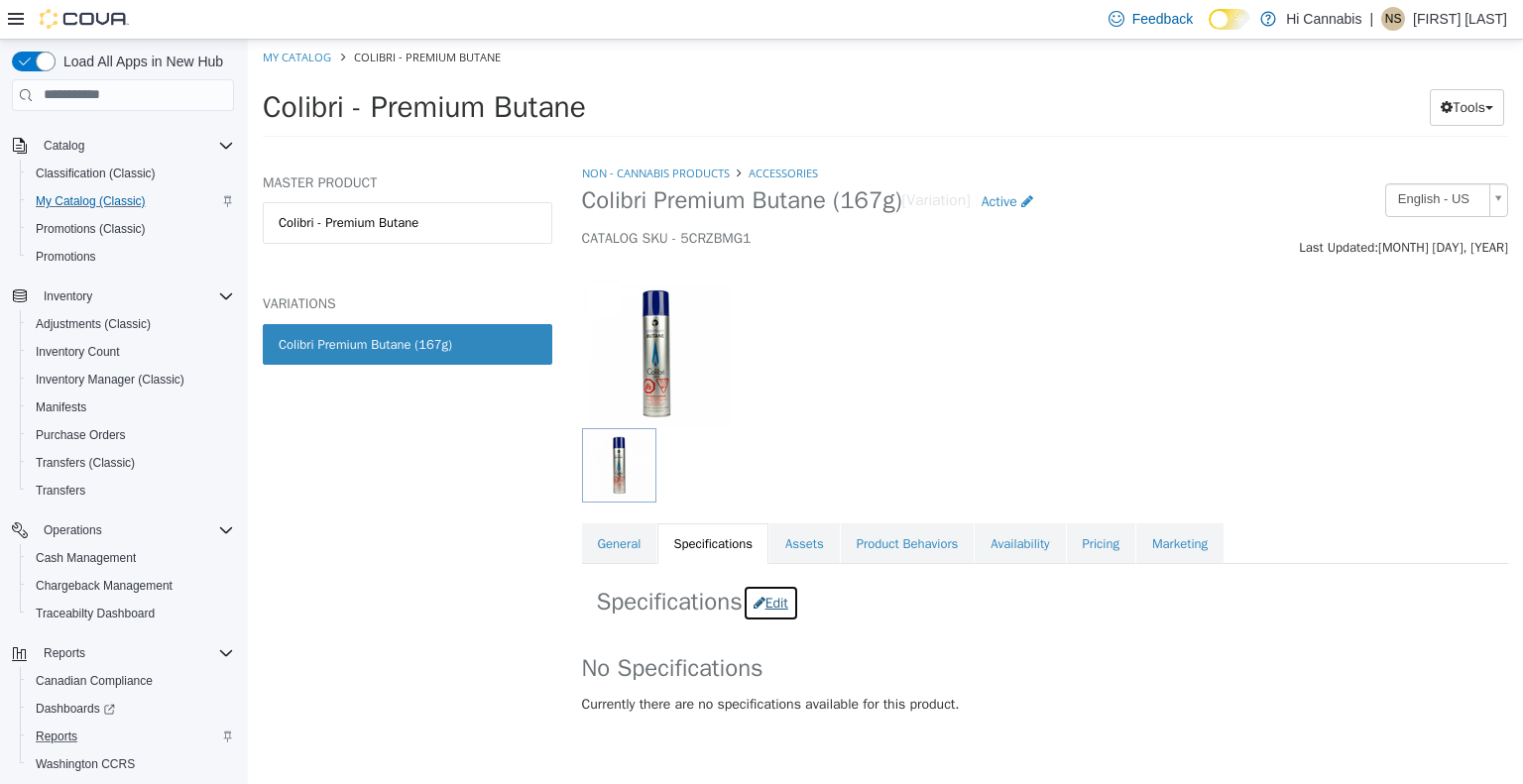 click on "Edit" at bounding box center (770, 602) 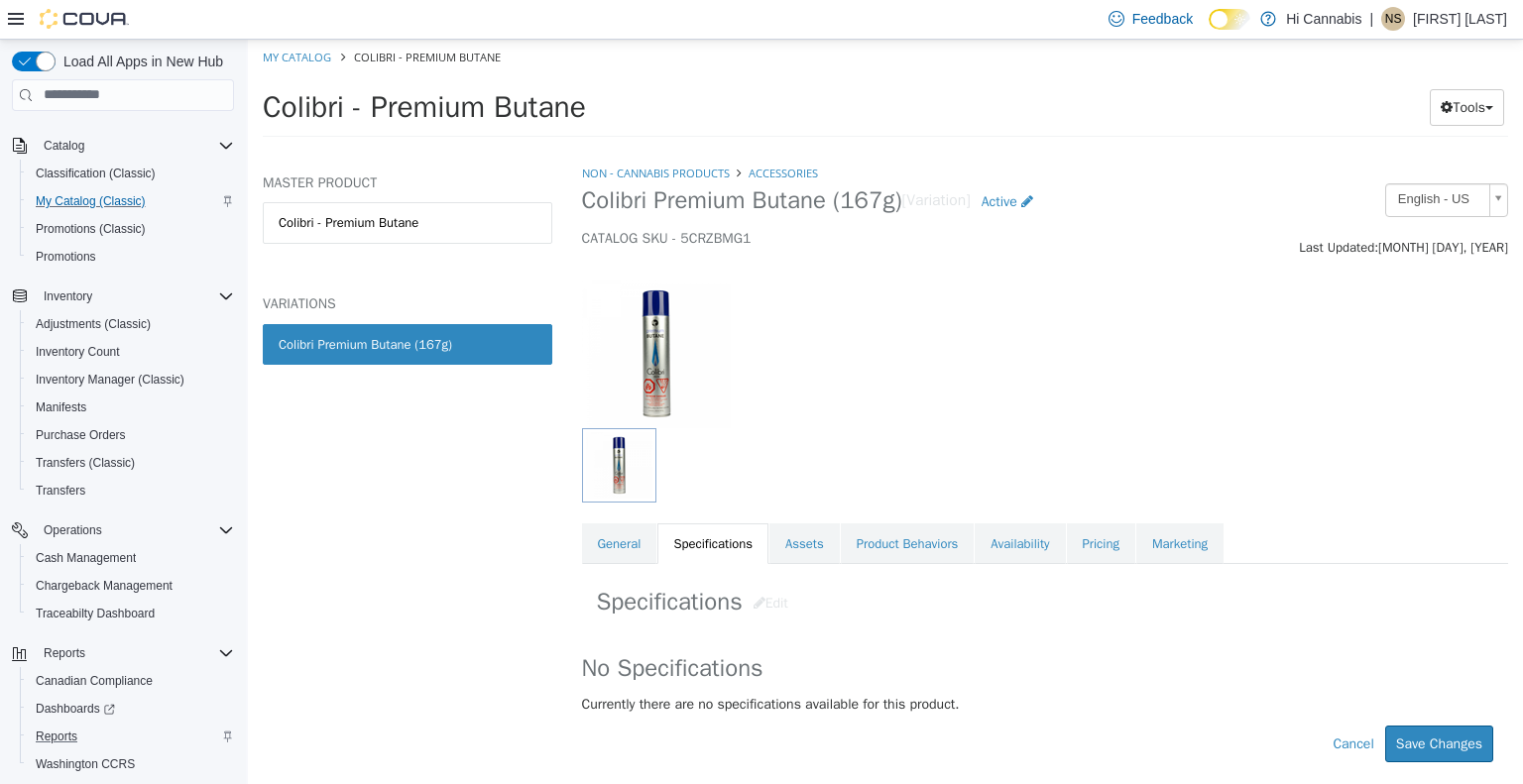 drag, startPoint x: 603, startPoint y: 546, endPoint x: 675, endPoint y: 543, distance: 72.062473 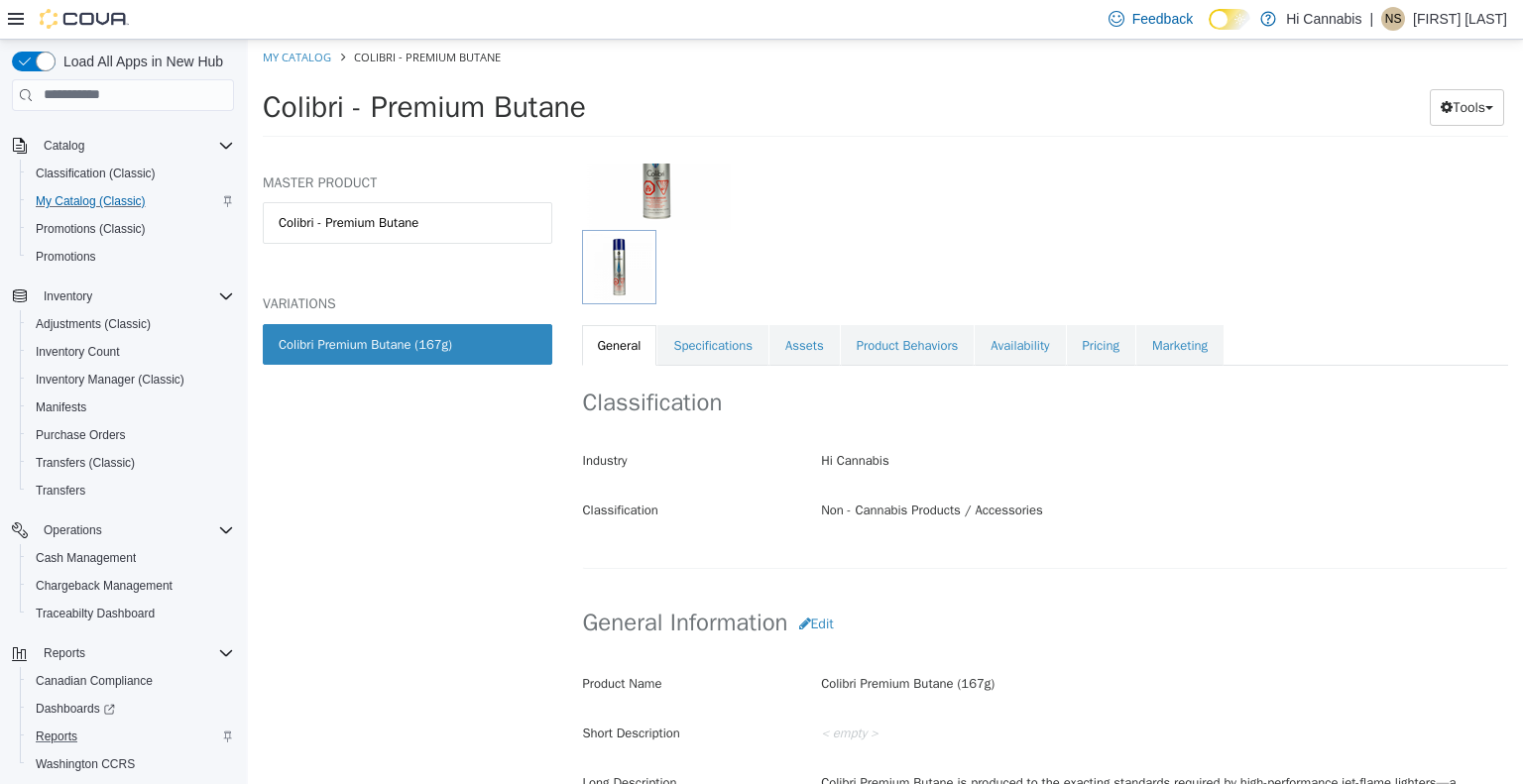 scroll, scrollTop: 99, scrollLeft: 0, axis: vertical 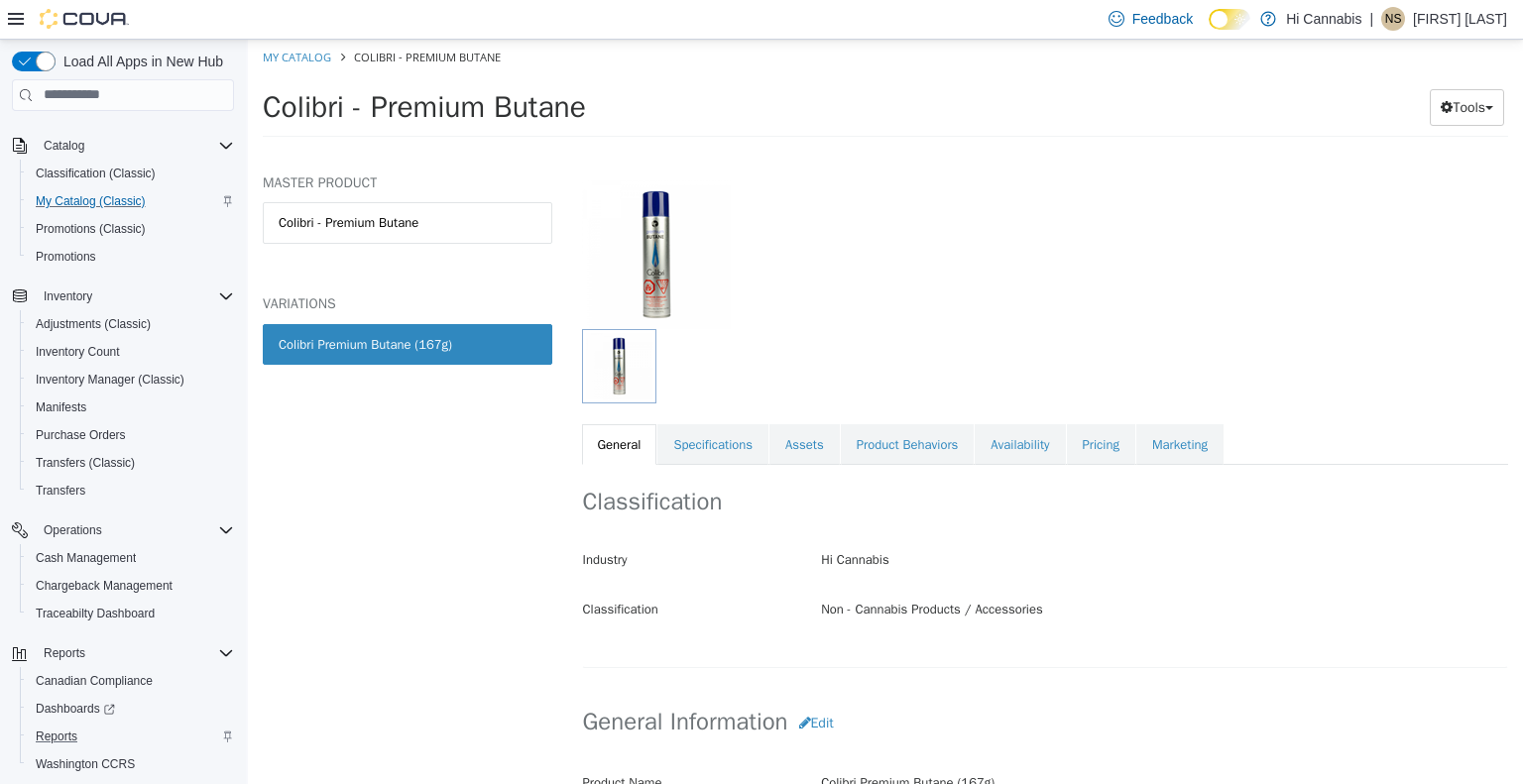 click on "Hi Cannabis" at bounding box center (1164, 559) 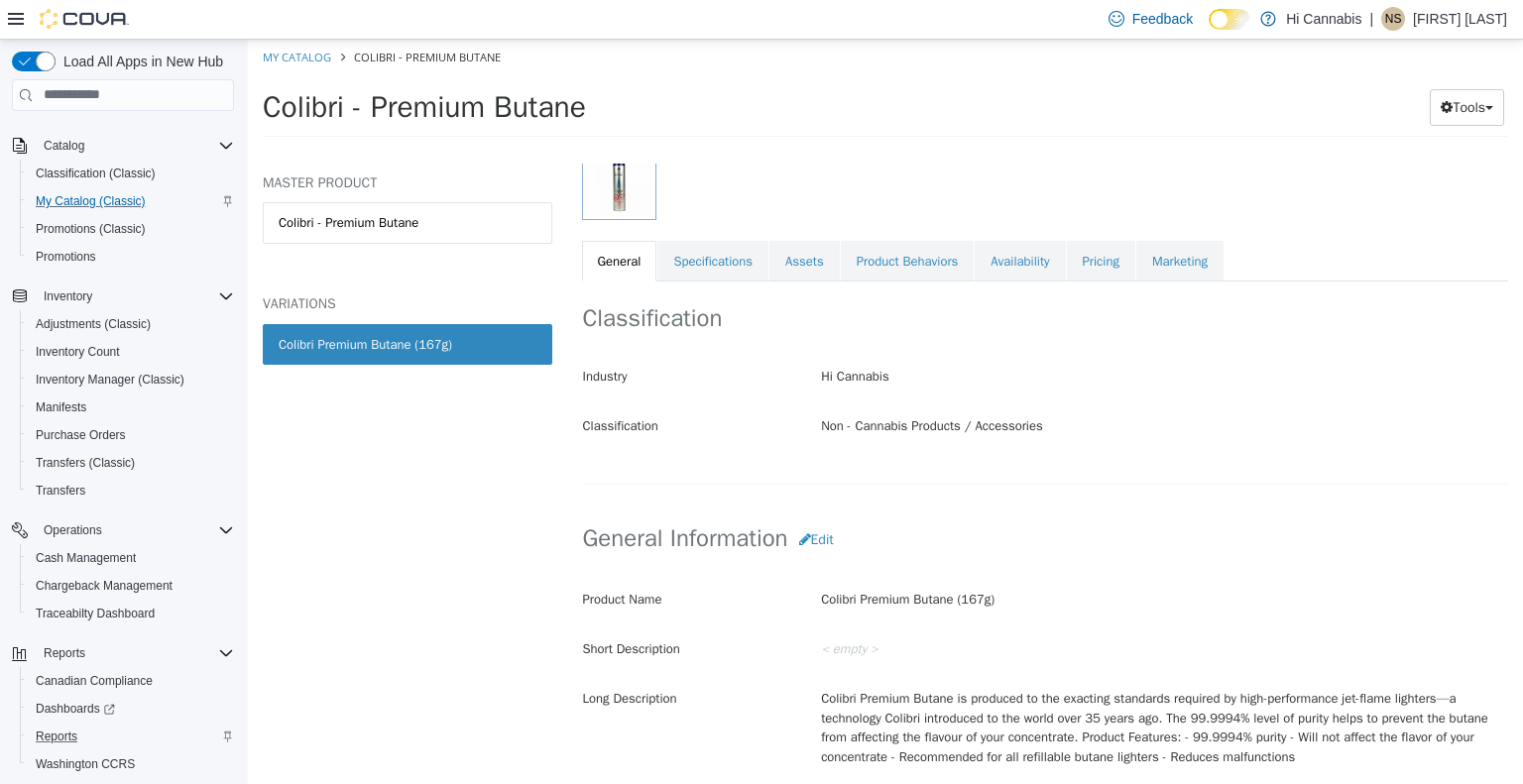 scroll, scrollTop: 396, scrollLeft: 0, axis: vertical 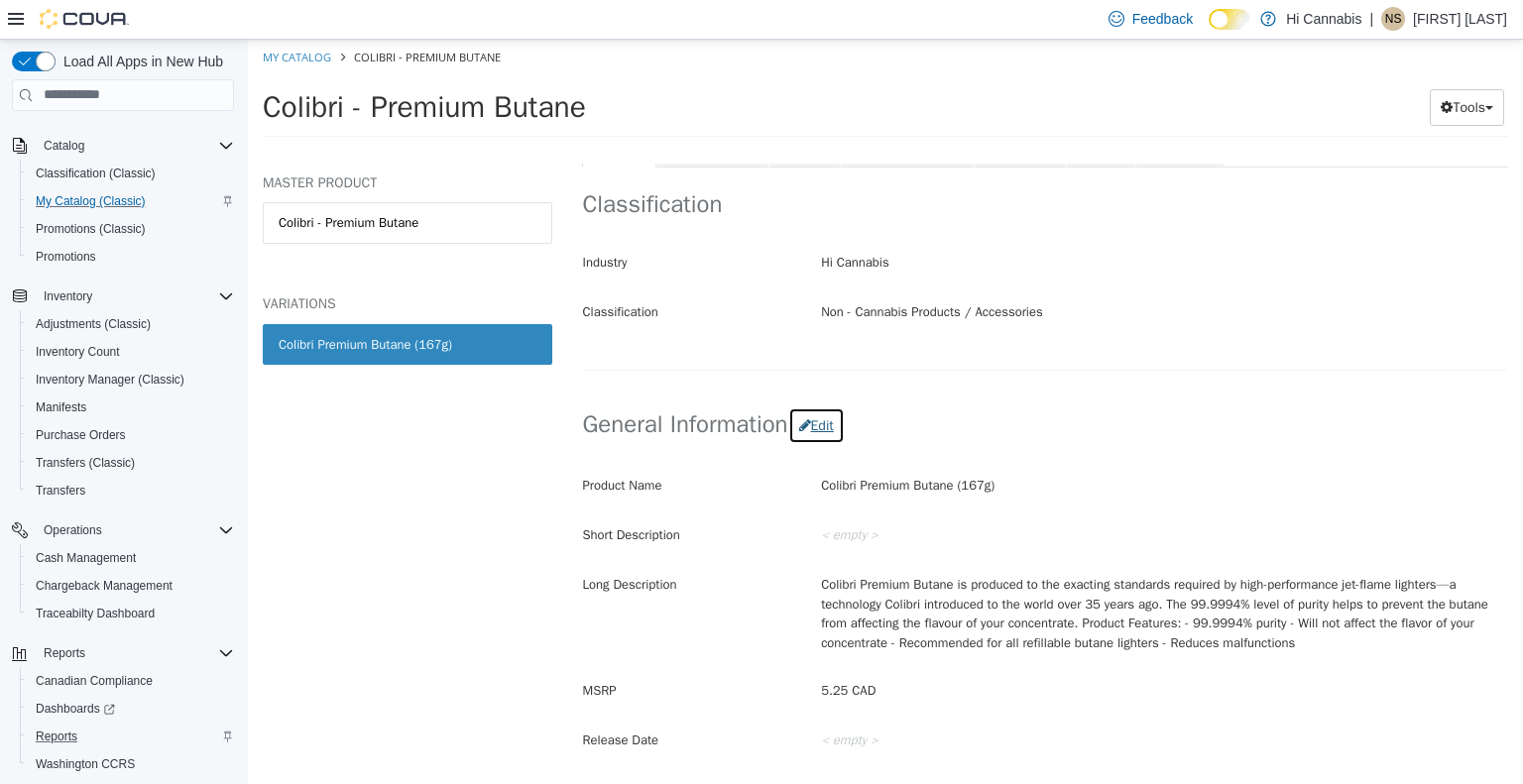 click on "Edit" at bounding box center [816, 424] 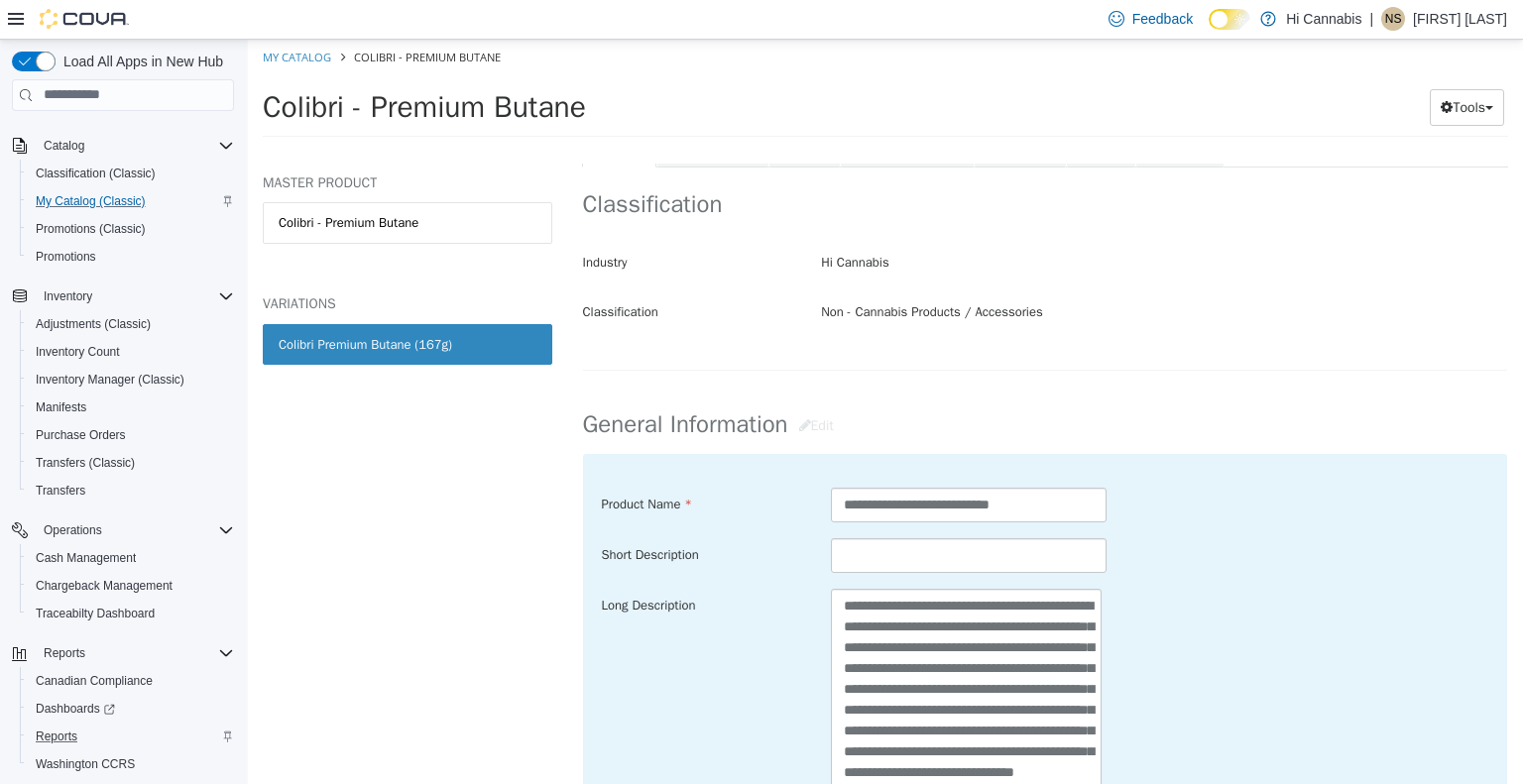 click on "Classification Industry
Hi Cannabis
Classification
Non - Cannabis Products / Accessories
Cancel Save Changes" at bounding box center [1045, 276] 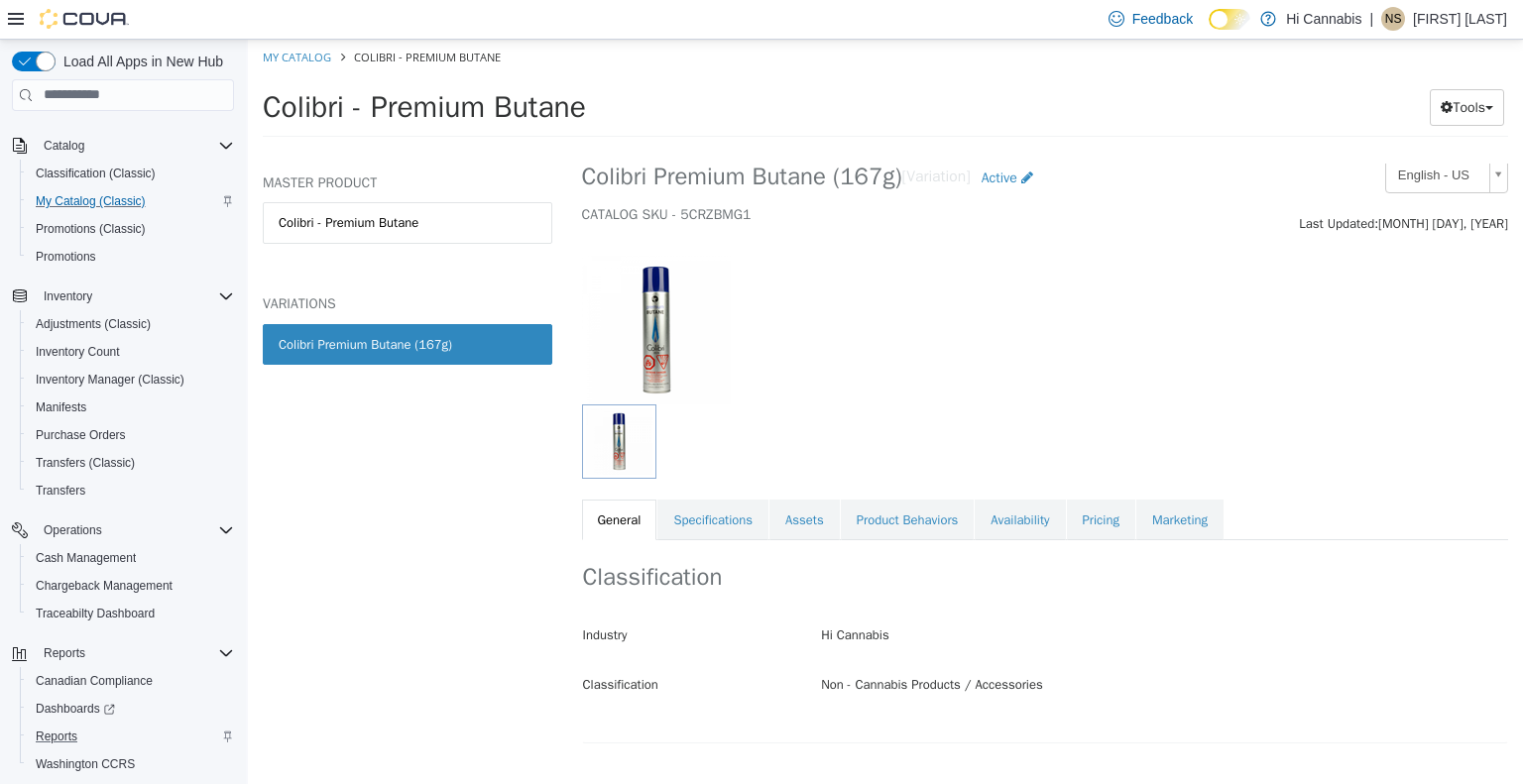 scroll, scrollTop: 0, scrollLeft: 0, axis: both 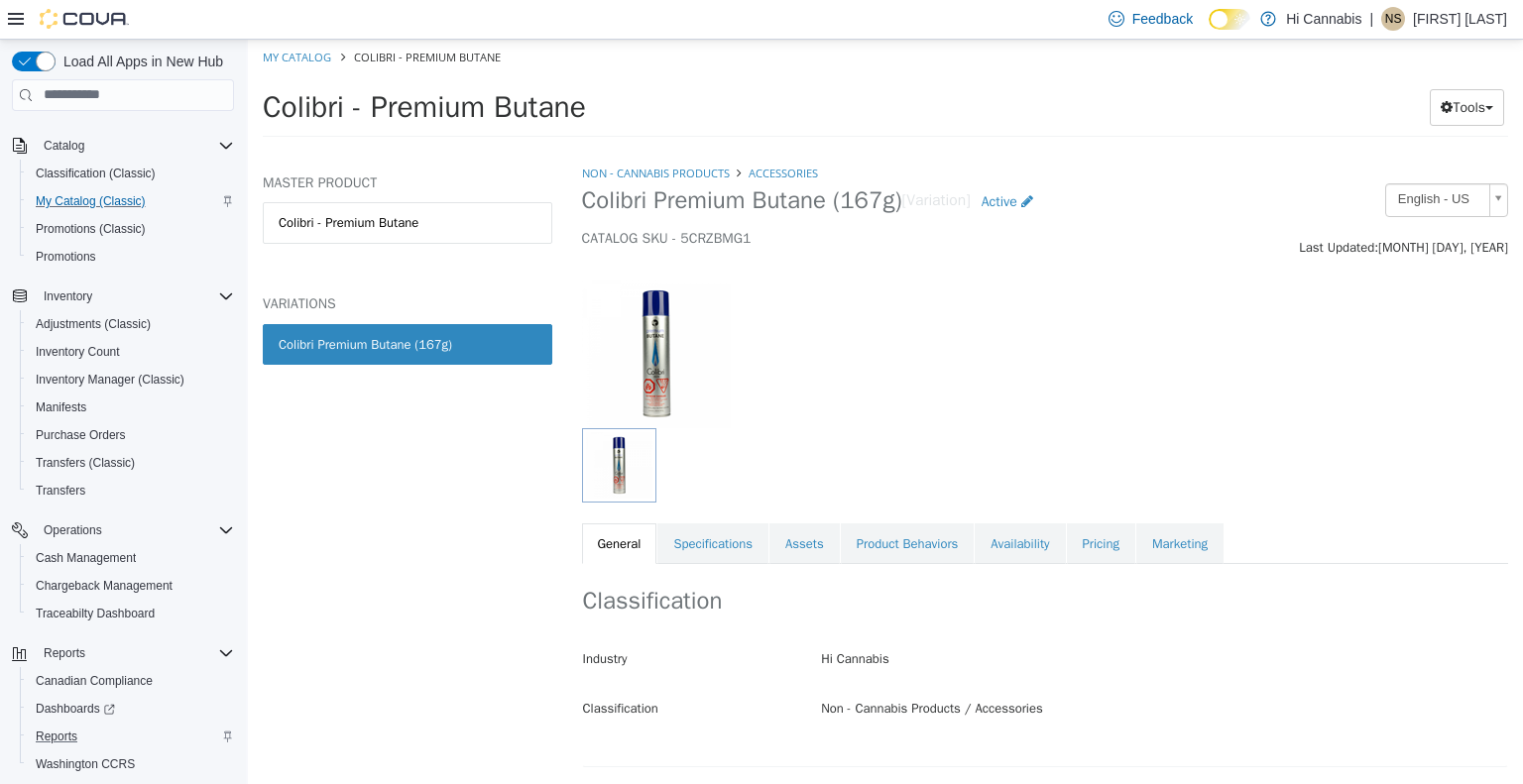 click on "Colibri Premium Butane (167g)" at bounding box center [365, 344] 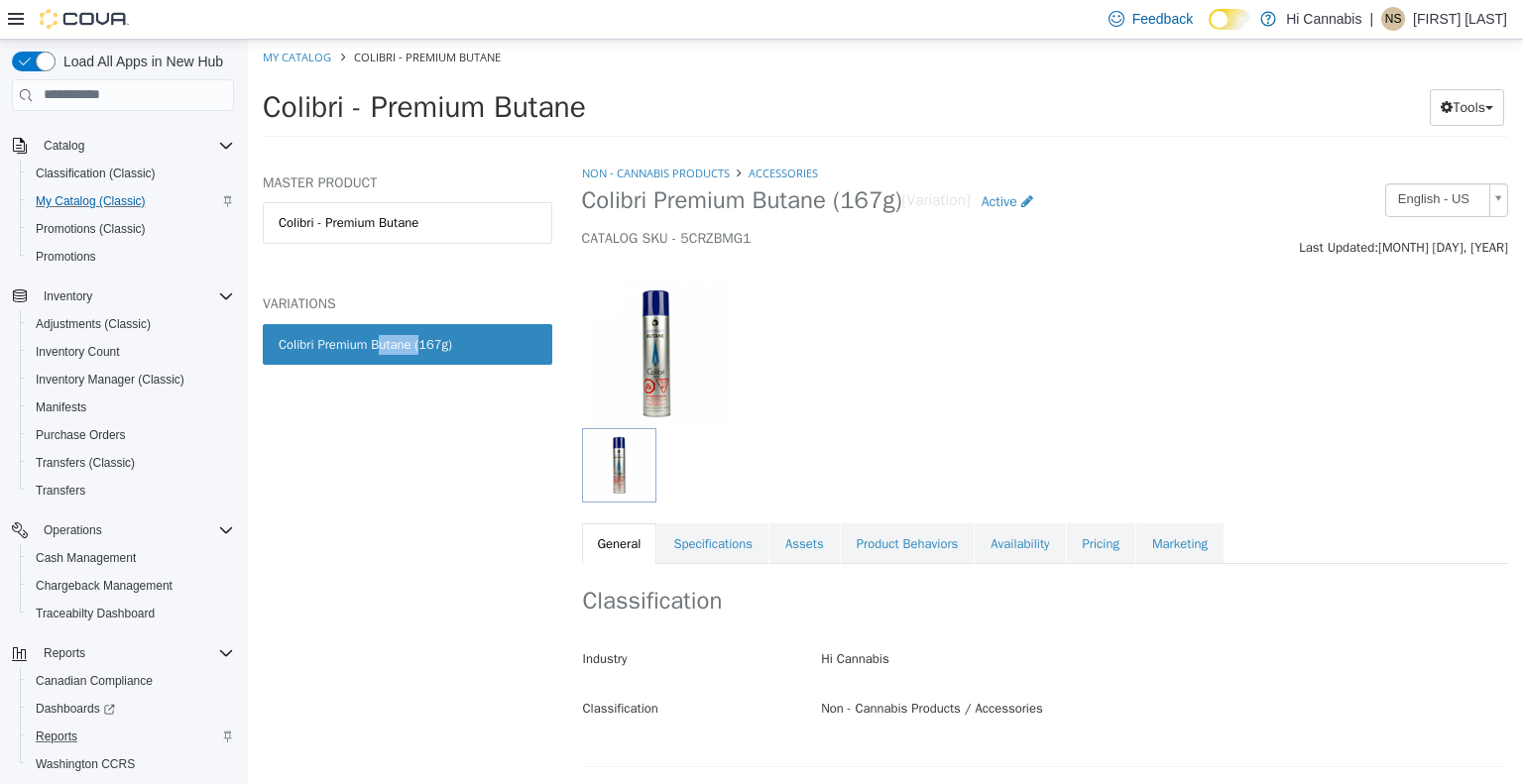 click on "Colibri Premium Butane (167g)" at bounding box center (365, 344) 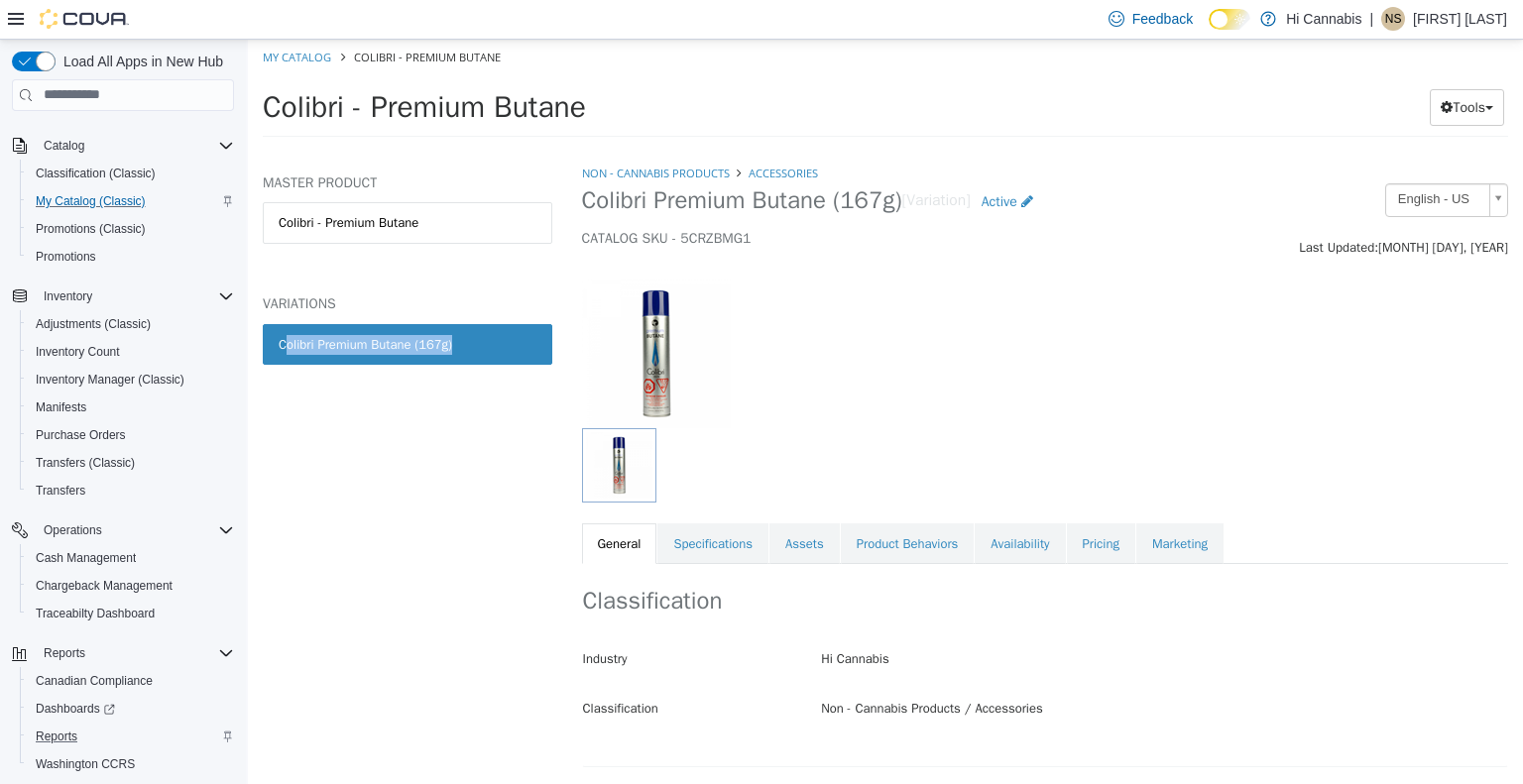 click on "Colibri Premium Butane (167g)" at bounding box center (365, 344) 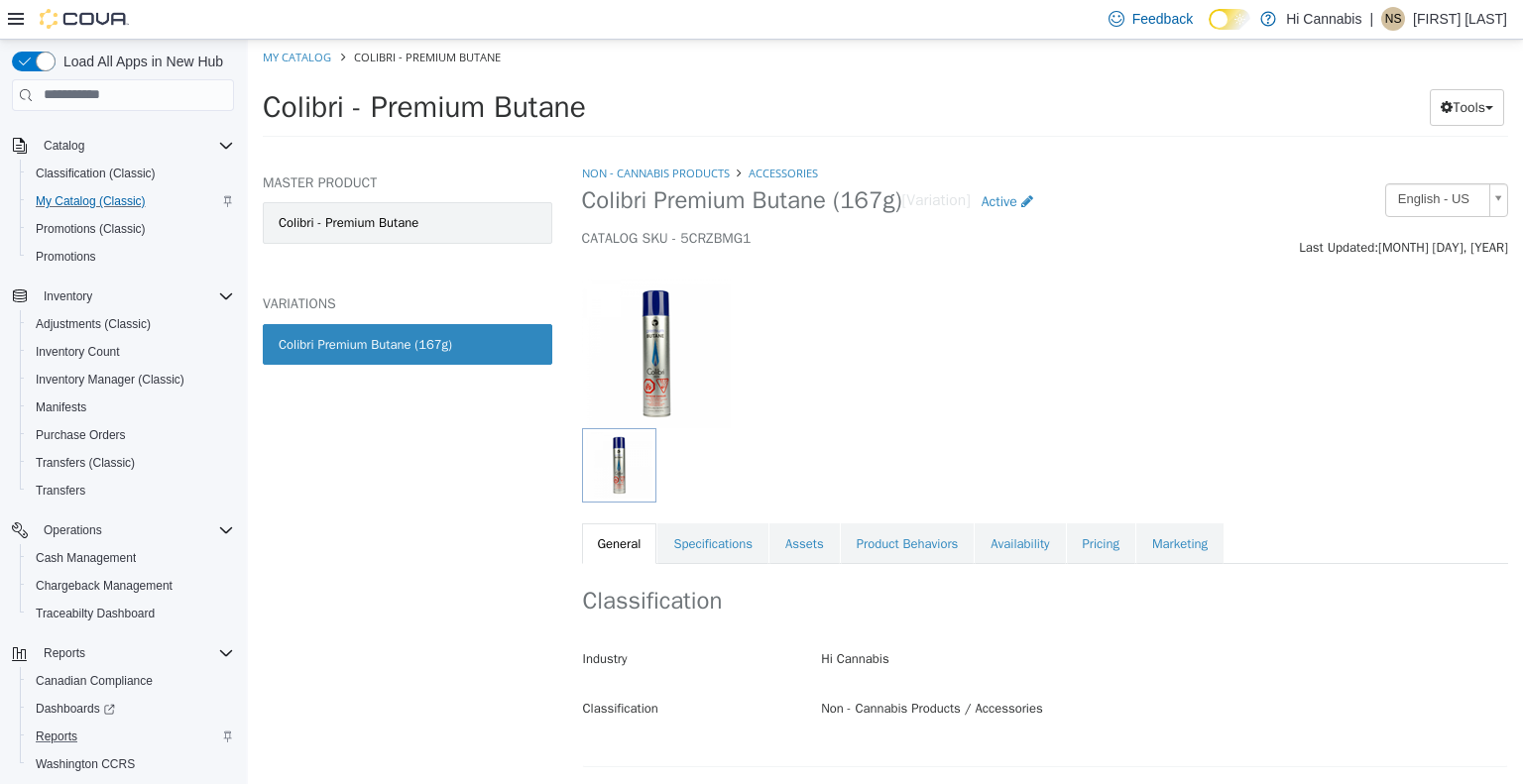 click on "Colibri - Premium Butane" at bounding box center [408, 222] 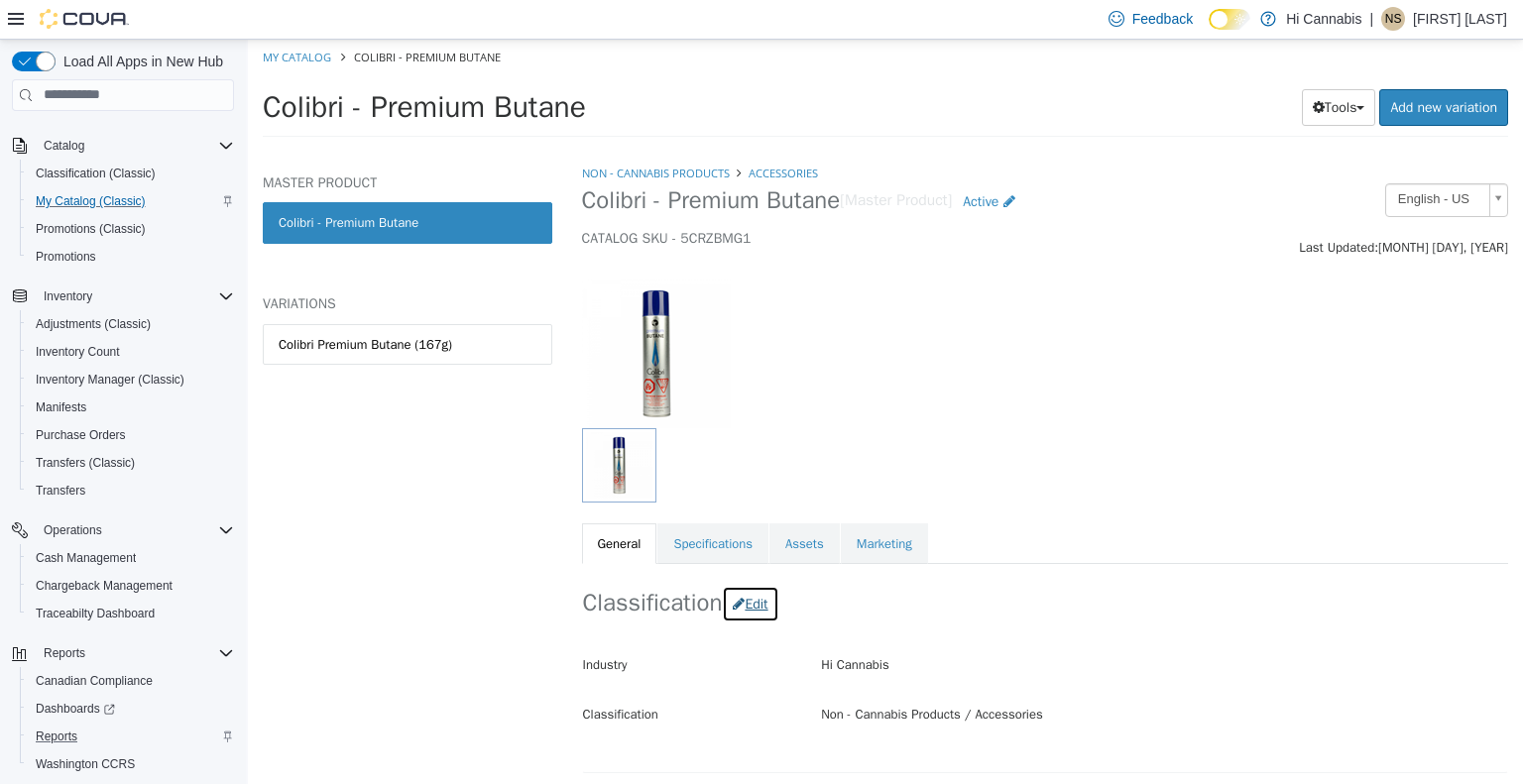 click on "Edit" at bounding box center [750, 603] 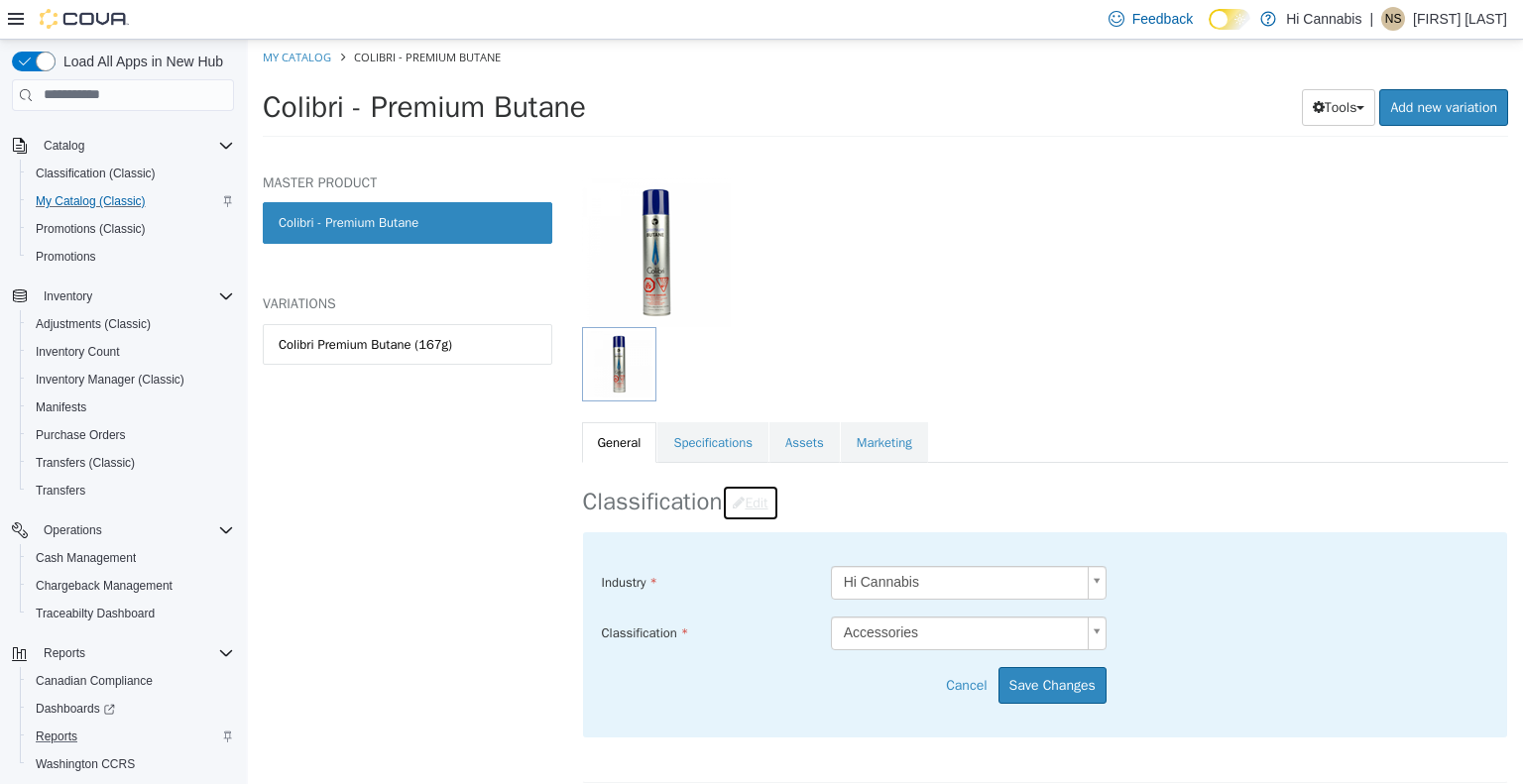 scroll, scrollTop: 297, scrollLeft: 0, axis: vertical 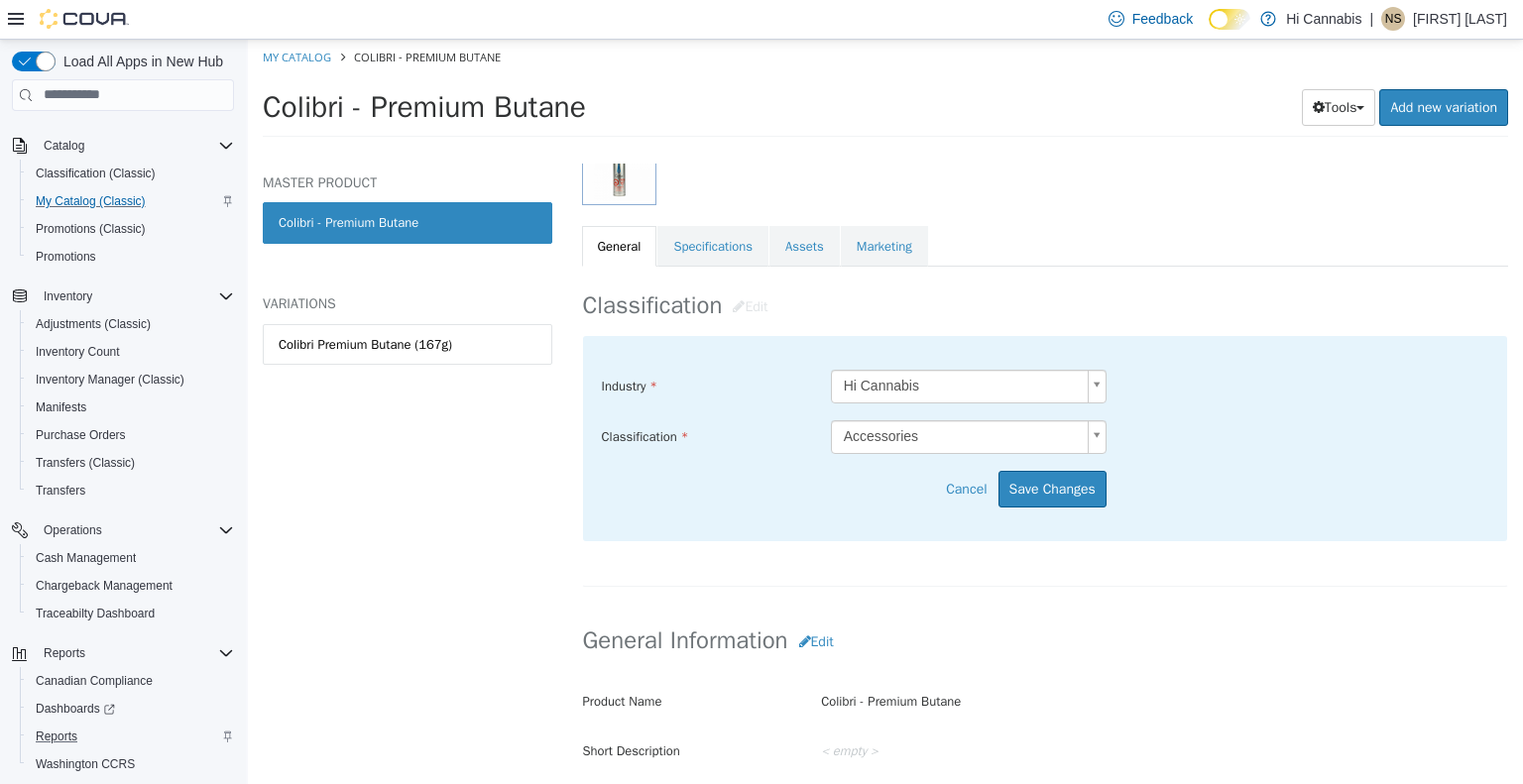 click on "Saving Bulk Changes...
×
My Catalog
[BRAND] - [PRODUCT_NAME]
[BRAND] - [PRODUCT_NAME]
Tools
Clone Print Labels   Add new variation
MASTER PRODUCT
[BRAND] - [PRODUCT_NAME]
VARIATIONS
[BRAND] [PRODUCT_NAME] ([WEIGHT])
Non - Cannabis Products
Accessories
[BRAND] - [PRODUCT_NAME]
[Master Product] Active  CATALOG SKU - [SKU]     English - US                             Last Updated:  [DATE]
General Specifications Assets Marketing Classification  Edit Industry
[INDUSTRY]                             ***** Classification
Accessories                             ***** Cancel Save Changes General Information  Edit Product Name
[BRAND] - [PRODUCT_NAME]
Short Description
< empty >
Long Description
< empty >
MSRP
< empty >
Release Date
< empty >
I only want to update the master product. Cancel Save & select variations to update Manufacturer  Edit" at bounding box center (885, 93) 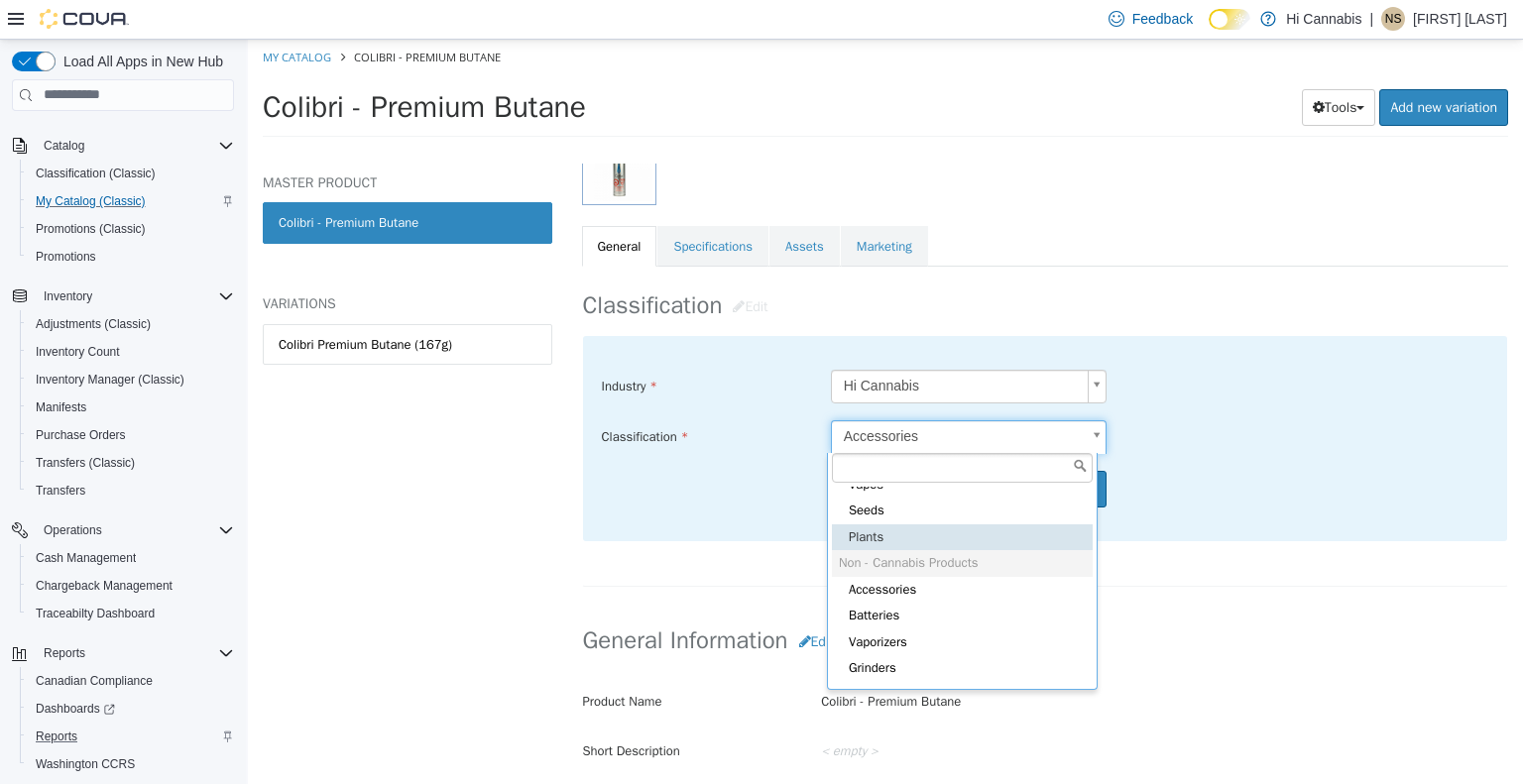 scroll, scrollTop: 382, scrollLeft: 0, axis: vertical 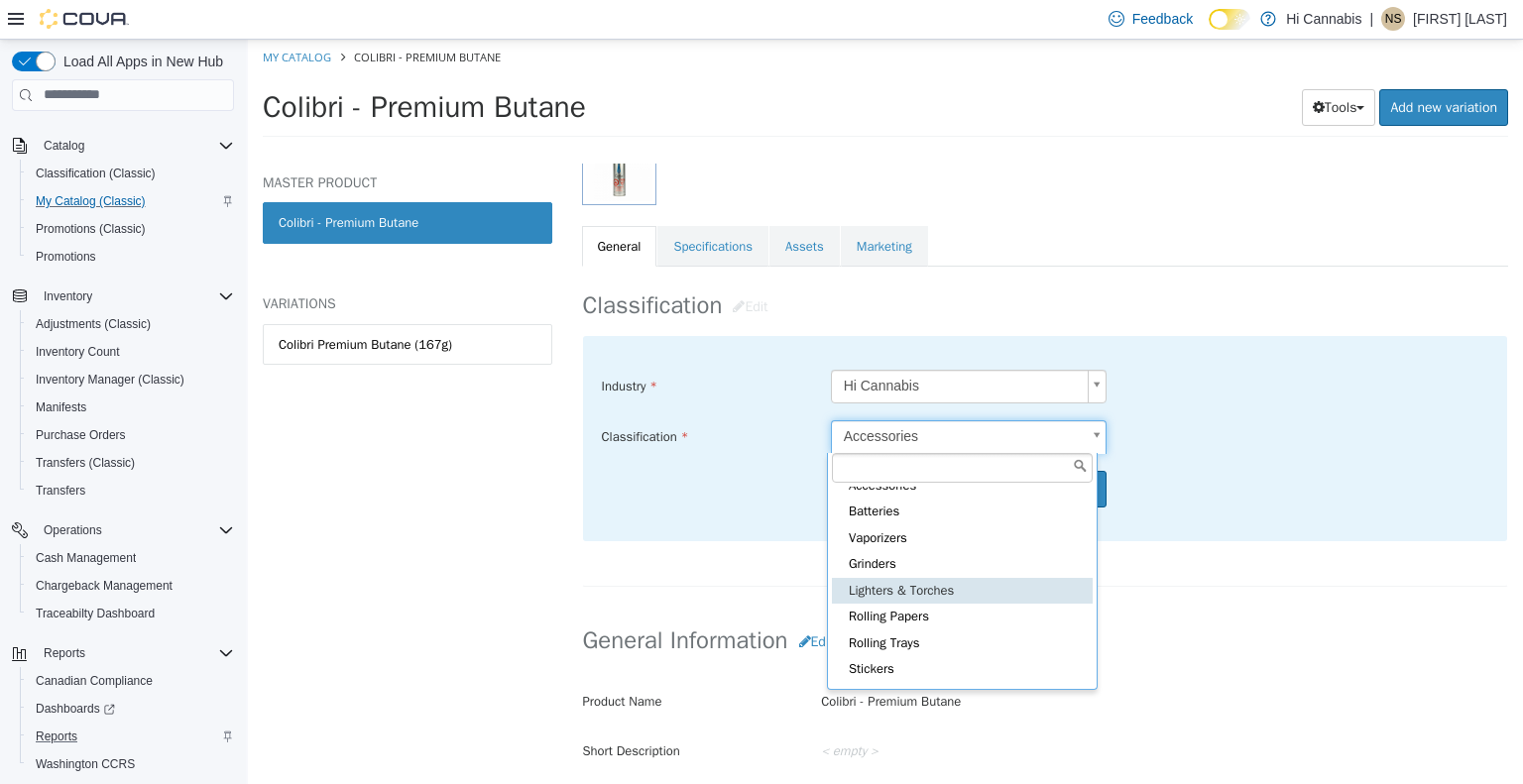 type on "*****" 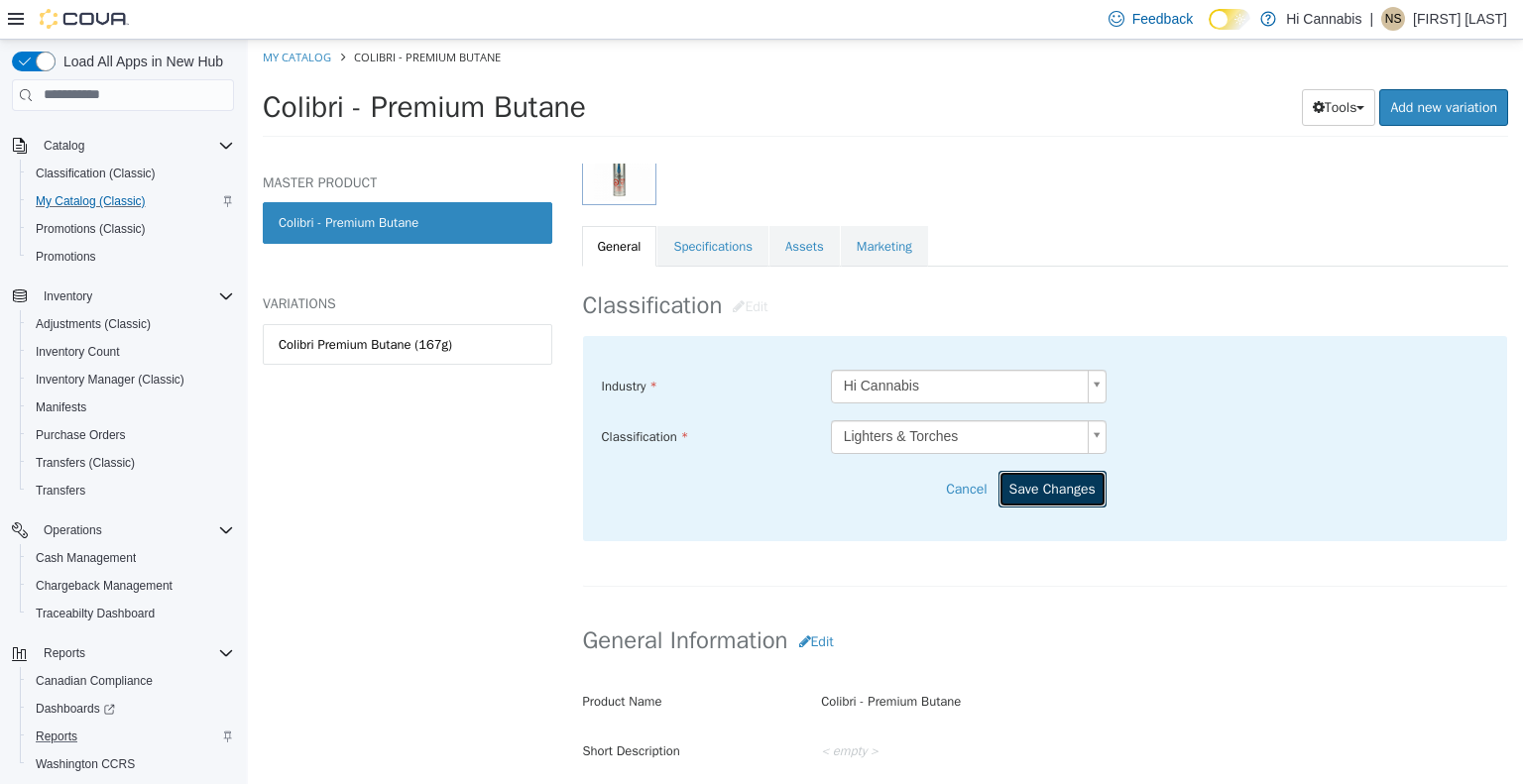 click on "Save Changes" at bounding box center (1052, 488) 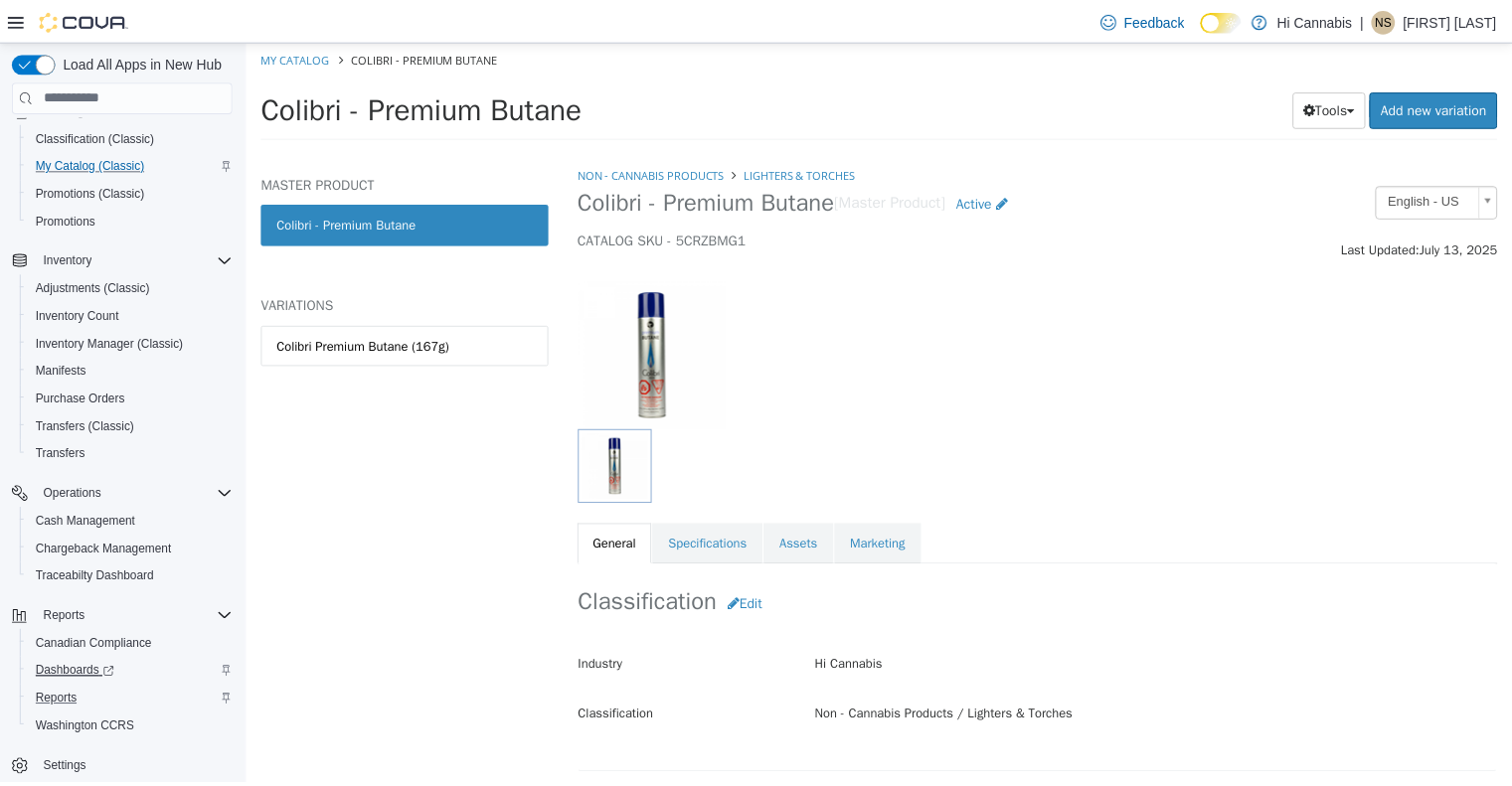 scroll, scrollTop: 198, scrollLeft: 0, axis: vertical 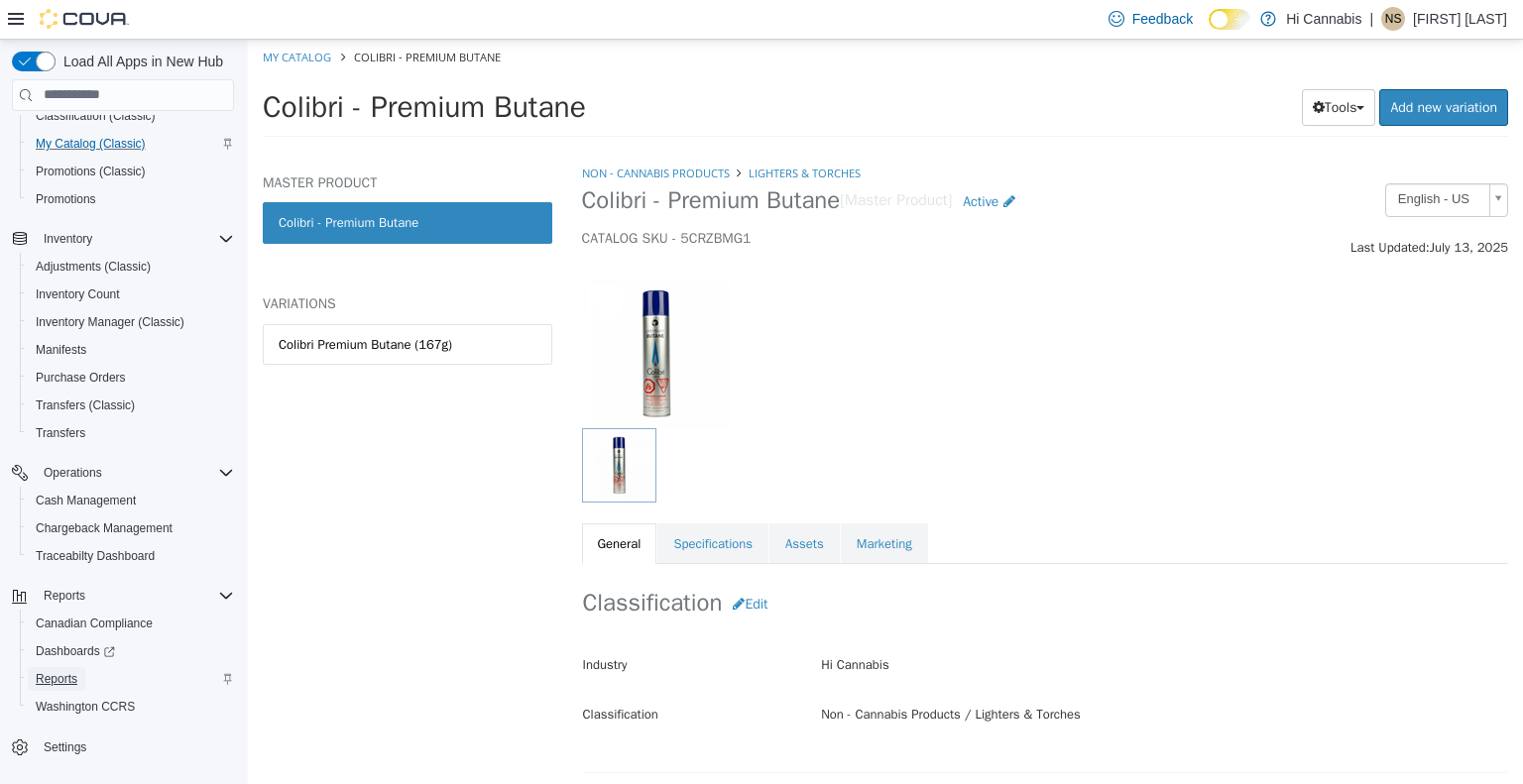 click on "Reports" at bounding box center [57, 679] 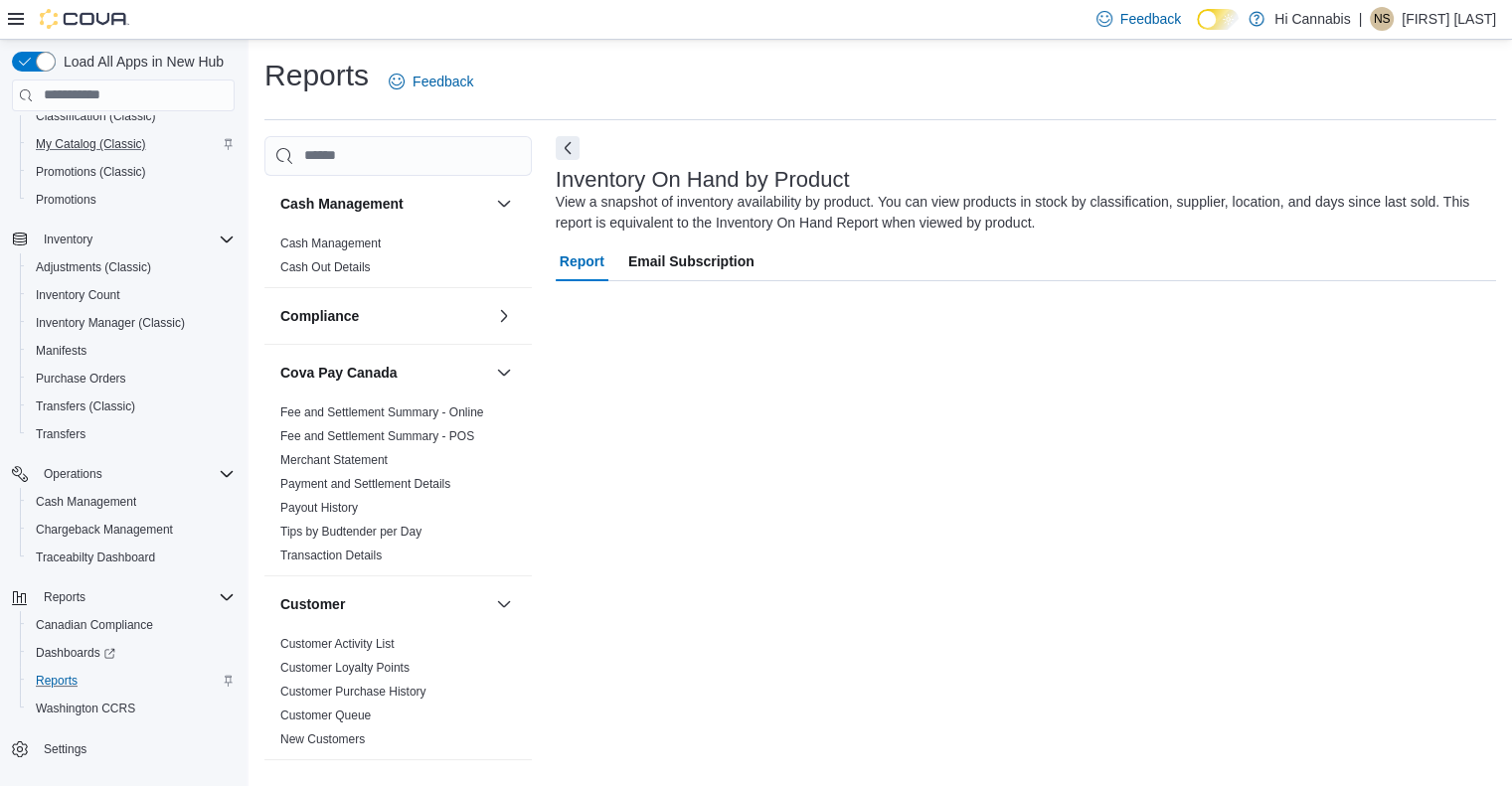 scroll, scrollTop: 15, scrollLeft: 0, axis: vertical 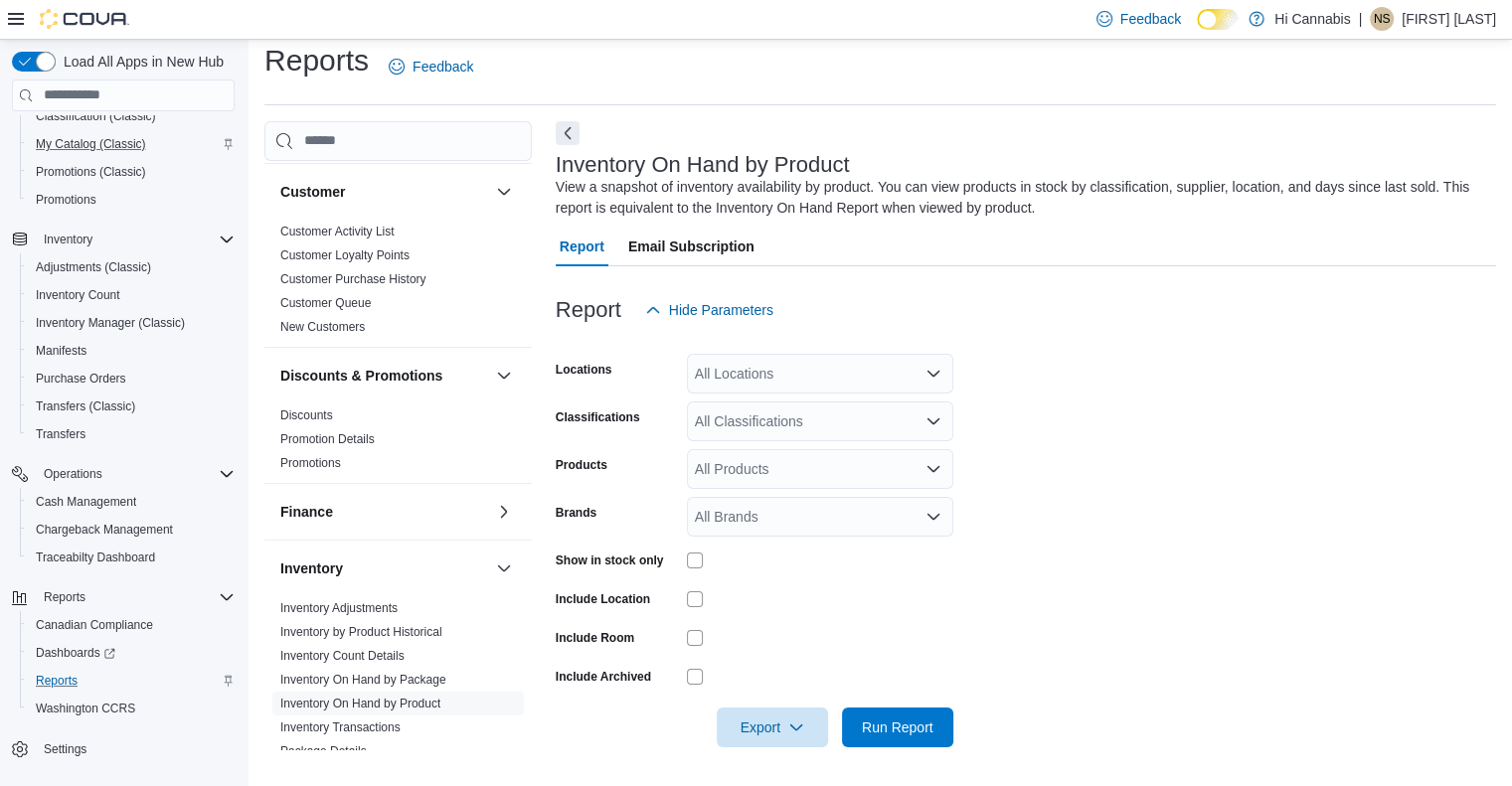 click on "All Locations" at bounding box center [820, 374] 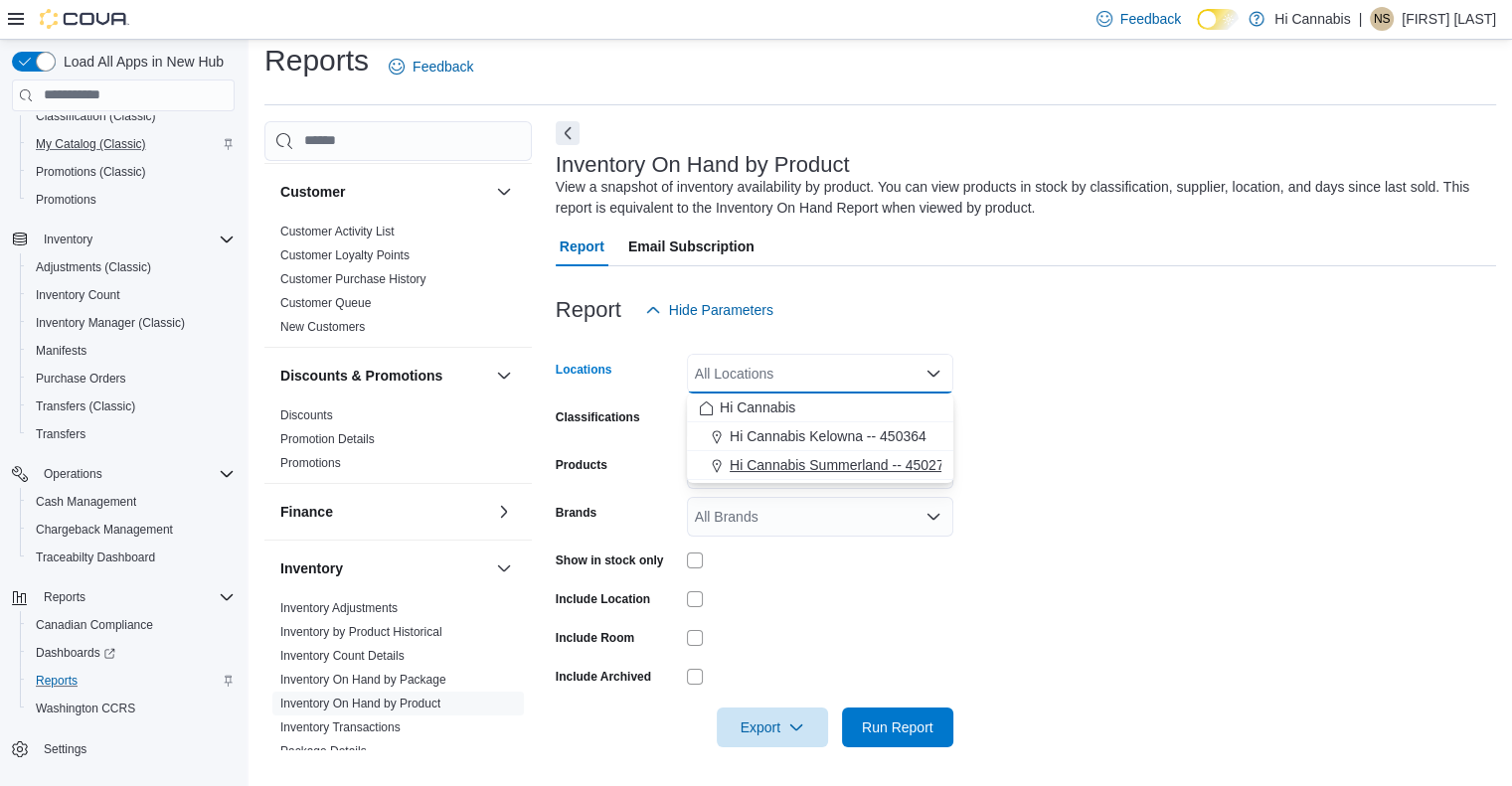 click on "Hi Cannabis Summerland -- 450277" at bounding box center [840, 465] 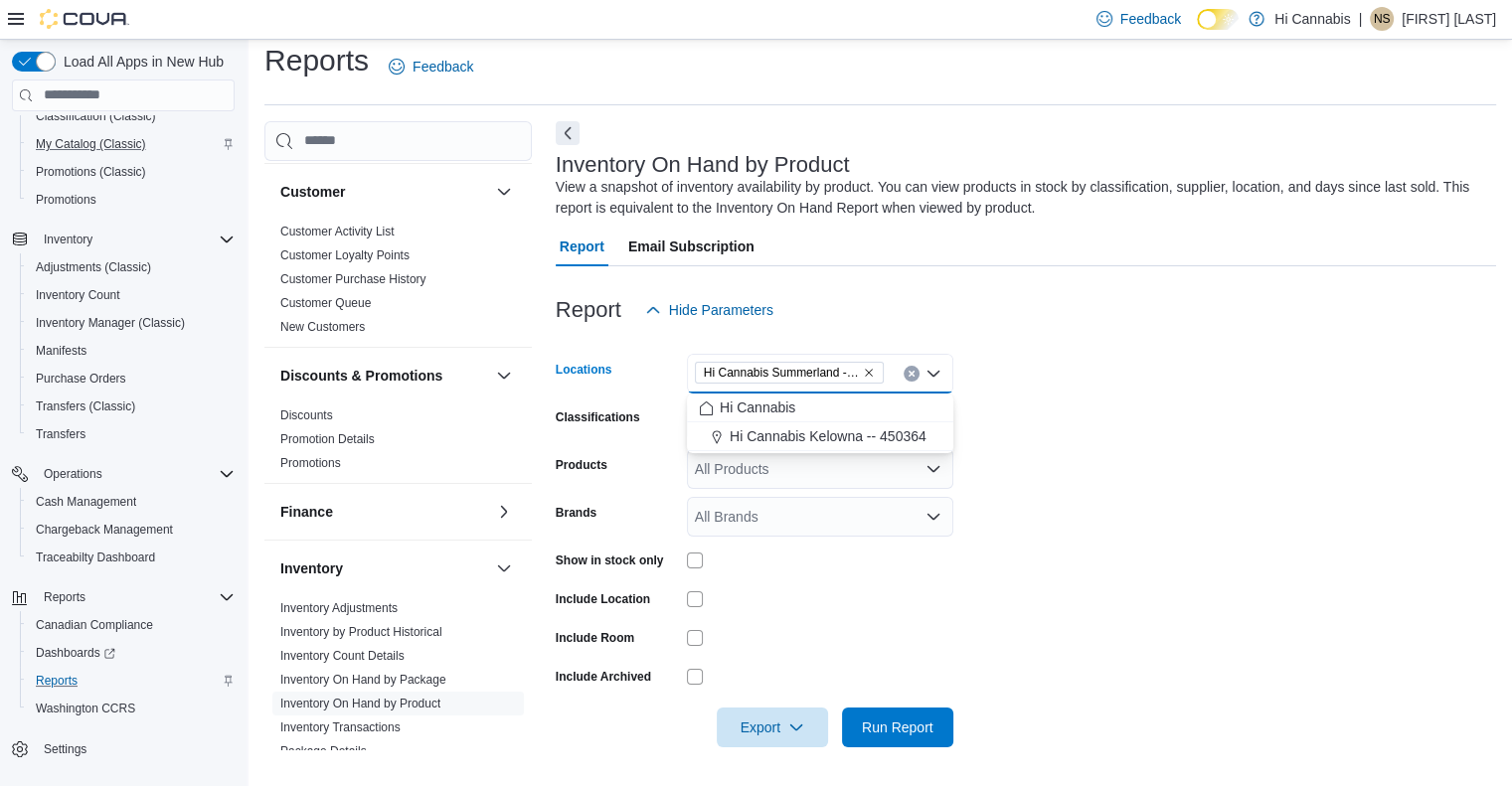 click on "Locations Hi Cannabis Summerland -- [POSTAL_CODE] Combo box. Selected. Hi Cannabis Summerland -- [POSTAL_CODE]. Press Backspace to delete Hi Cannabis Summerland -- [POSTAL_CODE]. Combo box input. All Locations. Type some text or, to display a list of choices, press Down Arrow. To exit the list of choices, press Escape. Classifications All Classifications Products All Products Brands All Brands Show in stock only Include Location Include Room Include Archived Export  Run Report" at bounding box center [1026, 539] 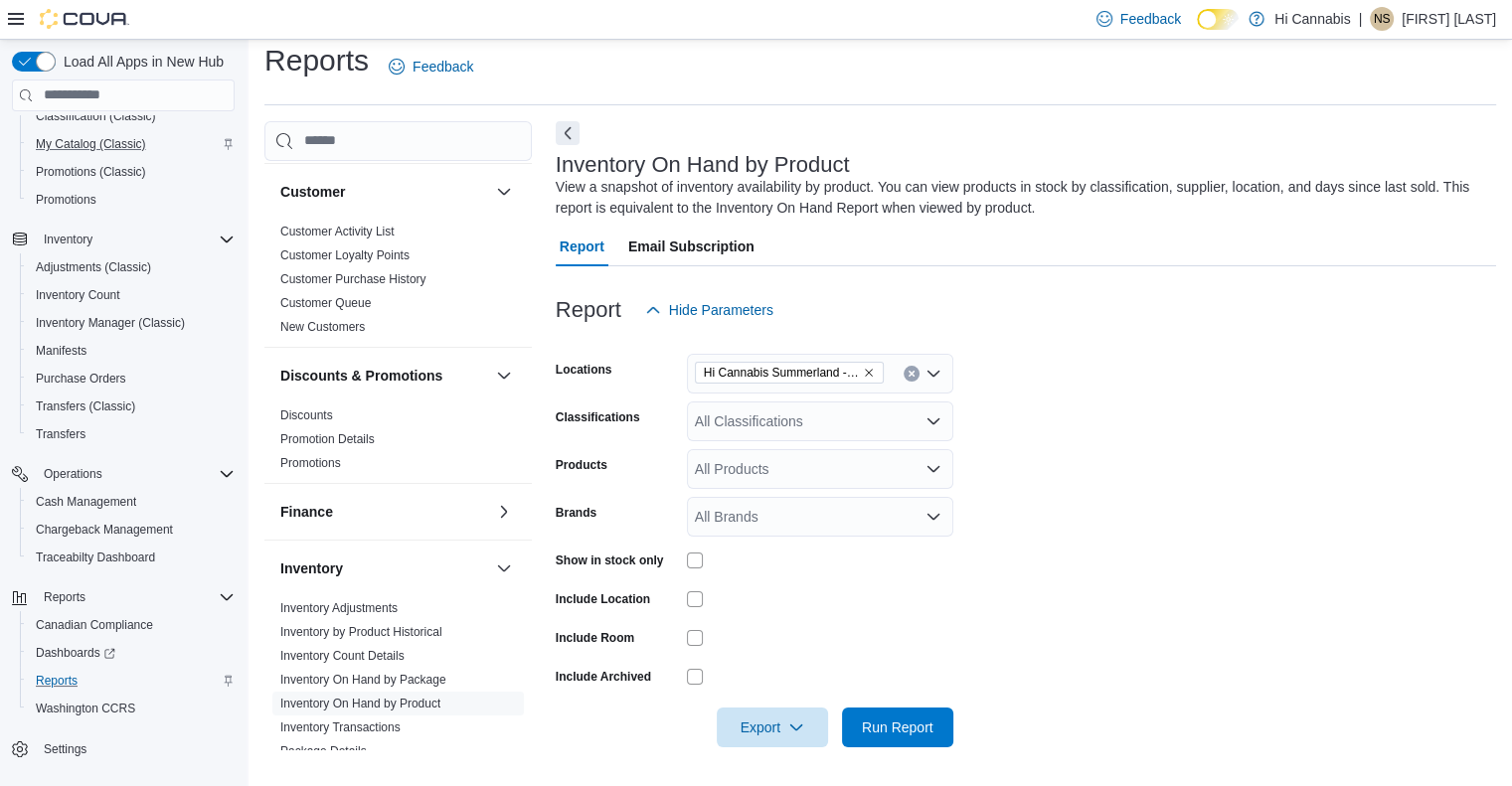 click on "All Classifications" at bounding box center (820, 421) 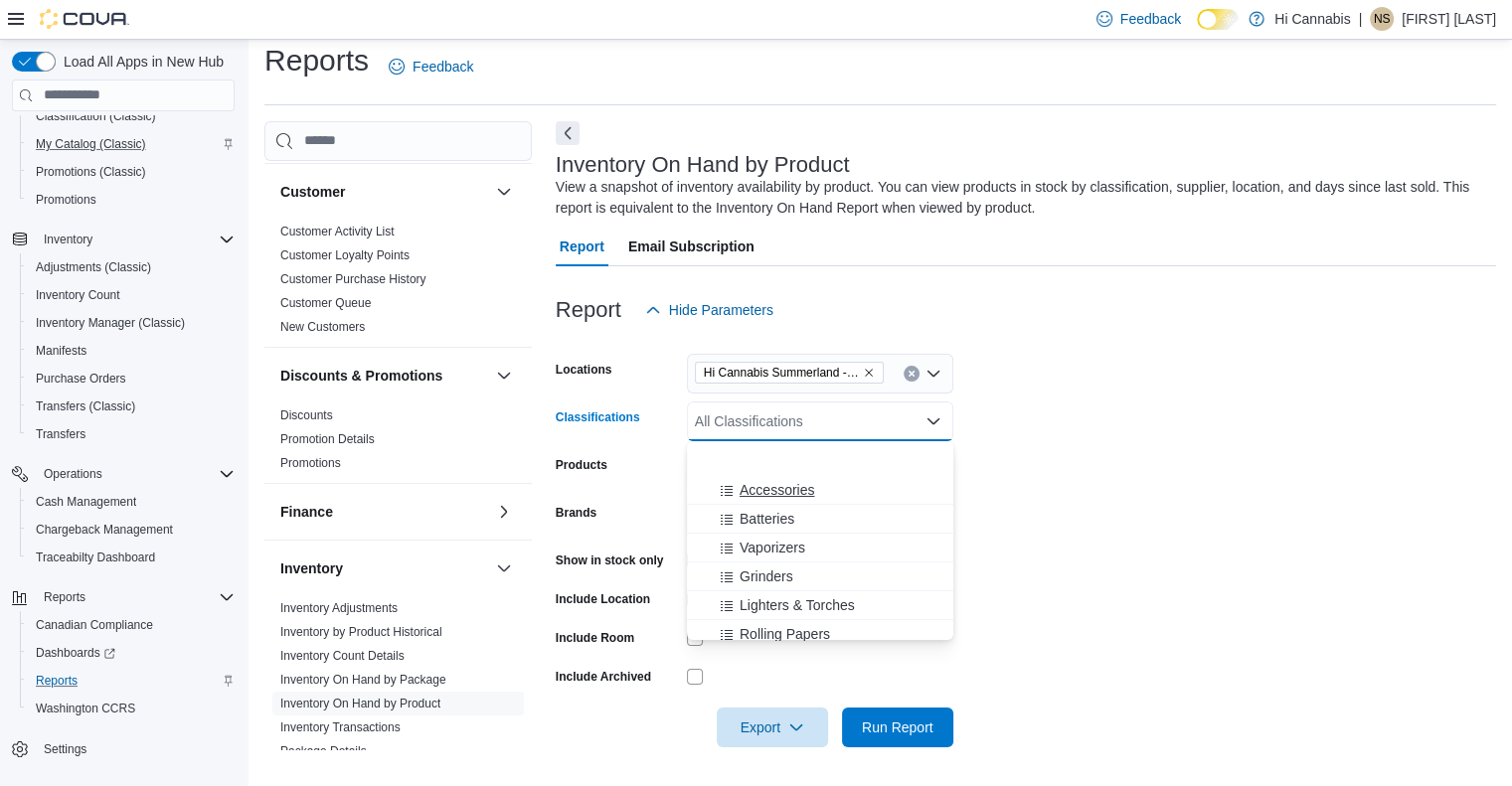 scroll, scrollTop: 497, scrollLeft: 0, axis: vertical 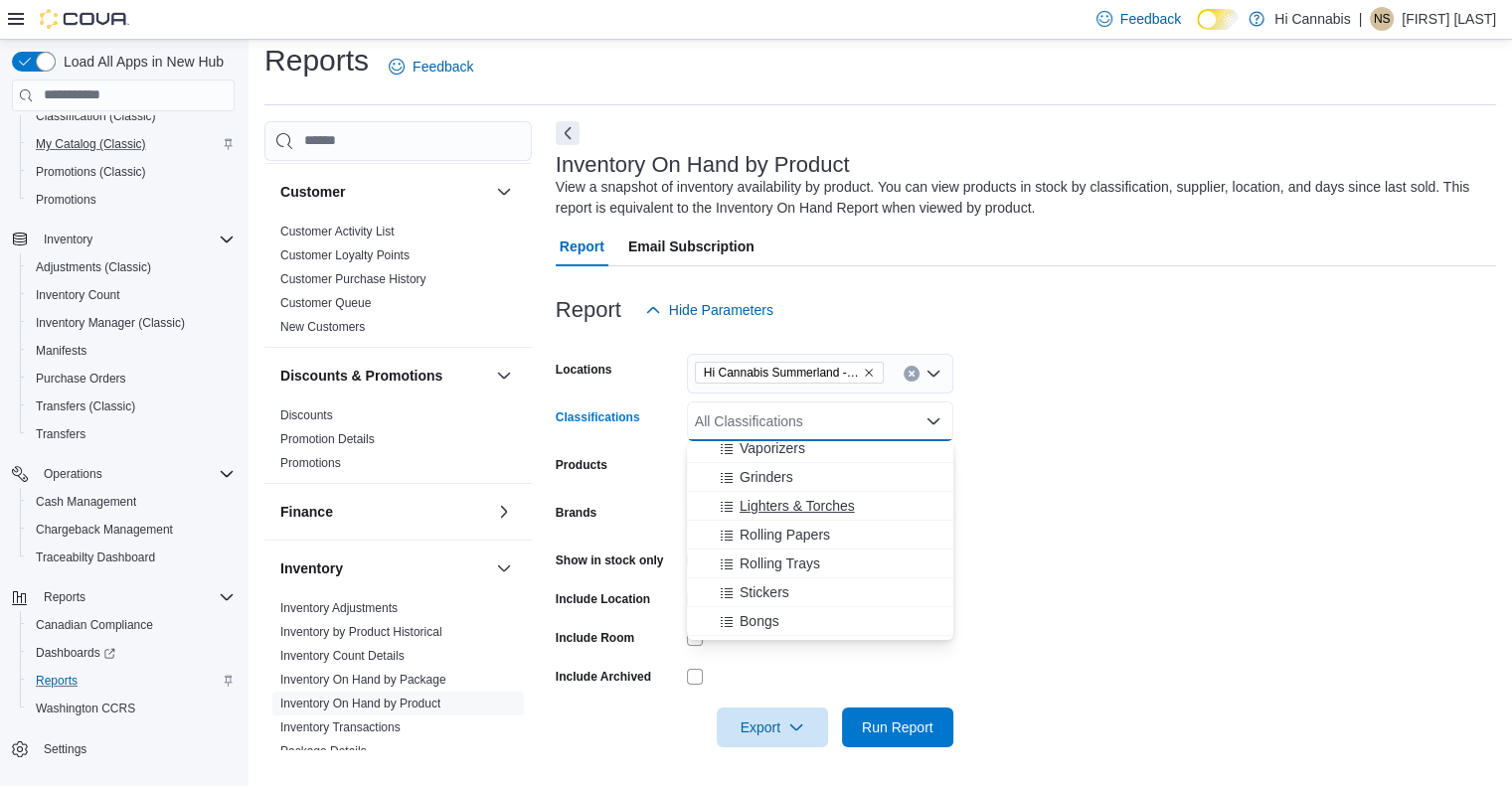 click on "Lighters & Torches" at bounding box center (797, 506) 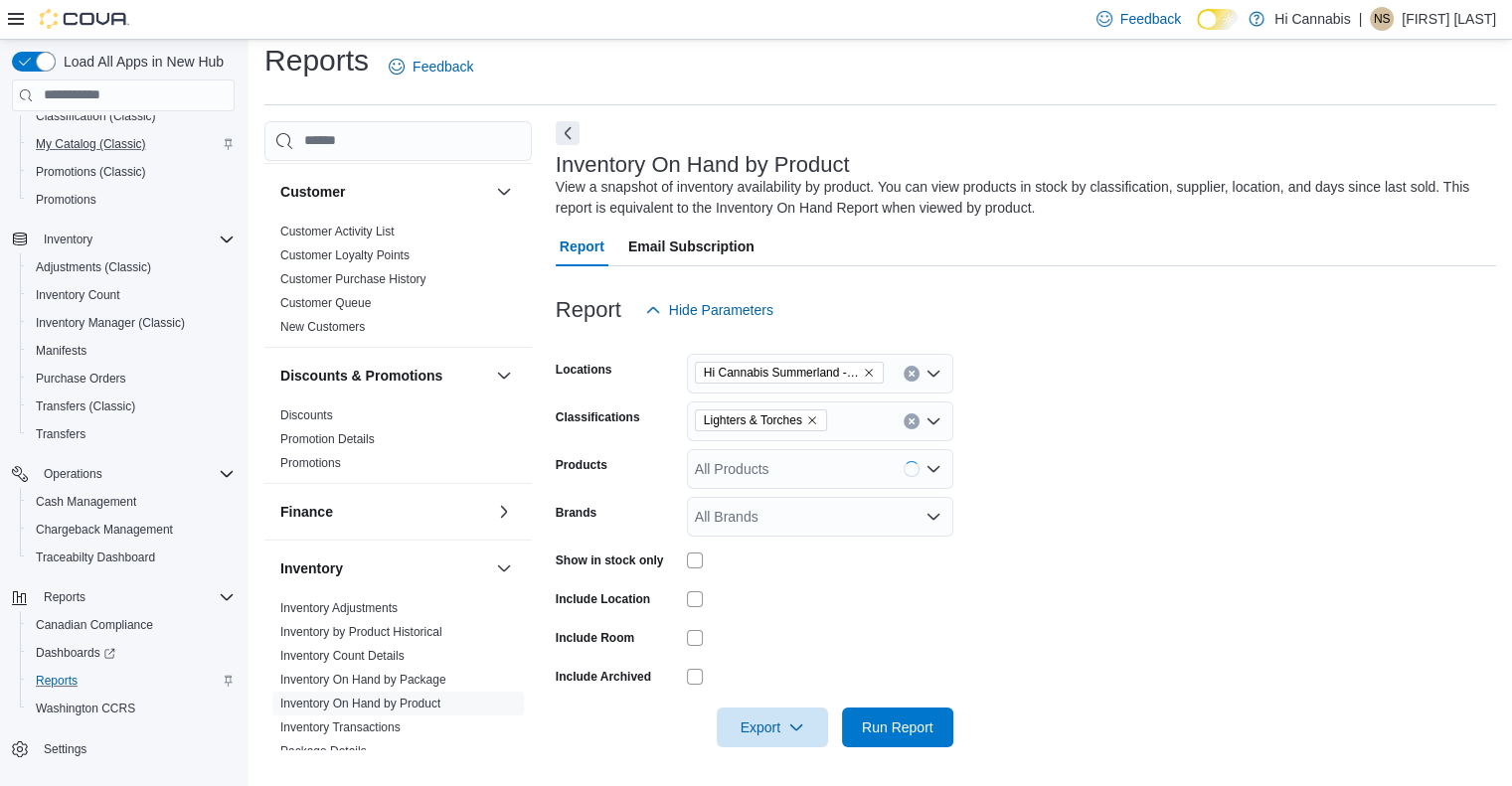 click on "Locations [LOCATION_NAME] -- [LOCATION_CODE] Classifications Lighters & Torches  Products All Products Brands All Brands Show in stock only Include Location Include Room Include Archived Export  Run Report" at bounding box center (1026, 539) 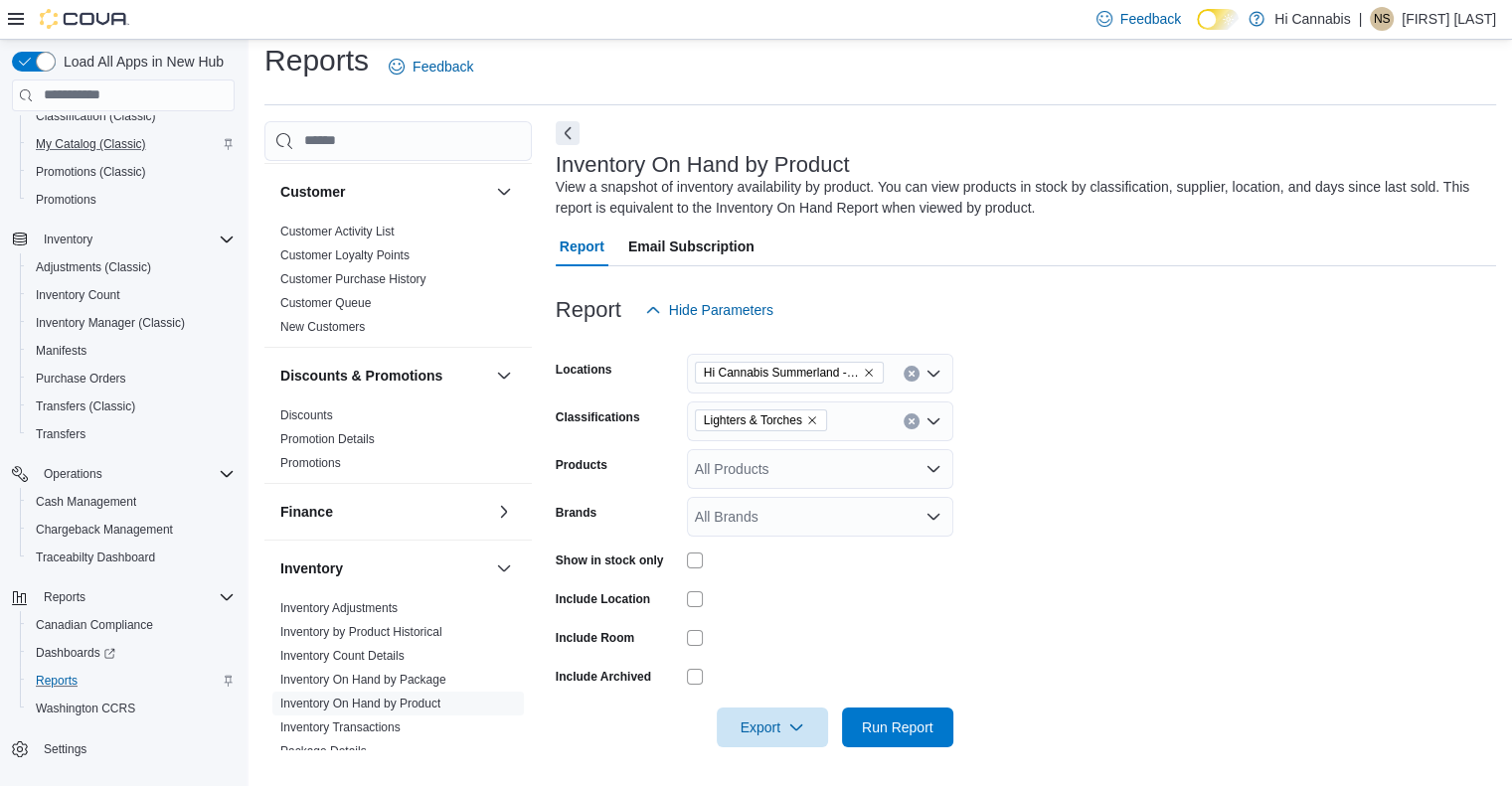 click on "Lighters & Torches" at bounding box center (820, 421) 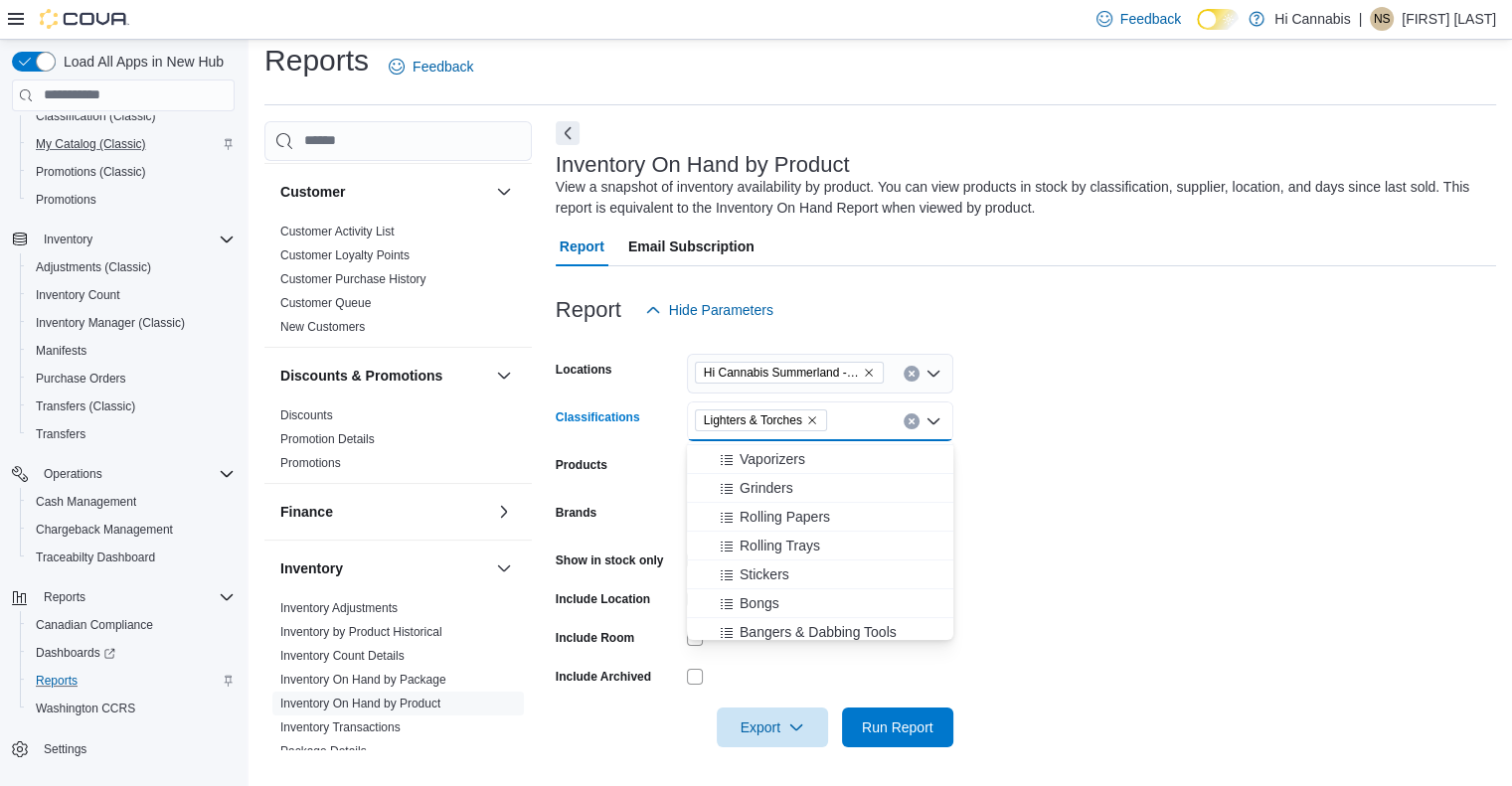 scroll, scrollTop: 497, scrollLeft: 0, axis: vertical 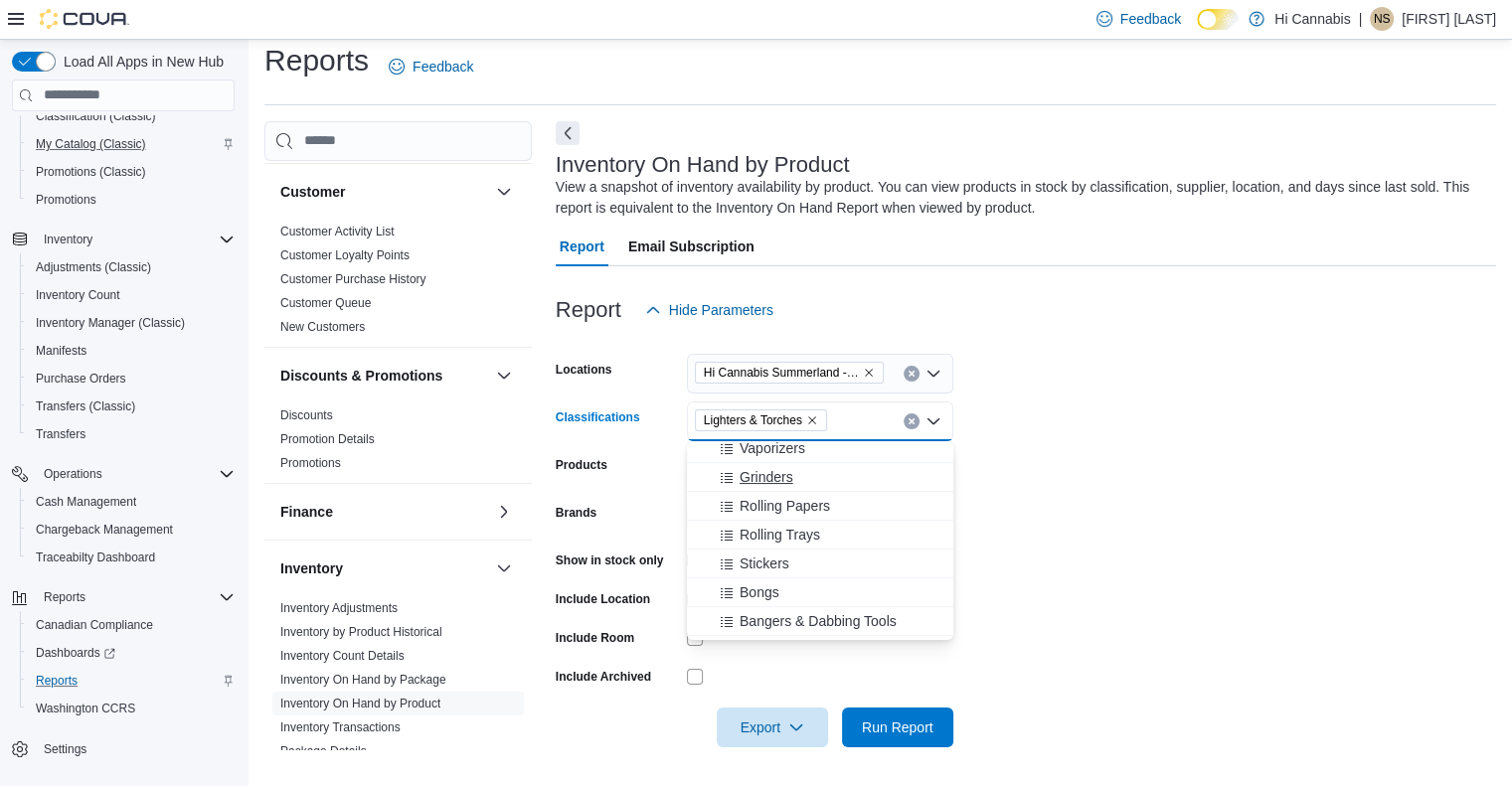 click on "Grinders" at bounding box center (820, 477) 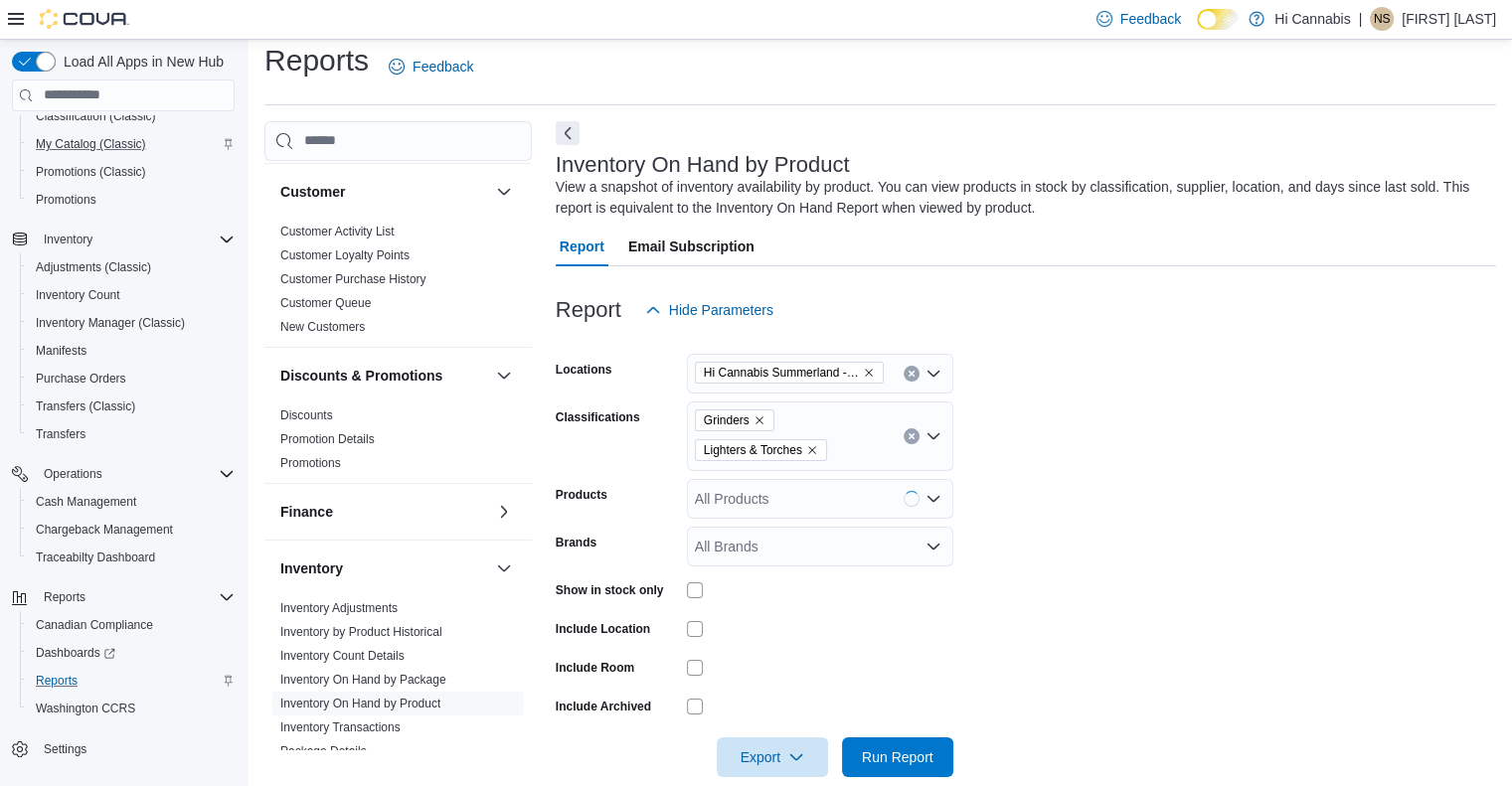 click on "Locations Hi Cannabis Summerland -- 450277 Classifications Grinders Lighters & Torches Products All Products Brands All Brands Show in stock only Include Location Include Room Include Archived Export Run Report" at bounding box center (1026, 553) 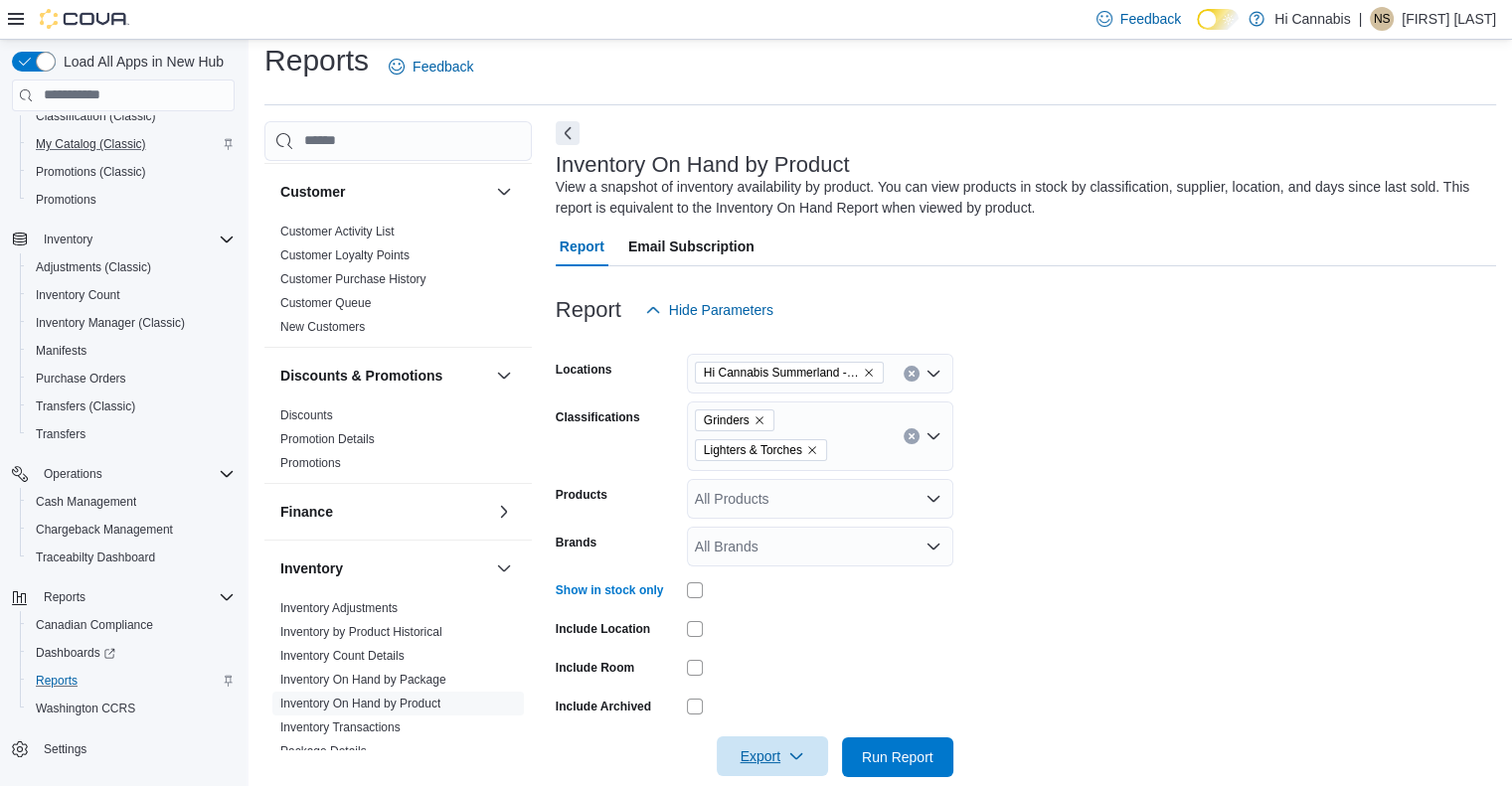 click 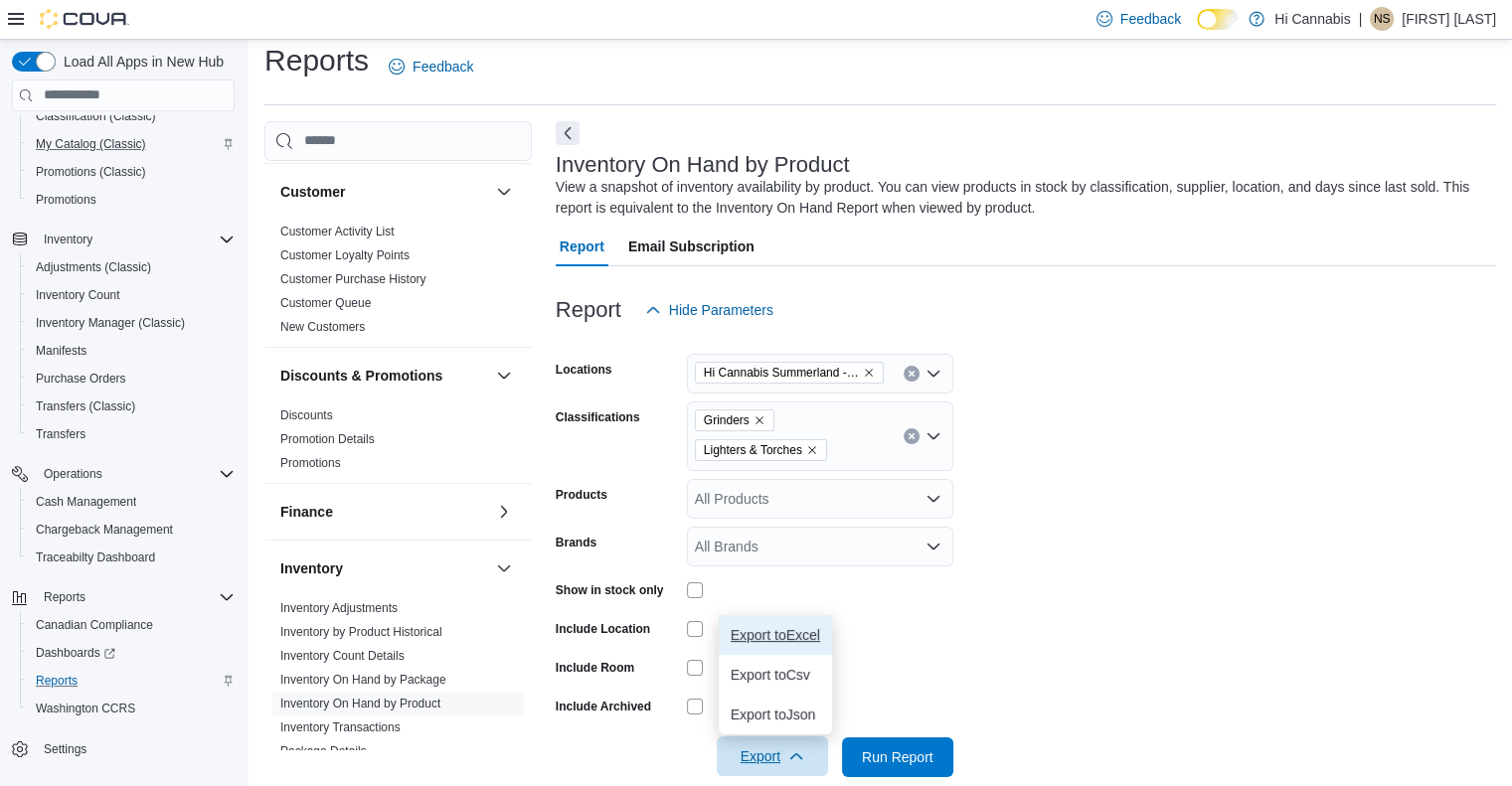 click on "Export to  Excel" at bounding box center (775, 635) 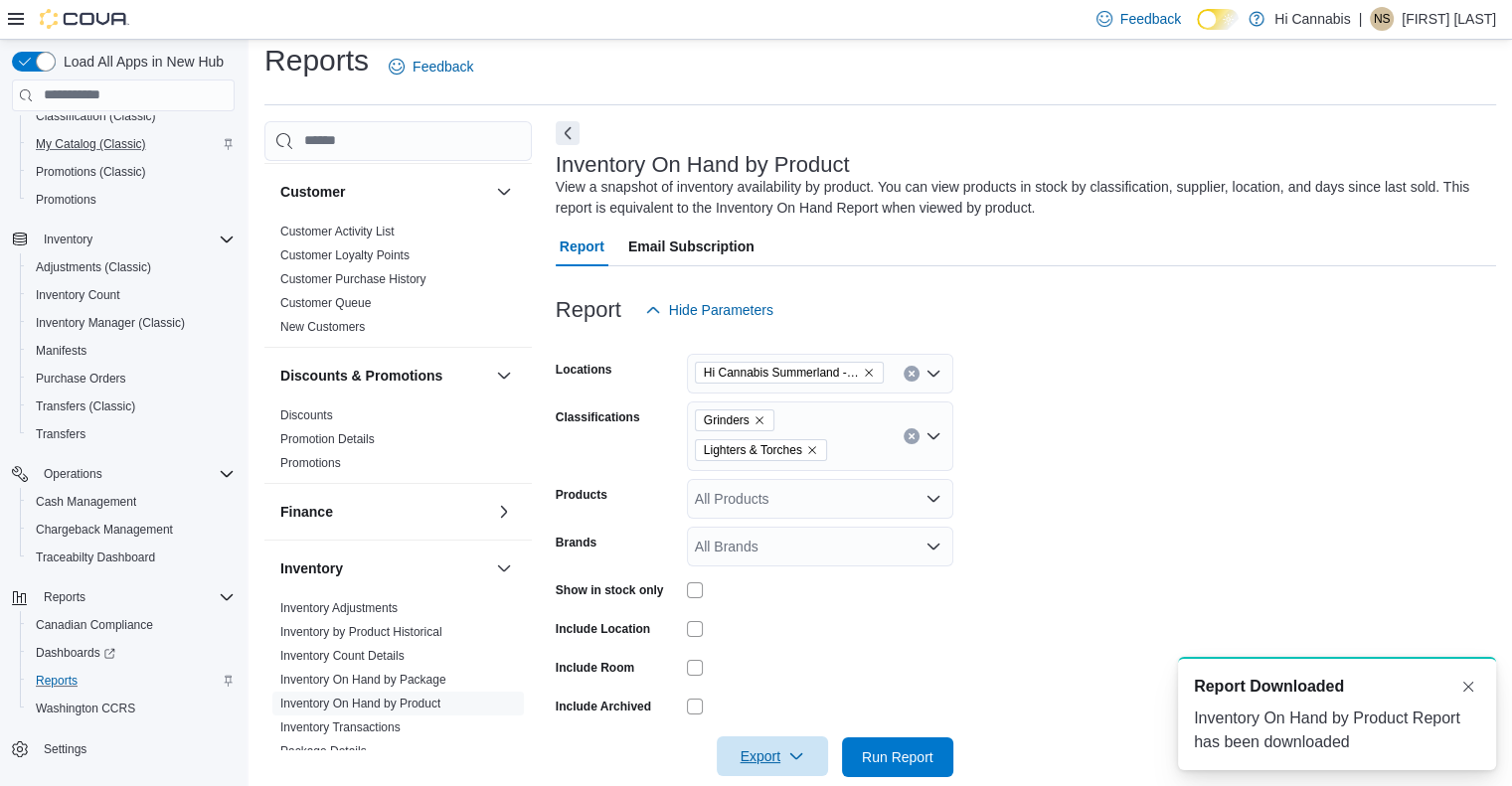 scroll, scrollTop: 0, scrollLeft: 0, axis: both 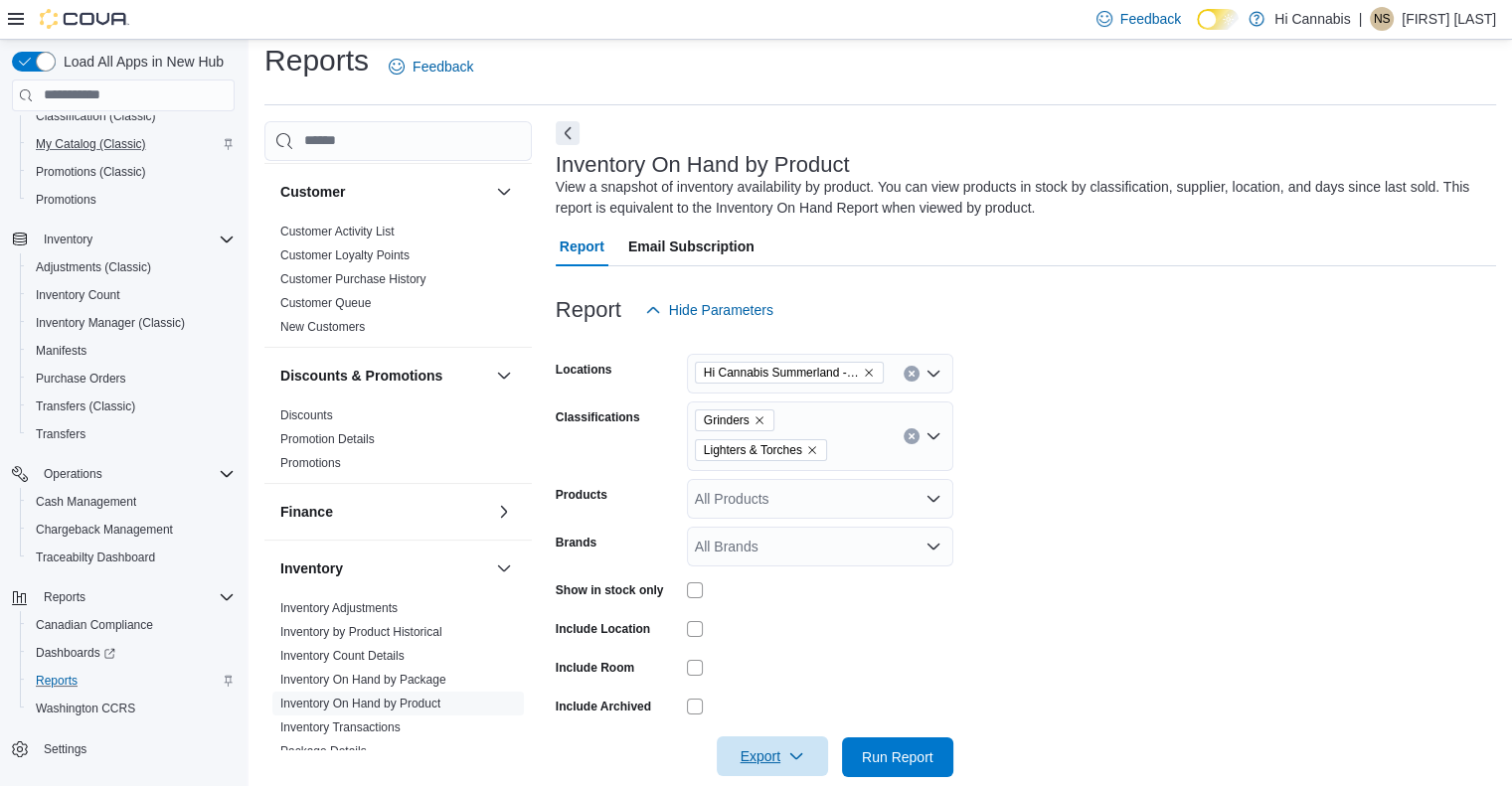click on "Grinders" at bounding box center (735, 420) 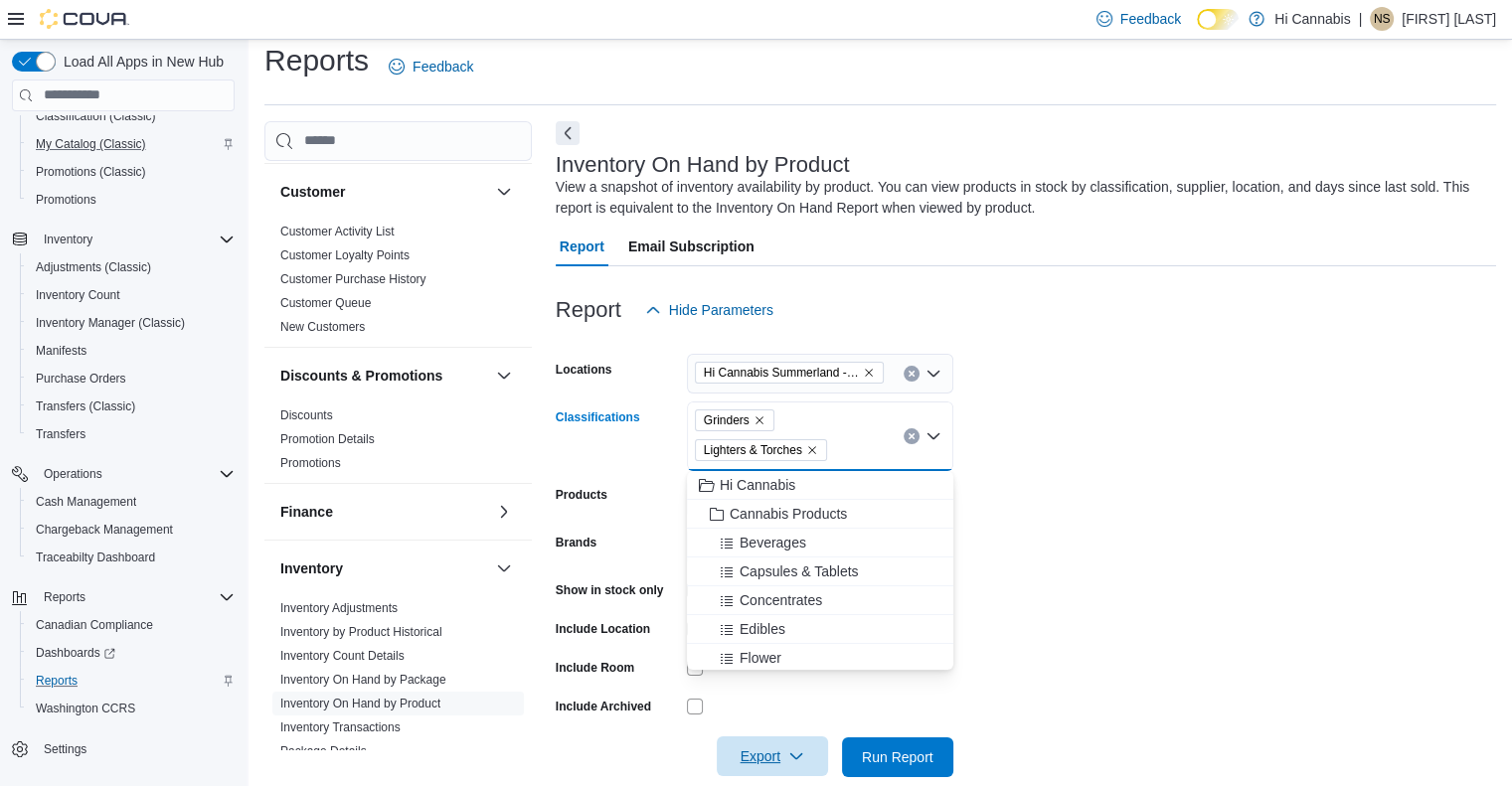 click 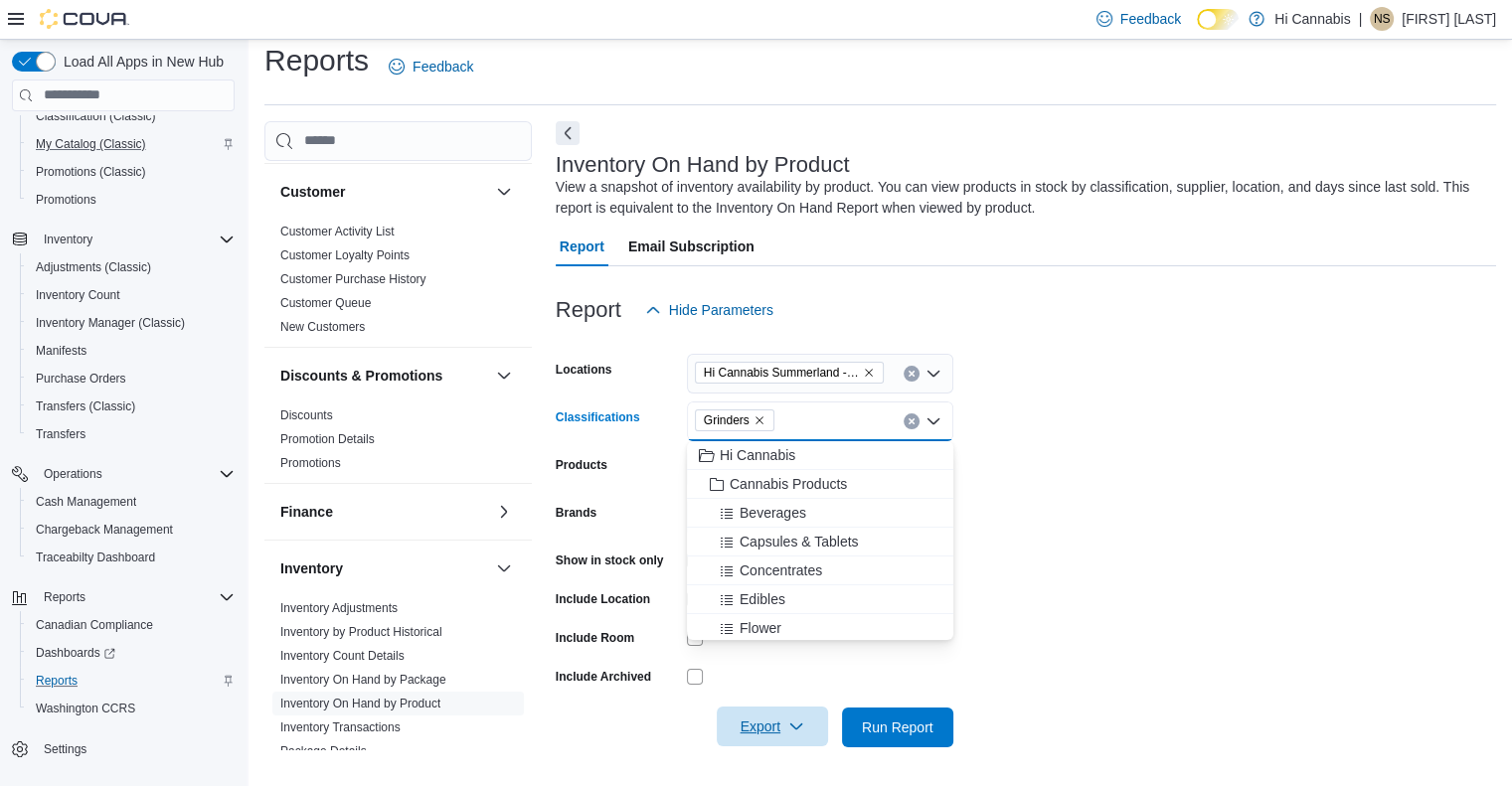 click on "Grinders" at bounding box center [735, 420] 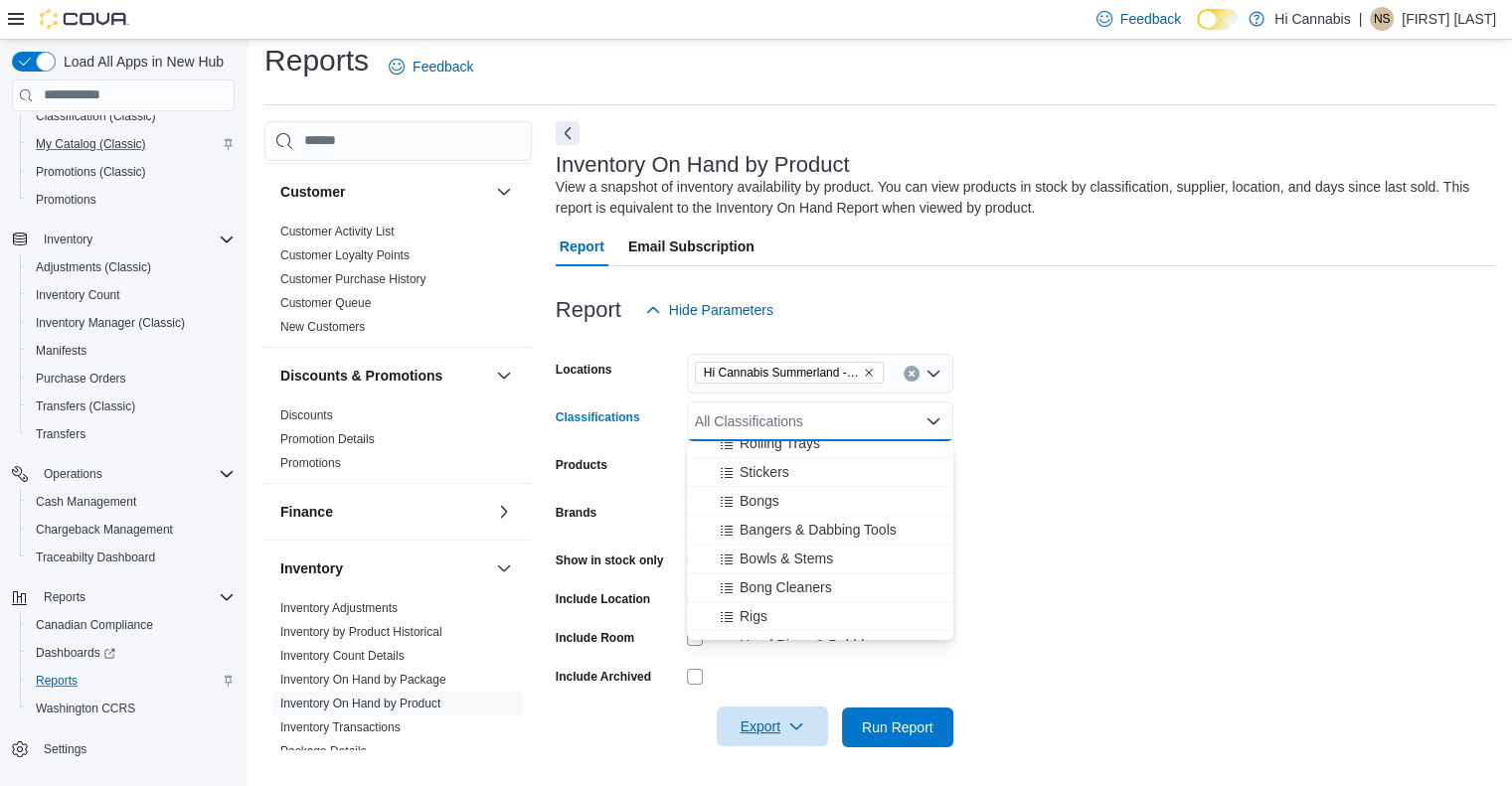 scroll, scrollTop: 596, scrollLeft: 0, axis: vertical 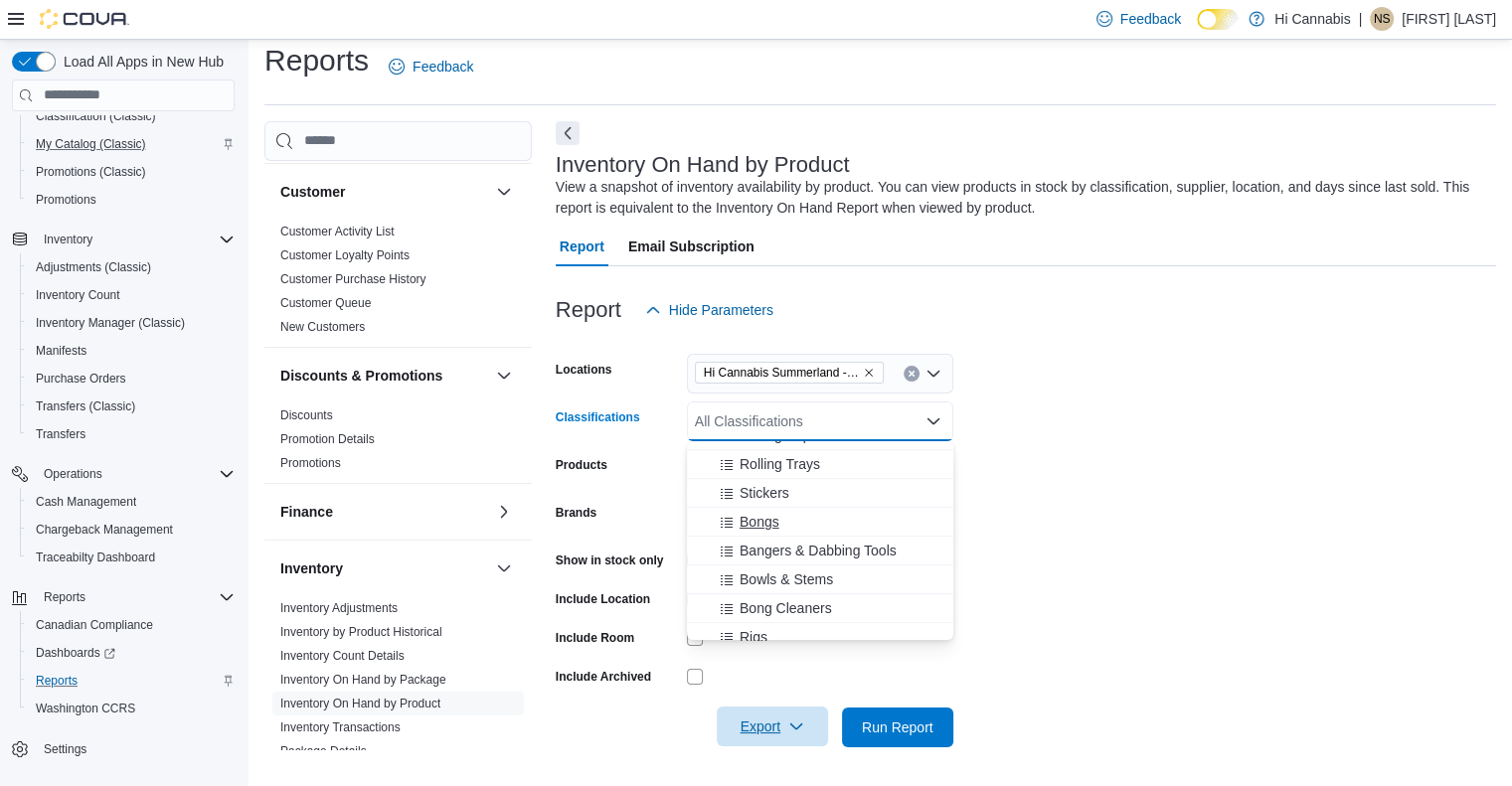 click on "Bongs" at bounding box center (820, 522) 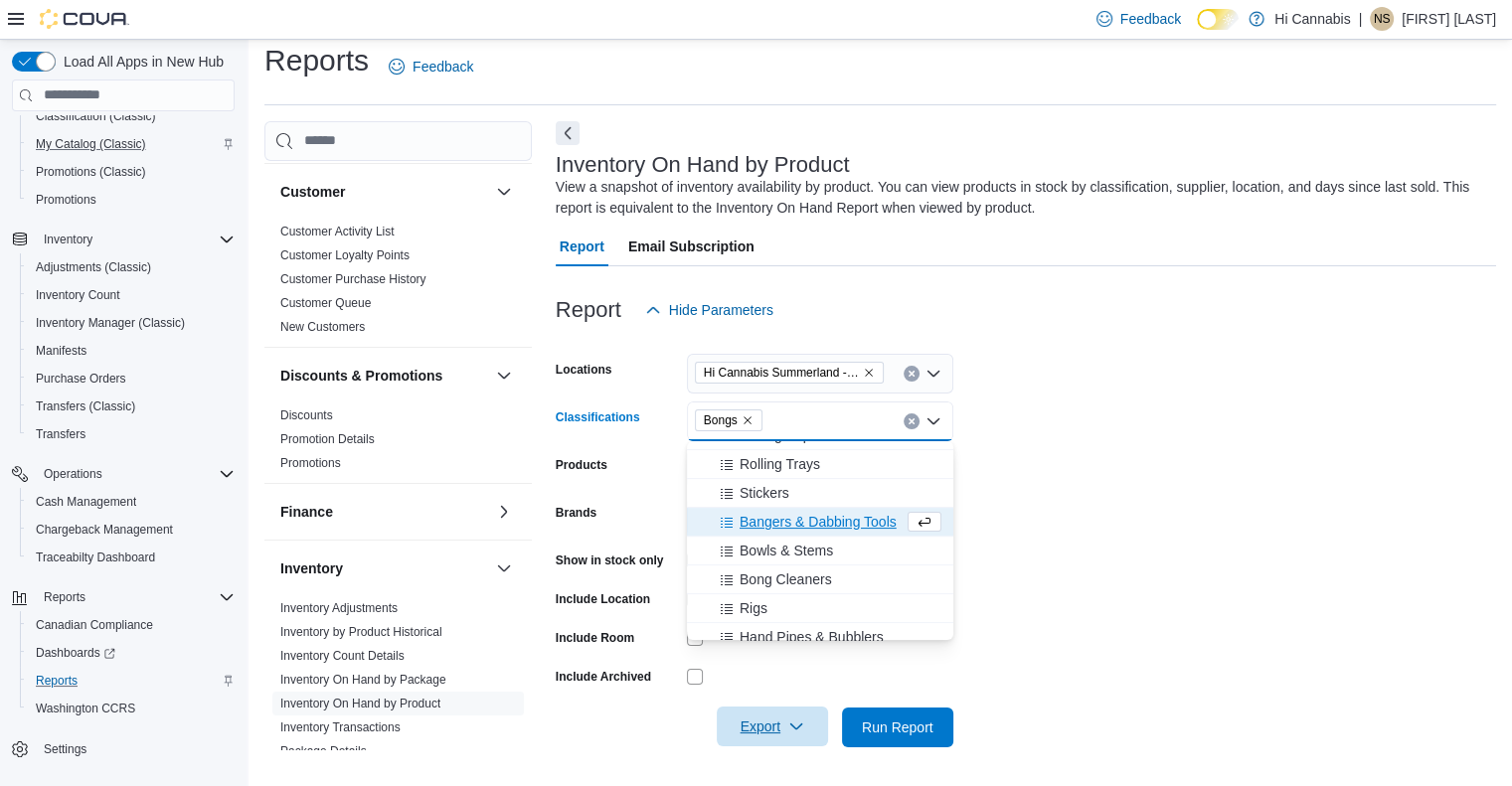 click on "Bangers & Dabbing Tools" at bounding box center [818, 522] 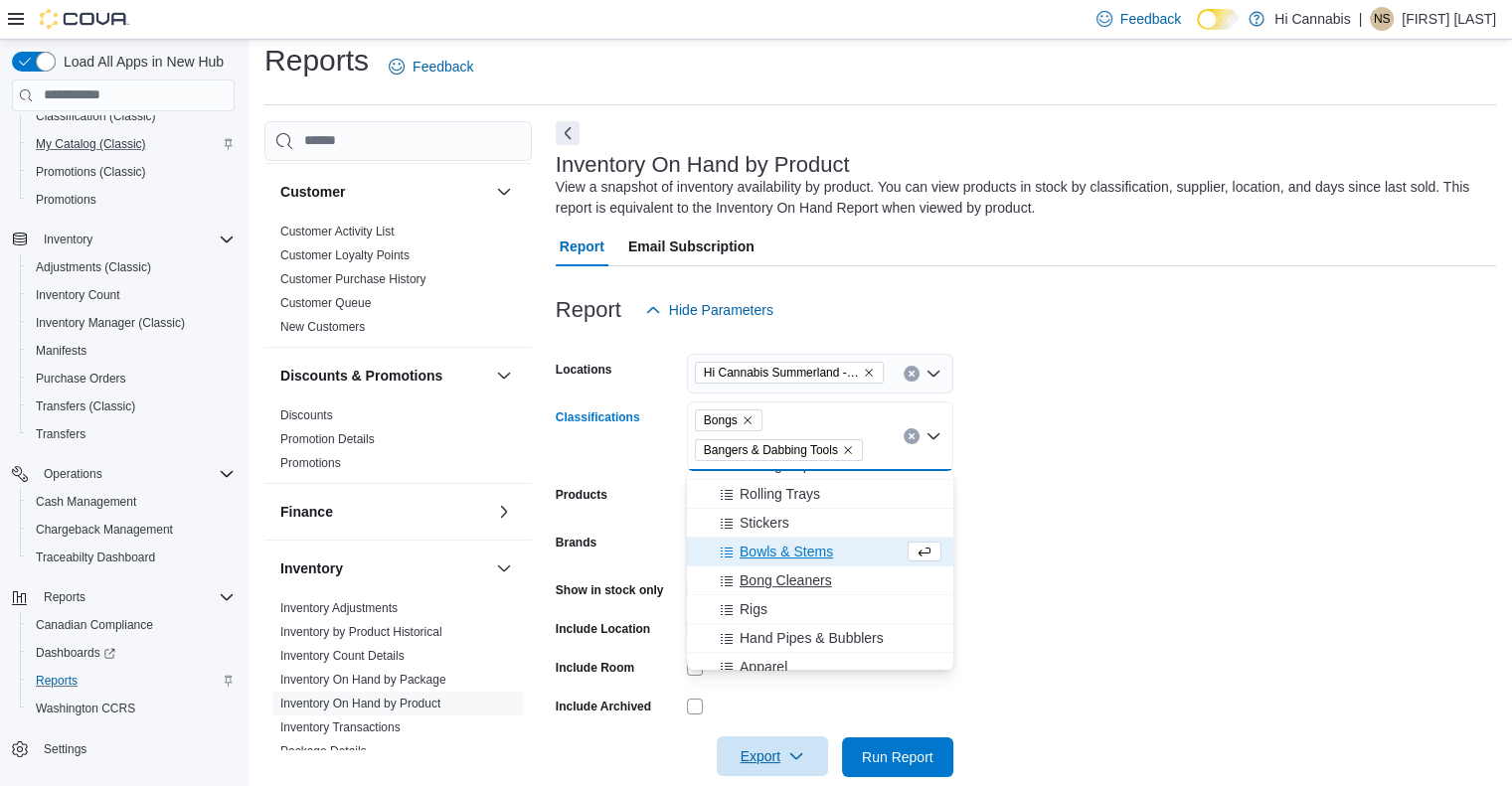 click on "Bong Cleaners" at bounding box center [785, 580] 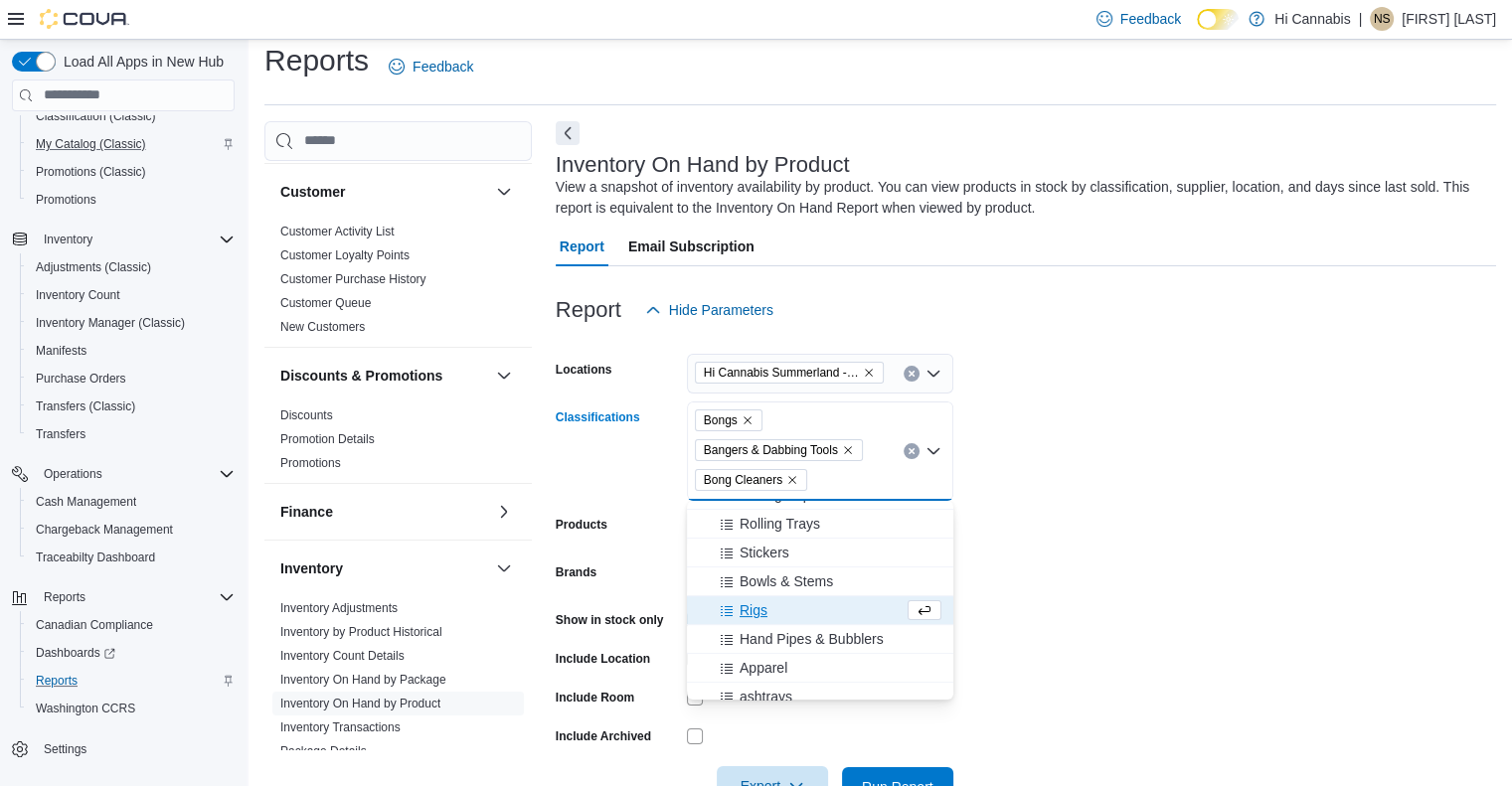 click on "Rigs" at bounding box center [801, 610] 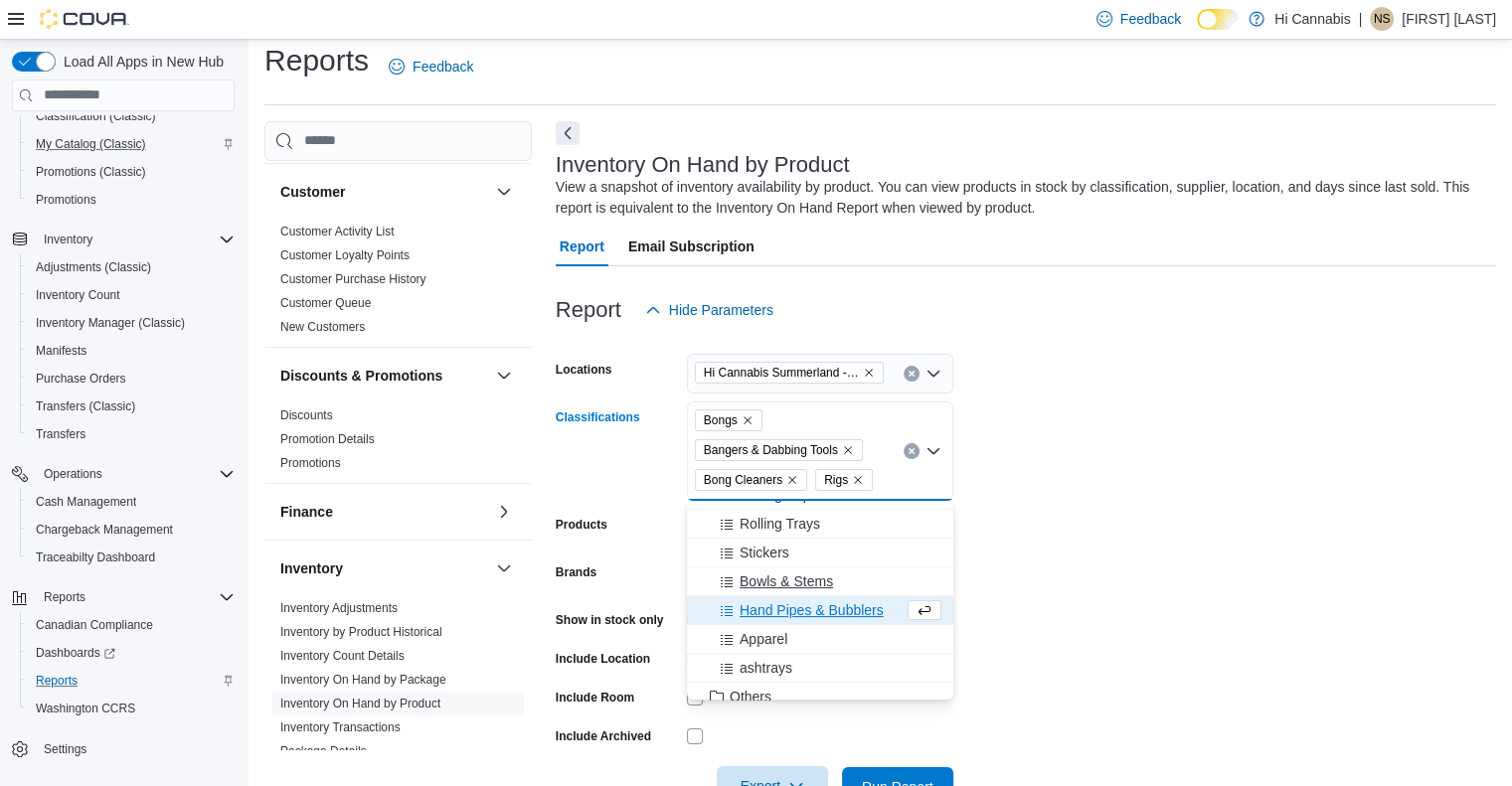 click on "Hand Pipes & Bubblers" at bounding box center [811, 610] 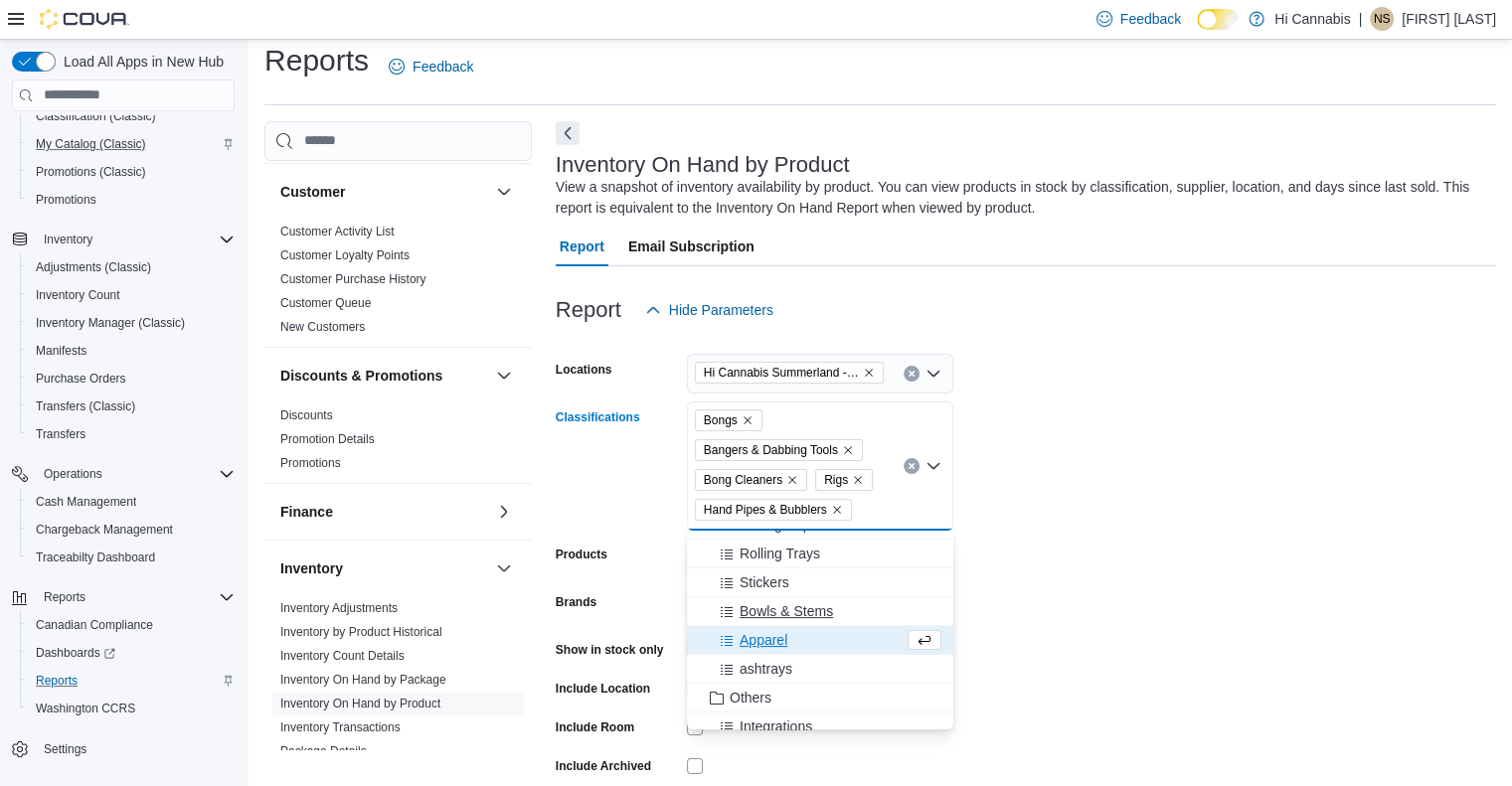 click on "Bowls & Stems" at bounding box center (786, 611) 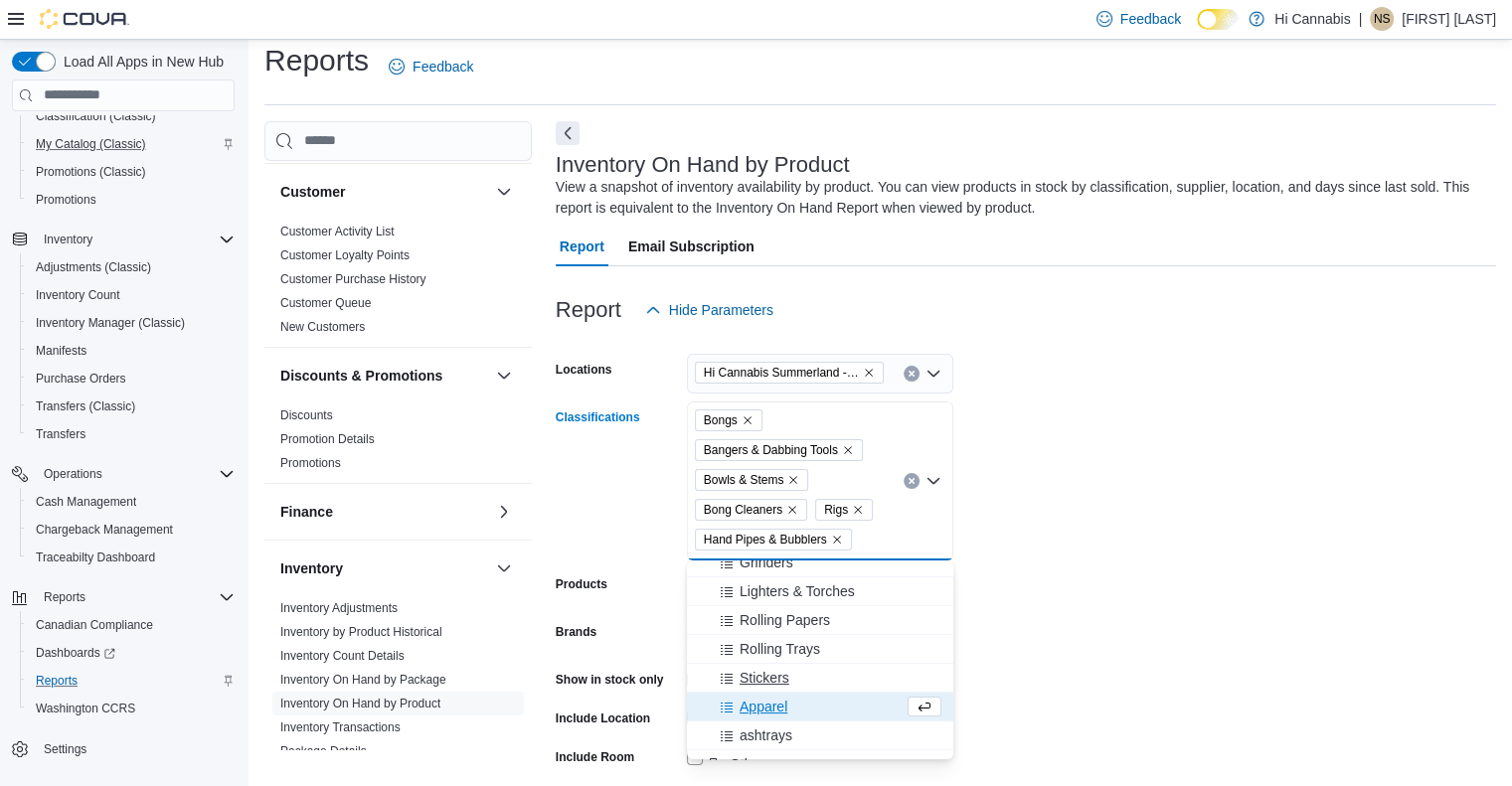 scroll, scrollTop: 497, scrollLeft: 0, axis: vertical 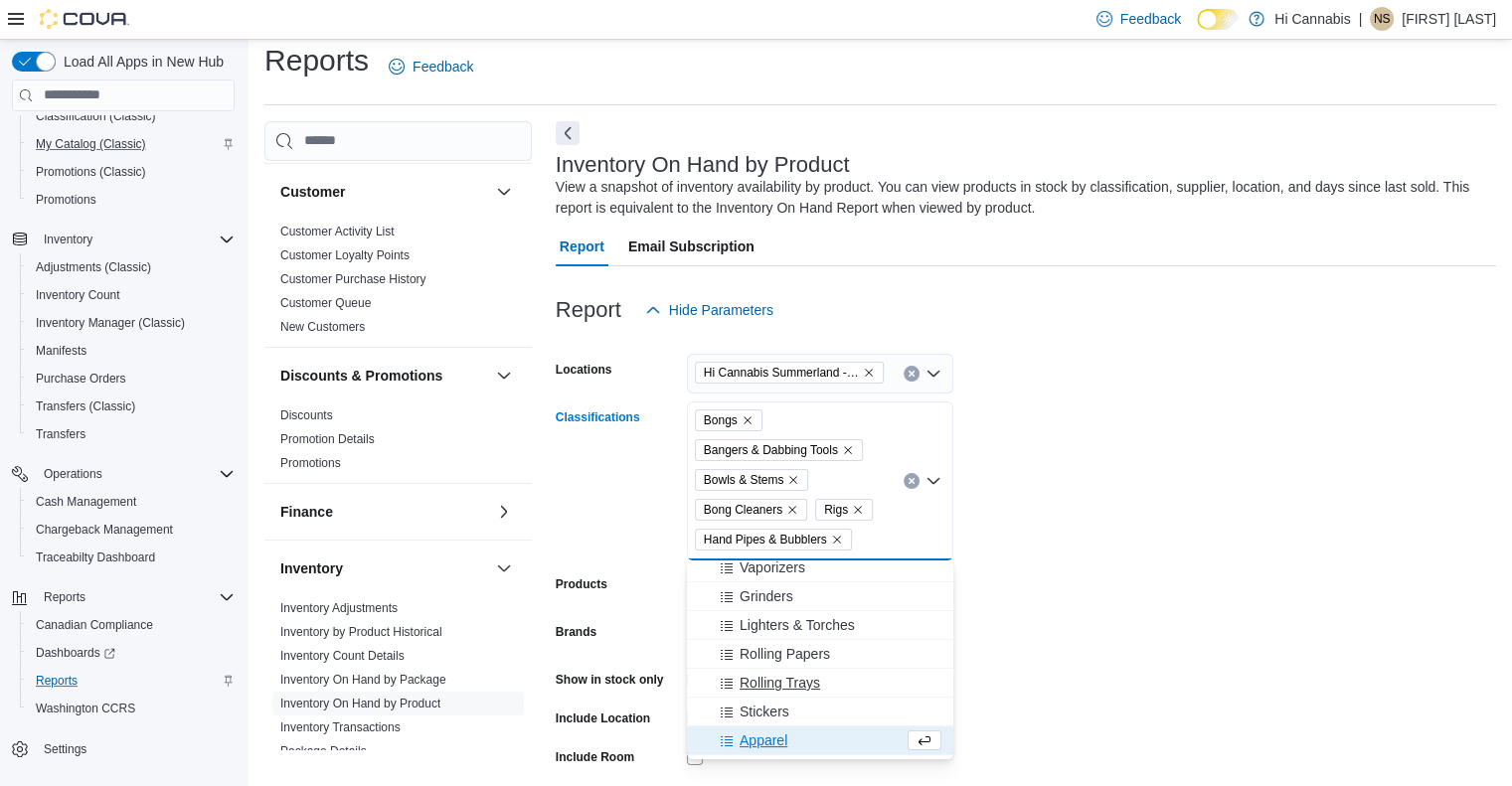 click on "Rolling Trays" at bounding box center (779, 683) 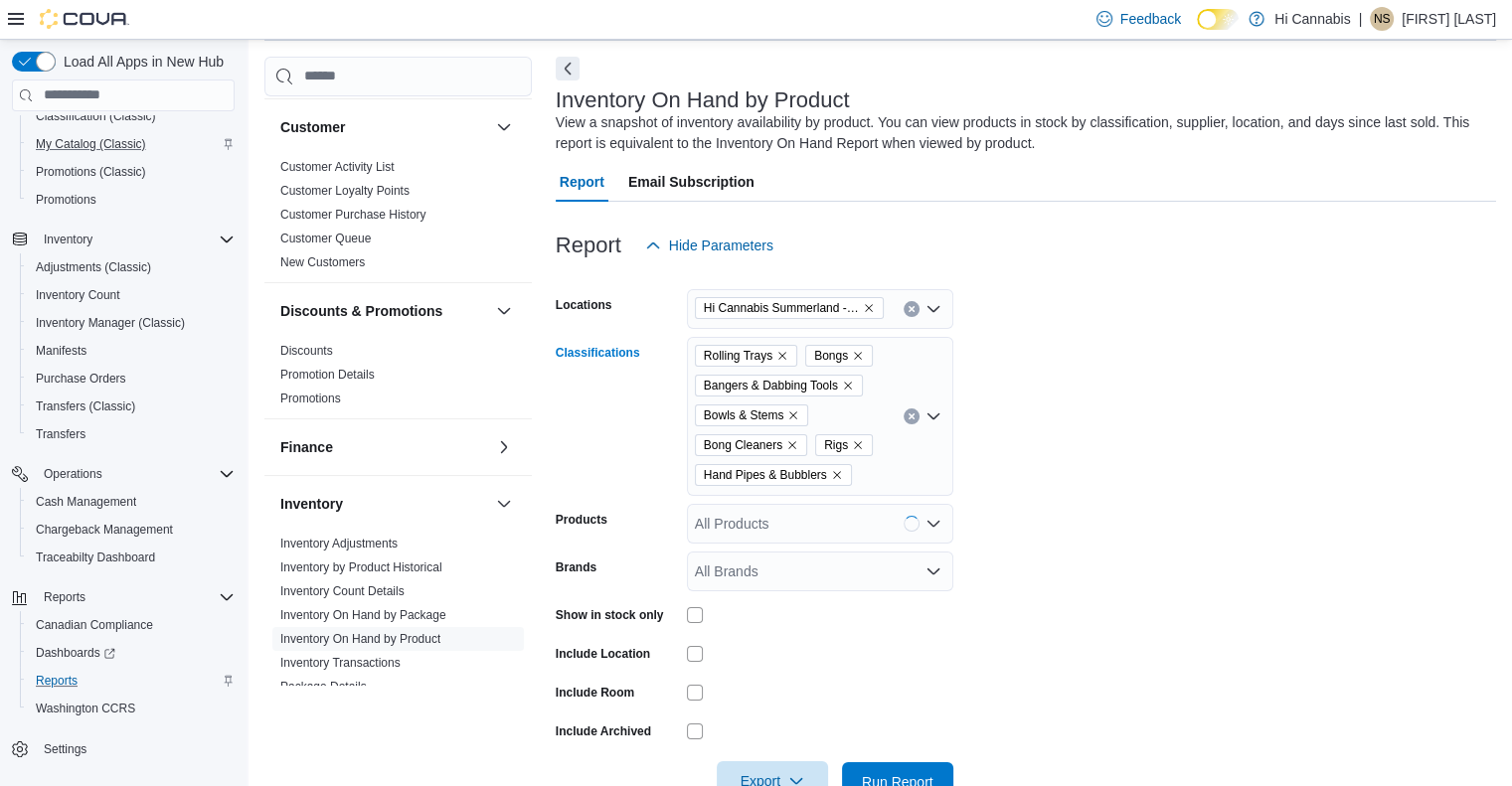 scroll, scrollTop: 114, scrollLeft: 0, axis: vertical 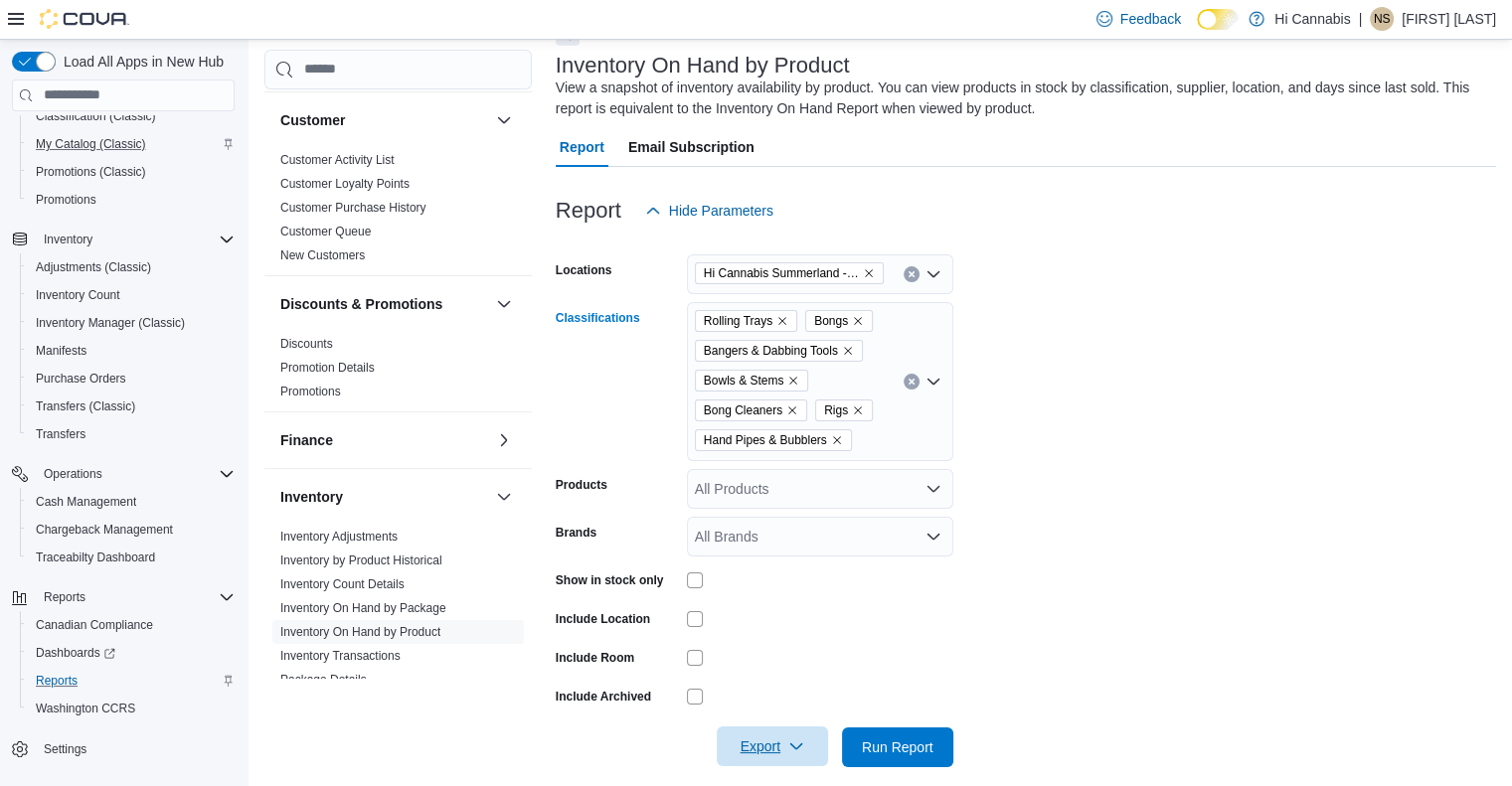 click 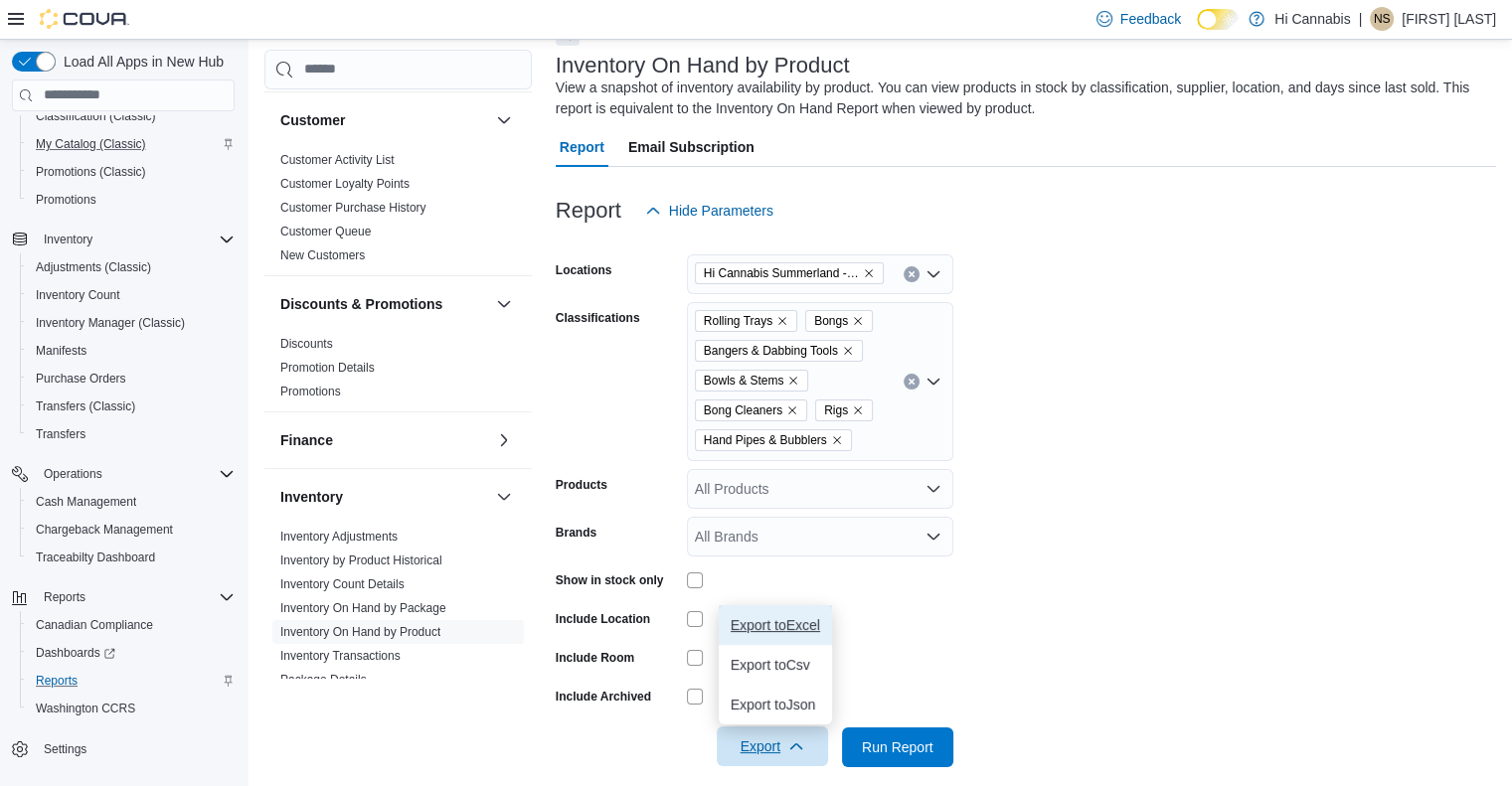 click on "Export to  Excel" at bounding box center (775, 625) 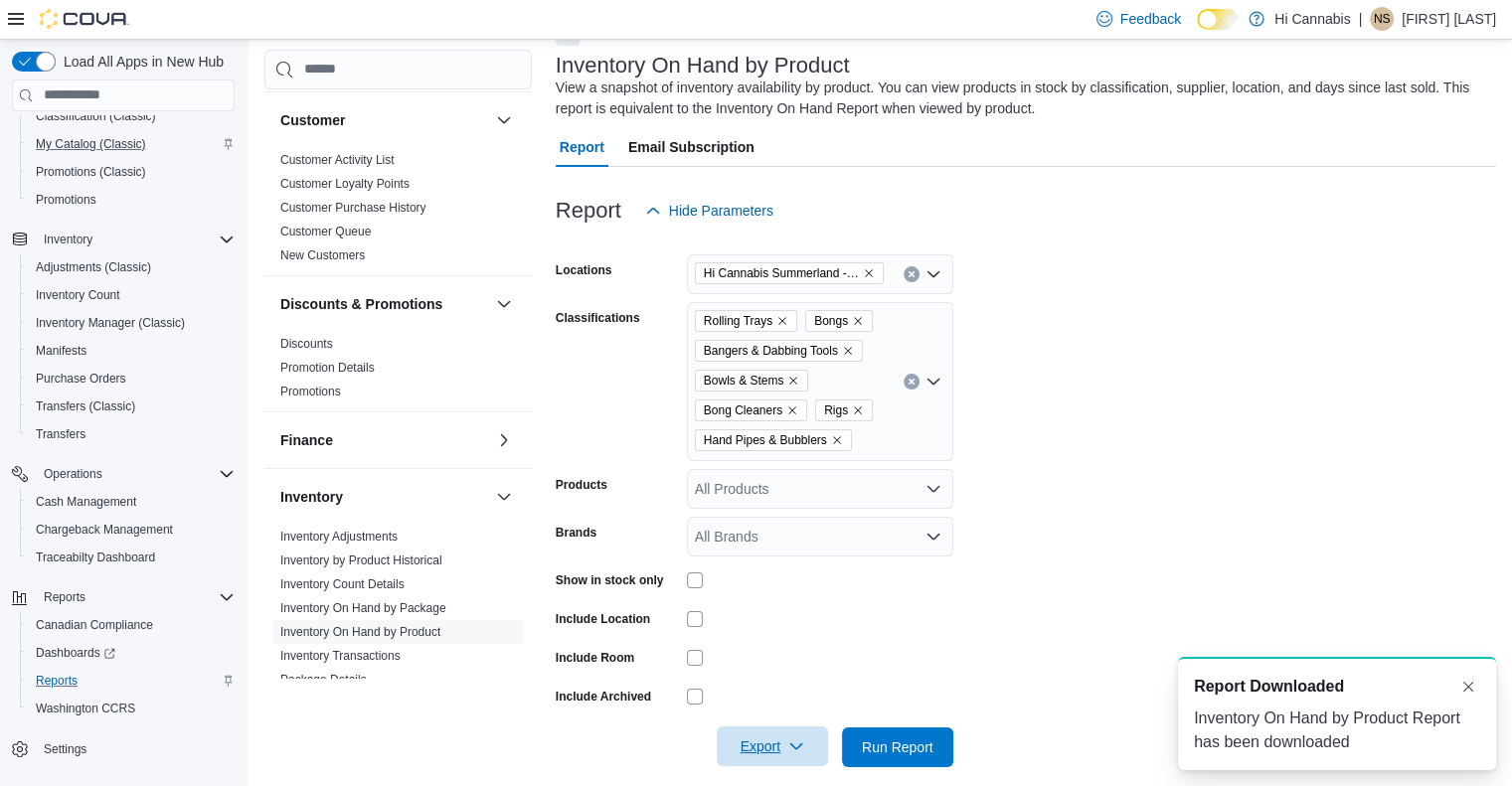 scroll, scrollTop: 0, scrollLeft: 0, axis: both 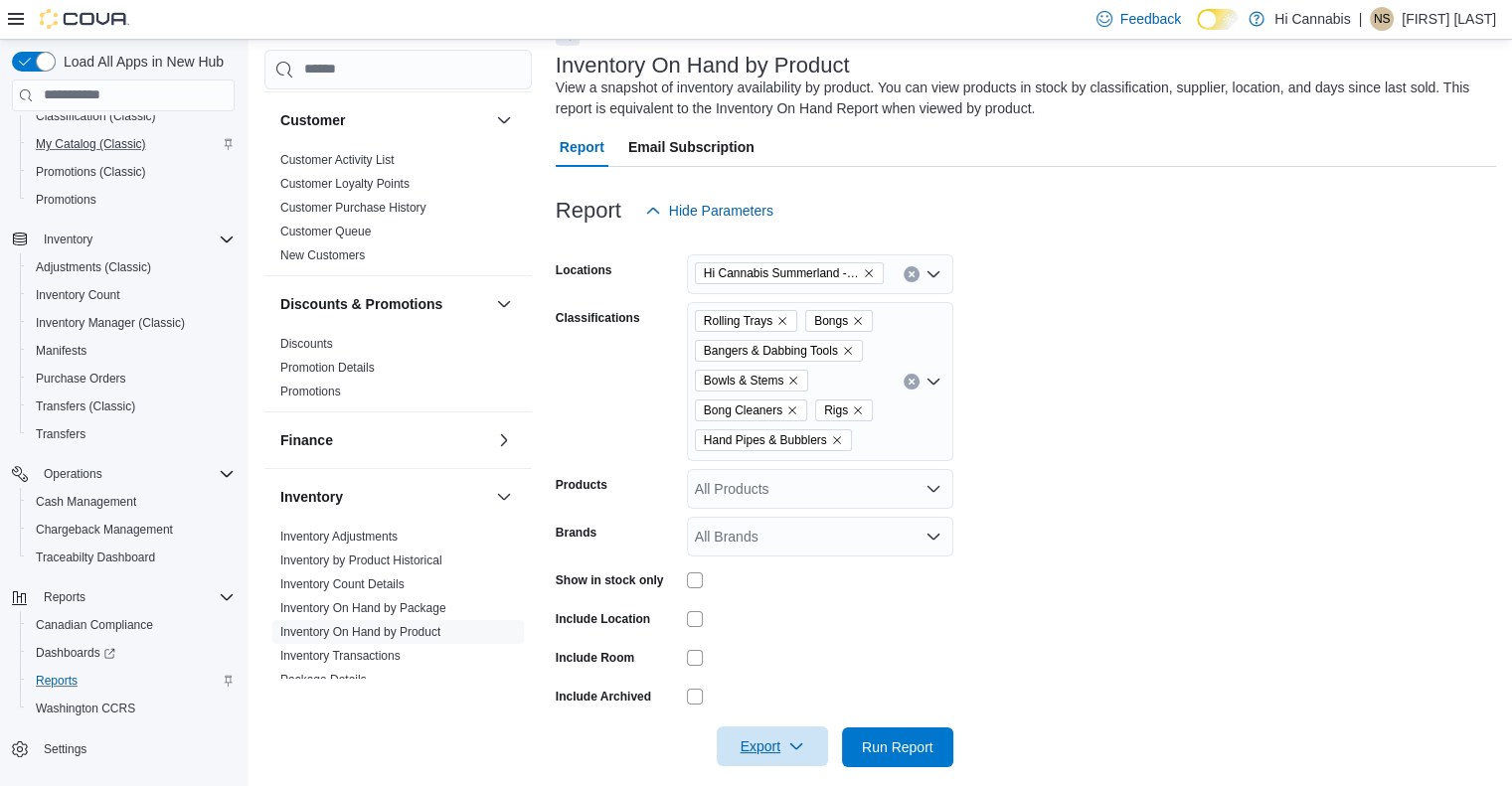 click 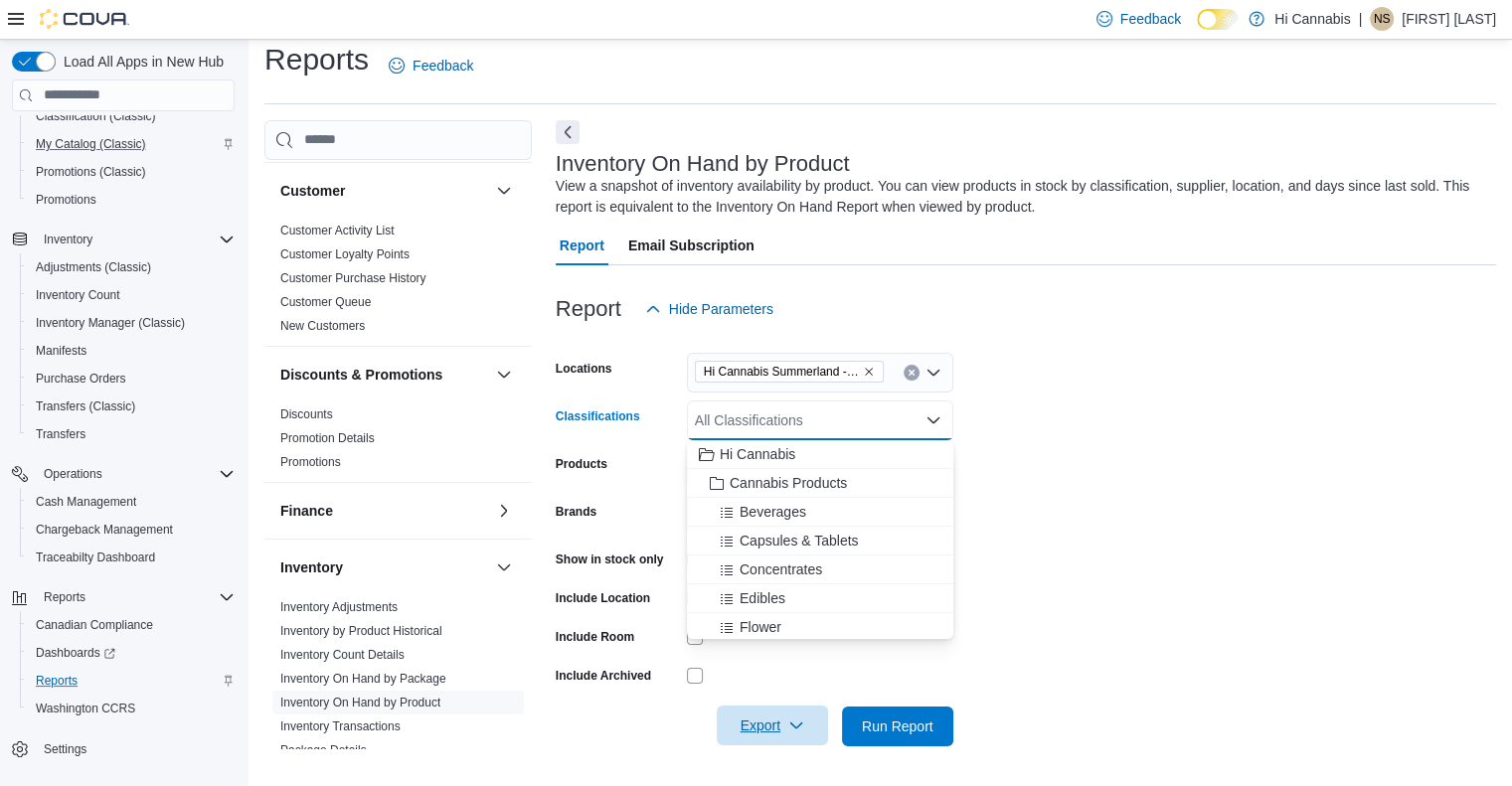 scroll, scrollTop: 15, scrollLeft: 0, axis: vertical 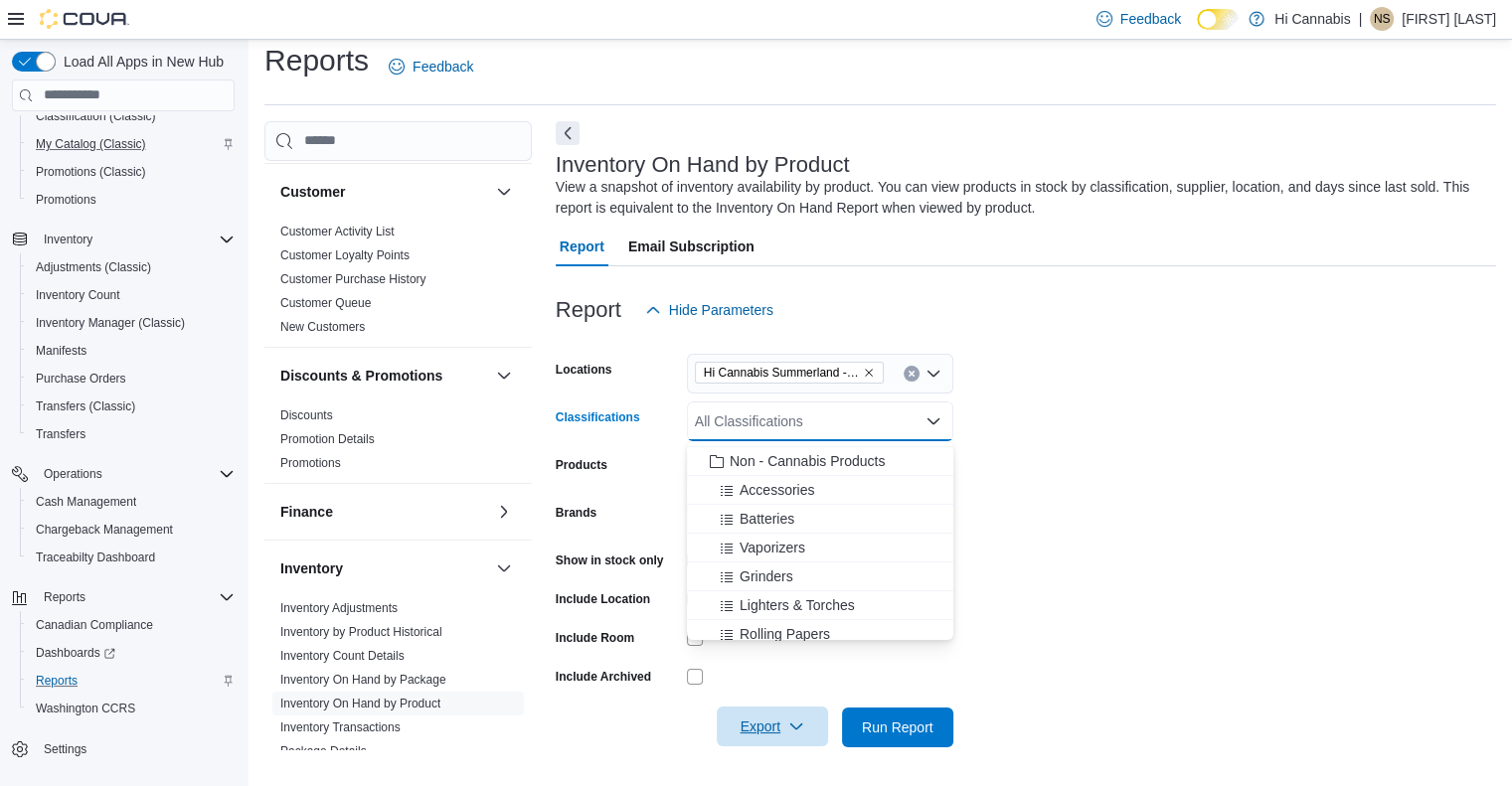 click on "Locations [LOCATION_NAME] -- [LOCATION_CODE] Classifications All Classifications Combo box. Selected. Combo box input. All Classifications. Type some text or, to display a list of choices, press Down Arrow. To exit the list of choices, press Escape. Products All Products Brands All Brands Show in stock only Include Location Include Room Include Archived Export  Run Report" at bounding box center [1026, 539] 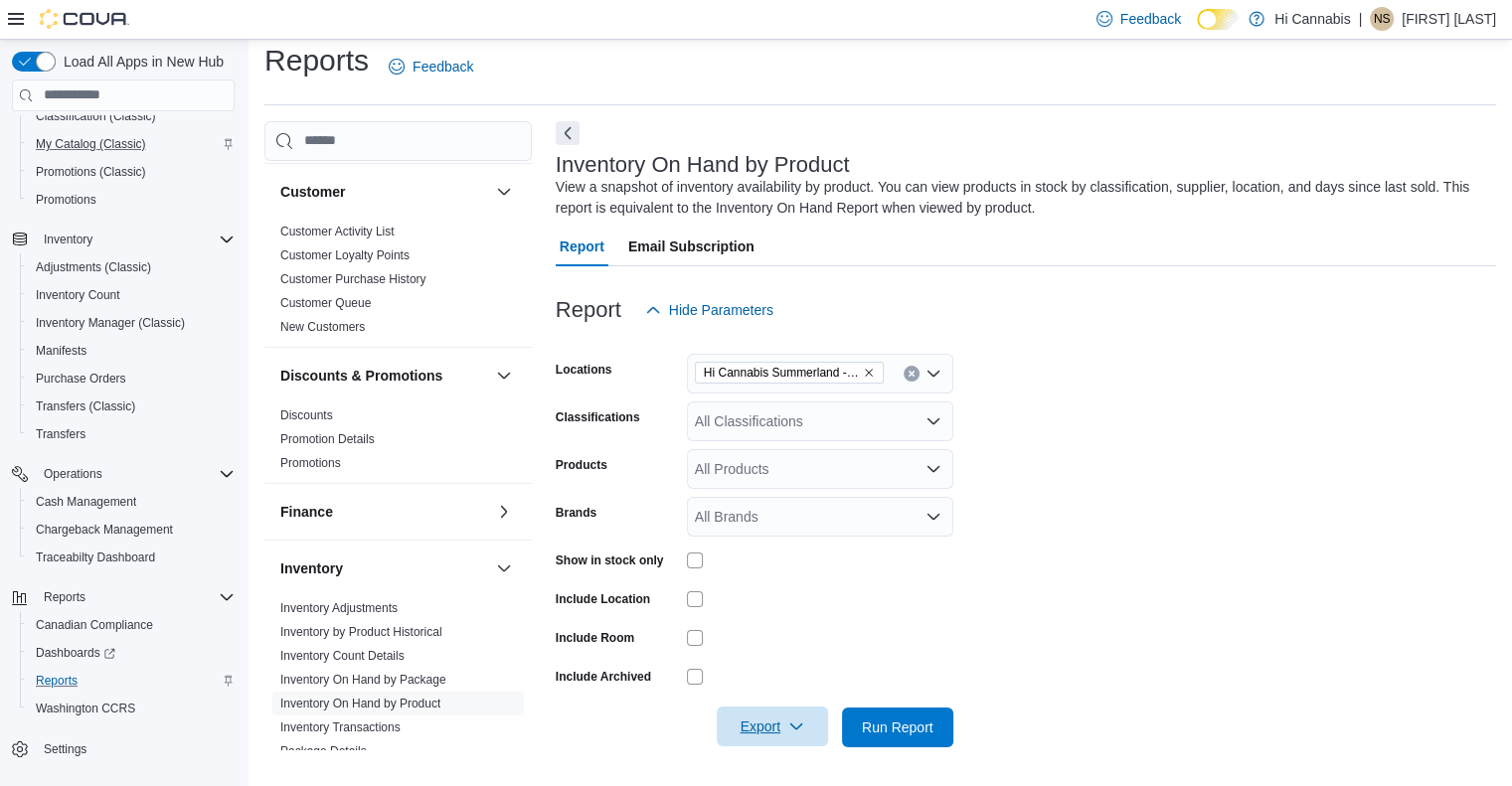 click on "All Products" at bounding box center [820, 469] 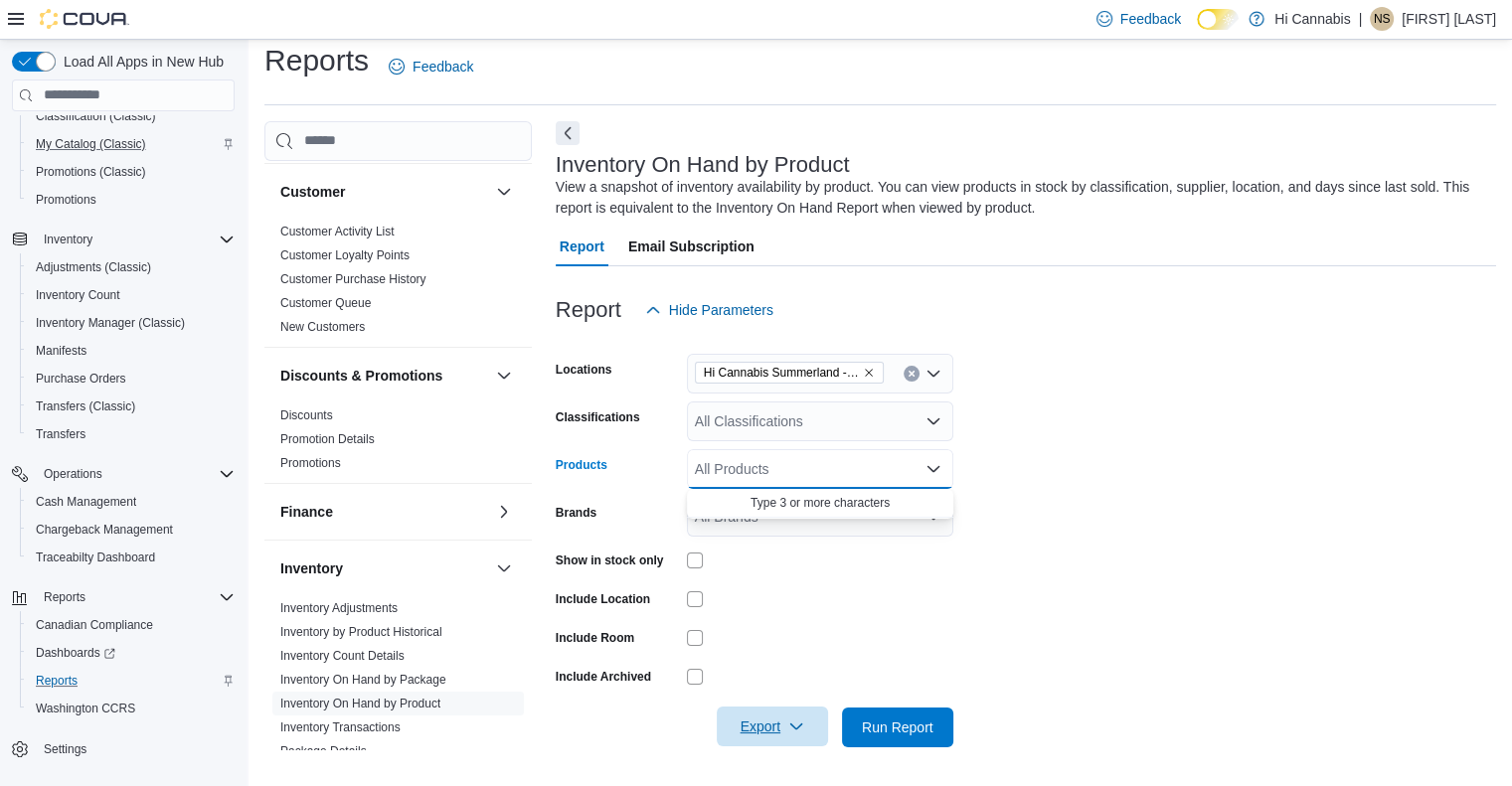 click on "All Classifications" at bounding box center [820, 421] 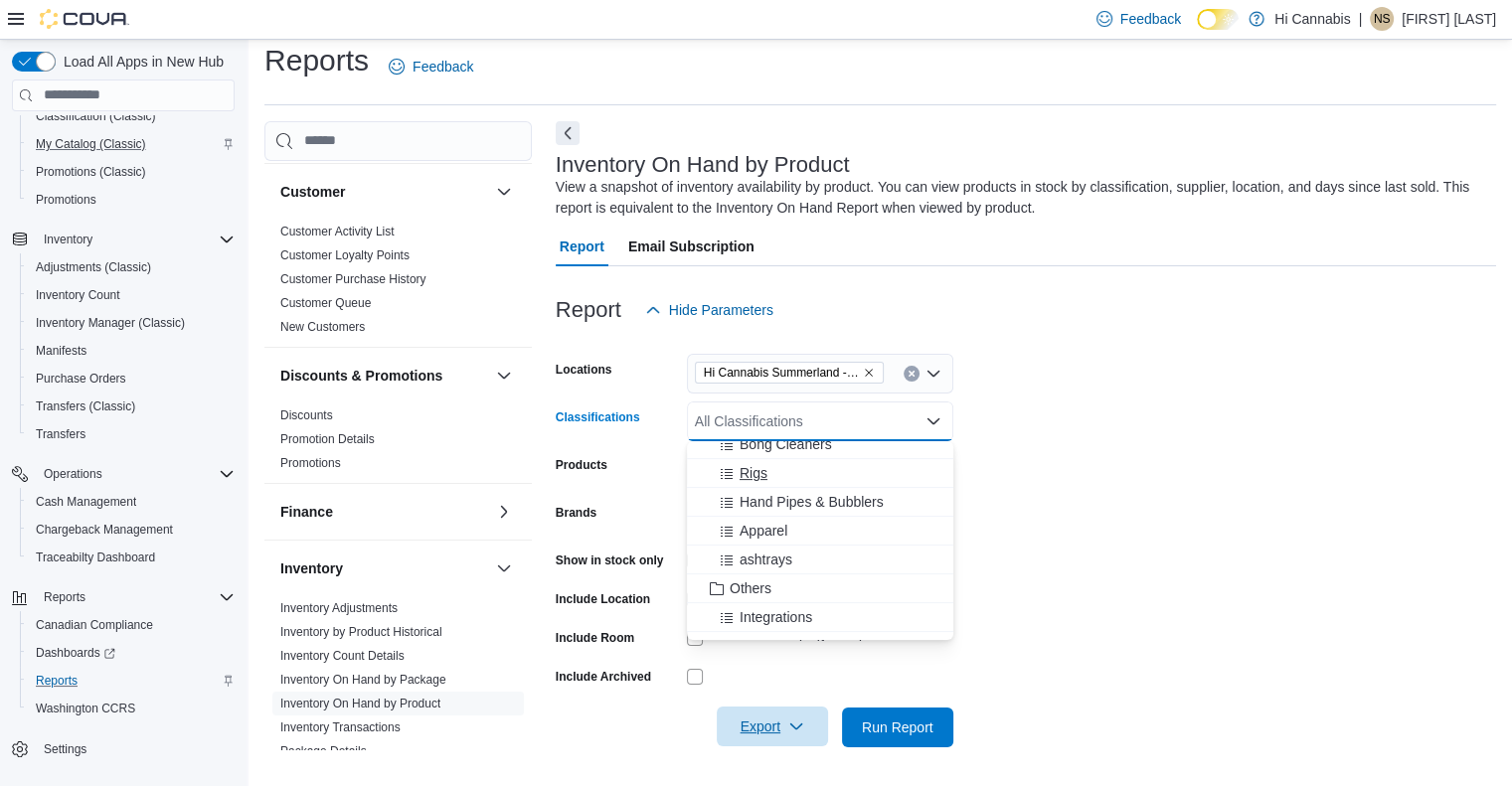 scroll, scrollTop: 795, scrollLeft: 0, axis: vertical 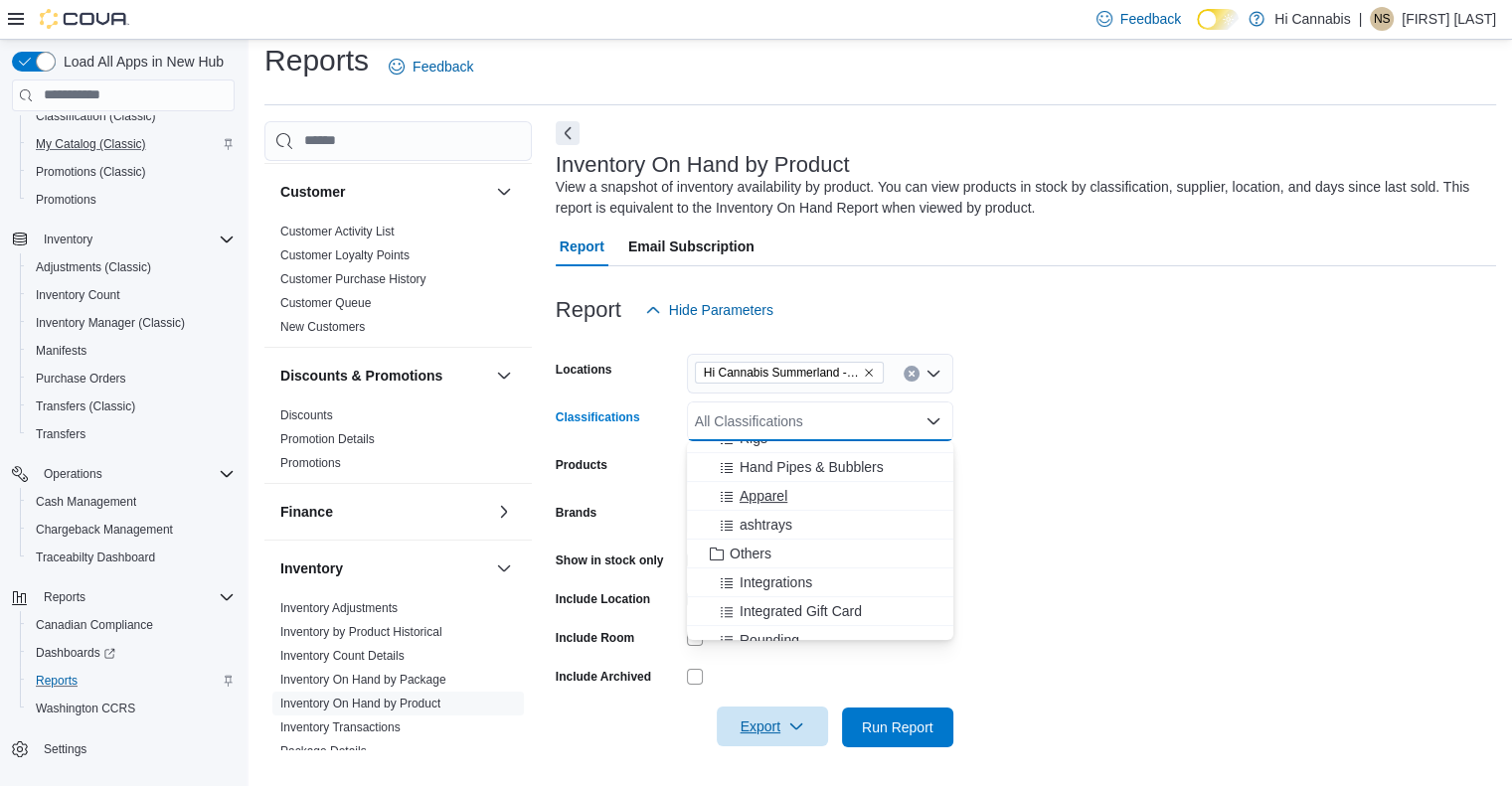 click on "Apparel" at bounding box center (763, 496) 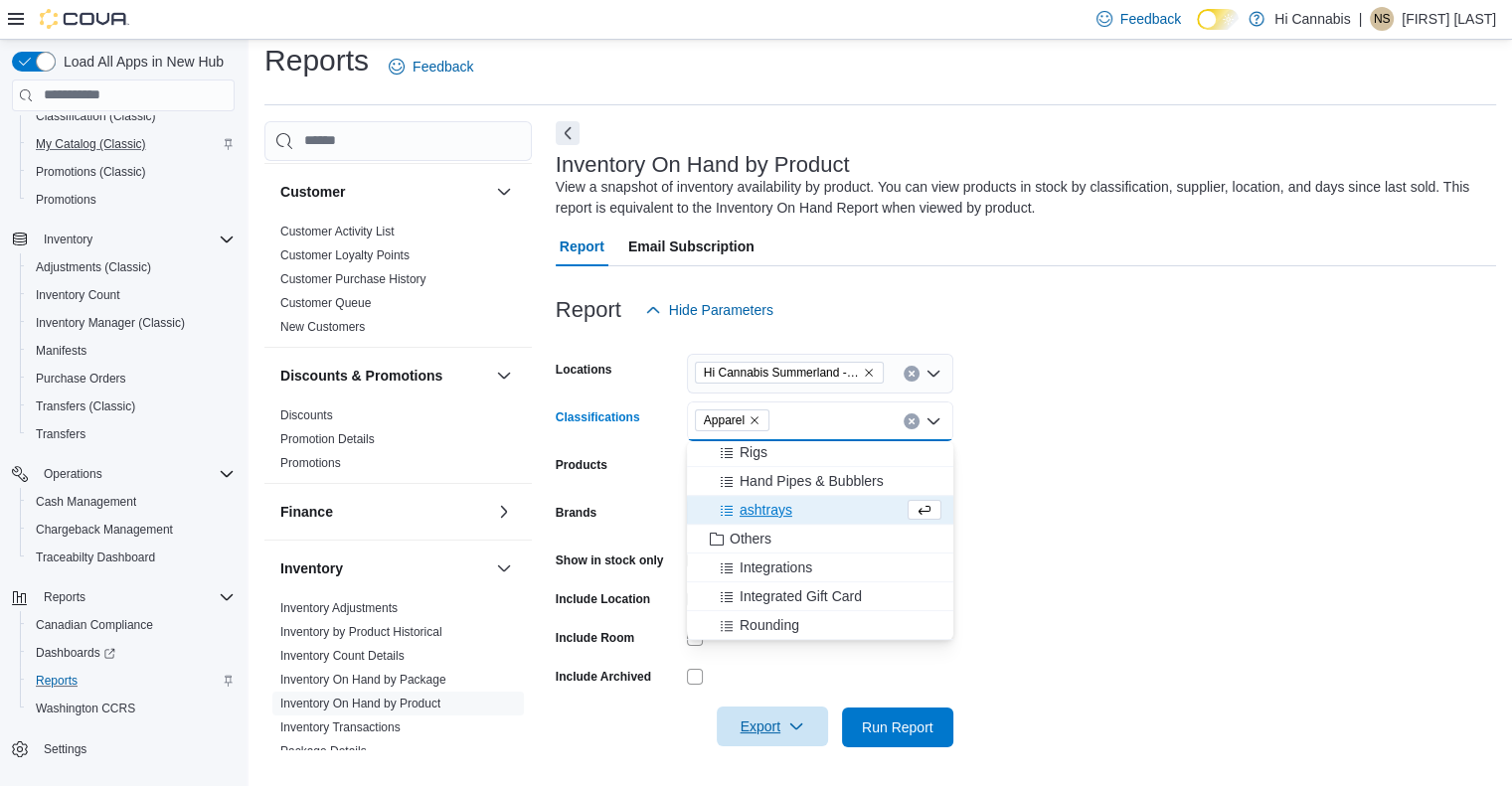 click on "ashtrays" at bounding box center [765, 510] 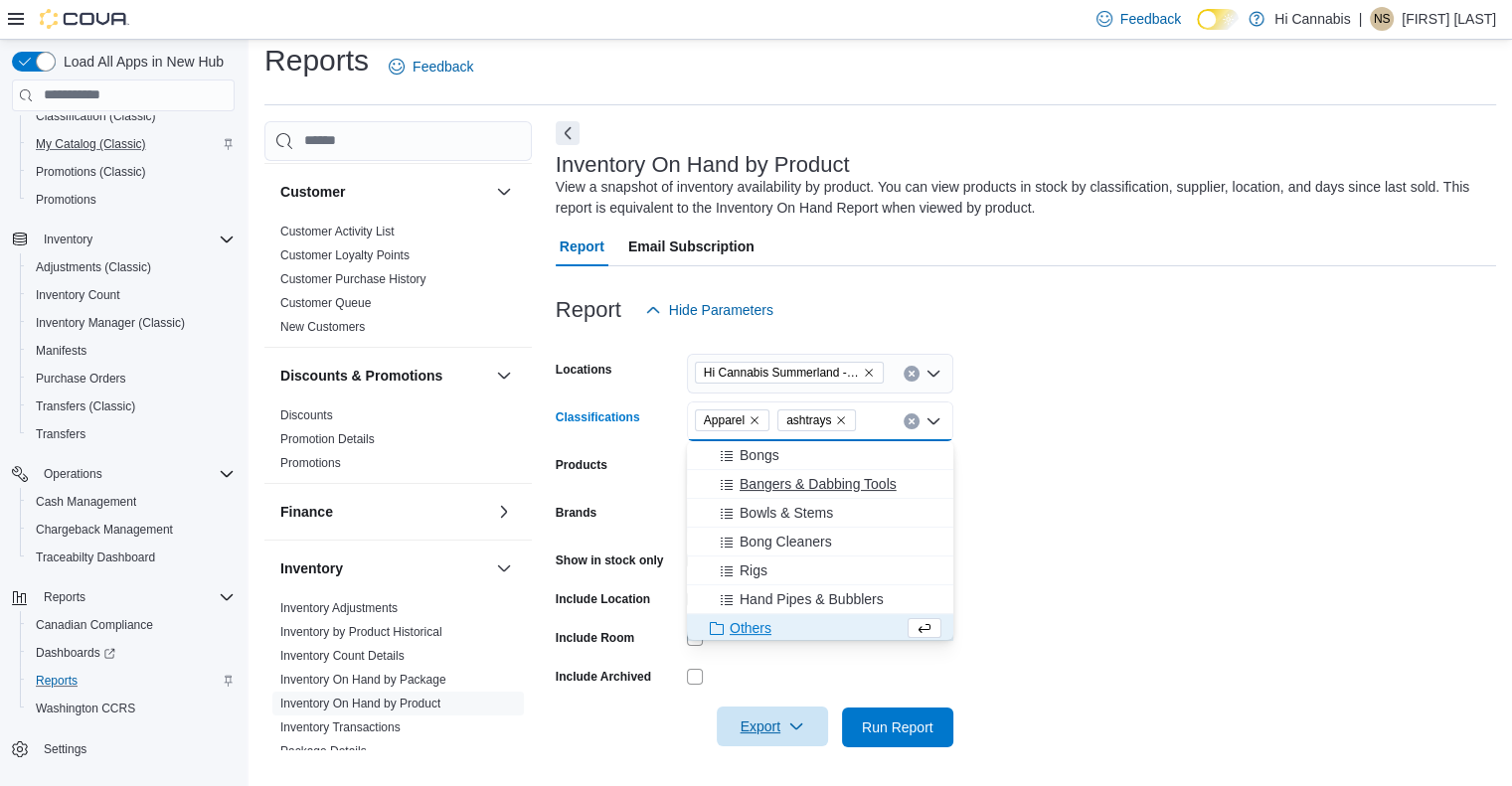 scroll, scrollTop: 751, scrollLeft: 0, axis: vertical 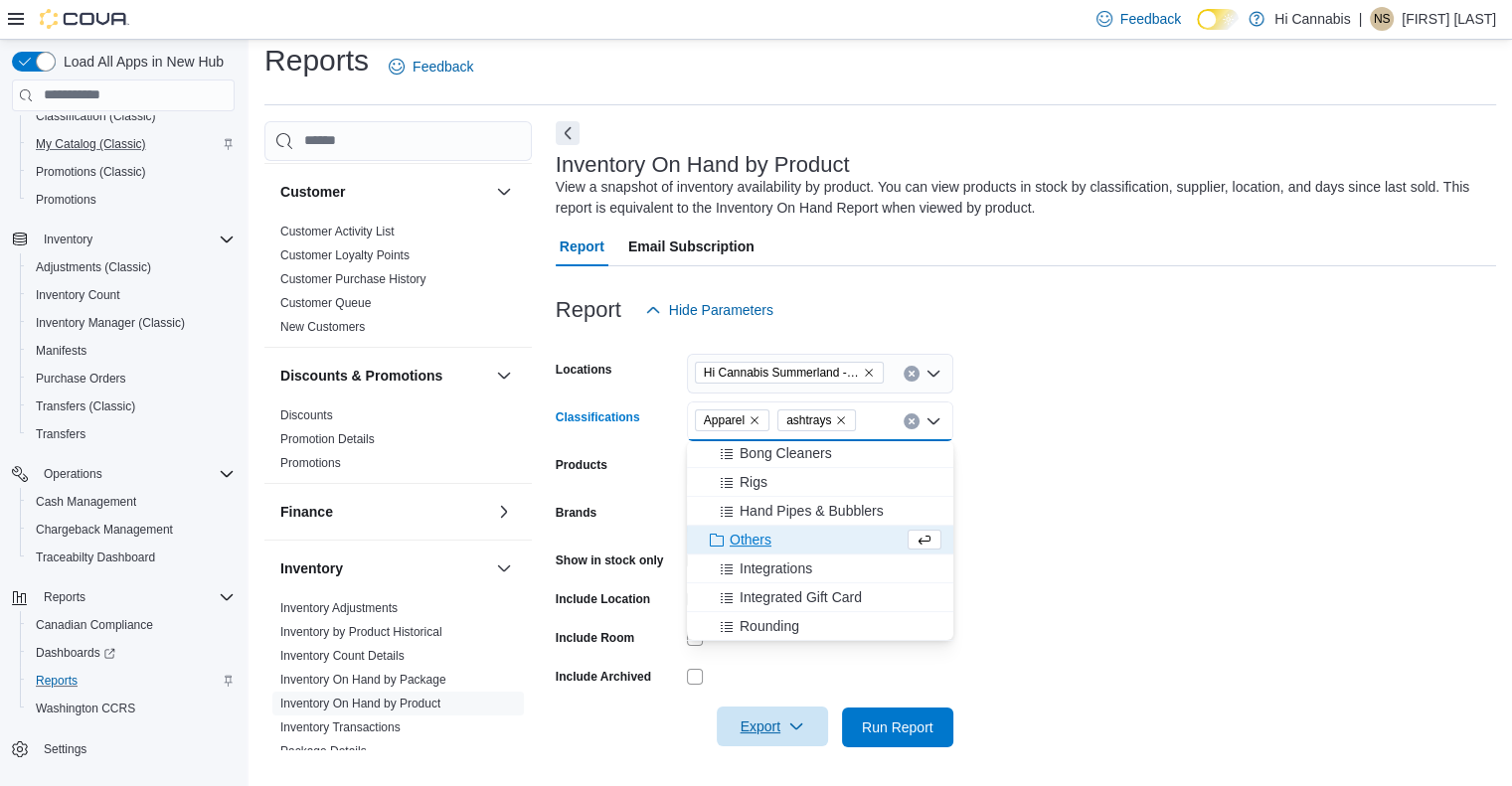 click 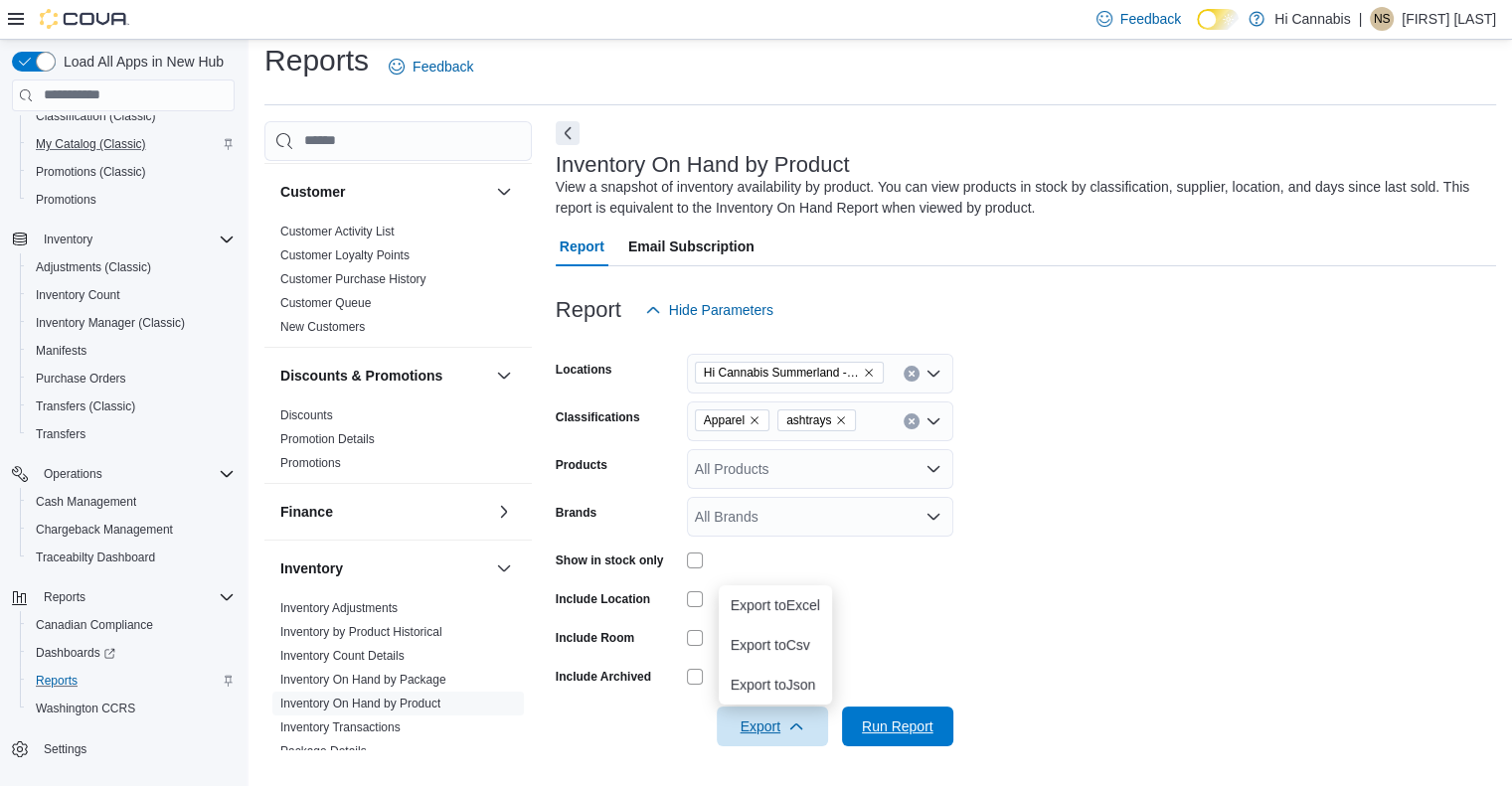 click on "Run Report" at bounding box center [898, 726] 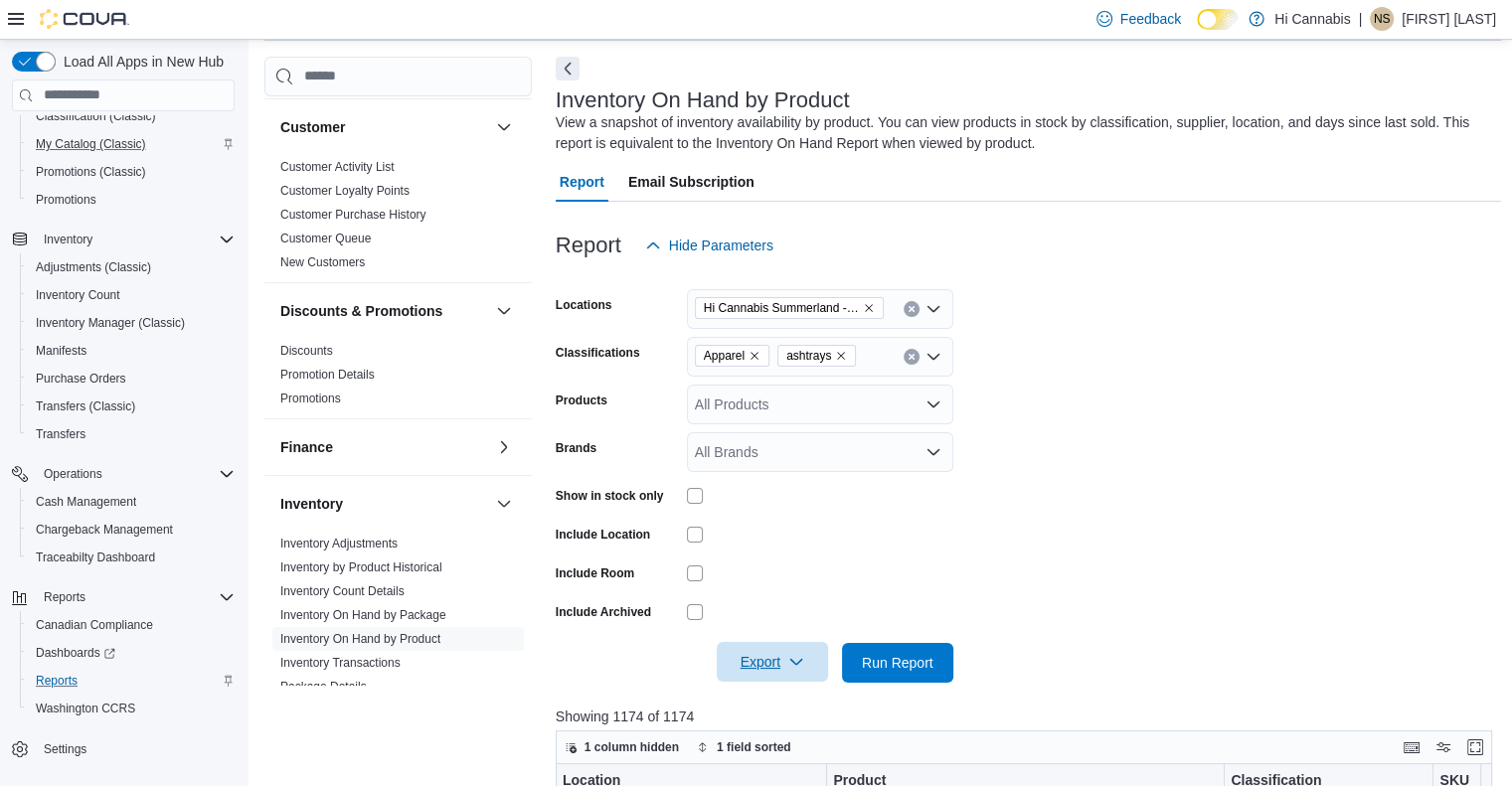 scroll, scrollTop: 114, scrollLeft: 0, axis: vertical 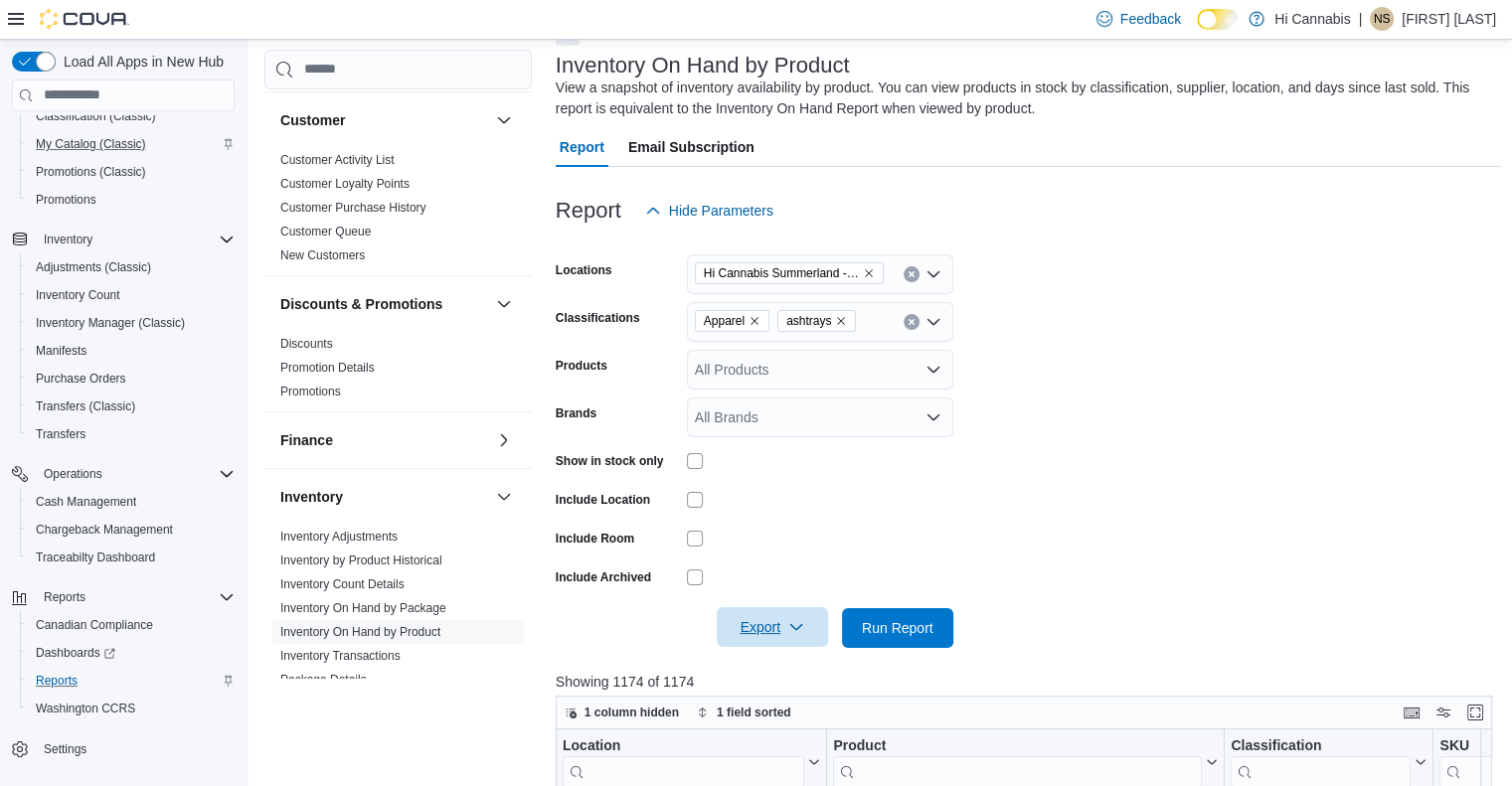 click on "Export" at bounding box center [772, 627] 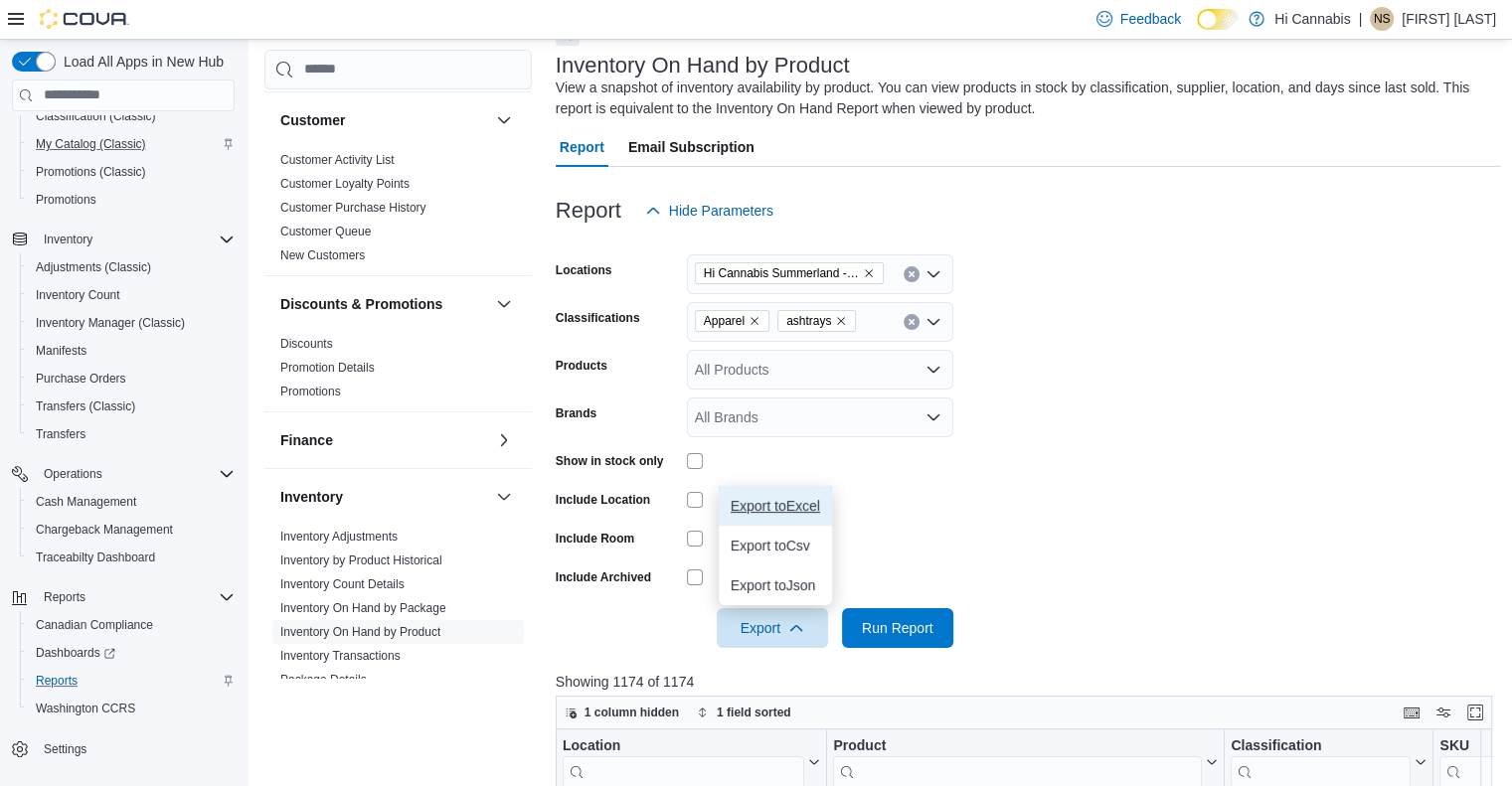 click on "Export to  Excel" at bounding box center (775, 506) 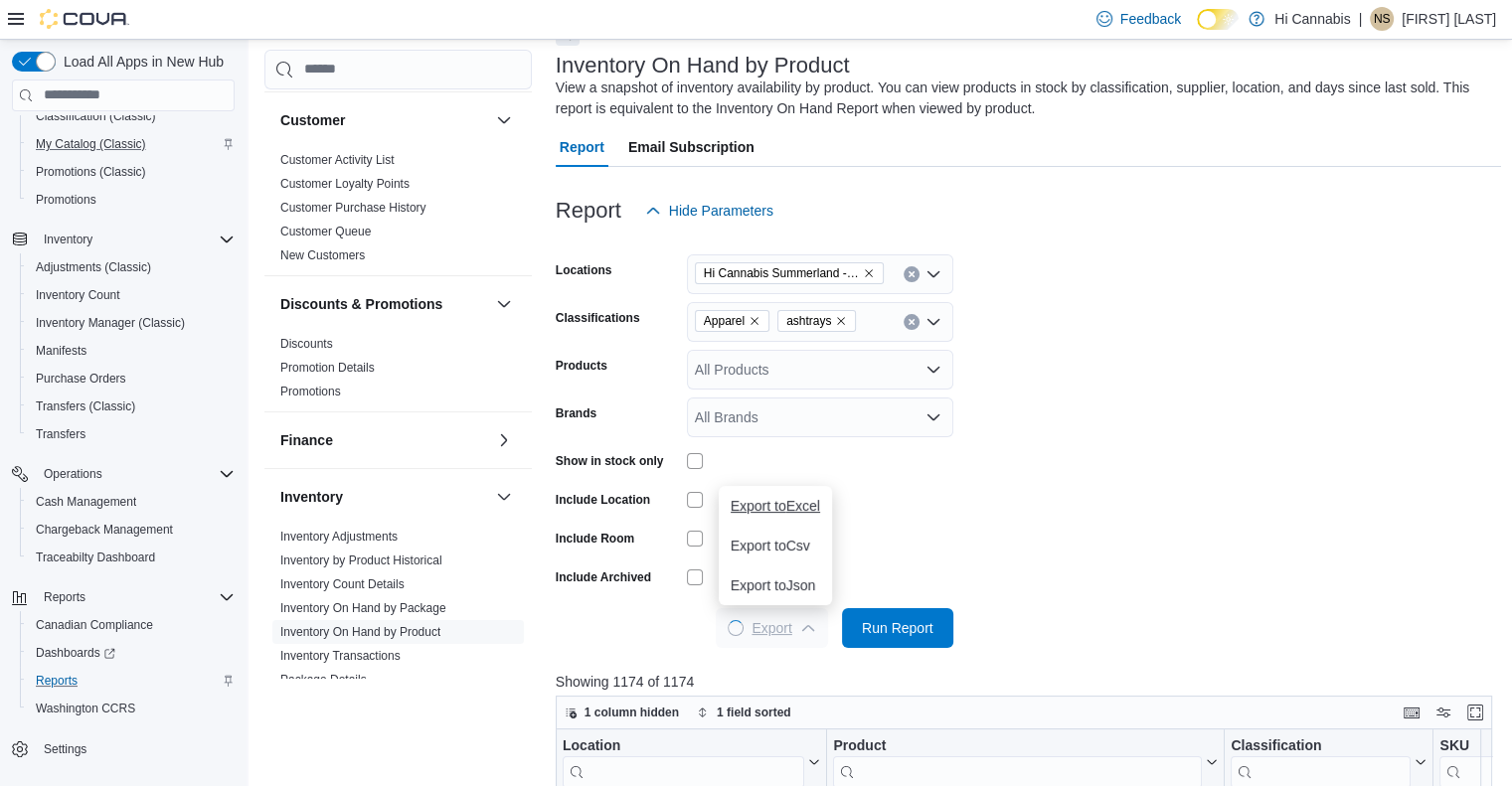 scroll, scrollTop: 0, scrollLeft: 0, axis: both 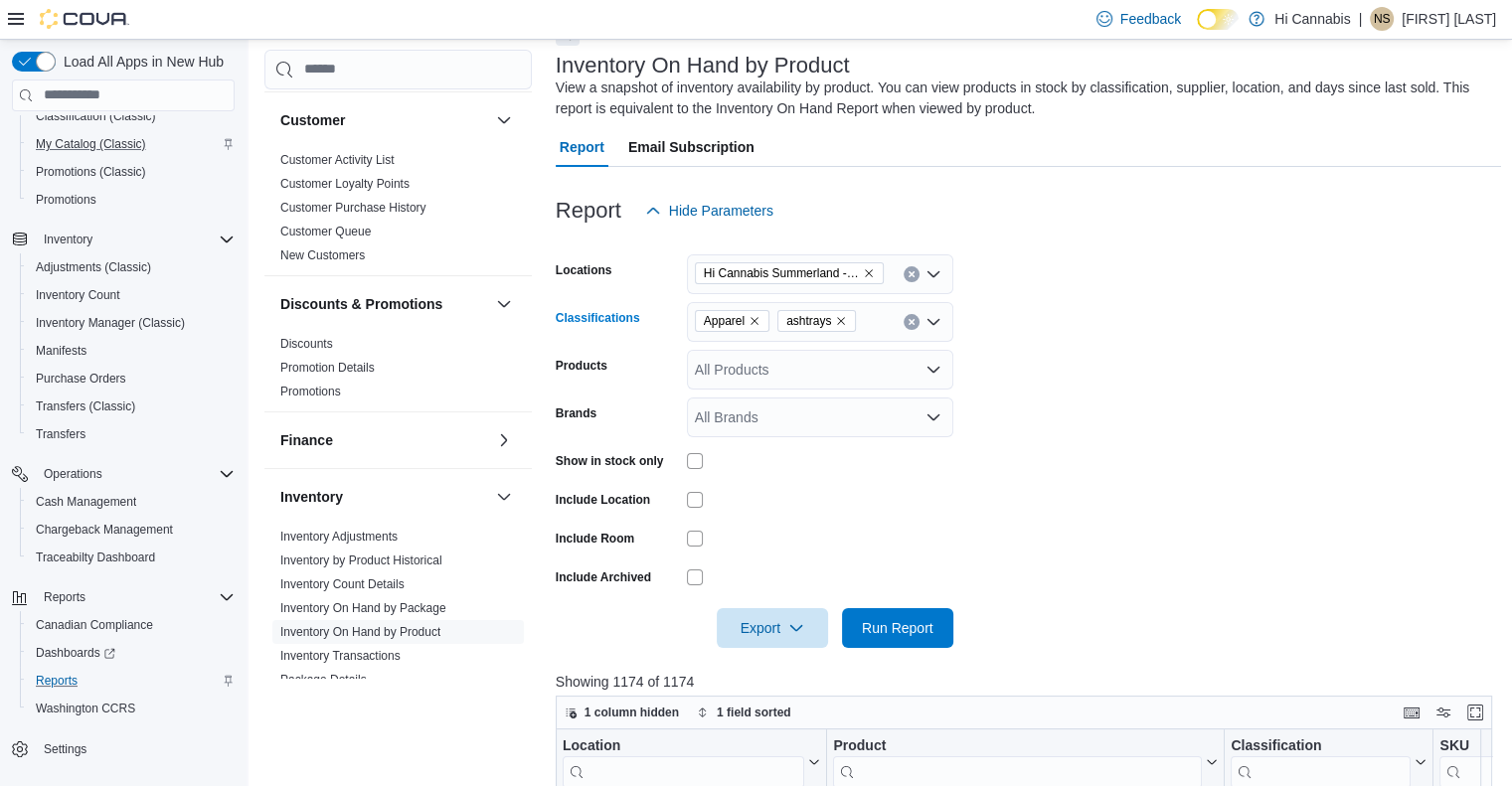 click on "Apparel  ashtrays" at bounding box center [820, 322] 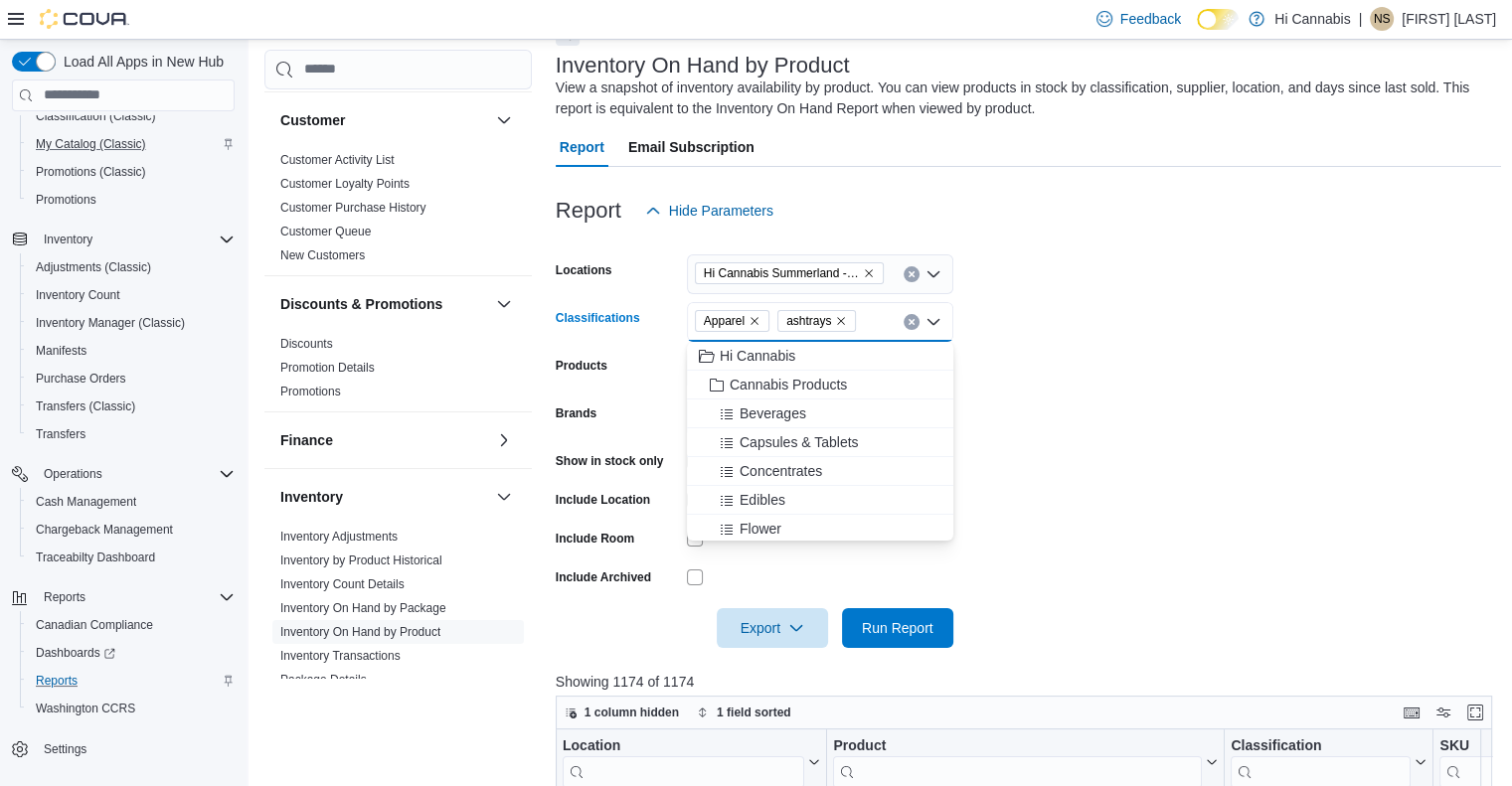 click 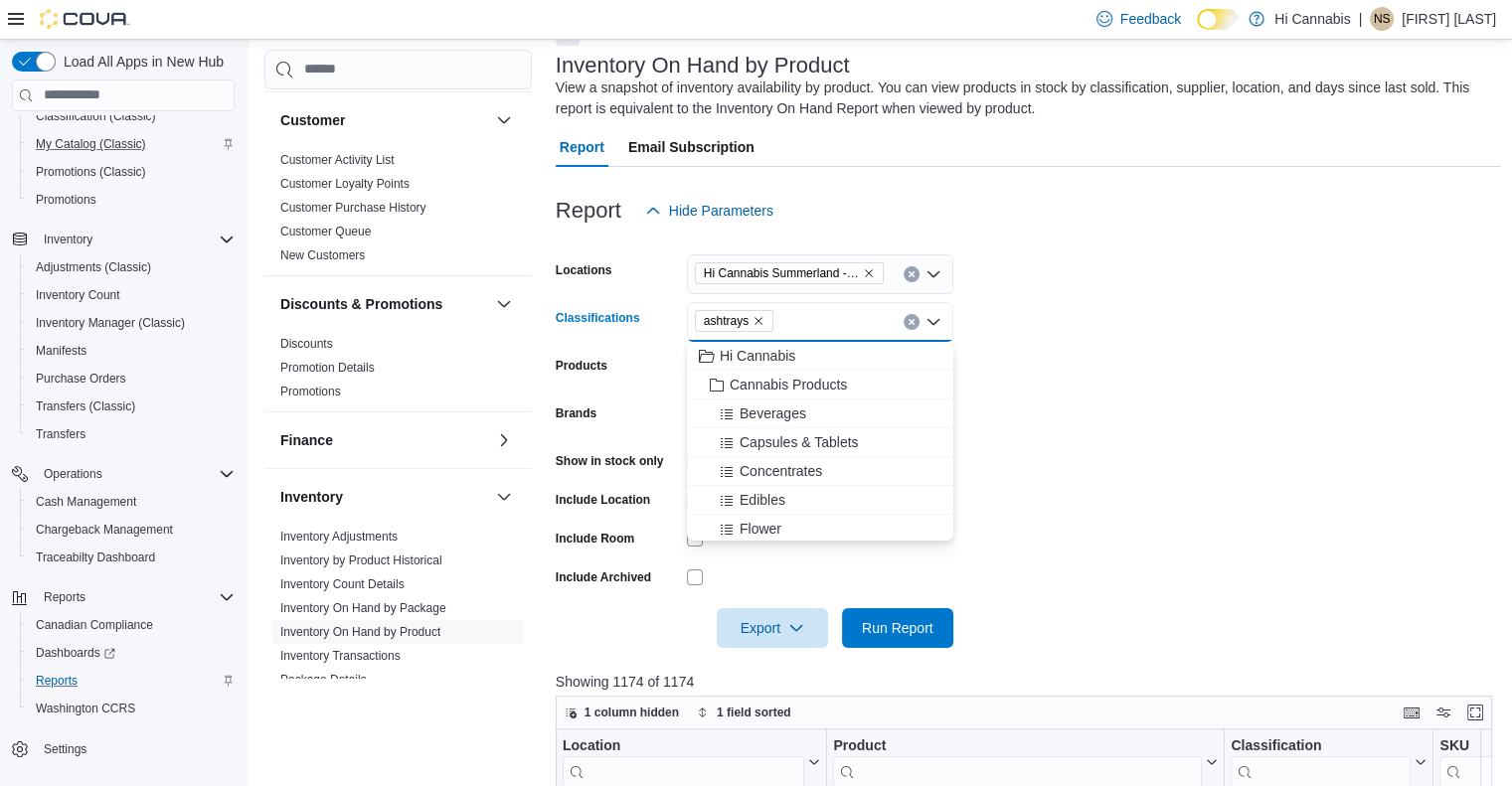 click 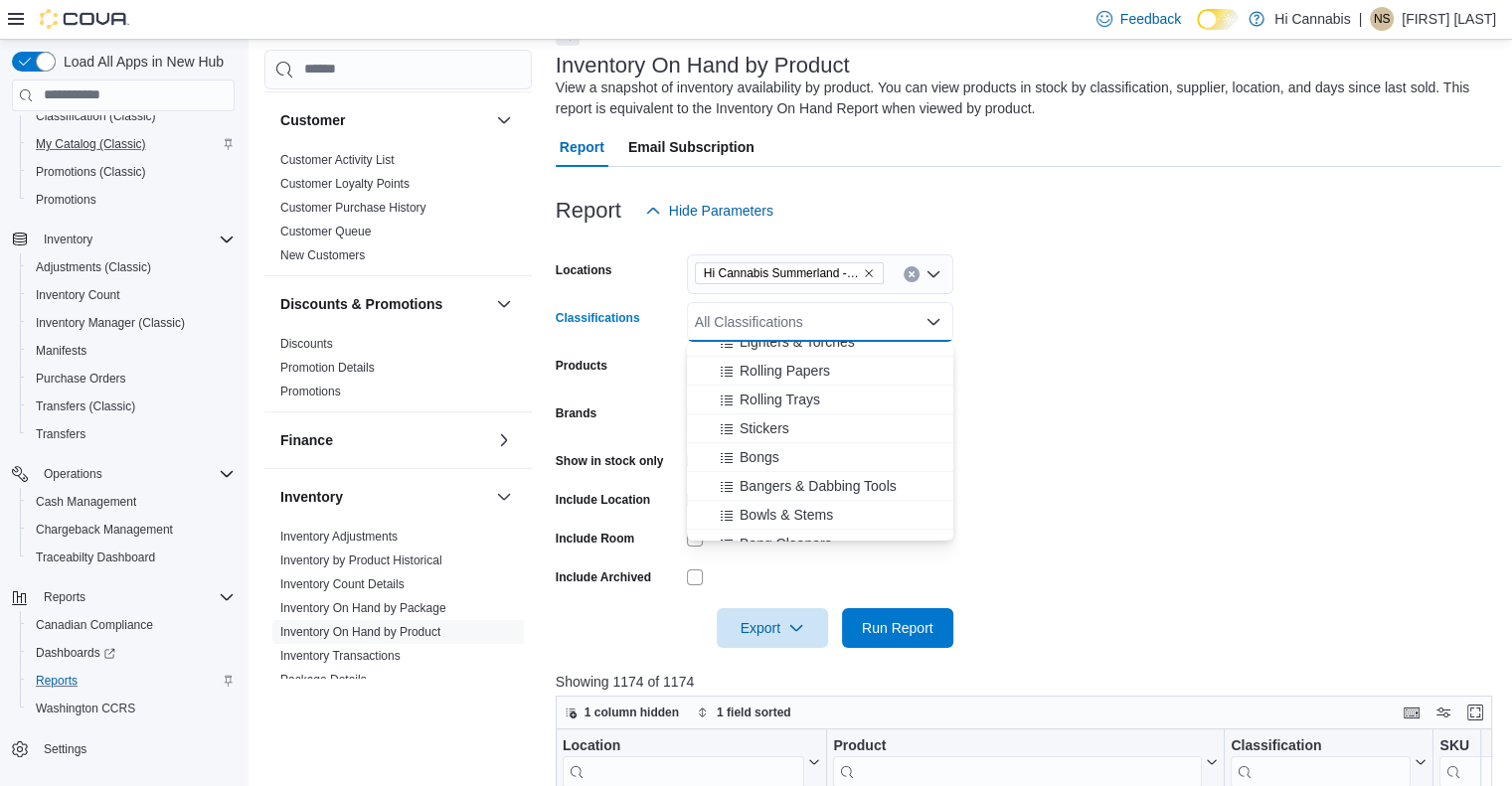 scroll, scrollTop: 596, scrollLeft: 0, axis: vertical 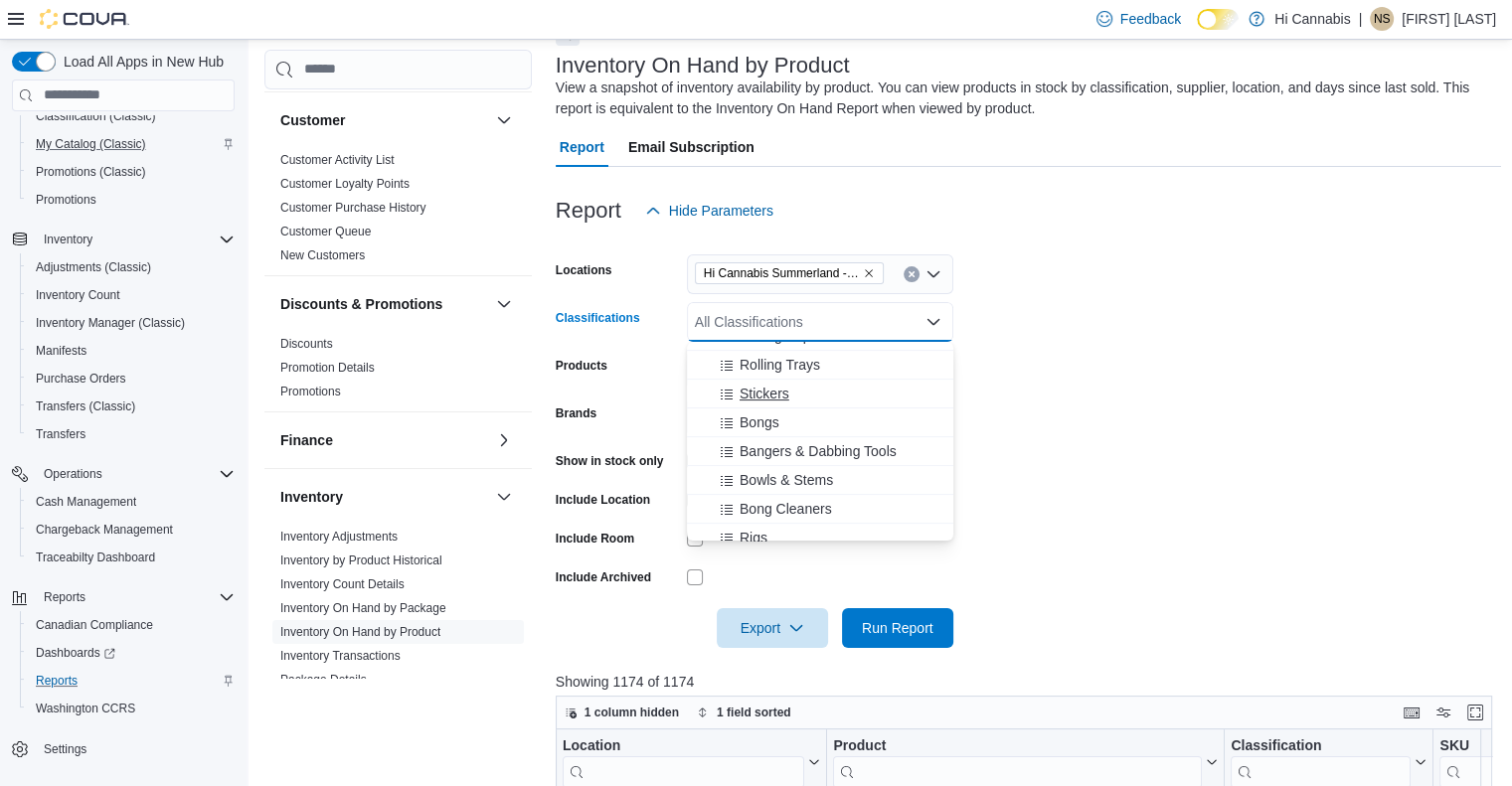 click on "Stickers" at bounding box center (764, 393) 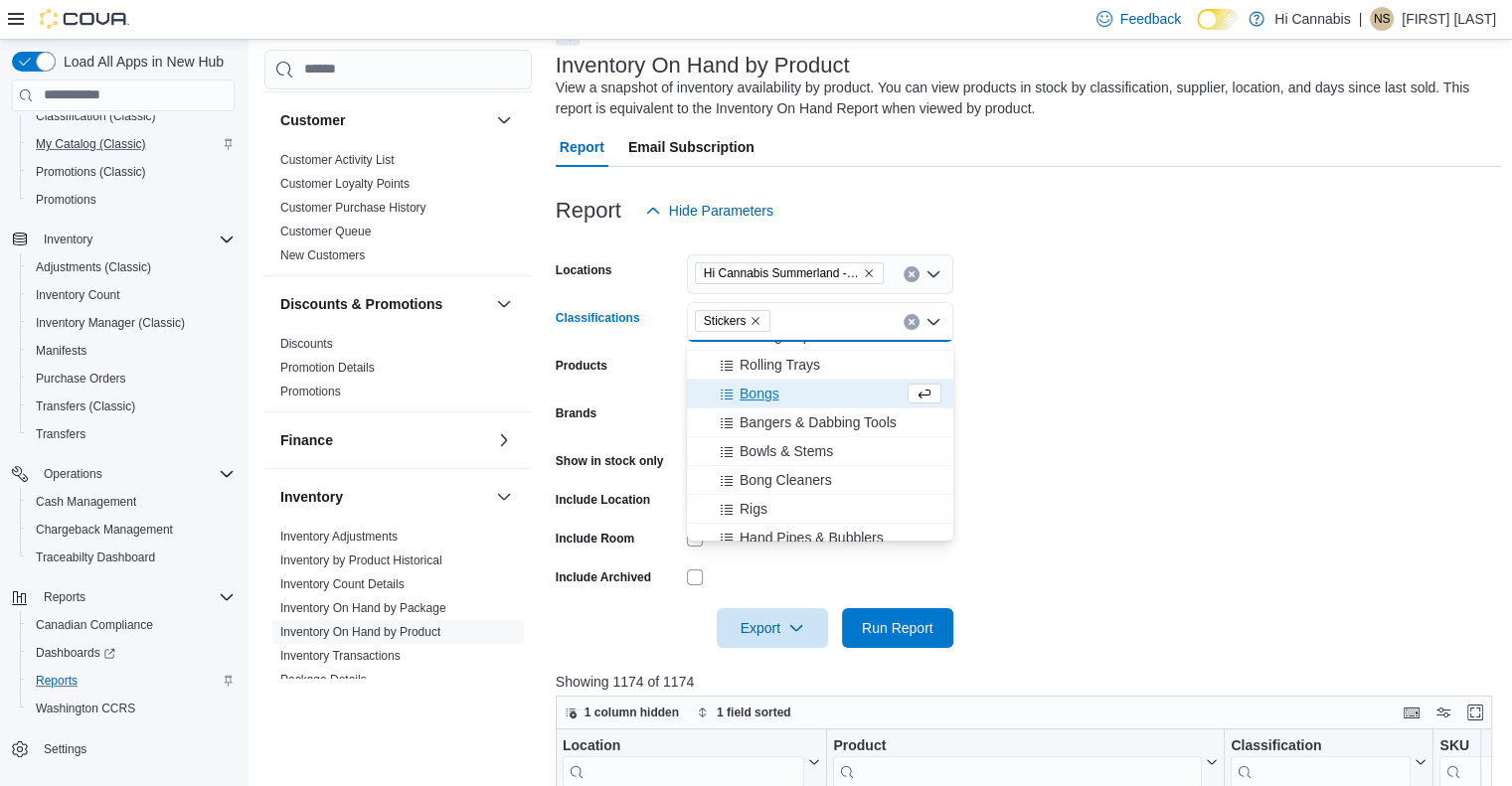 scroll, scrollTop: 781, scrollLeft: 0, axis: vertical 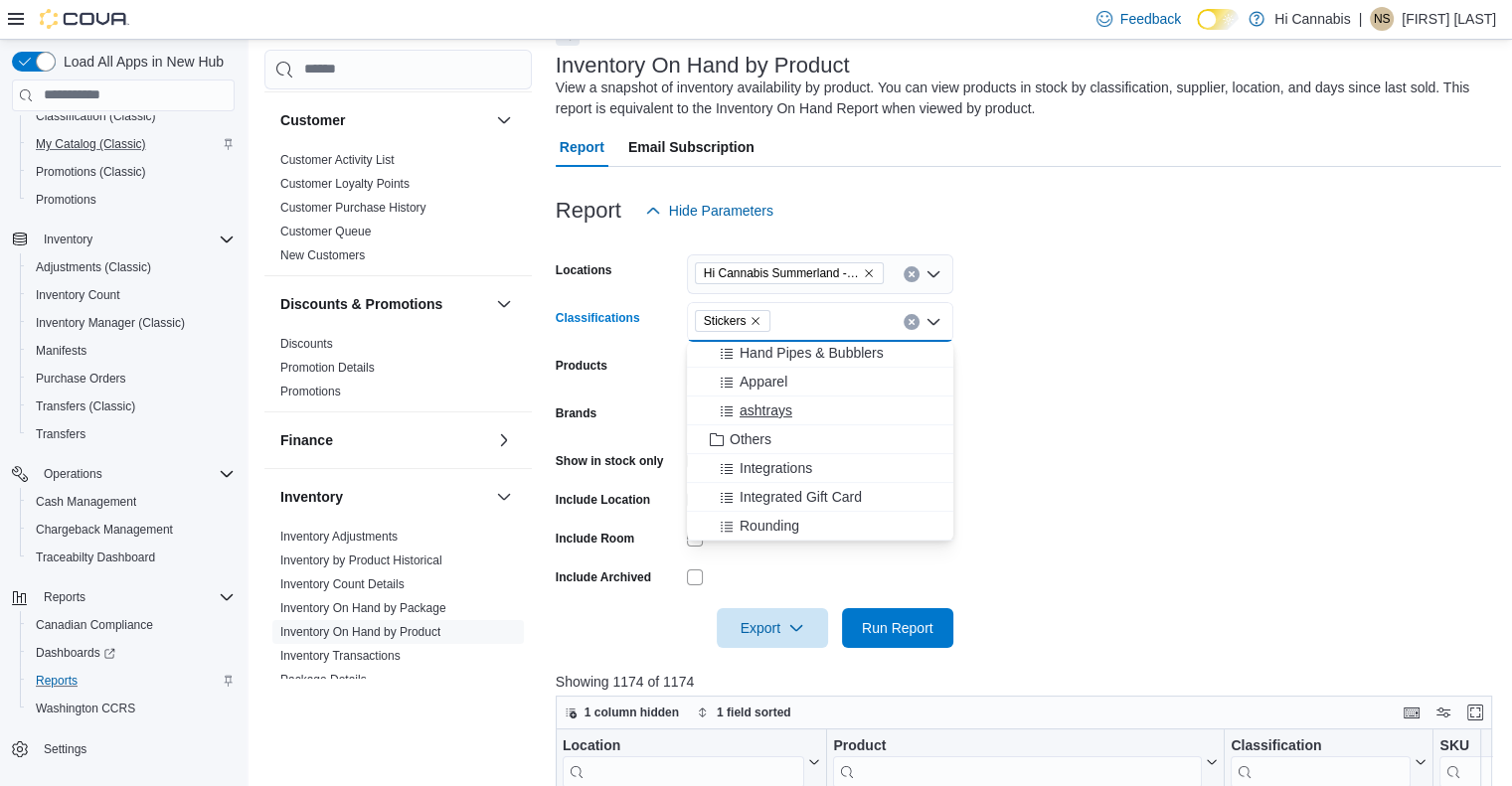 click on "ashtrays" at bounding box center (820, 410) 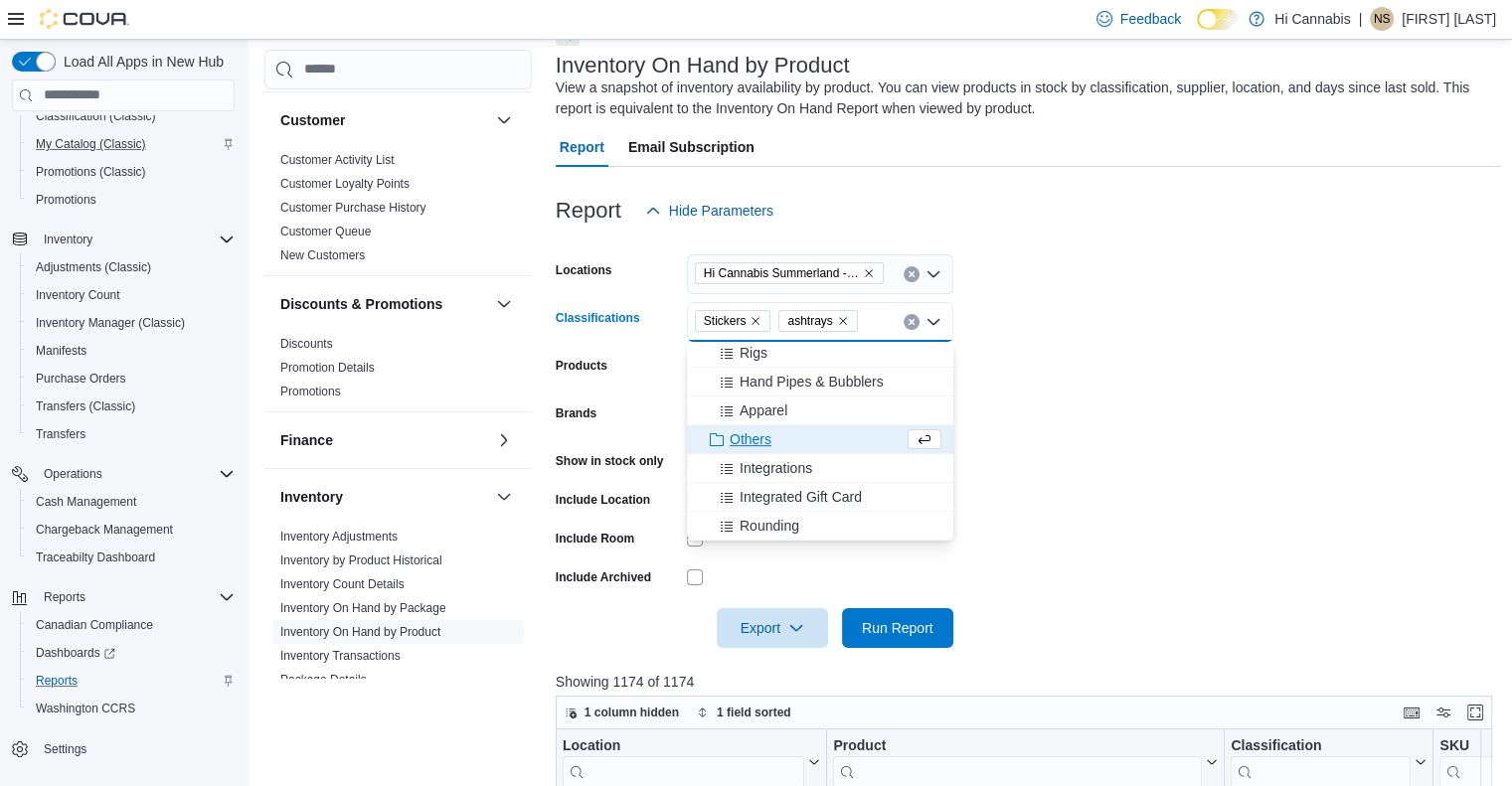 scroll, scrollTop: 751, scrollLeft: 0, axis: vertical 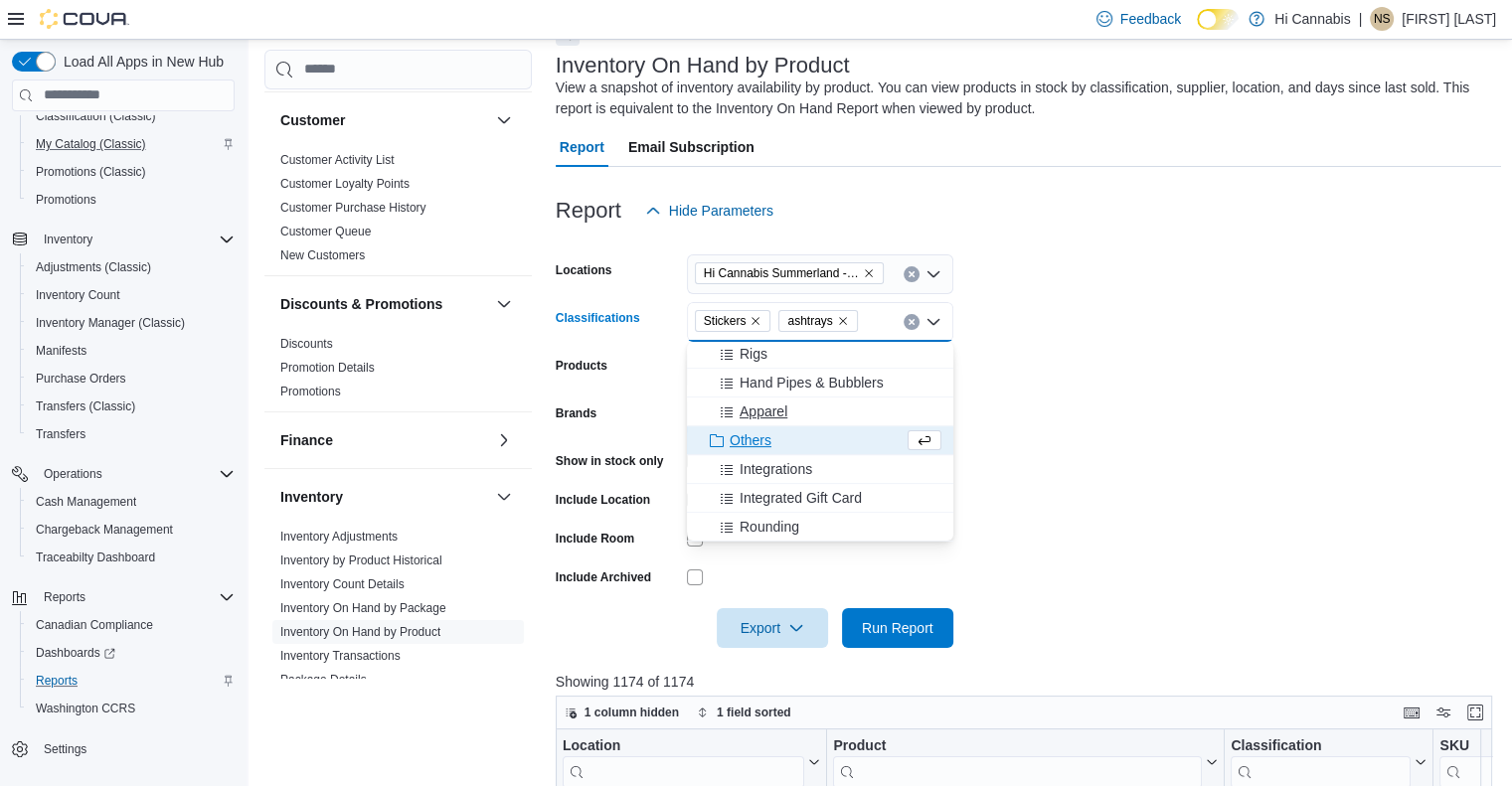click 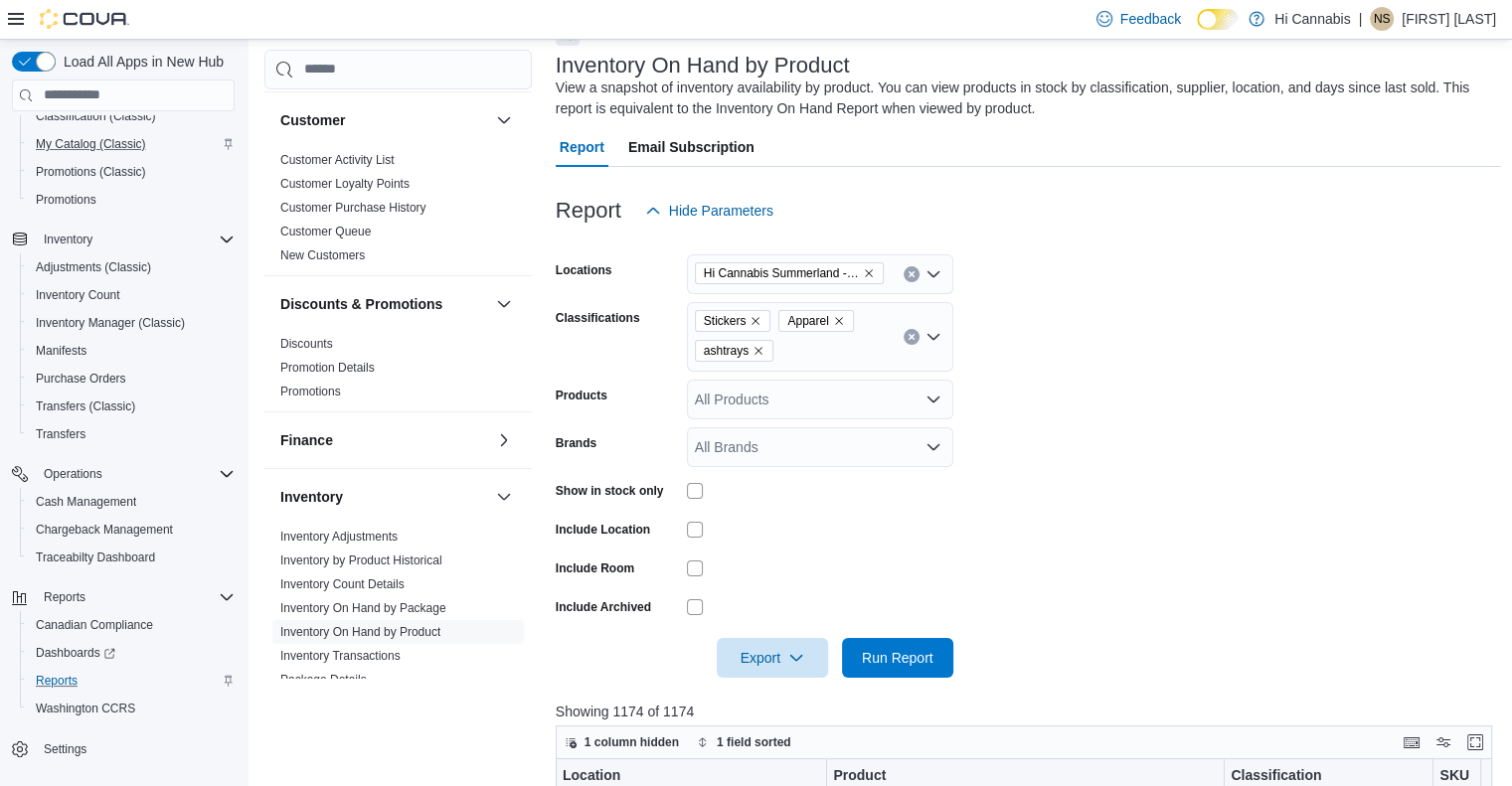 click on "Locations Hi Cannabis Summerland -- [POSTAL_CODE] Classifications Stickers Apparel  ashtrays Products All Products Brands All Brands Show in stock only Include Location Include Room Include Archived Export  Run Report" at bounding box center [1029, 454] 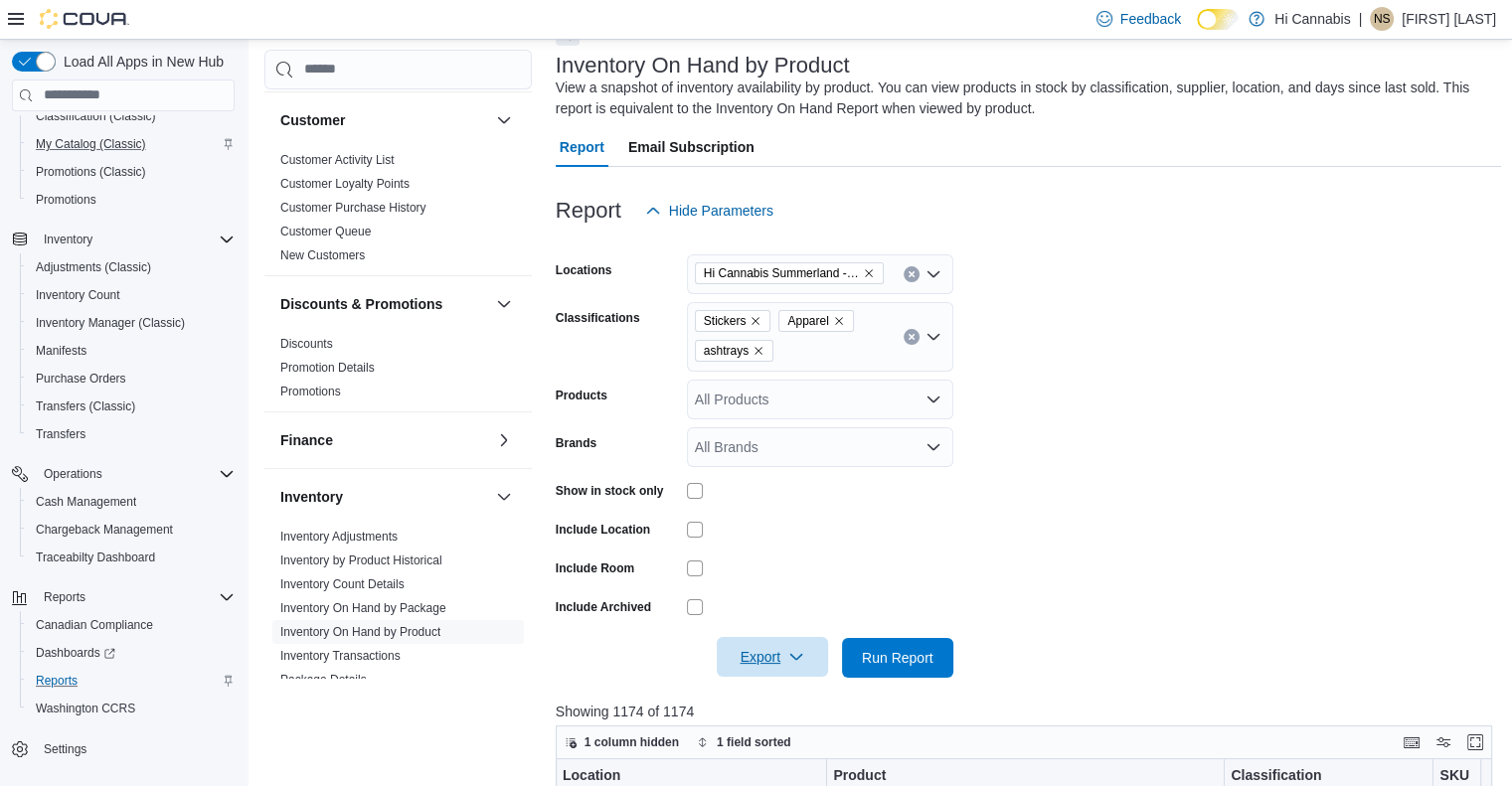 click on "Export" at bounding box center [772, 657] 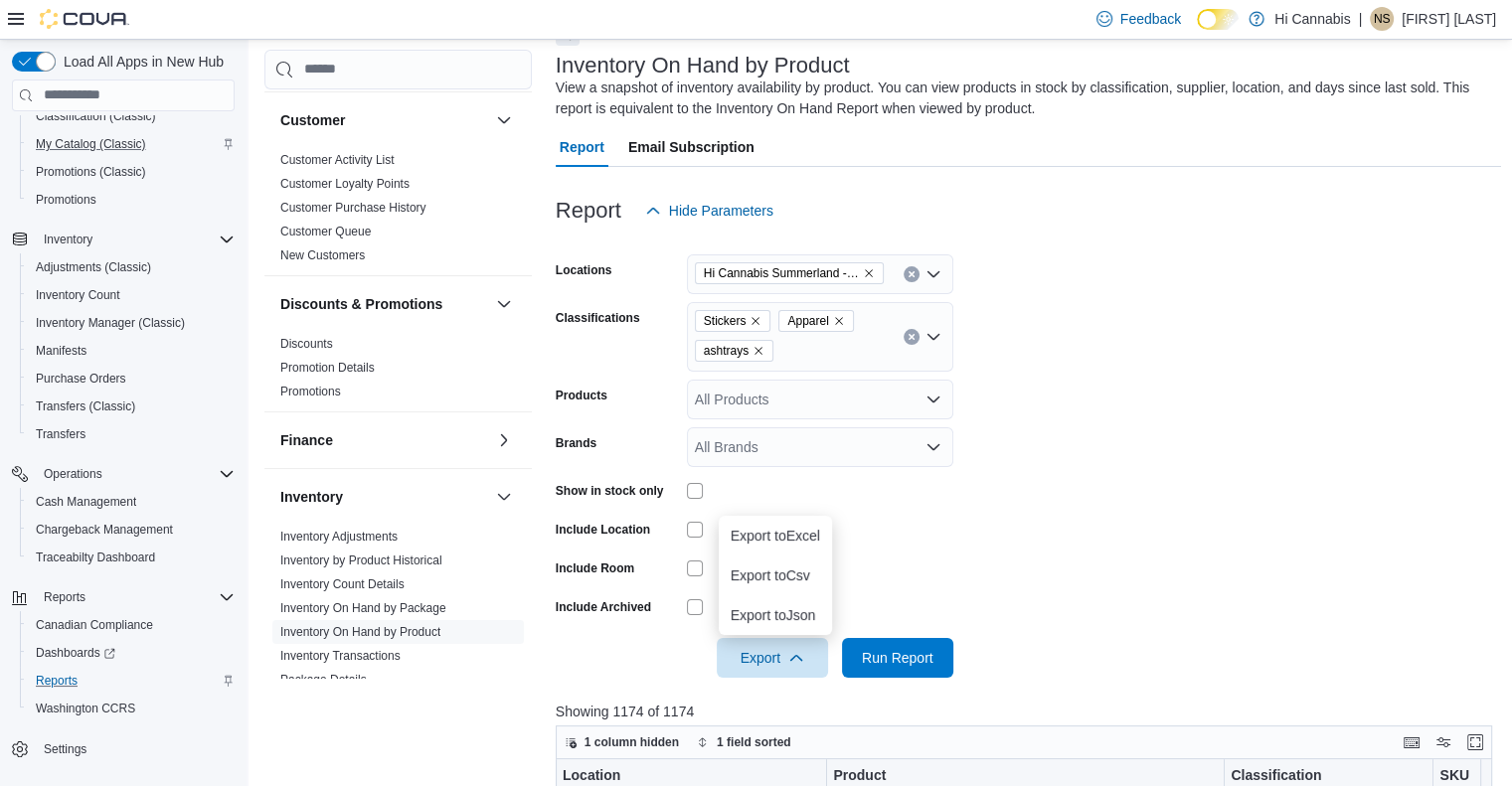 click on "Locations Hi Cannabis Summerland -- [POSTAL_CODE] Classifications Stickers Apparel  ashtrays Products All Products Brands All Brands Show in stock only Include Location Include Room Include Archived Export  Run Report" at bounding box center (1029, 454) 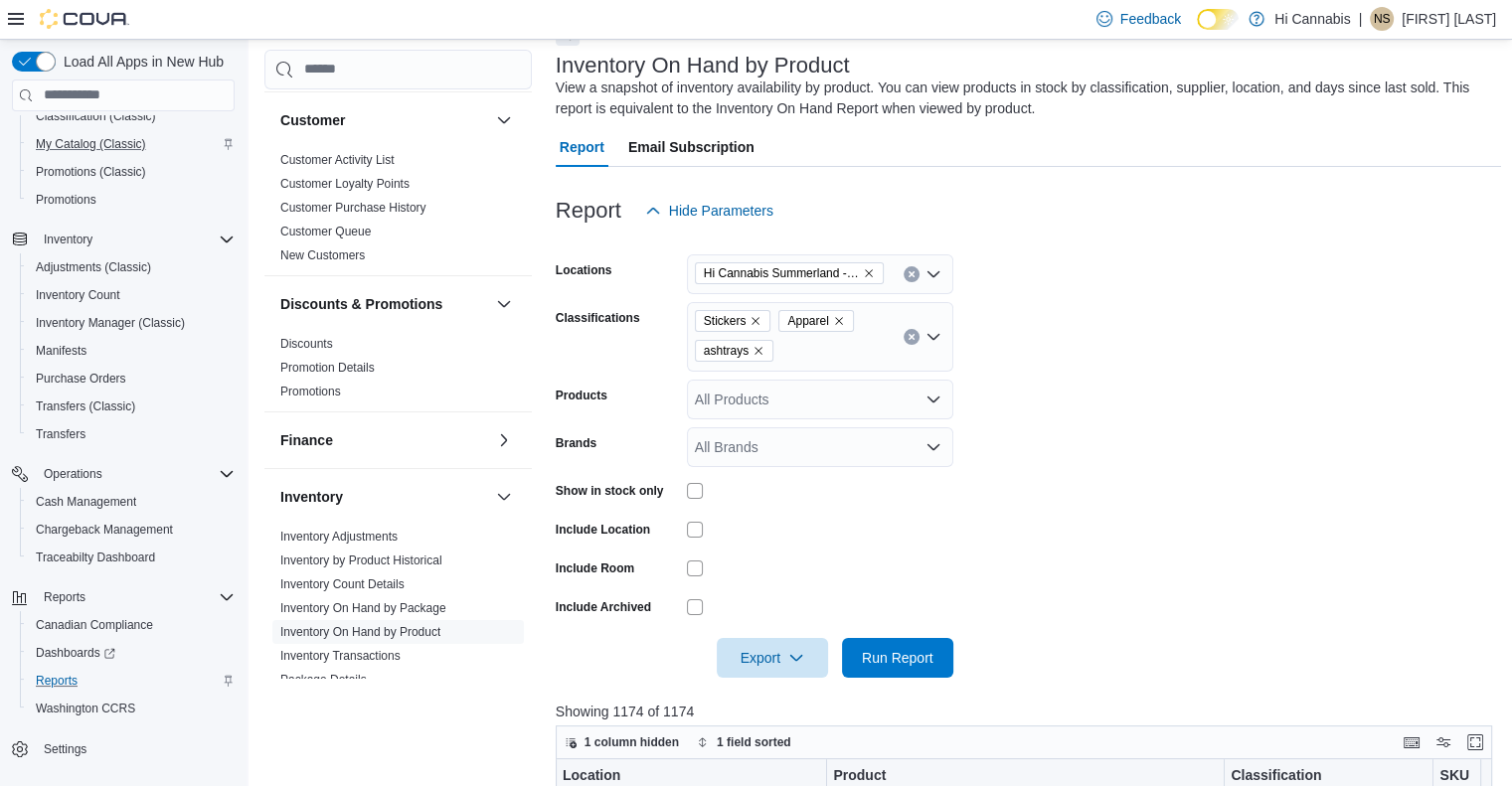 click on "All Products" at bounding box center [820, 399] 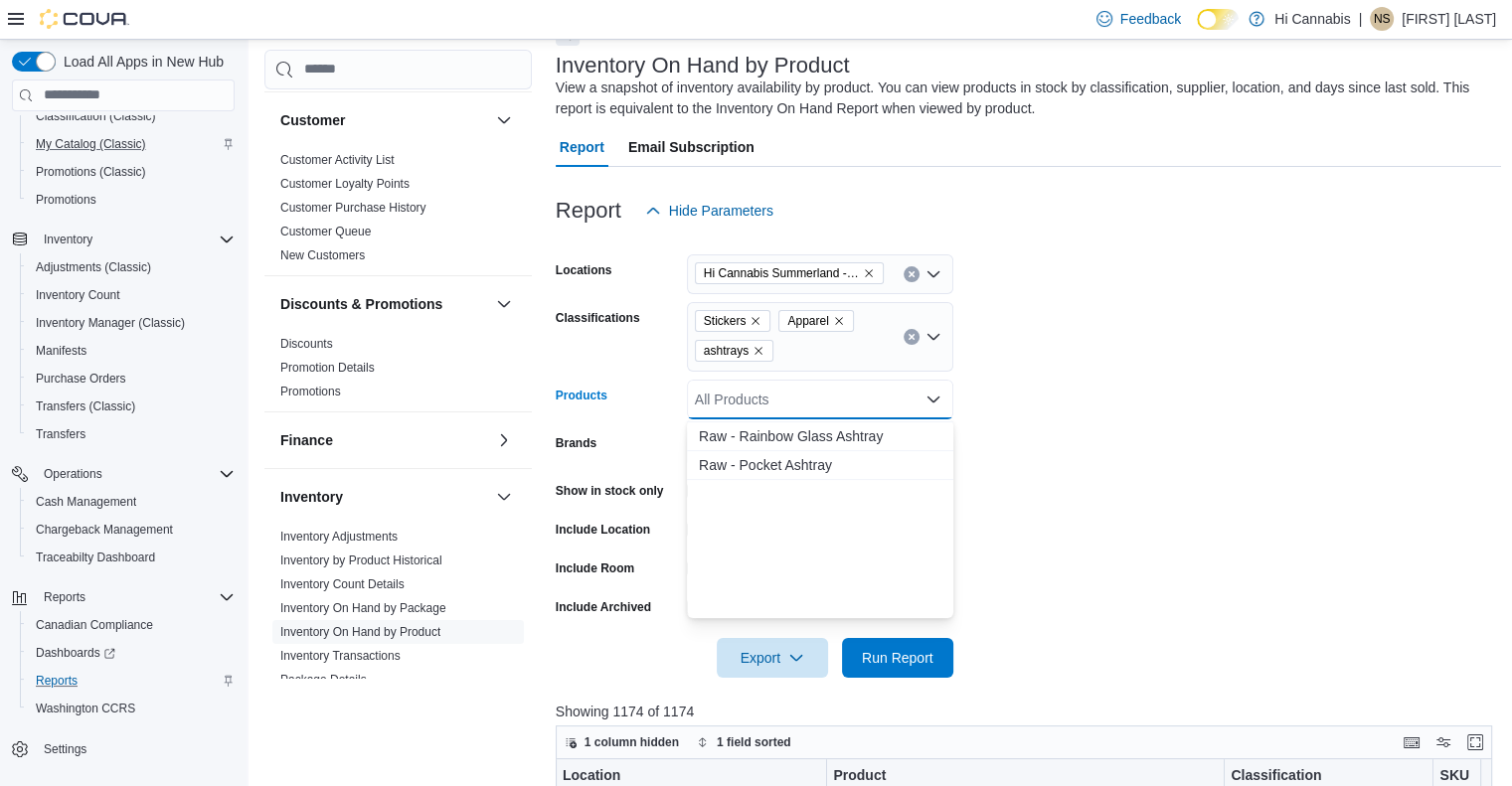 scroll, scrollTop: 954, scrollLeft: 0, axis: vertical 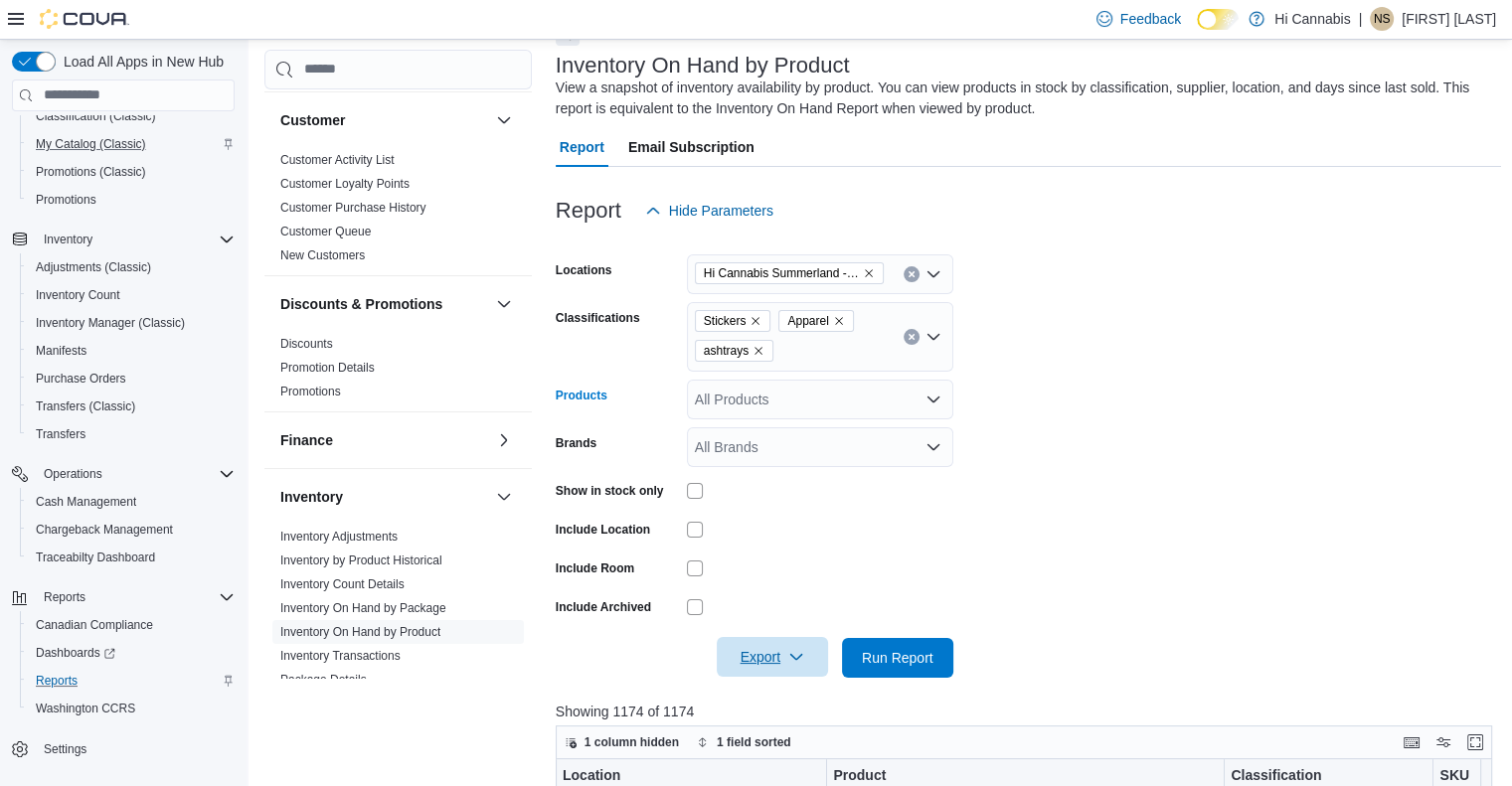 click on "Export" at bounding box center [772, 657] 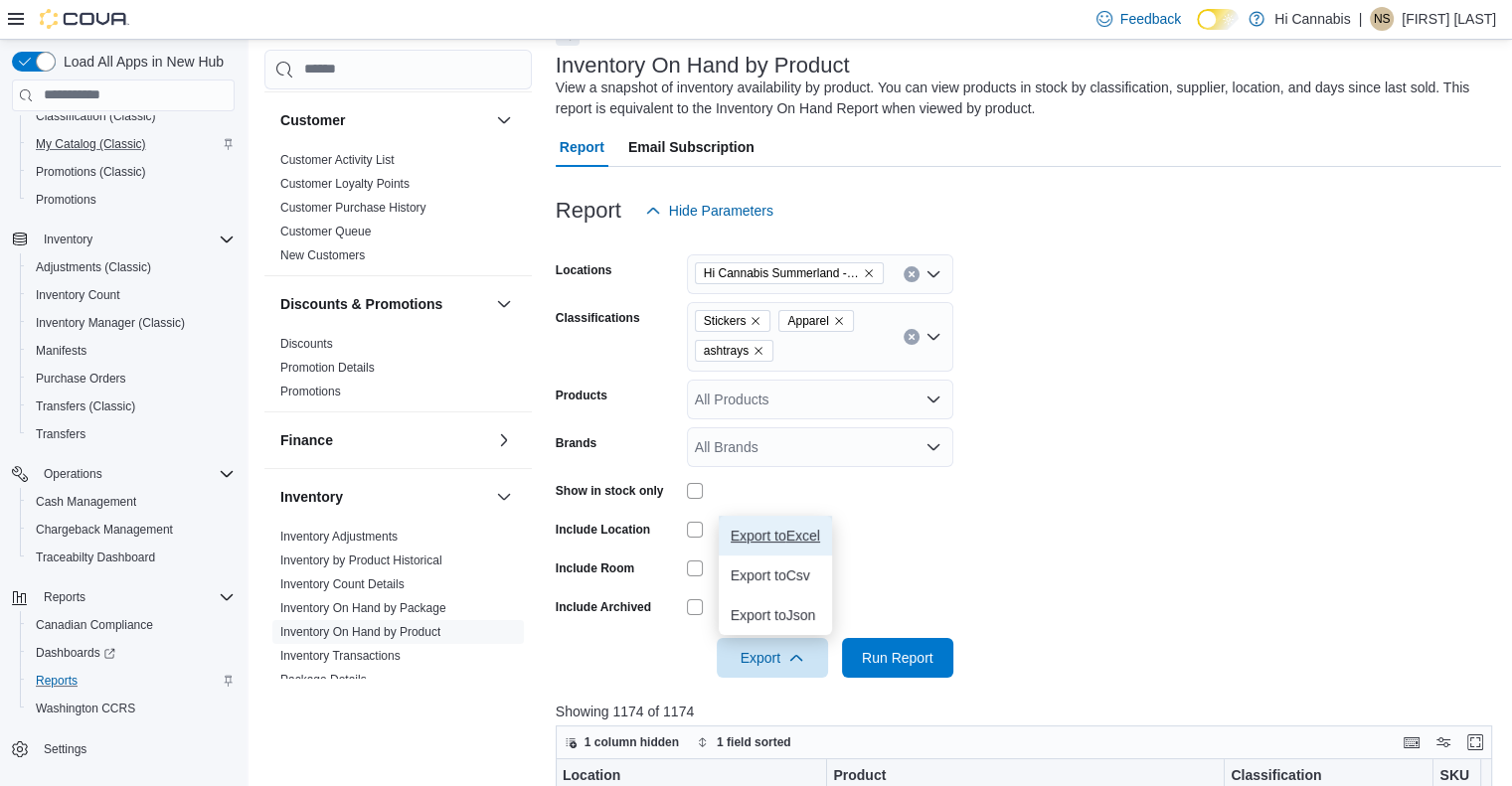 click on "Export to  Excel" at bounding box center (775, 536) 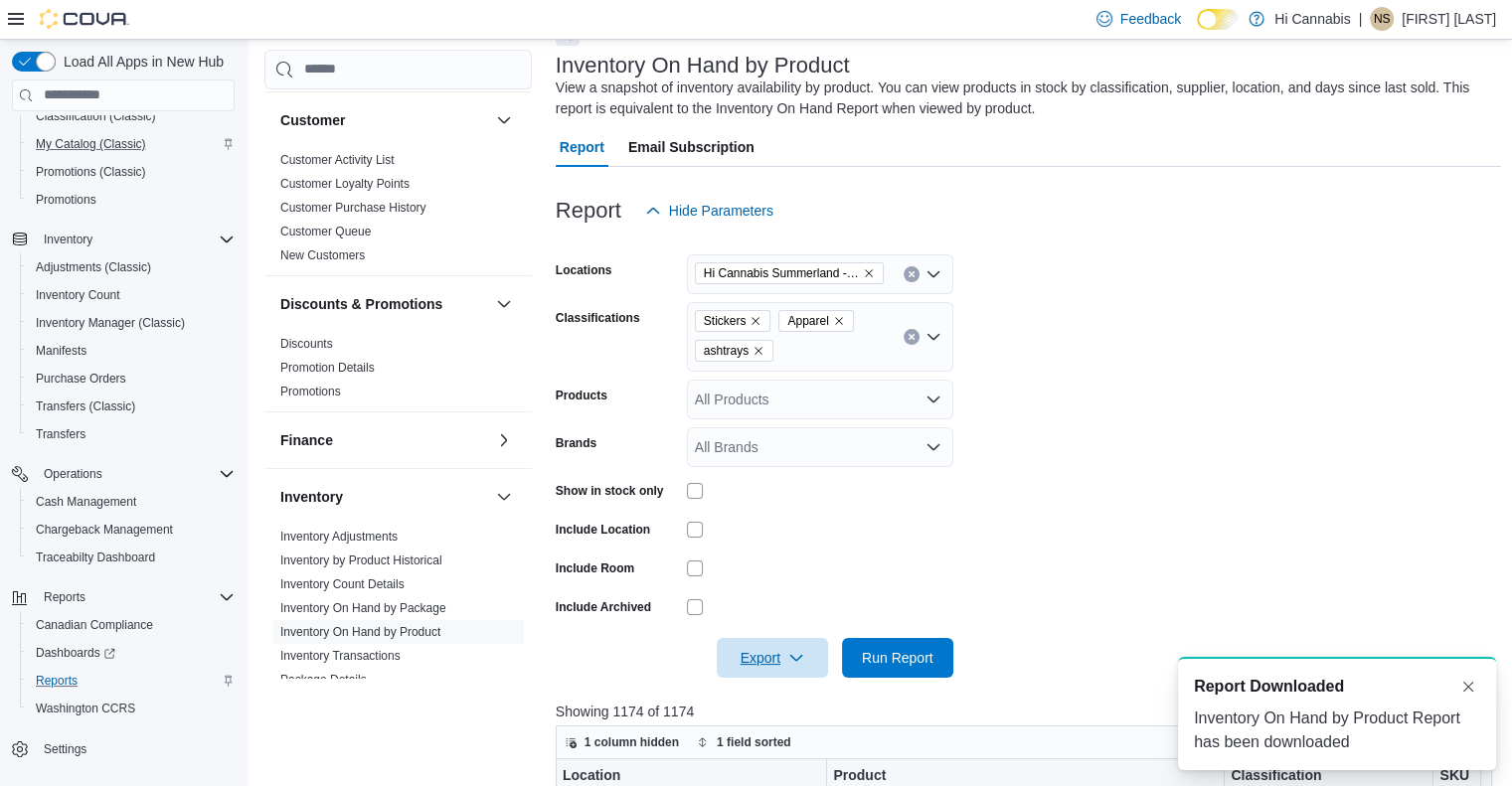 scroll, scrollTop: 0, scrollLeft: 0, axis: both 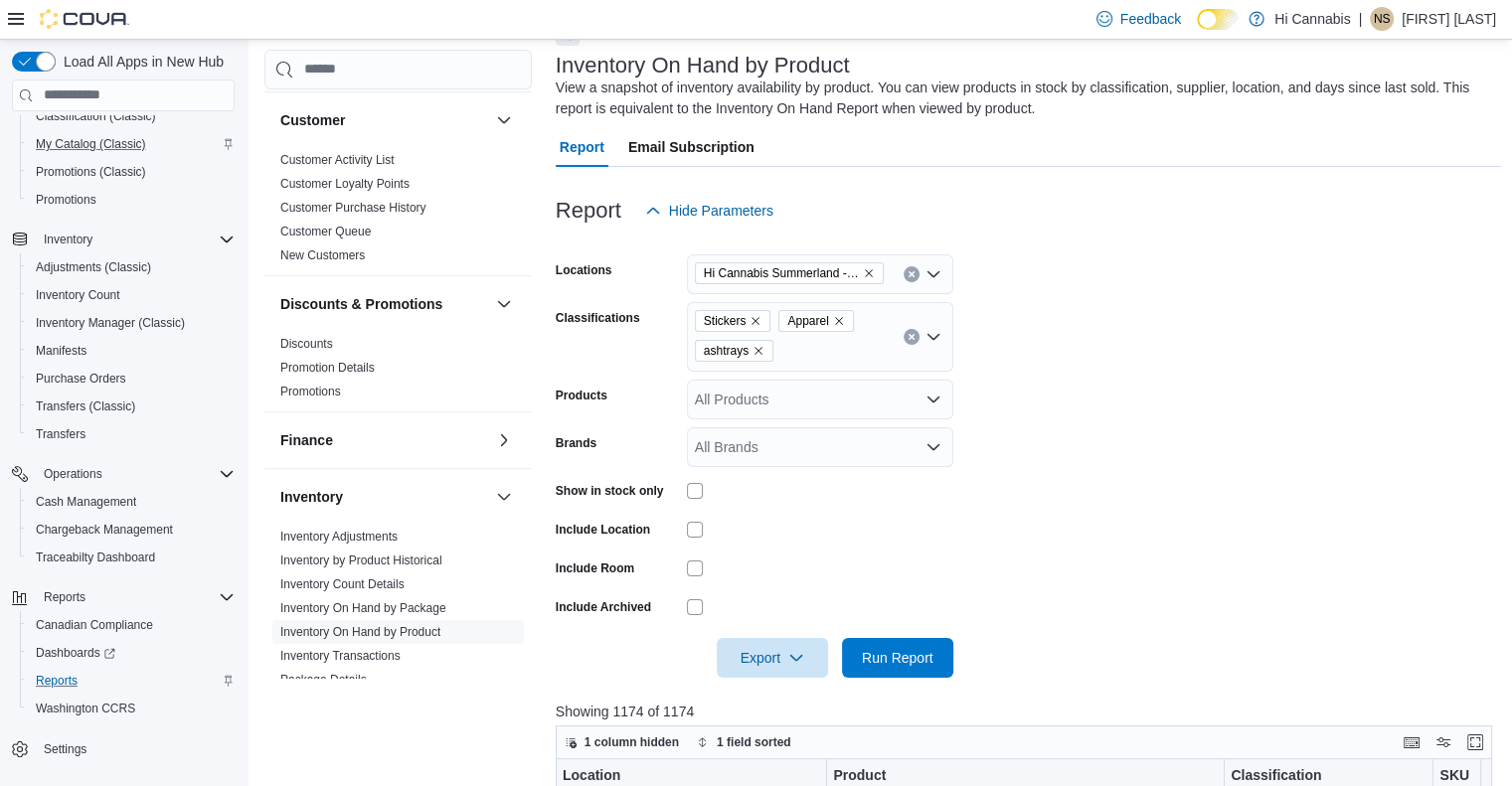 click 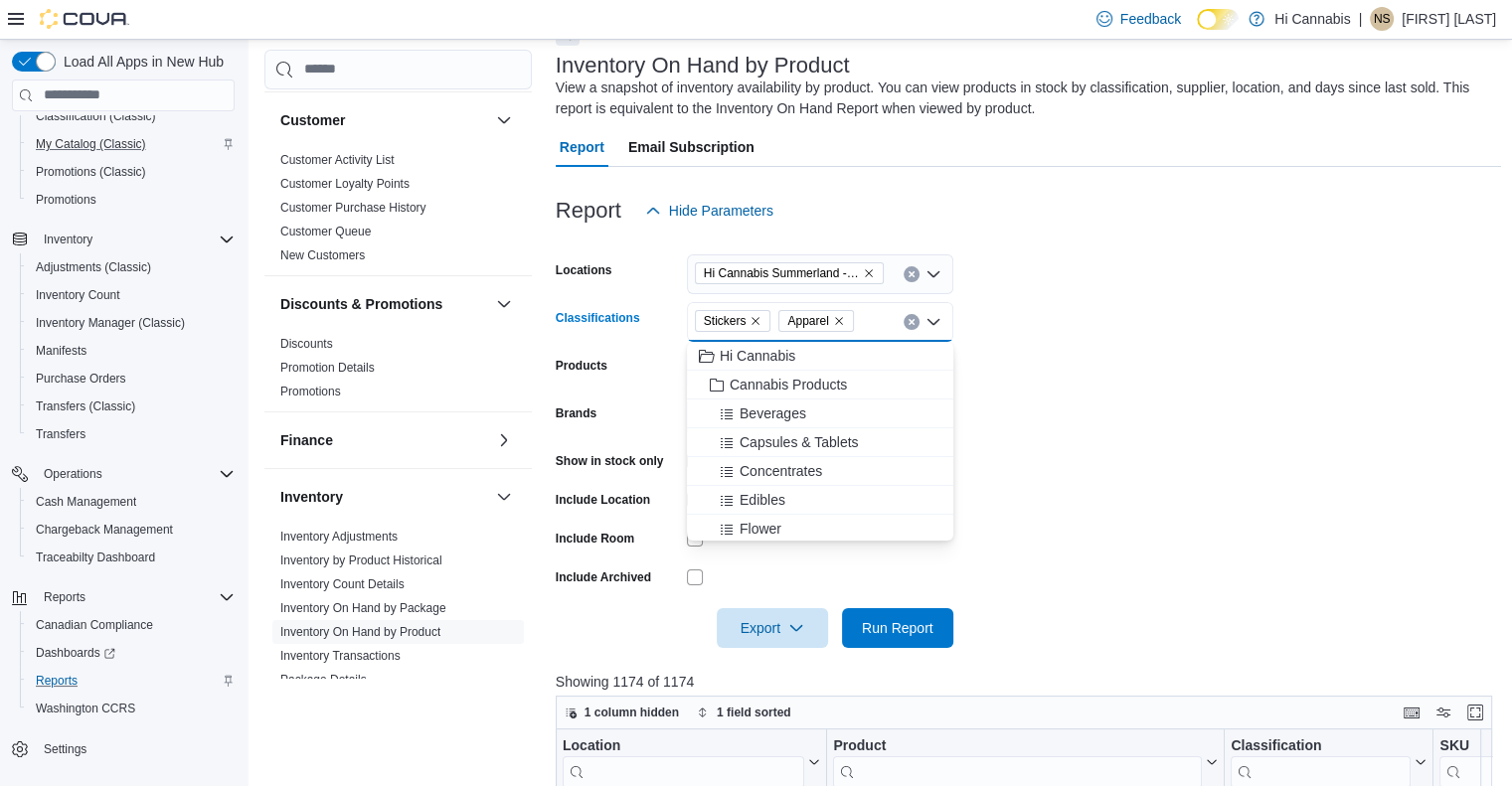 click 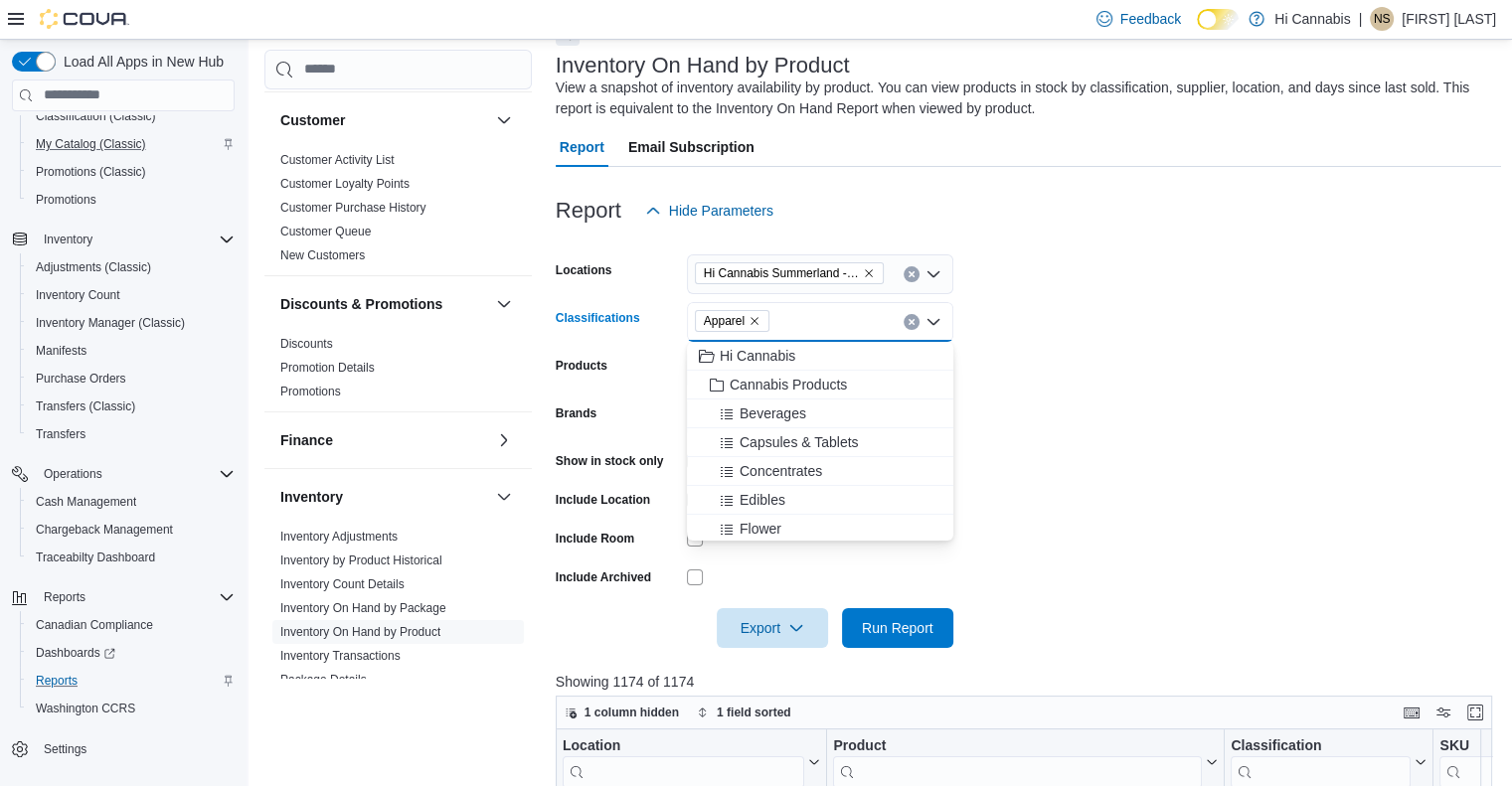 click 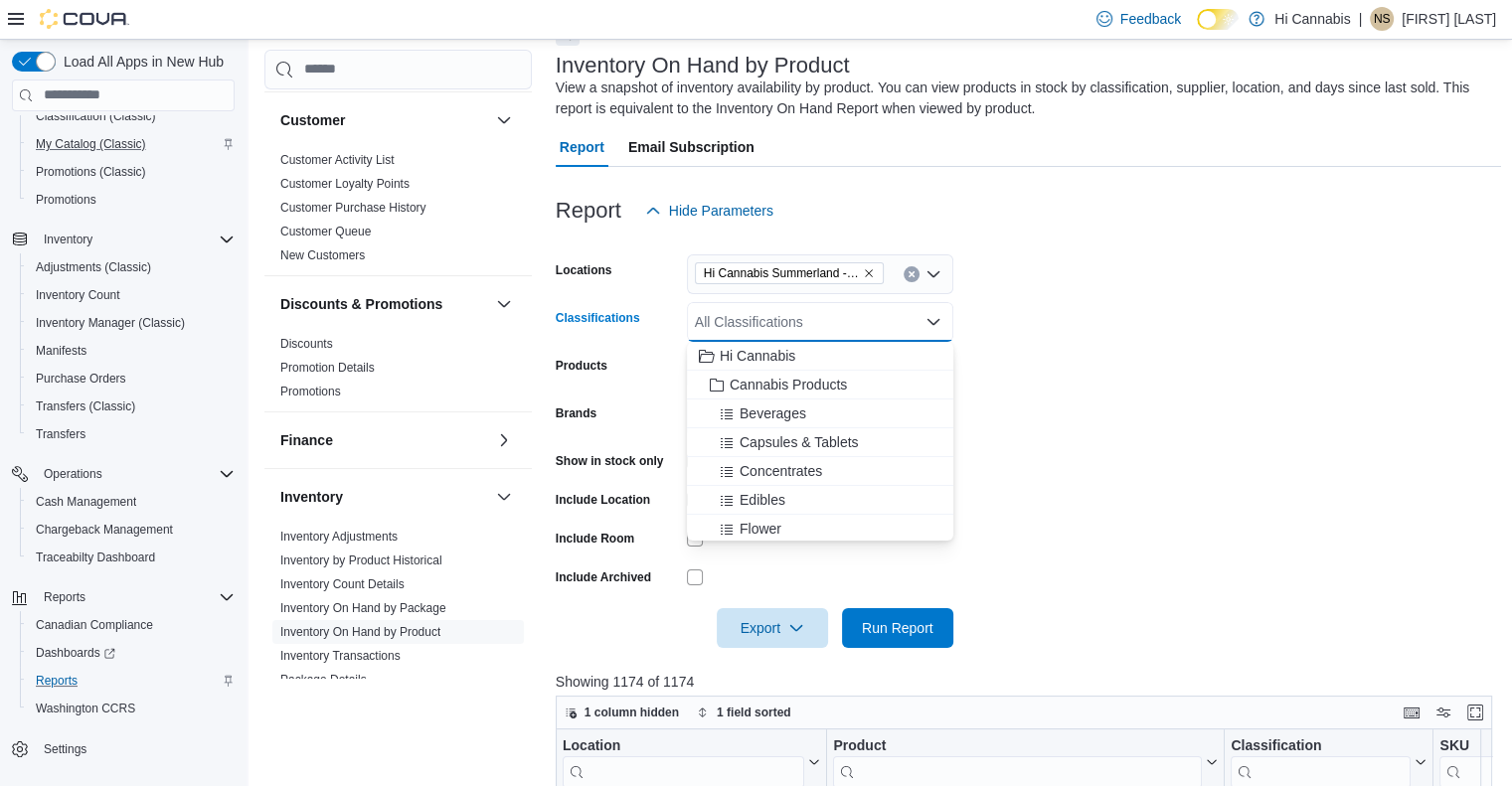 click on "Locations [LOCATION_NAME] -- [LOCATION_CODE] Classifications All Classifications Combo box. Selected. Combo box input. All Classifications. Type some text or, to display a list of choices, press Down Arrow. To exit the list of choices, press Escape. Products All Products Brands All Brands Show in stock only Include Location Include Room Include Archived Export  Run Report" at bounding box center [1029, 439] 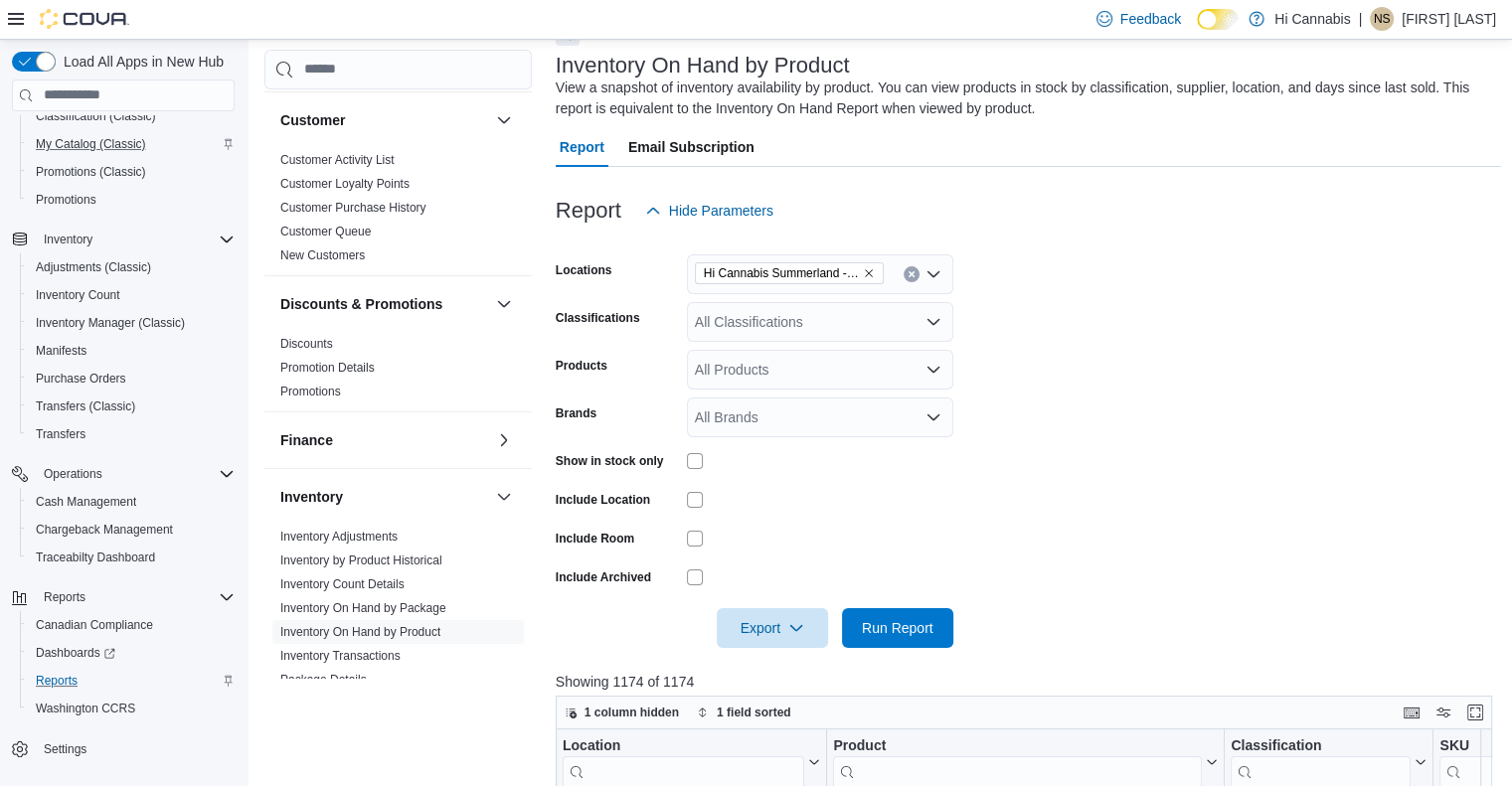 click on "All Classifications" at bounding box center [820, 322] 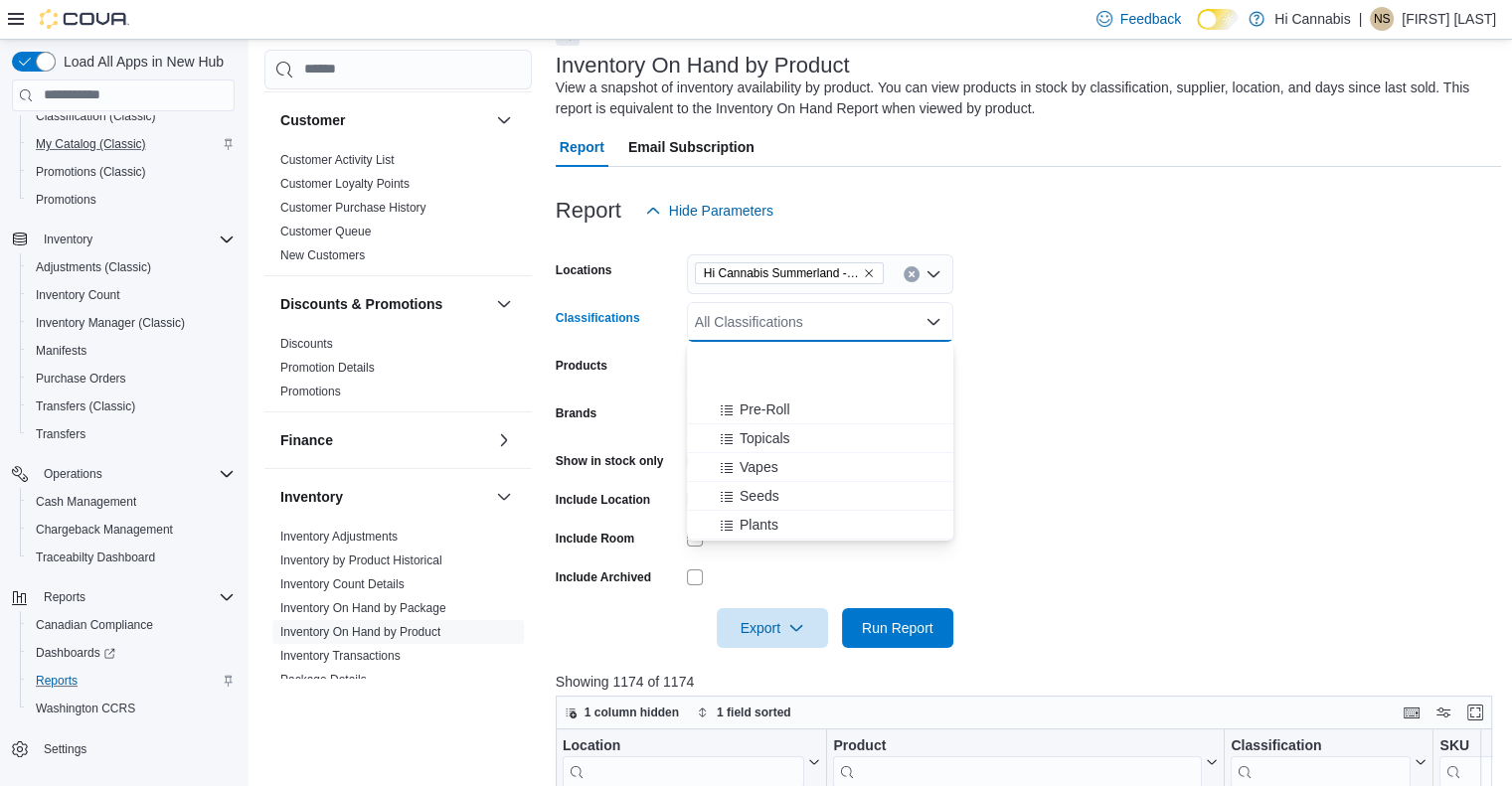scroll, scrollTop: 298, scrollLeft: 0, axis: vertical 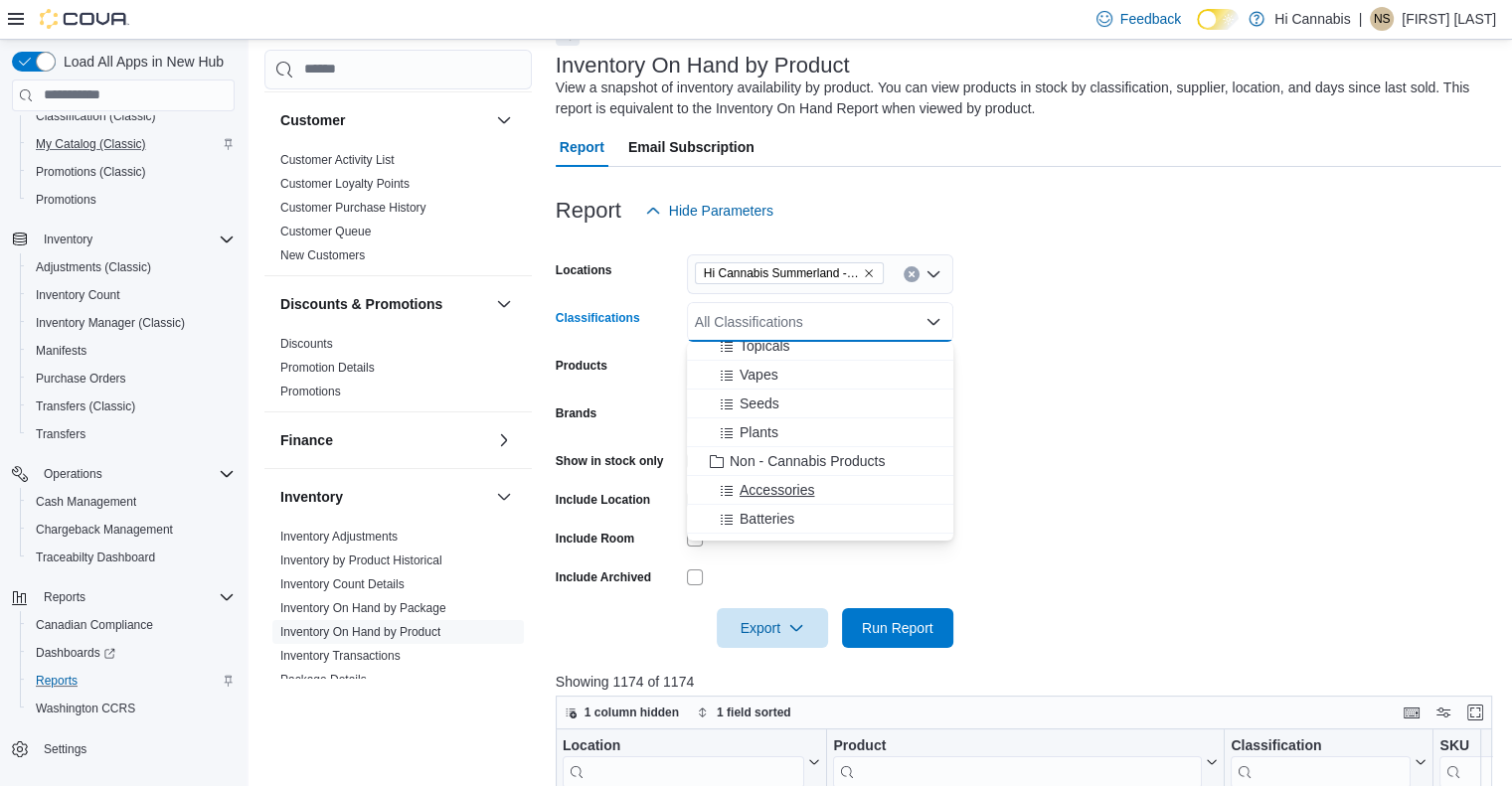 click on "Accessories" at bounding box center [820, 490] 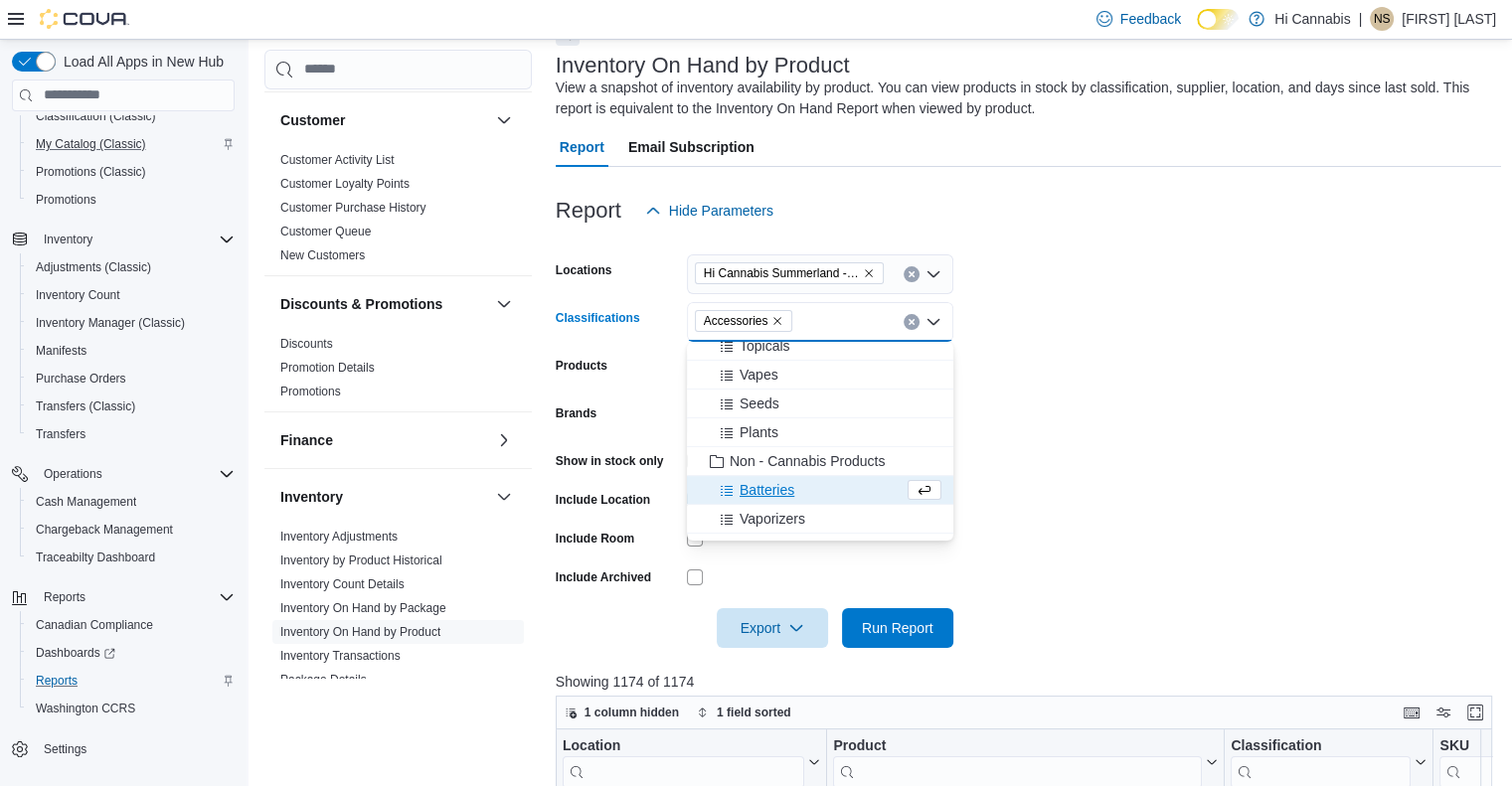 click on "Locations Hi Cannabis Summerland -- [NUMBER] Classifications Accessories Combo box. Selected. Accessories. Press Backspace to delete Accessories. Combo box input. All Classifications. Type some text or, to display a list of choices, press Down Arrow. To exit the list of choices, press Escape." at bounding box center (1029, 439) 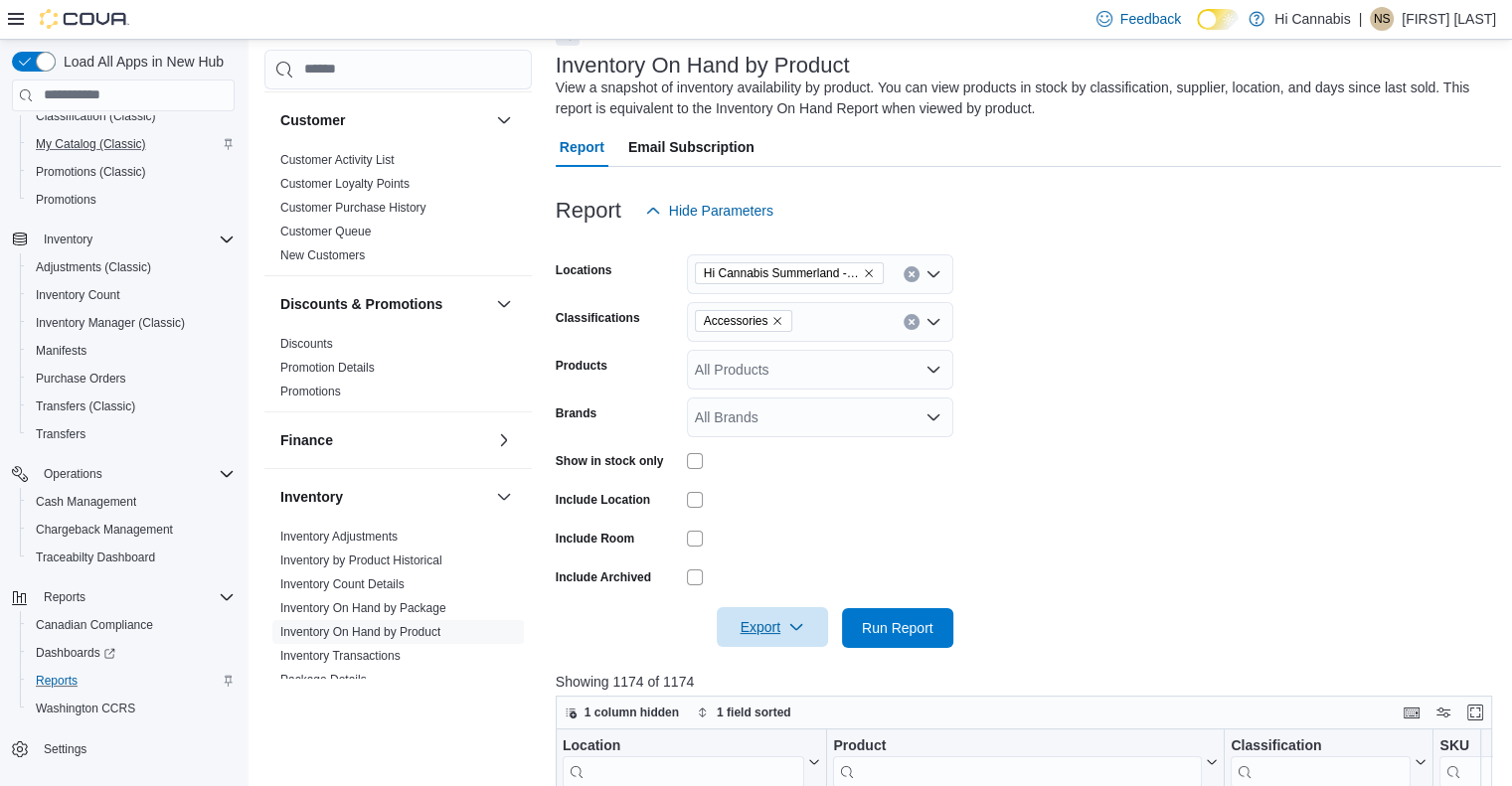 click 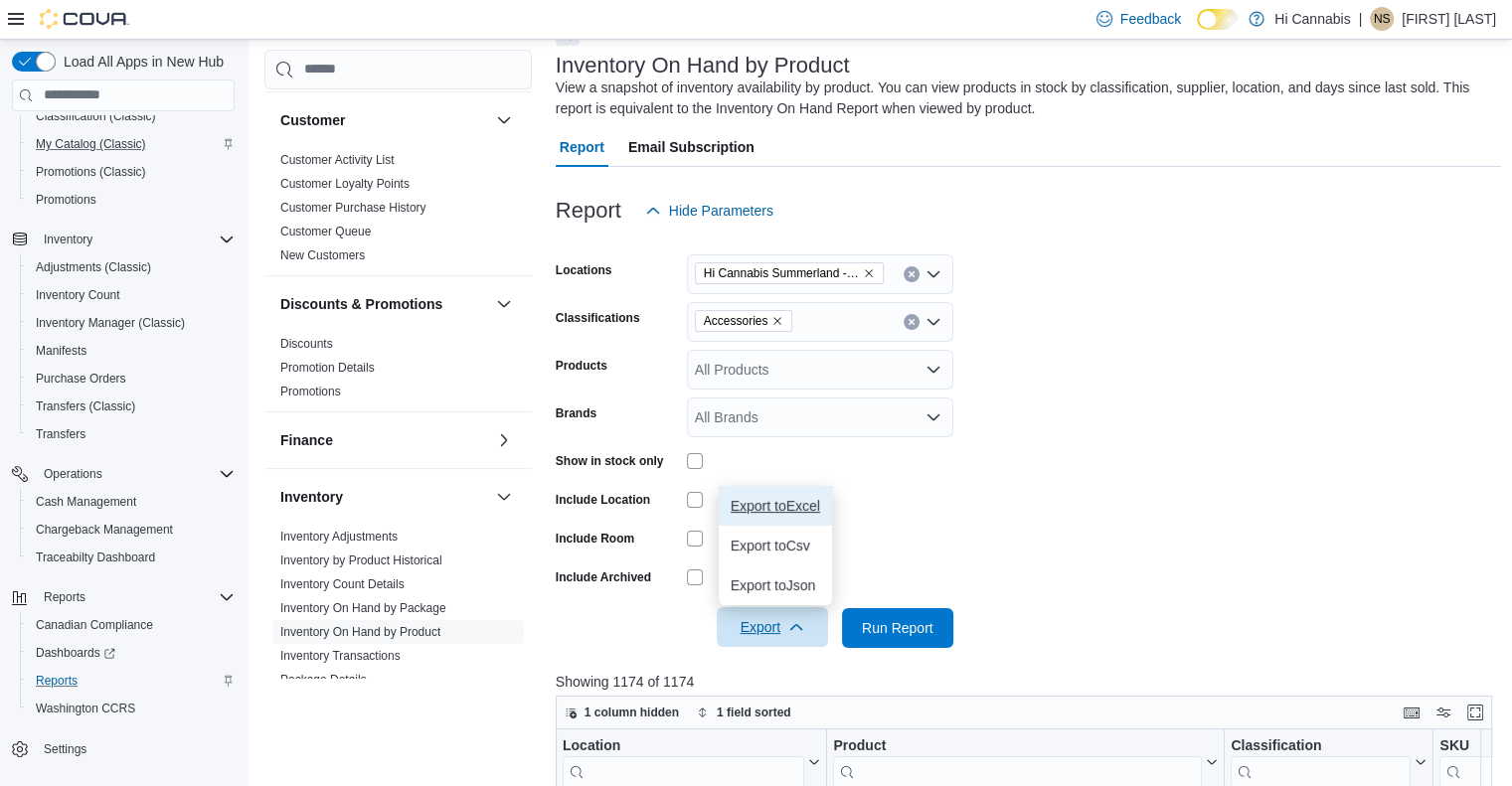 click on "Export to  Excel" at bounding box center (775, 506) 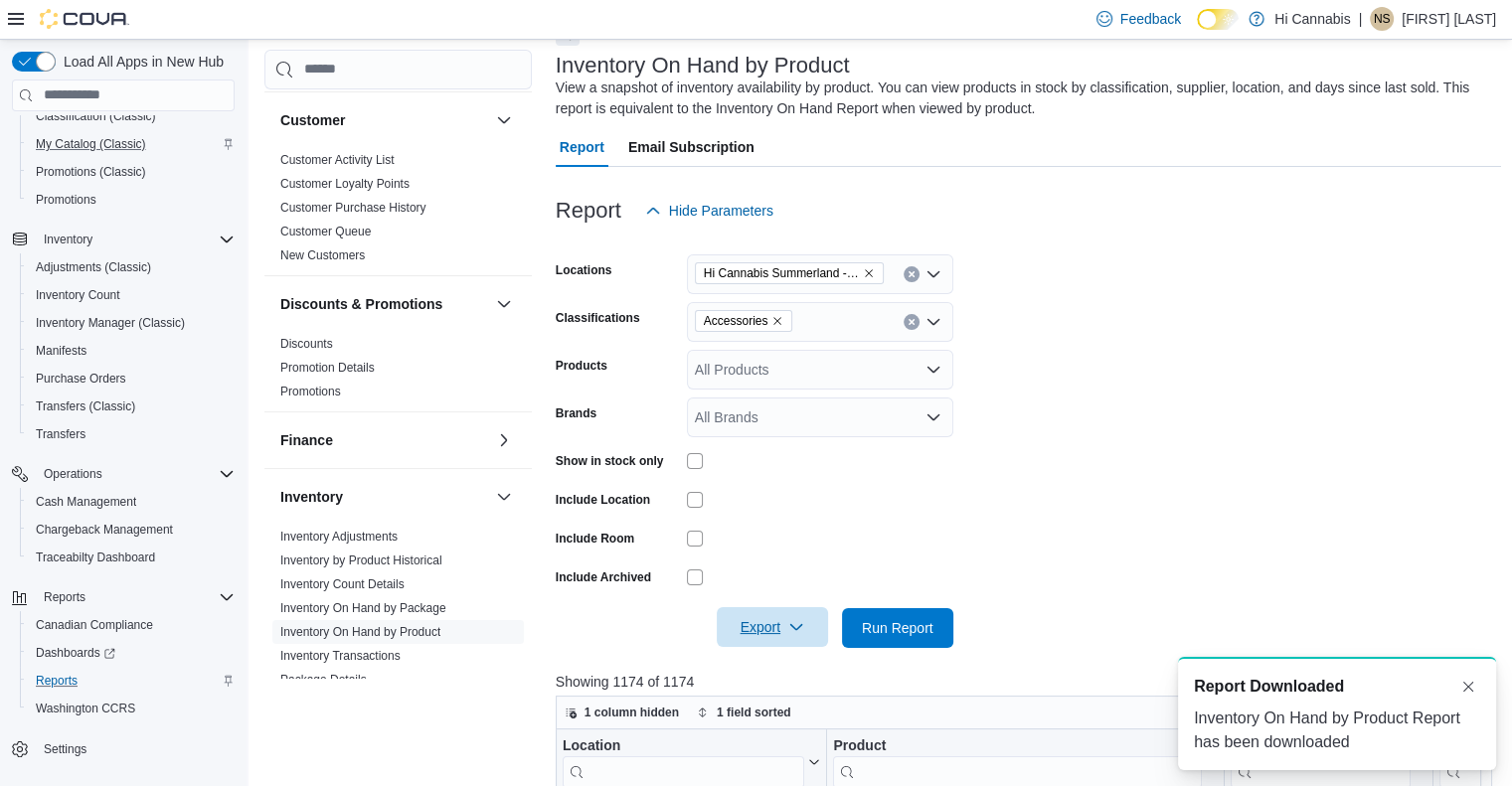 scroll, scrollTop: 0, scrollLeft: 0, axis: both 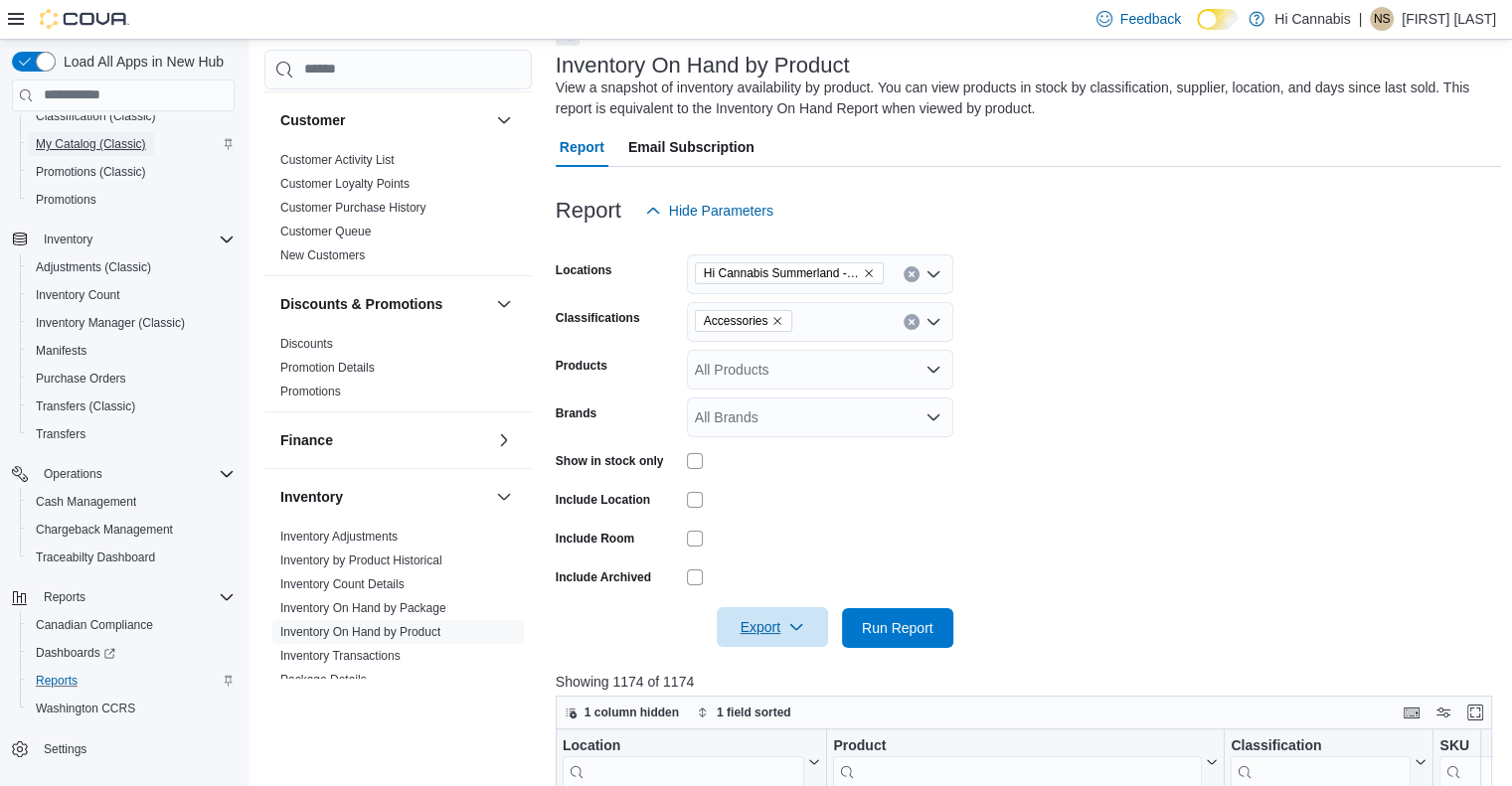click on "My Catalog (Classic)" at bounding box center [90, 144] 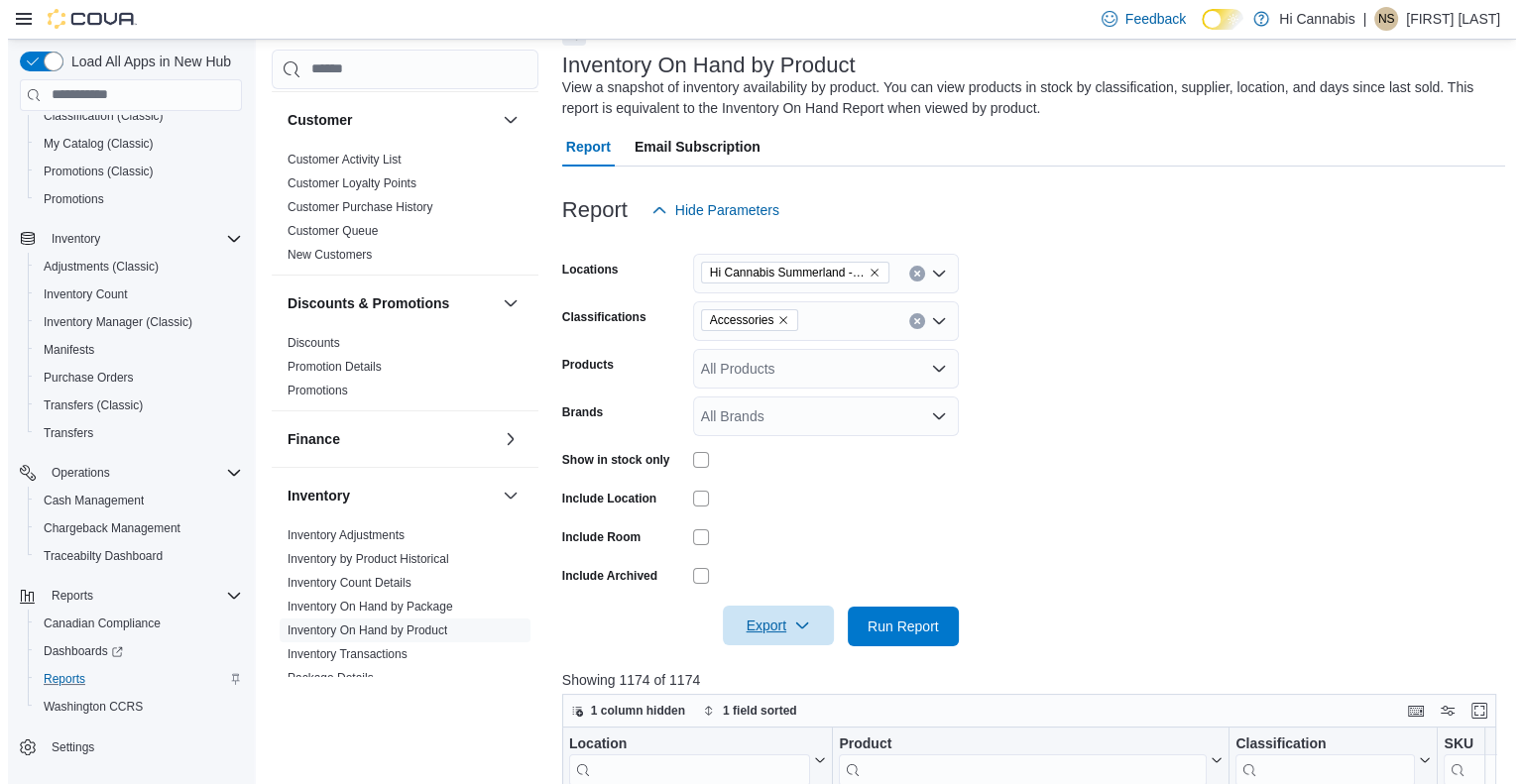 scroll, scrollTop: 0, scrollLeft: 0, axis: both 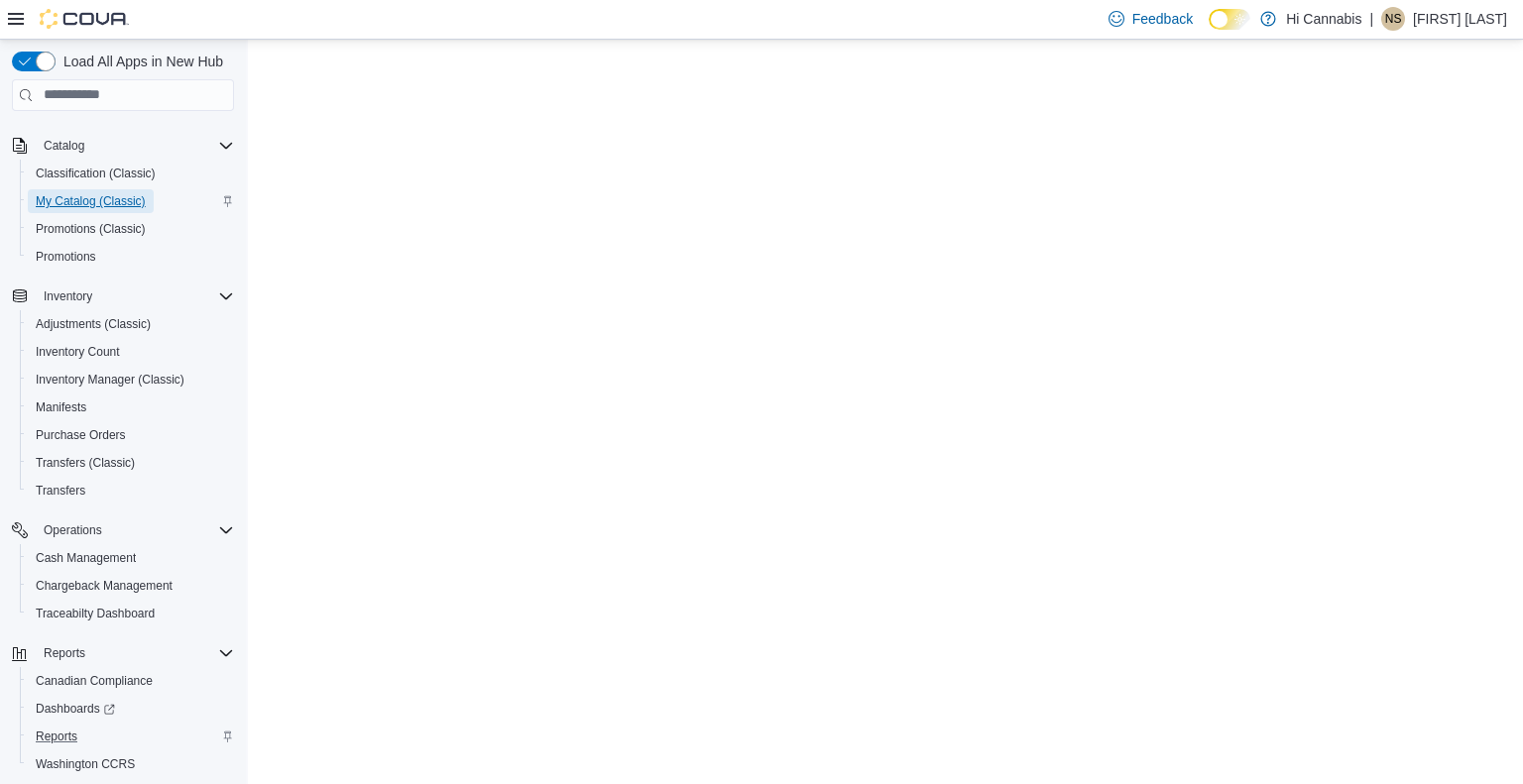click on "My Catalog (Classic)" at bounding box center (90, 201) 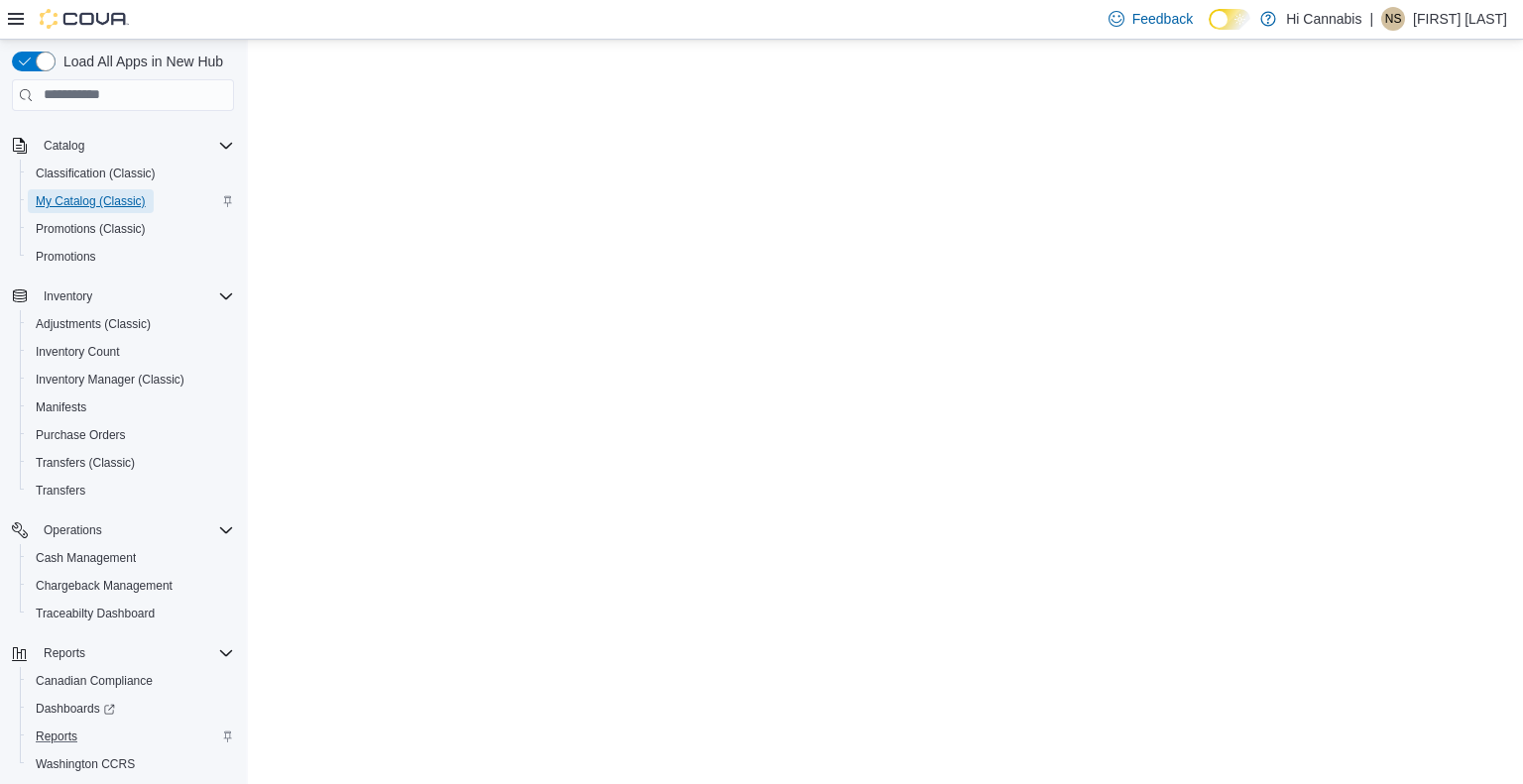 click on "My Catalog (Classic)" at bounding box center [90, 201] 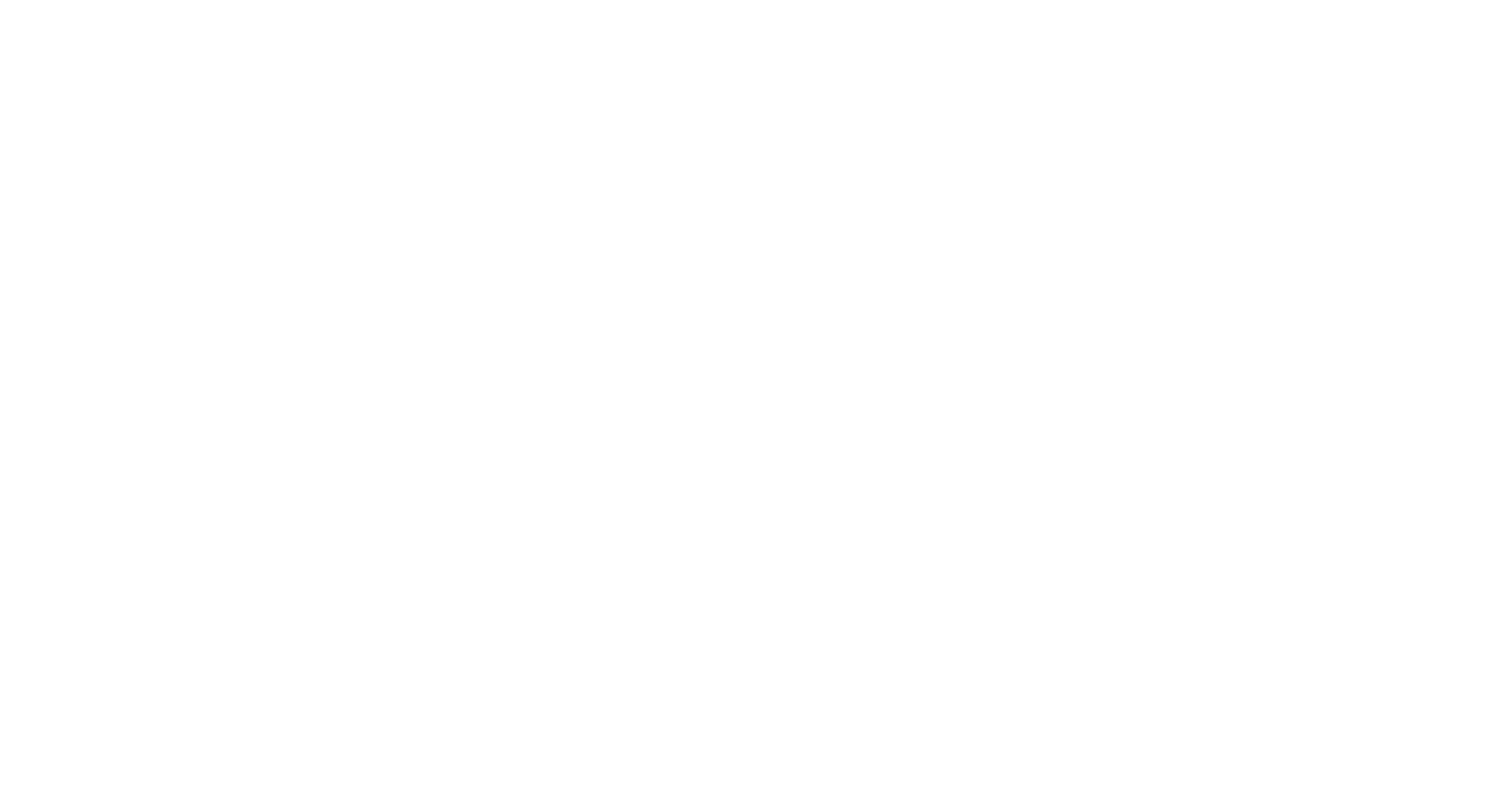 scroll, scrollTop: 0, scrollLeft: 0, axis: both 